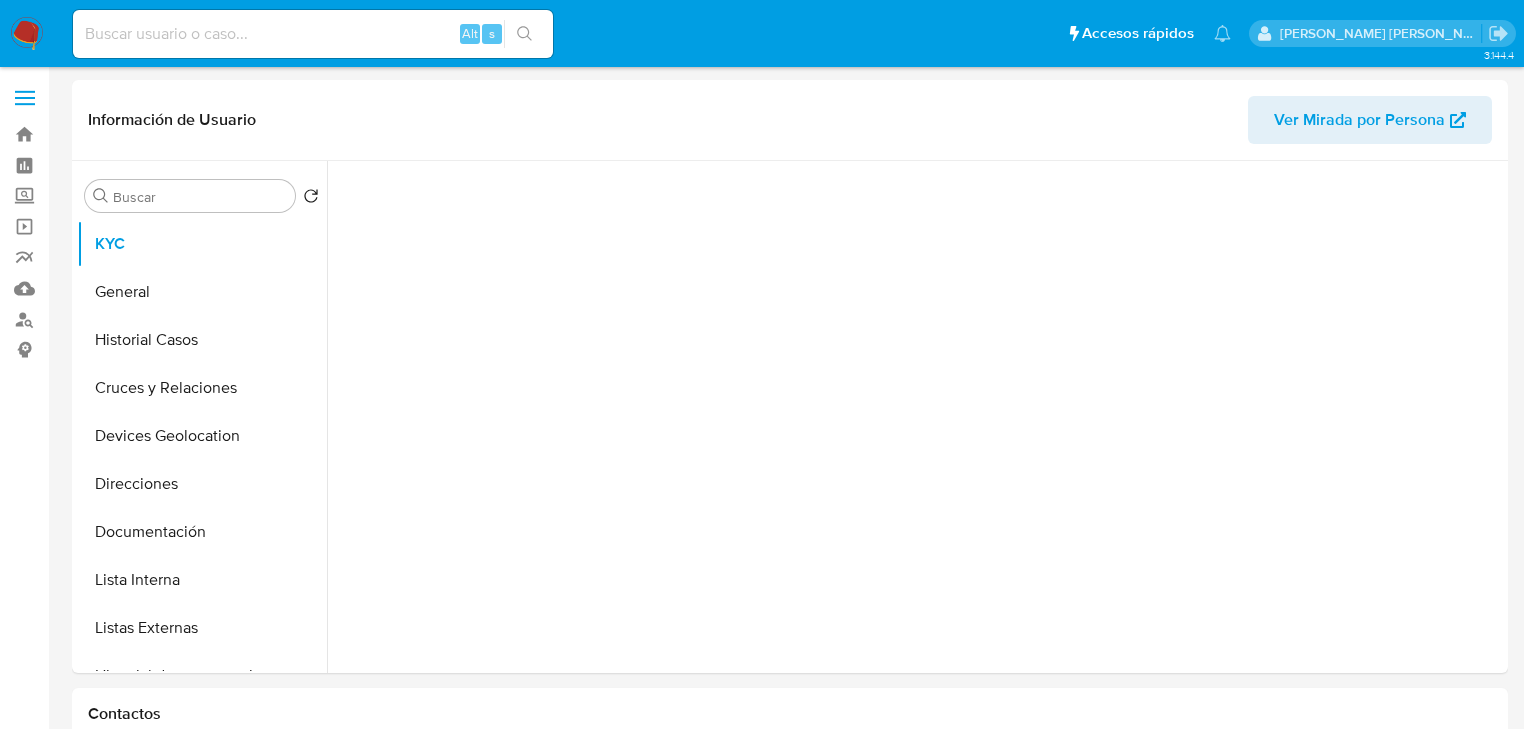 scroll, scrollTop: 0, scrollLeft: 0, axis: both 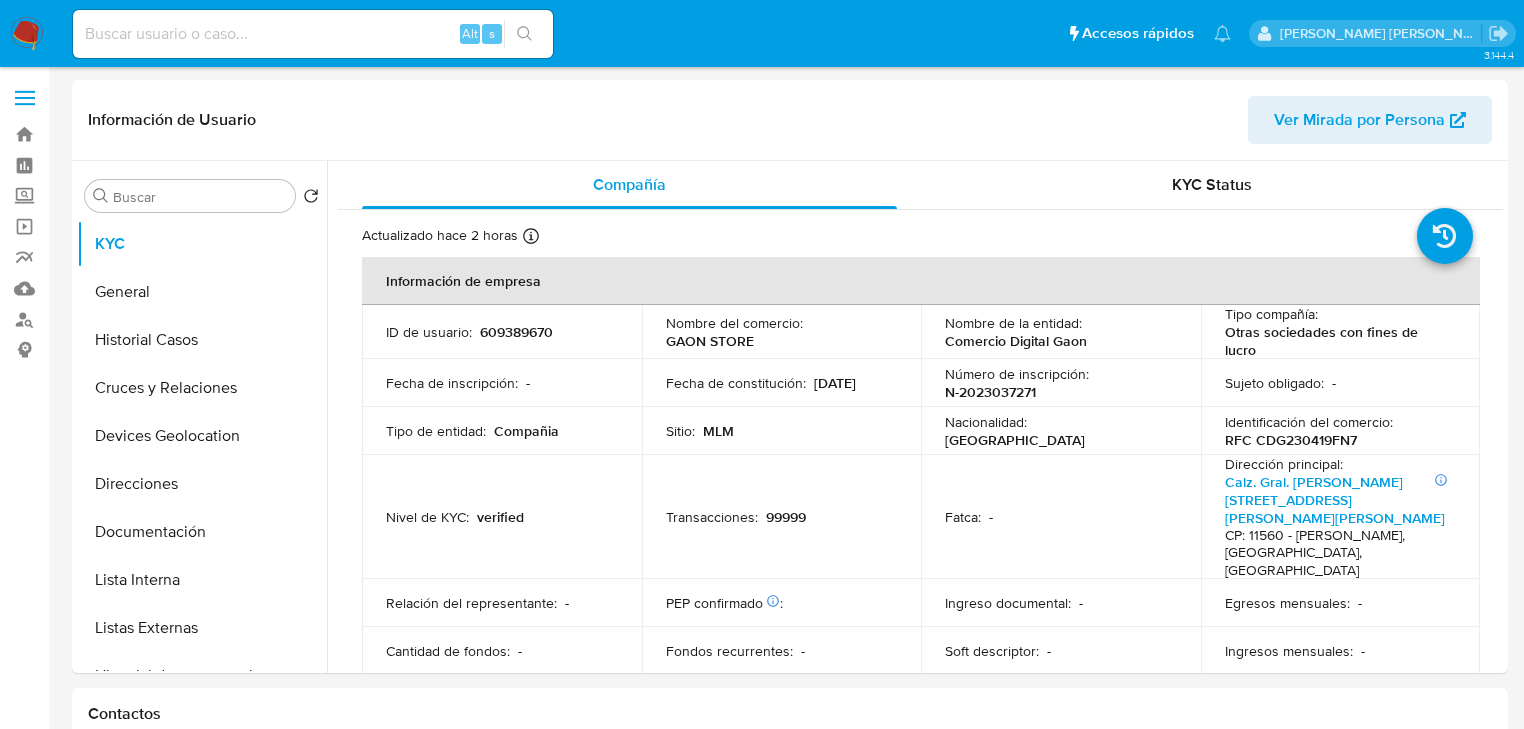 select on "10" 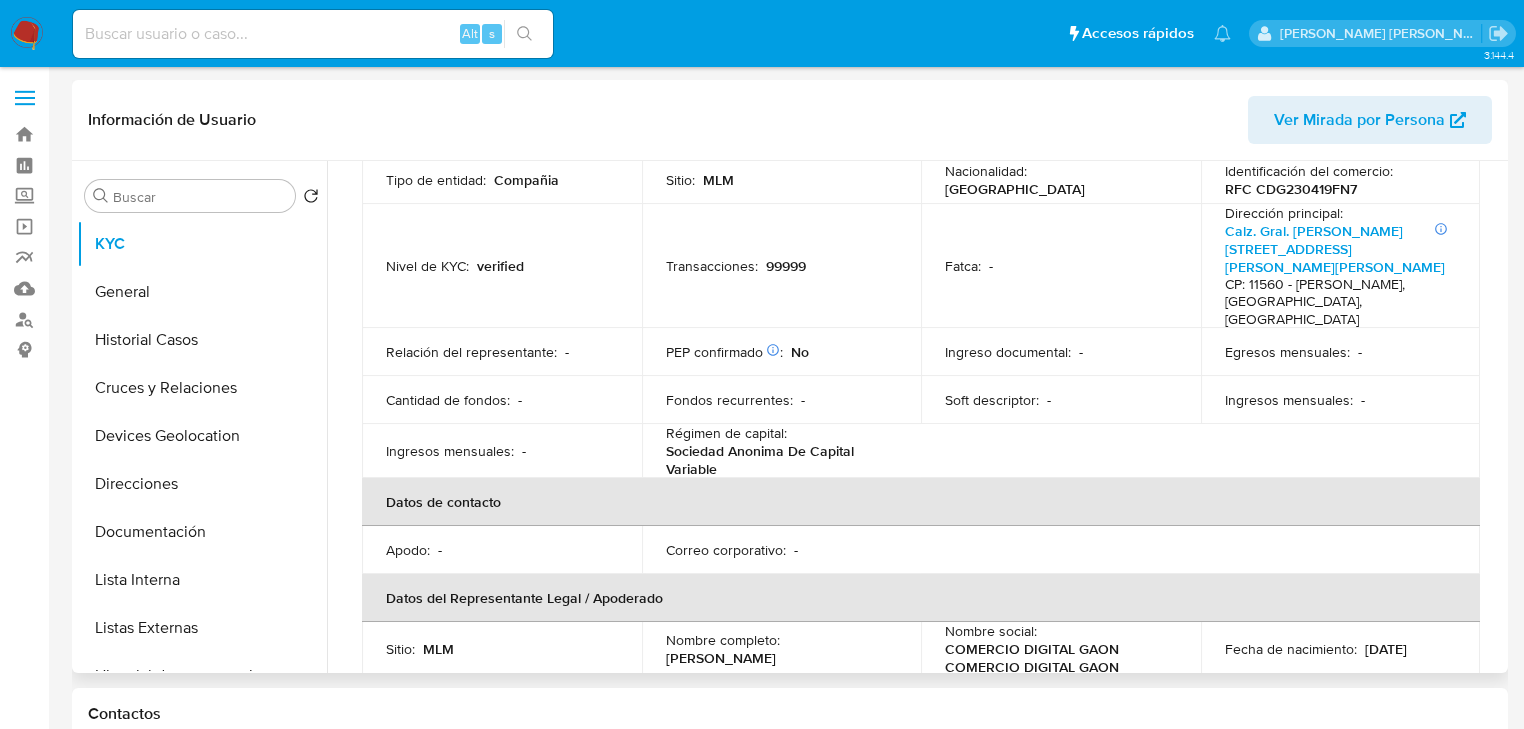 scroll, scrollTop: 248, scrollLeft: 0, axis: vertical 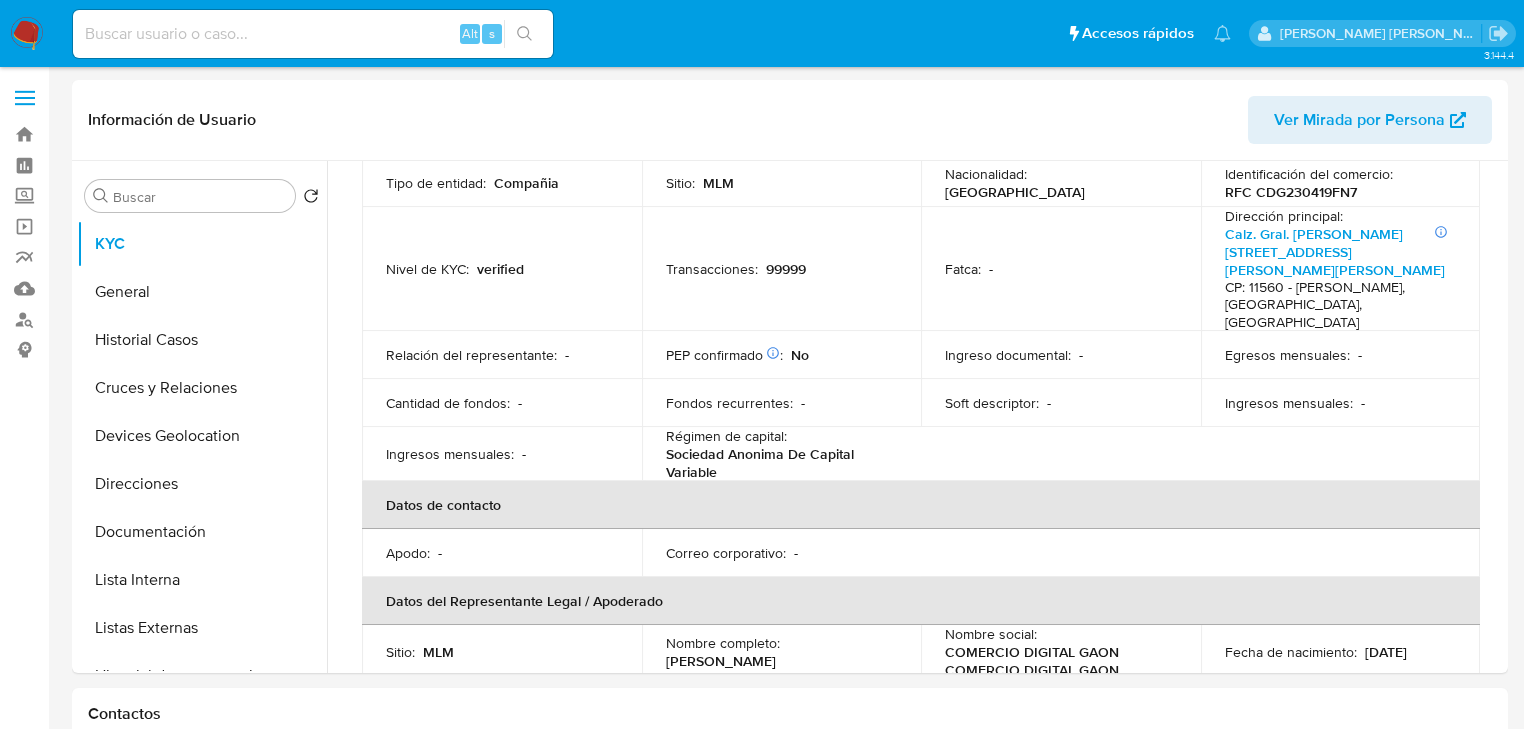 drag, startPoint x: 182, startPoint y: 43, endPoint x: 184, endPoint y: 30, distance: 13.152946 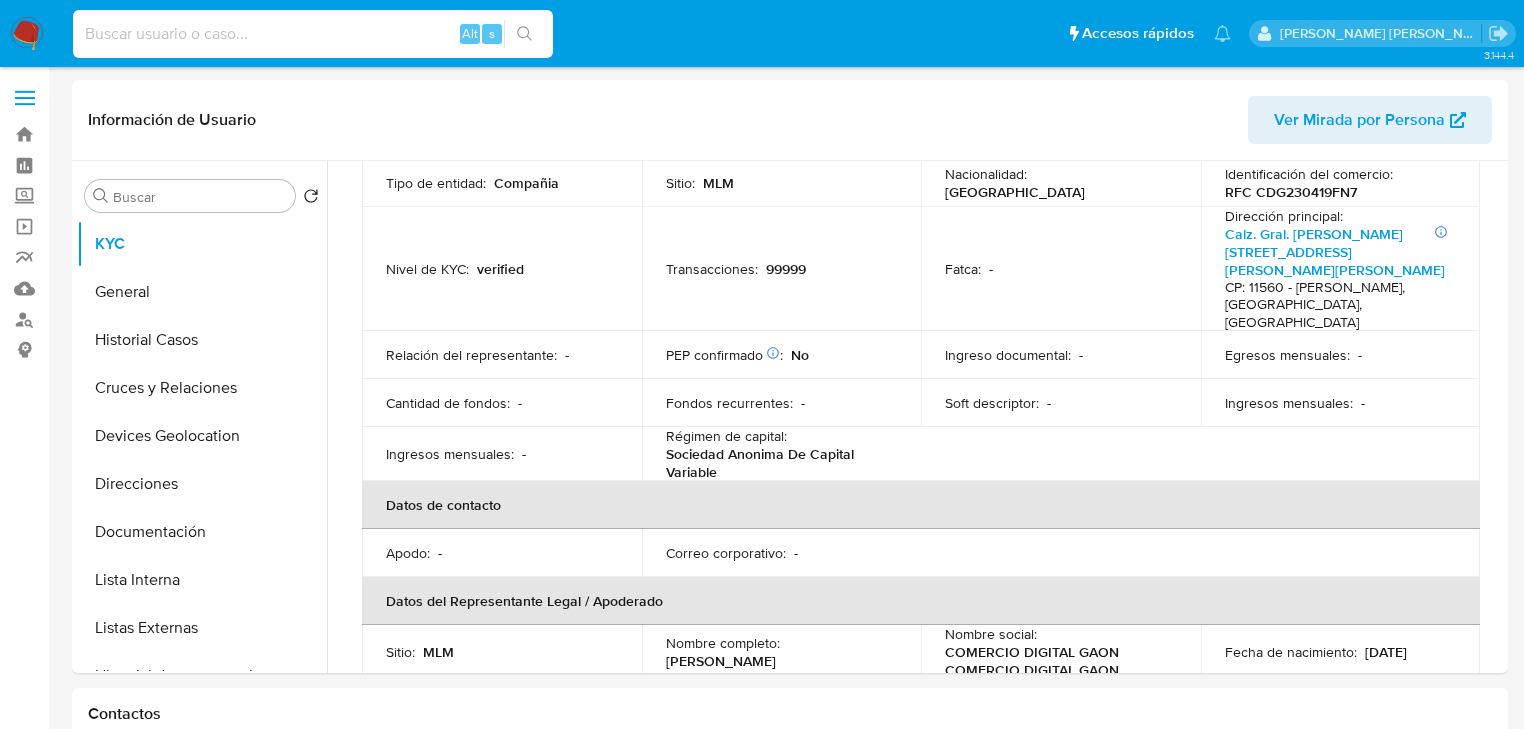 paste on "jiB3tbhU86sFBurEHXd8OGGf" 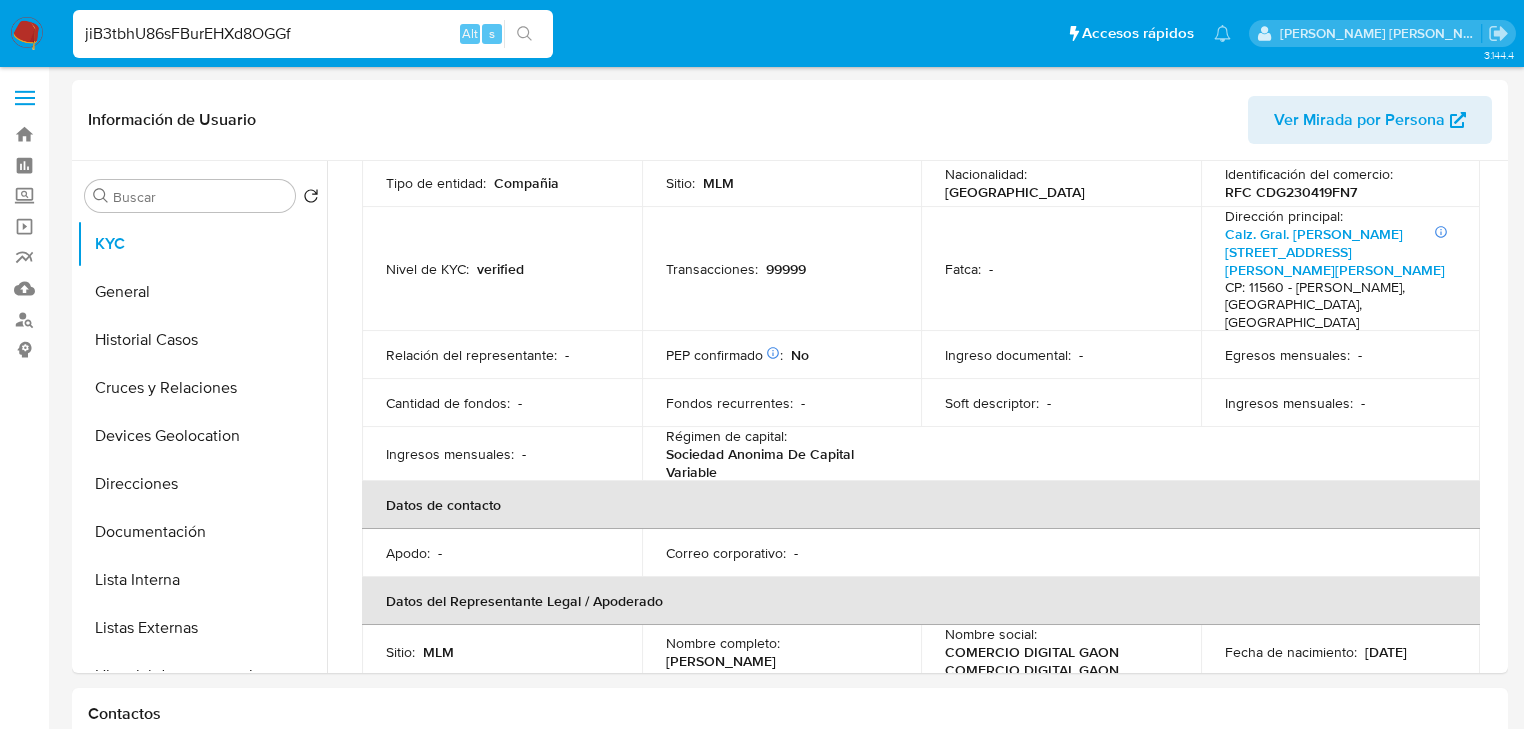 type on "jiB3tbhU86sFBurEHXd8OGGf" 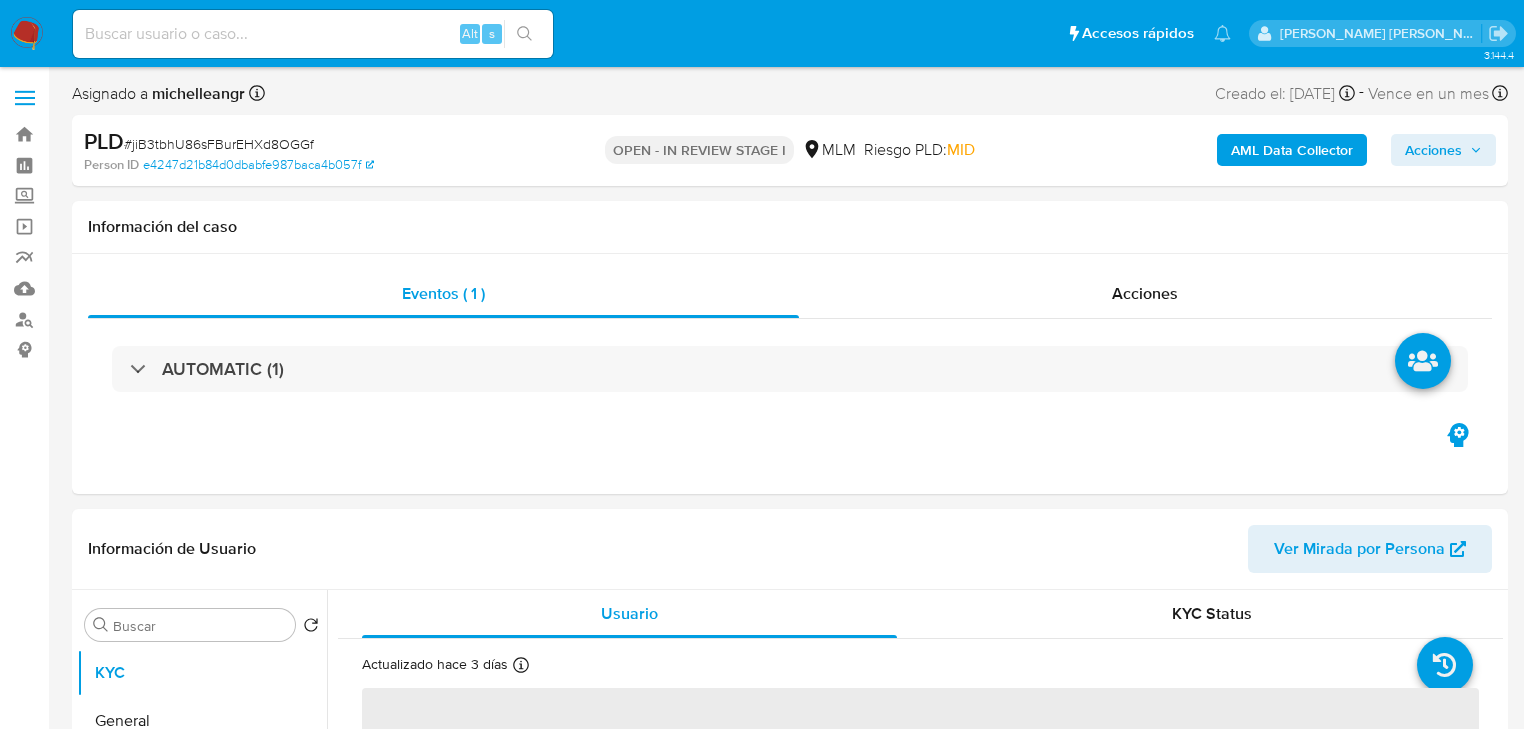 select on "10" 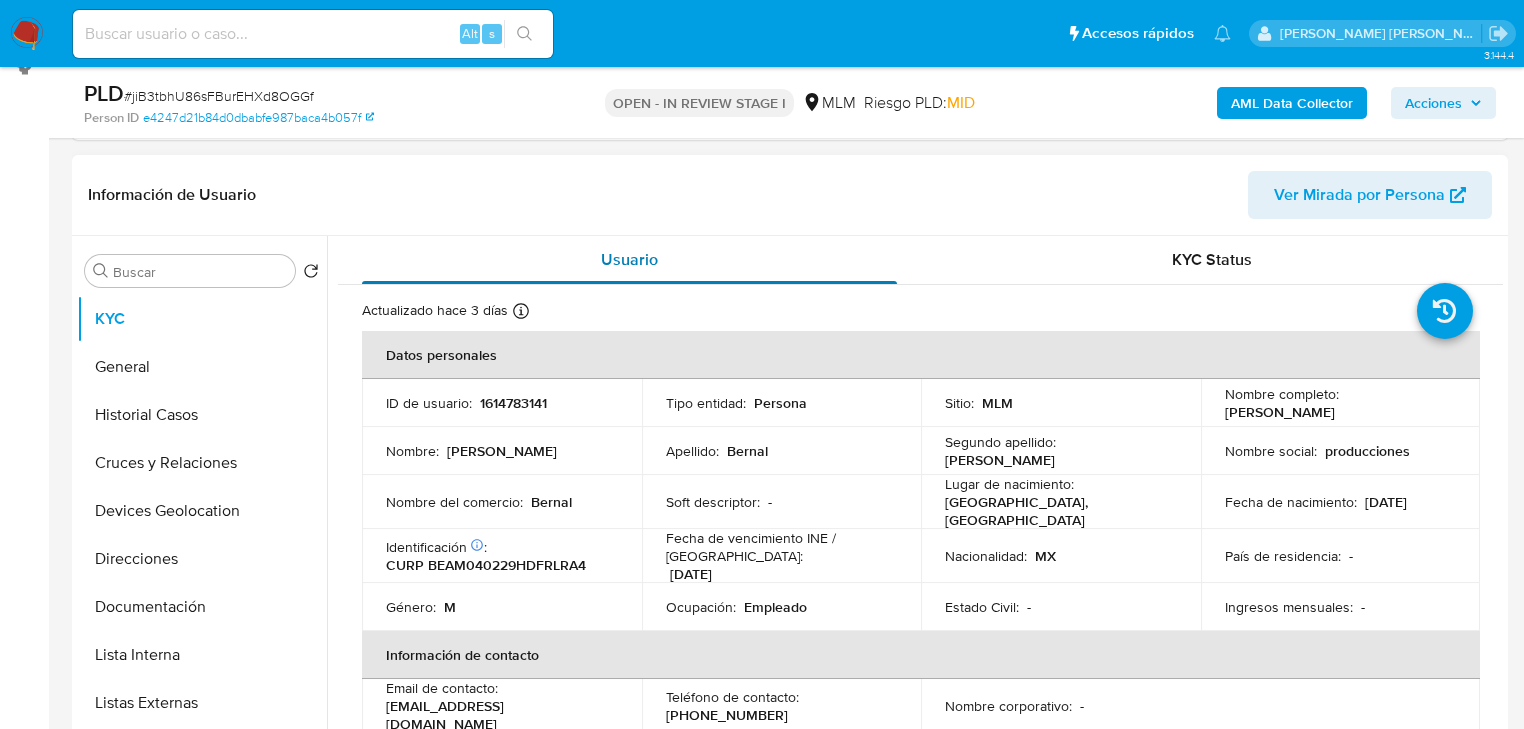 scroll, scrollTop: 320, scrollLeft: 0, axis: vertical 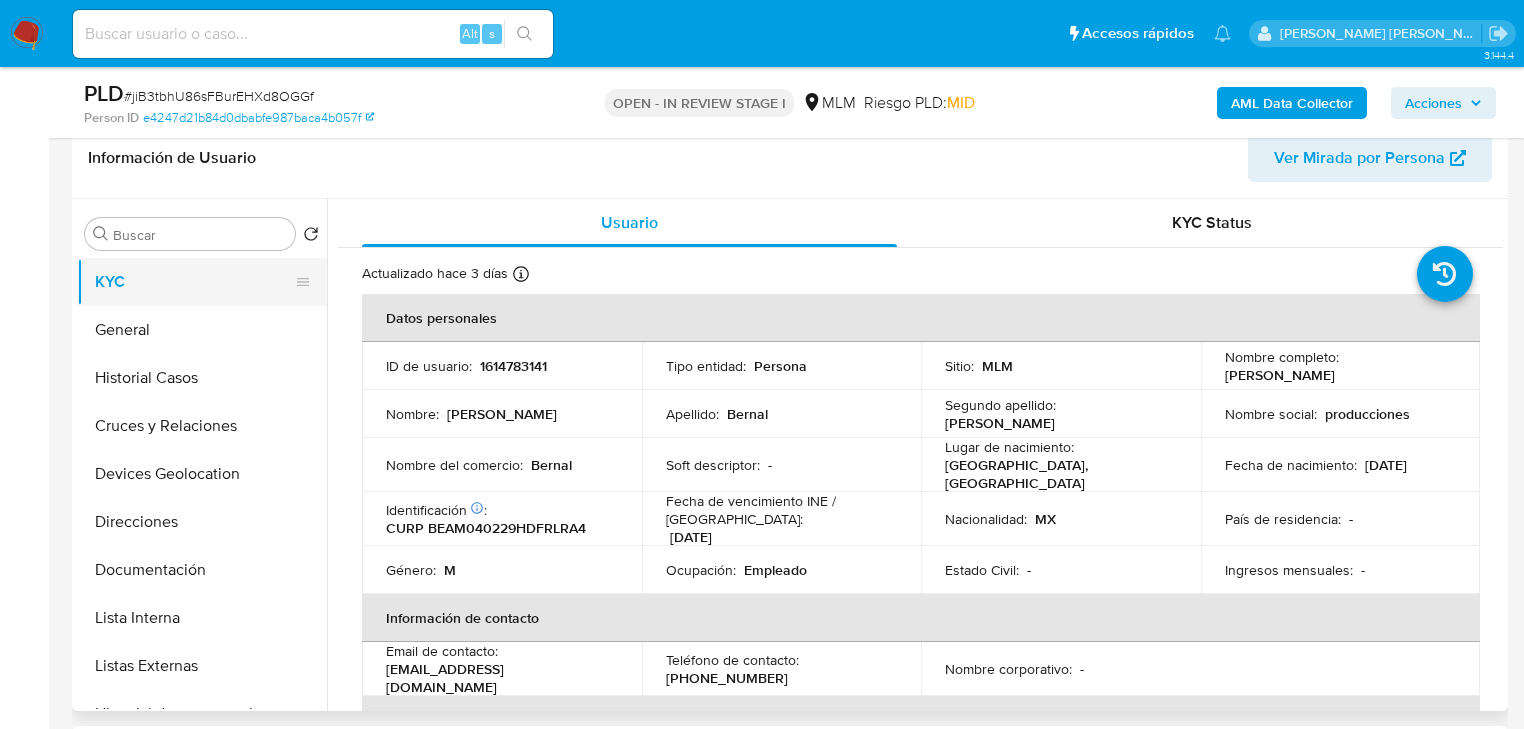 drag, startPoint x: 110, startPoint y: 273, endPoint x: 264, endPoint y: 269, distance: 154.05194 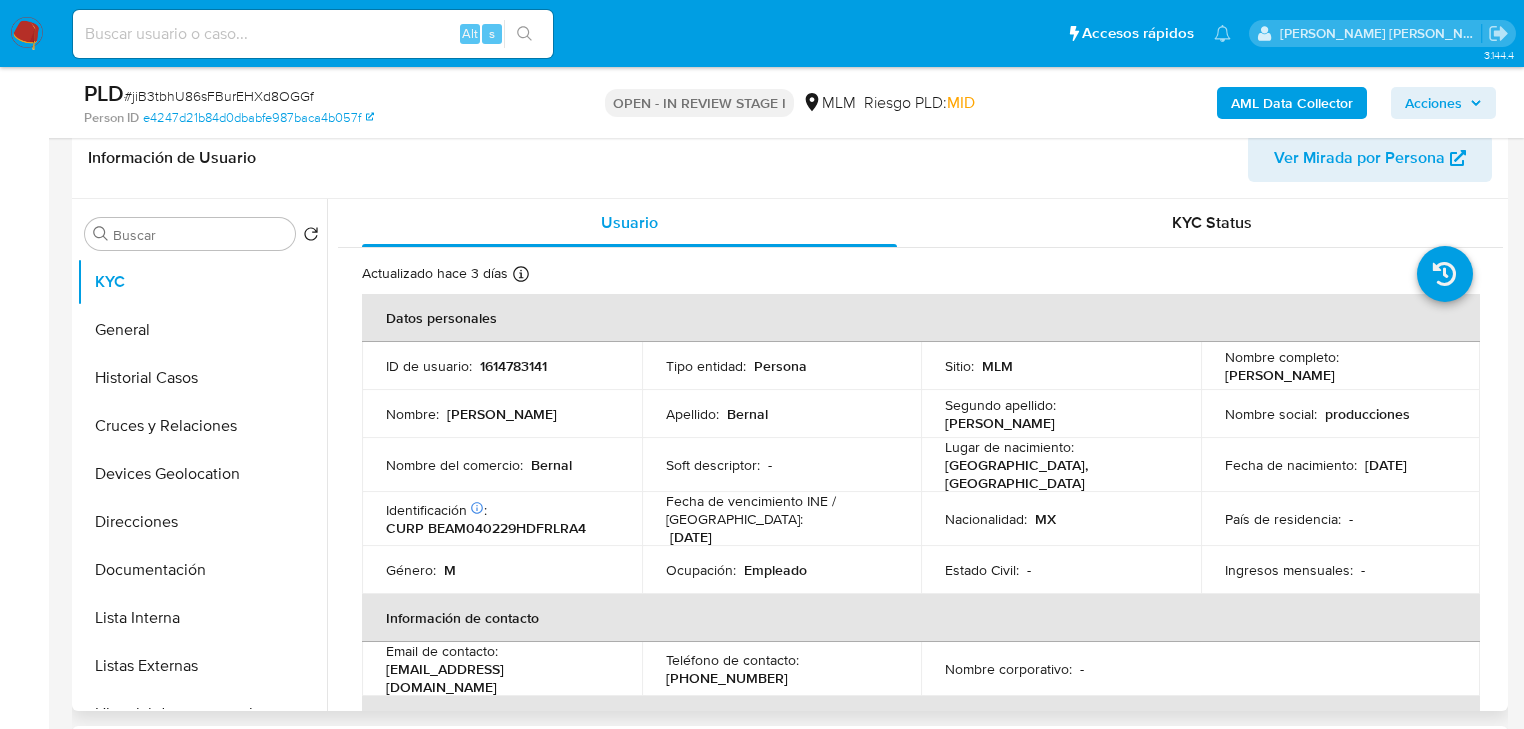 click on "1614783141" at bounding box center (513, 366) 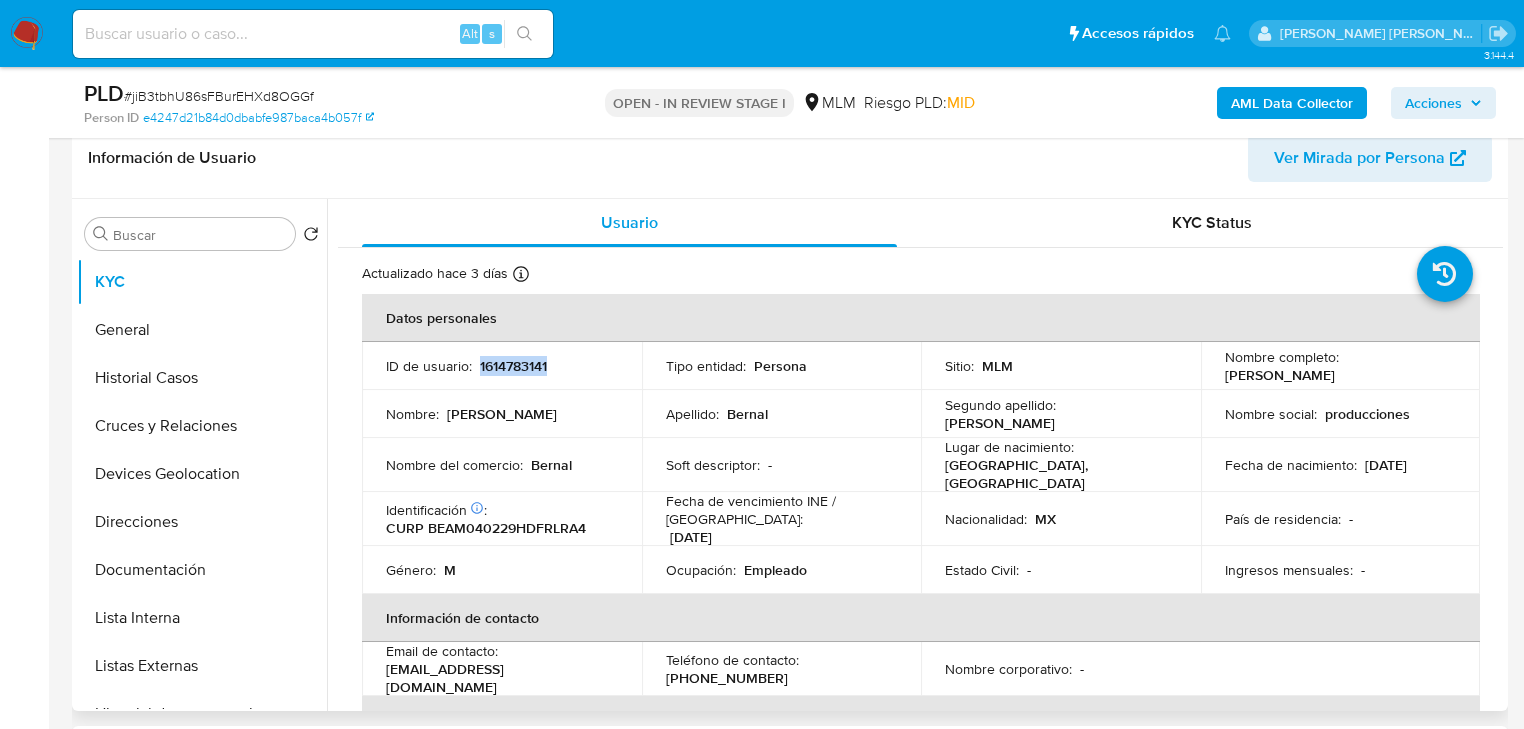 click on "1614783141" at bounding box center (513, 366) 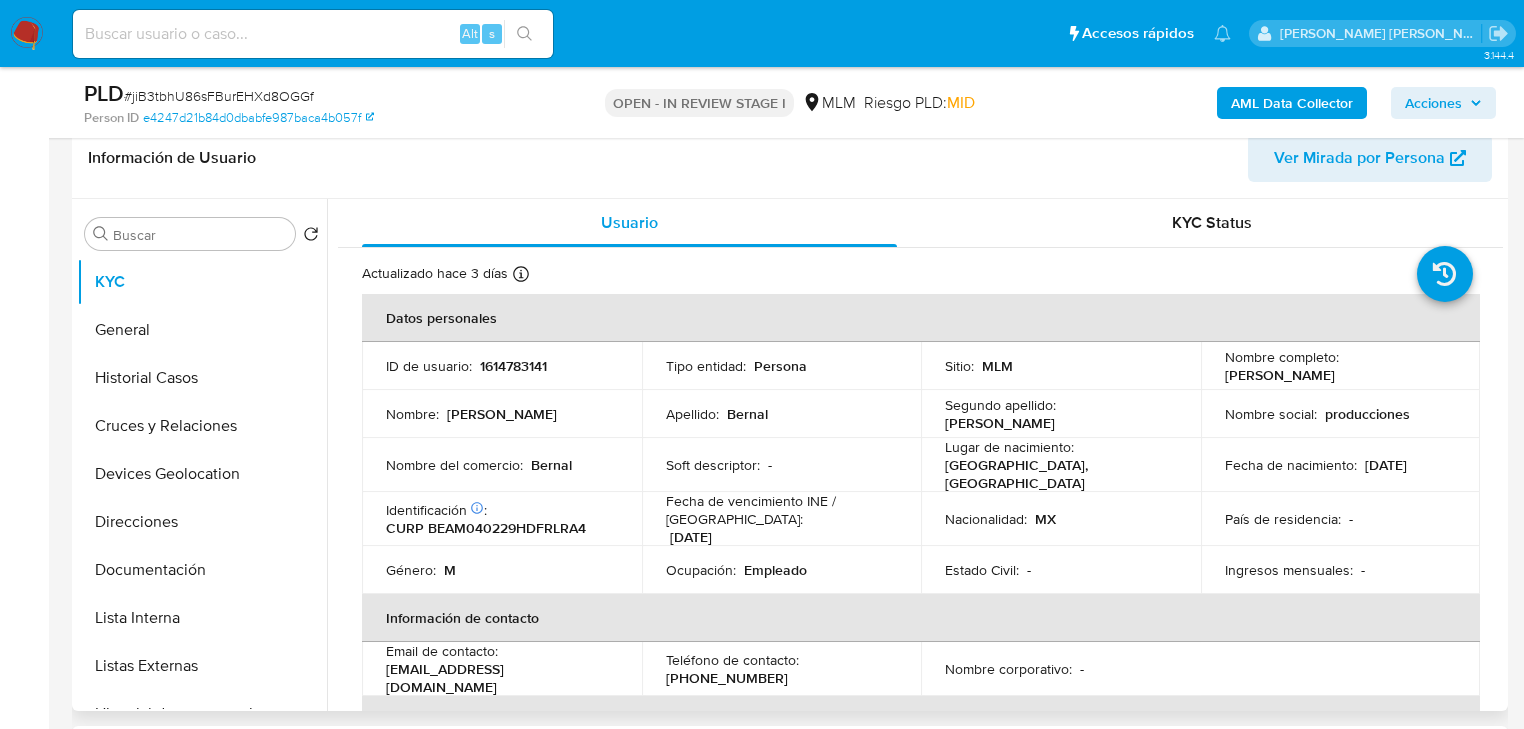 click on "Estado Civil :    -" at bounding box center [1061, 570] 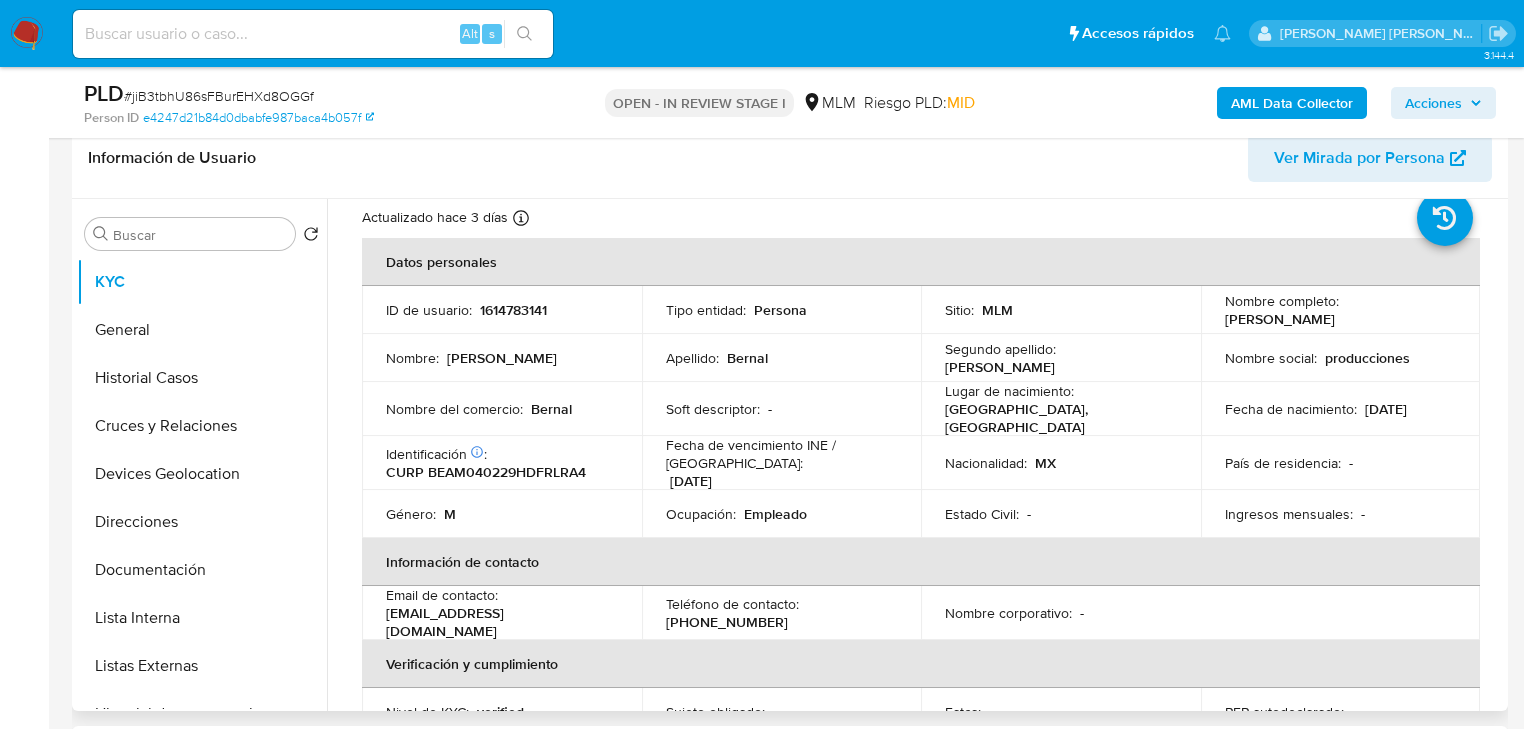 scroll, scrollTop: 80, scrollLeft: 0, axis: vertical 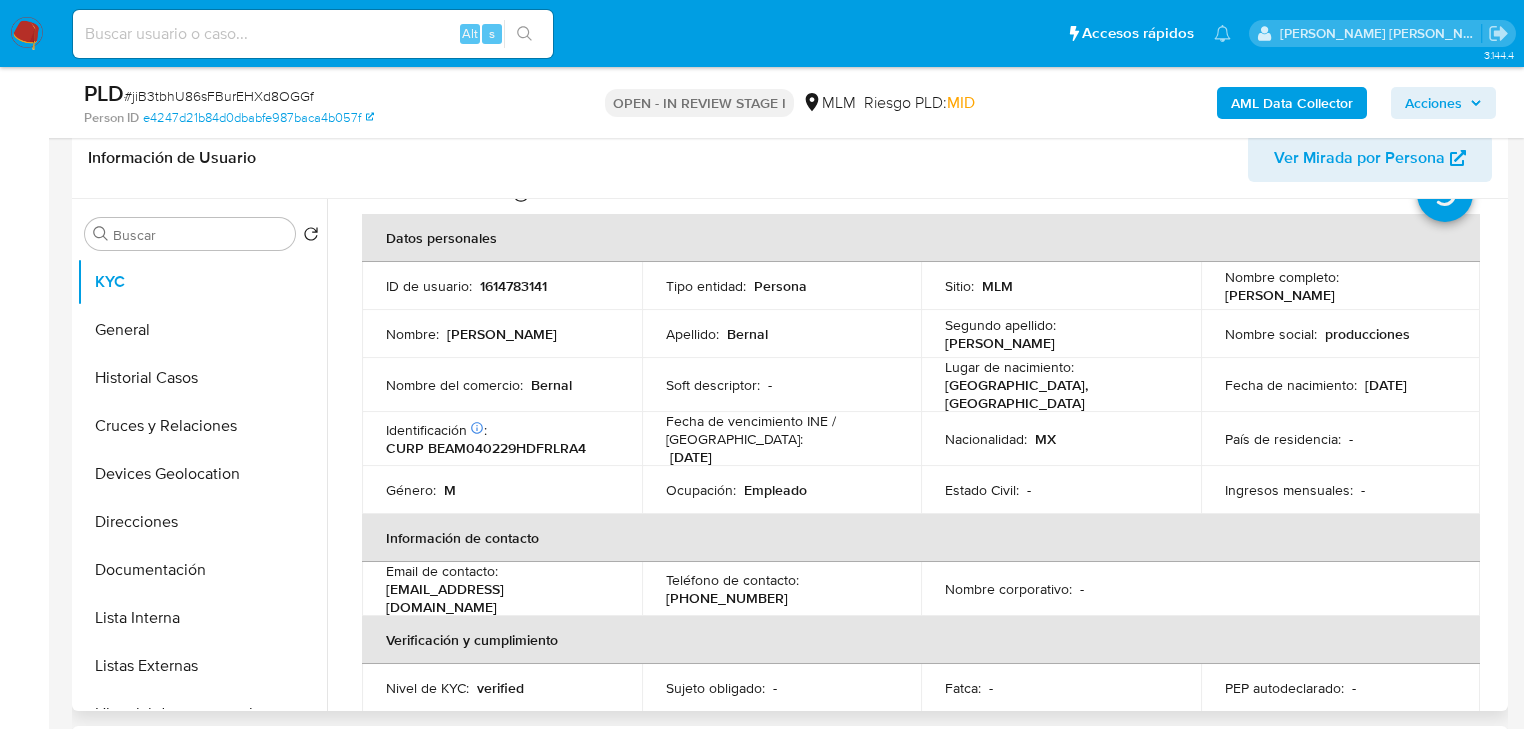 click on "País de residencia :    -" at bounding box center [1341, 439] 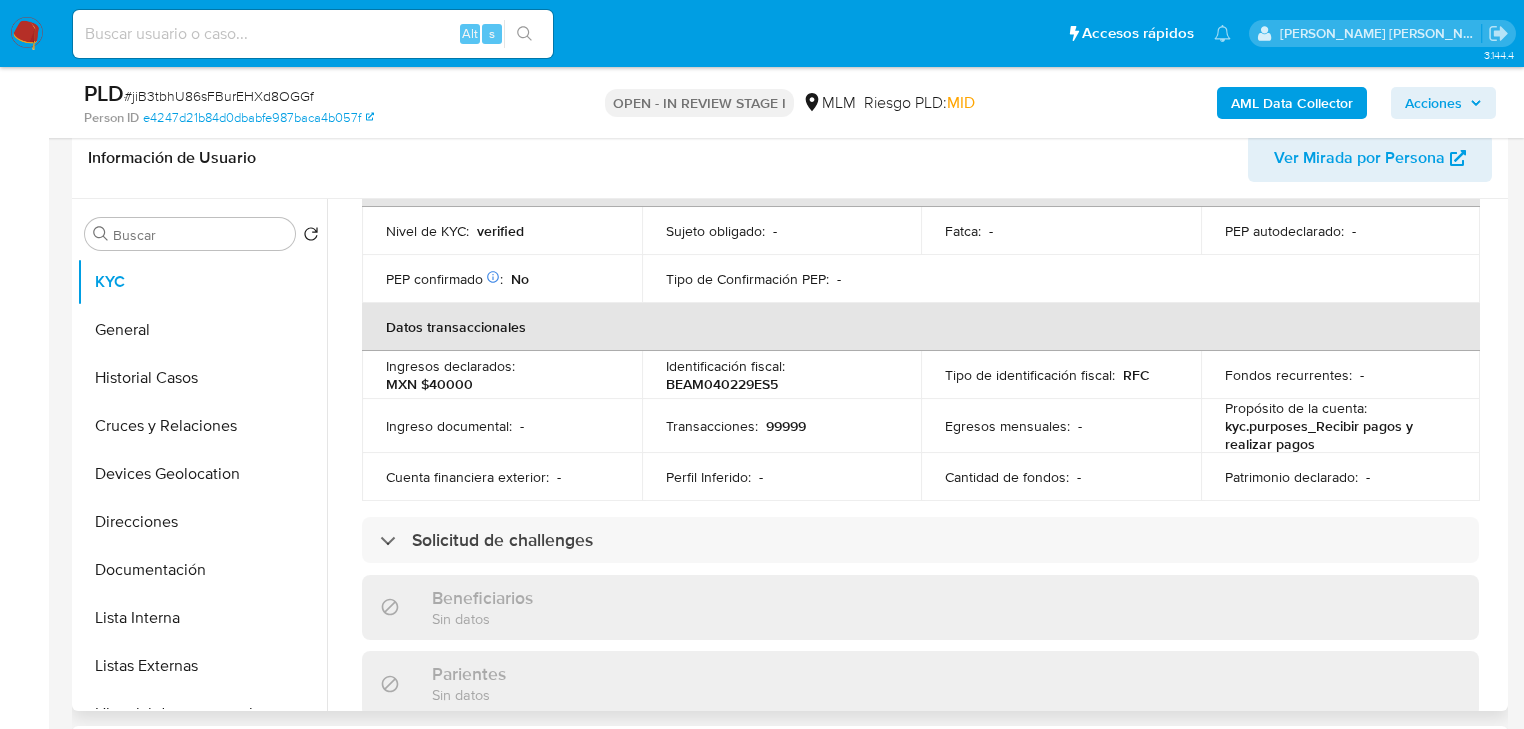 scroll, scrollTop: 560, scrollLeft: 0, axis: vertical 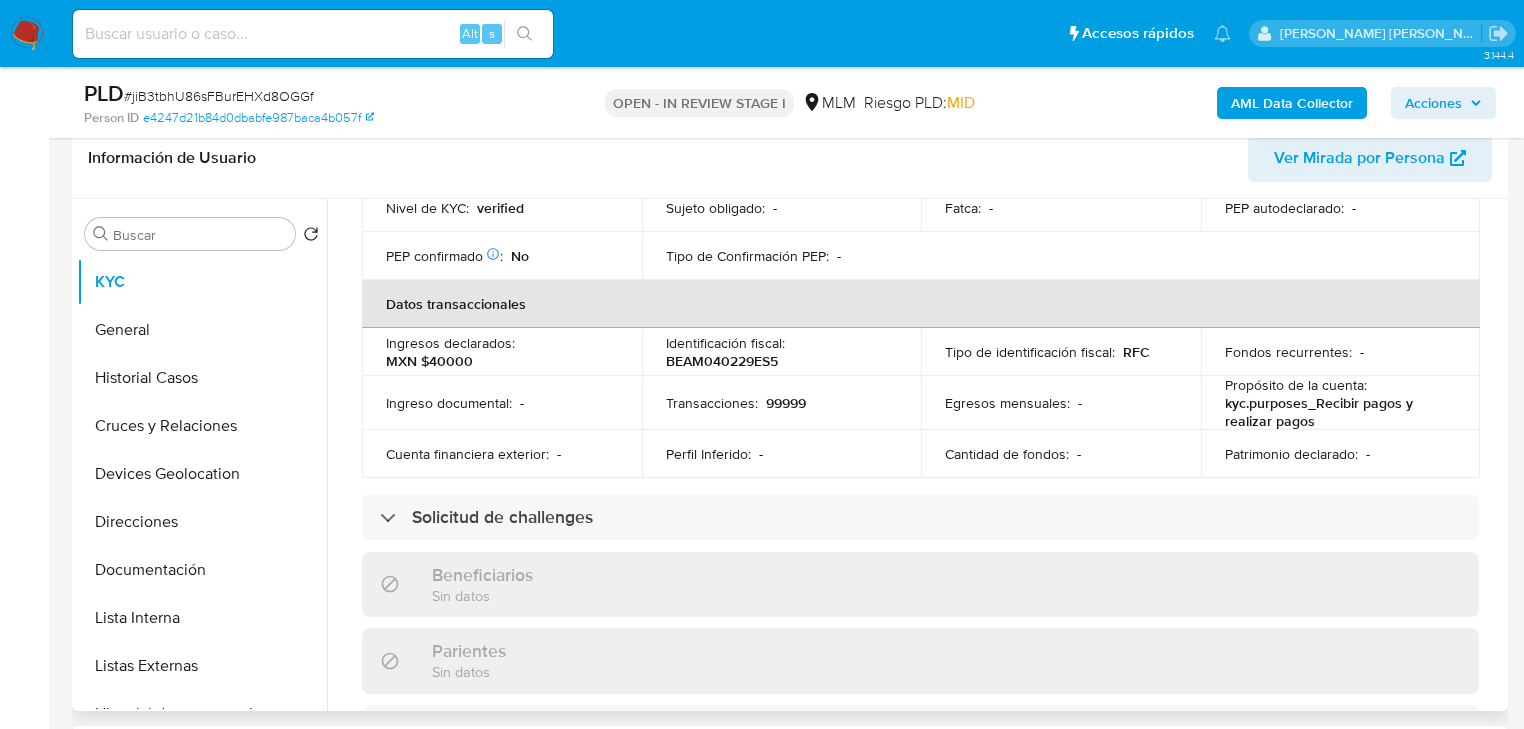 click on "Beneficiarios Sin datos" at bounding box center (920, 584) 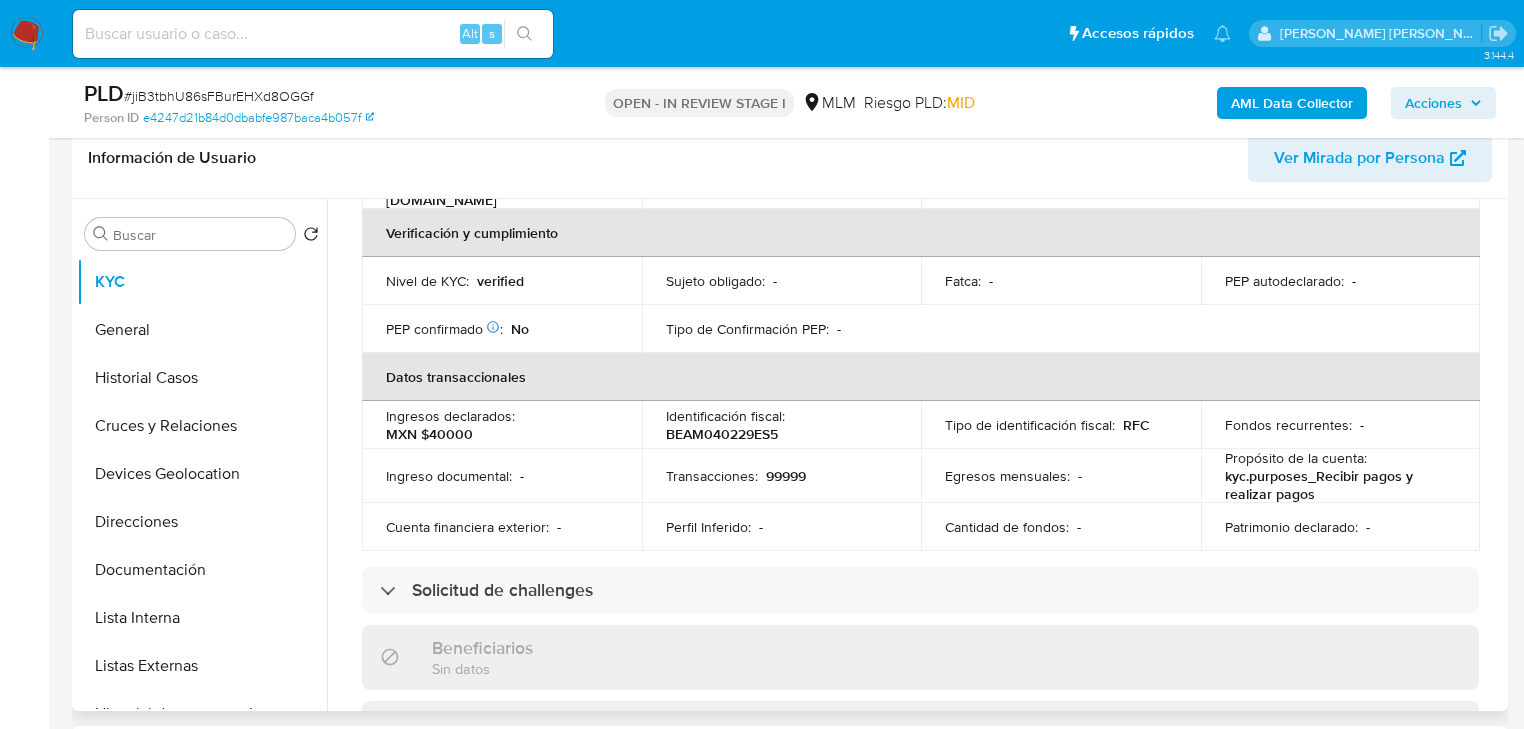 scroll, scrollTop: 480, scrollLeft: 0, axis: vertical 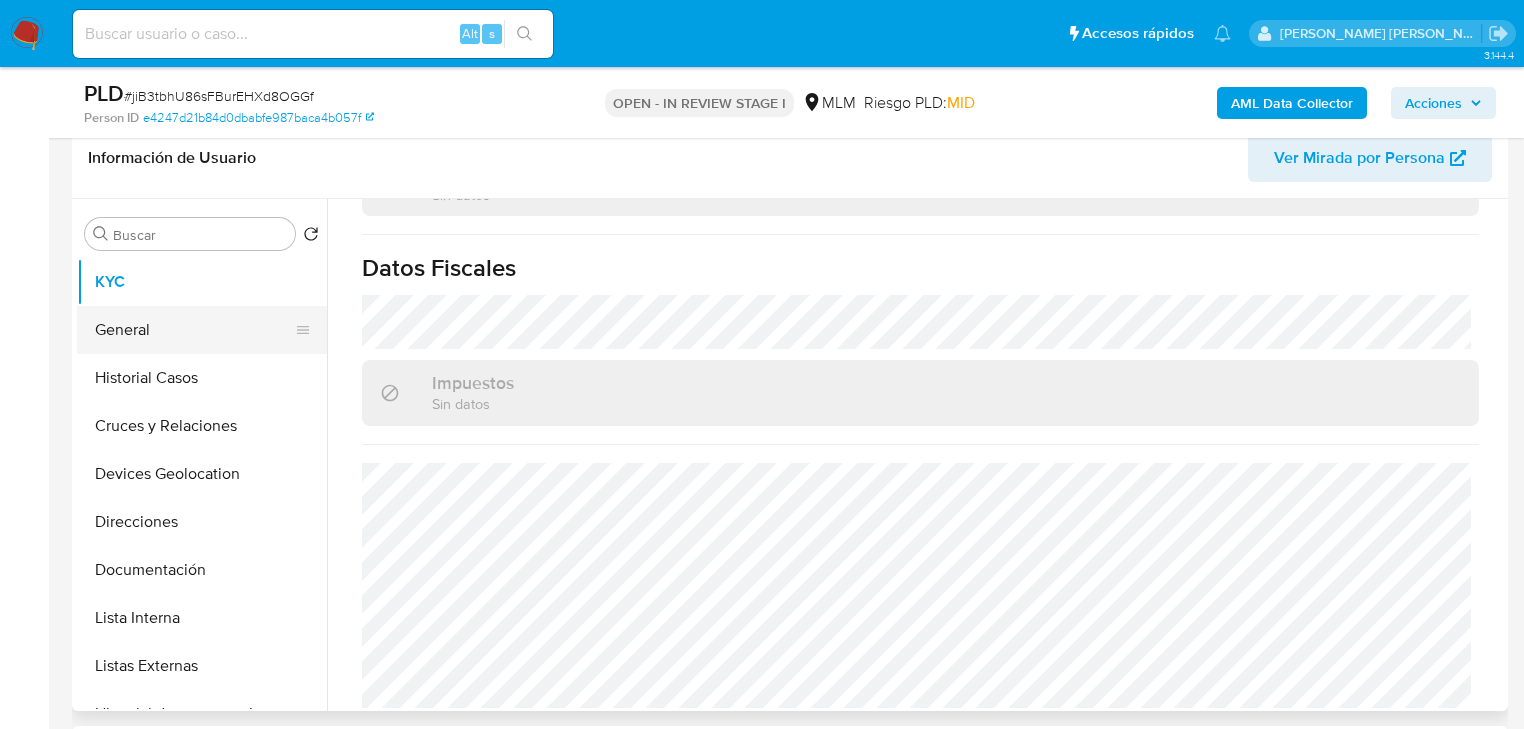 click on "General" at bounding box center (194, 330) 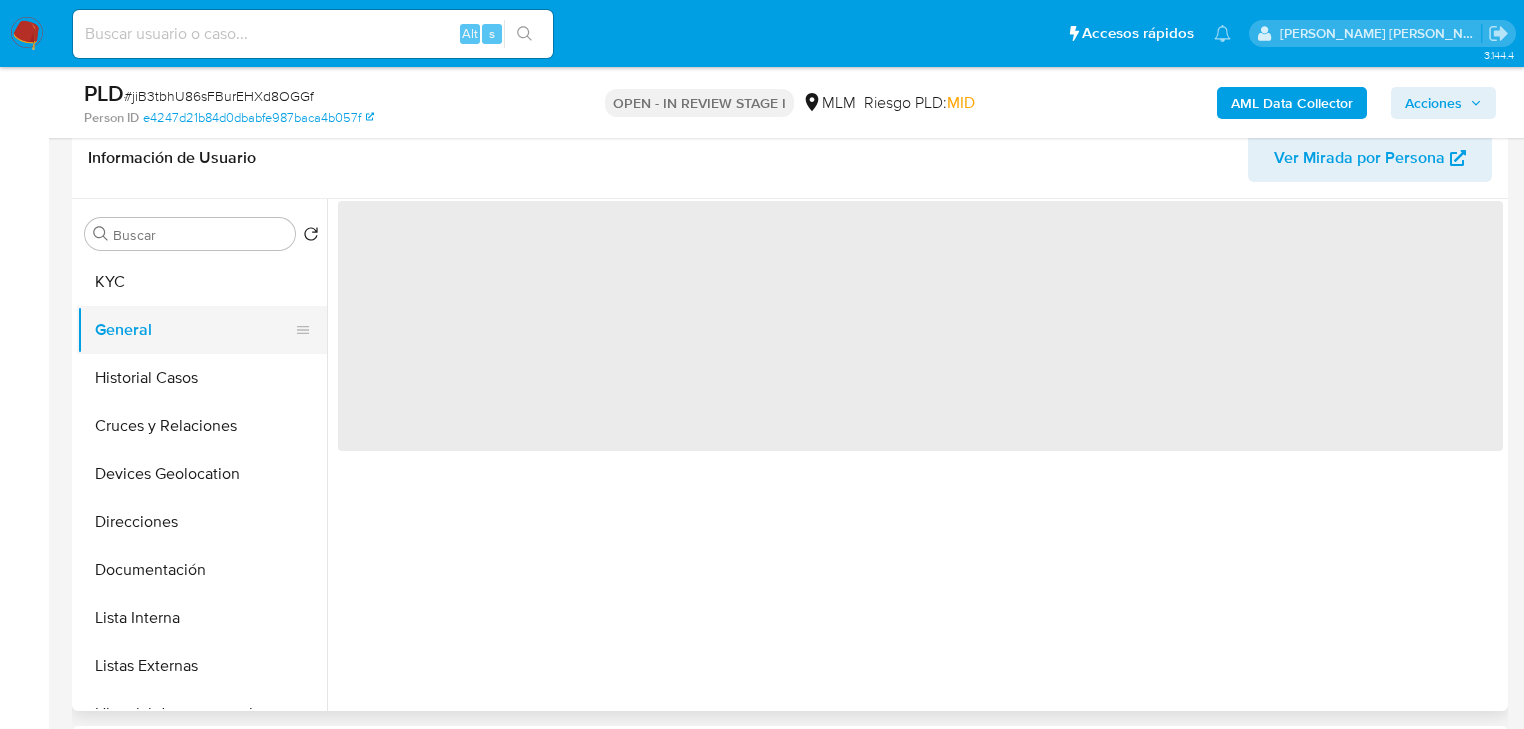 scroll, scrollTop: 0, scrollLeft: 0, axis: both 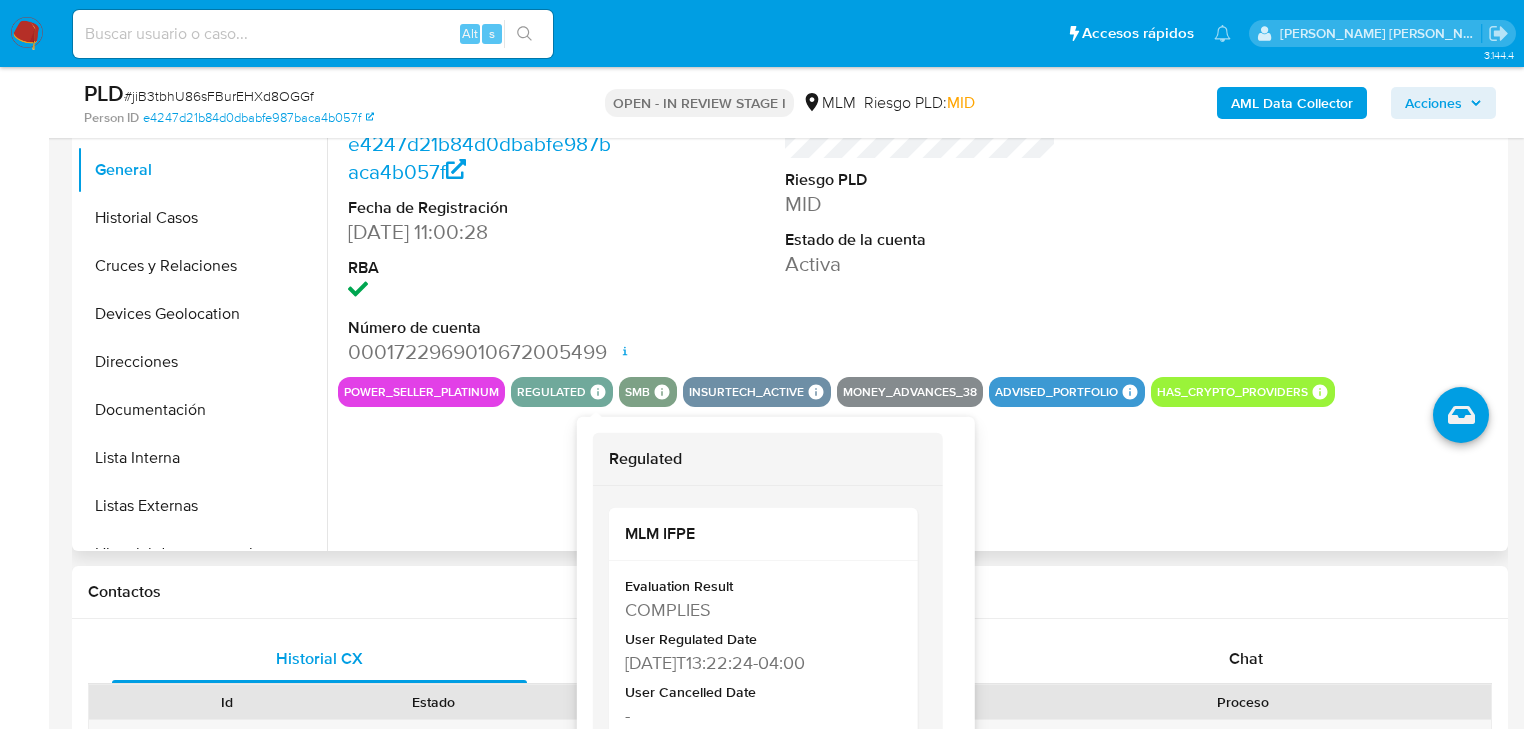 type 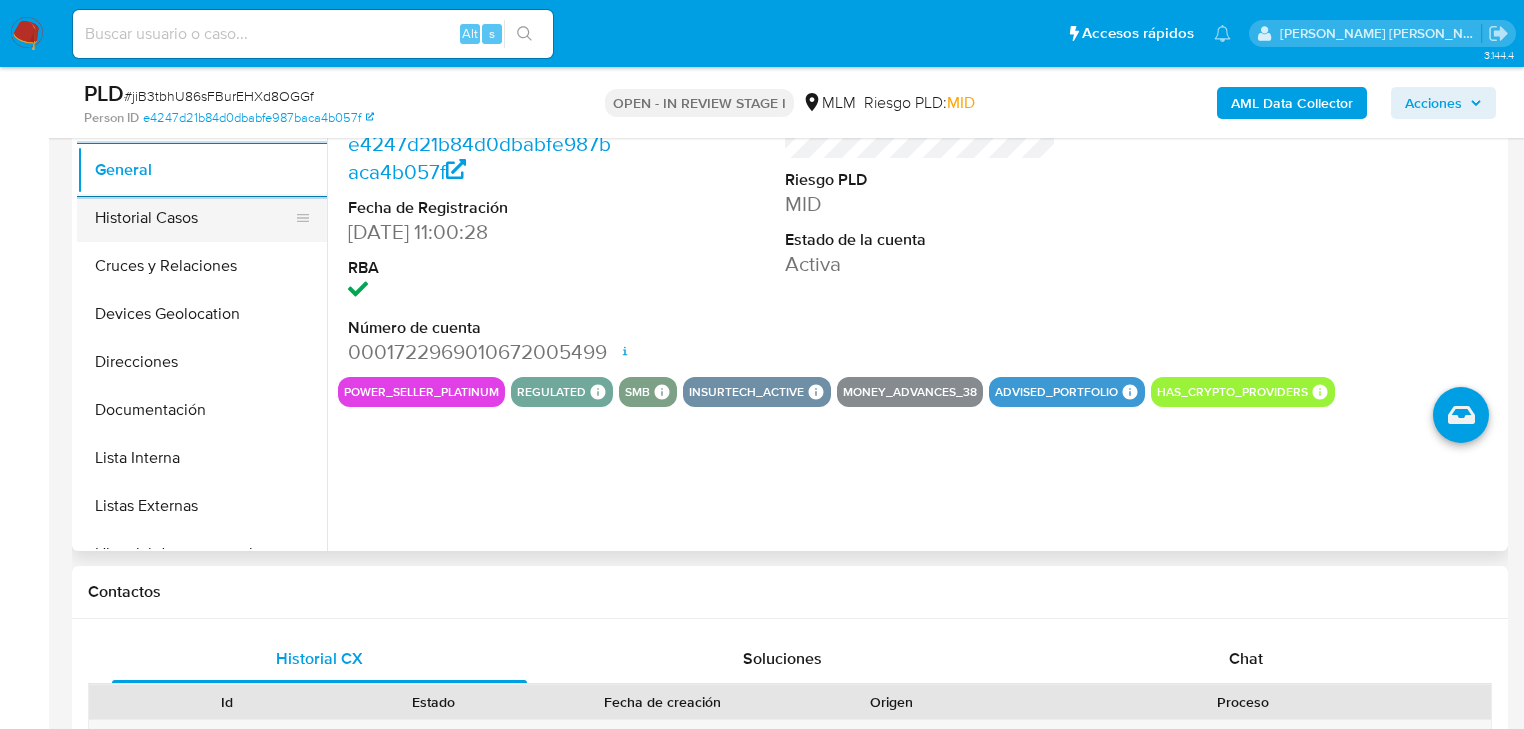 click on "Historial Casos" at bounding box center [194, 218] 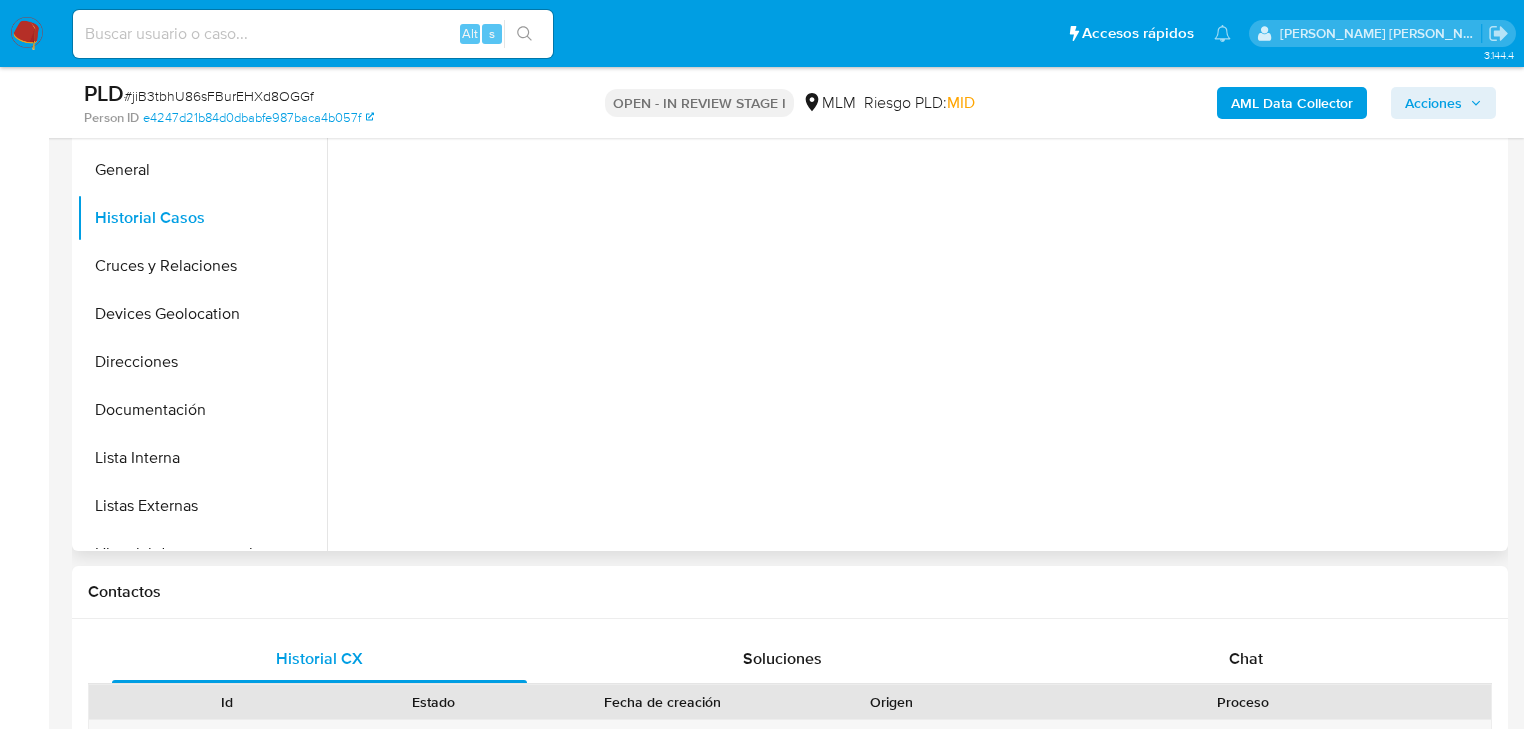 type 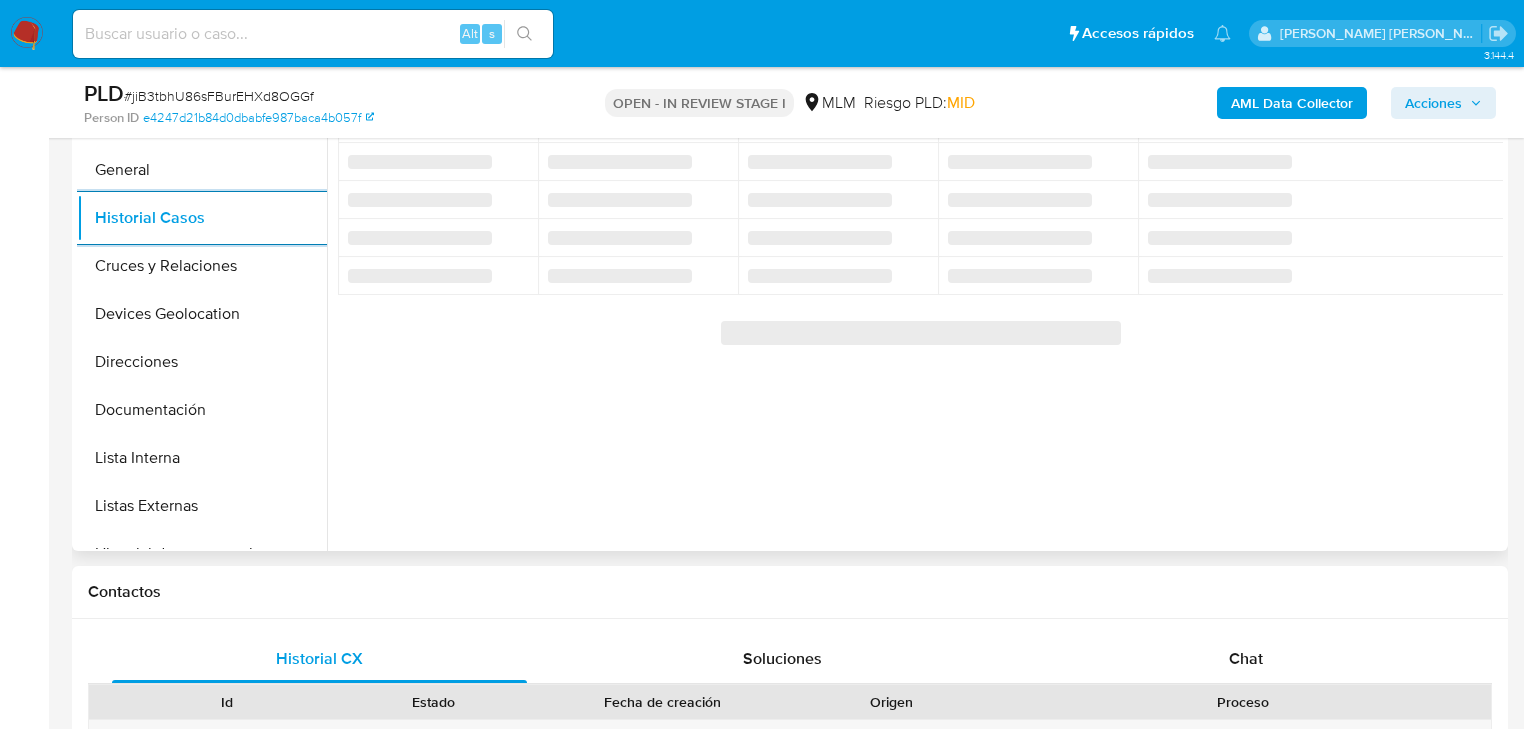 scroll, scrollTop: 400, scrollLeft: 0, axis: vertical 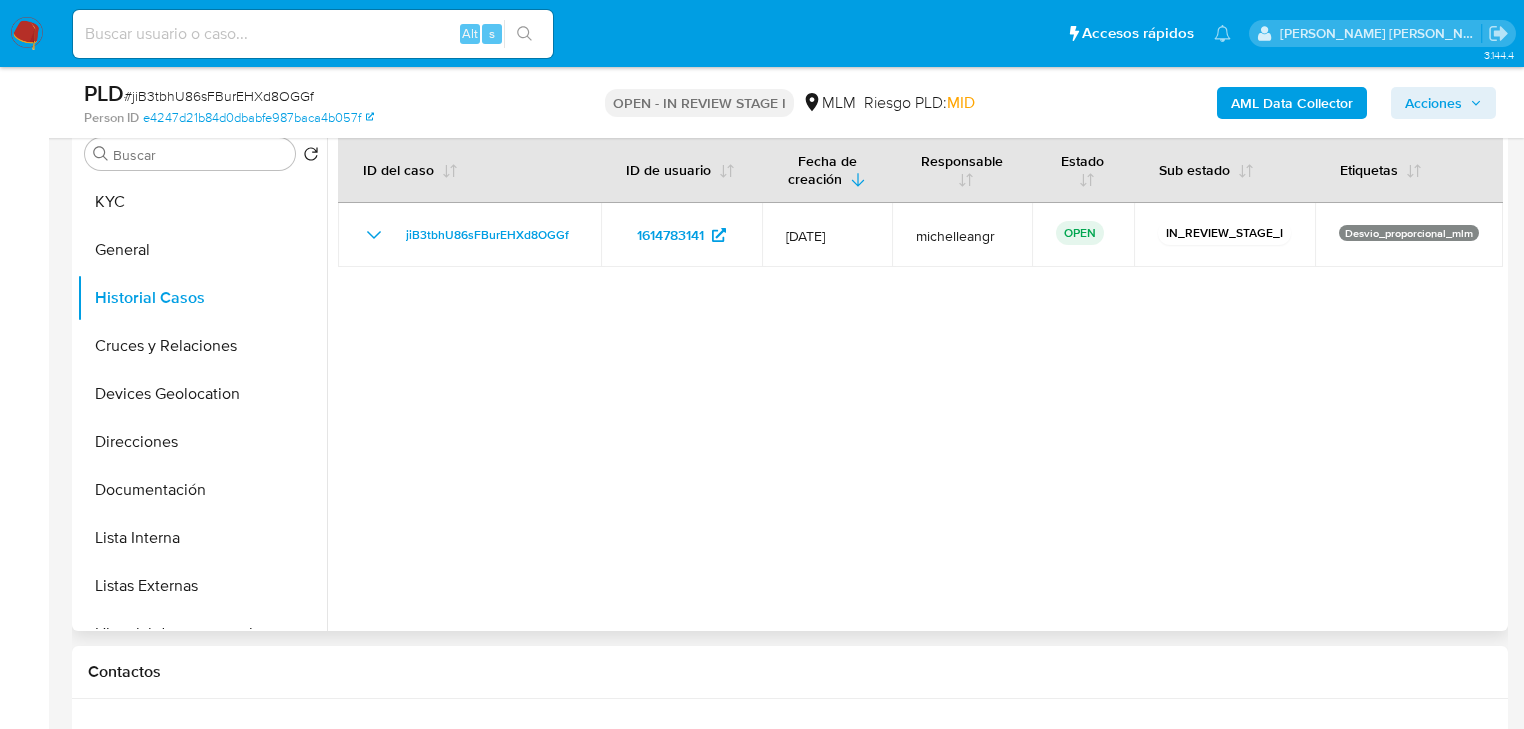 click at bounding box center [915, 375] 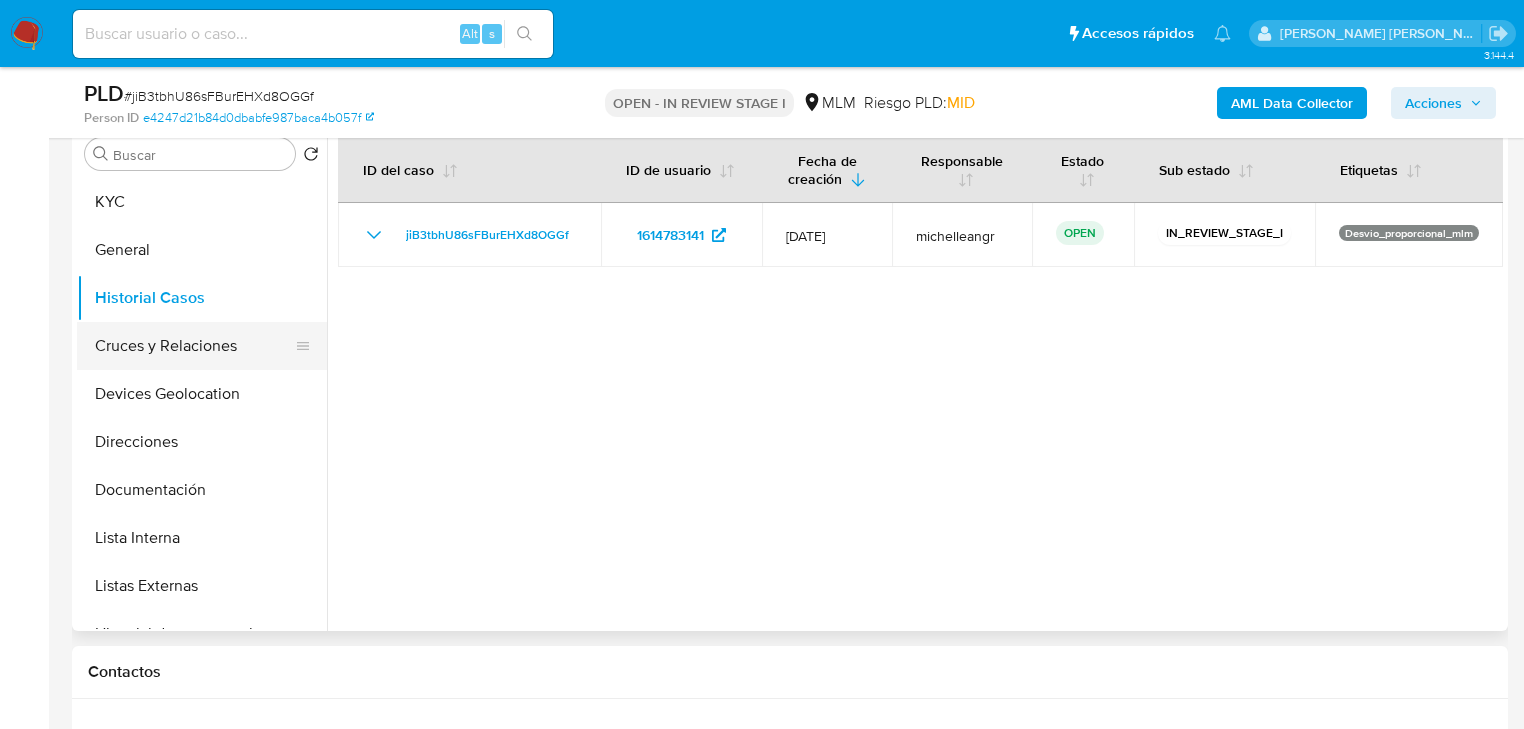 click on "Cruces y Relaciones" at bounding box center [194, 346] 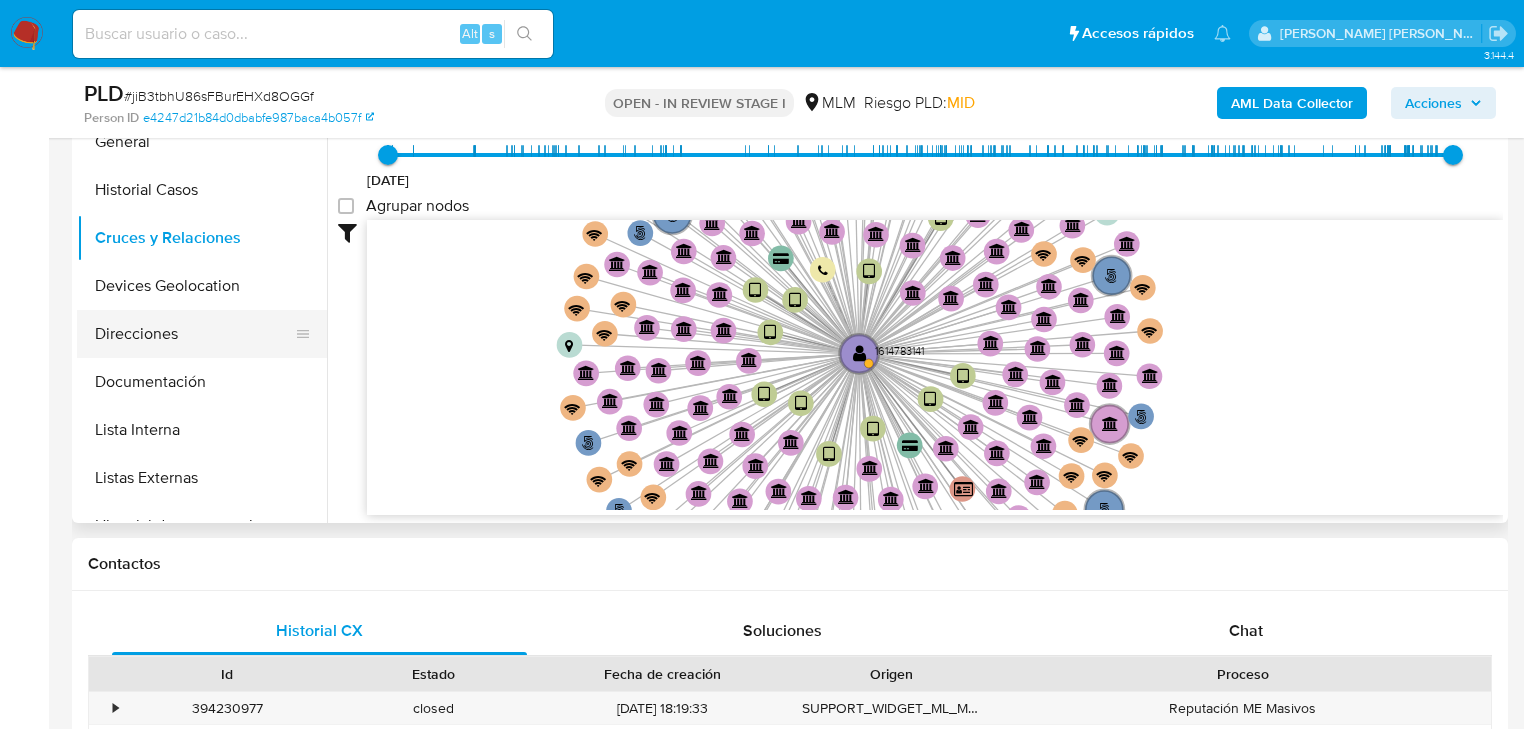 scroll, scrollTop: 480, scrollLeft: 0, axis: vertical 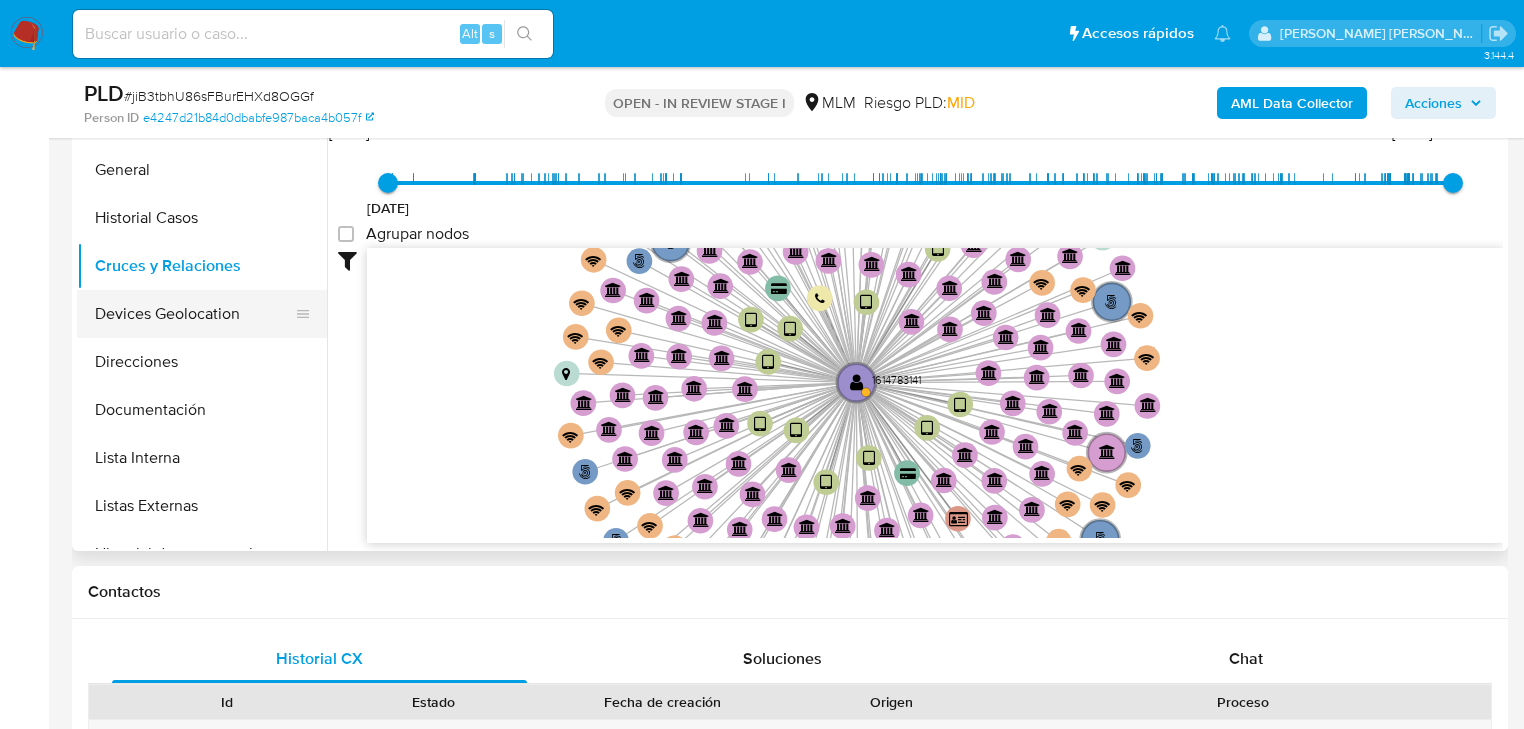 click on "Devices Geolocation" at bounding box center (194, 314) 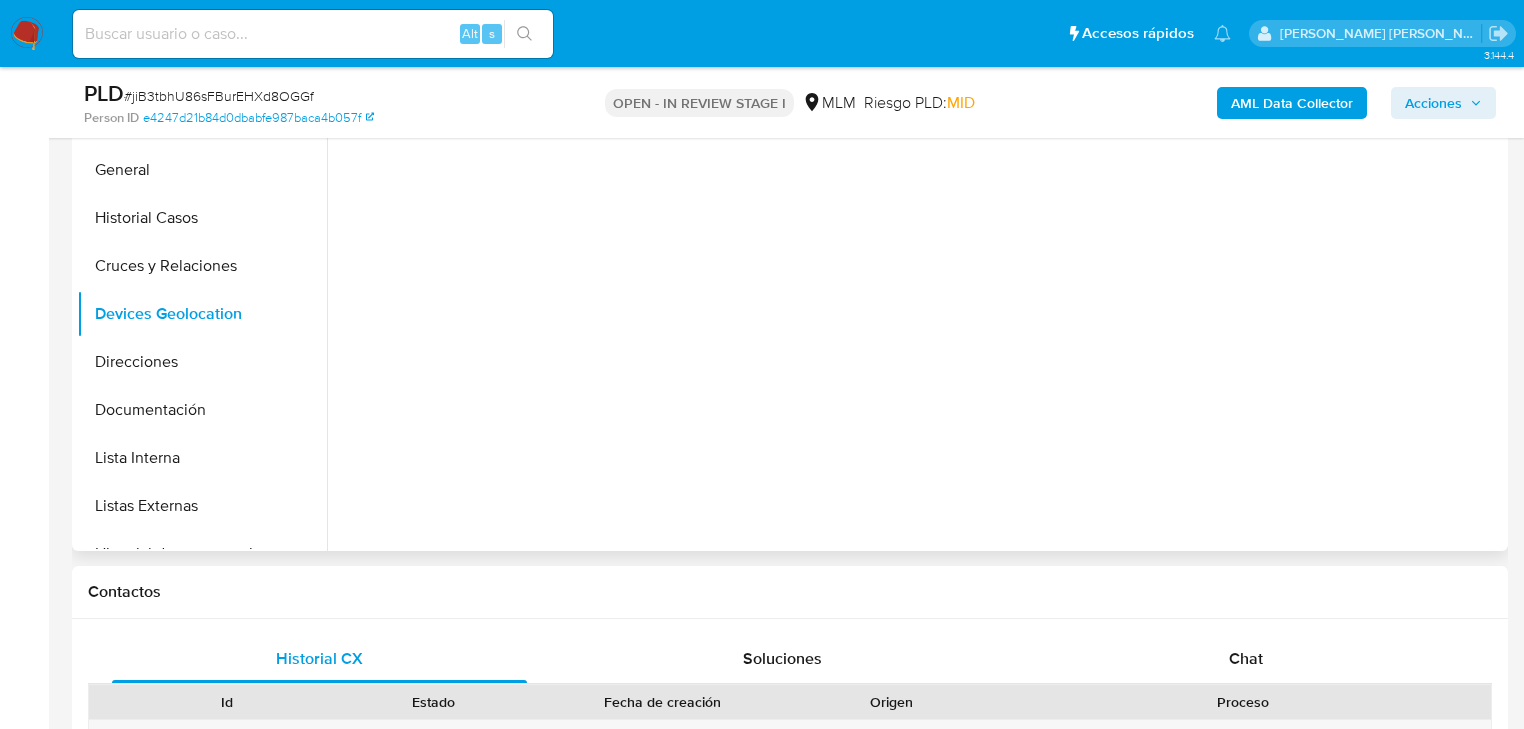 scroll, scrollTop: 400, scrollLeft: 0, axis: vertical 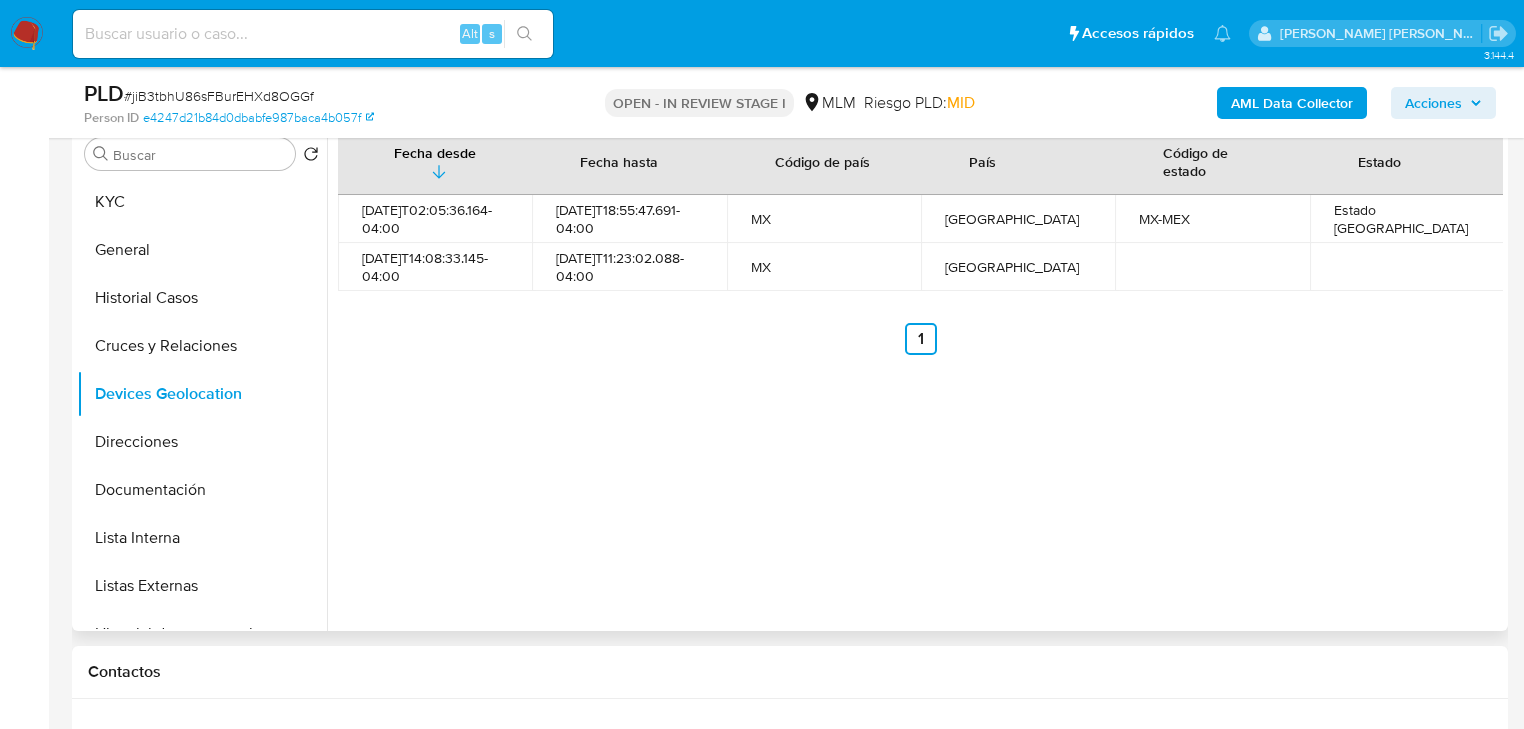 type 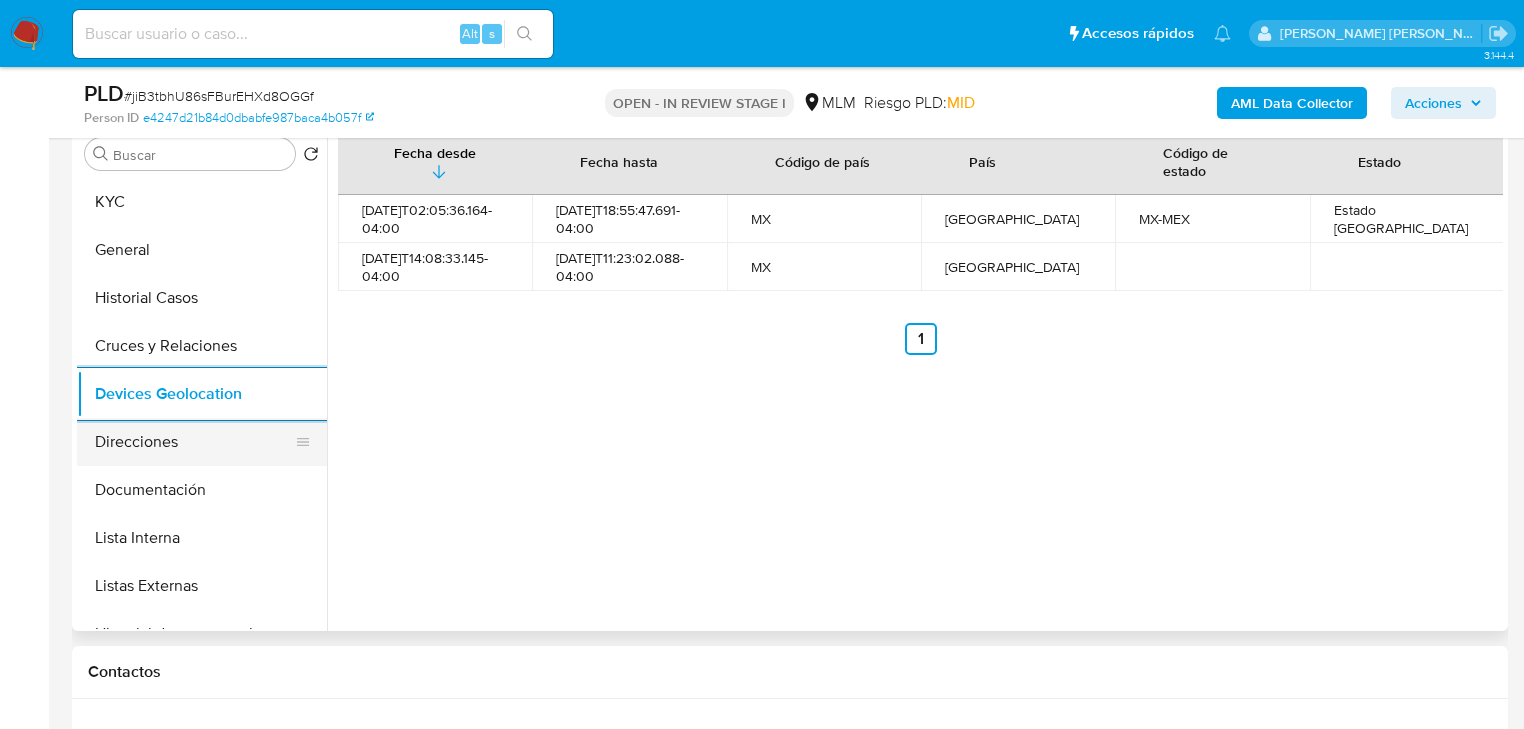 drag, startPoint x: 174, startPoint y: 429, endPoint x: 188, endPoint y: 428, distance: 14.035668 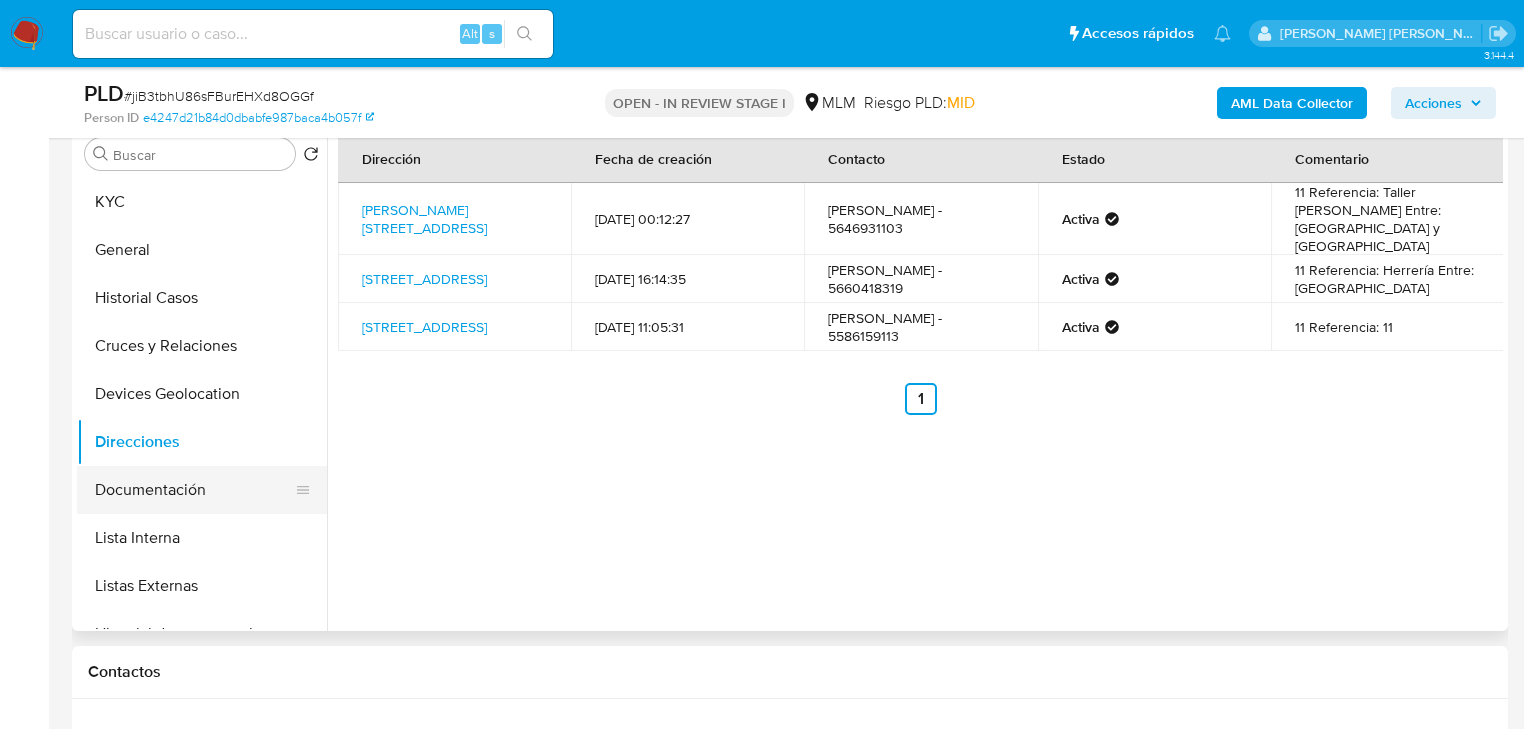 click on "Documentación" at bounding box center [194, 490] 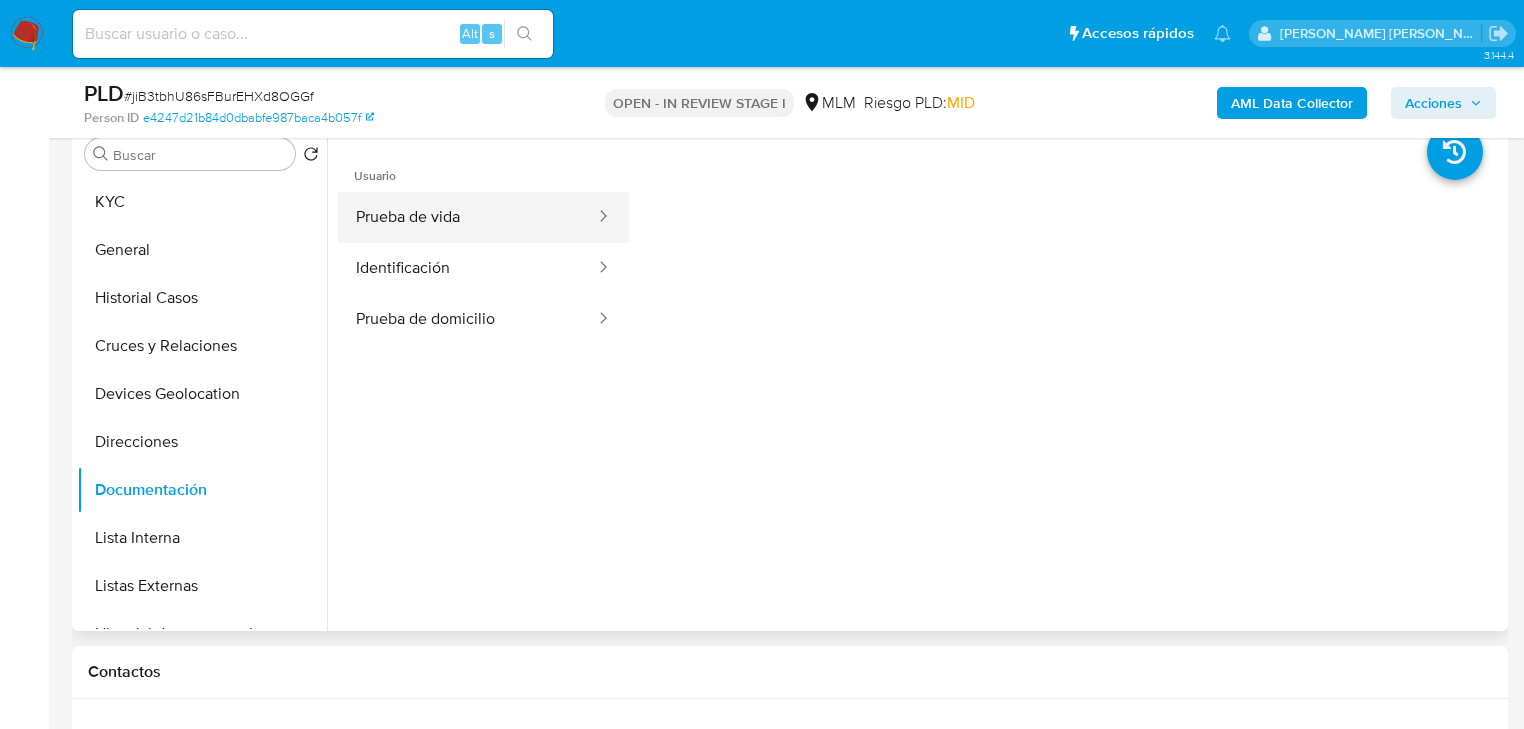 click on "Prueba de vida" at bounding box center (467, 217) 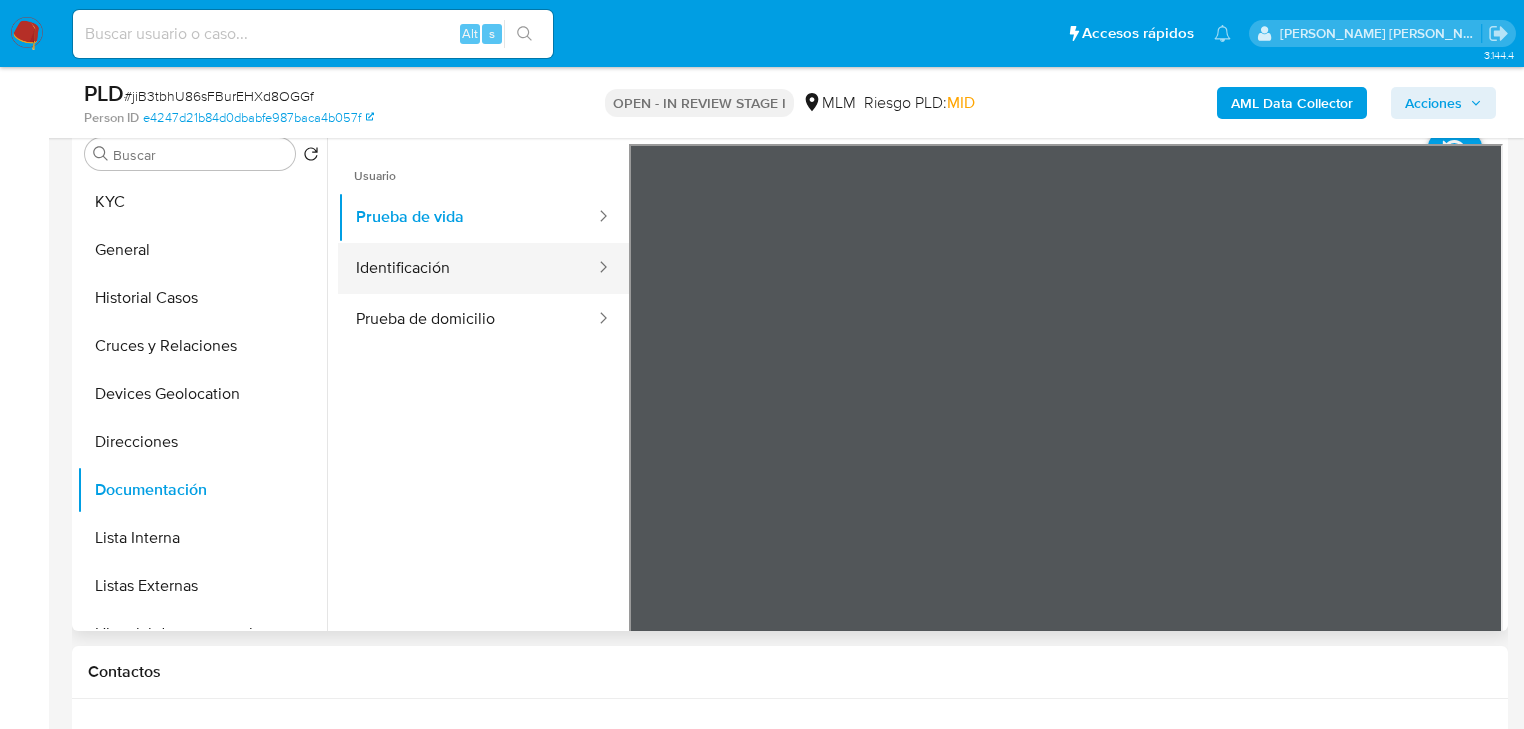click on "Identificación" at bounding box center [467, 268] 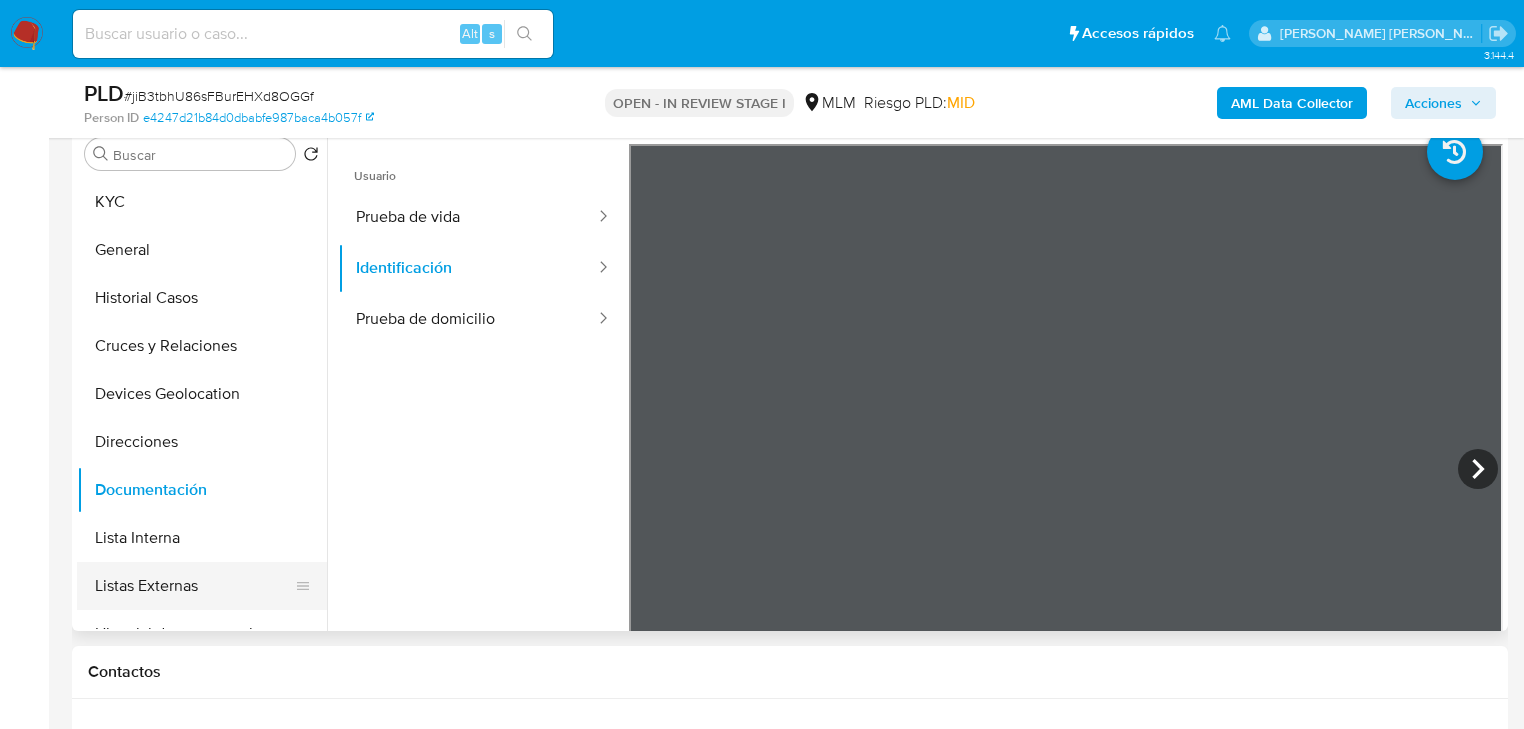 click on "Listas Externas" at bounding box center (194, 586) 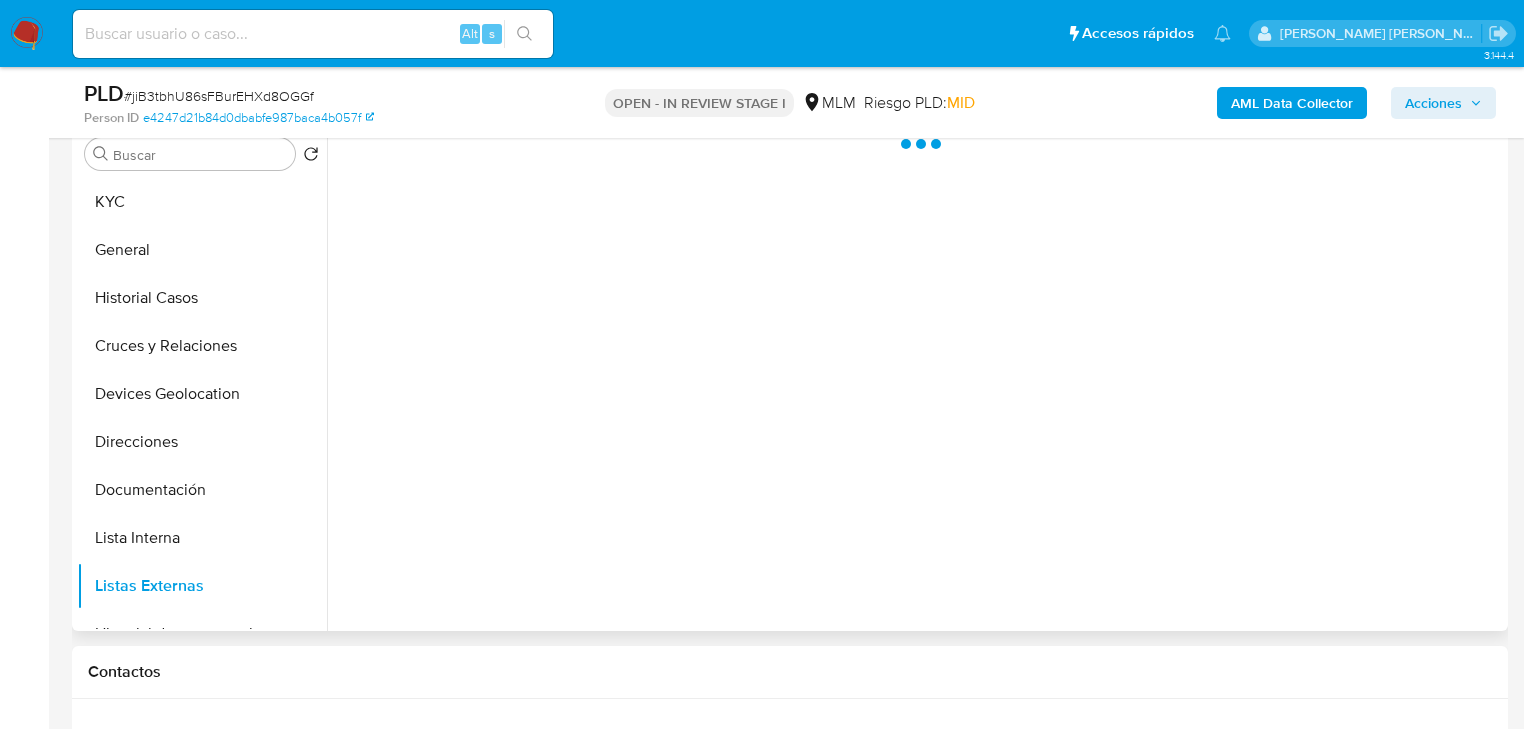 type 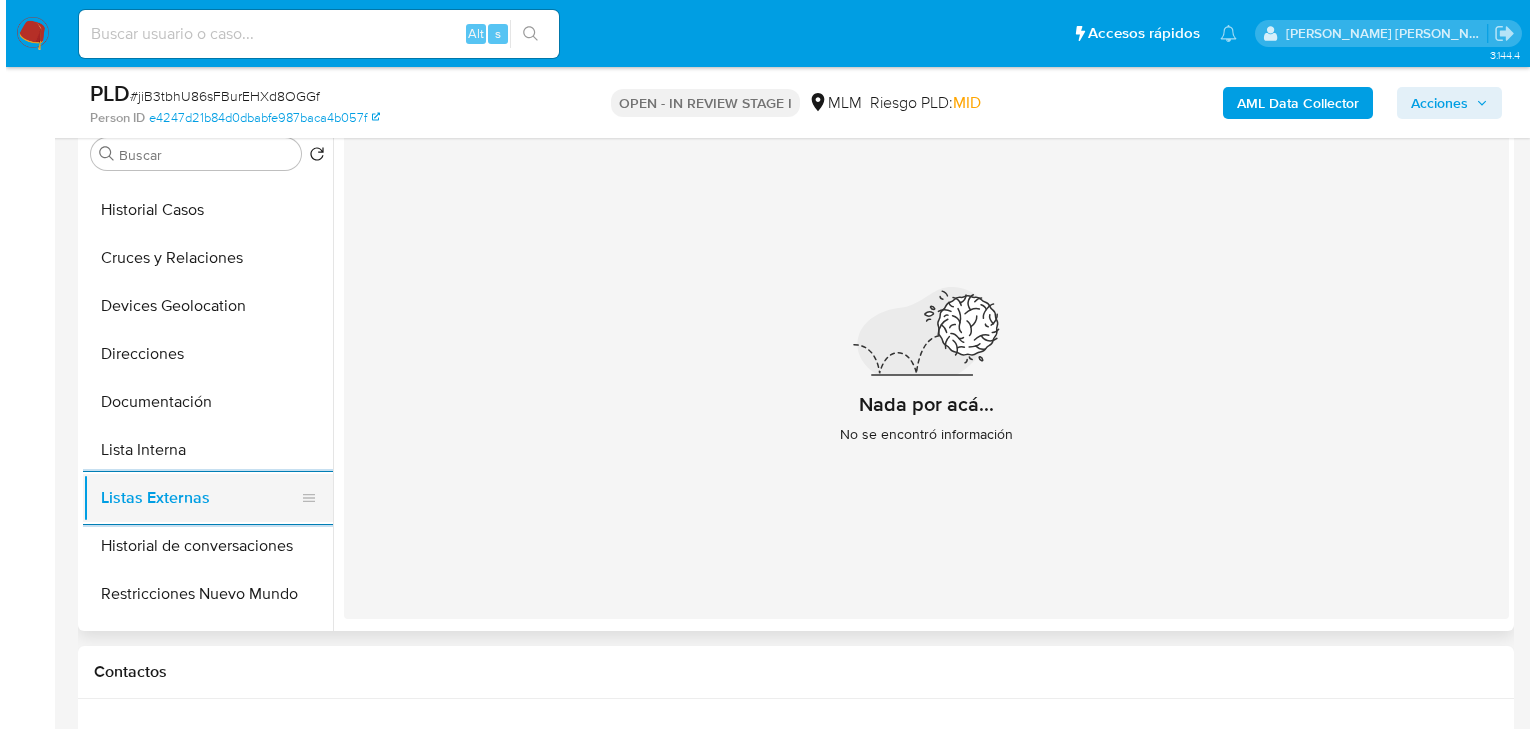 scroll, scrollTop: 160, scrollLeft: 0, axis: vertical 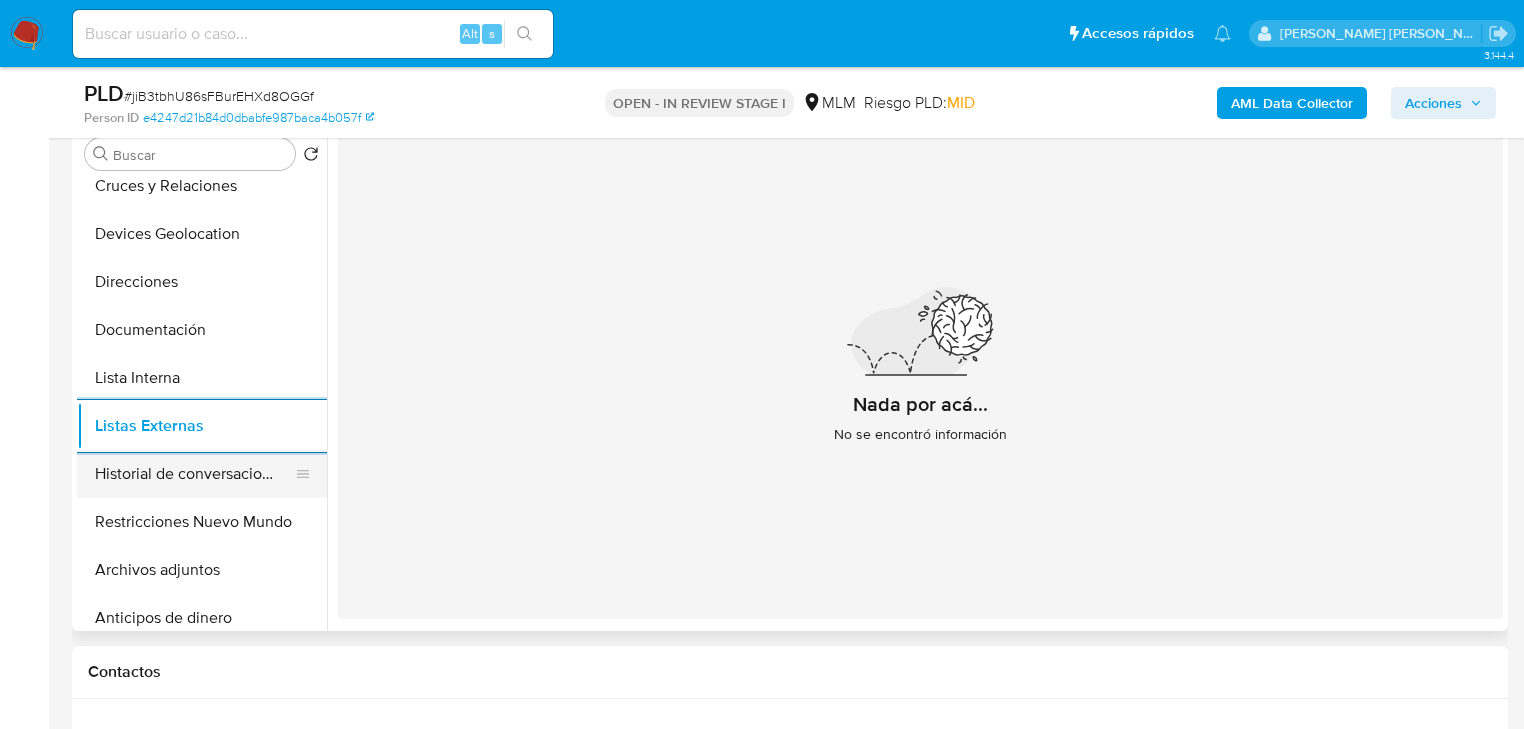 click on "Historial de conversaciones" at bounding box center (194, 474) 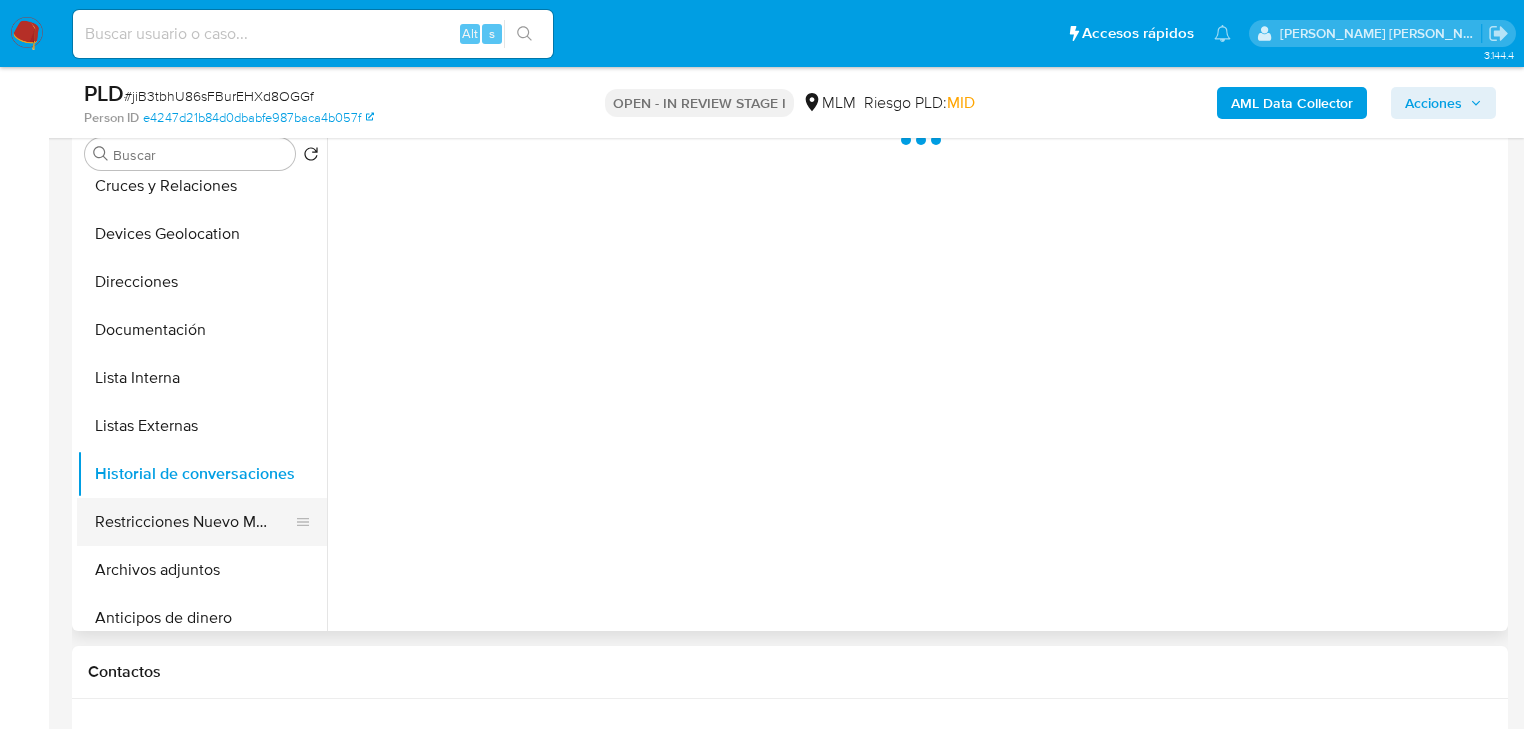 click on "Restricciones Nuevo Mundo" at bounding box center (194, 522) 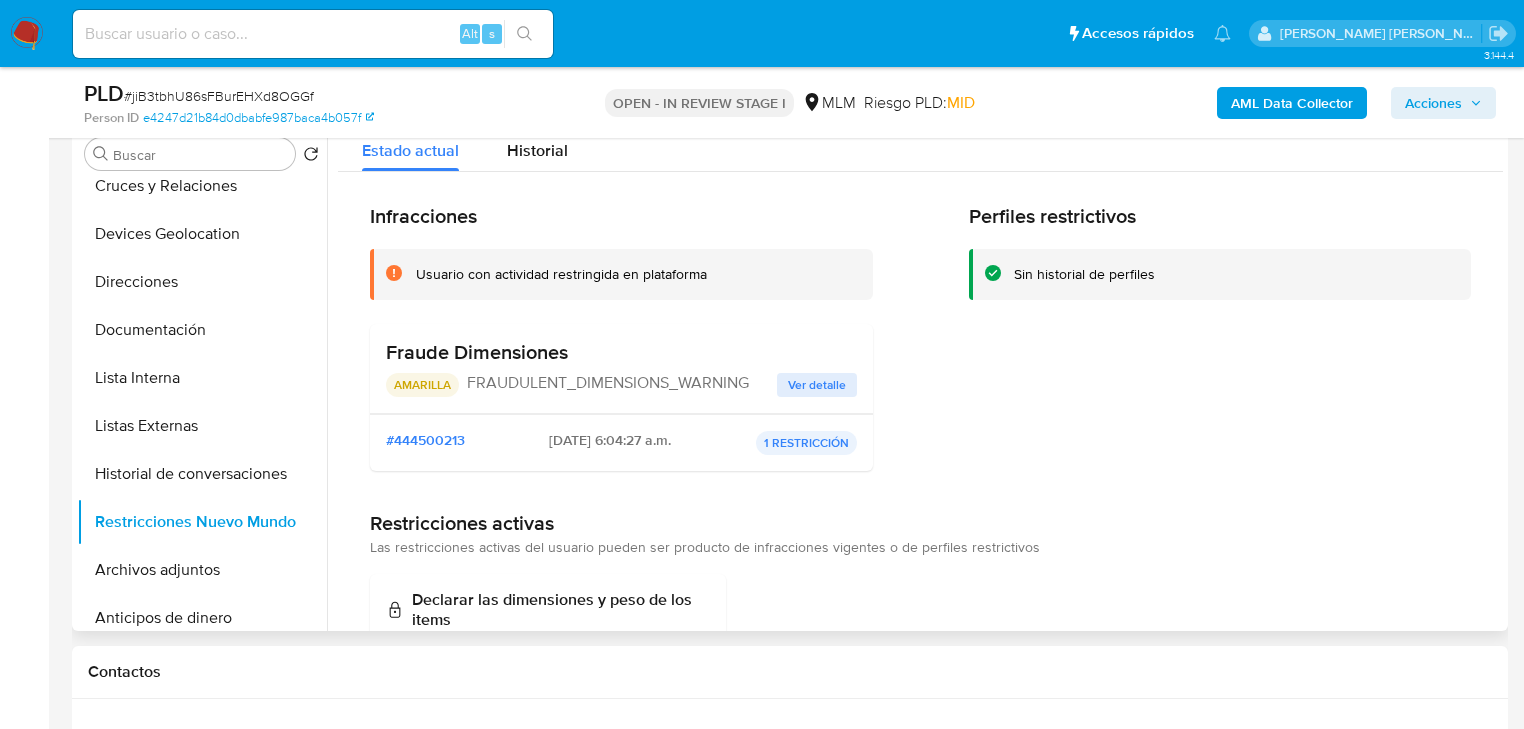 click on "Ver detalle" at bounding box center [817, 385] 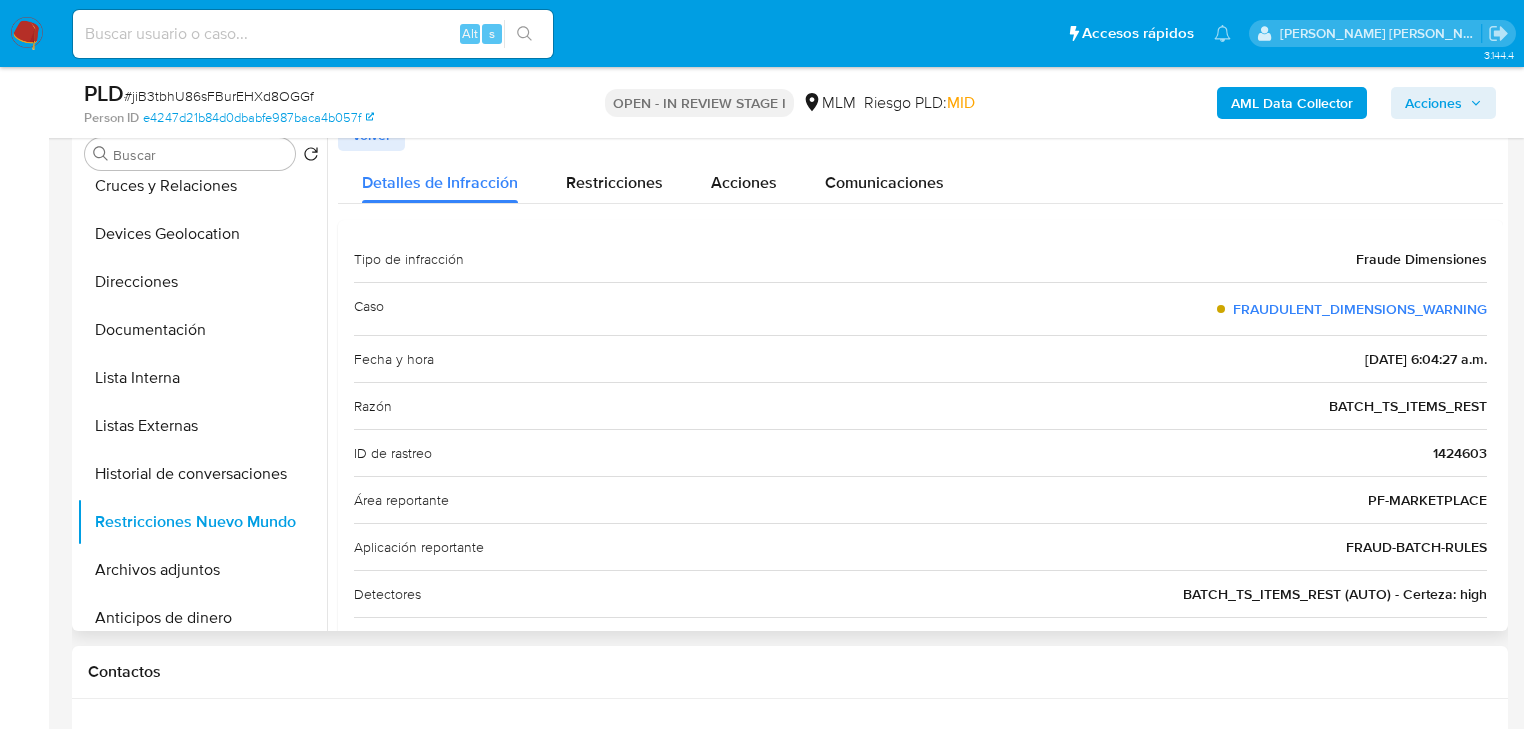 click on "Volver" at bounding box center [371, 135] 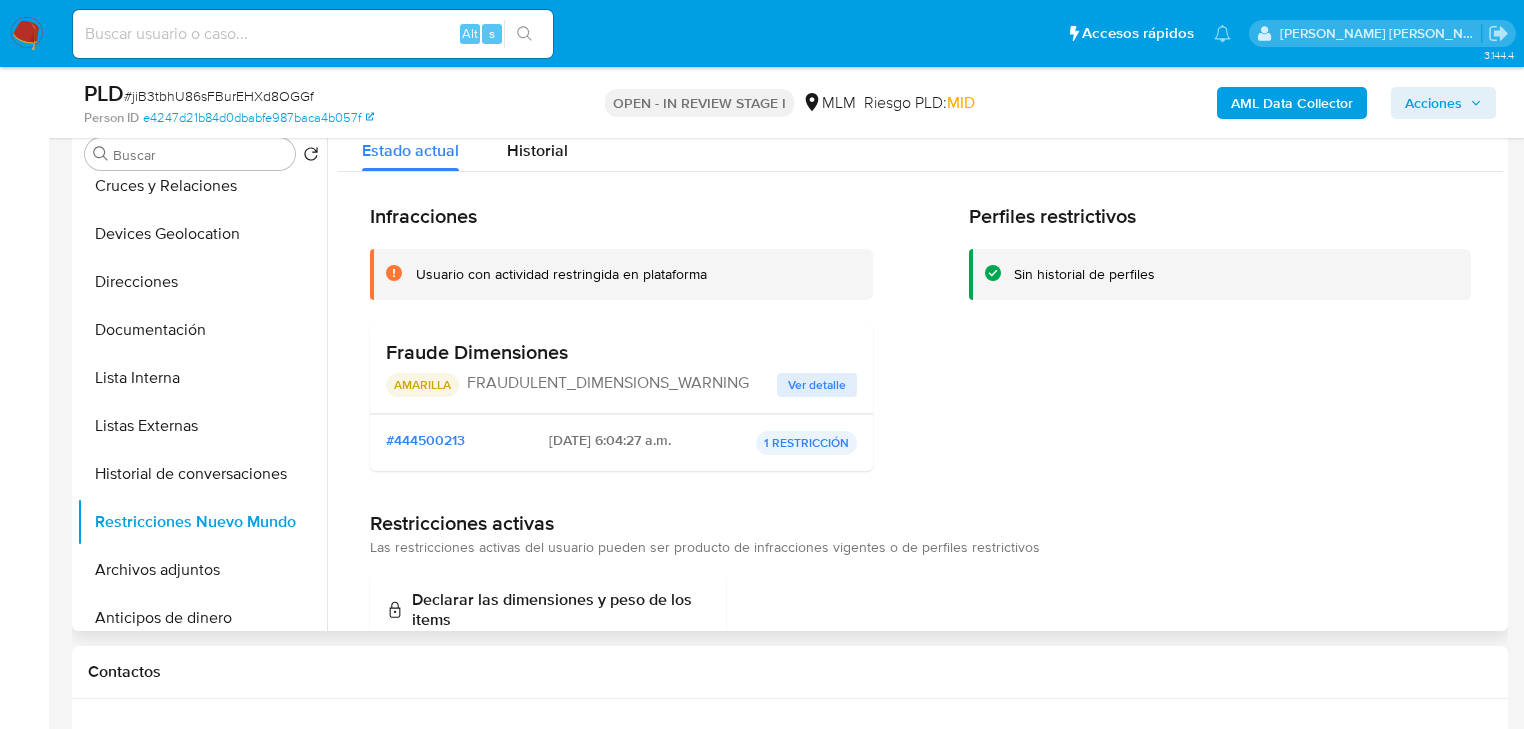 click on "Ver detalle" at bounding box center (817, 385) 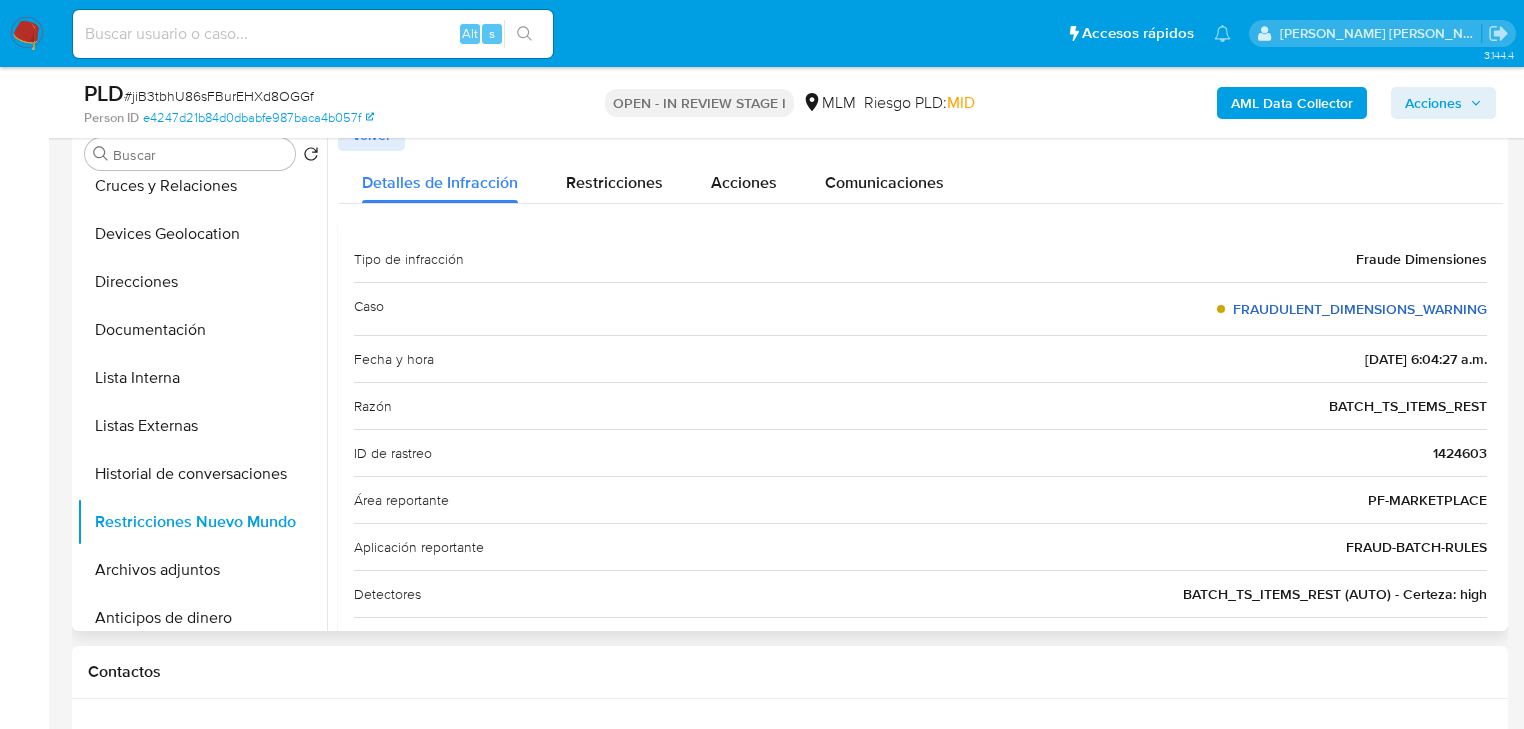 click on "FRAUDULENT_DIMENSIONS_WARNING" at bounding box center (1360, 309) 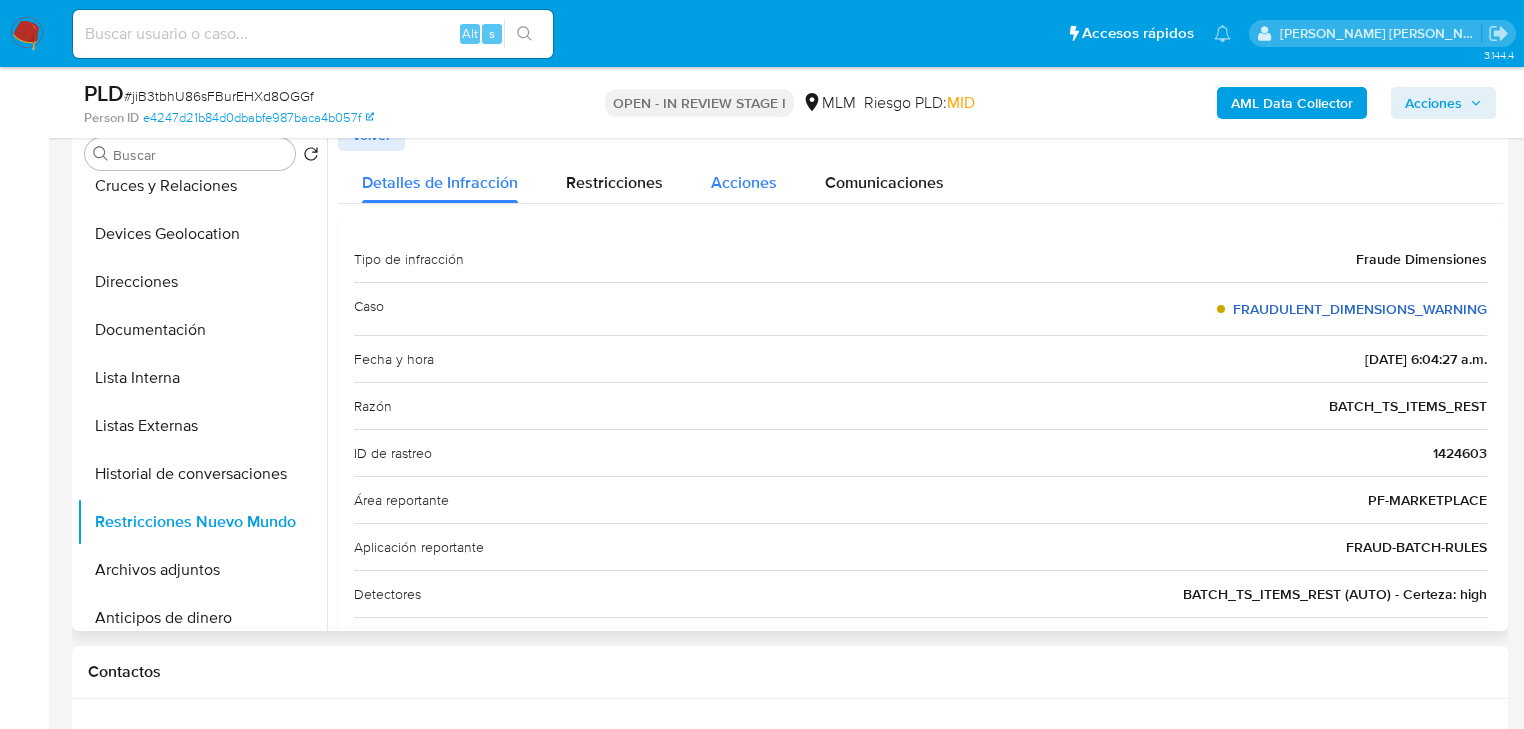 click on "Acciones" at bounding box center [744, 182] 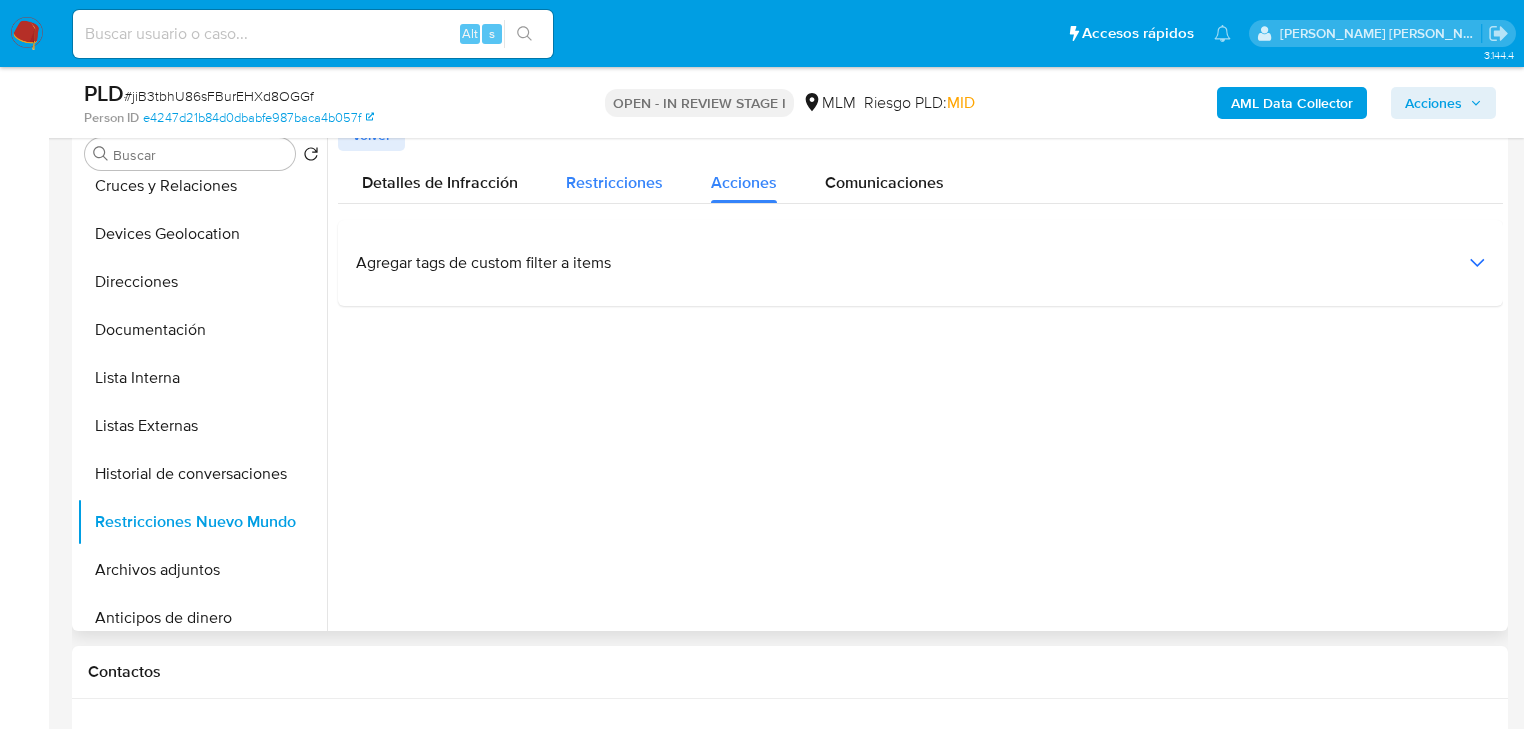 click on "Restricciones" at bounding box center (614, 182) 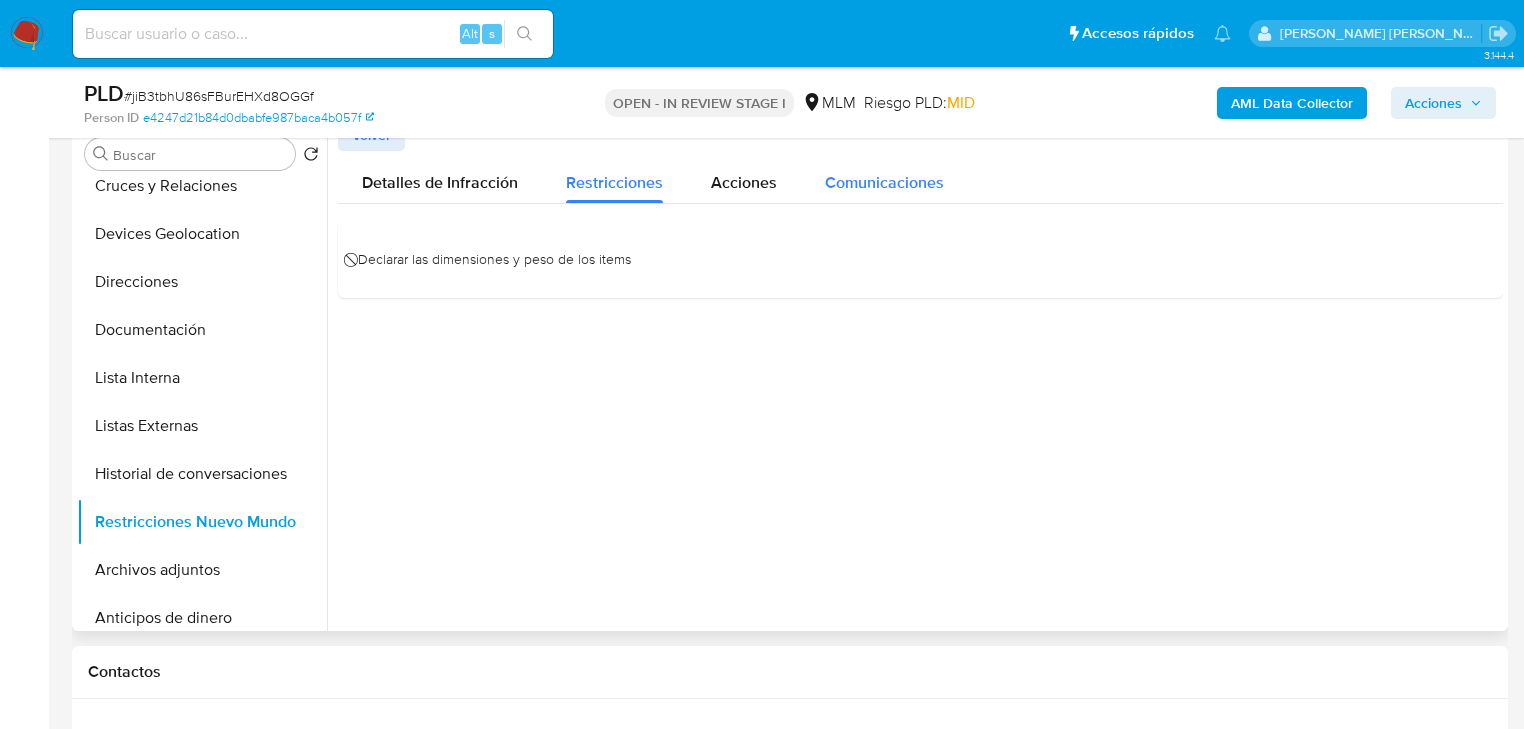 drag, startPoint x: 757, startPoint y: 170, endPoint x: 835, endPoint y: 164, distance: 78.23043 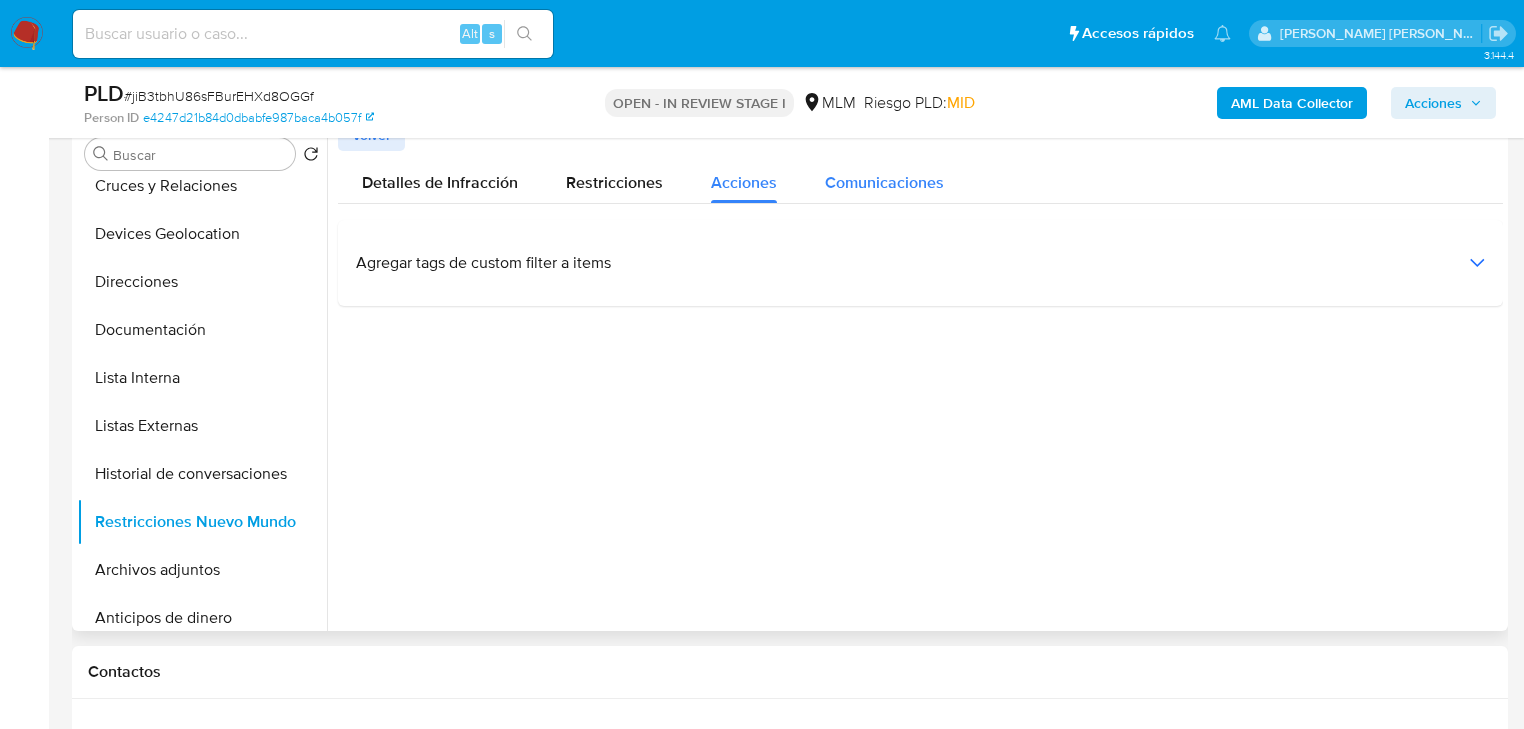 click on "Comunicaciones" at bounding box center (884, 177) 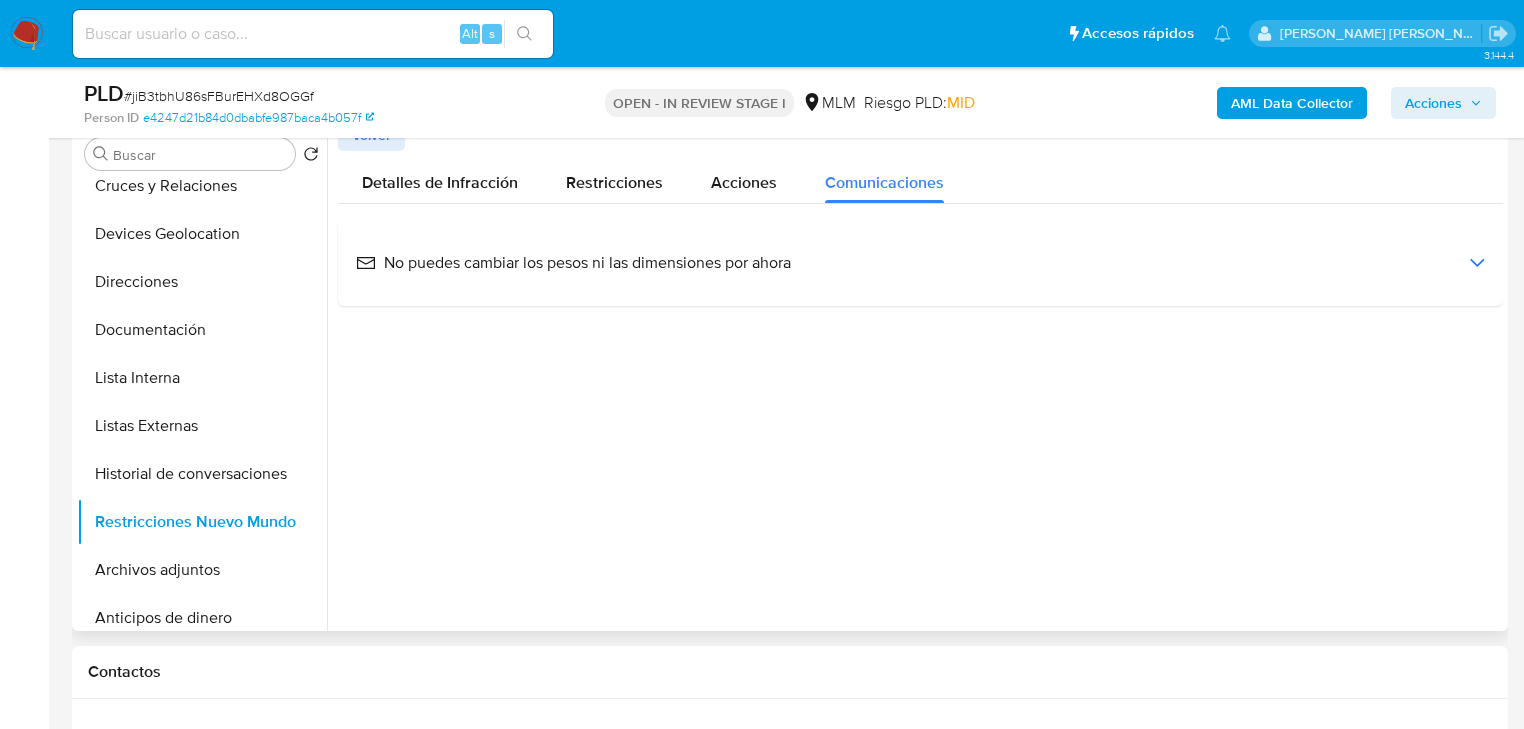 click on "No puedes cambiar los pesos ni las dimensiones por ahora" at bounding box center (573, 263) 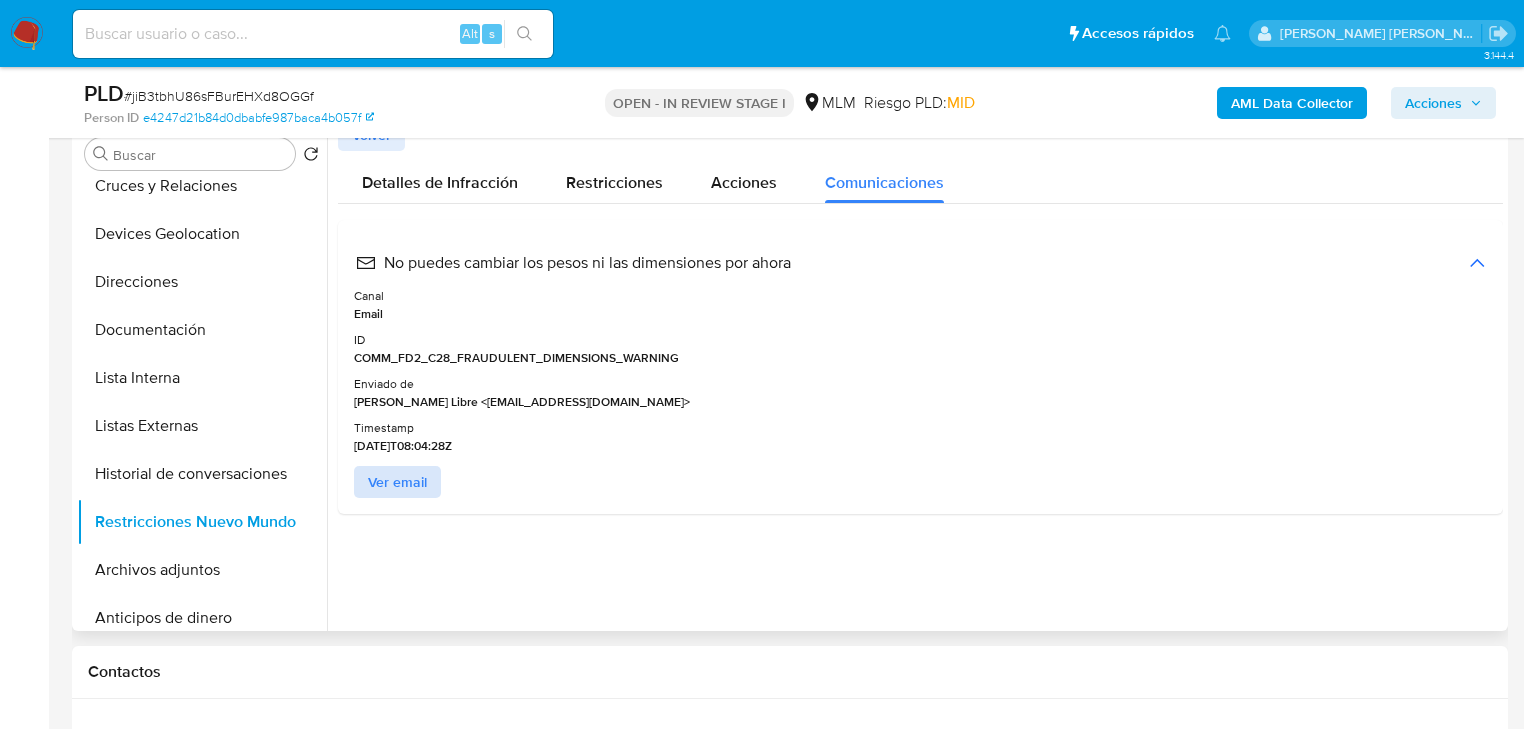 click on "Ver email" at bounding box center [397, 482] 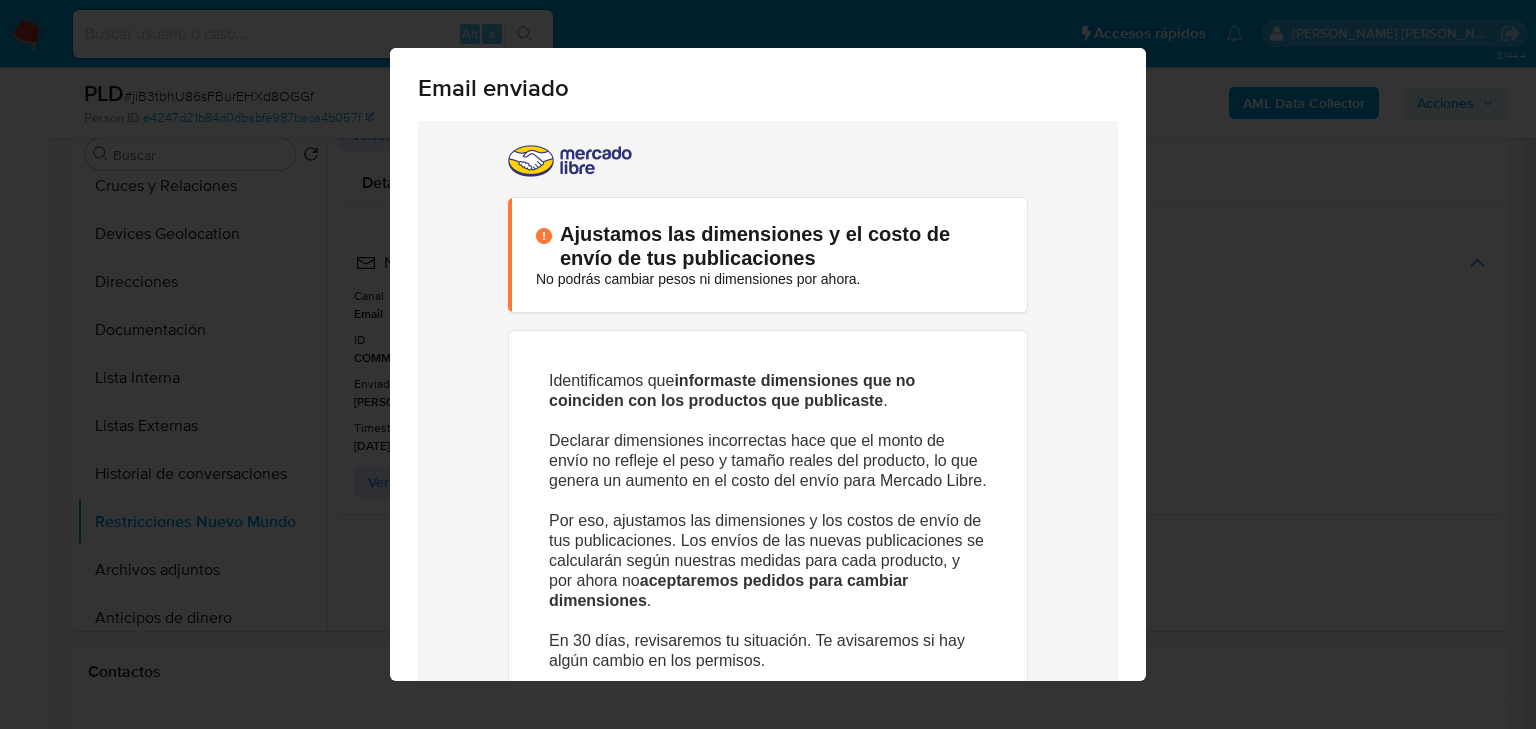 scroll, scrollTop: 0, scrollLeft: 0, axis: both 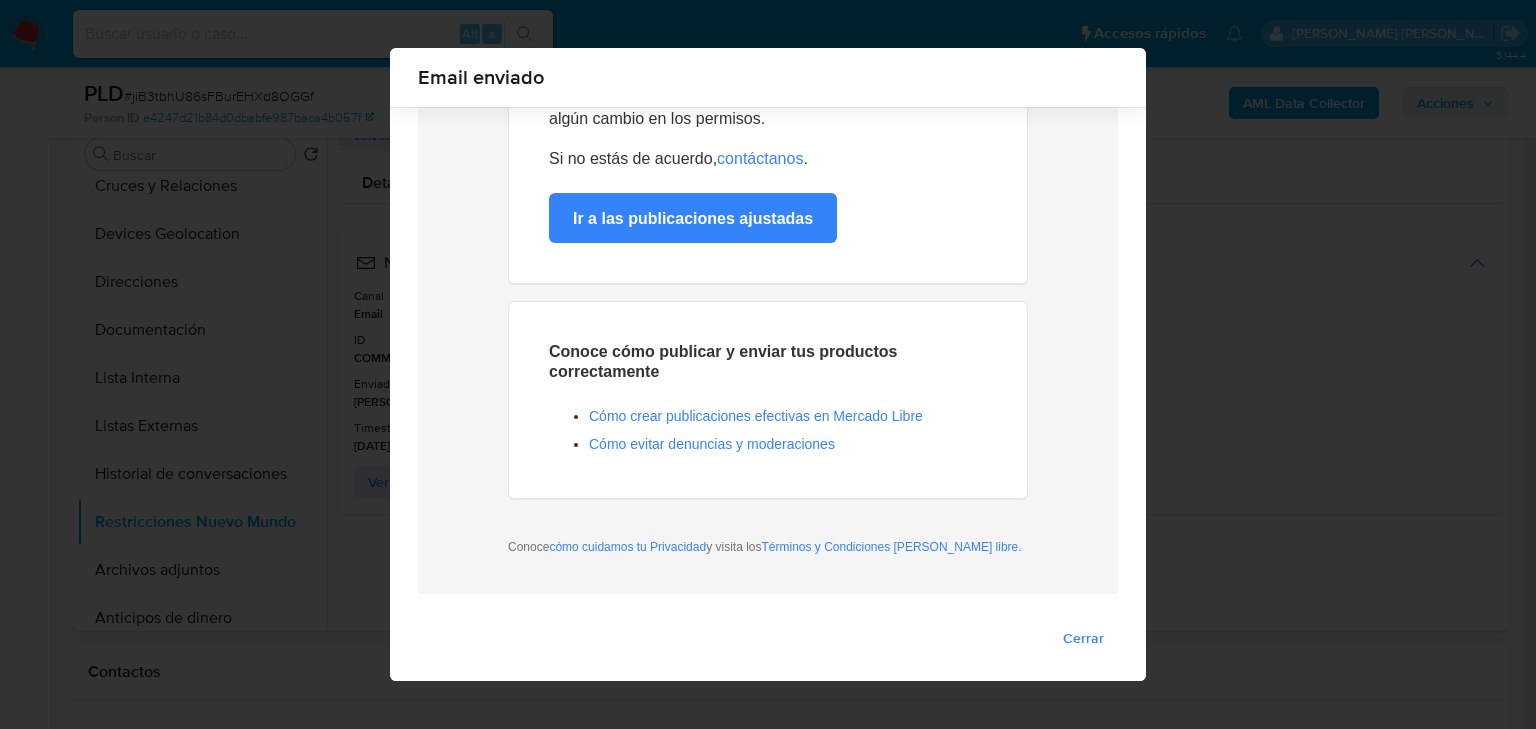 click on "Cerrar" at bounding box center [1083, 638] 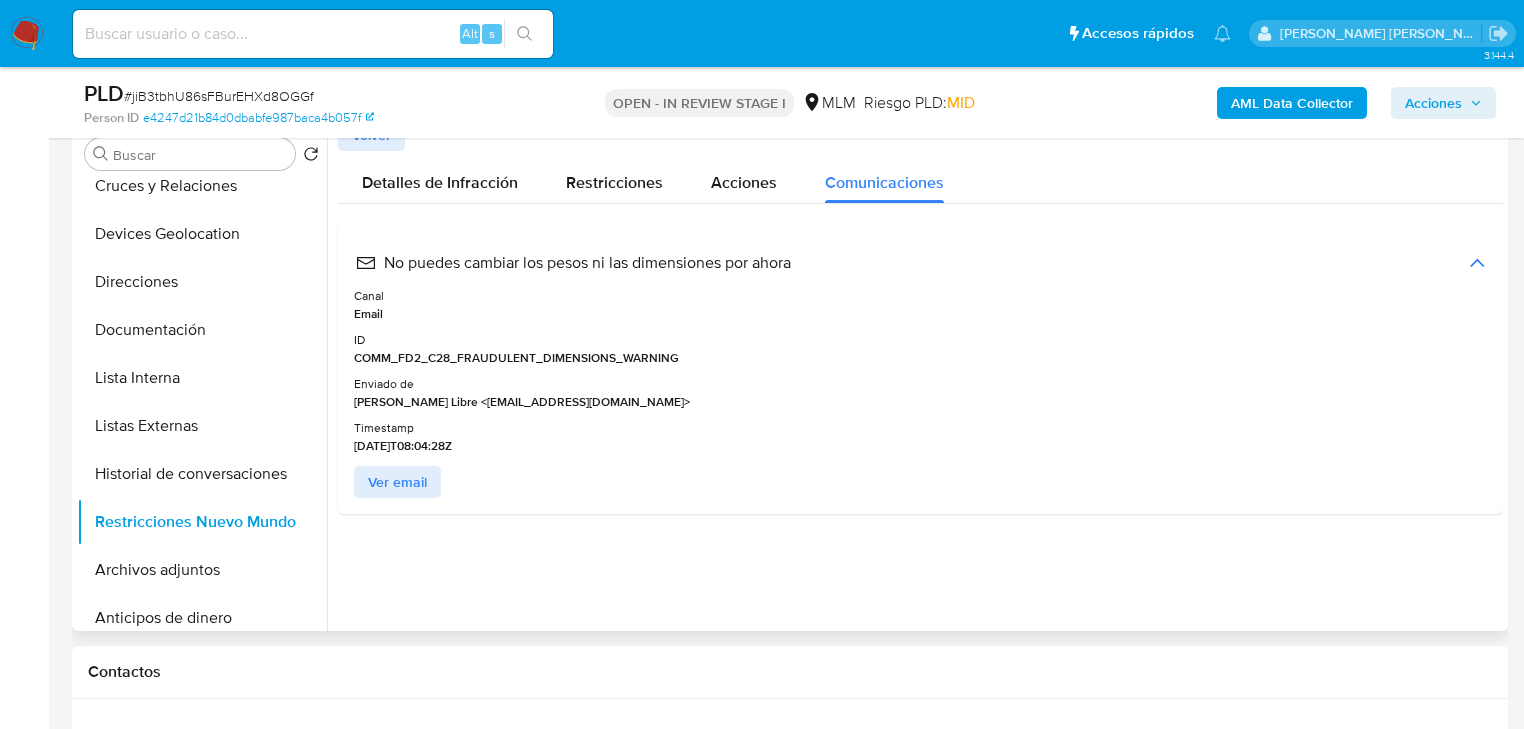 click on "No puedes cambiar los pesos ni las dimensiones por ahora   Canal Email ID COMM_FD2_C28_FRAUDULENT_DIMENSIONS_WARNING Enviado de Mercado Libre <no-responder@mercadolibre.com> Timestamp 2025-07-06T08:04:28Z Ver email" at bounding box center (920, 367) 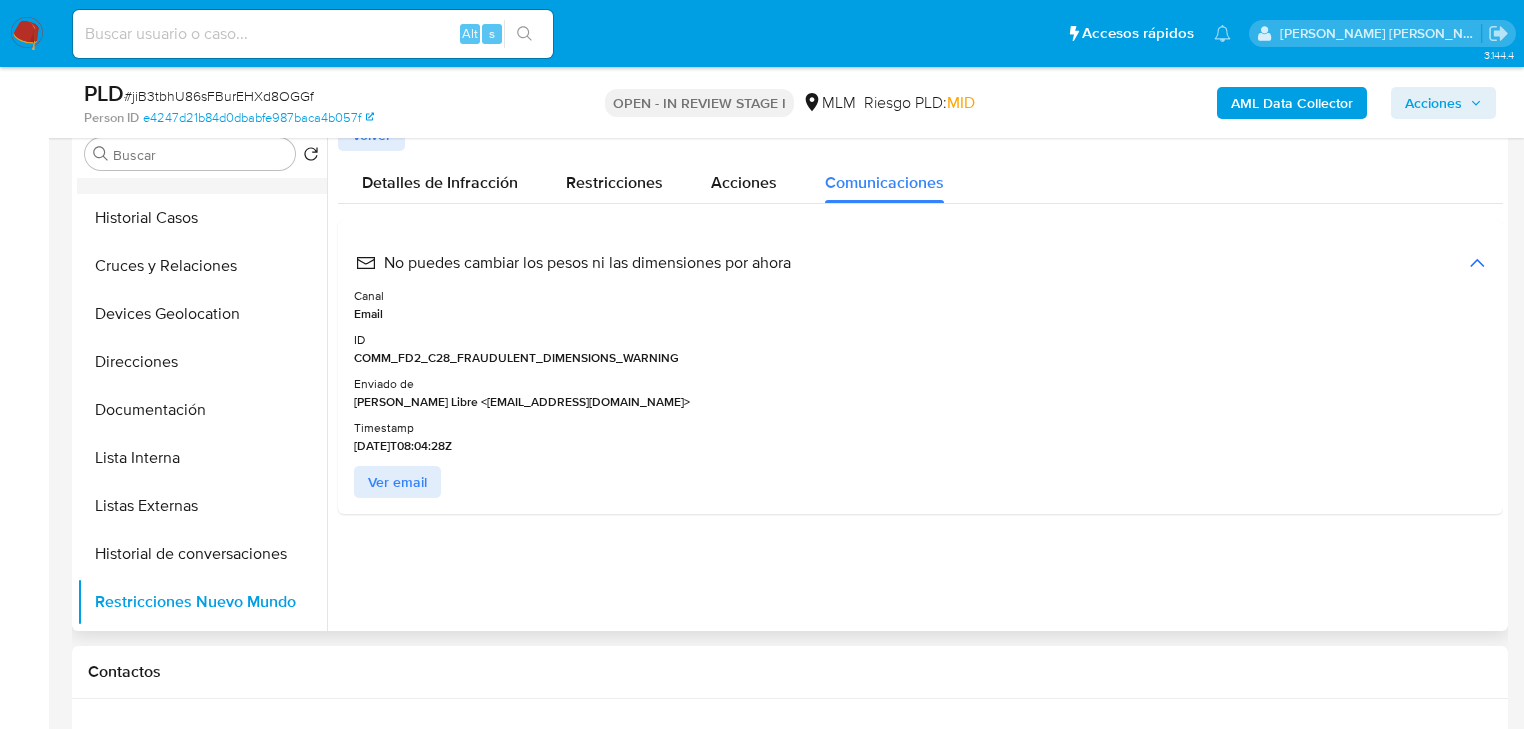 scroll, scrollTop: 0, scrollLeft: 0, axis: both 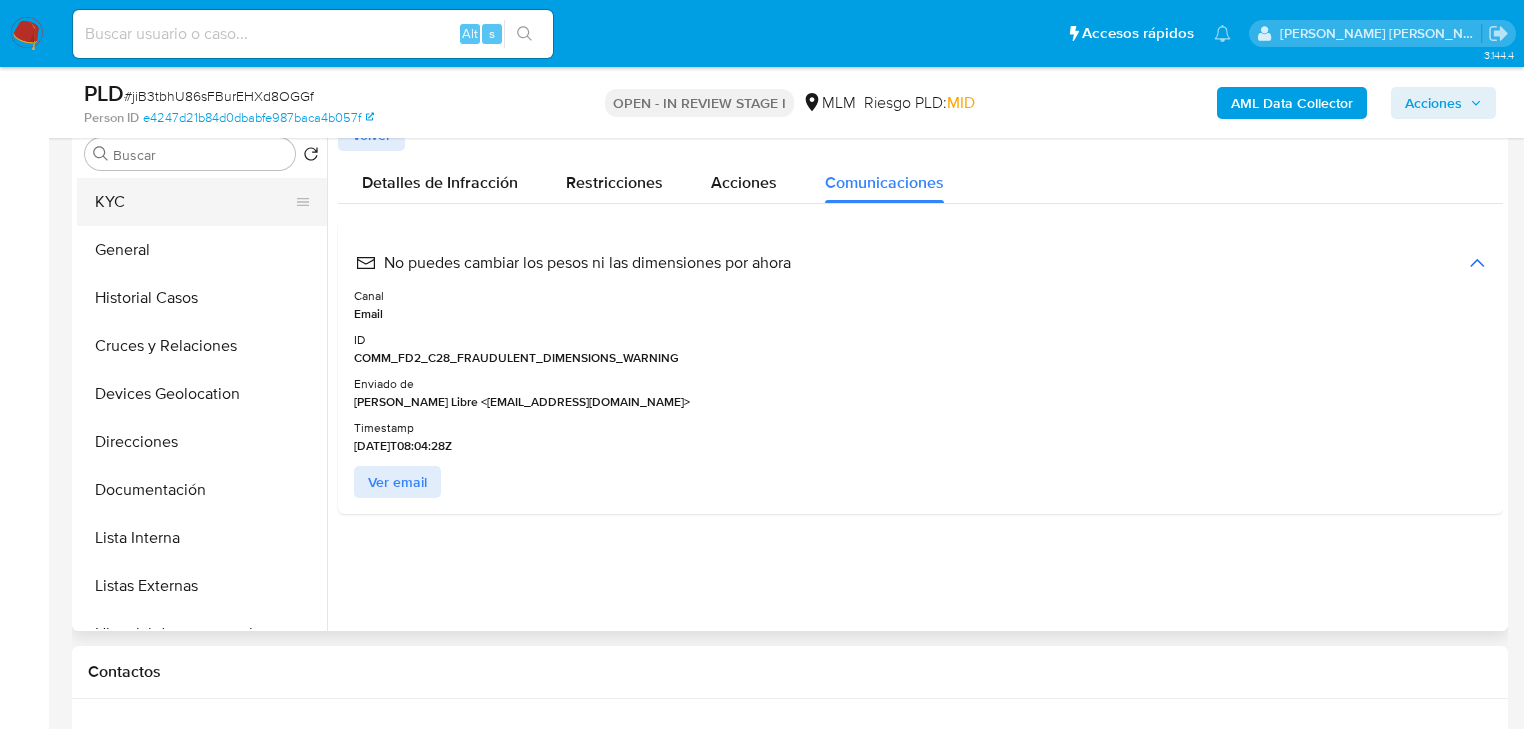 click on "KYC" at bounding box center [194, 202] 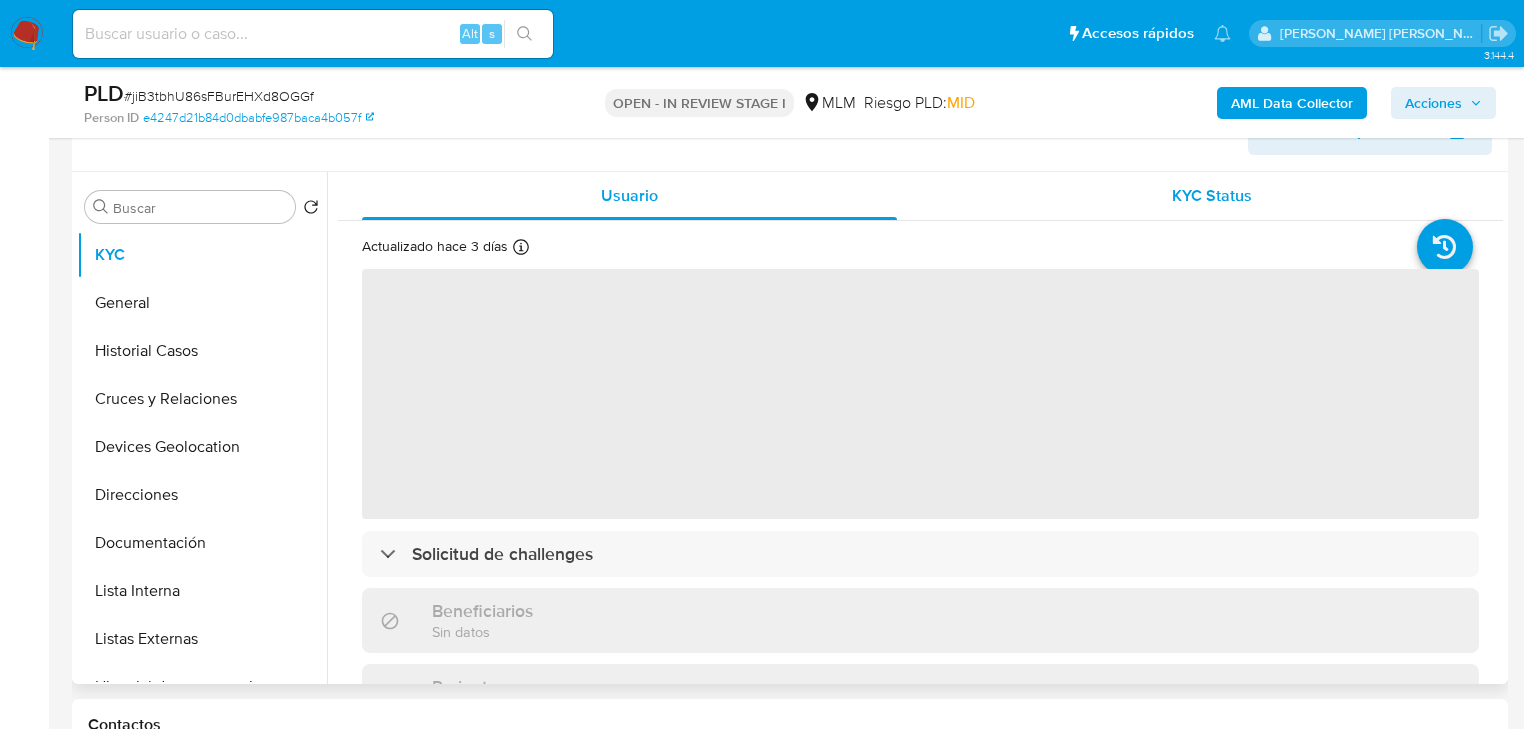 scroll, scrollTop: 320, scrollLeft: 0, axis: vertical 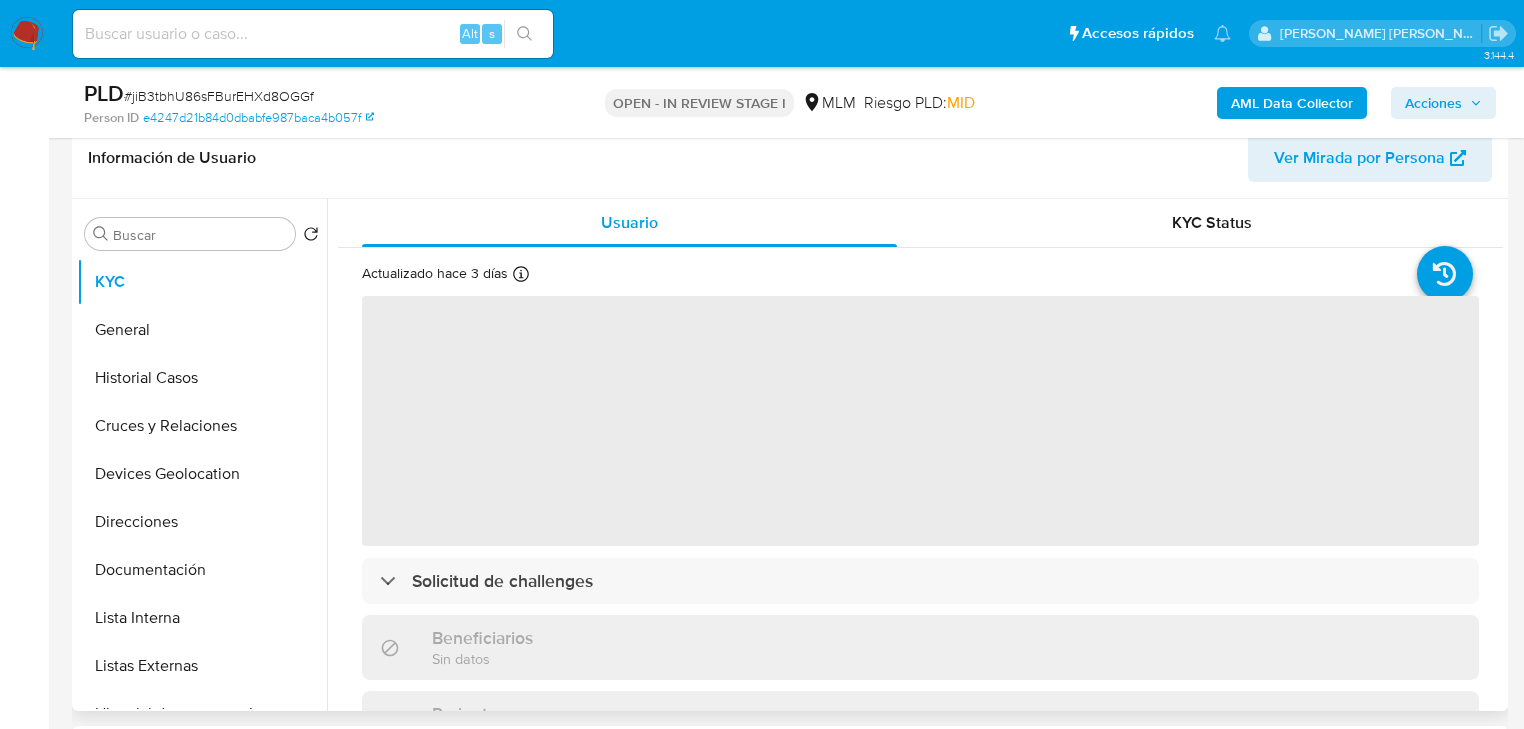 click on "Ver Mirada por Persona" at bounding box center (1359, 158) 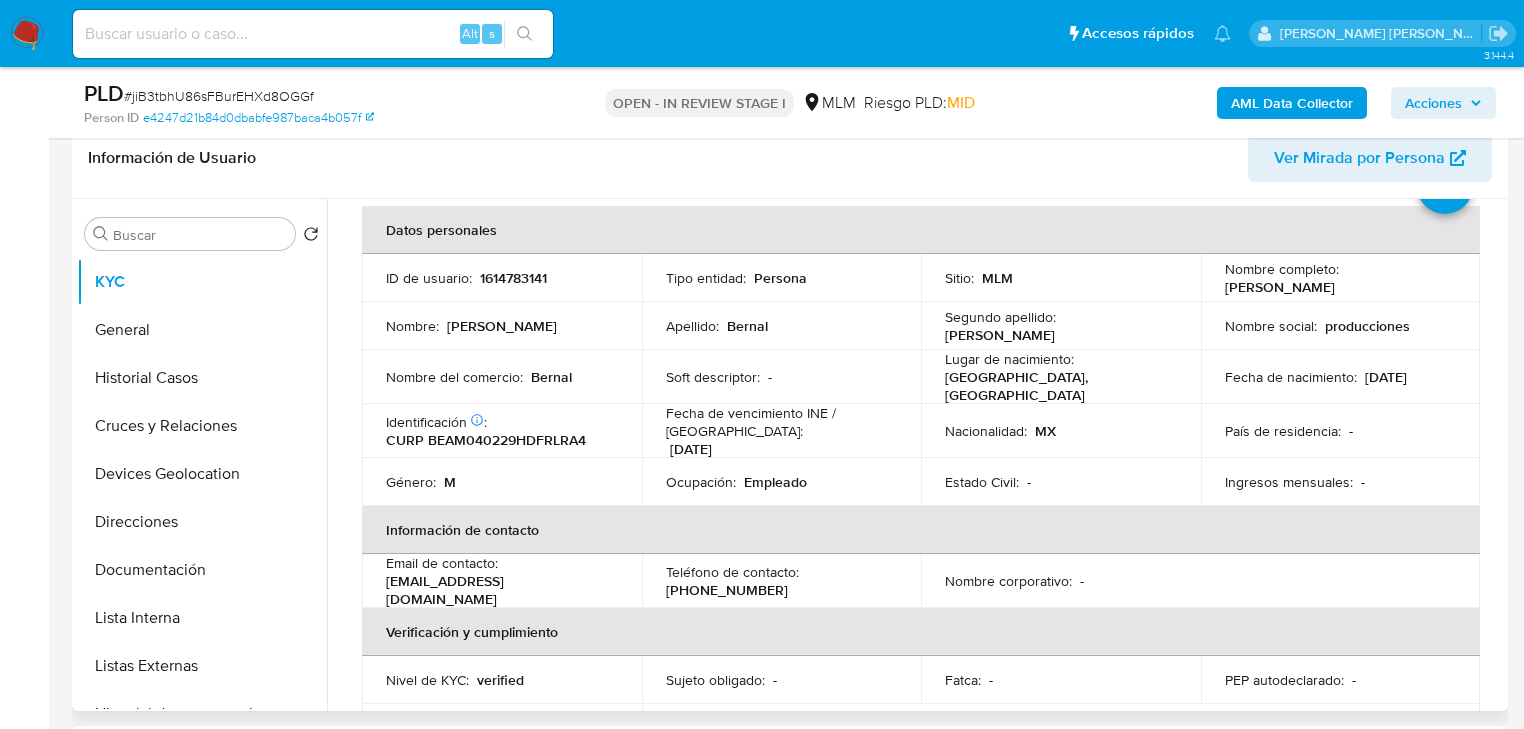scroll, scrollTop: 160, scrollLeft: 0, axis: vertical 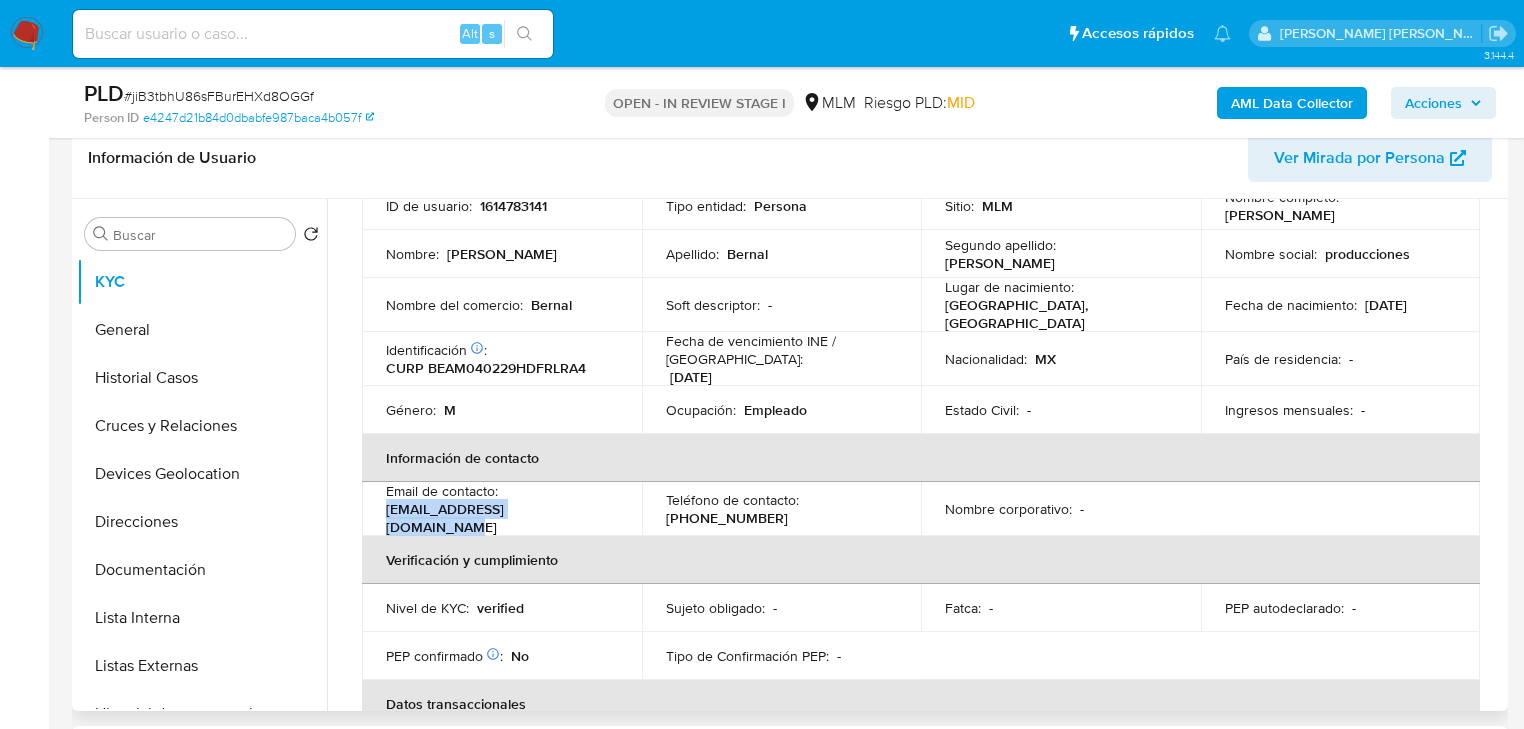drag, startPoint x: 567, startPoint y: 513, endPoint x: 387, endPoint y: 513, distance: 180 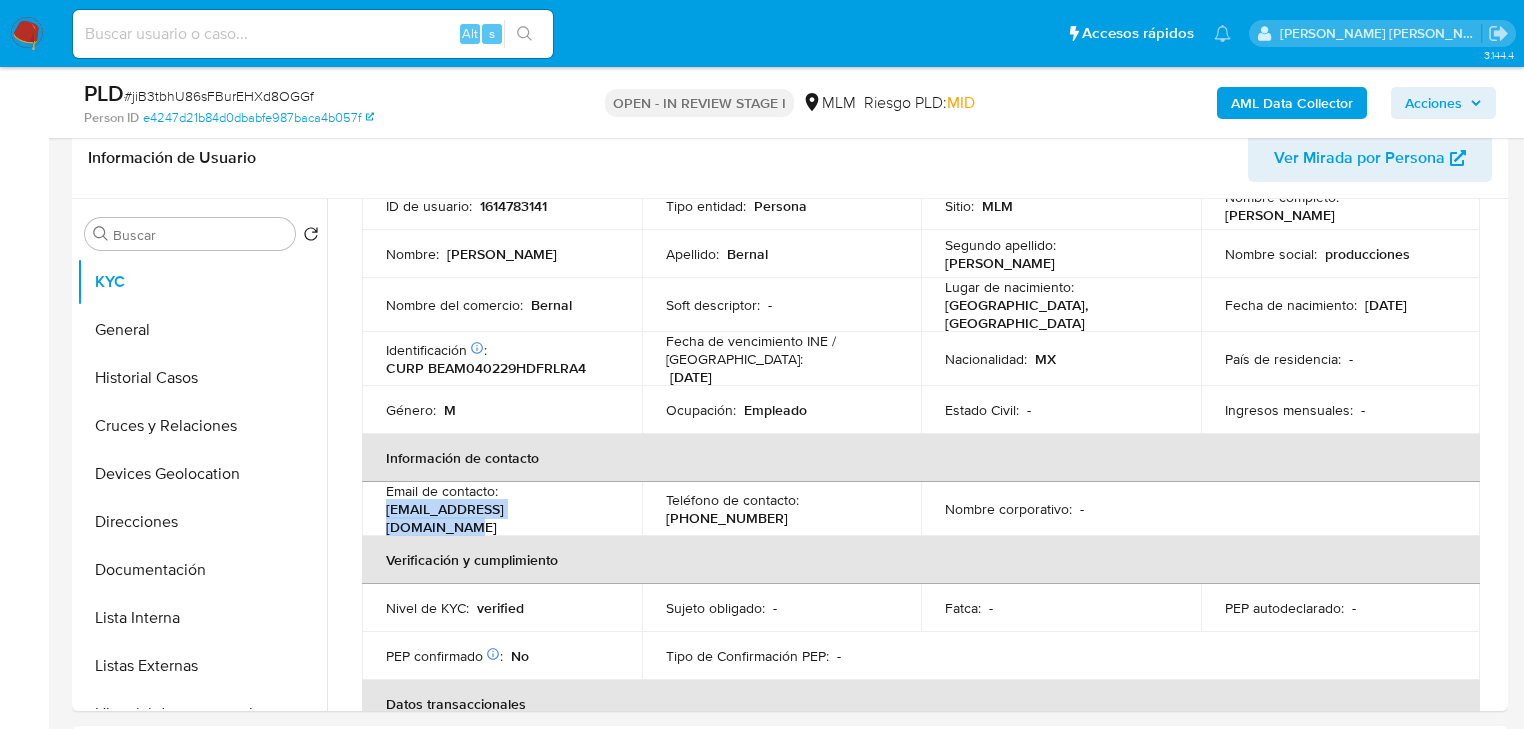 copy on "martinbernala043@gmail.com" 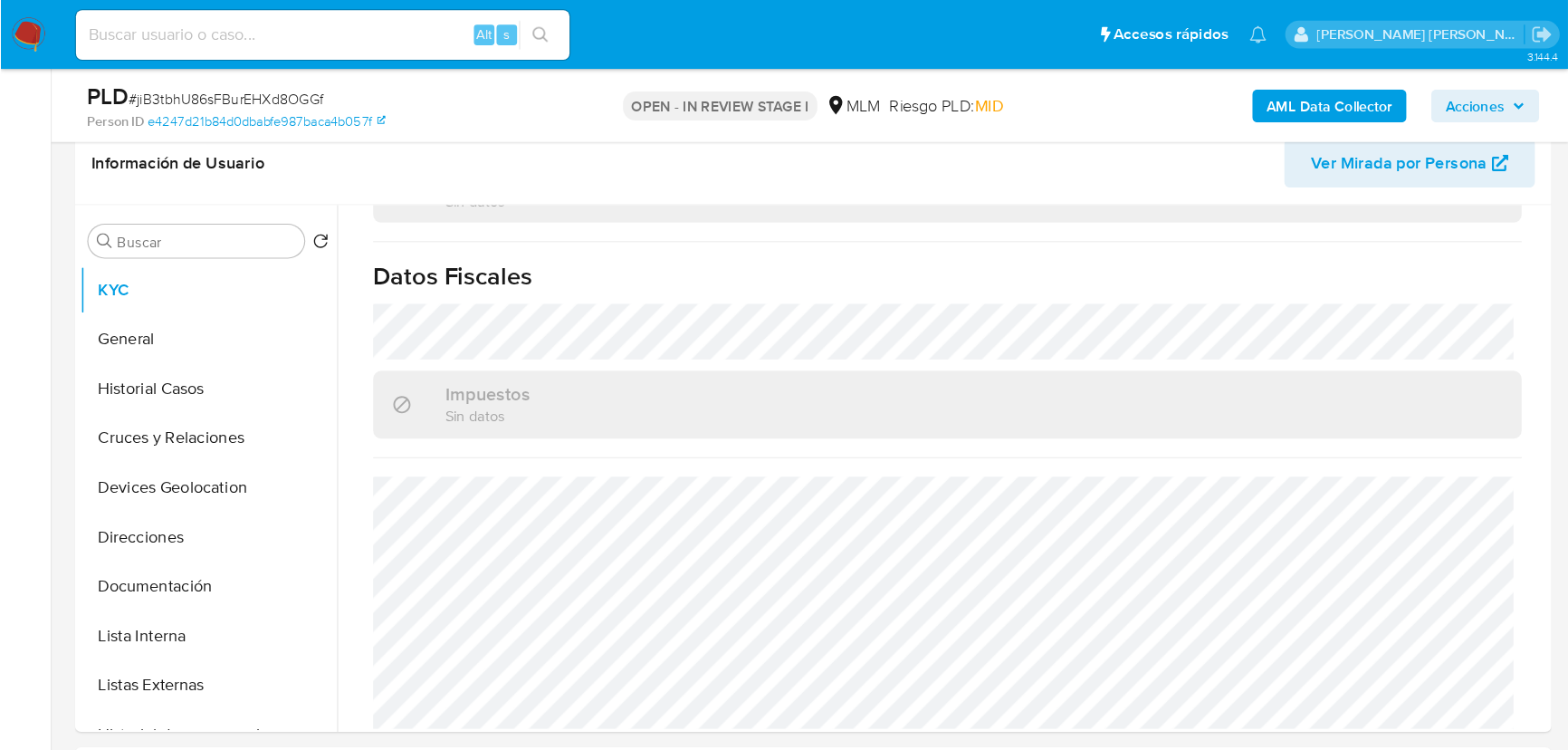 scroll, scrollTop: 1126, scrollLeft: 0, axis: vertical 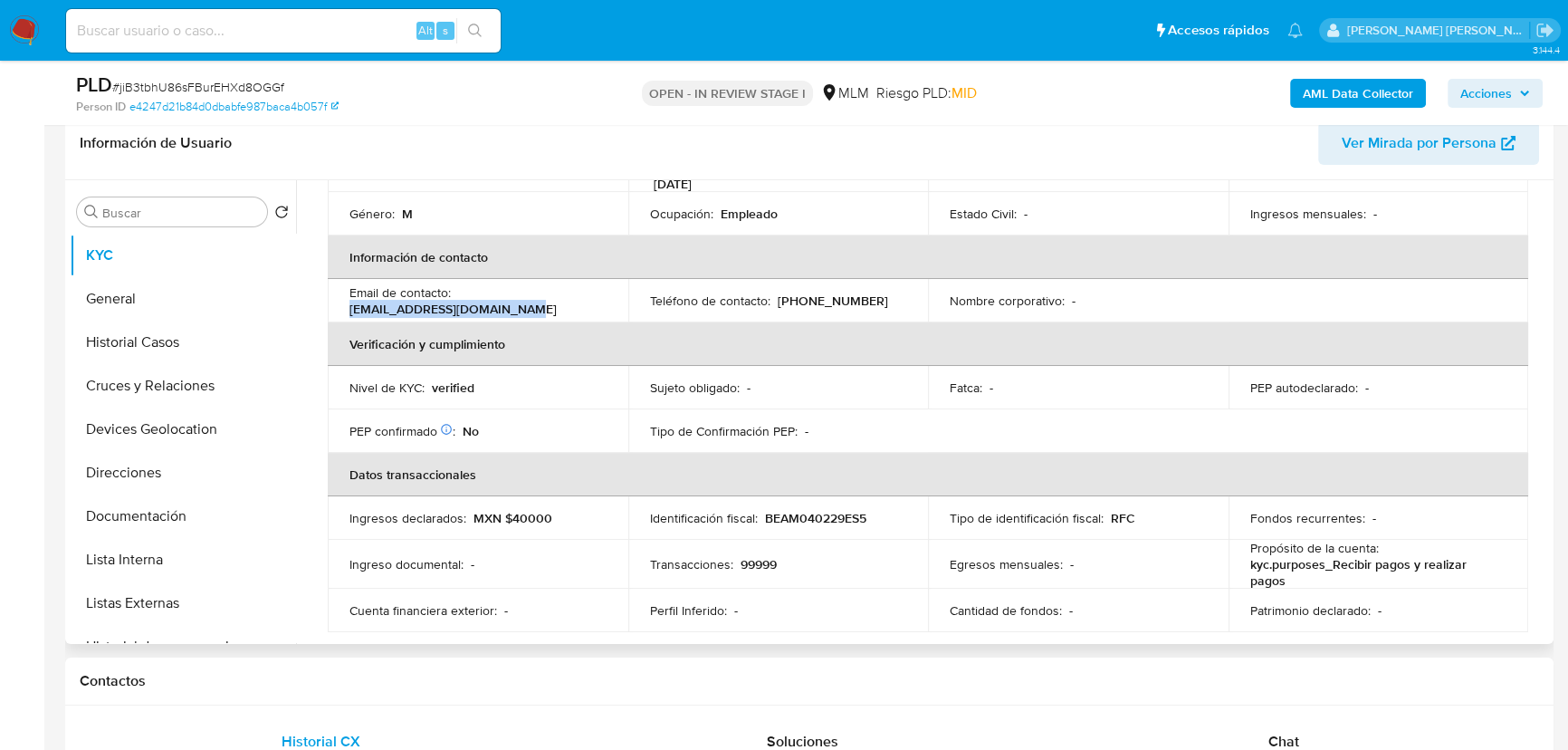 copy on "martinbernala043@gmail.com" 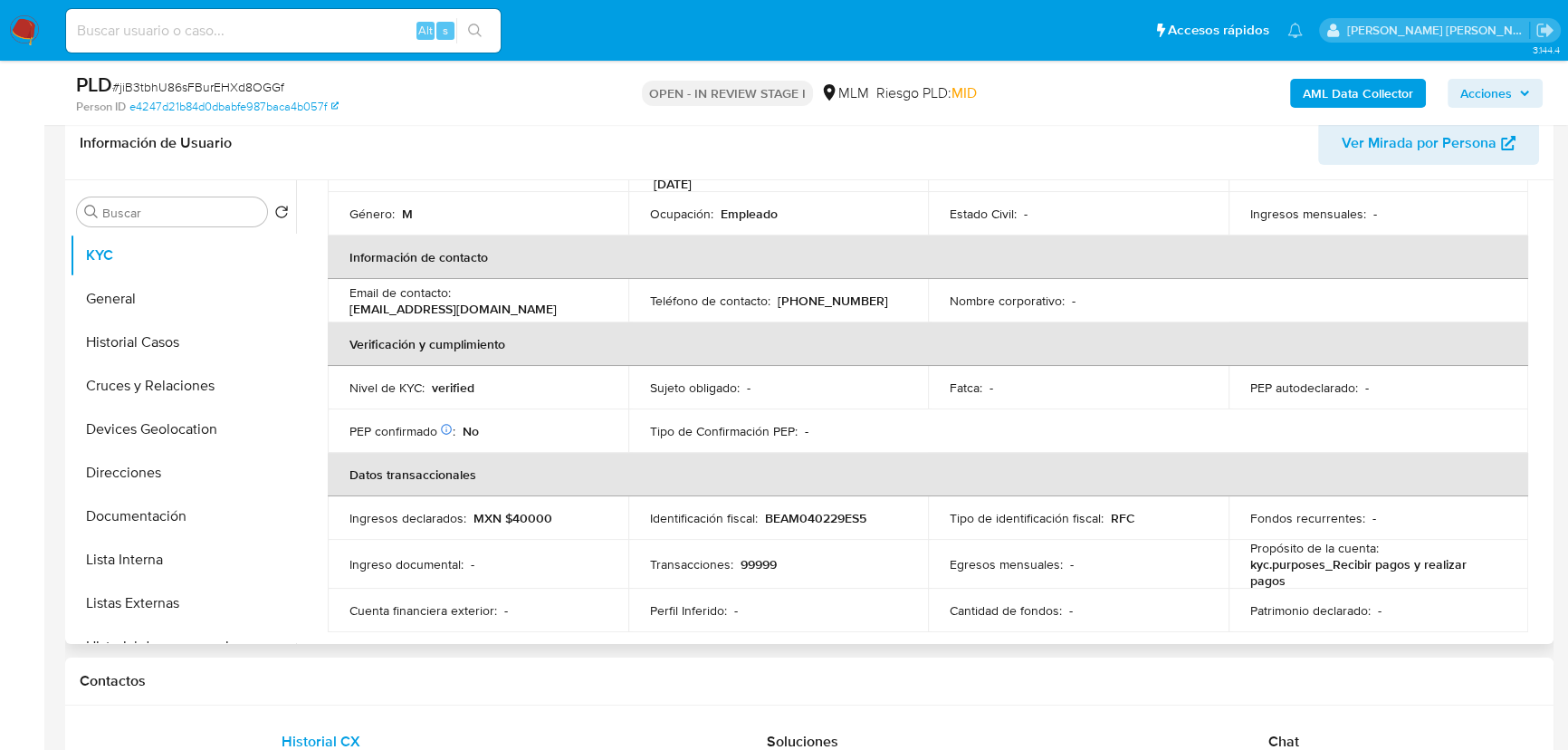 click on "(55) 86159113" at bounding box center [833, 301] 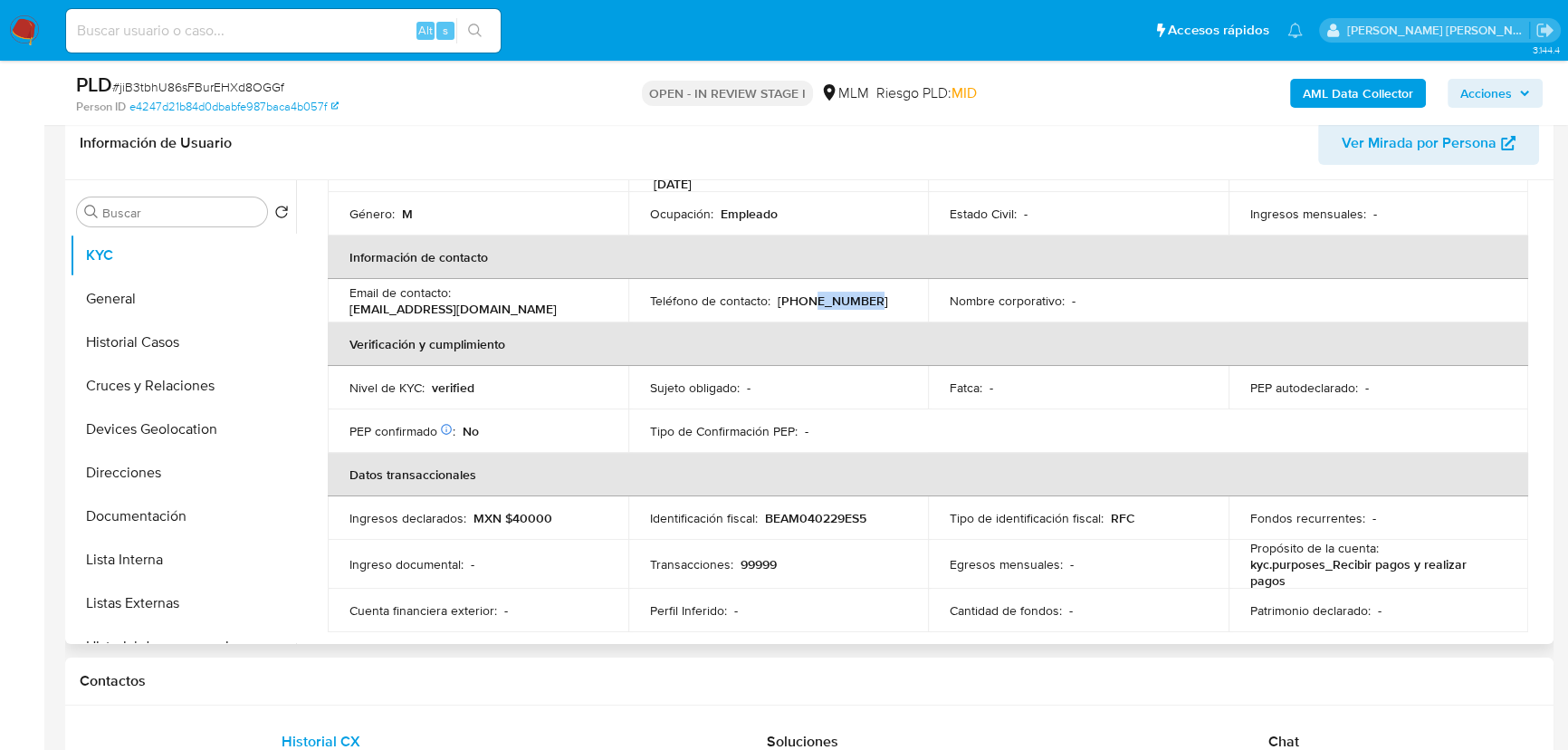 click on "(55) 86159113" at bounding box center (833, 301) 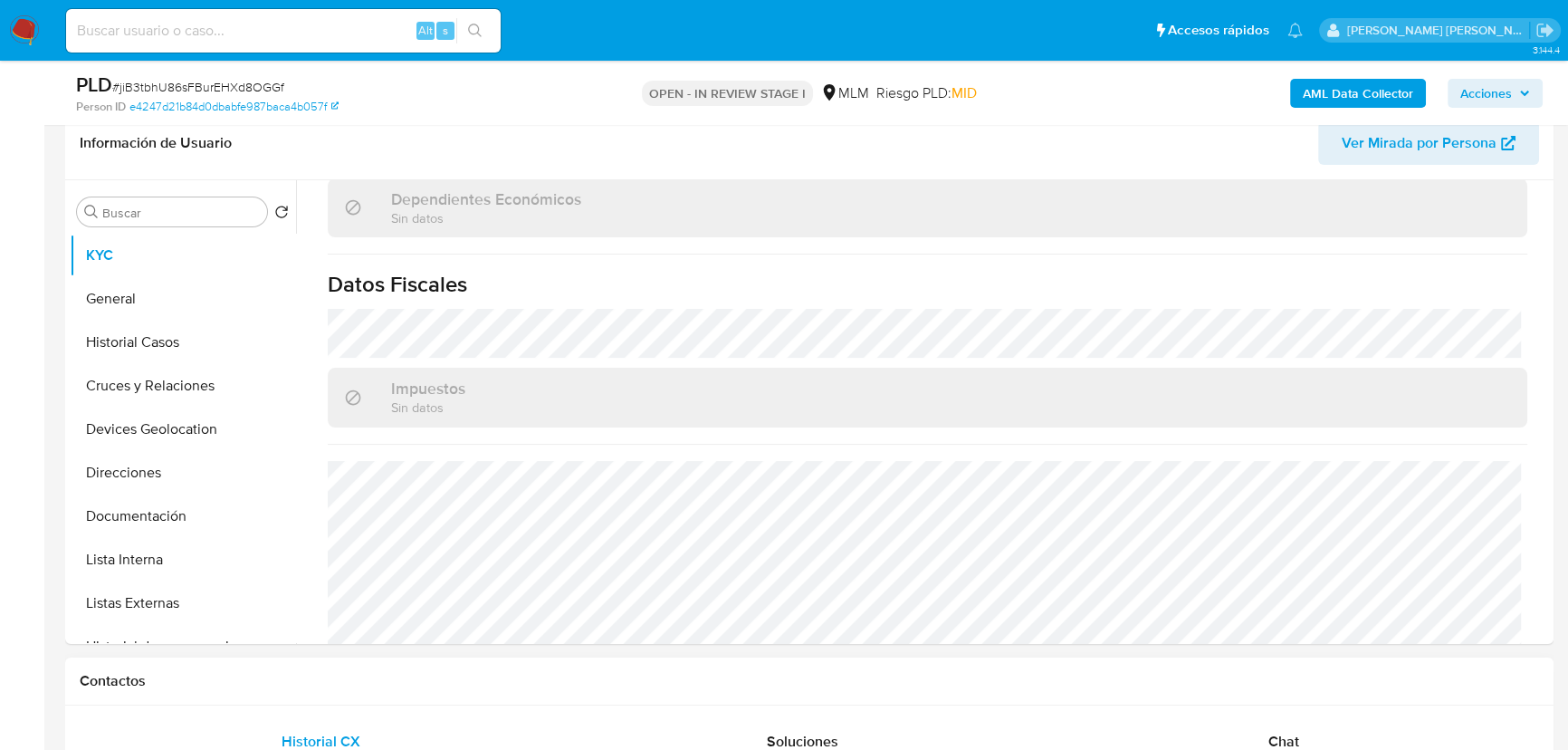 scroll, scrollTop: 1126, scrollLeft: 0, axis: vertical 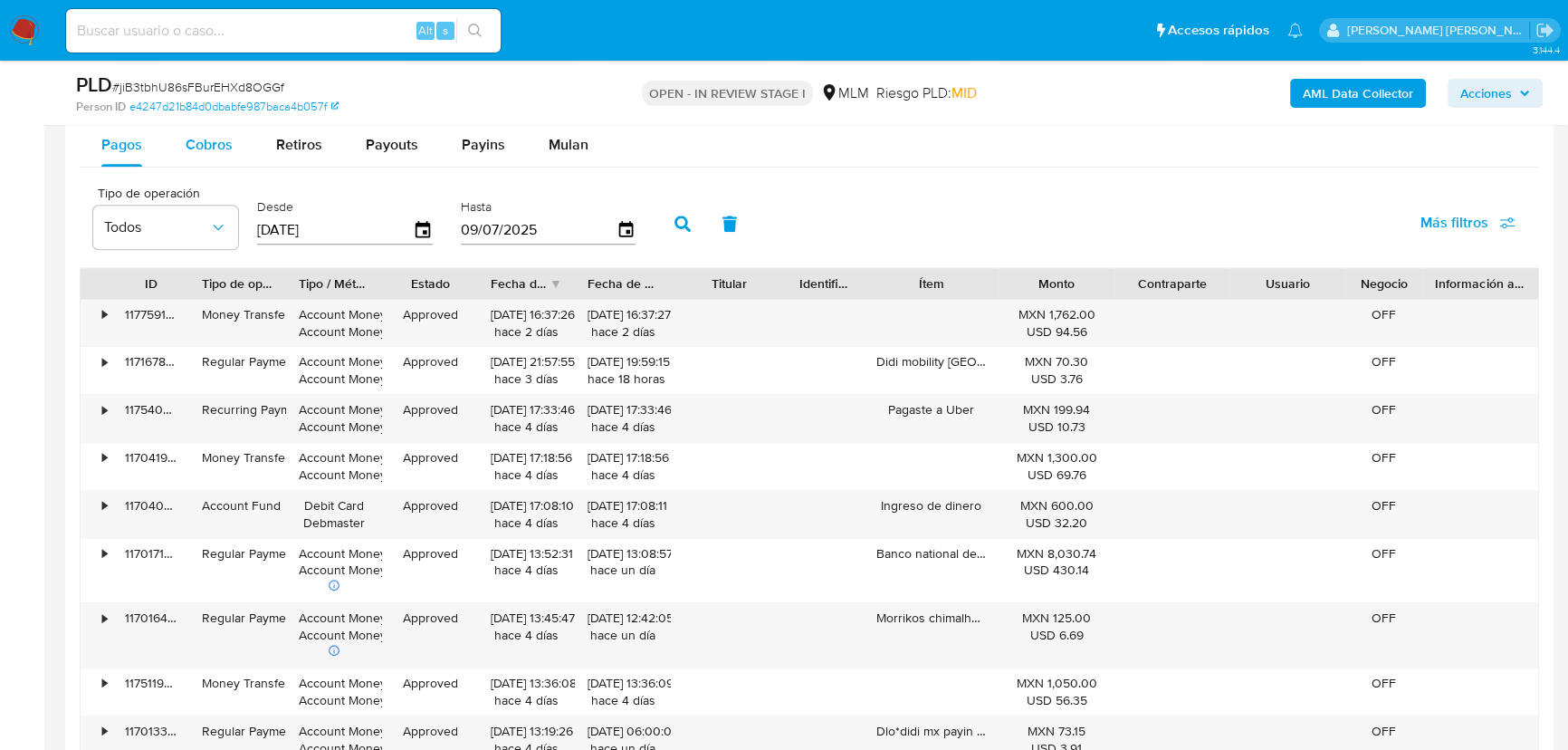 click on "Cobros" at bounding box center [209, 144] 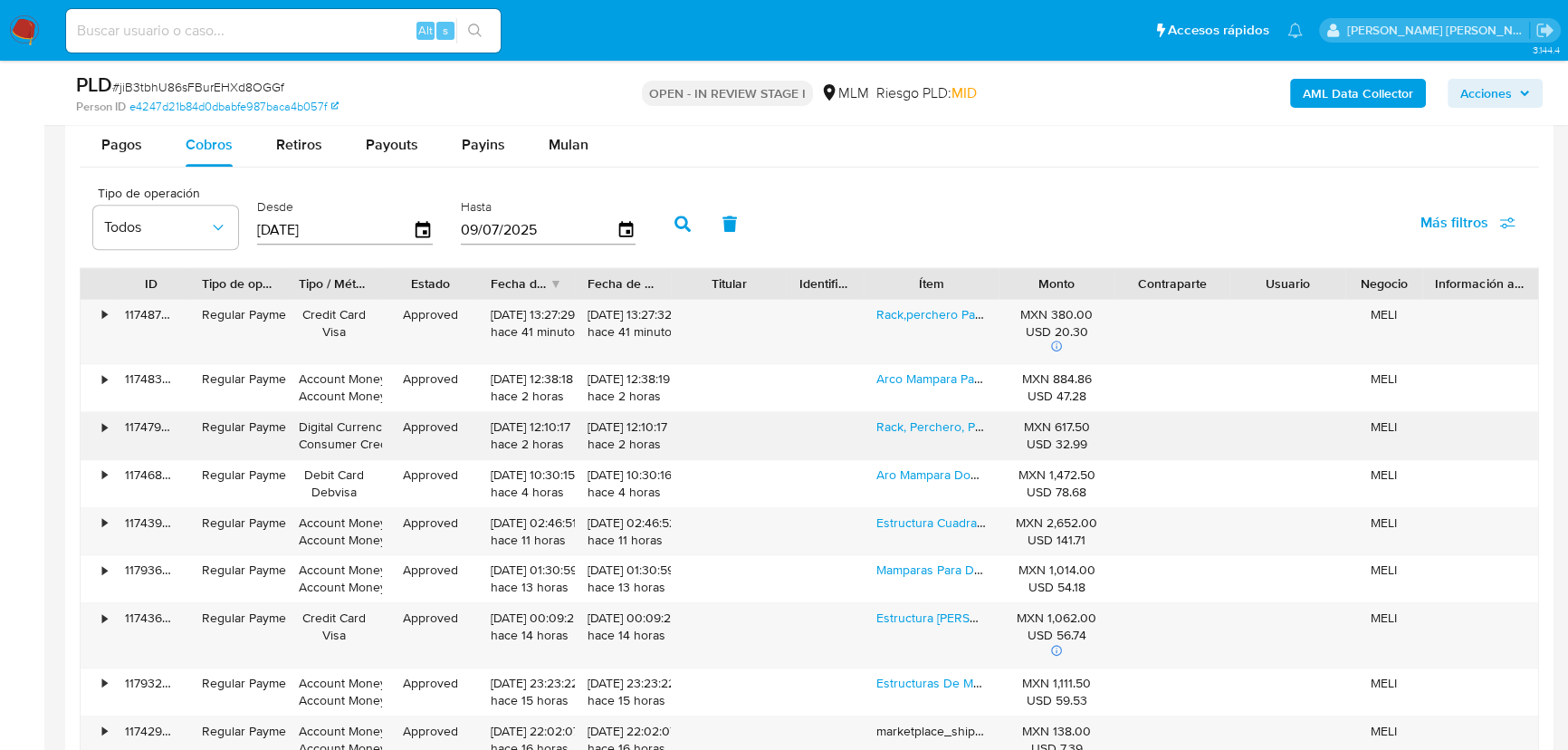 type 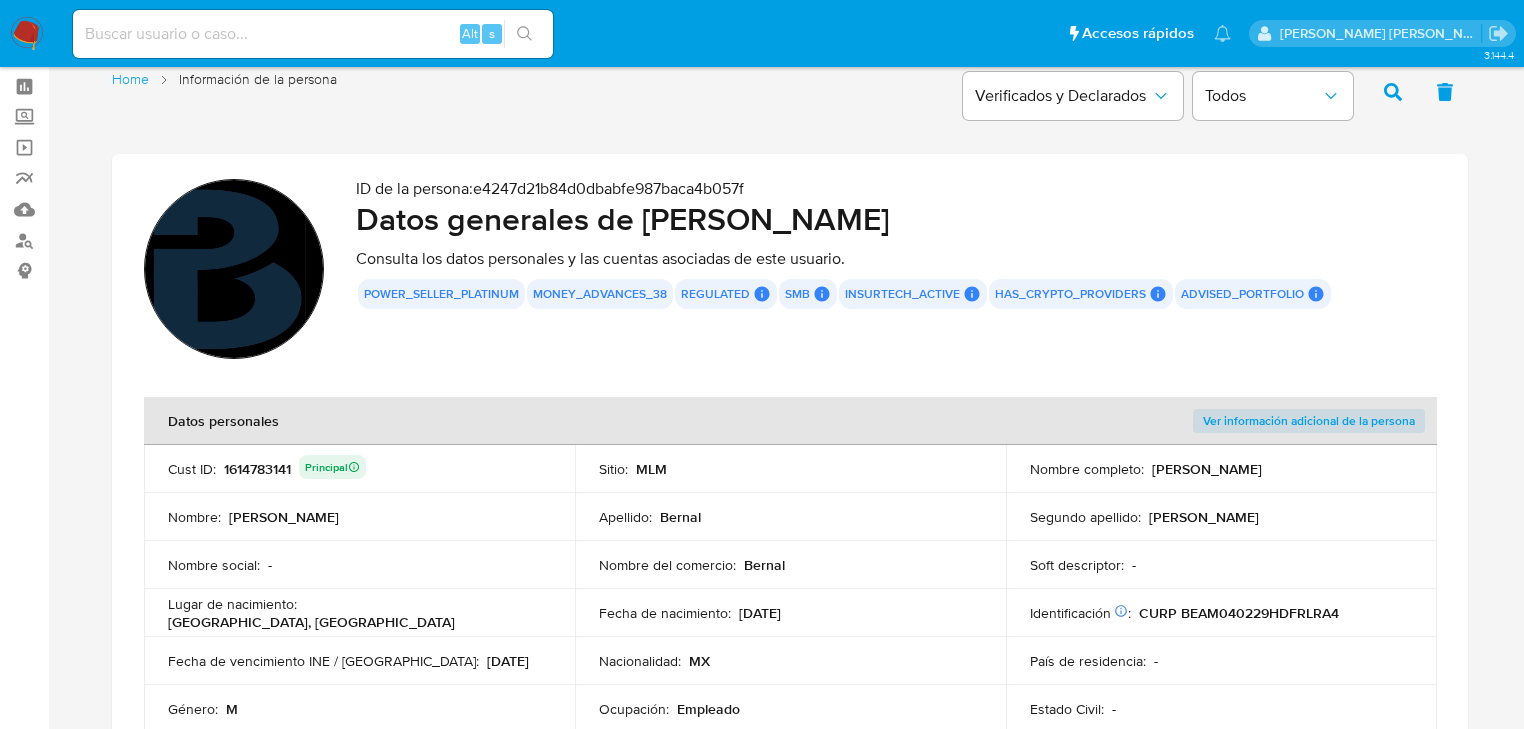 scroll, scrollTop: 80, scrollLeft: 0, axis: vertical 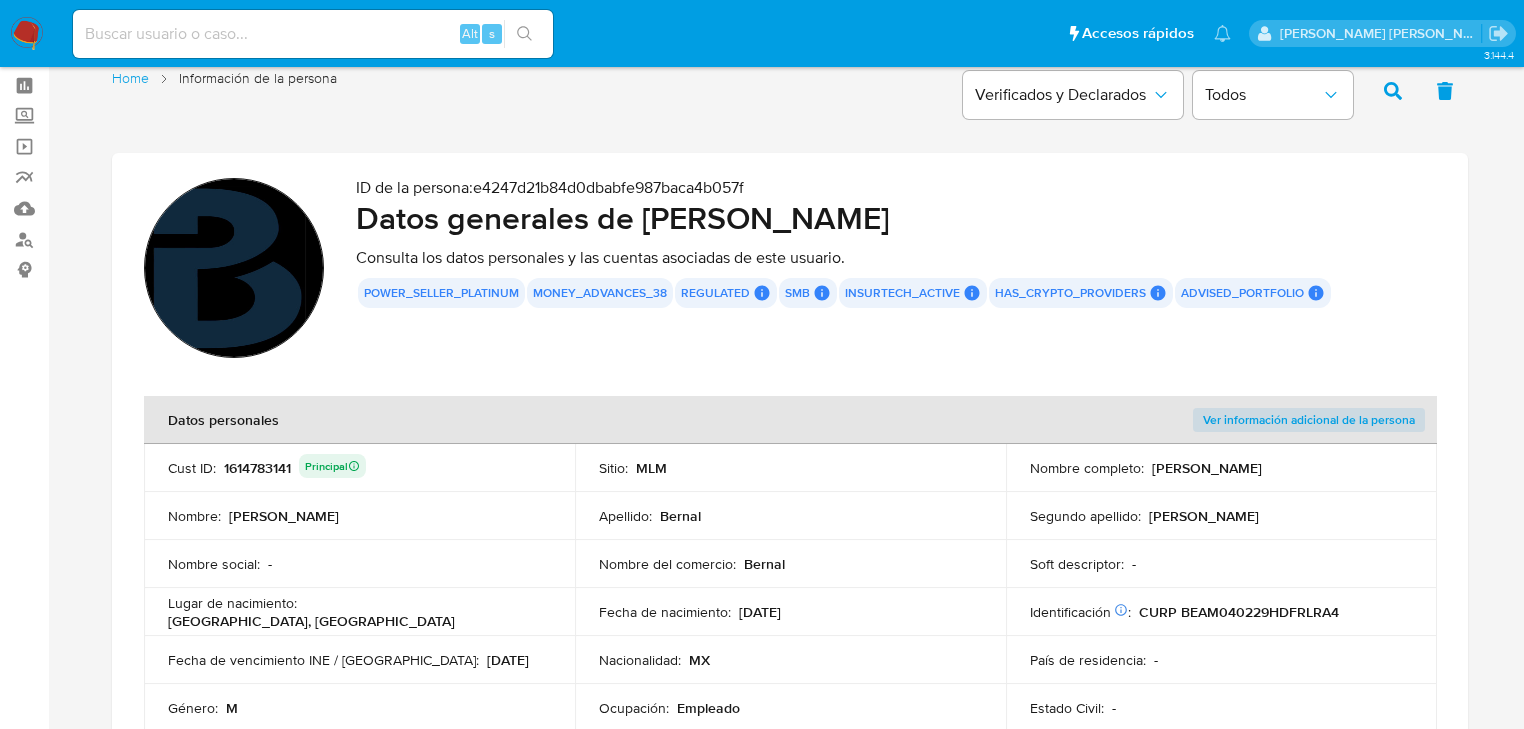 click at bounding box center [234, 268] 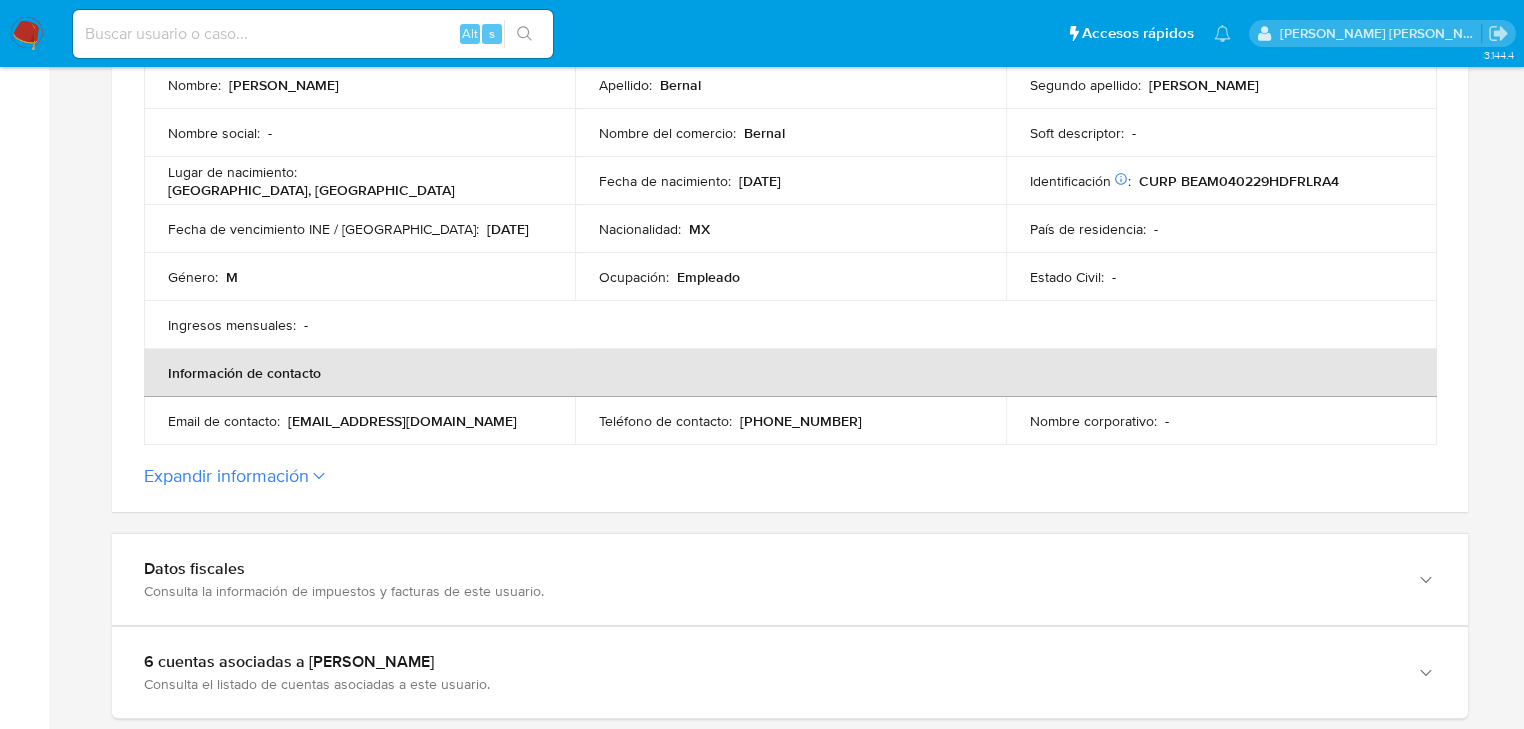 scroll, scrollTop: 720, scrollLeft: 0, axis: vertical 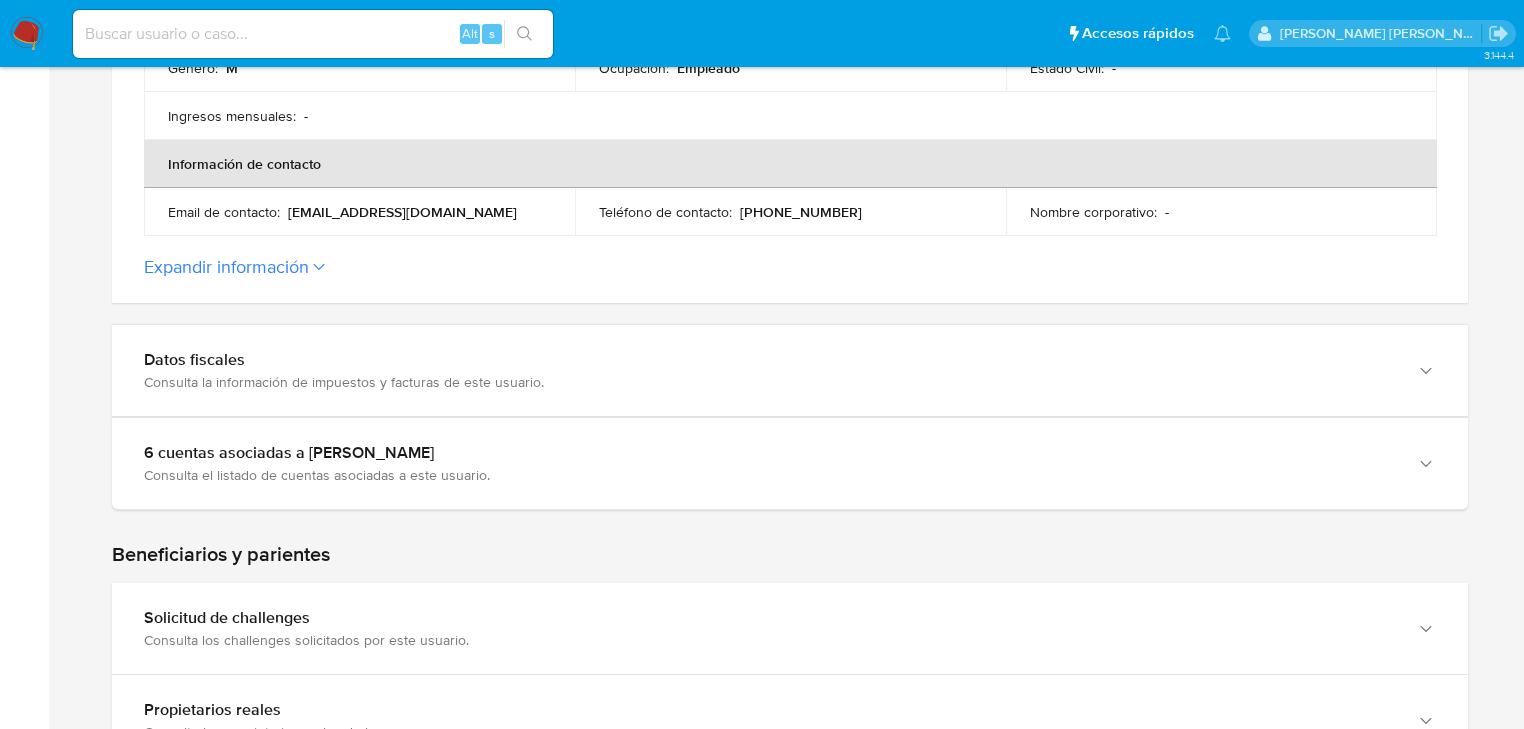 click on "Expandir información" at bounding box center (790, 267) 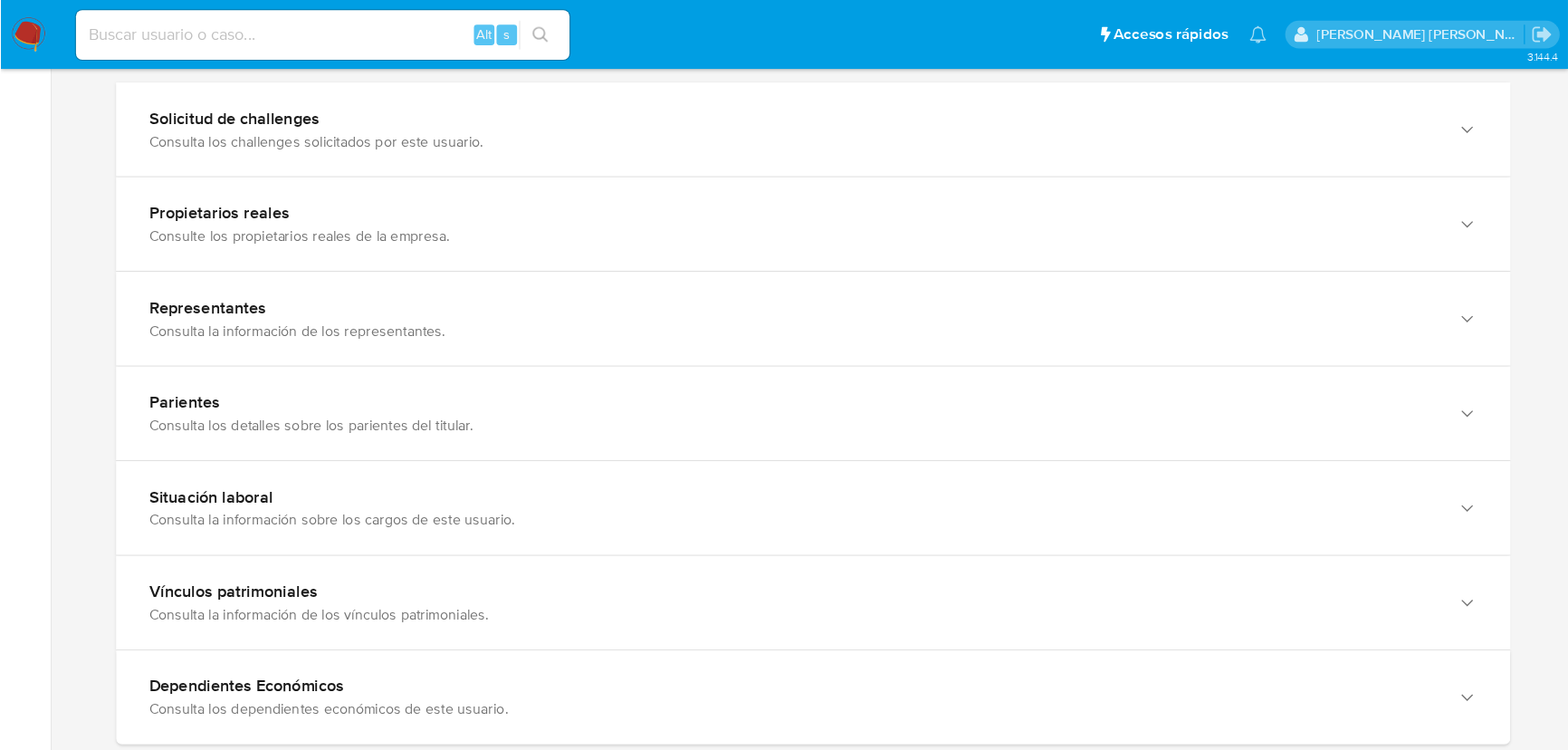 scroll, scrollTop: 1522, scrollLeft: 0, axis: vertical 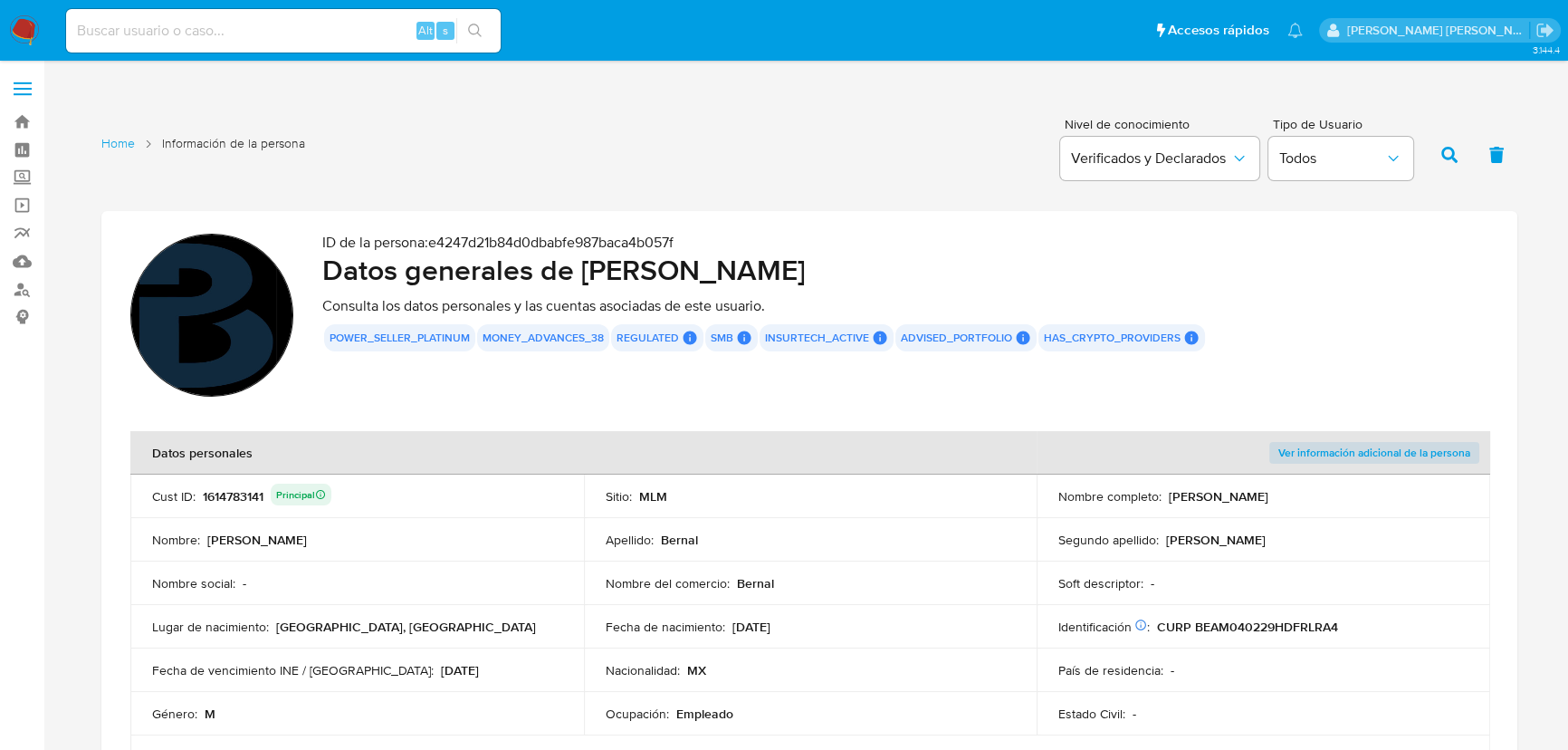 click at bounding box center (283, 31) 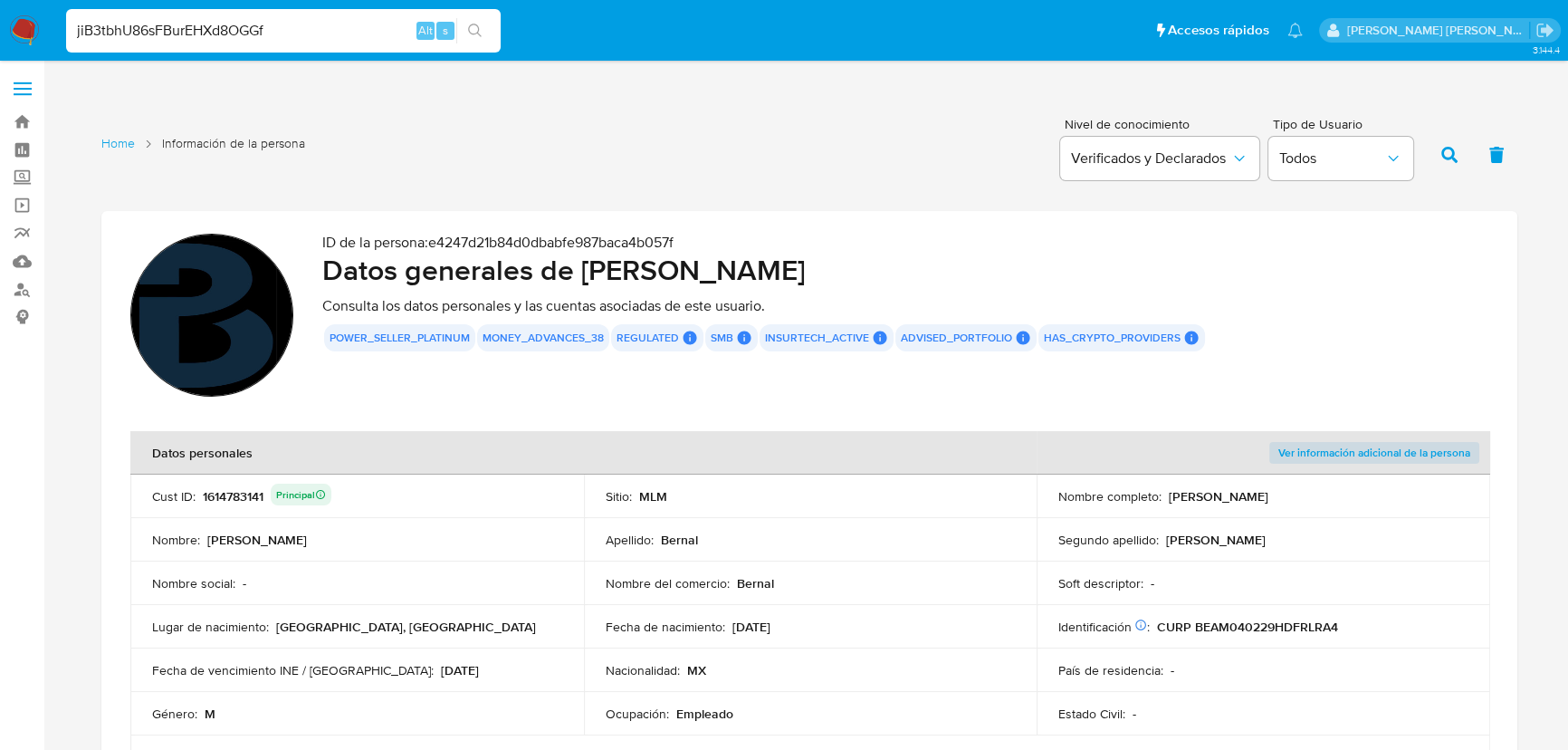 type on "jiB3tbhU86sFBurEHXd8OGGf" 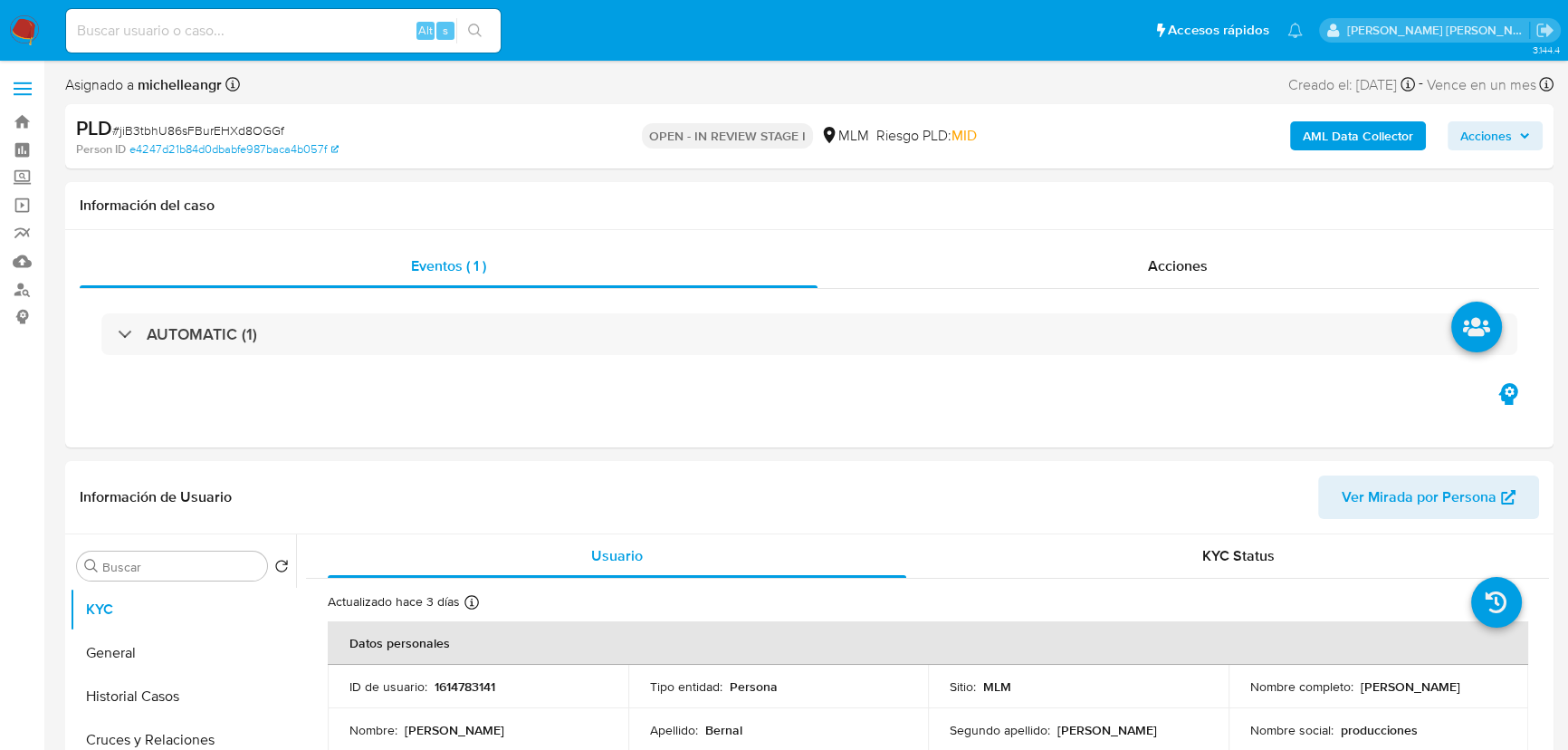 select on "10" 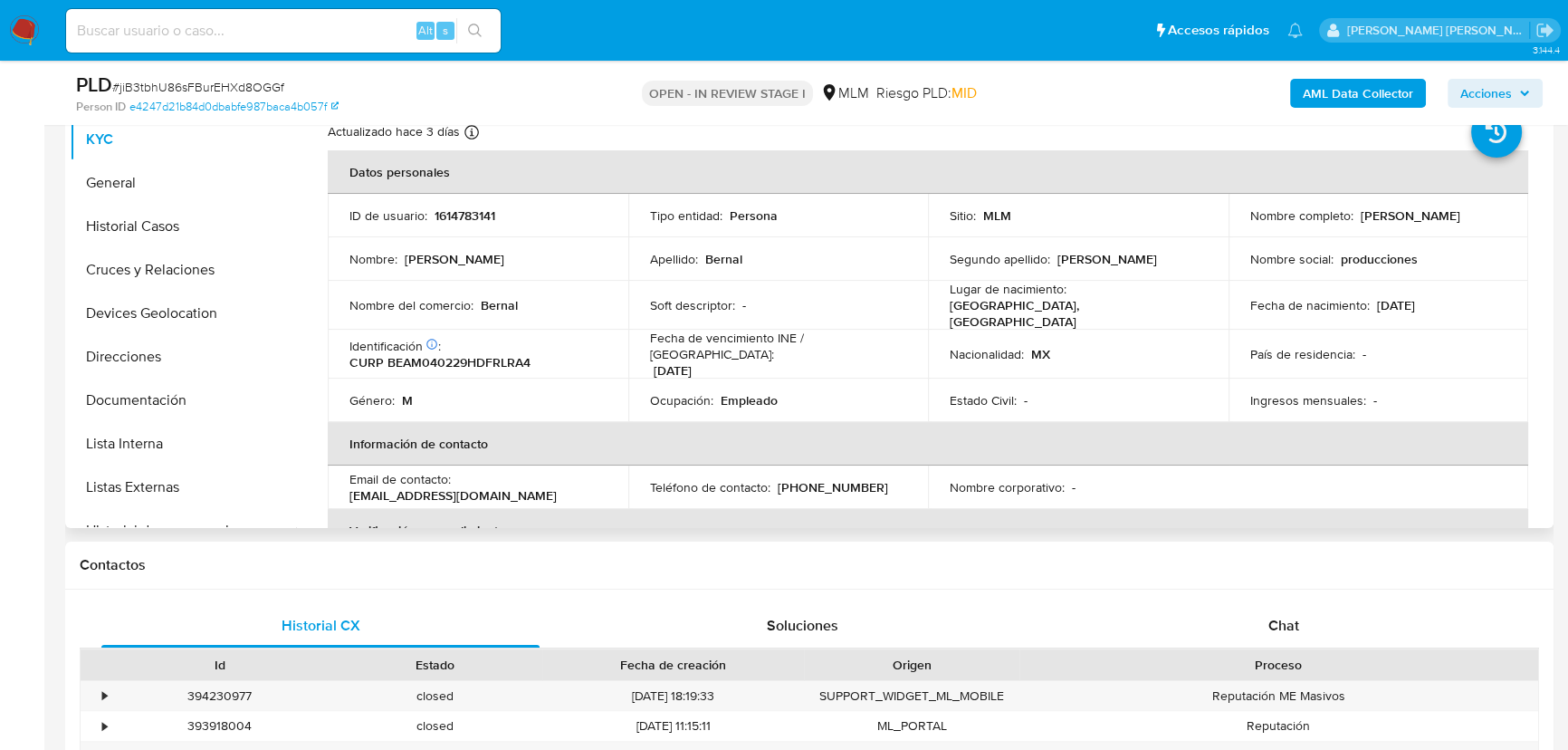 scroll, scrollTop: 411, scrollLeft: 0, axis: vertical 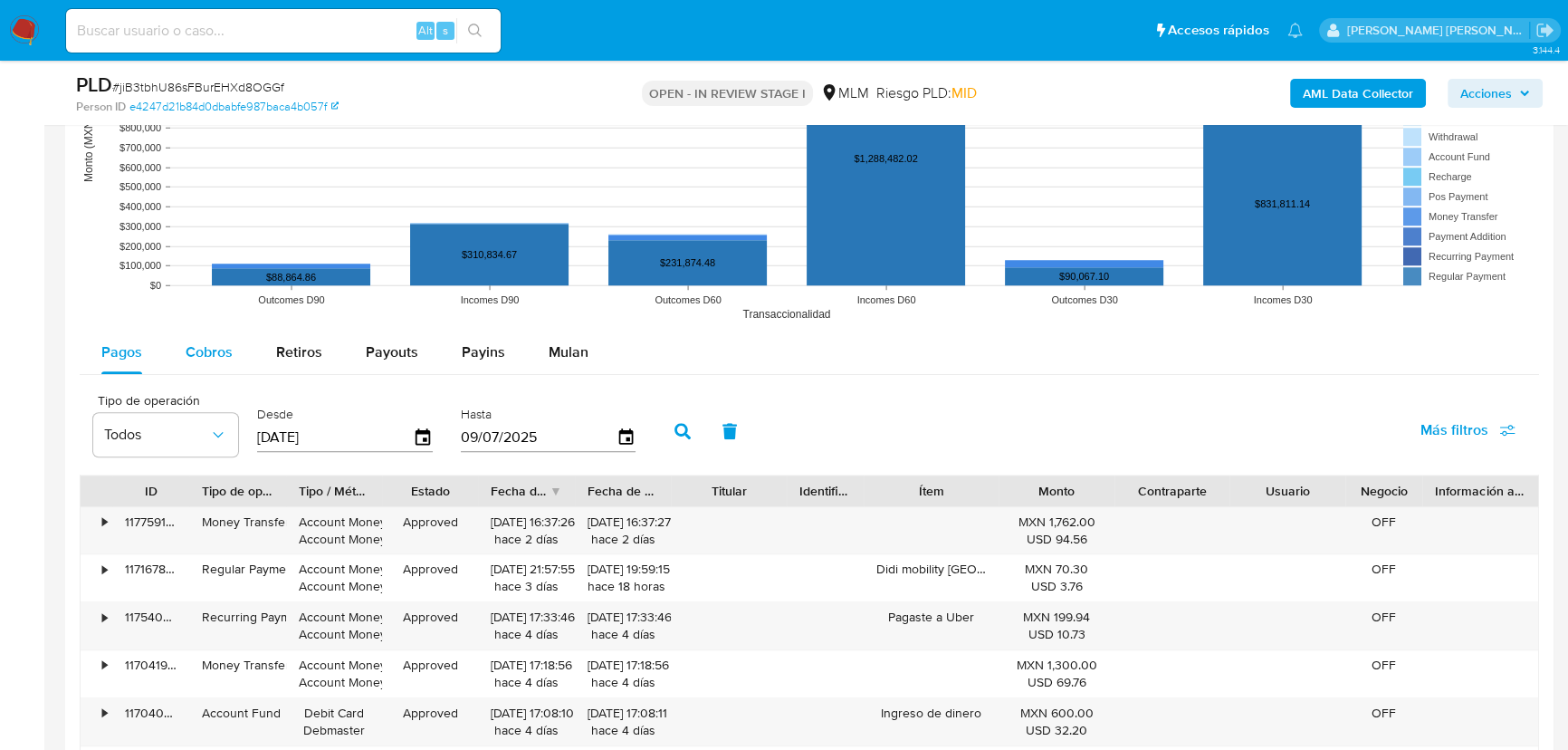 click on "Cobros" at bounding box center (209, 351) 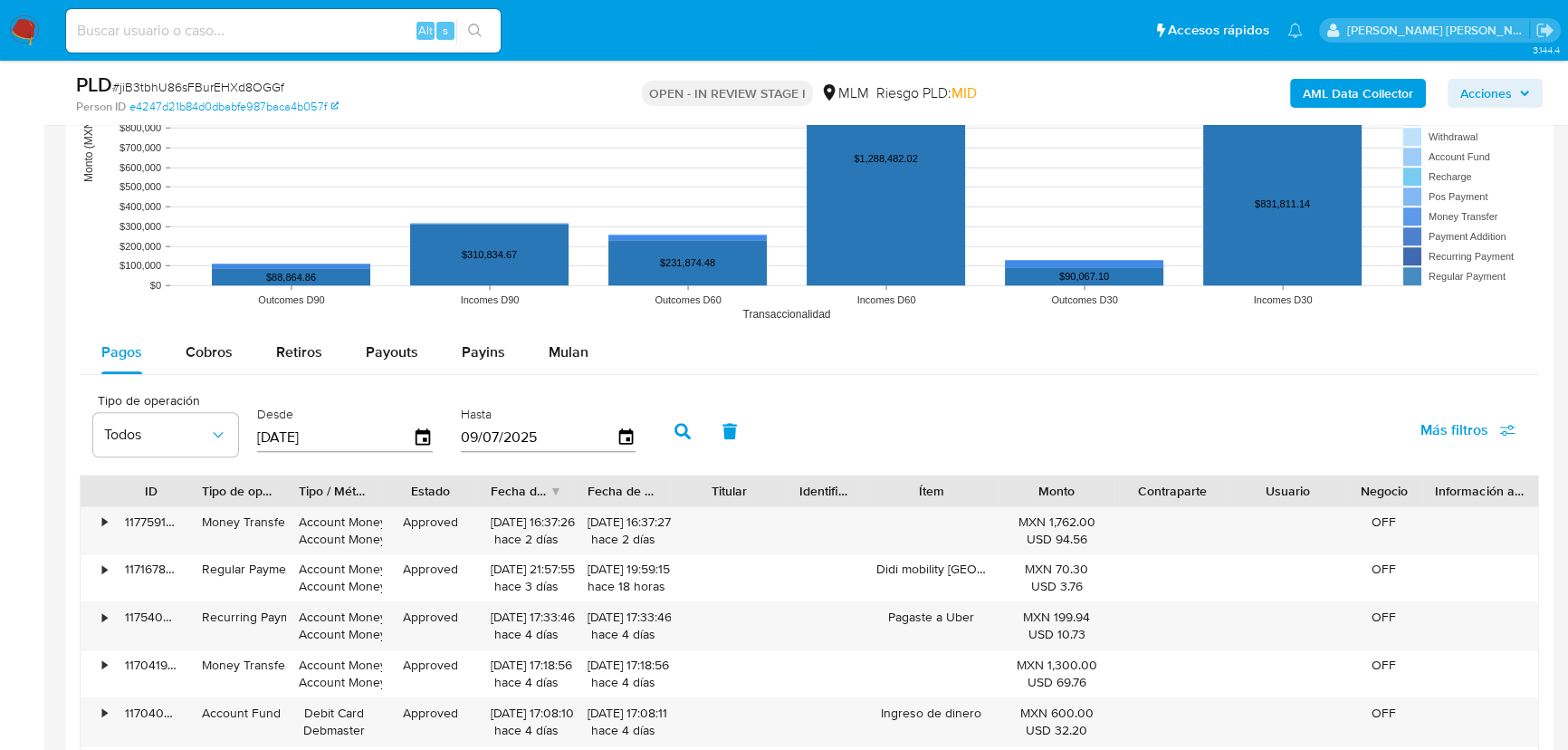 select on "10" 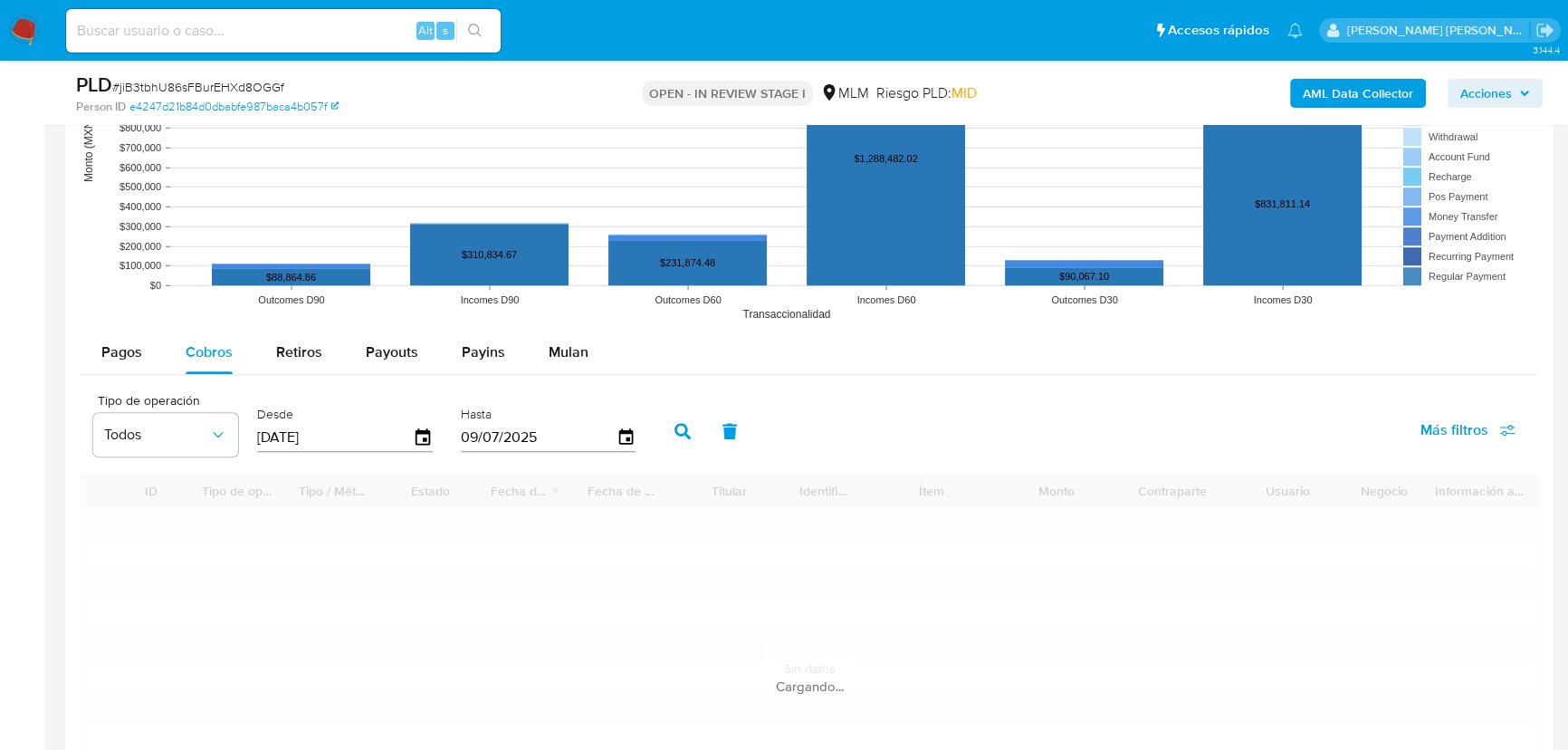 scroll, scrollTop: 1976, scrollLeft: 0, axis: vertical 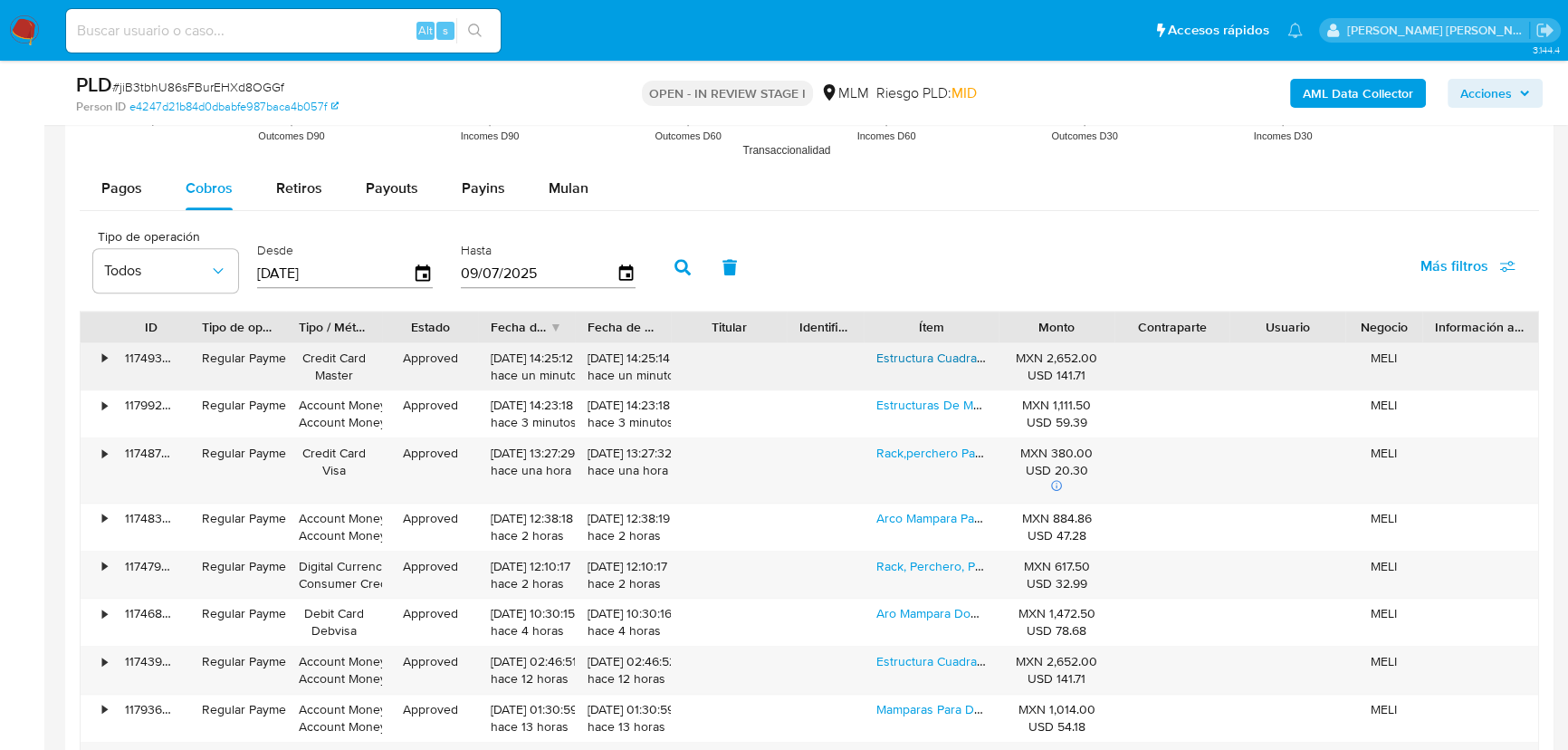 click on "Estructura Cuadrada Pedestales Para Decoraciones 2 En 1 Desr" at bounding box center [1055, 358] 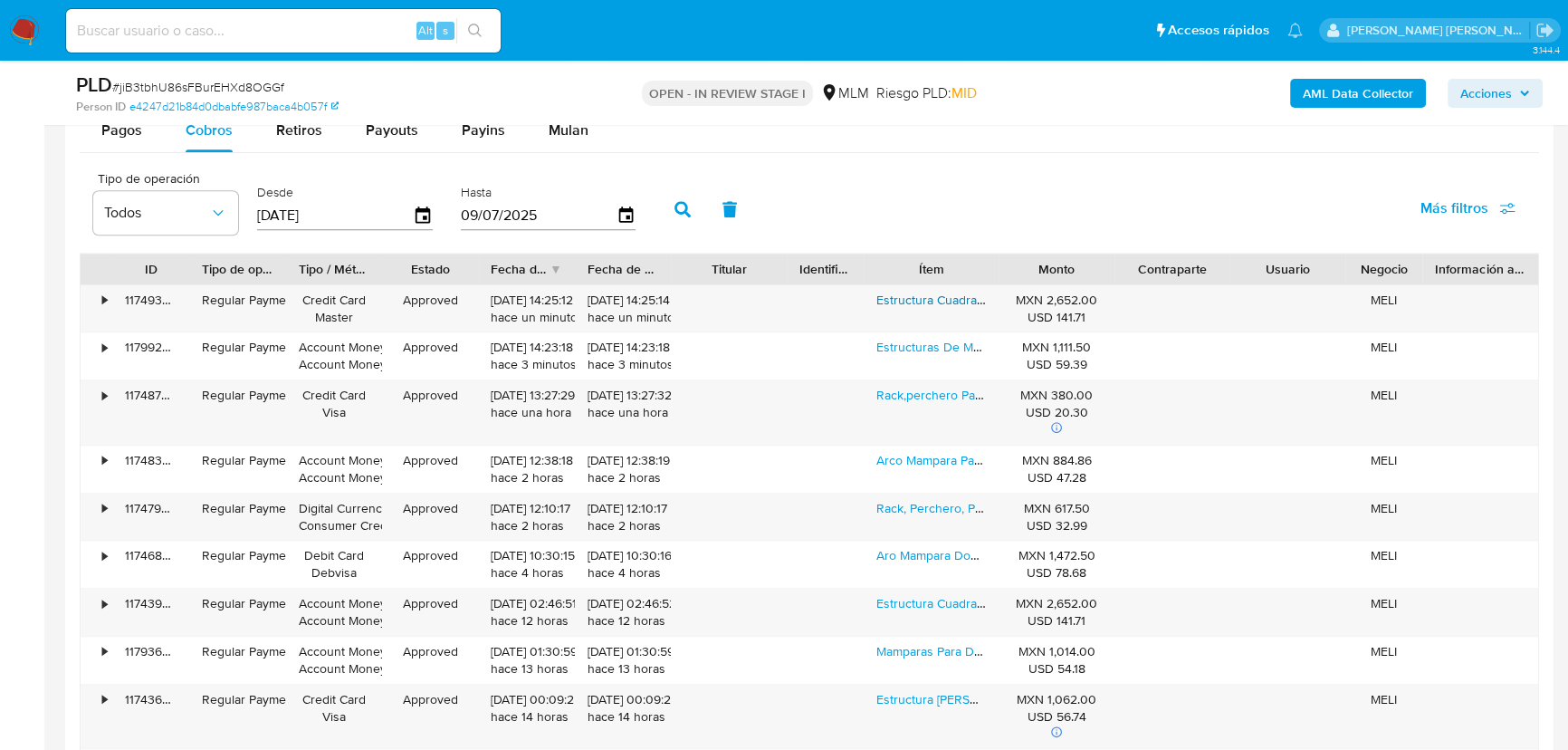 scroll, scrollTop: 2058, scrollLeft: 0, axis: vertical 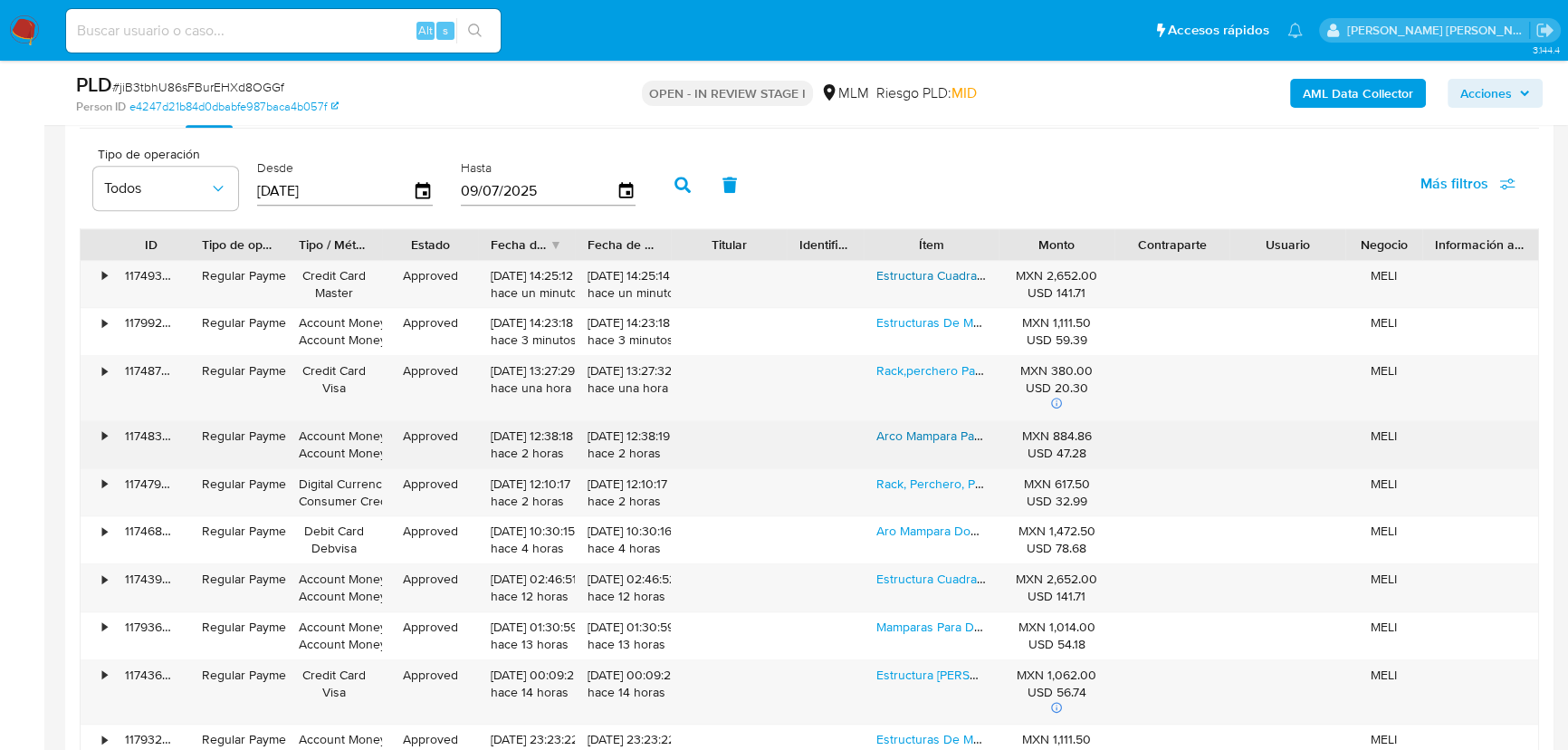 click on "Arco Mampara Para Decoración Desarmable Color Oro" at bounding box center [1029, 436] 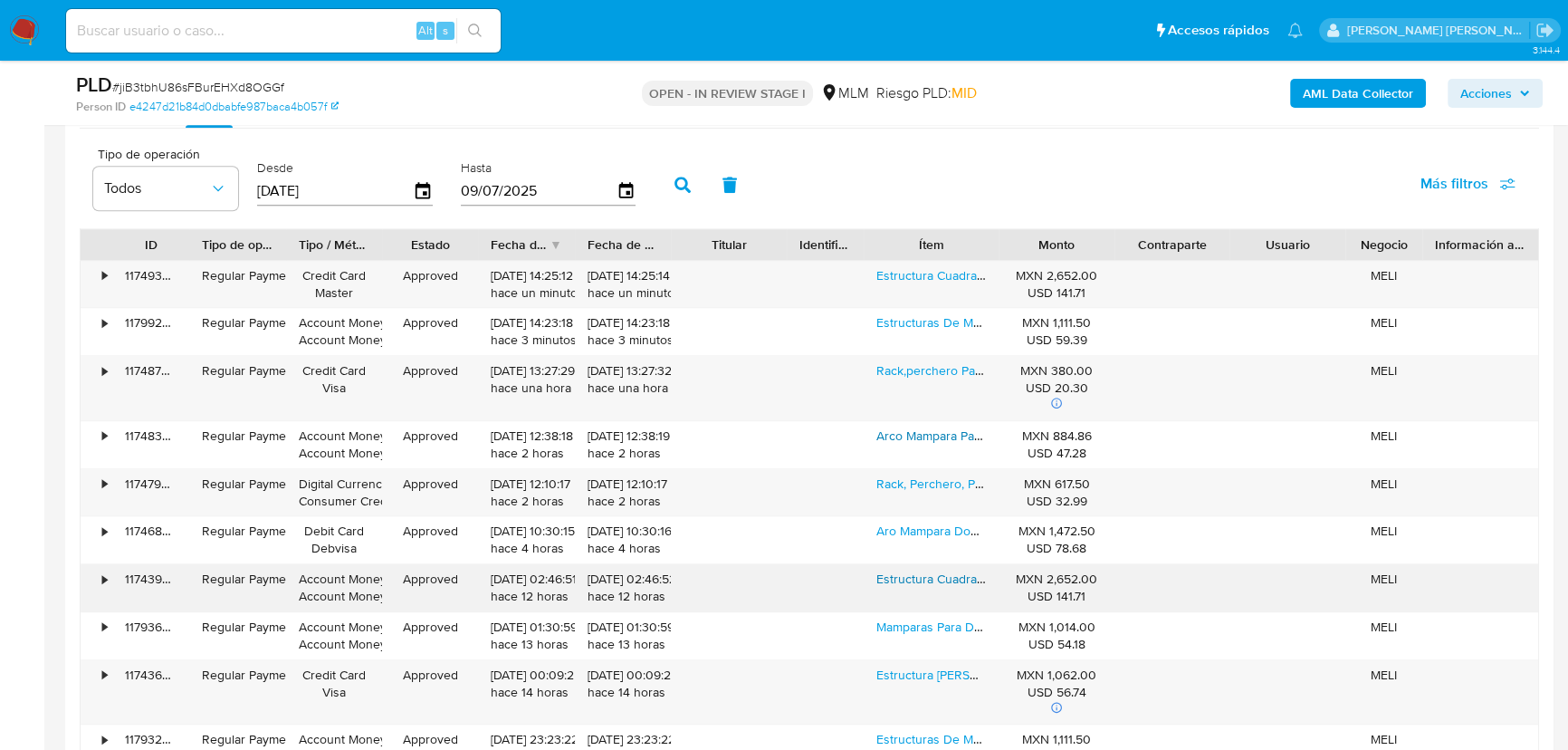 click on "Estructura Cuadrada Pedestales Para Decoraciones 2 En 1 Desr" at bounding box center [1055, 579] 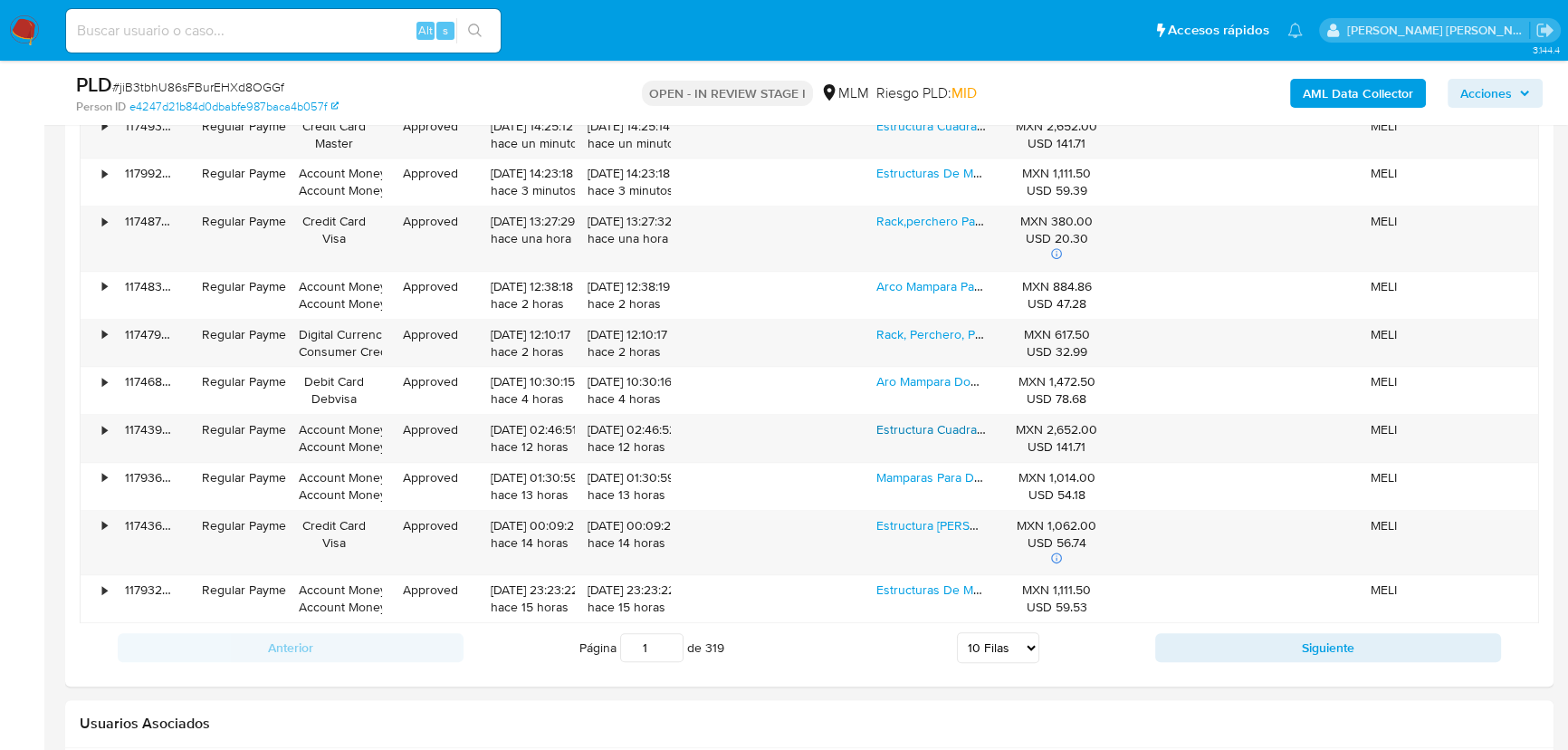 scroll, scrollTop: 2388, scrollLeft: 0, axis: vertical 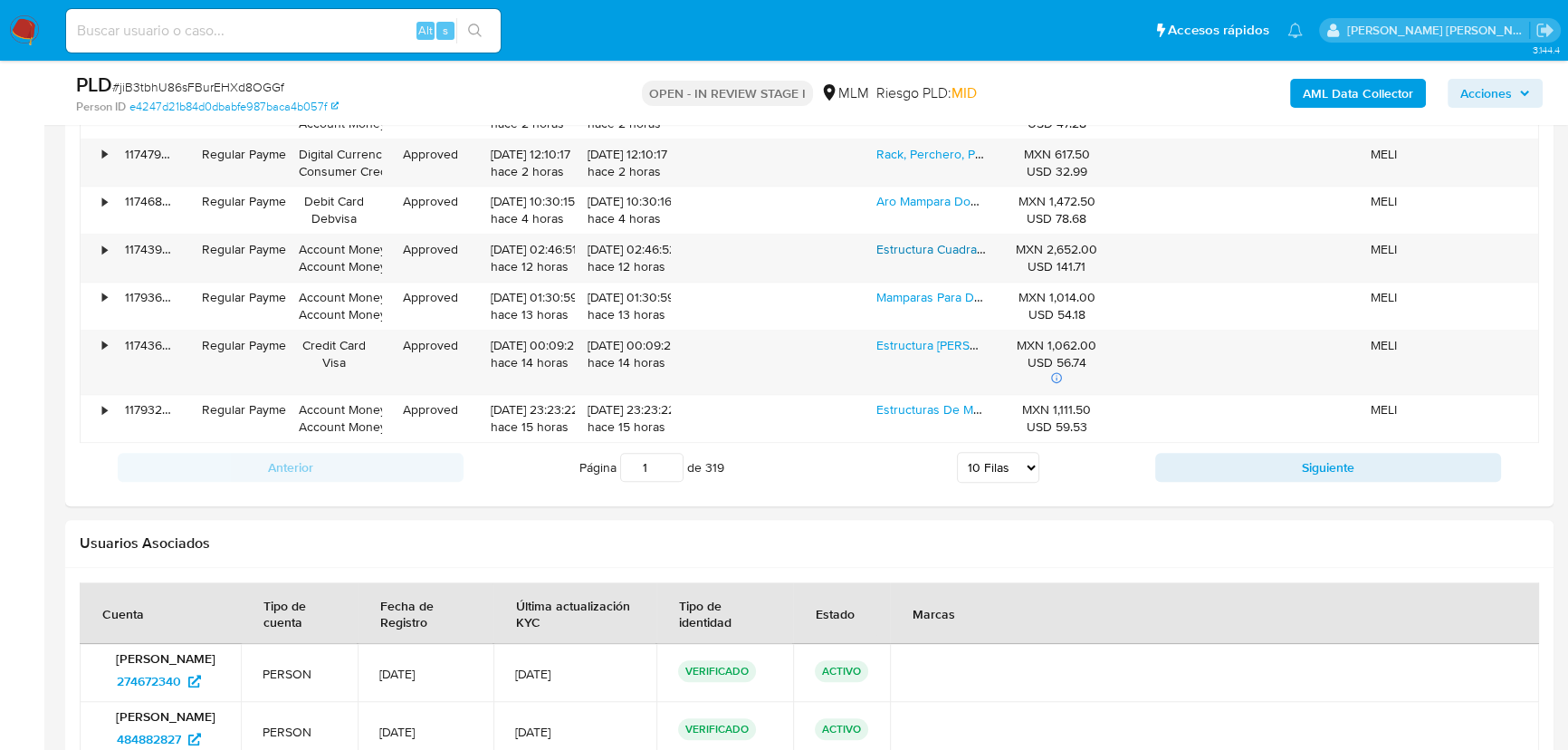 drag, startPoint x: 1251, startPoint y: 462, endPoint x: 992, endPoint y: 385, distance: 270.20363 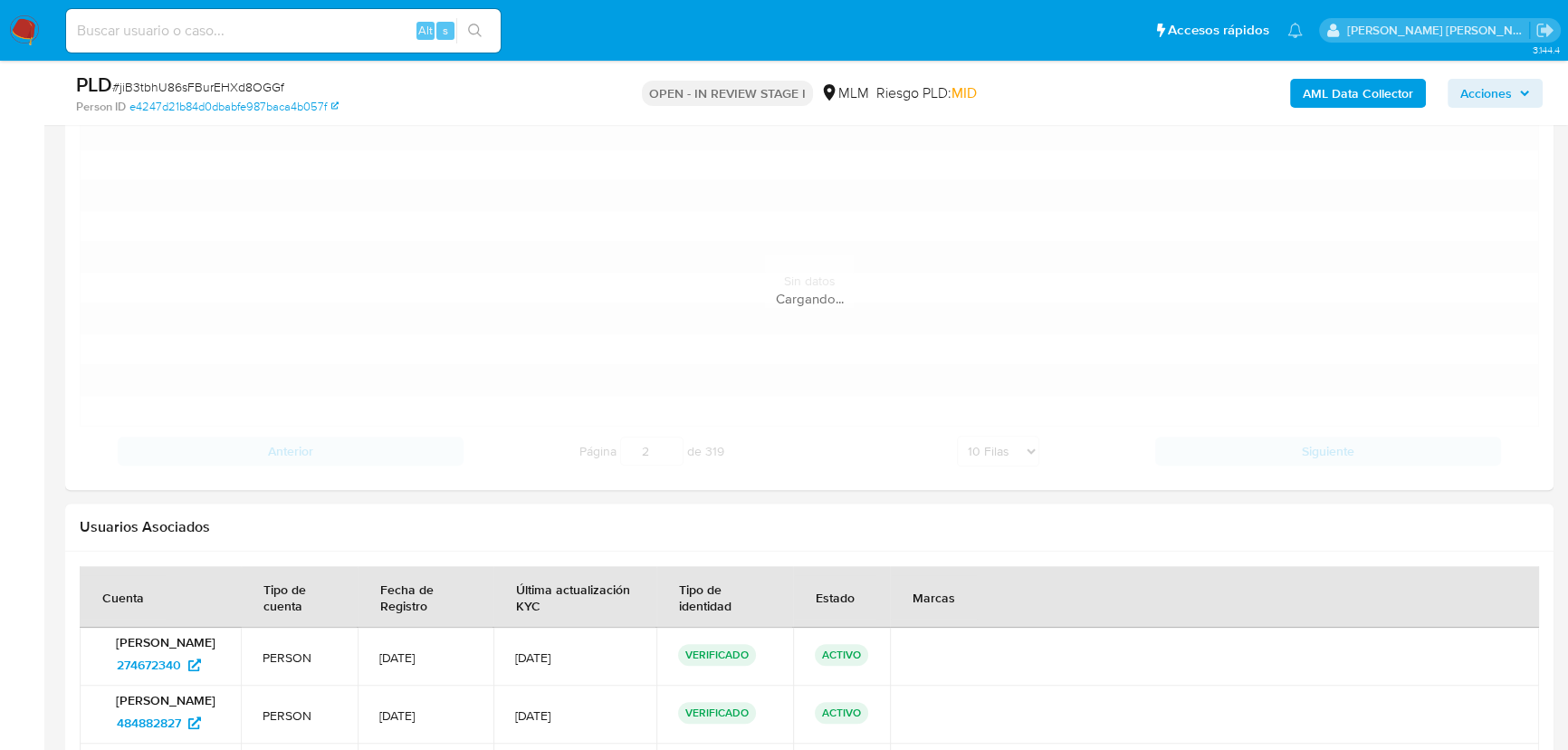 scroll, scrollTop: 2058, scrollLeft: 0, axis: vertical 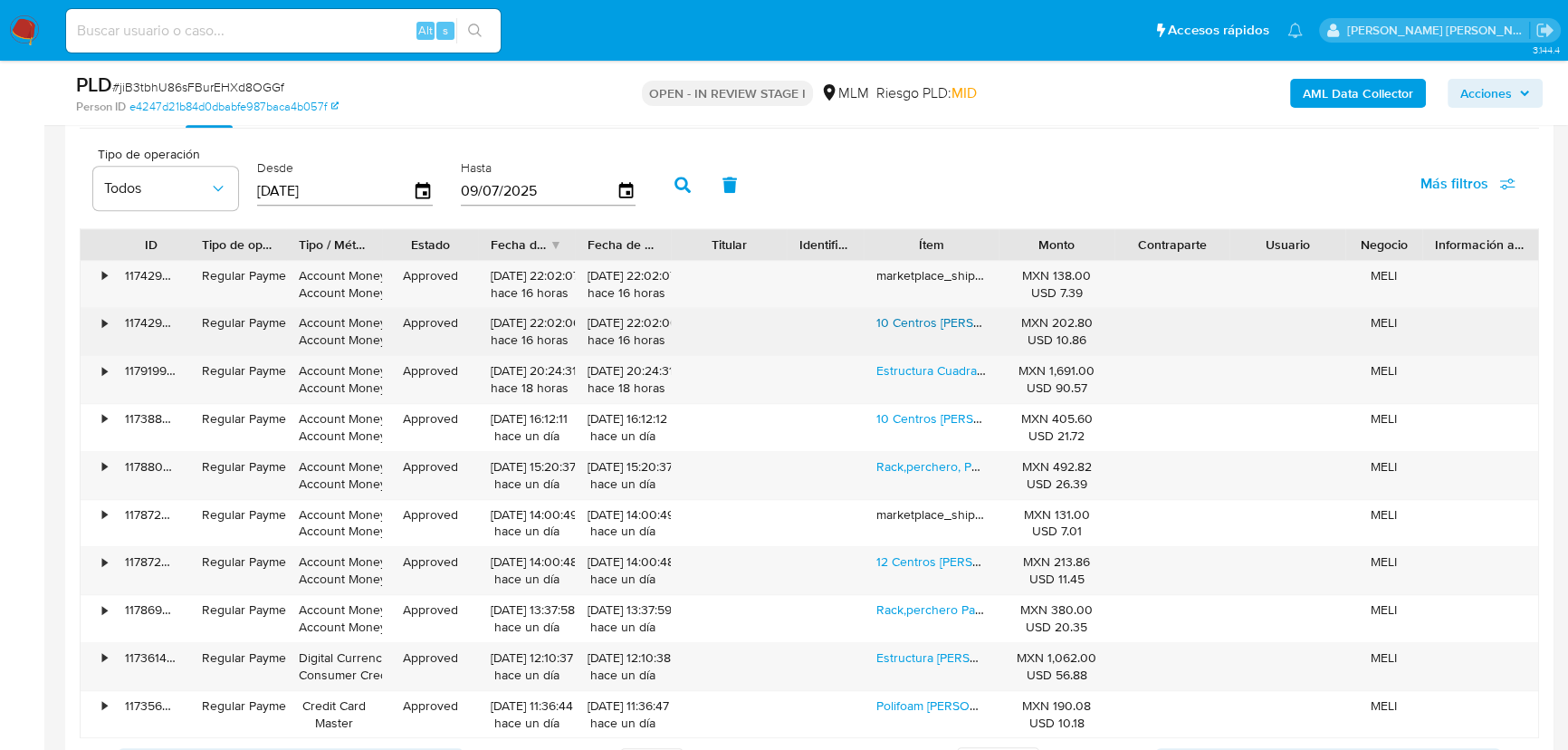 click on "10 Centros De Madera Con Base Decoracion Fiesta Portaglobos" at bounding box center [1073, 322] 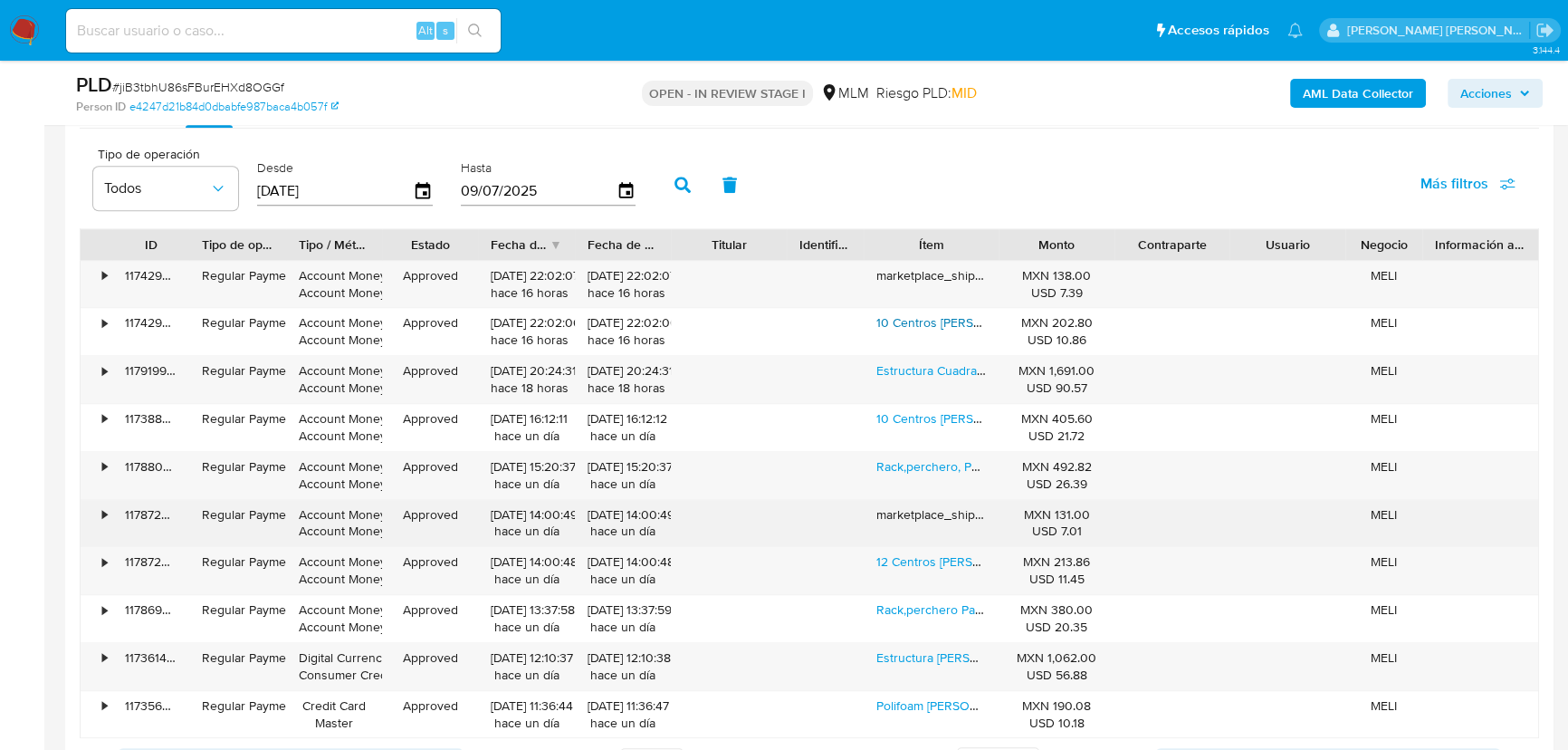 scroll, scrollTop: 2305, scrollLeft: 0, axis: vertical 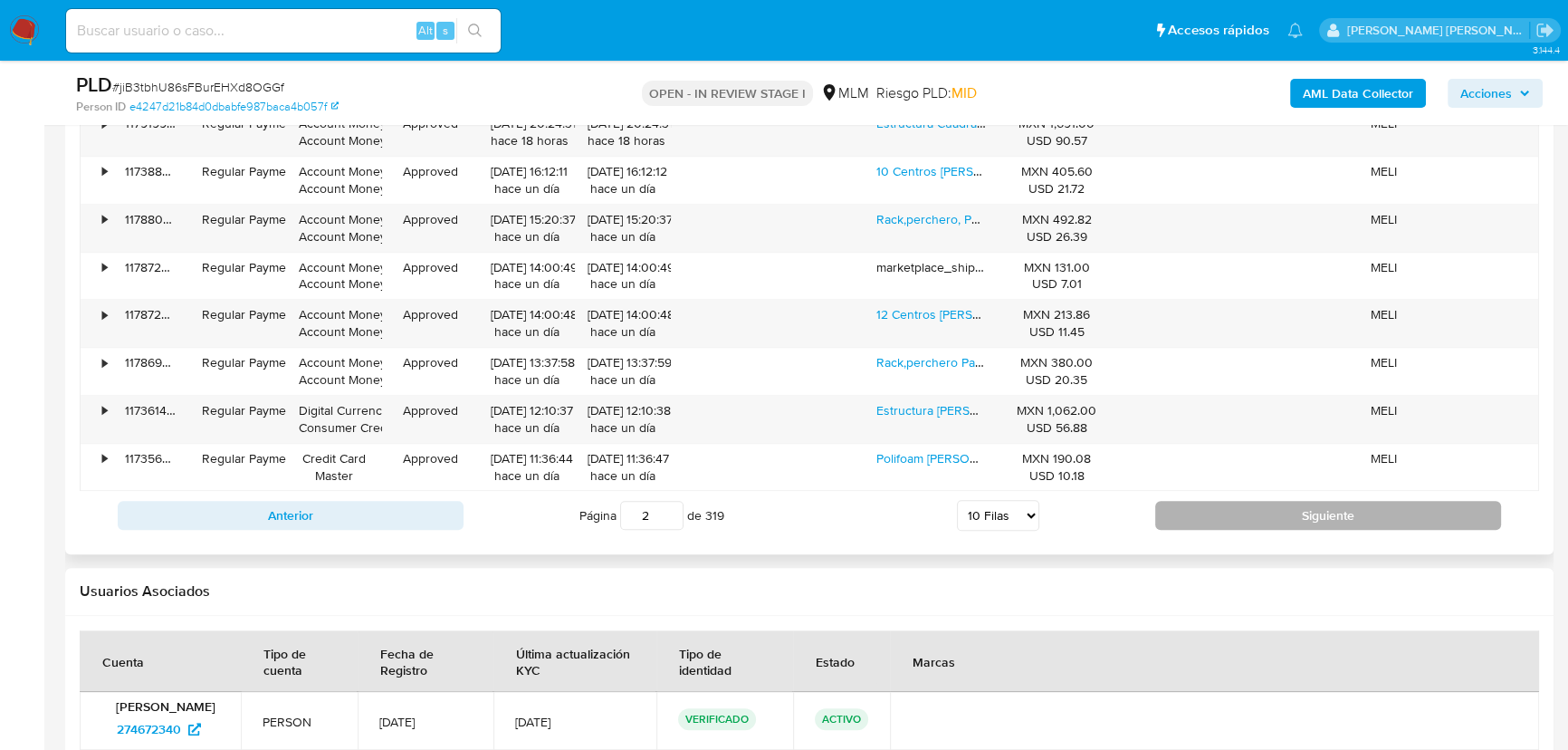click on "Siguiente" at bounding box center [1328, 515] 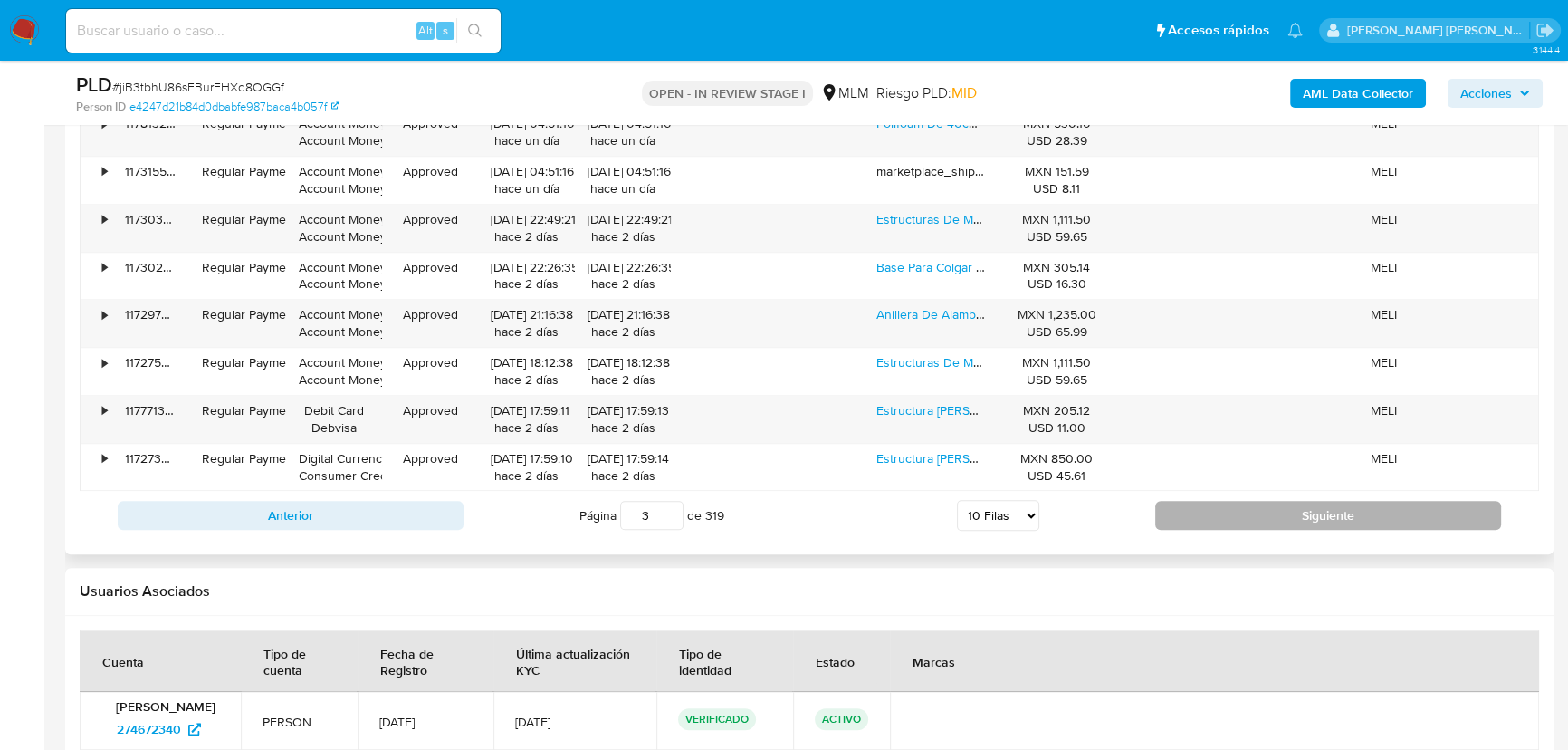 click on "Siguiente" at bounding box center [1328, 515] 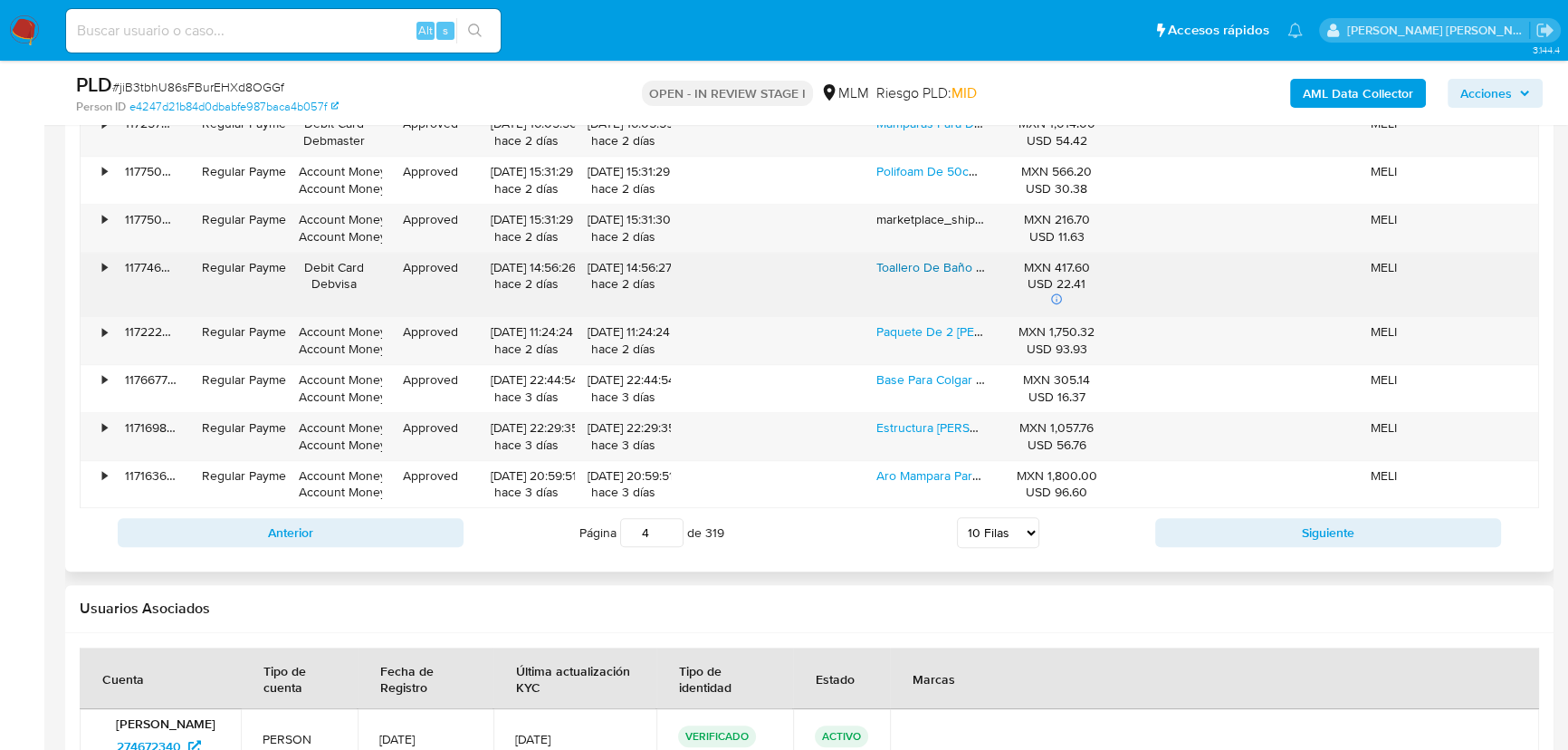 click on "Toallero De Baño Flotante 3 Niveles Moderno Metal Negro" at bounding box center [1040, 267] 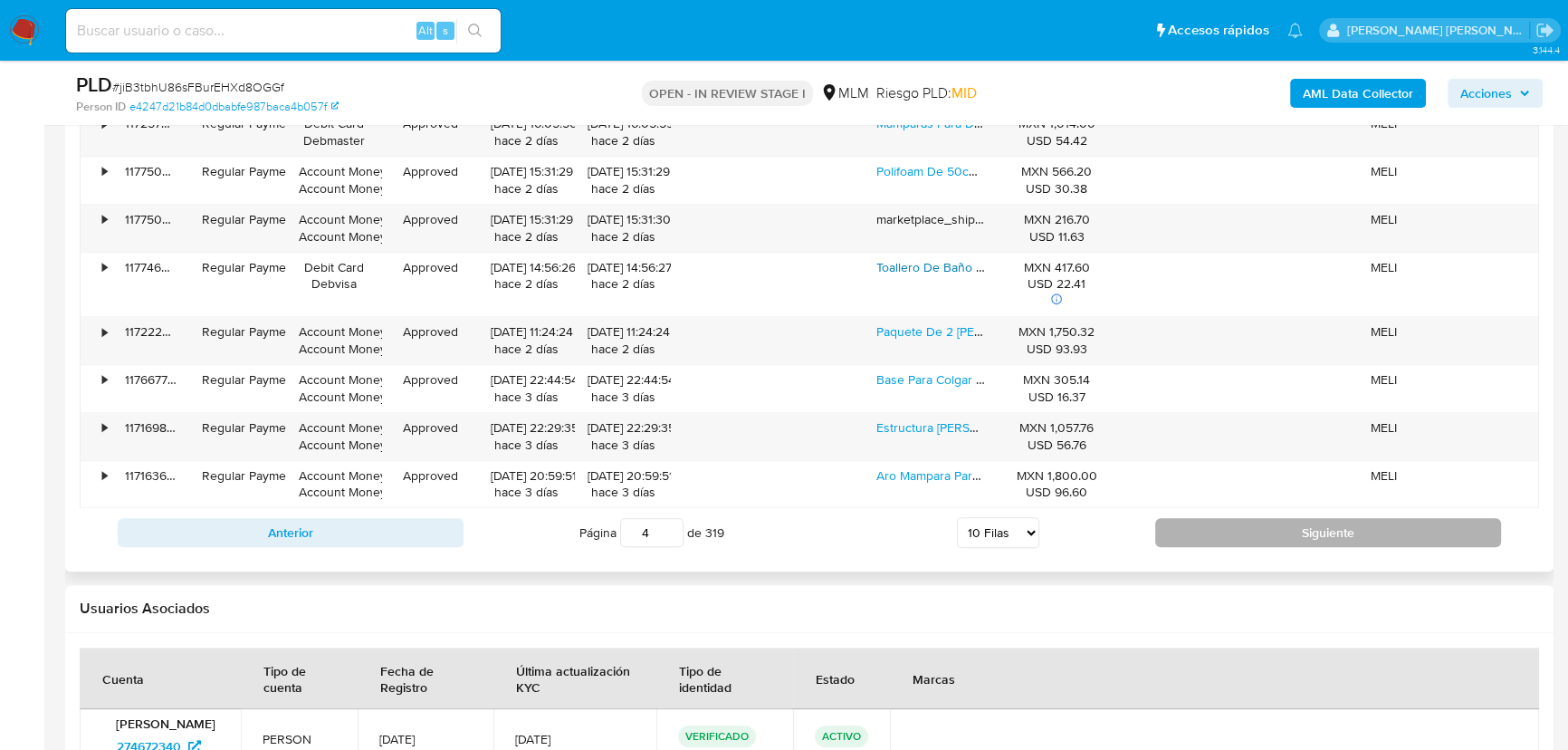 click on "Siguiente" at bounding box center [1328, 533] 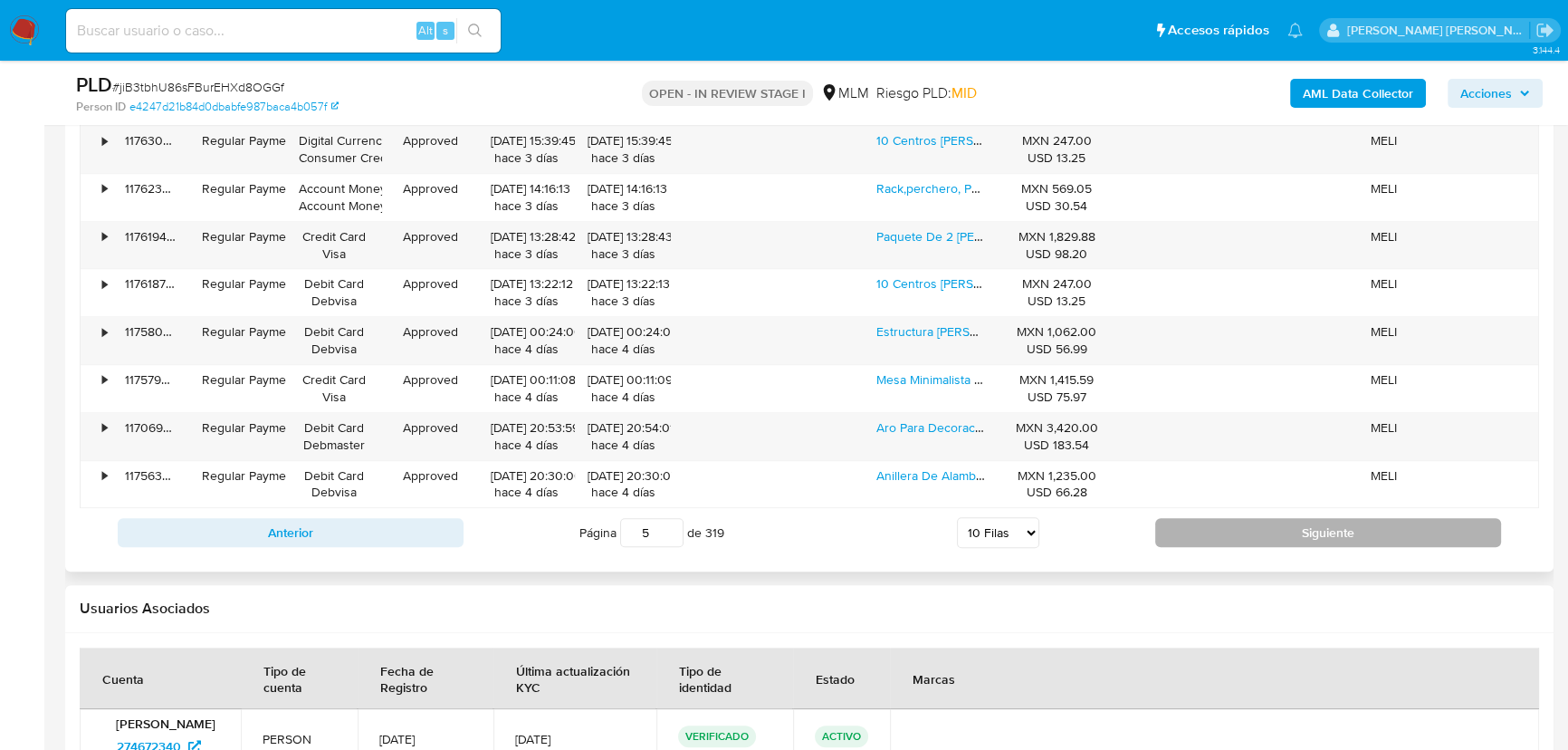click on "Siguiente" at bounding box center [1328, 533] 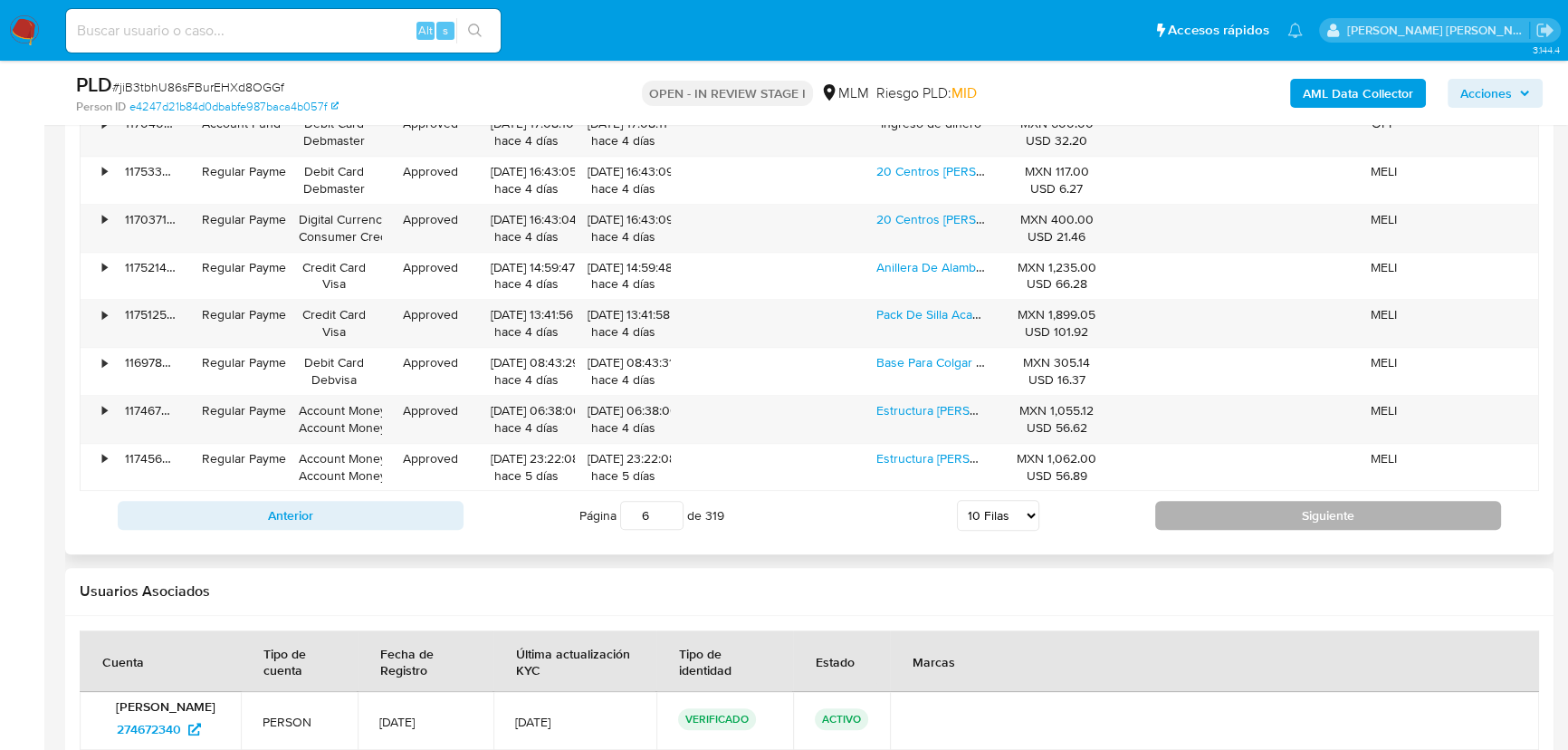 click on "Siguiente" at bounding box center [1328, 515] 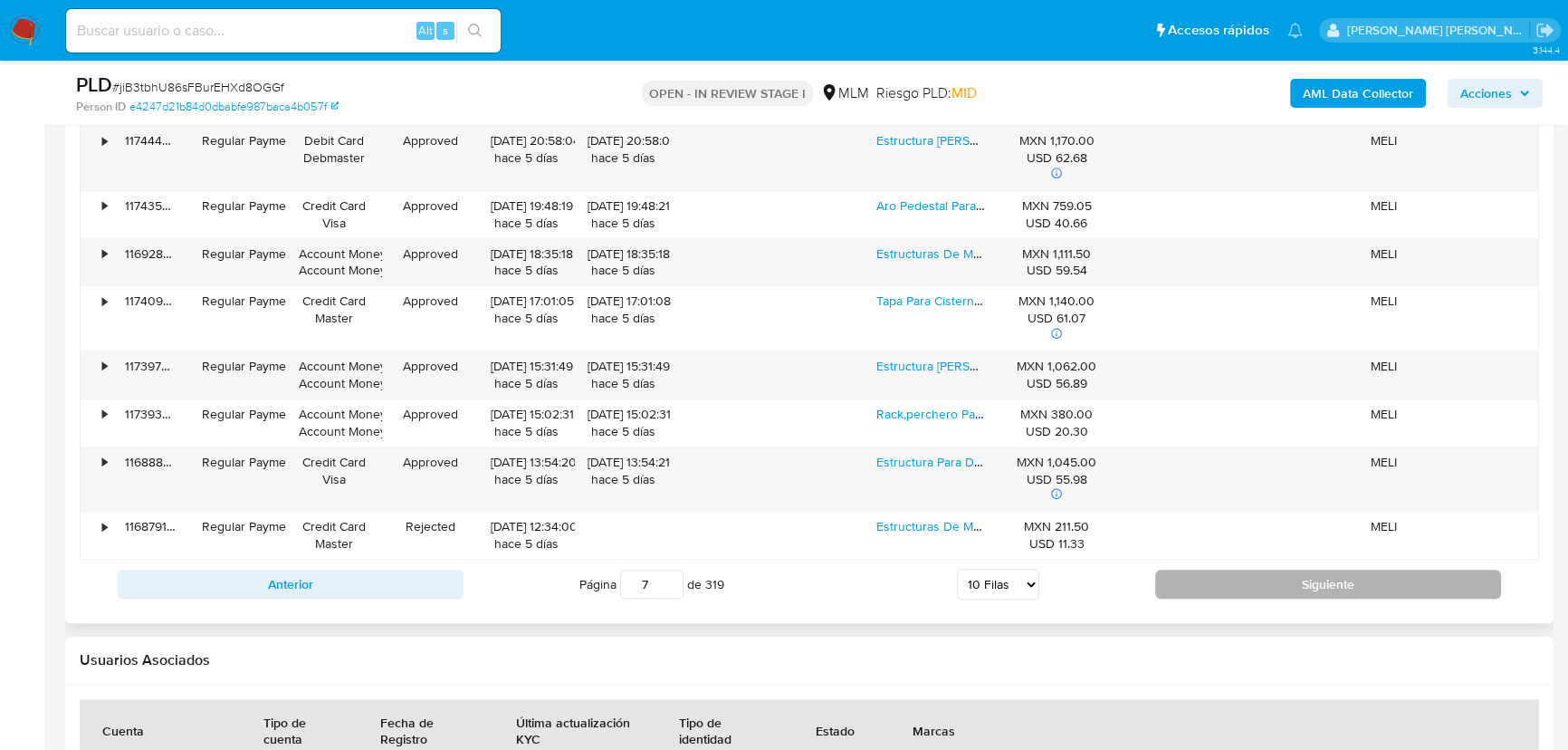click on "Siguiente" at bounding box center (1328, 584) 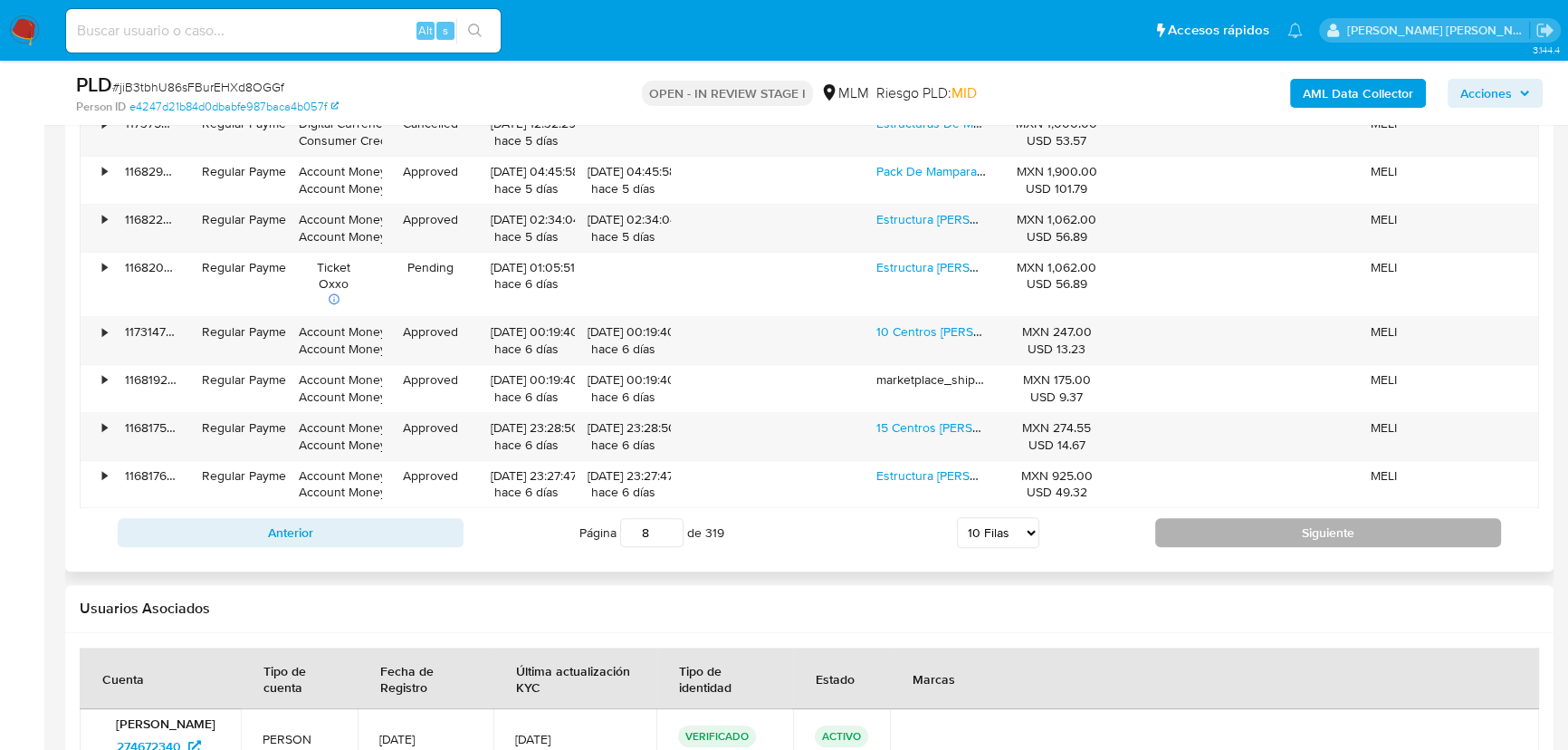 click on "Siguiente" at bounding box center (1328, 533) 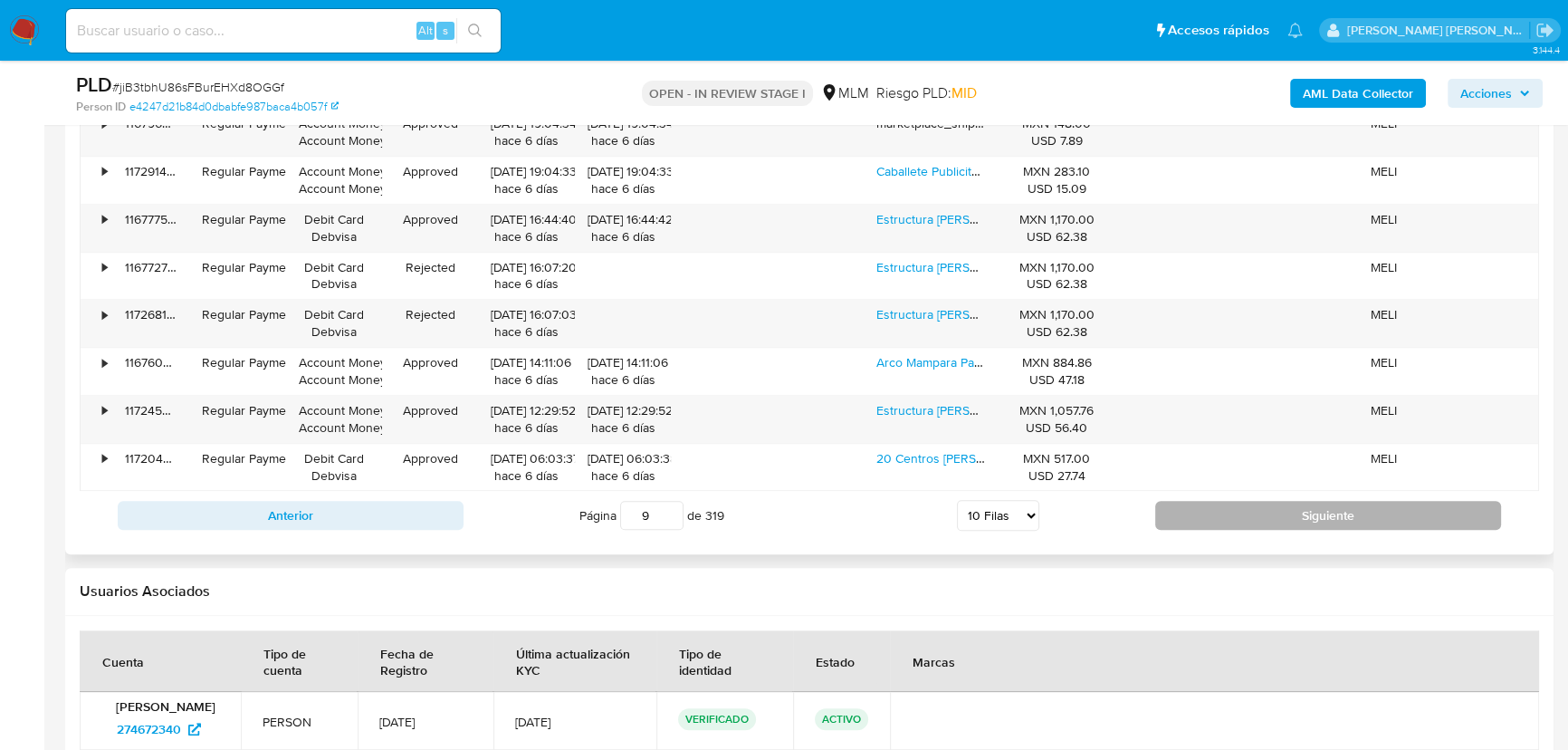 click on "Siguiente" at bounding box center [1328, 515] 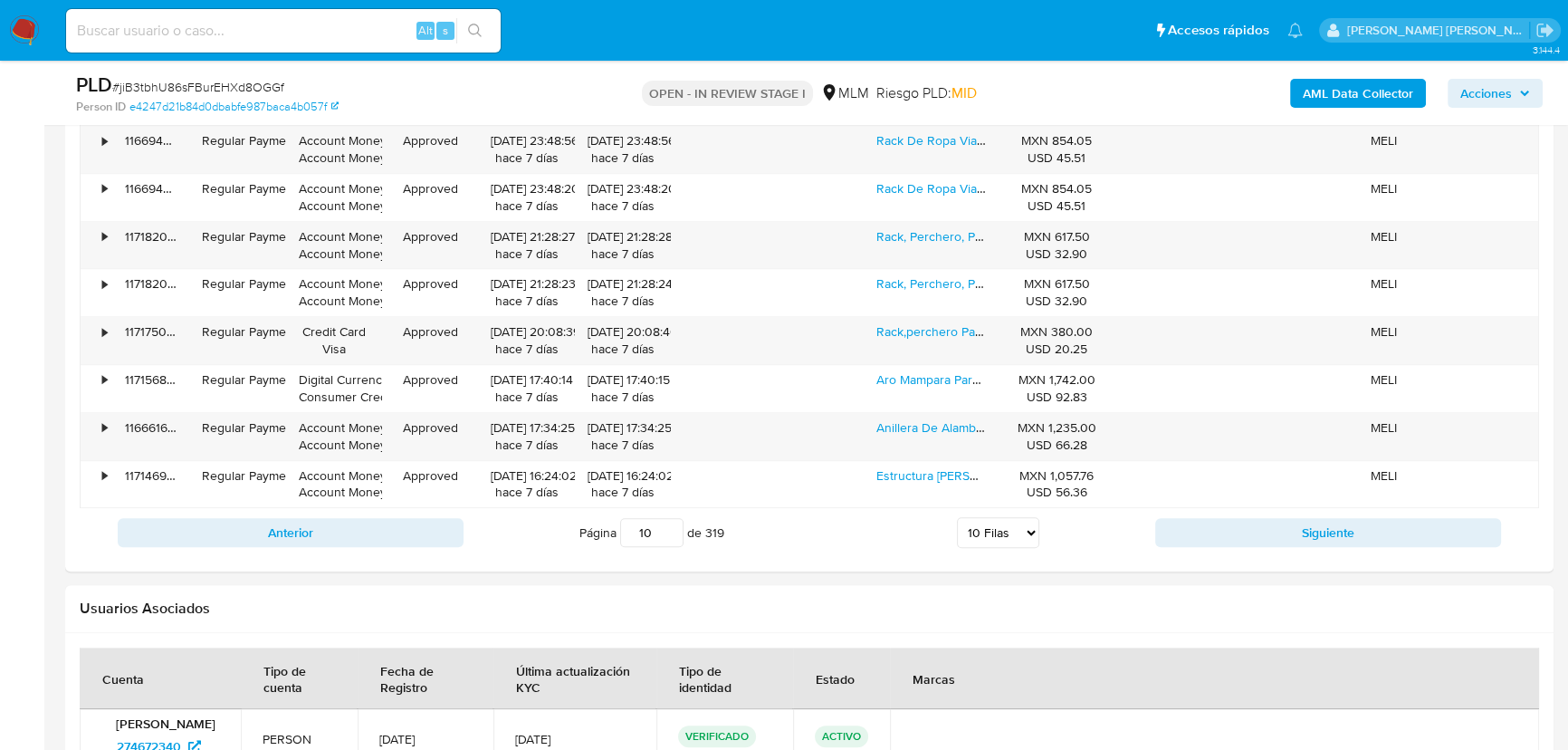 click on "Siguiente" at bounding box center [1328, 533] 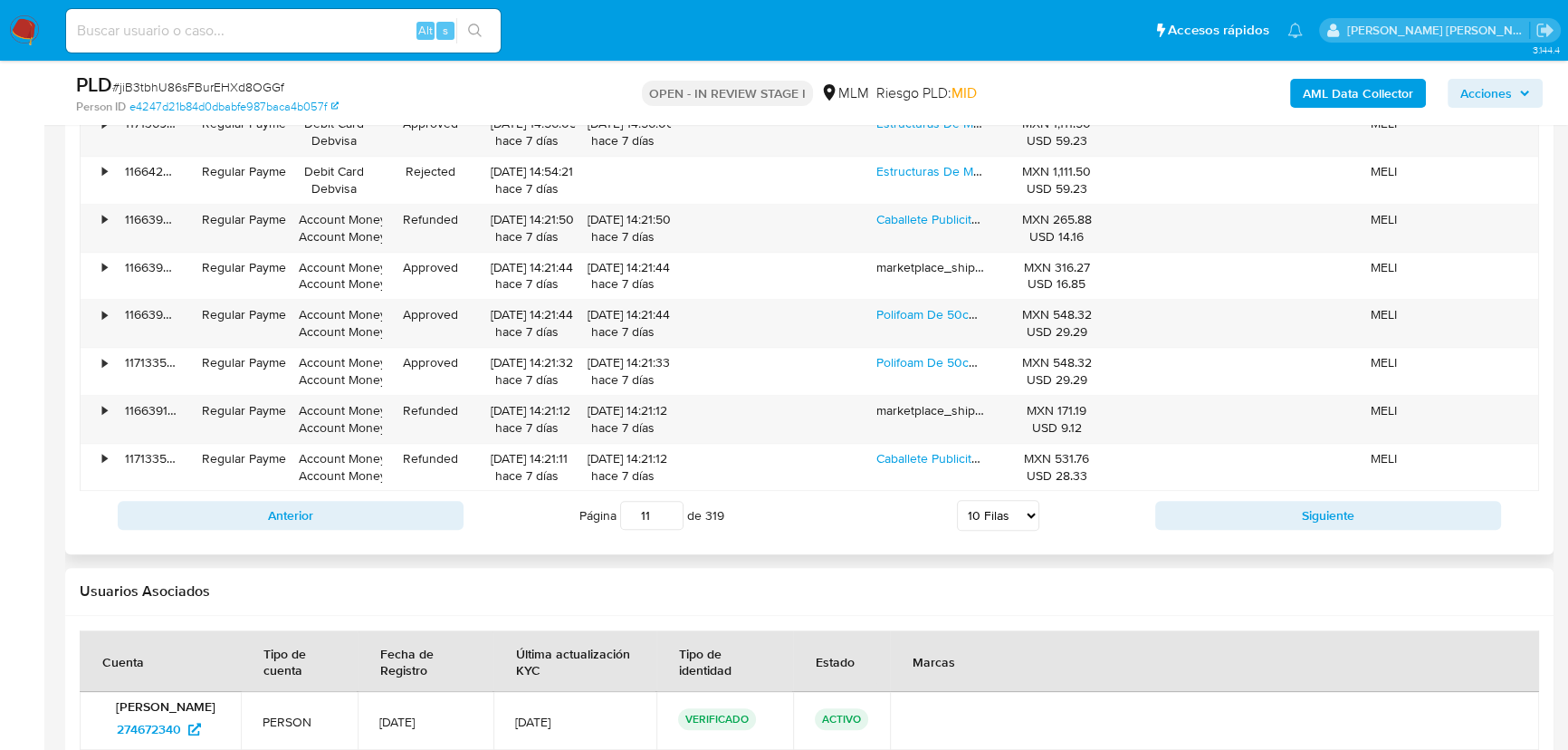 scroll, scrollTop: 2223, scrollLeft: 0, axis: vertical 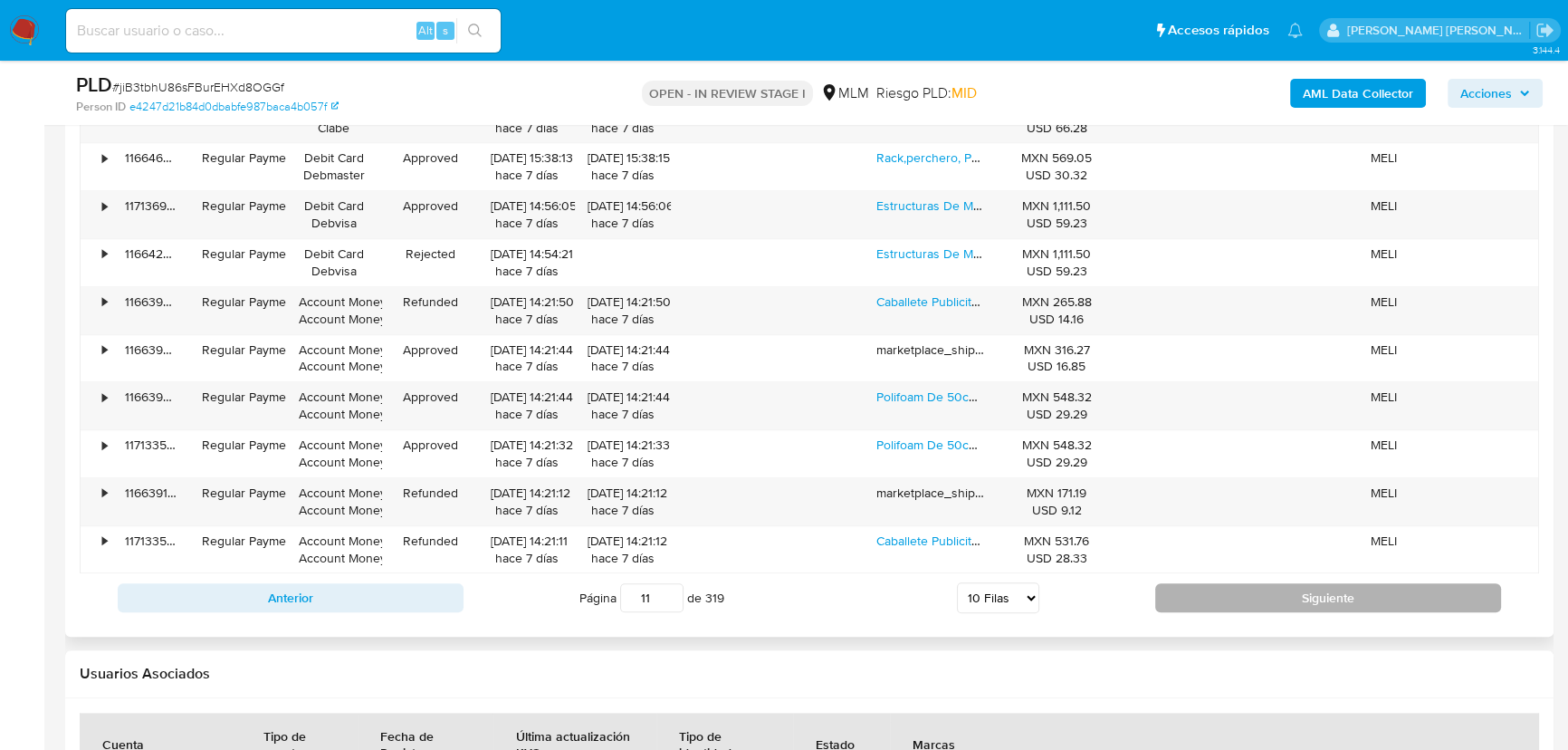click on "Siguiente" at bounding box center (1328, 598) 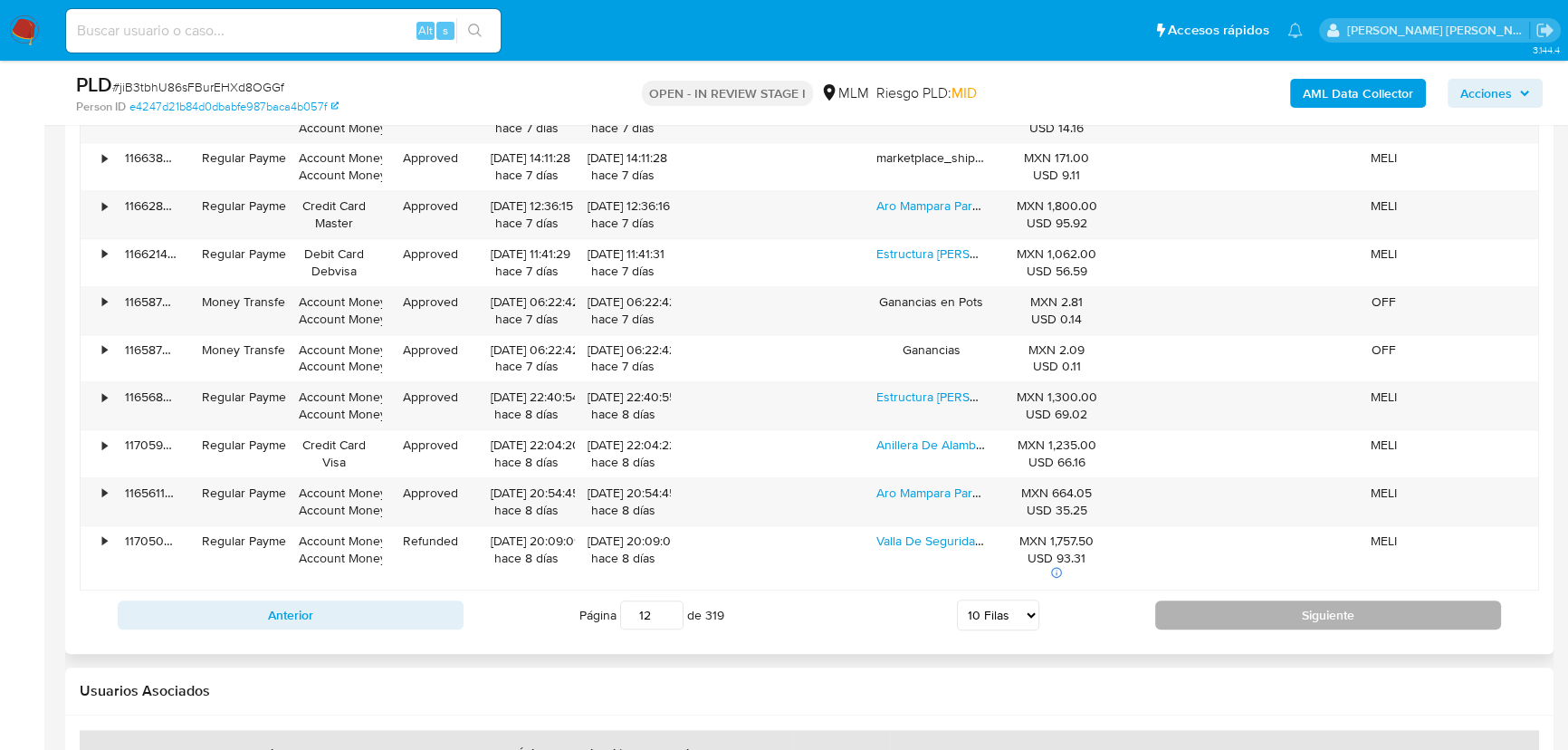 click on "Siguiente" at bounding box center (1328, 615) 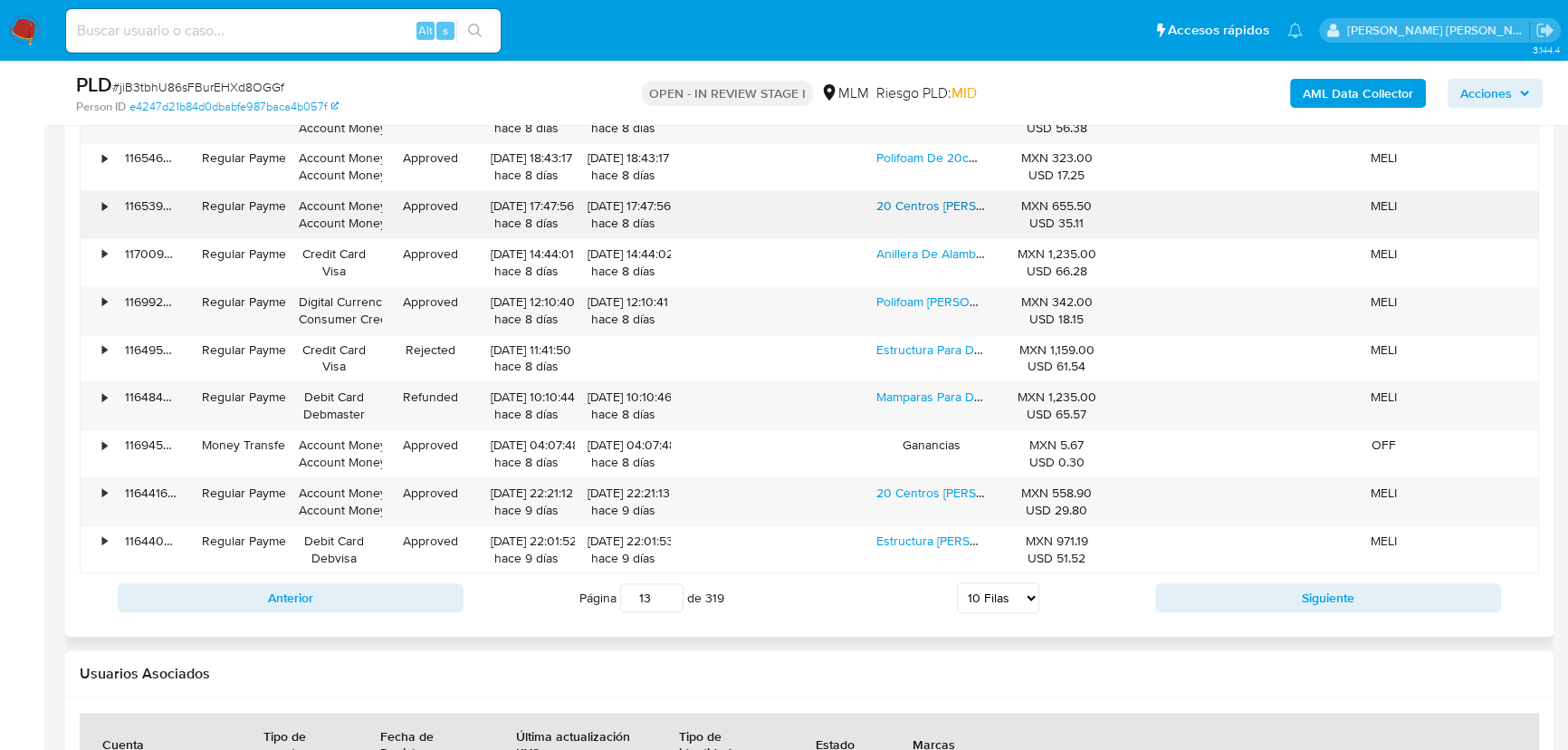 click on "20 Centros De Madera Con Base Decoracion Fiesta Portaglobos" at bounding box center [1075, 206] 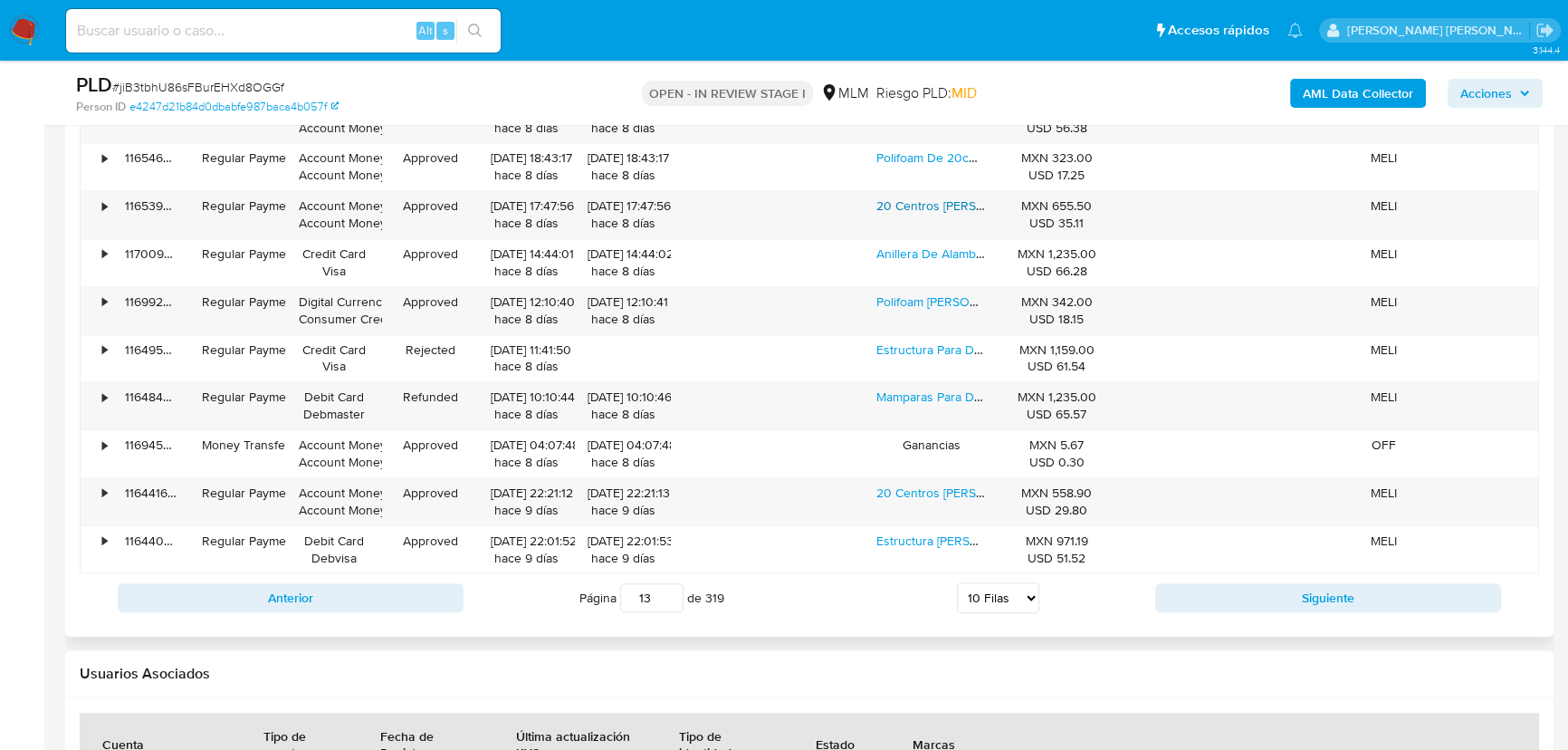 click on "Anterior Página   13   de   319 5   Filas 10   Filas 20   Filas 25   Filas 50   Filas 100   Filas Siguiente" at bounding box center [809, 598] 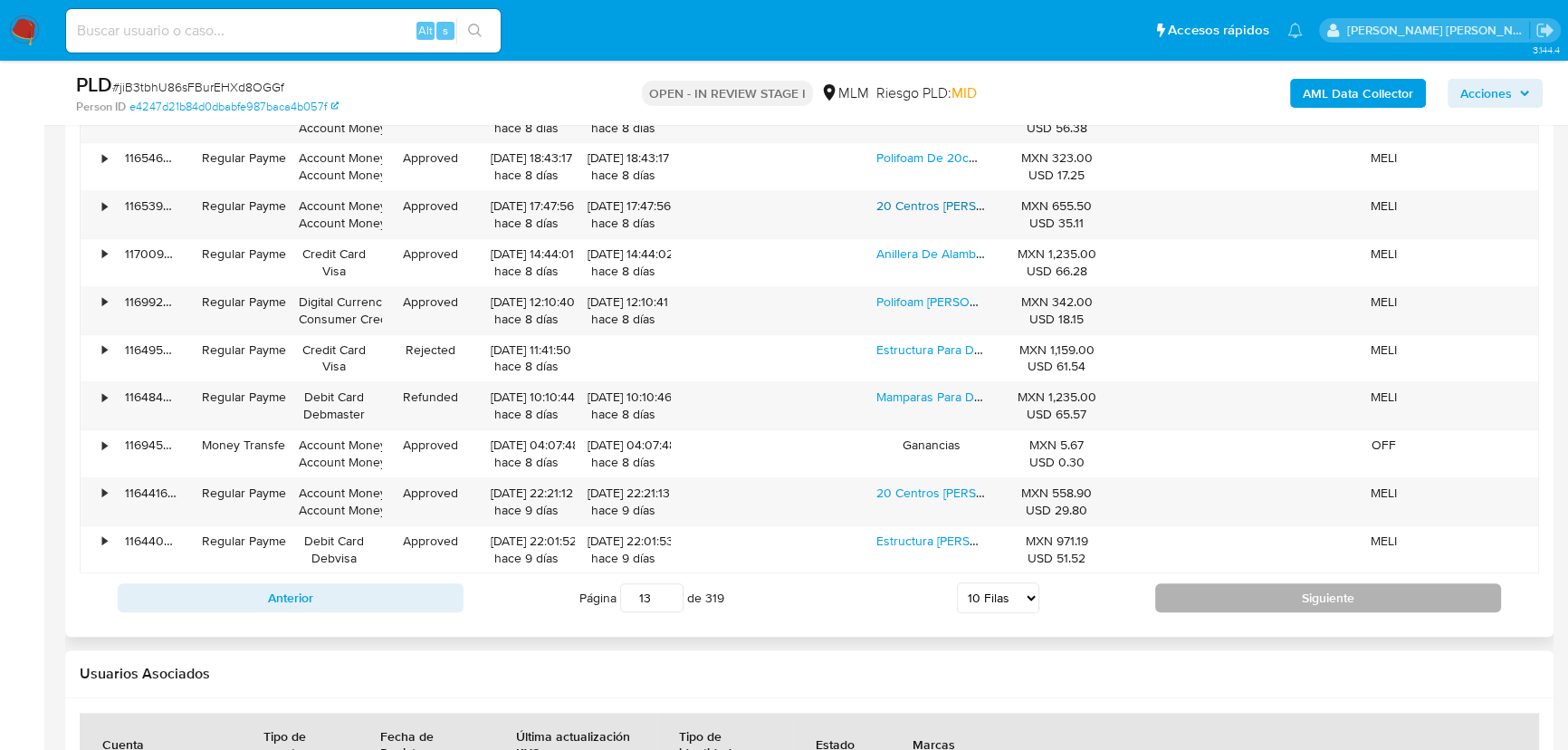 click on "Siguiente" at bounding box center [1328, 598] 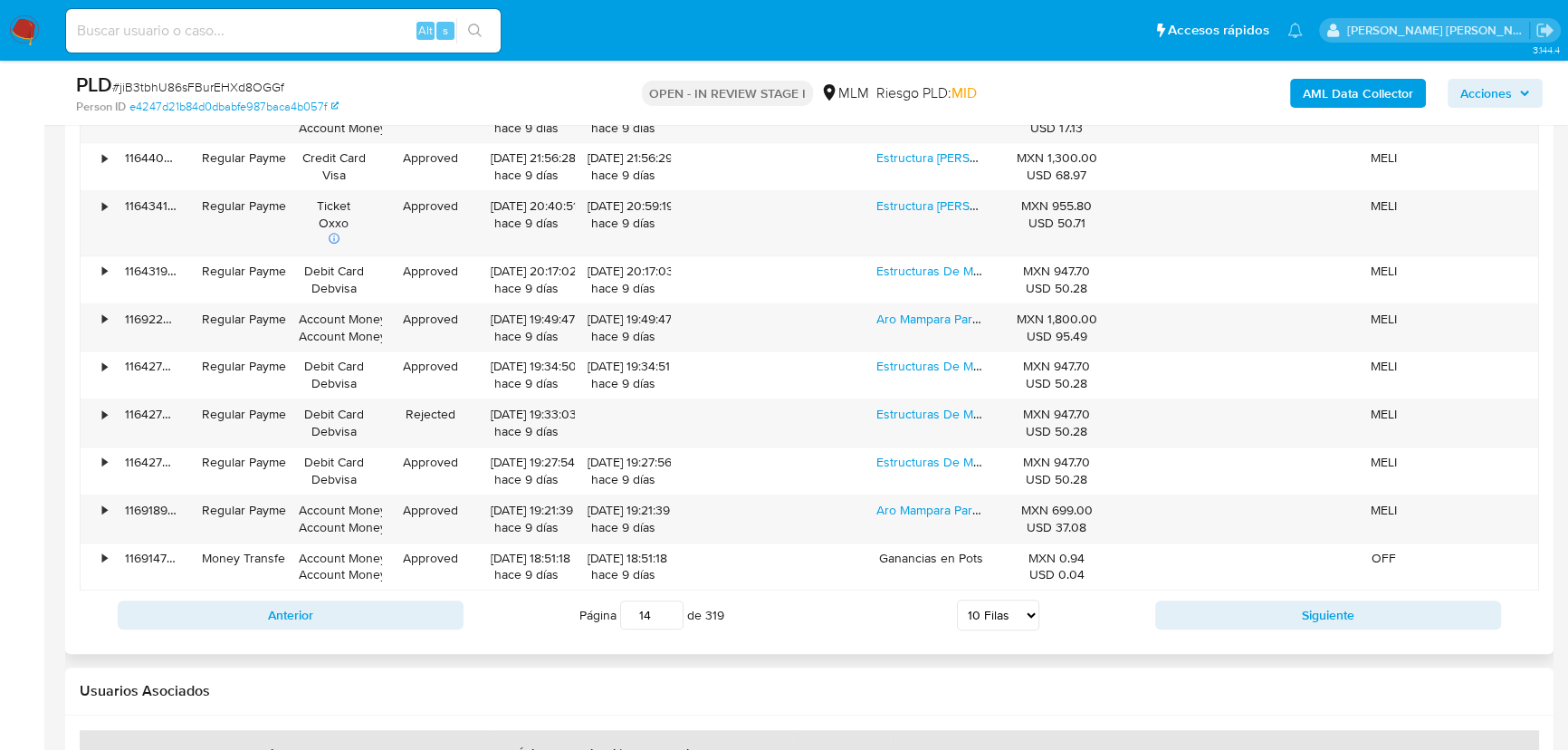 click on "Anterior Página   14   de   319 5   Filas 10   Filas 20   Filas 25   Filas 50   Filas 100   Filas Siguiente" at bounding box center (809, 615) 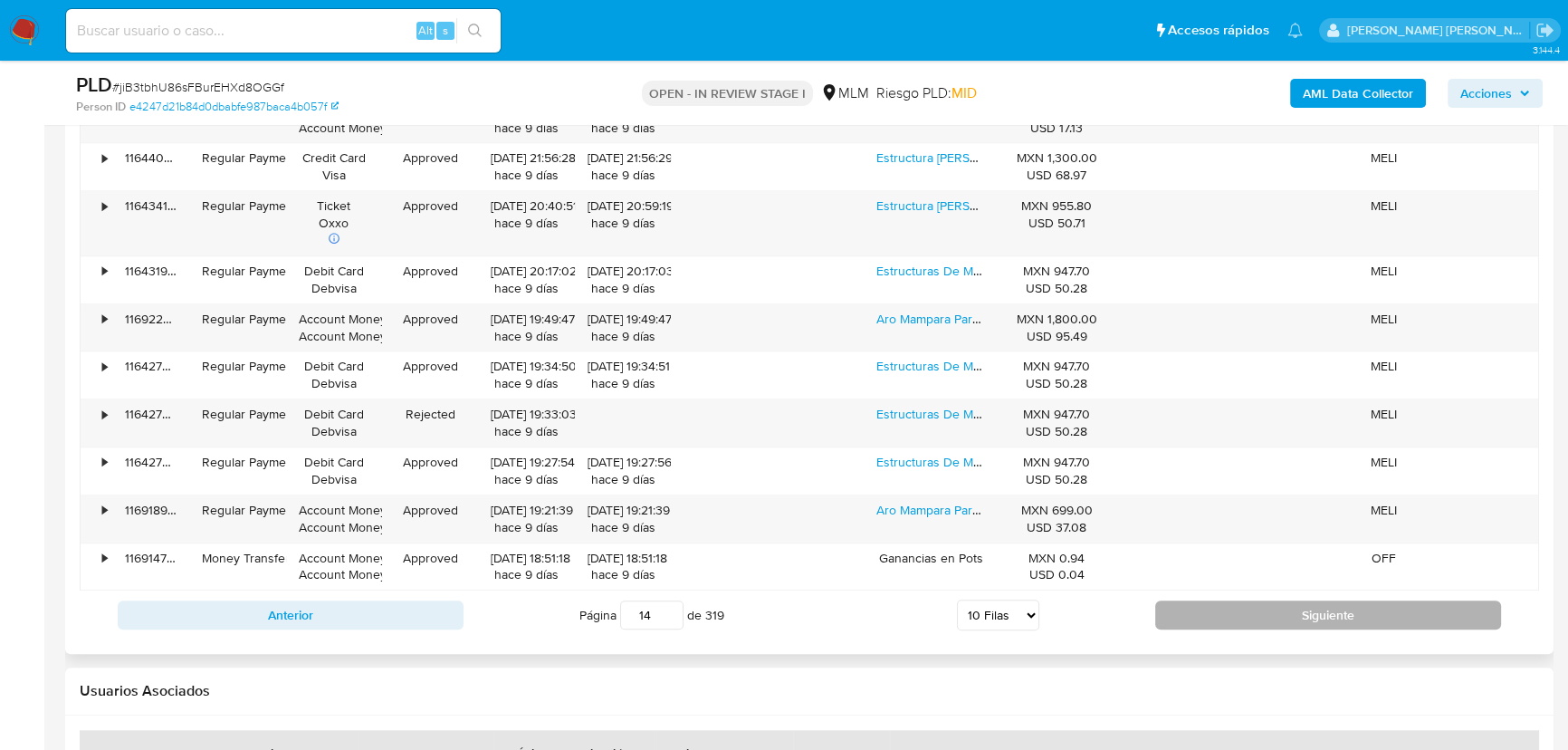 click on "Siguiente" at bounding box center (1328, 615) 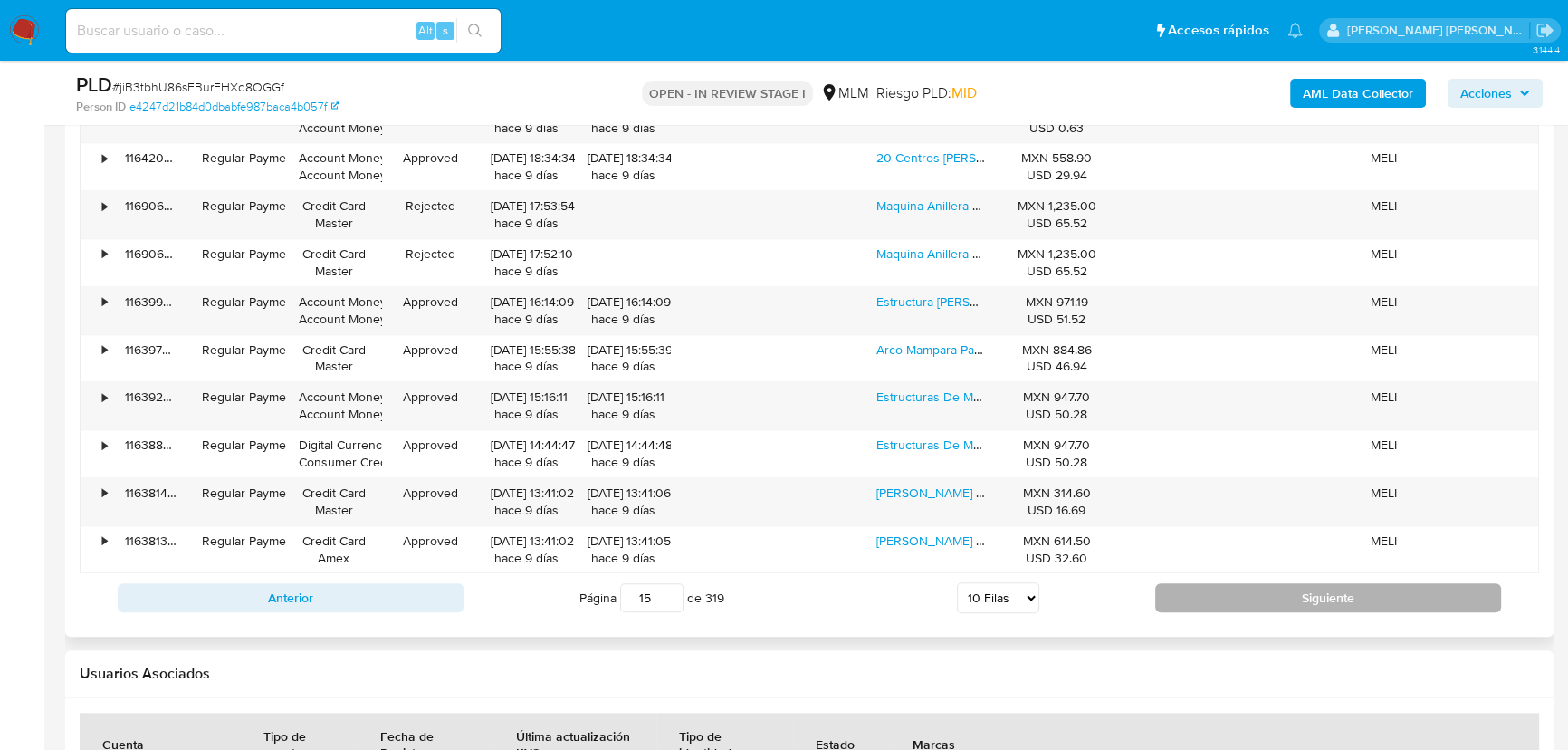 click on "Anterior Página   15   de   319 5   Filas 10   Filas 20   Filas 25   Filas 50   Filas 100   Filas Siguiente" at bounding box center (809, 598) 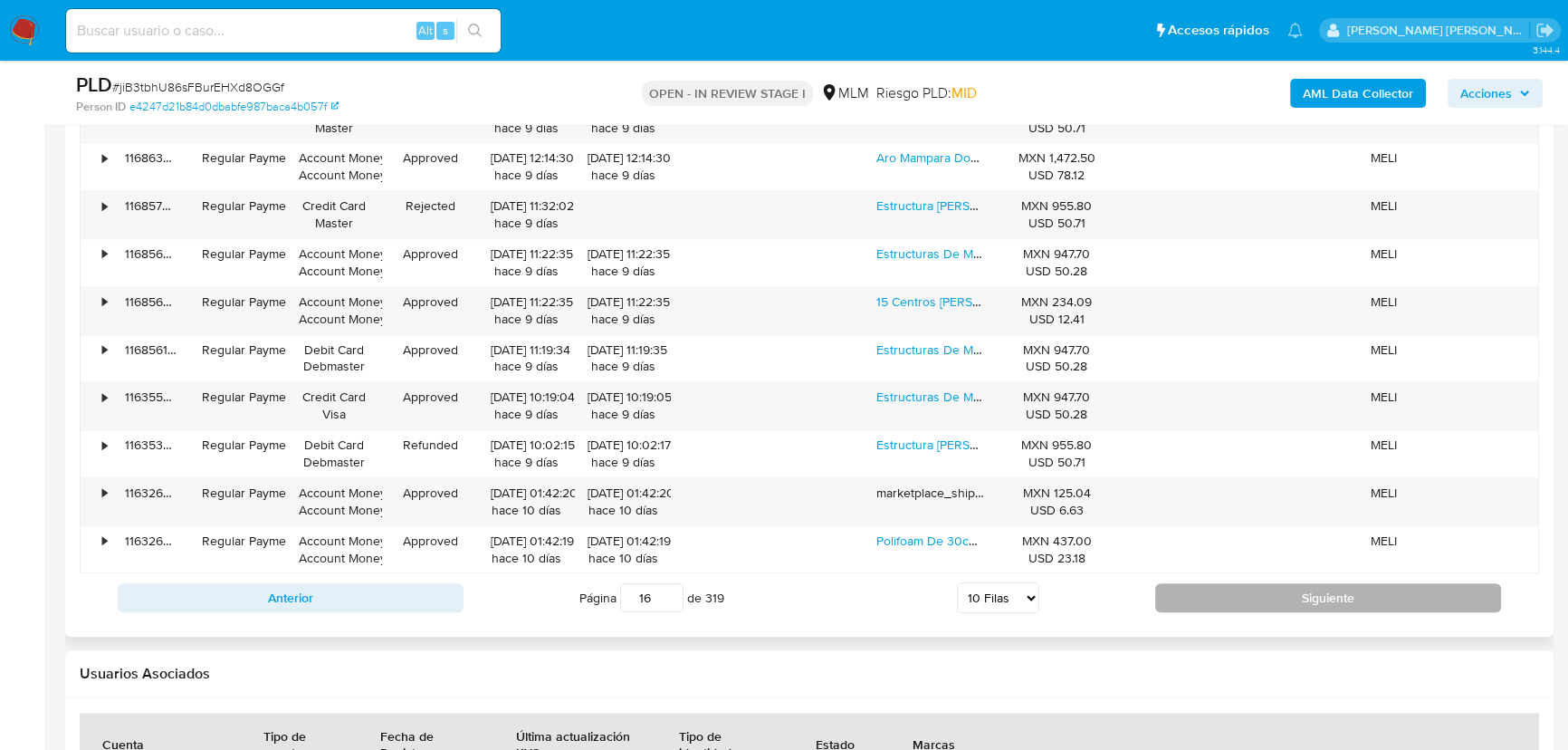 click on "Siguiente" at bounding box center [1328, 598] 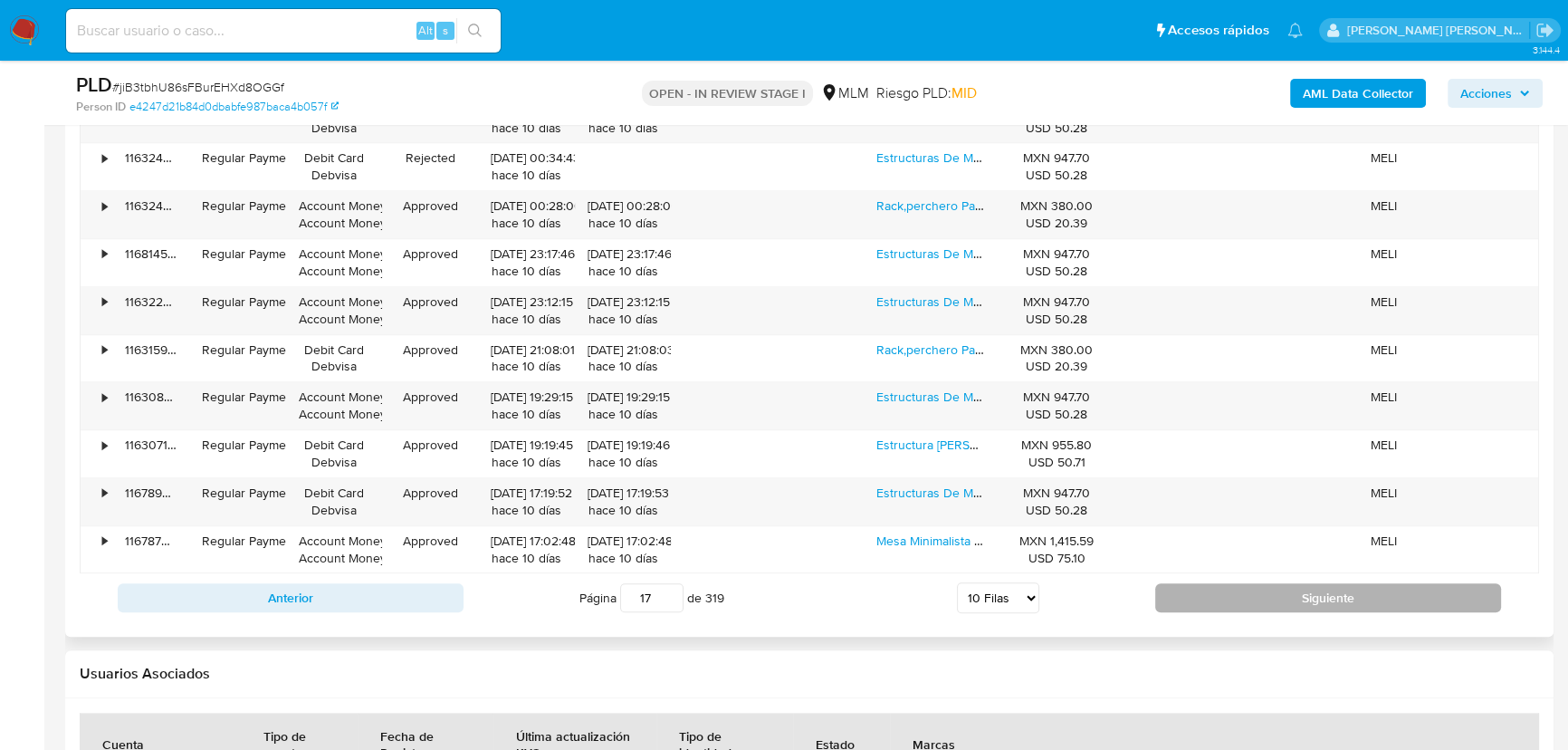 click on "Siguiente" at bounding box center (1328, 598) 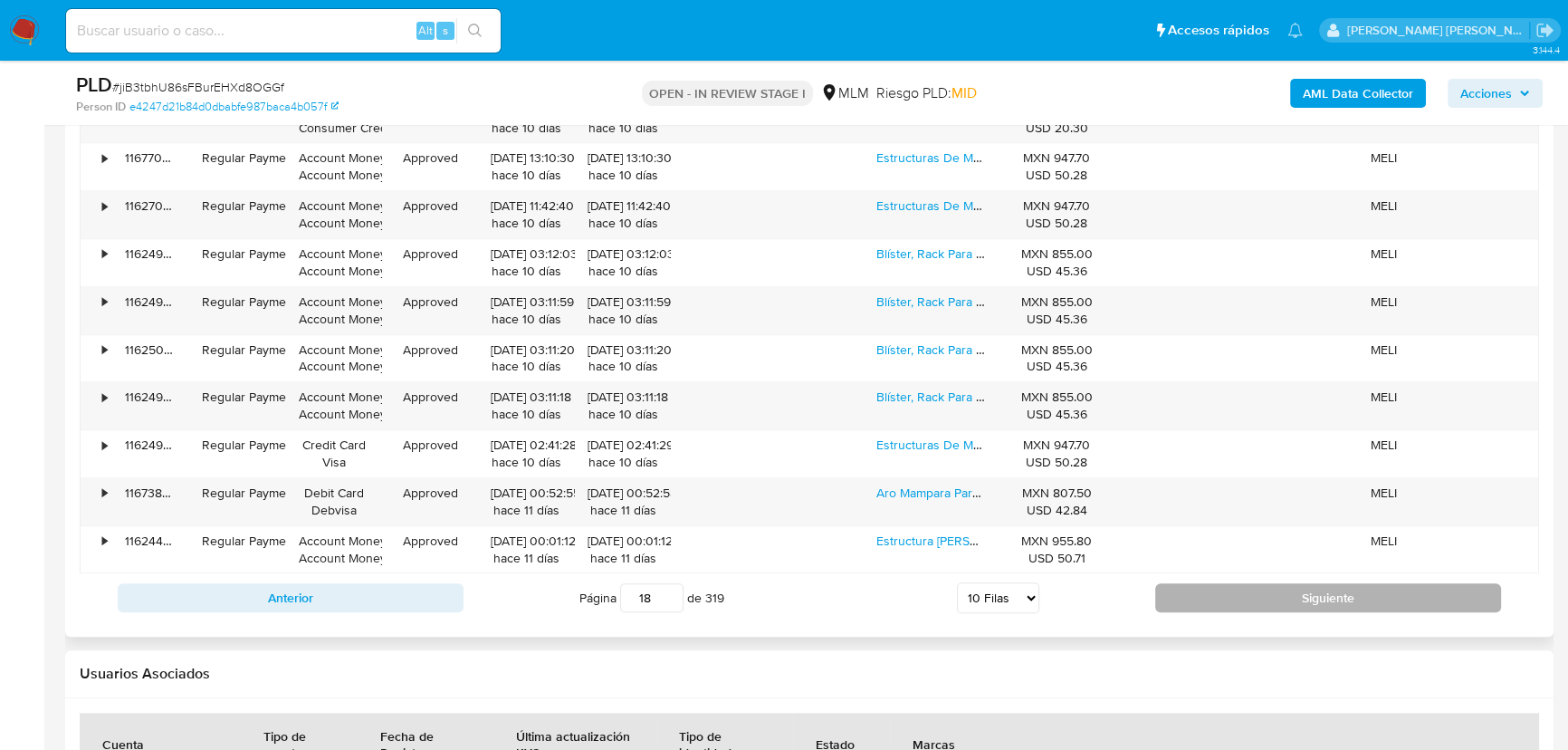 click on "Siguiente" at bounding box center (1328, 598) 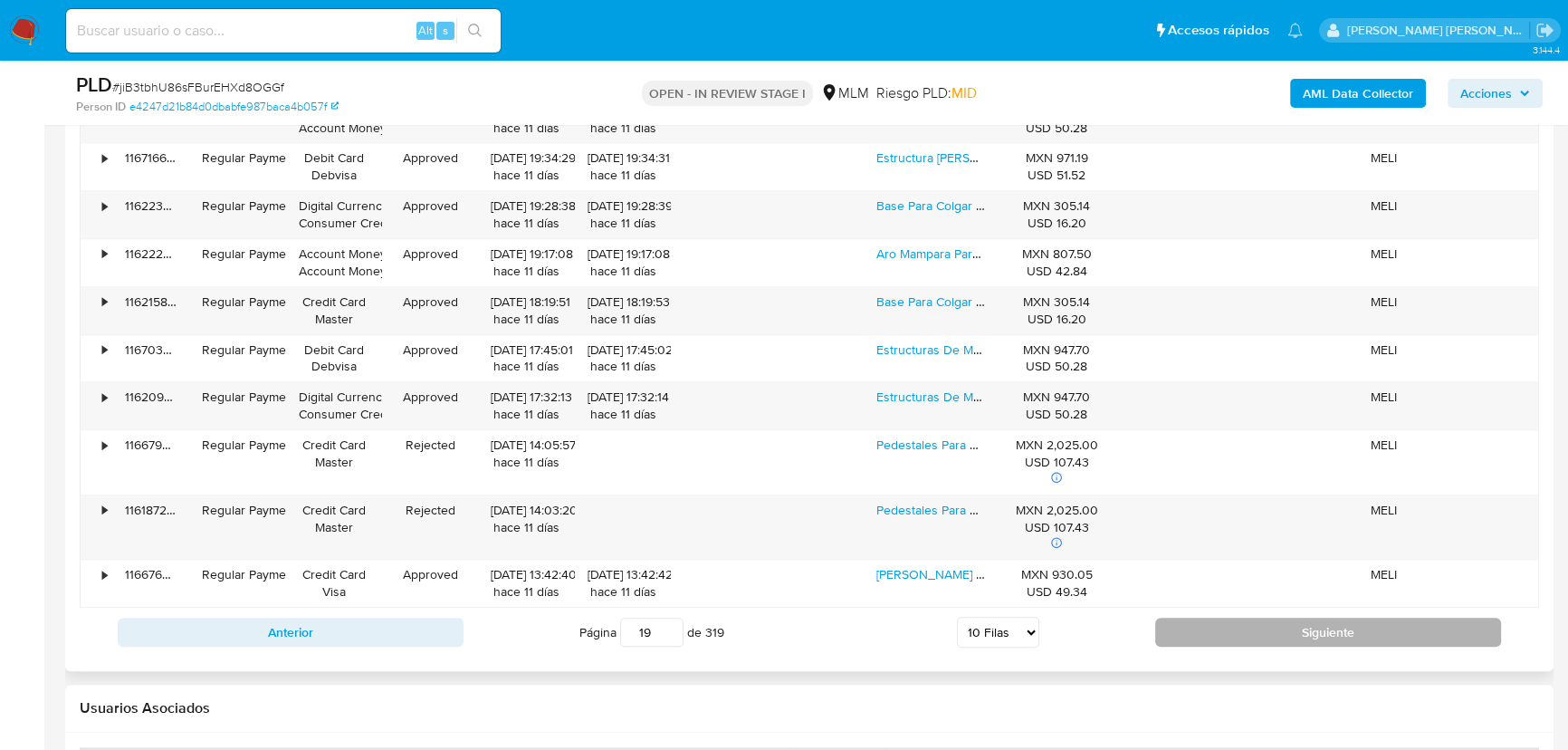 click on "Siguiente" at bounding box center [1328, 632] 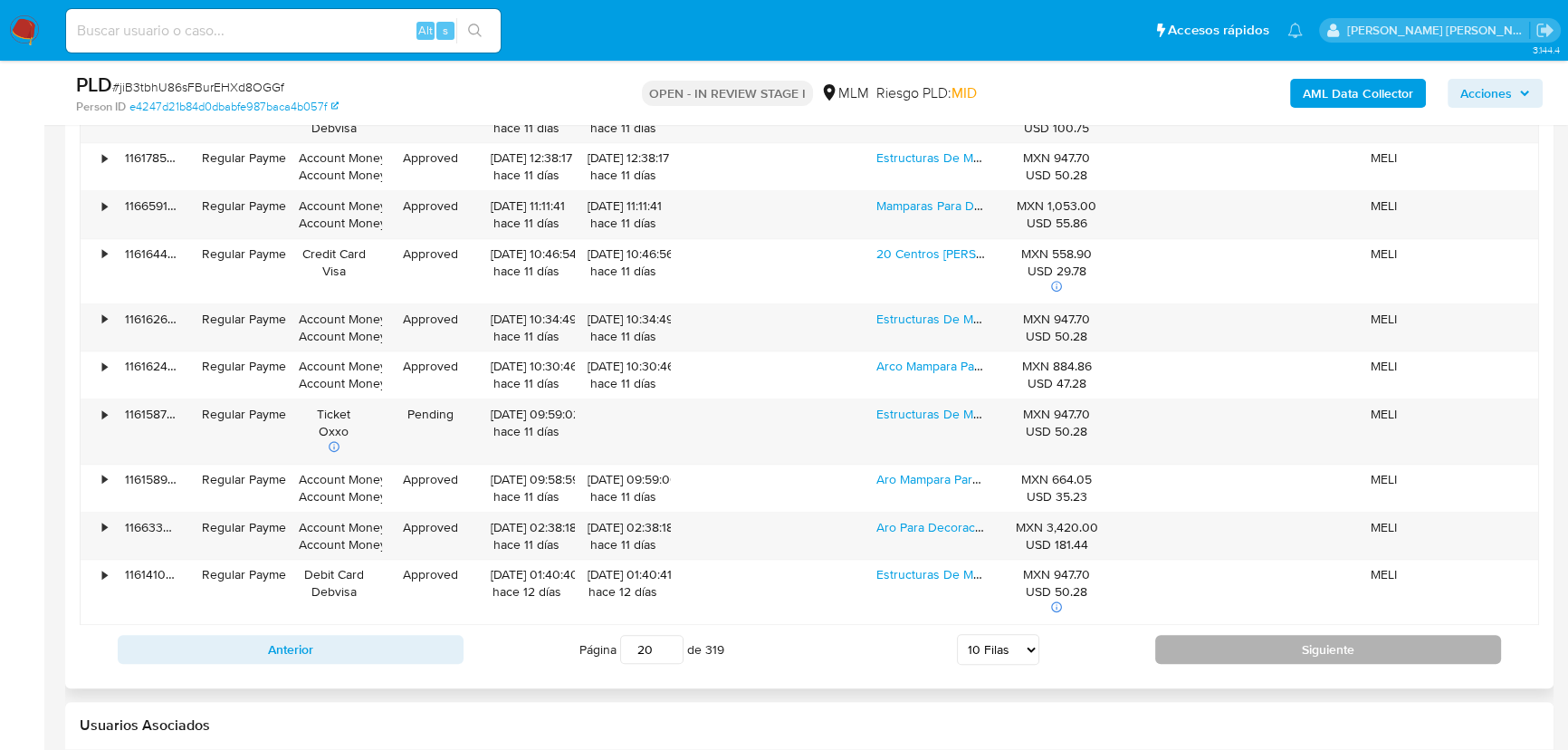 click on "Siguiente" at bounding box center [1328, 649] 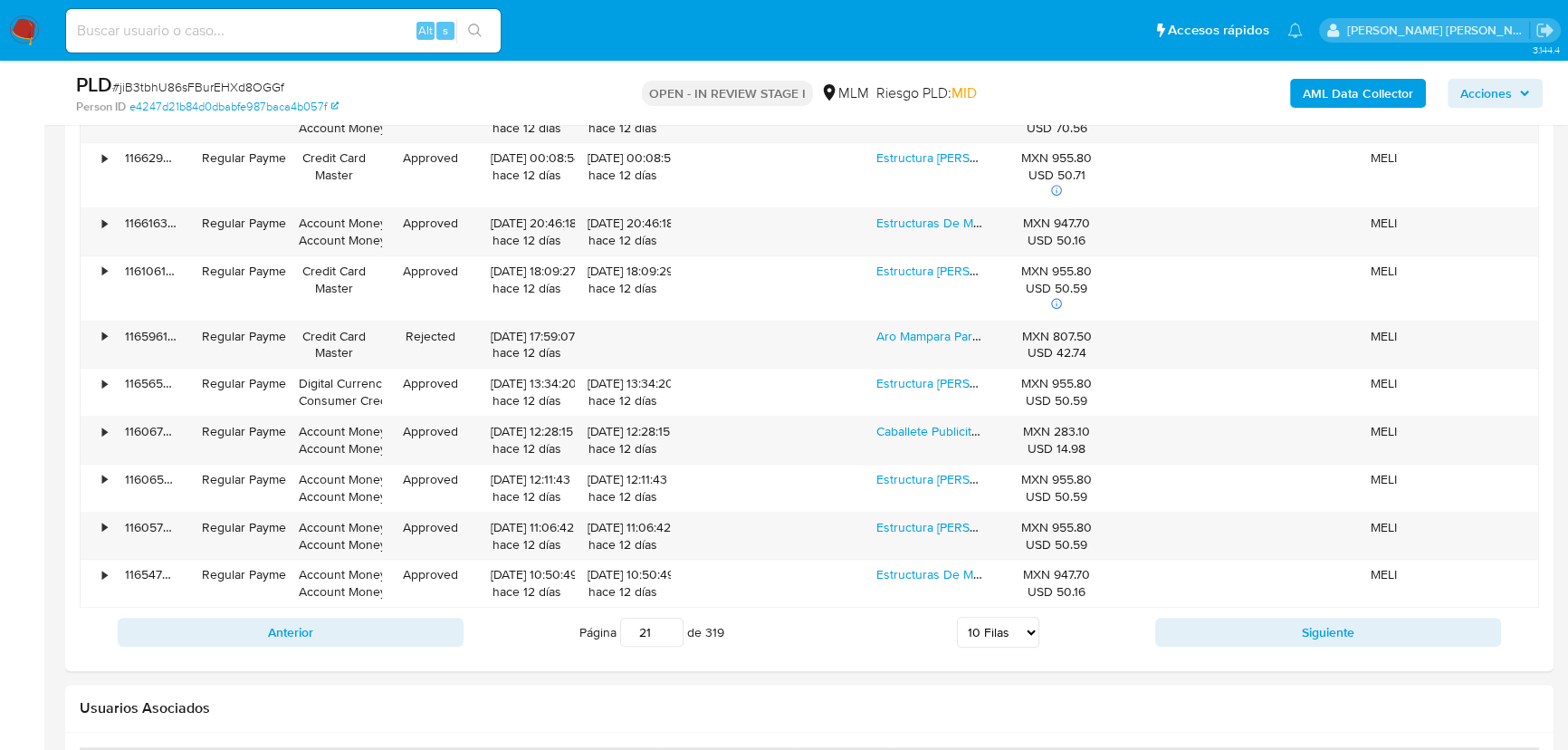 click on "Anterior Página   21   de   319 5   Filas 10   Filas 20   Filas 25   Filas 50   Filas 100   Filas Siguiente" at bounding box center [809, 632] 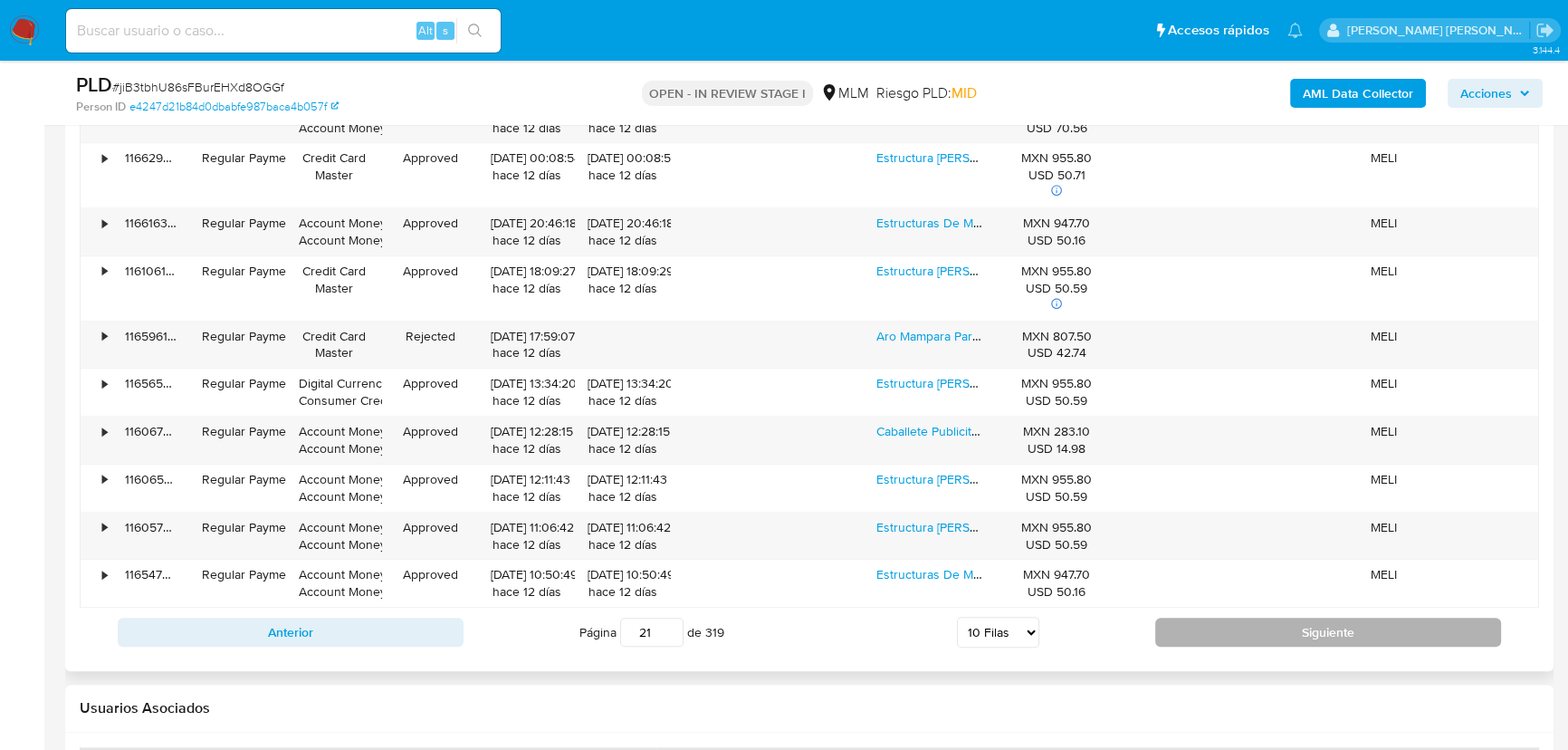 click on "Siguiente" at bounding box center [1328, 632] 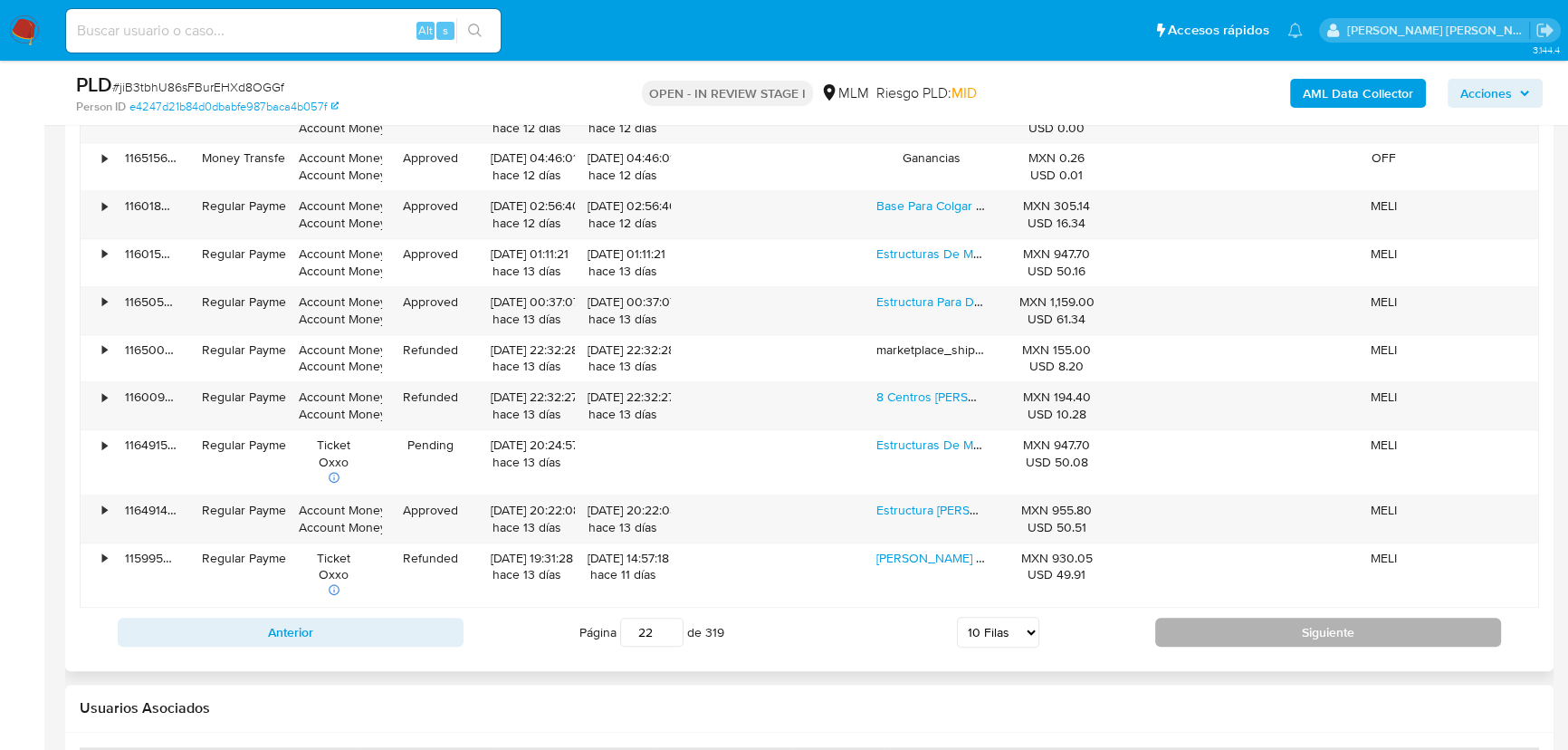 click on "Siguiente" at bounding box center (1328, 632) 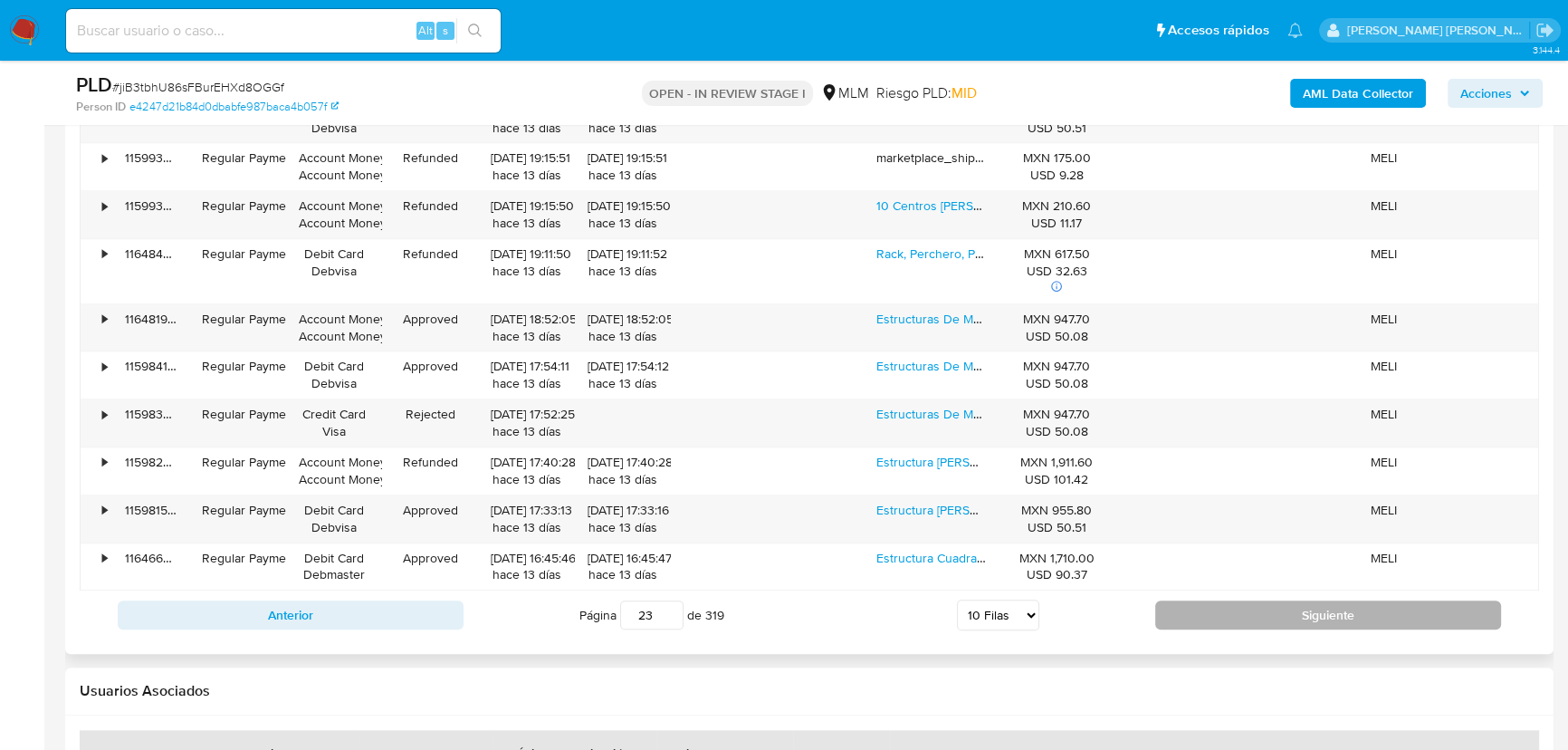 click on "Siguiente" at bounding box center (1328, 615) 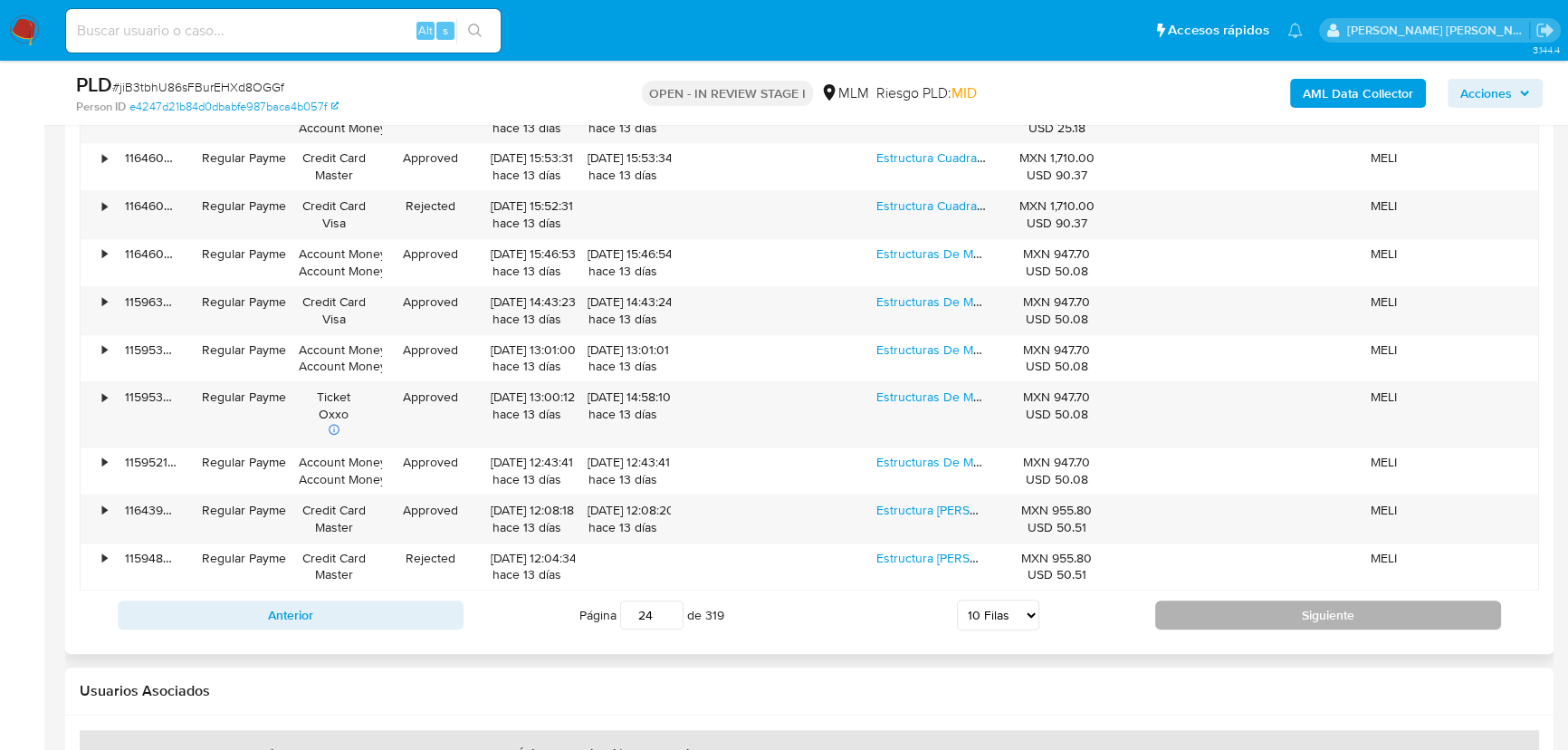 click on "Siguiente" at bounding box center [1328, 615] 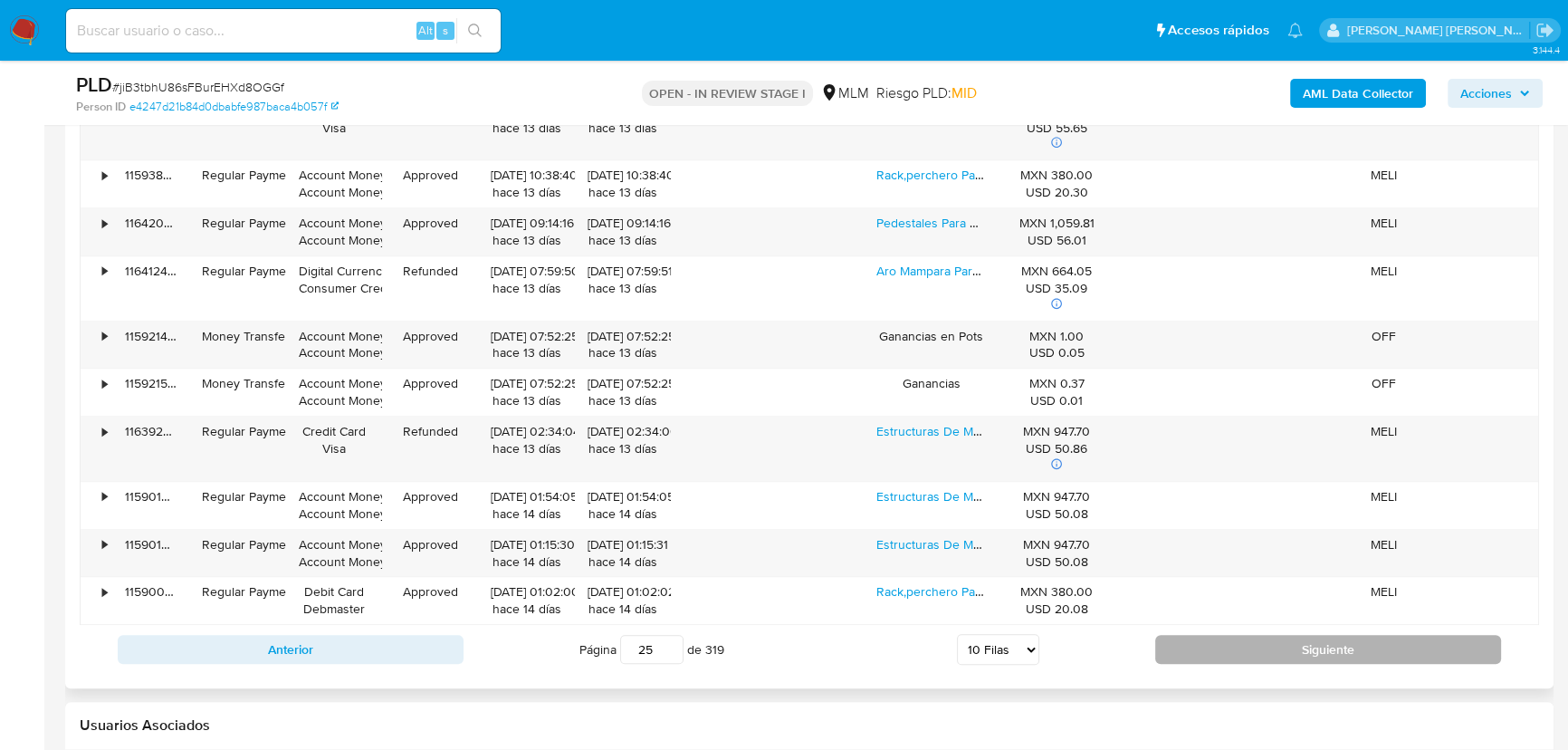 click on "Siguiente" at bounding box center (1328, 649) 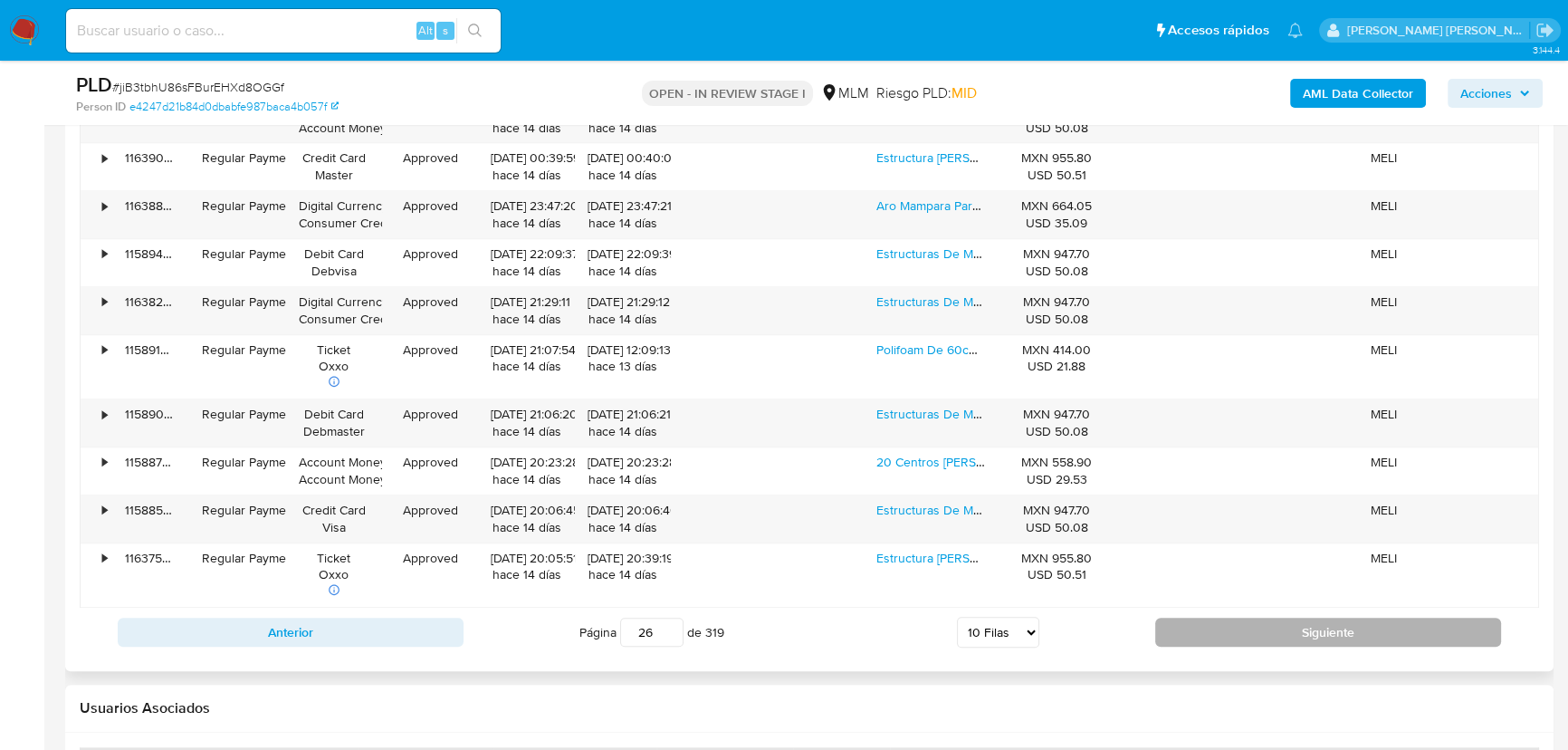 click on "Siguiente" at bounding box center [1328, 632] 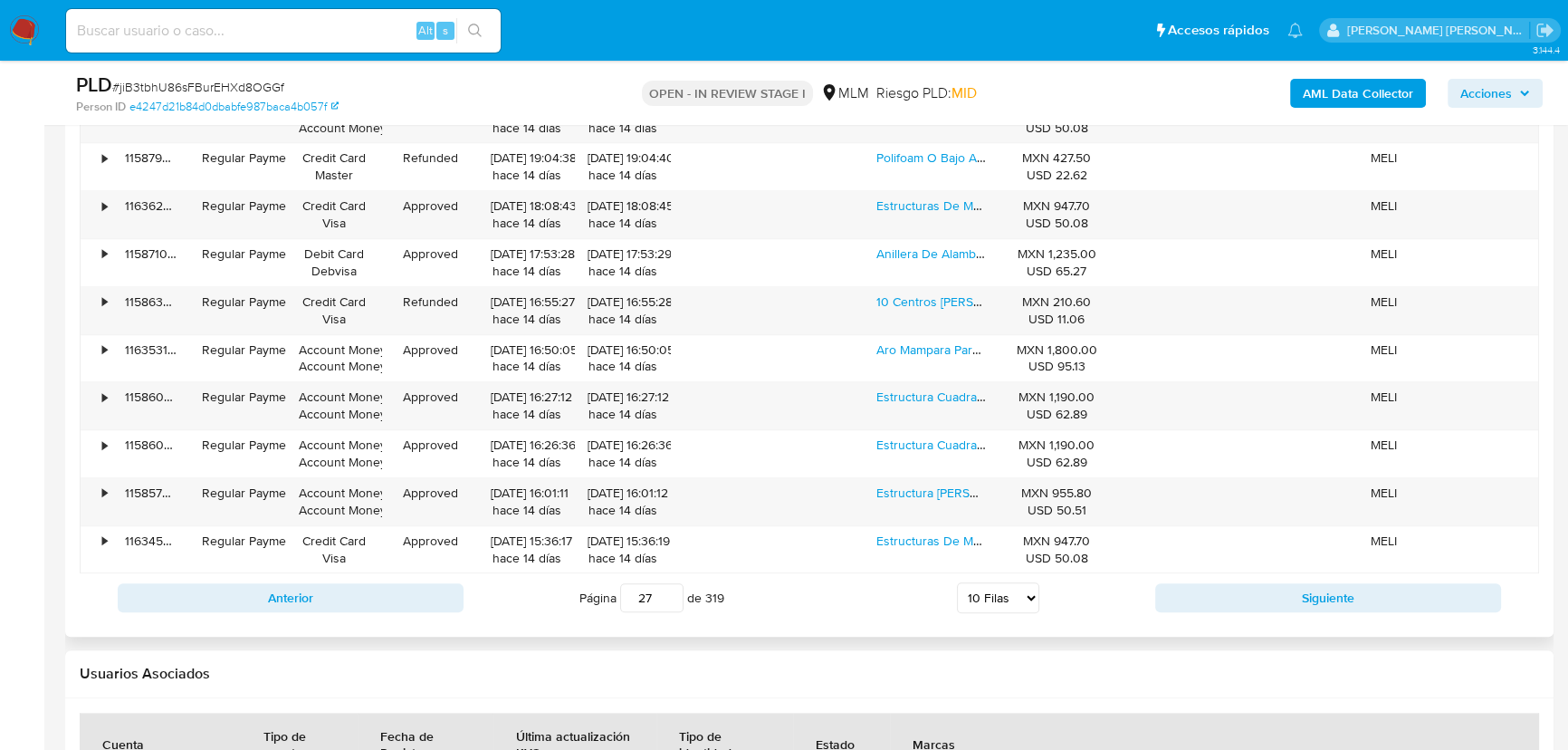 click on "Anterior Página   27   de   319 5   Filas 10   Filas 20   Filas 25   Filas 50   Filas 100   Filas Siguiente" at bounding box center (809, 598) 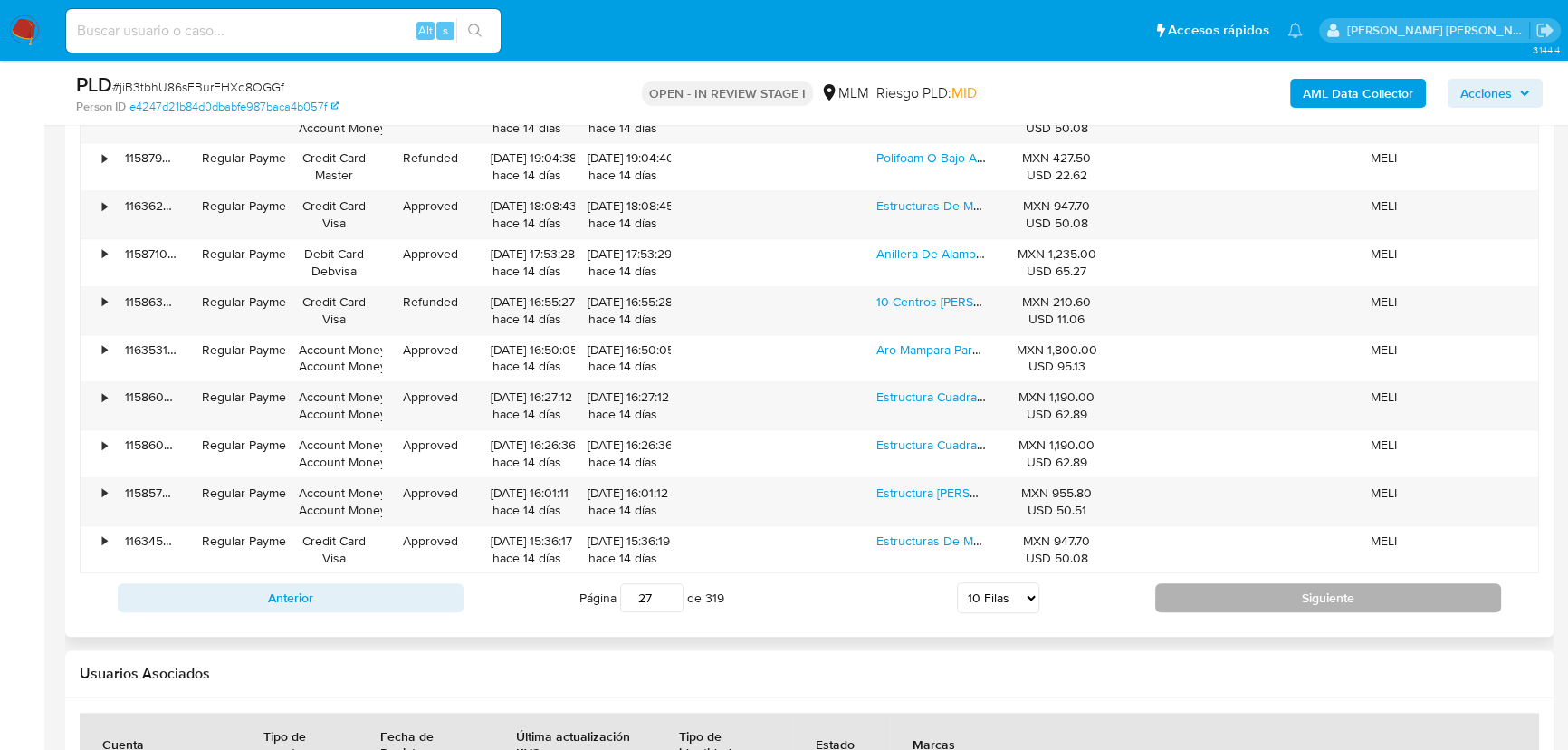 click on "Siguiente" at bounding box center (1328, 598) 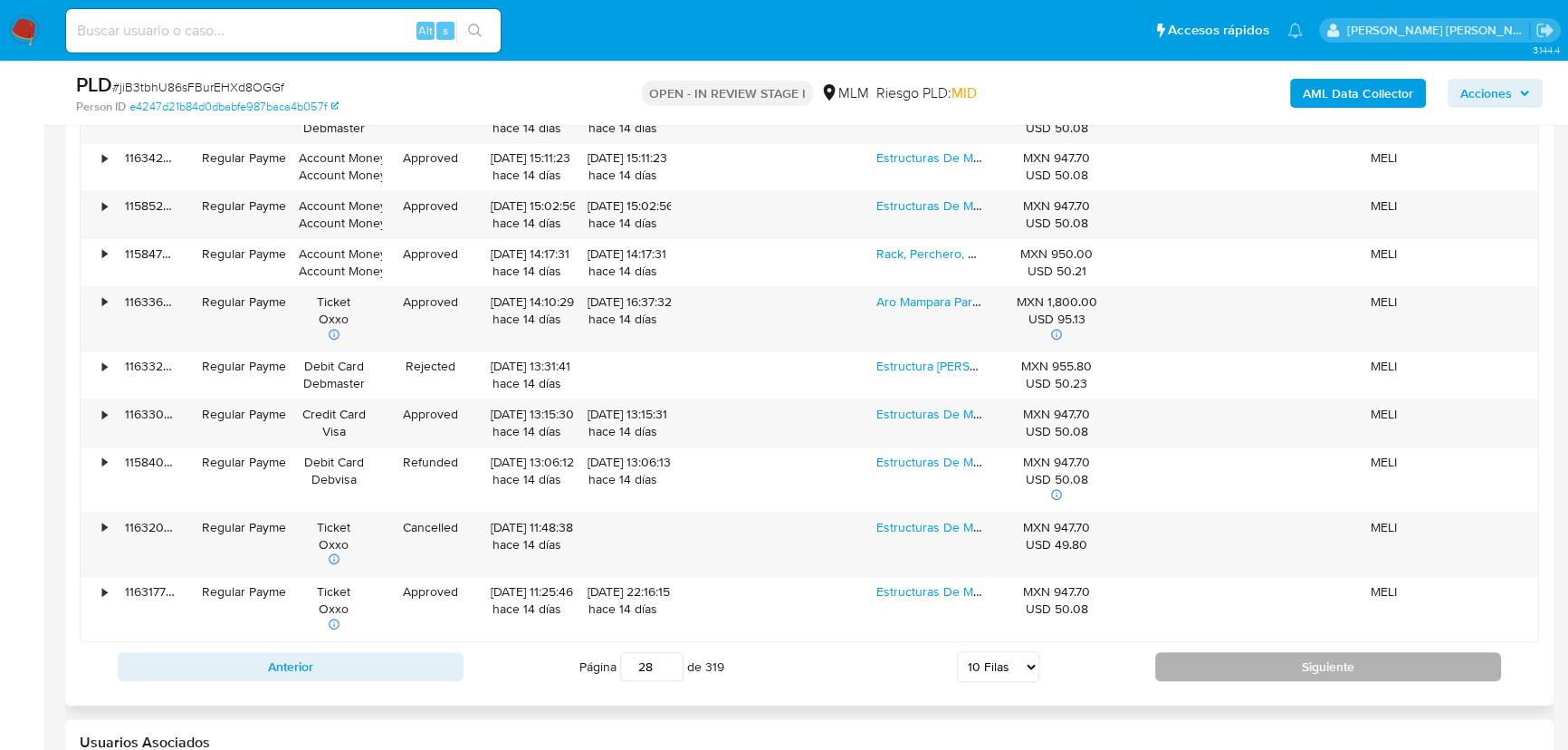 click on "Siguiente" at bounding box center (1328, 667) 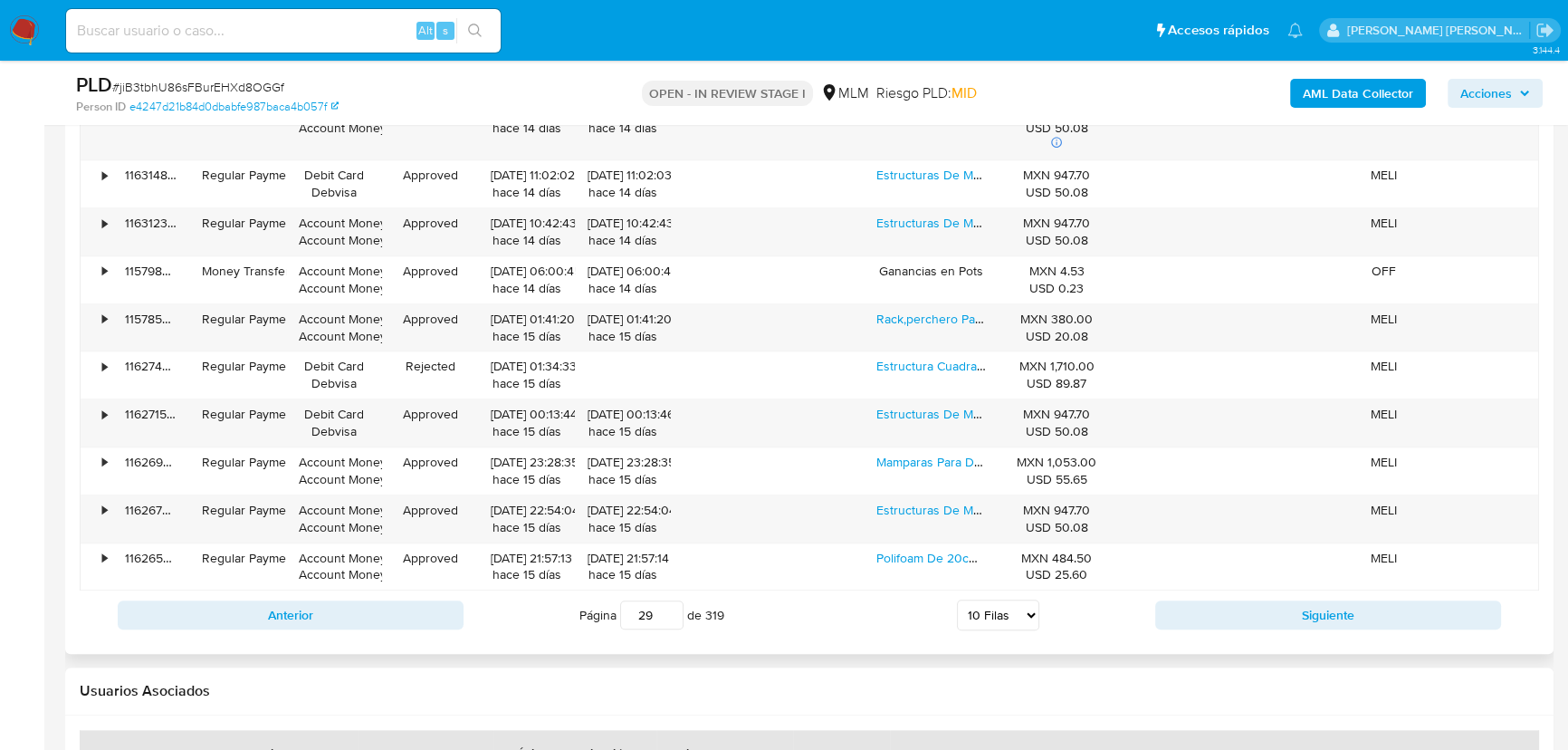 click at bounding box center [809, -82] 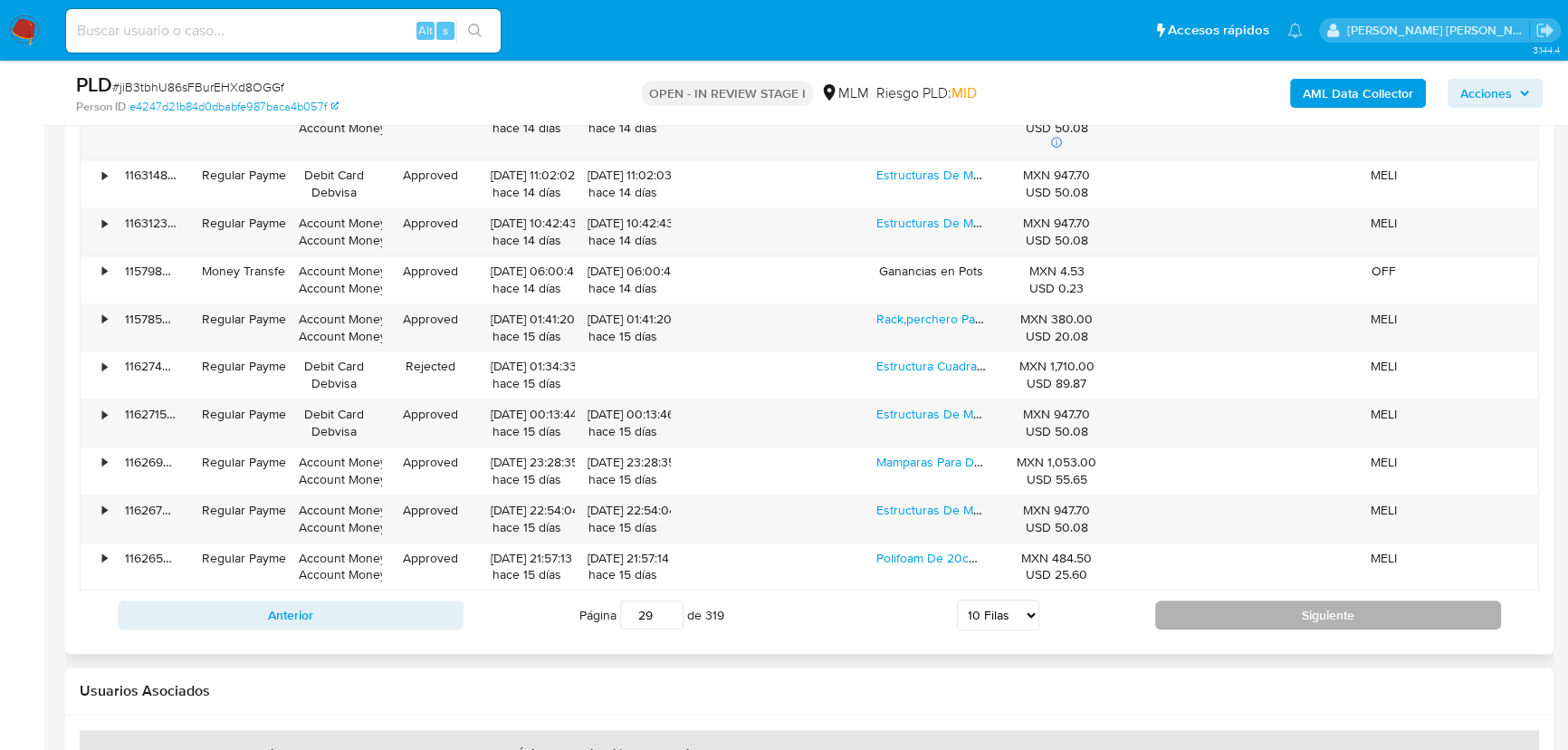 click on "Siguiente" at bounding box center (1328, 615) 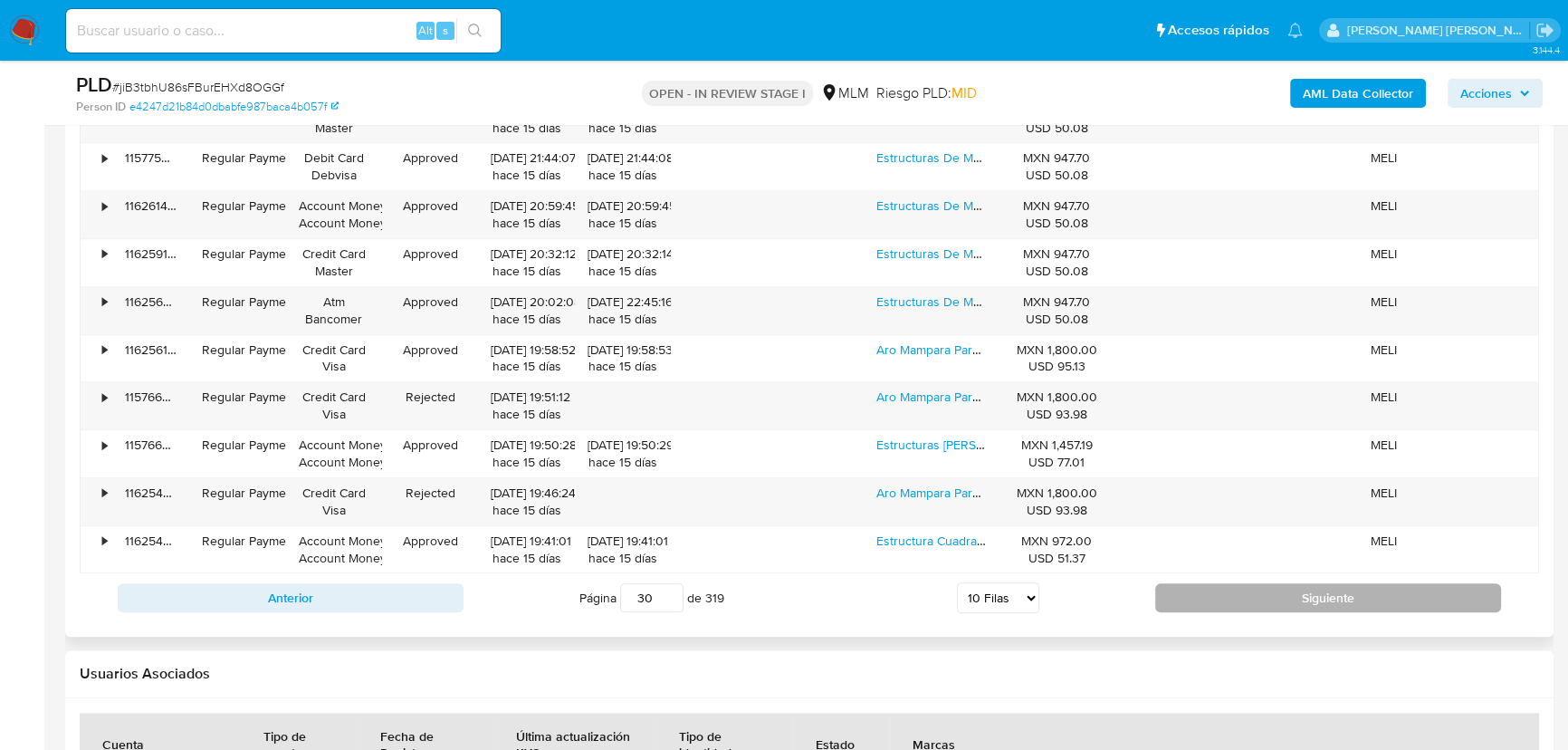 click on "Siguiente" at bounding box center (1328, 598) 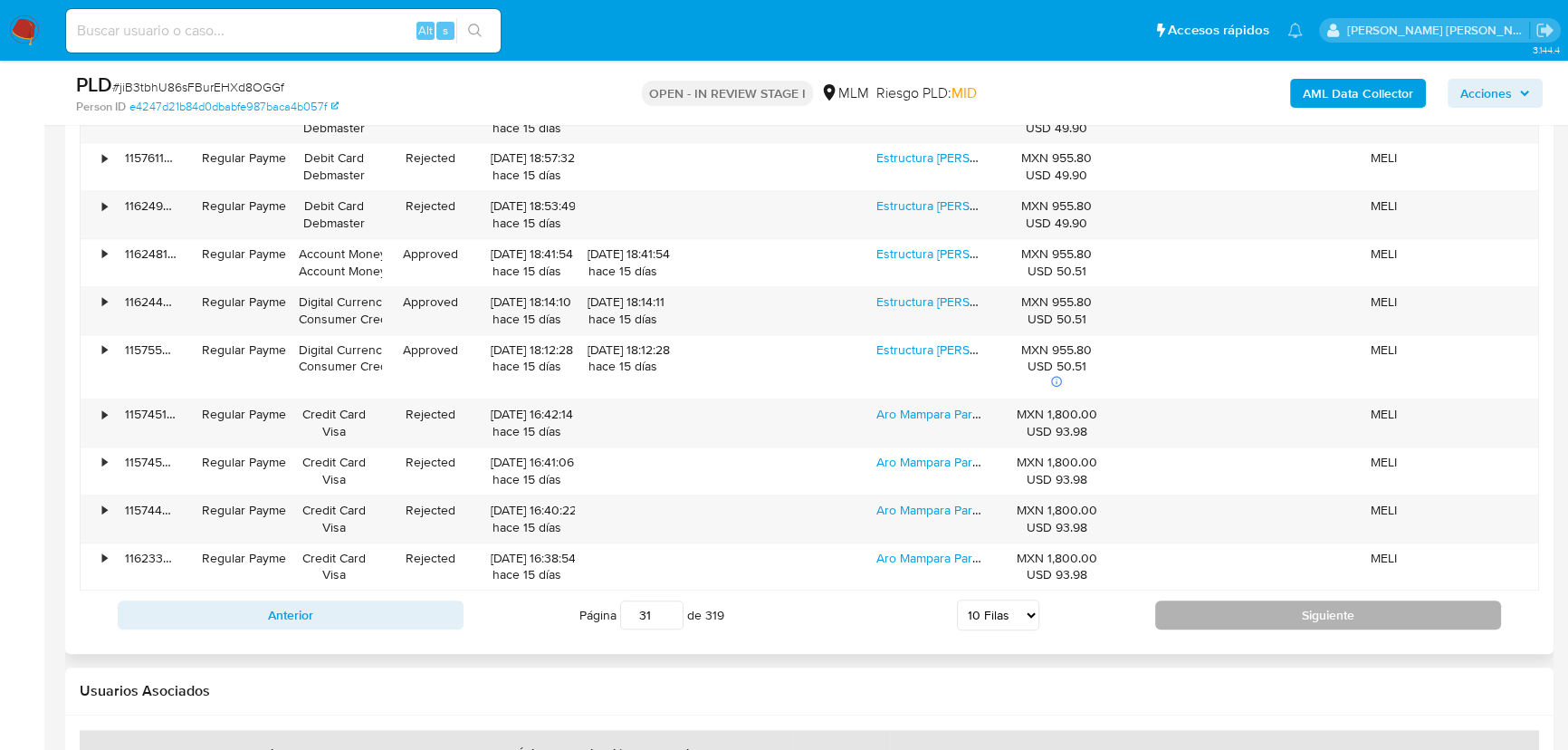 click on "Siguiente" at bounding box center (1328, 615) 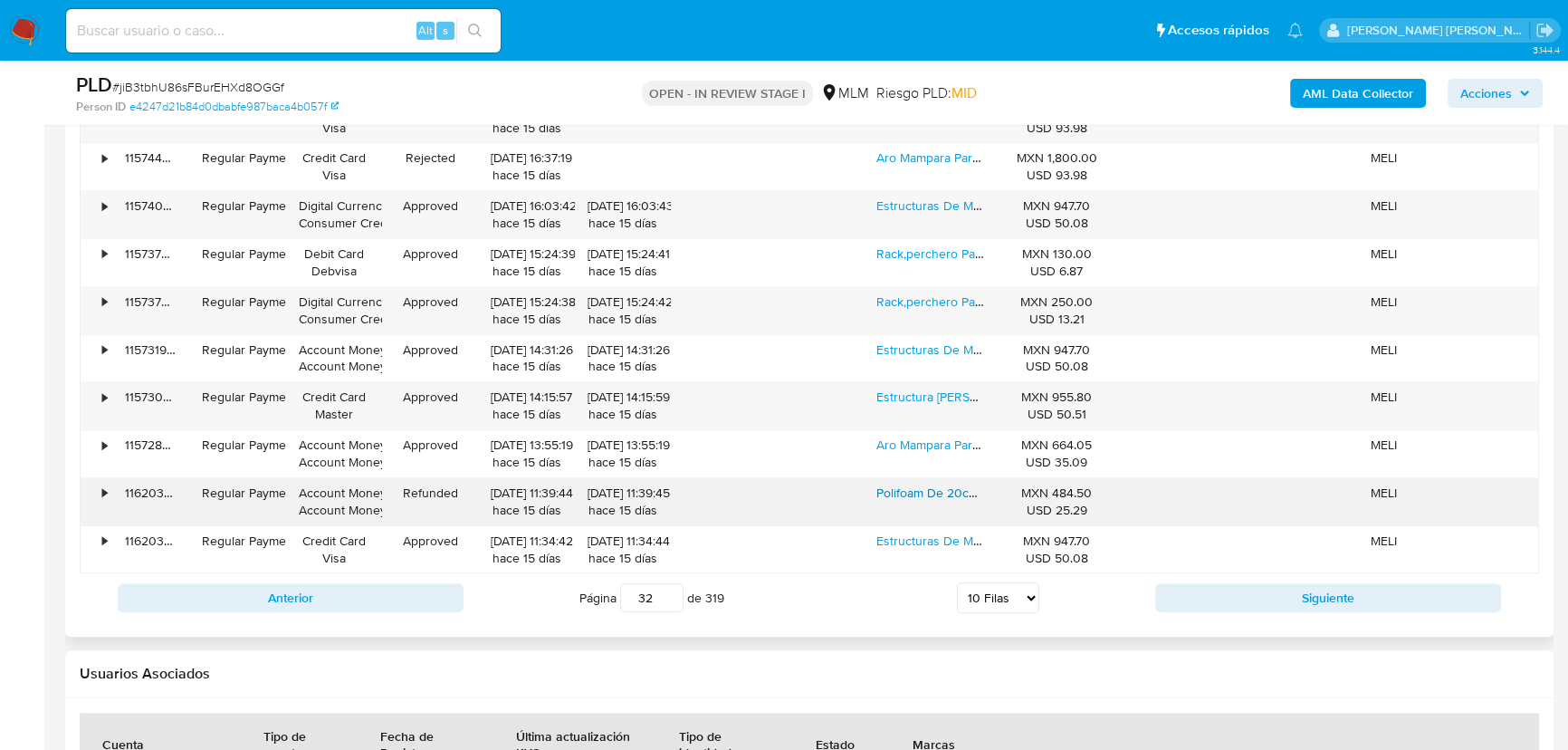 click on "Polifoam De 20cm Bajo Suelo Sustituto De Embalaje 1/16x210m" at bounding box center (1052, 493) 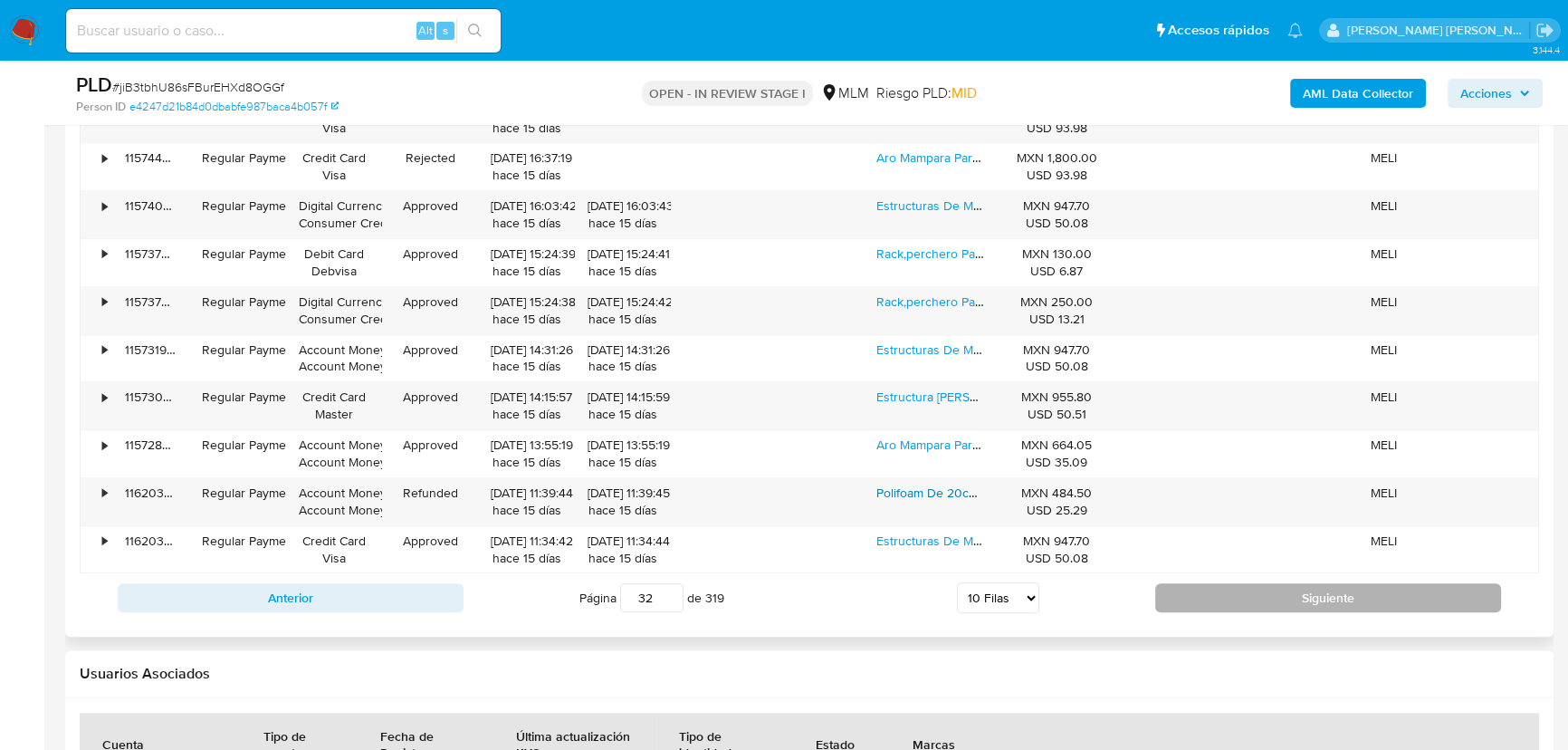 click on "Siguiente" at bounding box center [1328, 598] 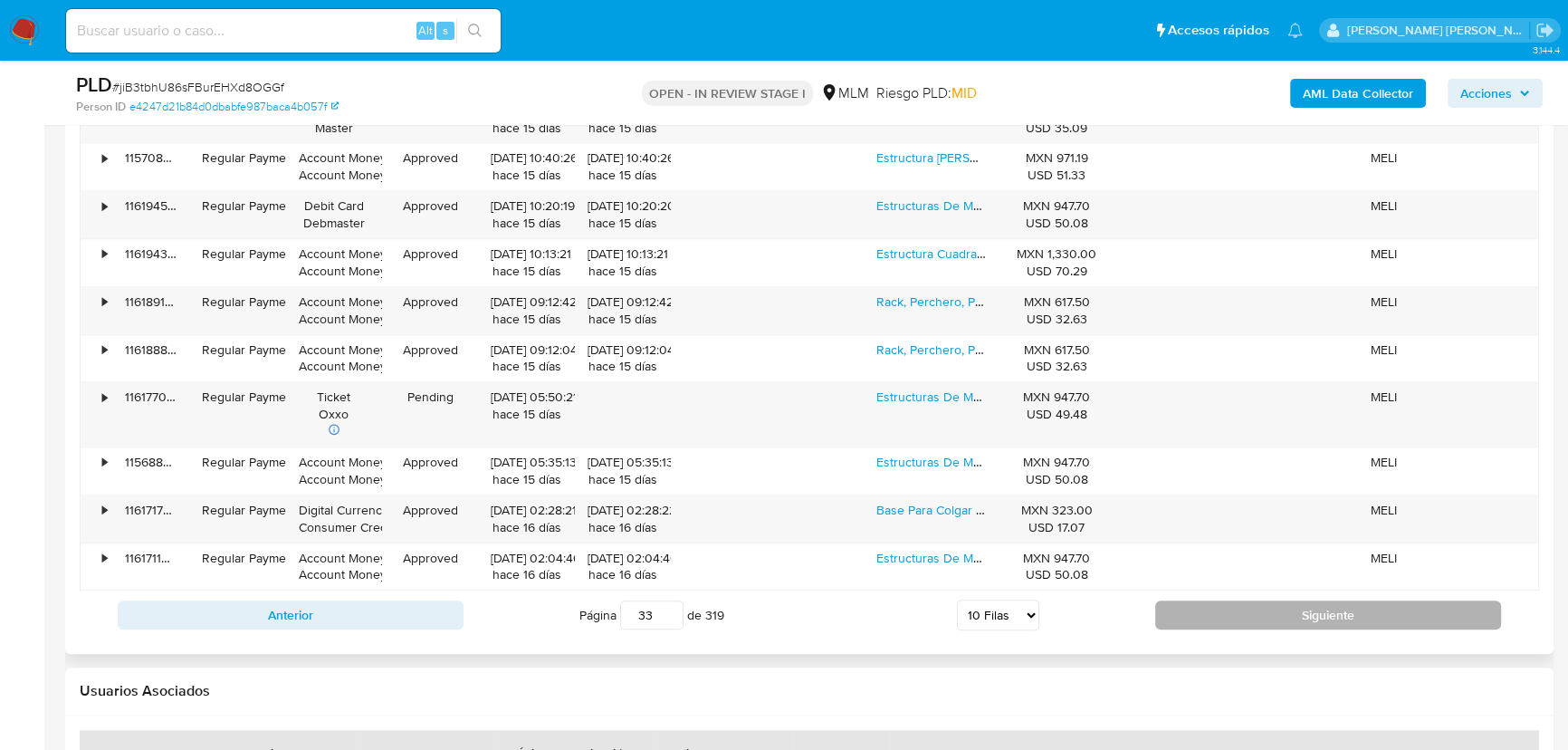 click on "Siguiente" at bounding box center (1328, 615) 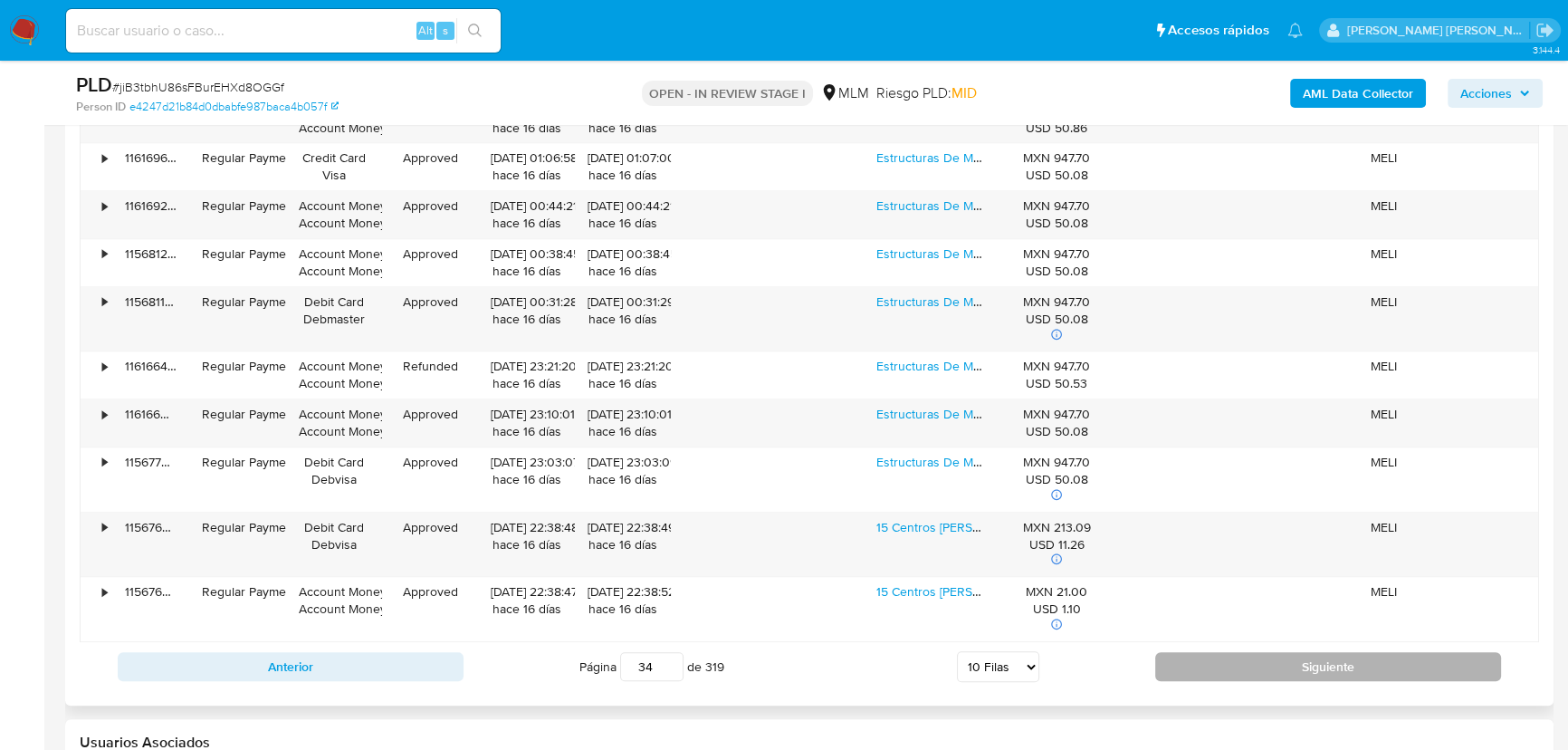 click on "Siguiente" at bounding box center (1328, 667) 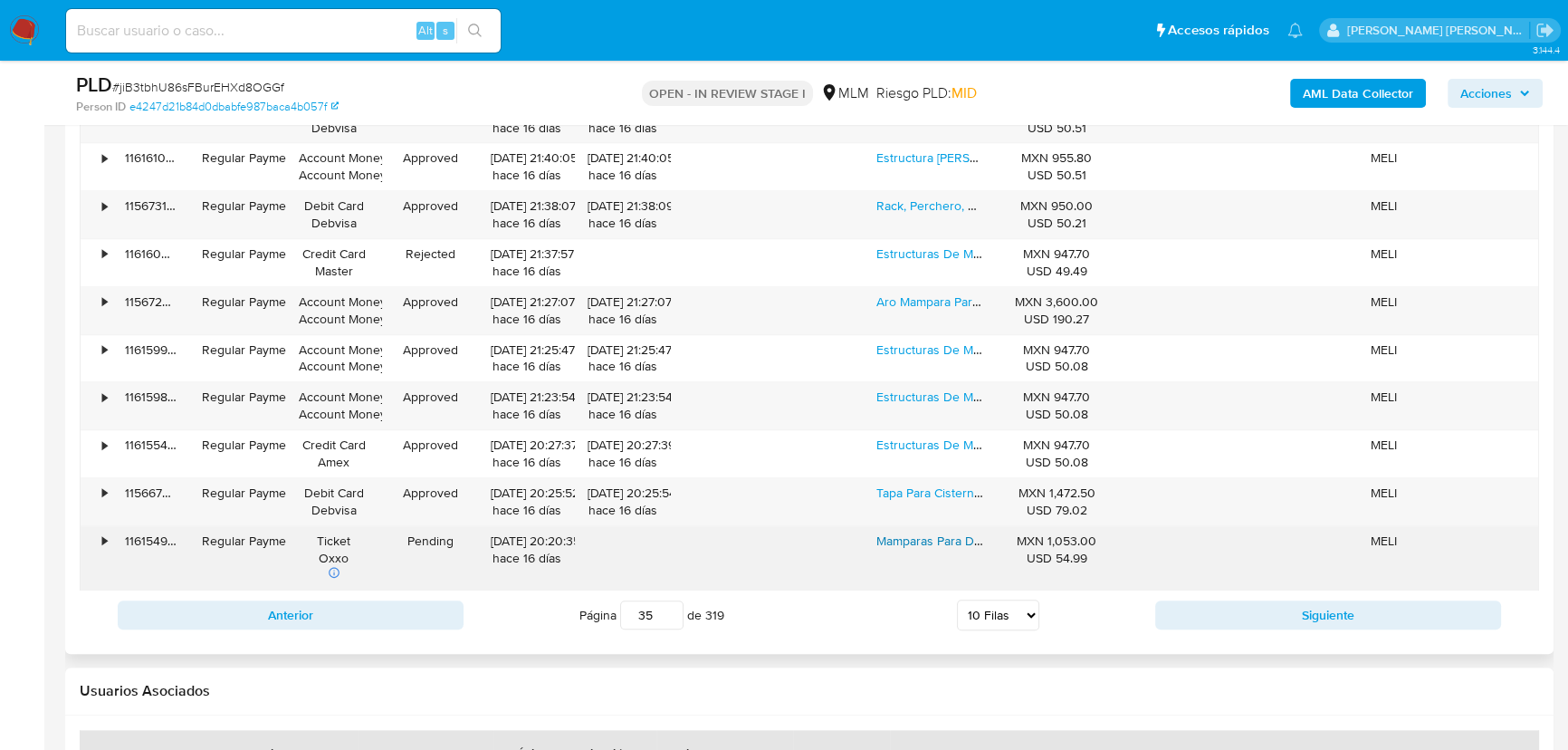 click on "Mamparas Para Decoración" at bounding box center [952, 541] 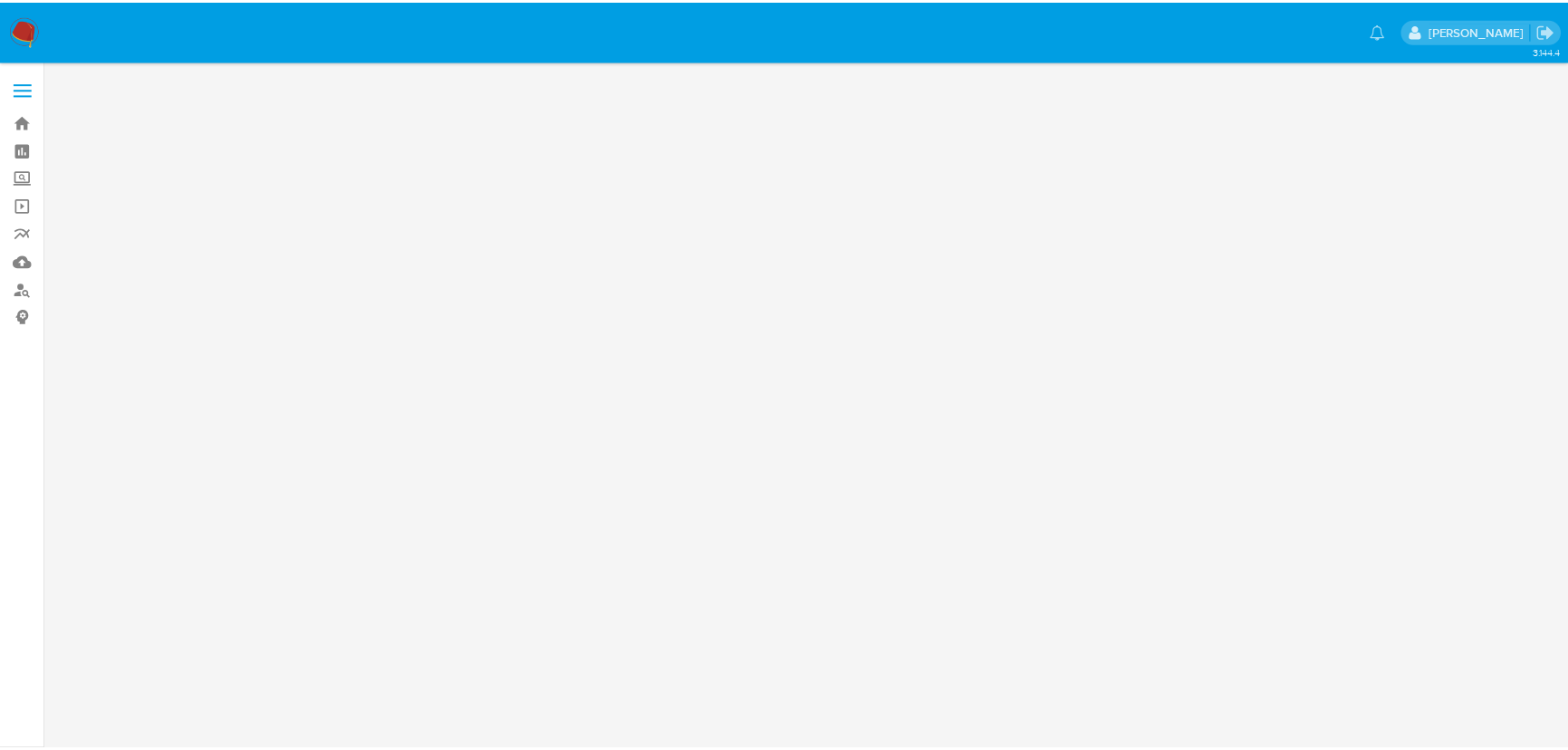scroll, scrollTop: 0, scrollLeft: 0, axis: both 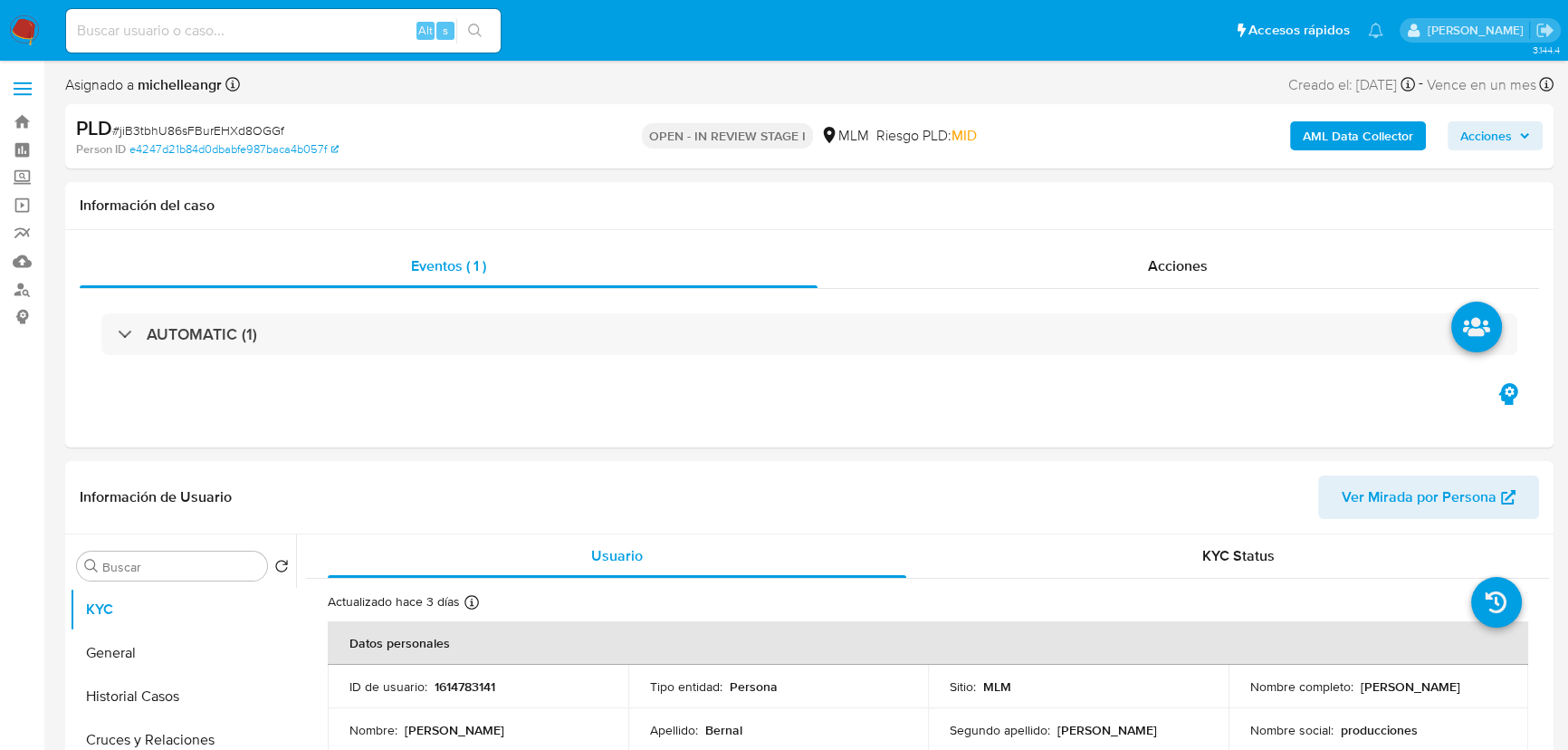 select on "10" 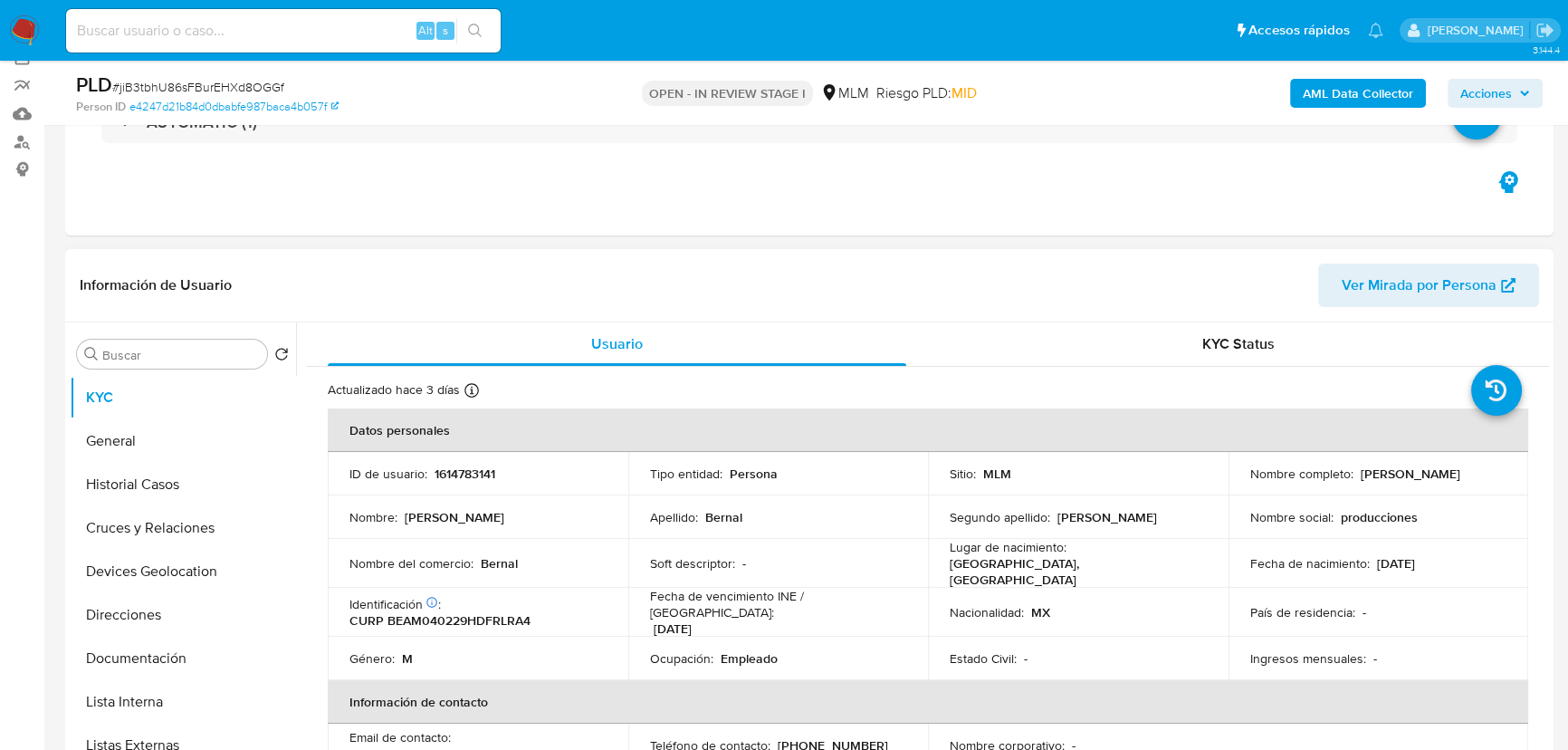 scroll, scrollTop: 164, scrollLeft: 0, axis: vertical 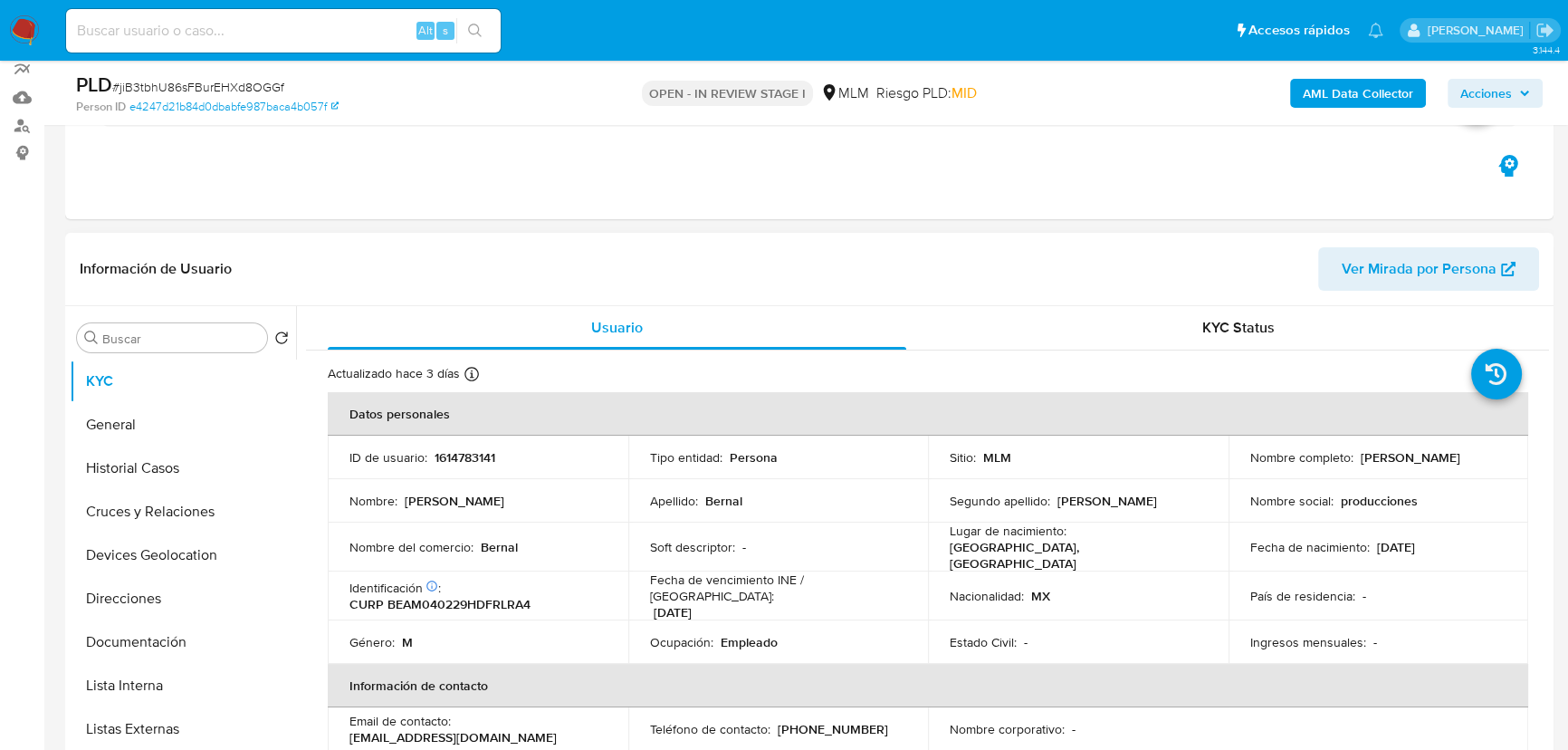 click on "Soft descriptor :    -" at bounding box center [779, 547] 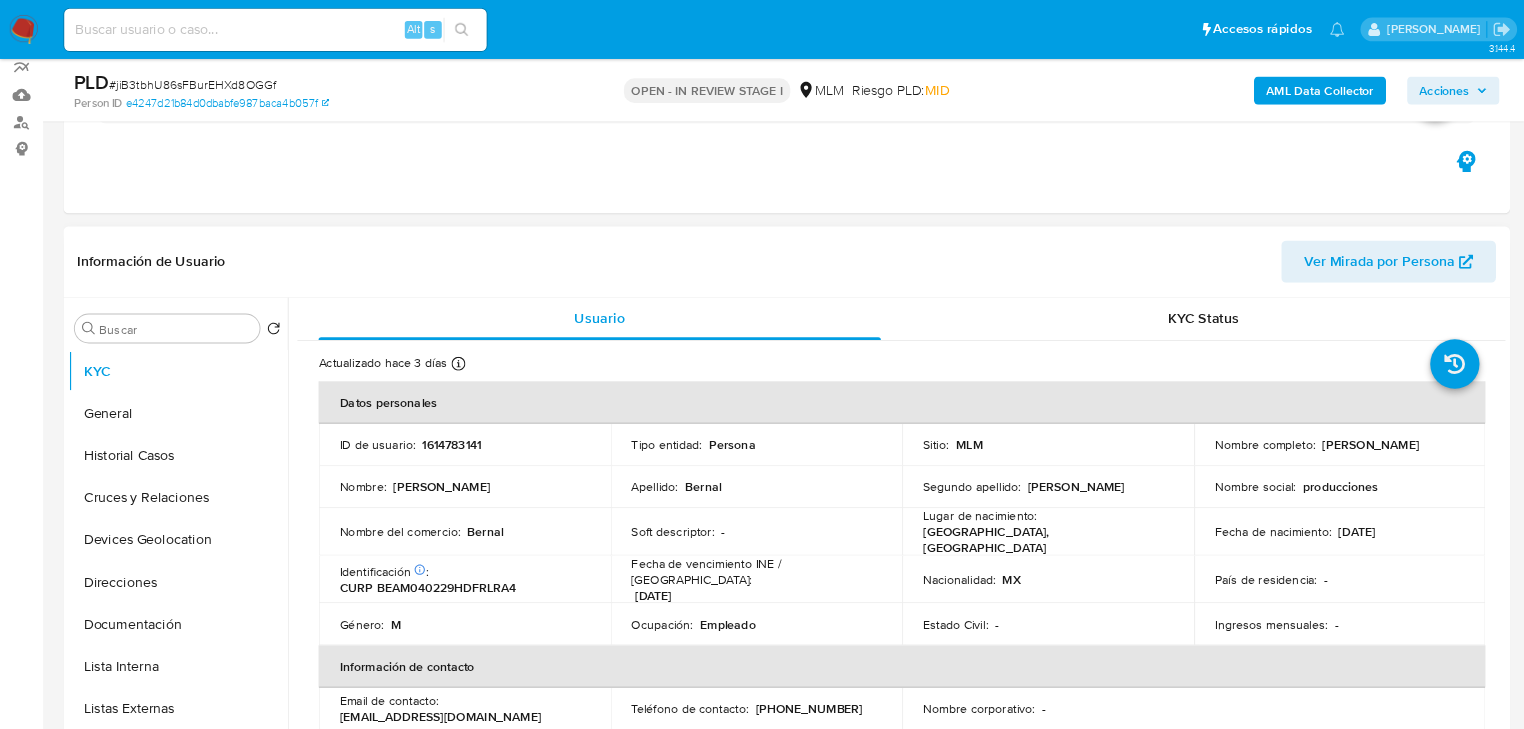 scroll, scrollTop: 181, scrollLeft: 0, axis: vertical 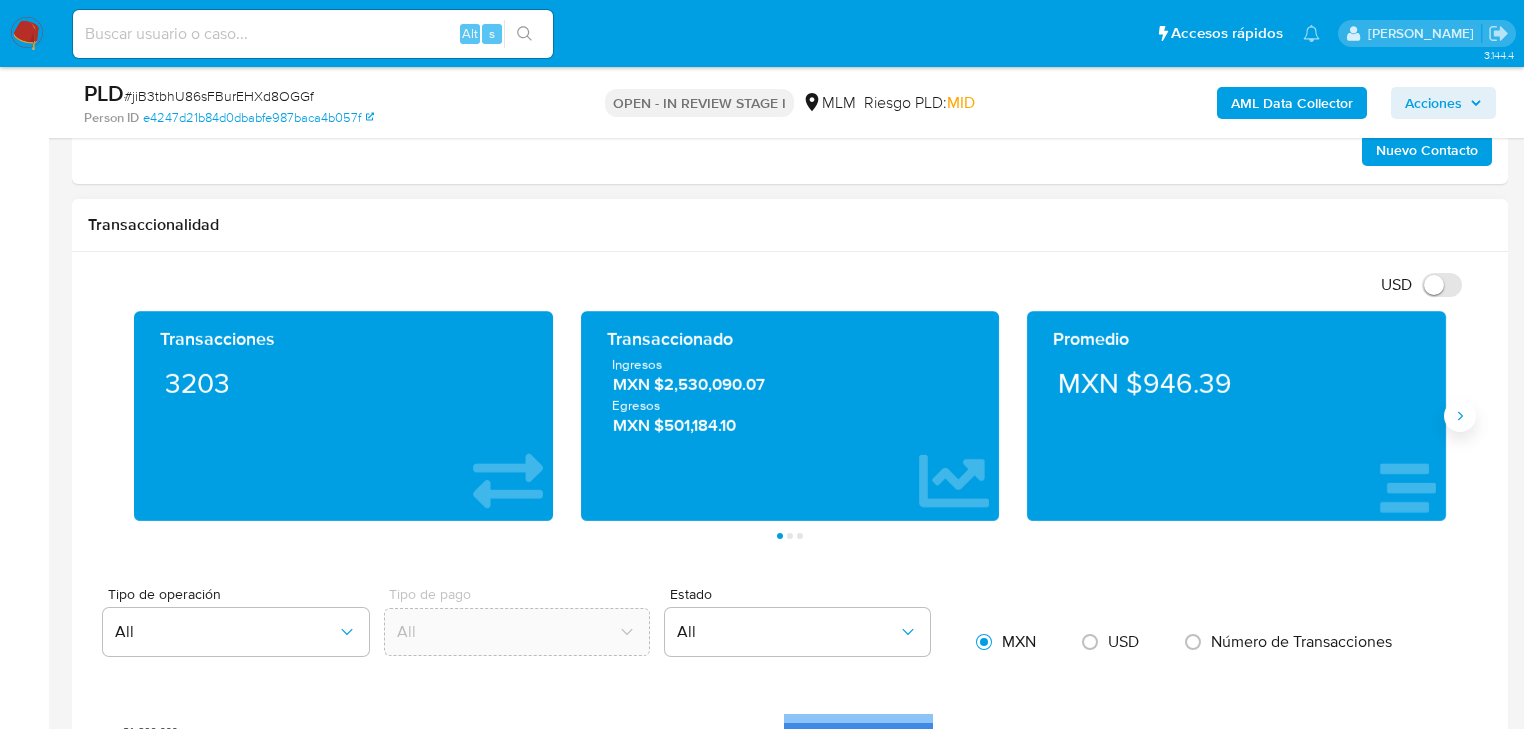 click 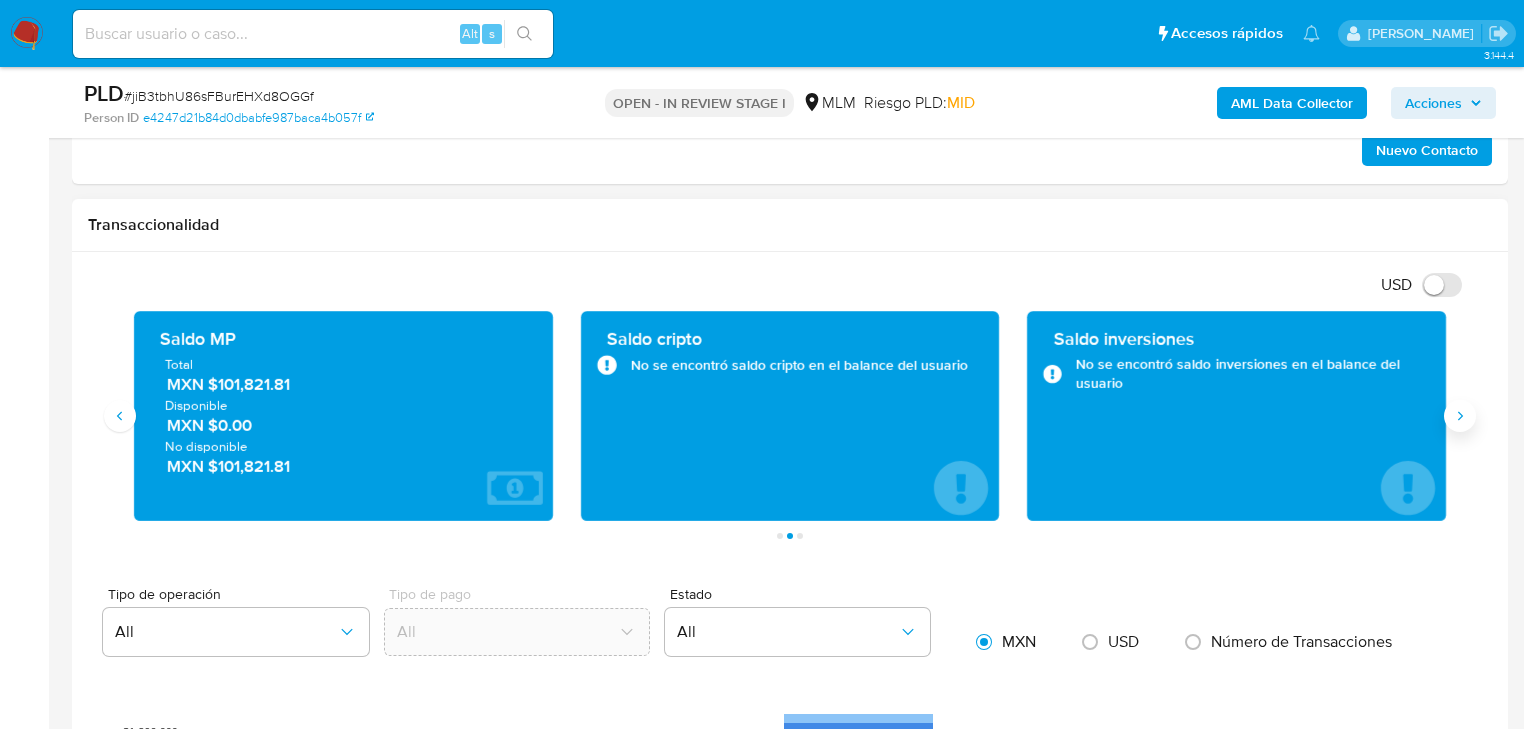 type 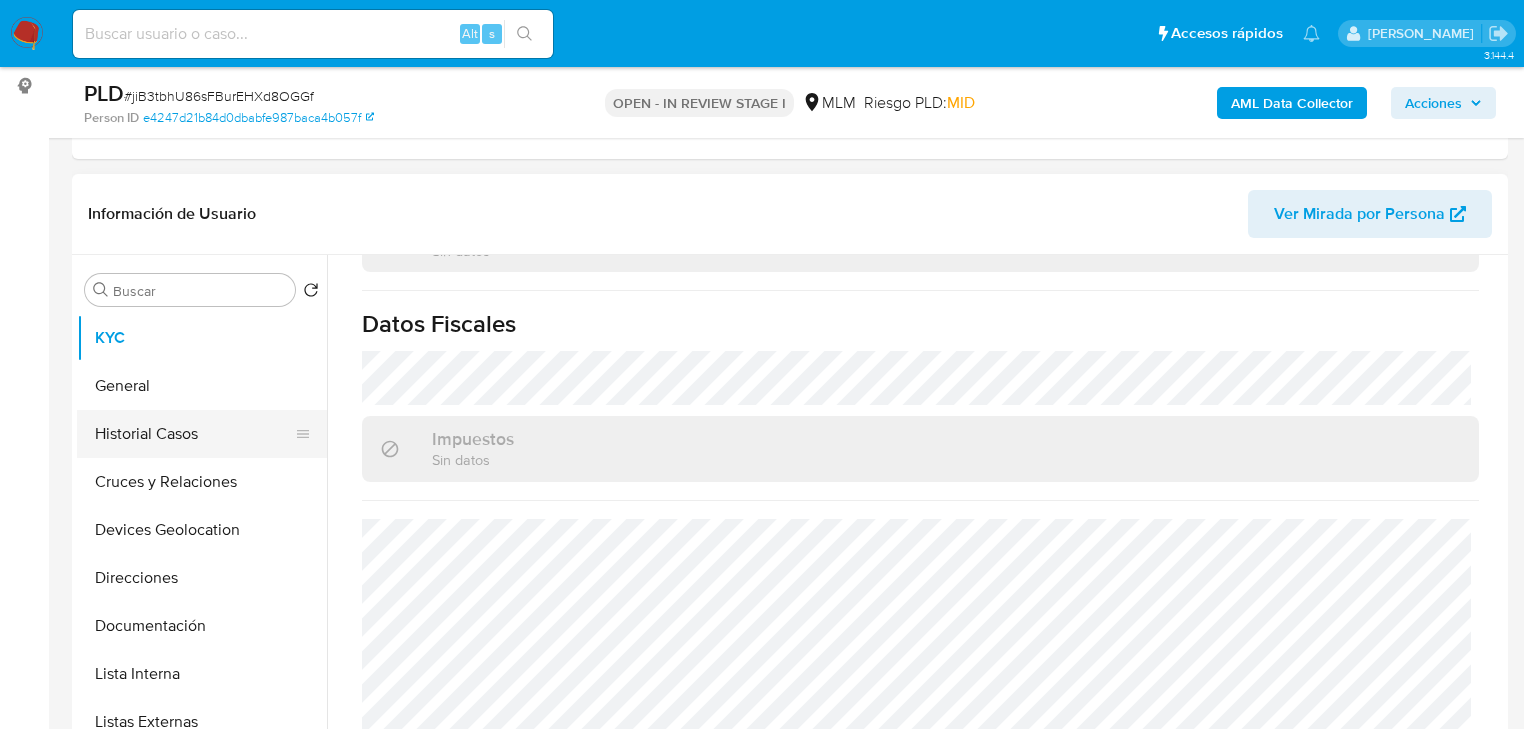scroll, scrollTop: 261, scrollLeft: 0, axis: vertical 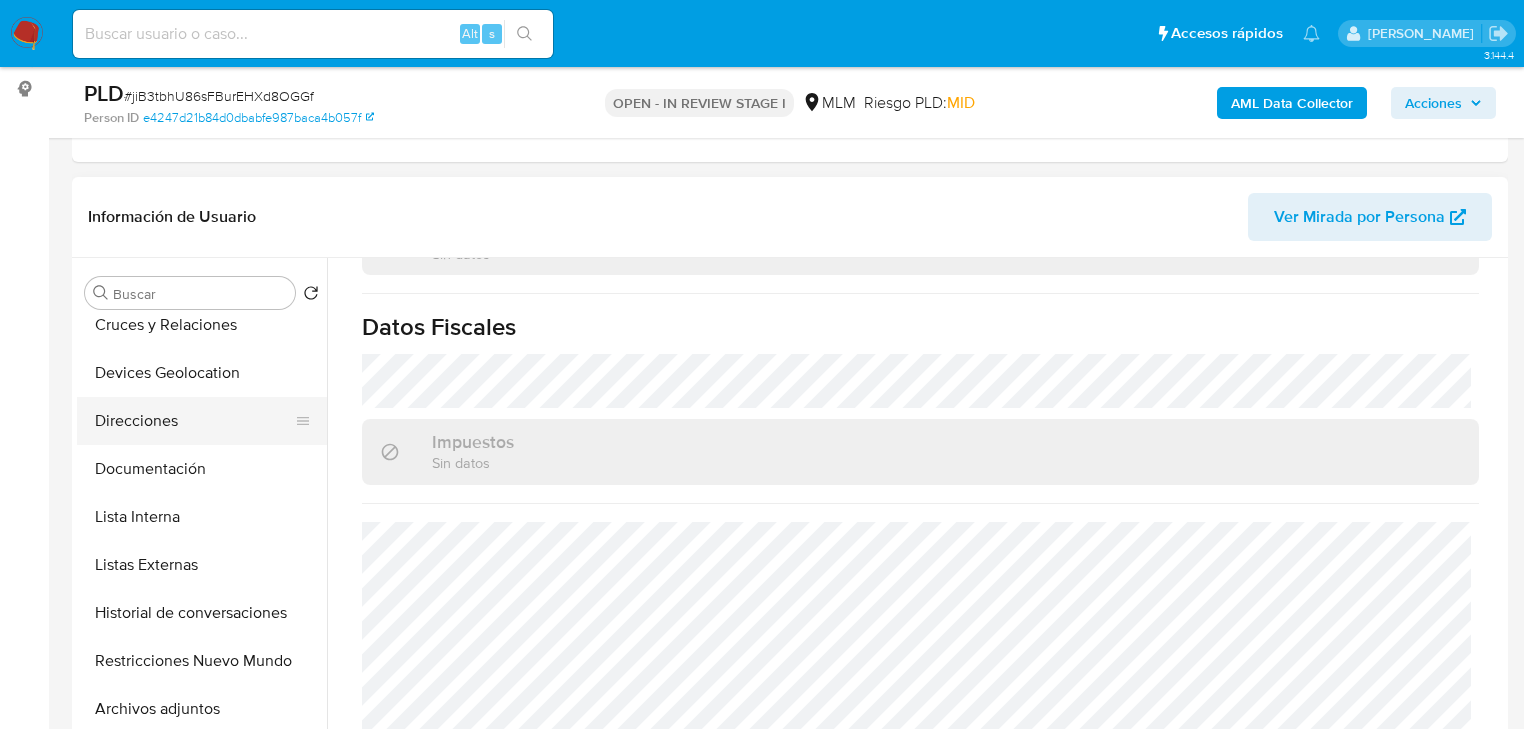 click on "Direcciones" at bounding box center [194, 421] 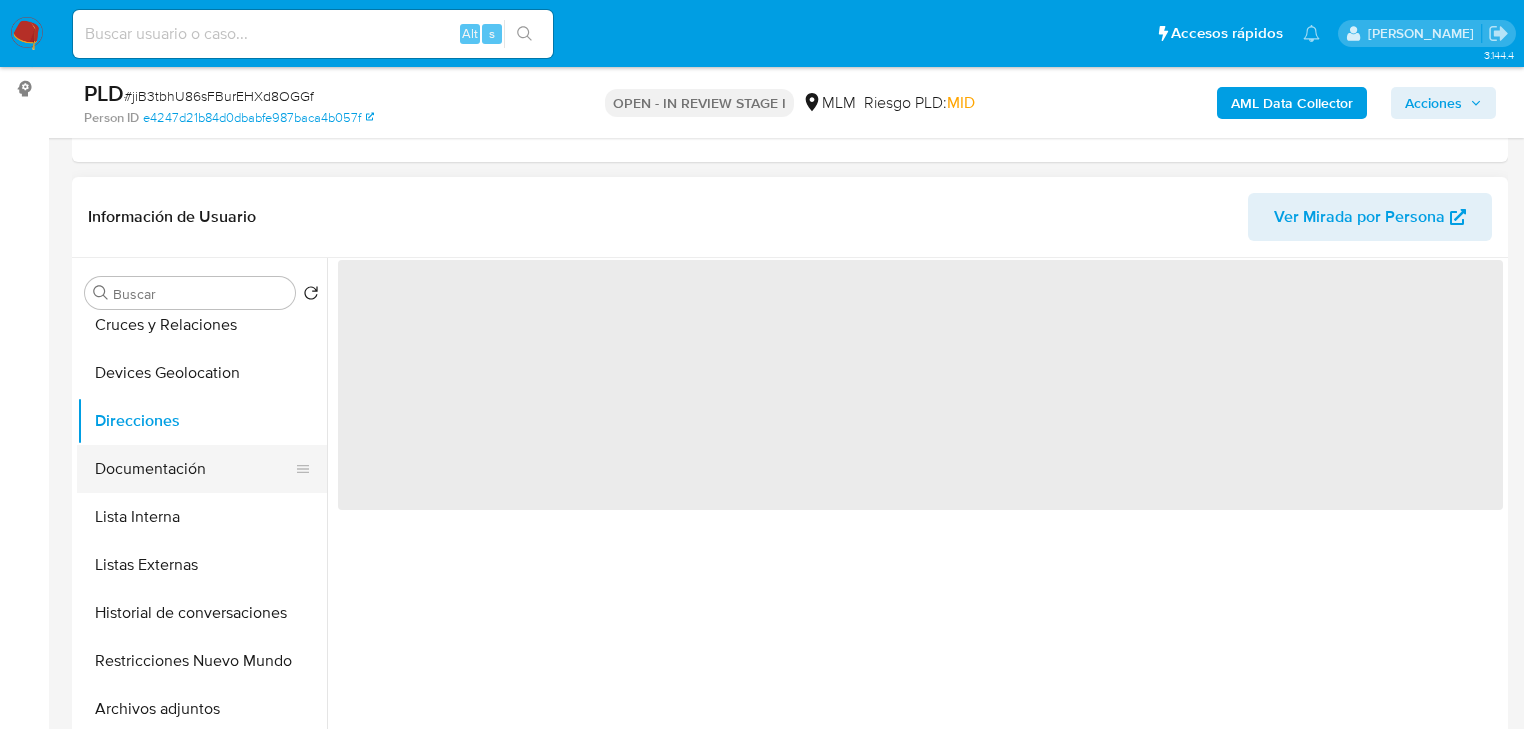 scroll, scrollTop: 0, scrollLeft: 0, axis: both 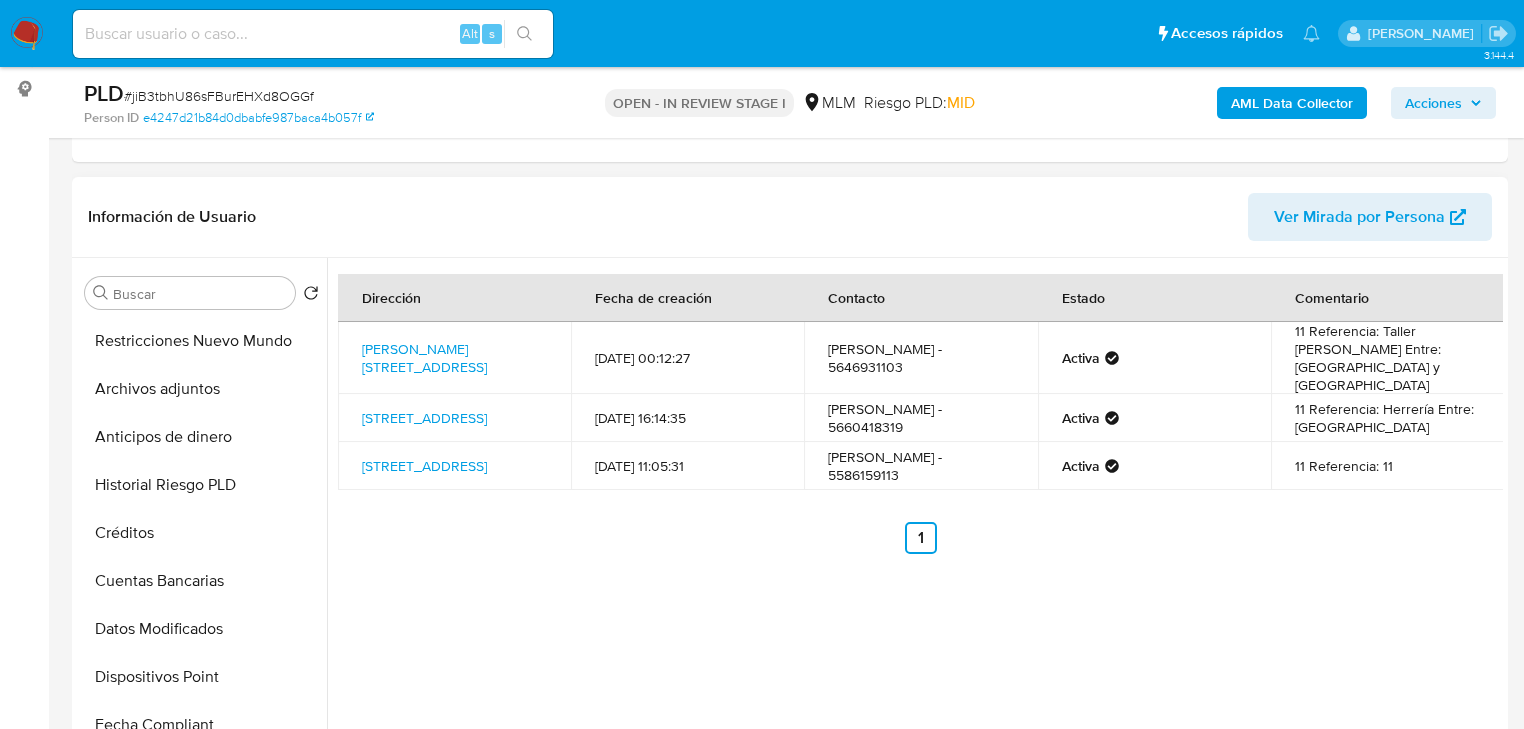 drag, startPoint x: 195, startPoint y: 402, endPoint x: 737, endPoint y: 402, distance: 542 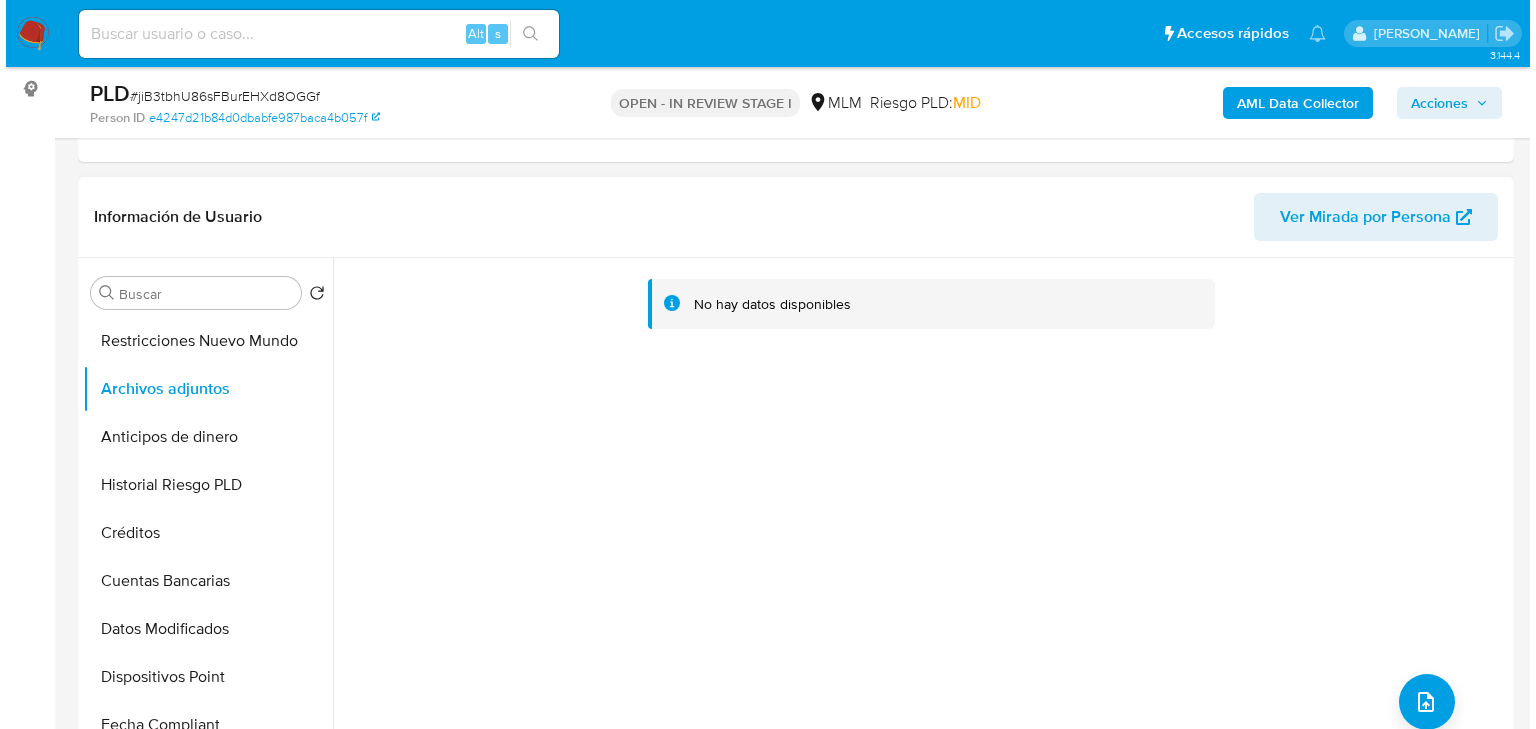scroll, scrollTop: 0, scrollLeft: 0, axis: both 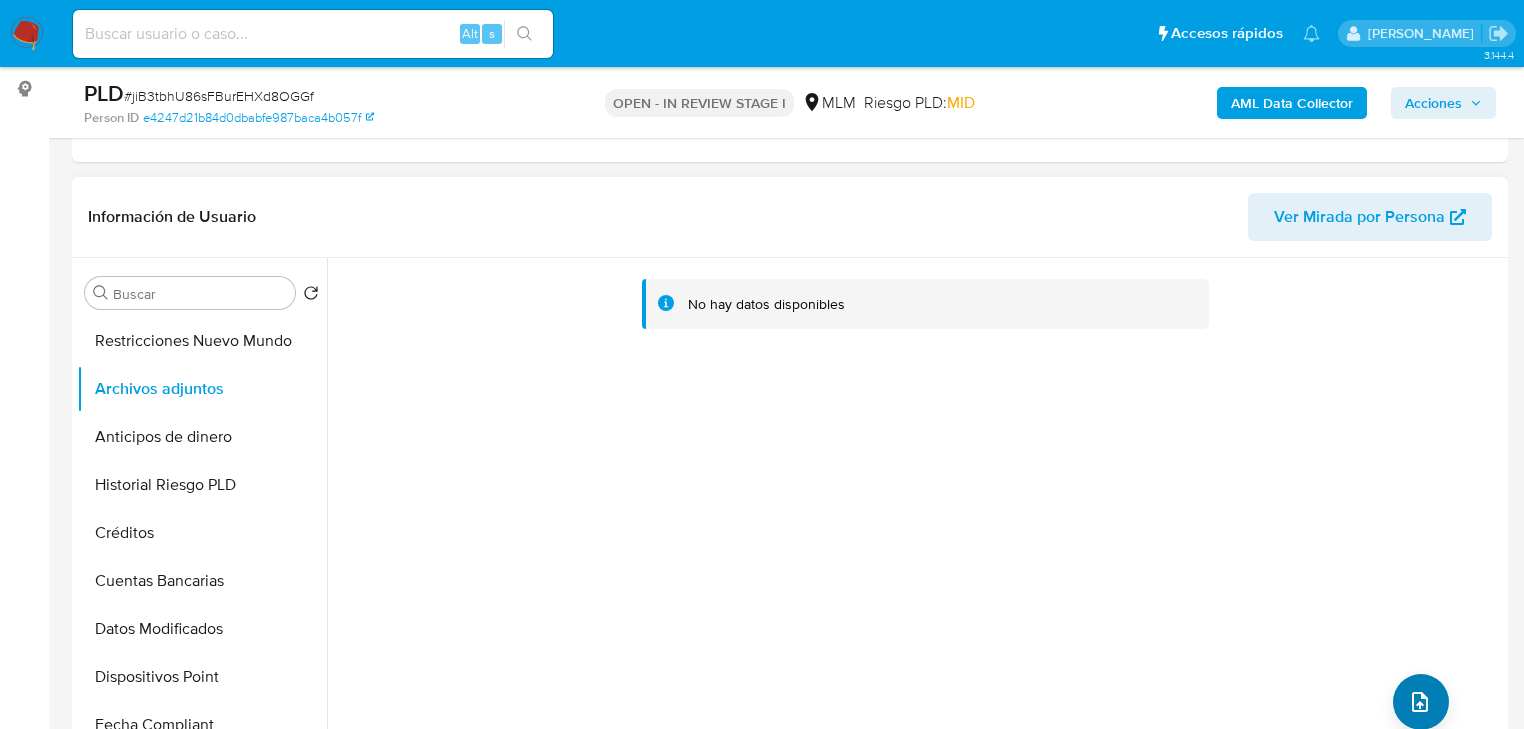 click on "No hay datos disponibles" at bounding box center [915, 514] 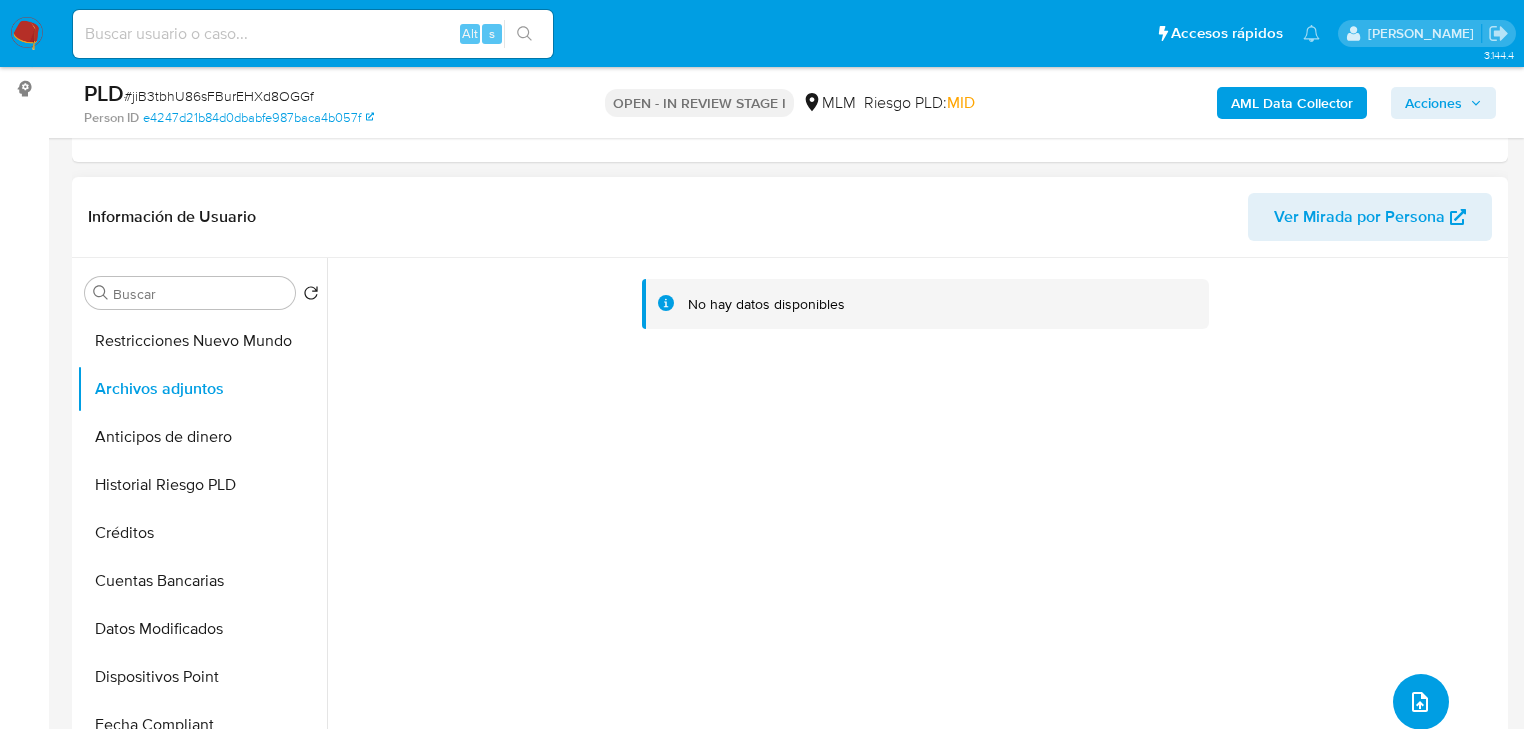 click at bounding box center (1421, 702) 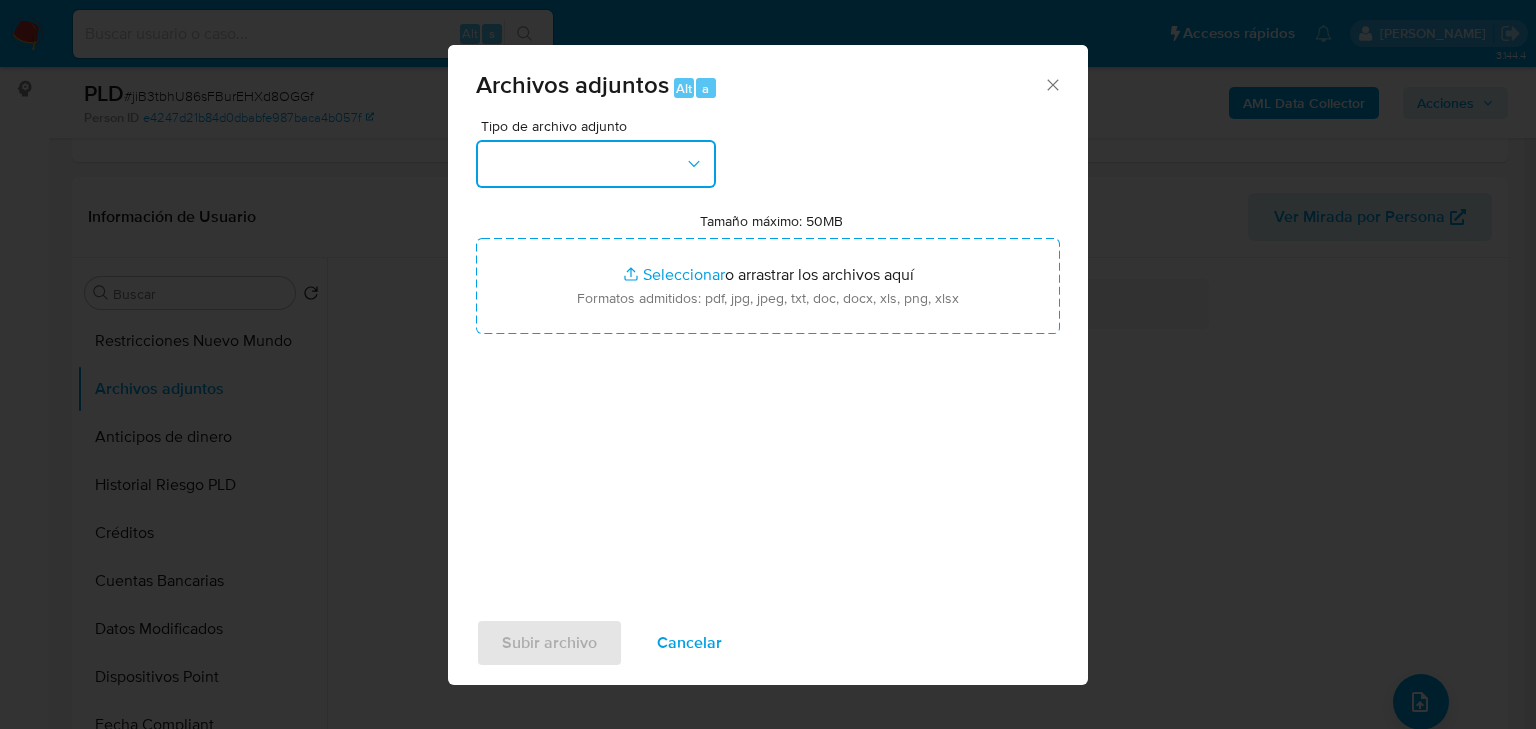 drag, startPoint x: 658, startPoint y: 182, endPoint x: 629, endPoint y: 151, distance: 42.44997 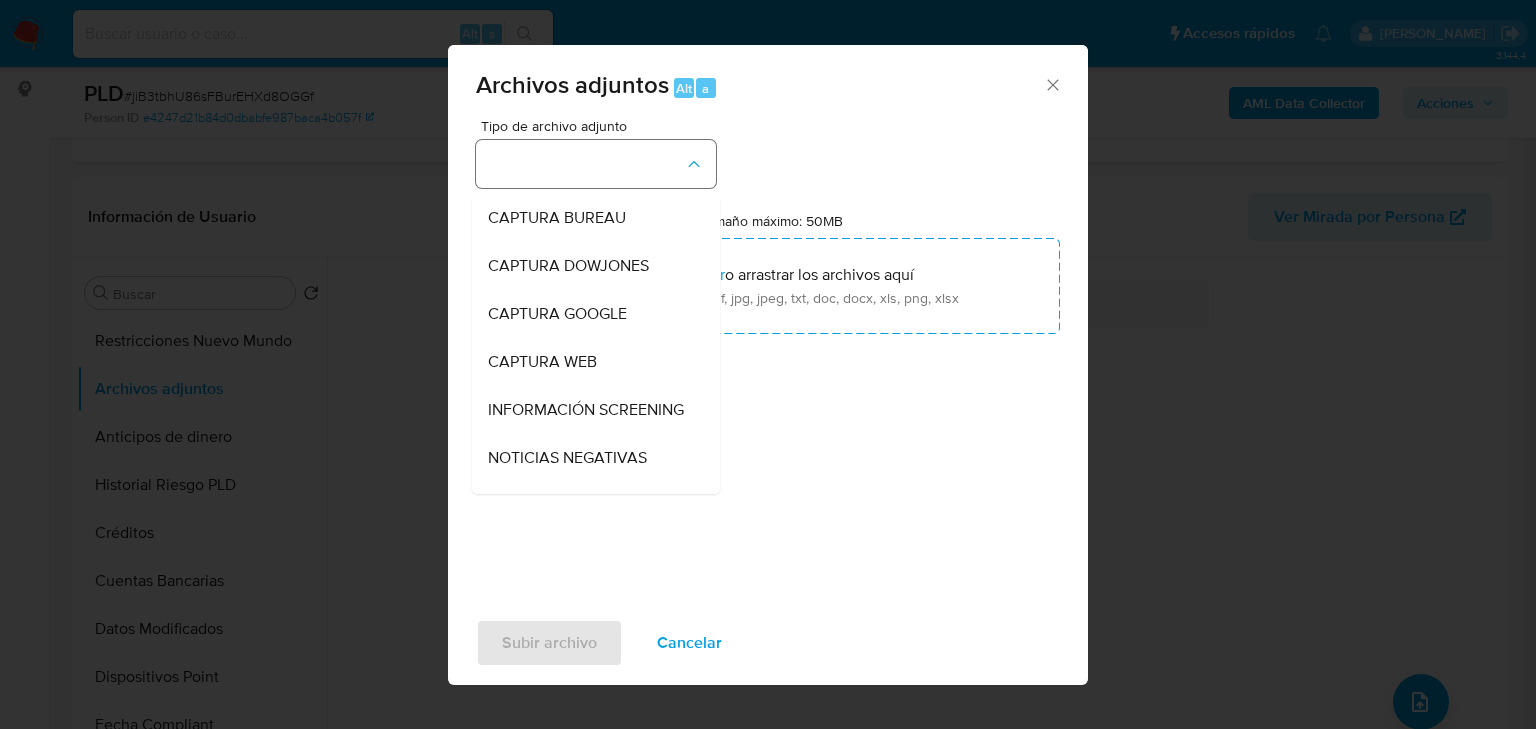 type 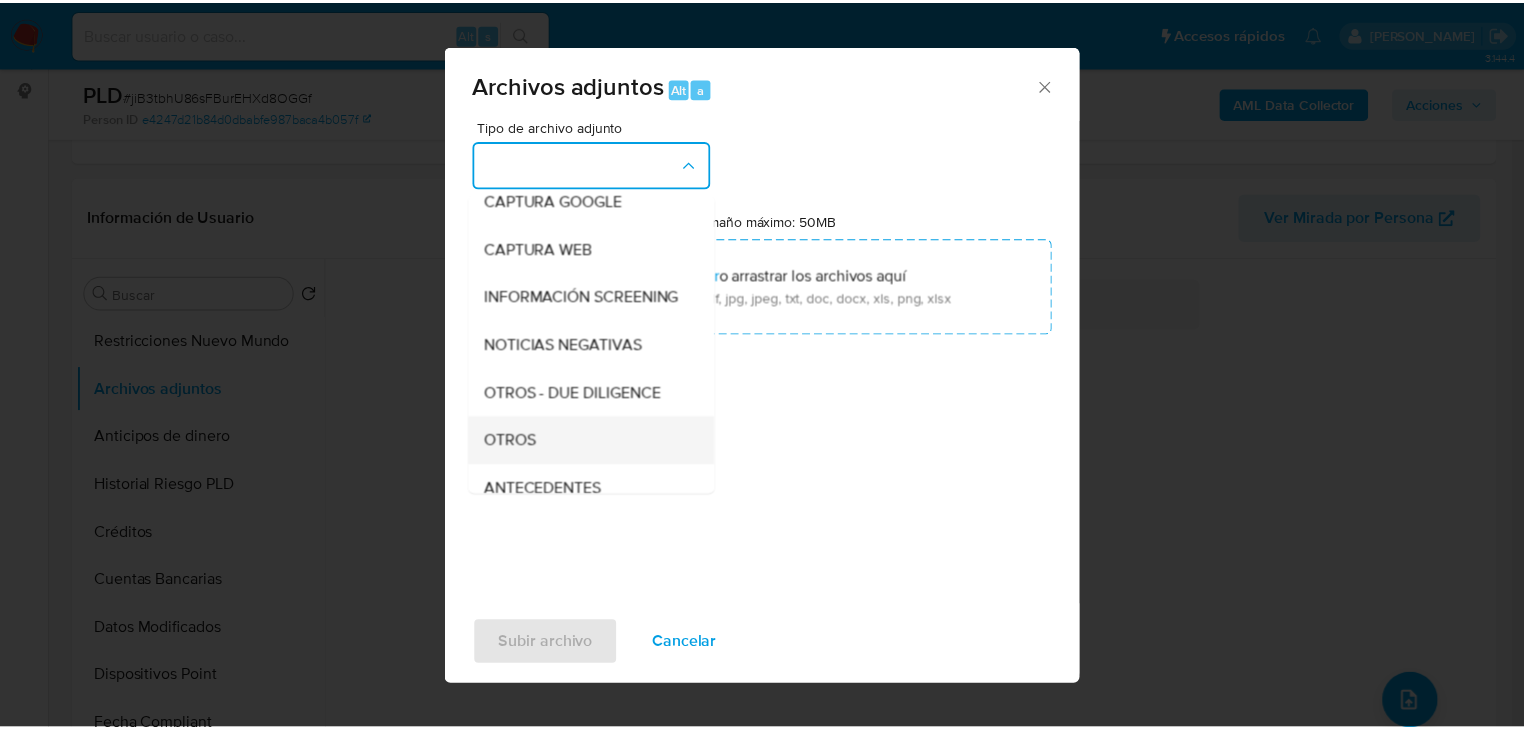 scroll, scrollTop: 216, scrollLeft: 0, axis: vertical 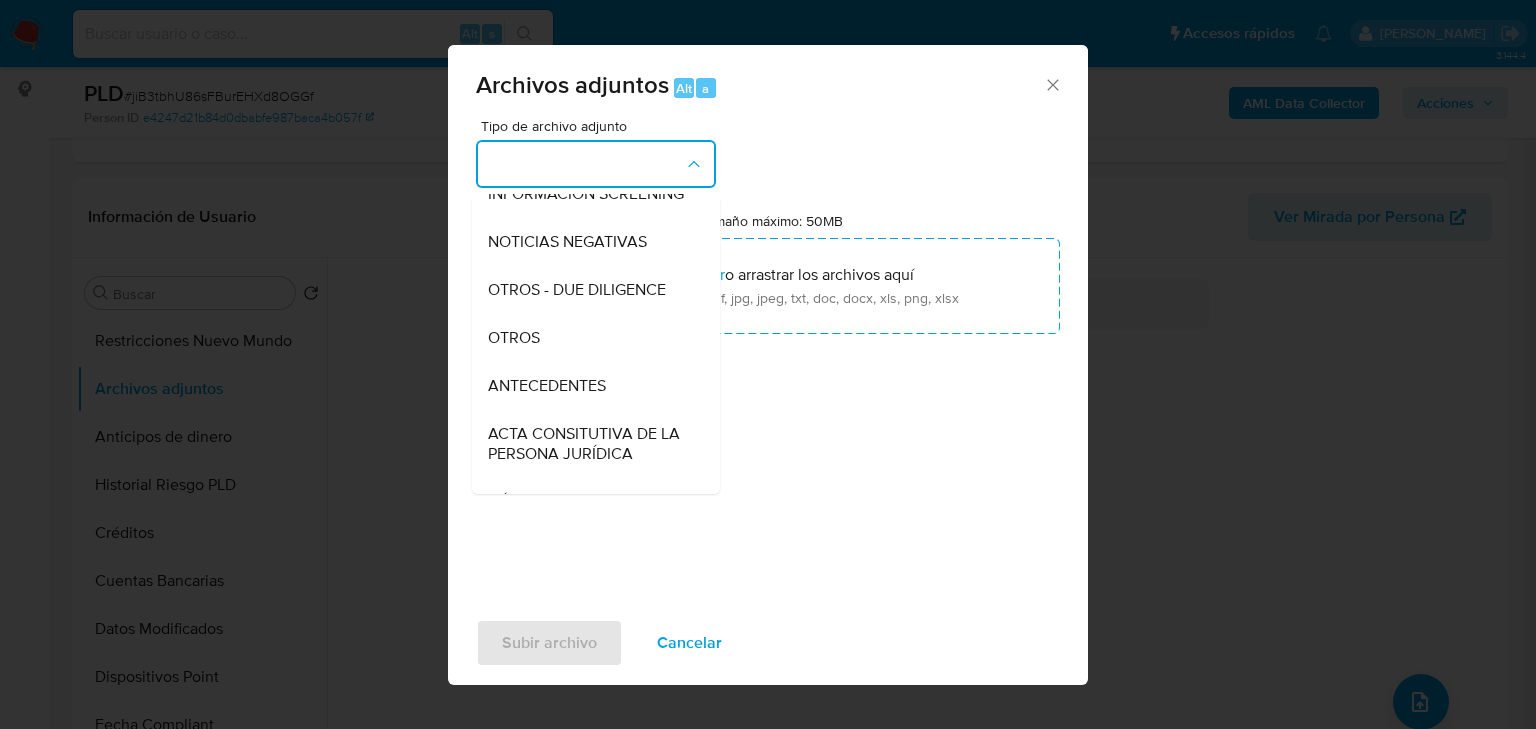 click on "OTROS" at bounding box center (590, 338) 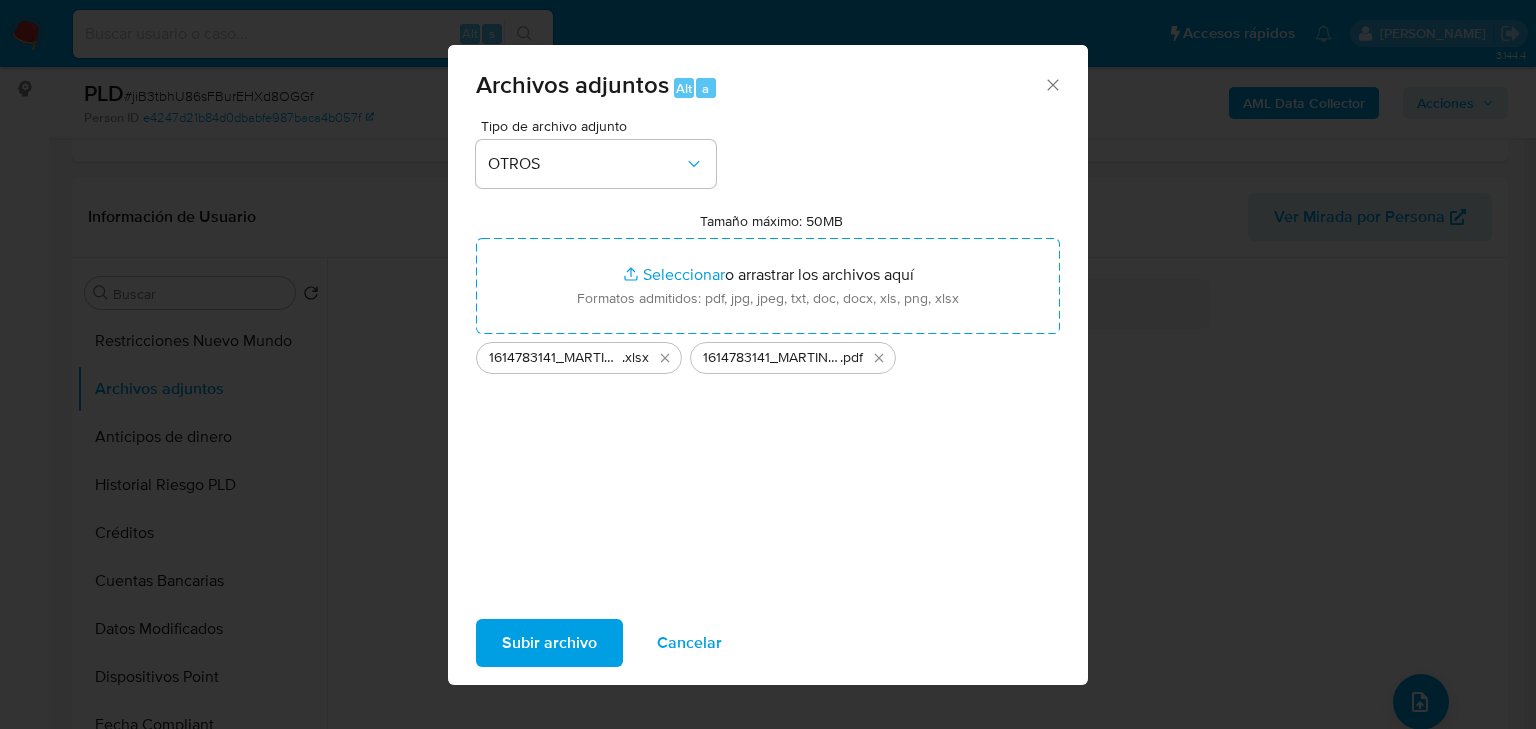 click on "Subir archivo" at bounding box center [549, 643] 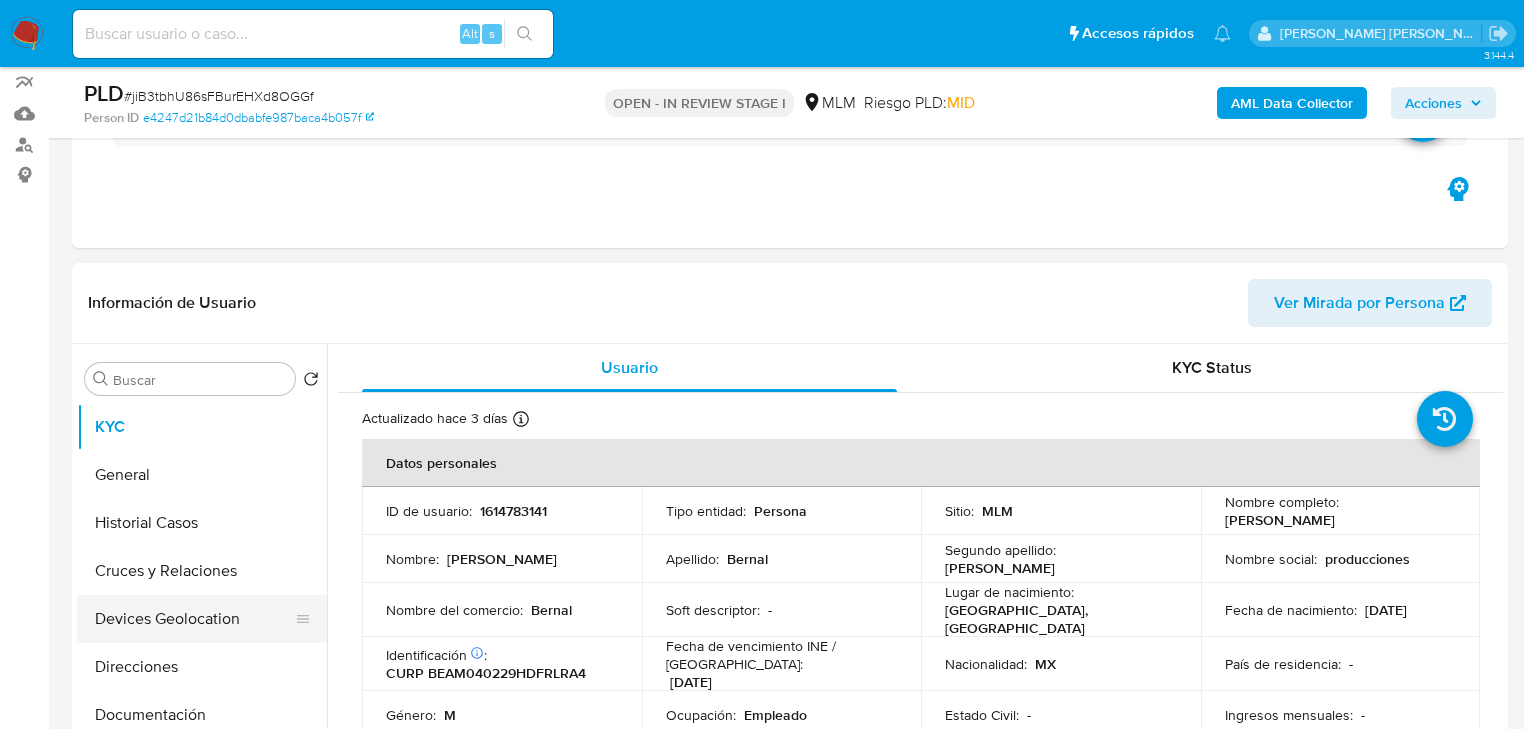 scroll, scrollTop: 240, scrollLeft: 0, axis: vertical 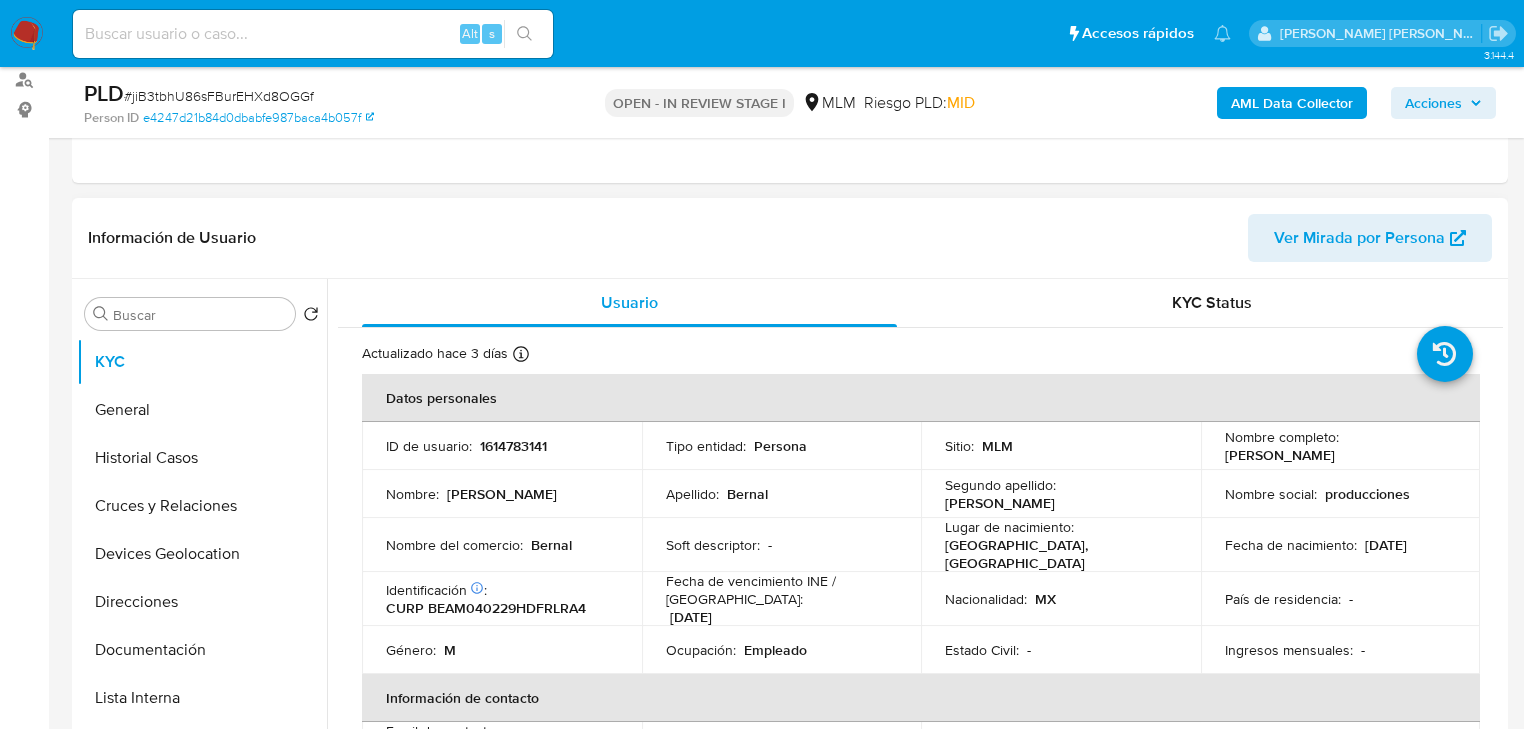 select on "10" 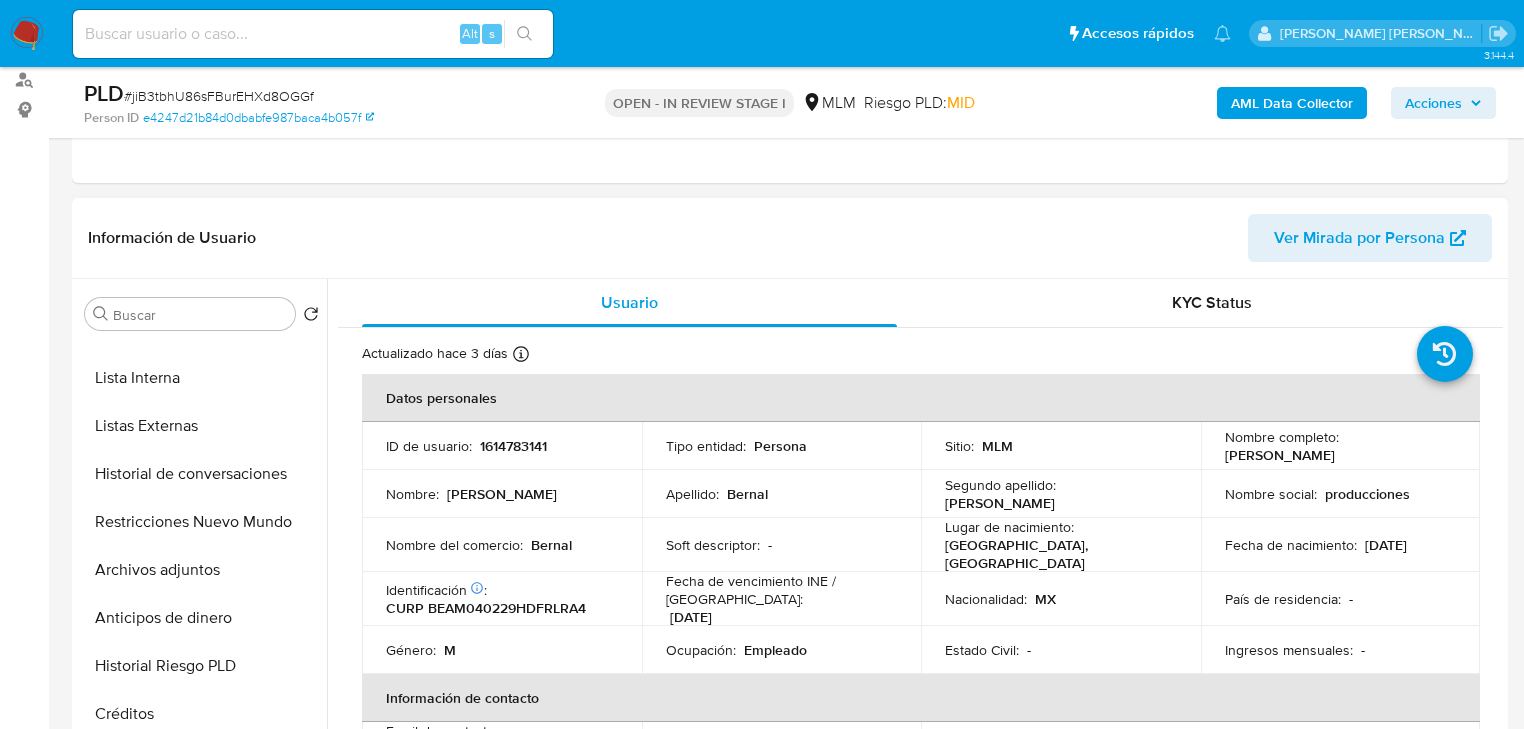 drag, startPoint x: 216, startPoint y: 571, endPoint x: 1062, endPoint y: 485, distance: 850.3599 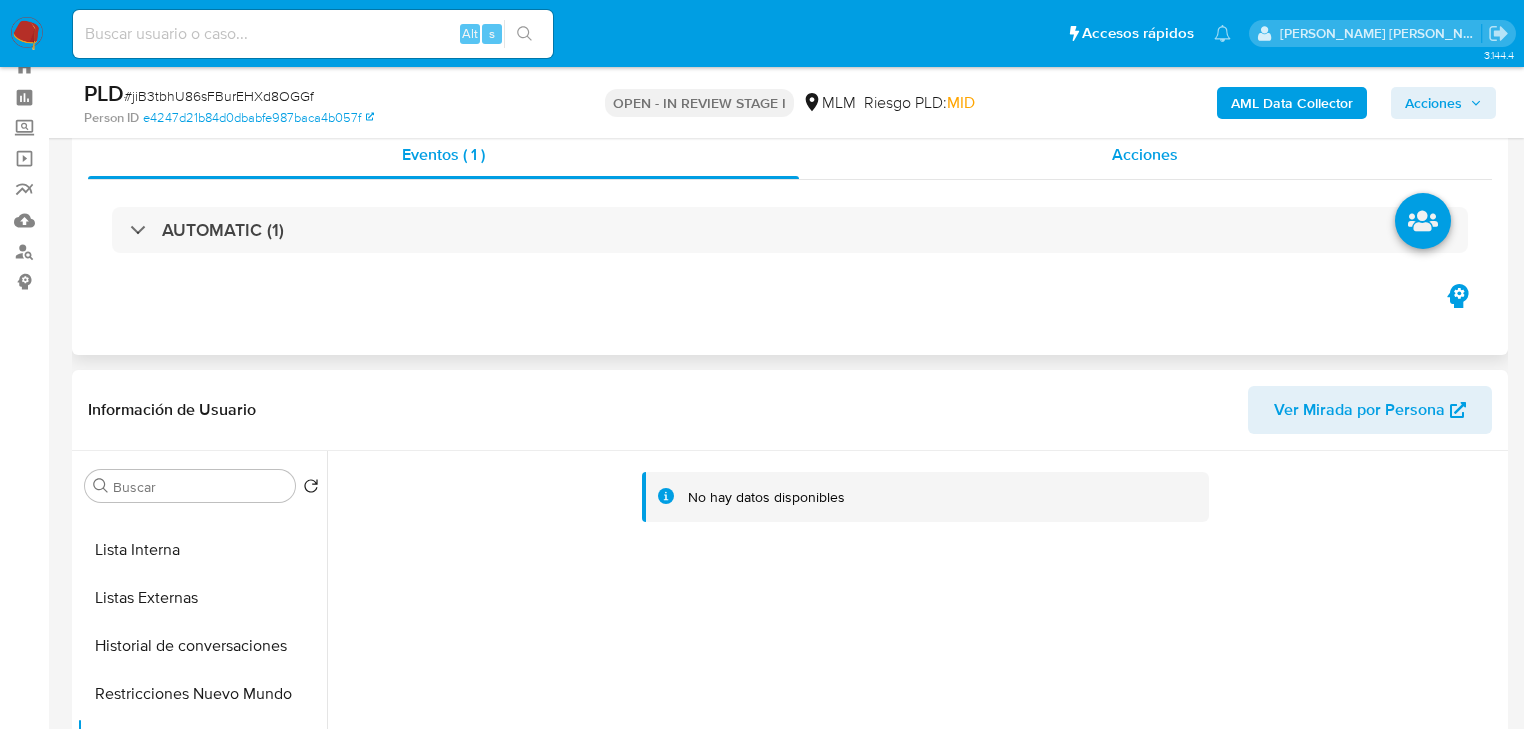 scroll, scrollTop: 0, scrollLeft: 0, axis: both 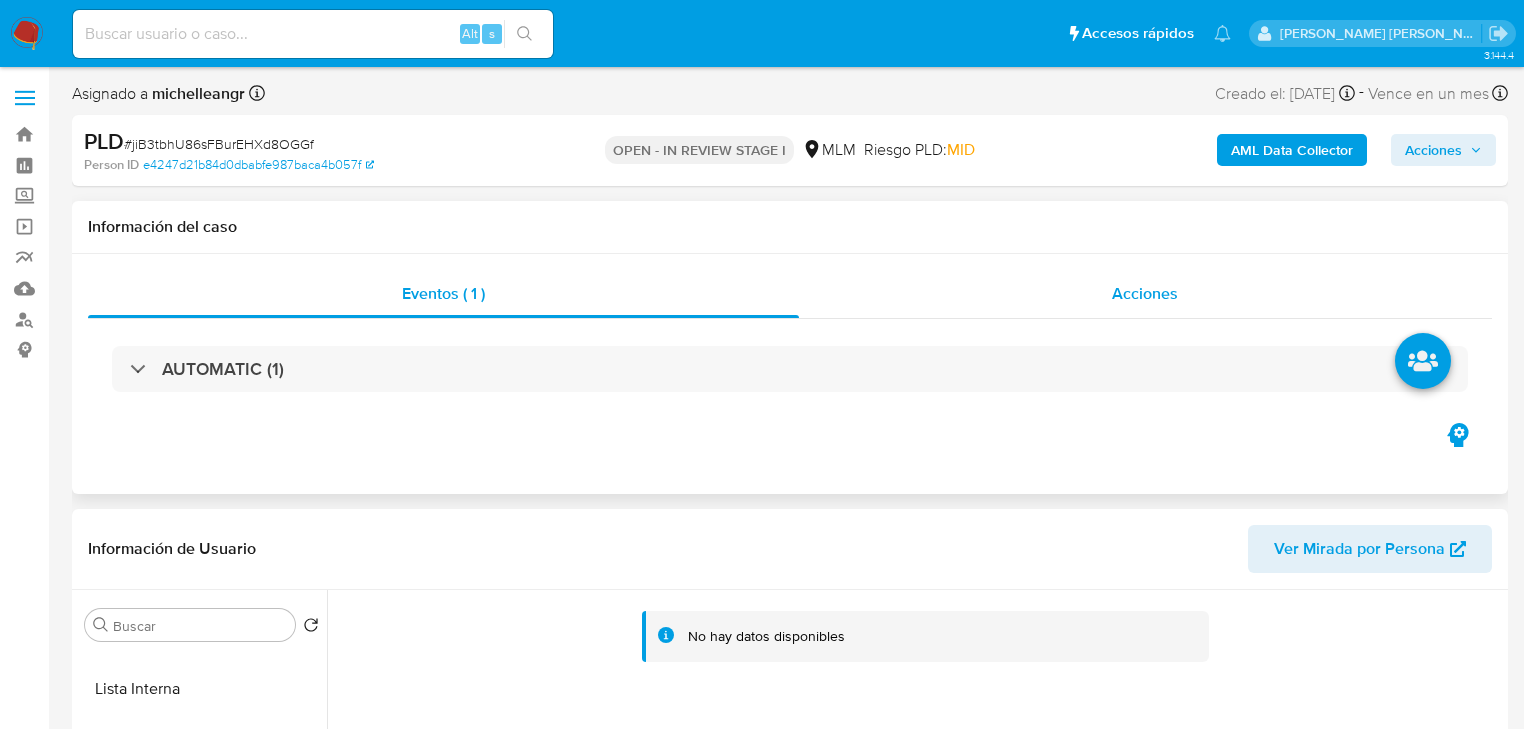 click on "Acciones" at bounding box center (1145, 293) 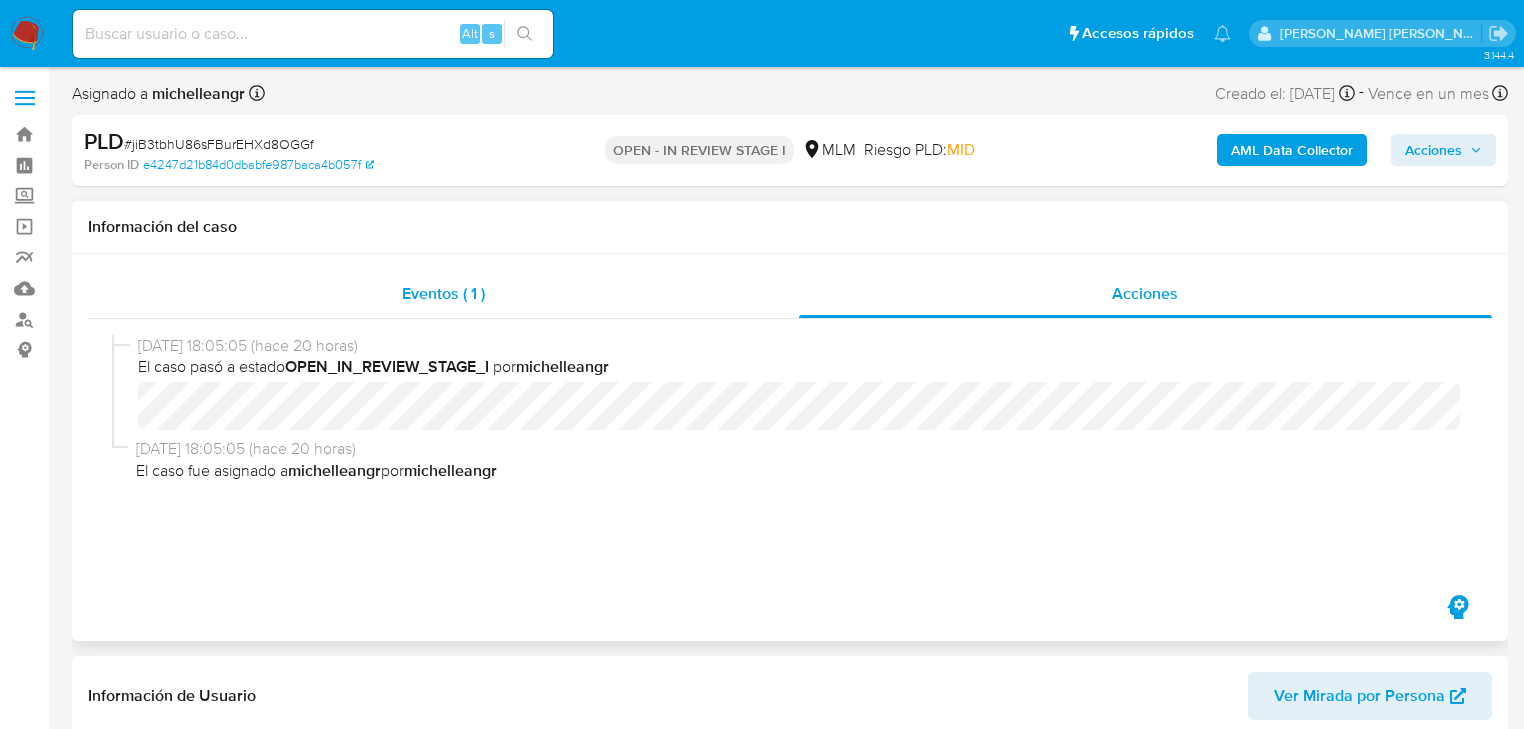 click on "Eventos ( 1 )" at bounding box center (443, 293) 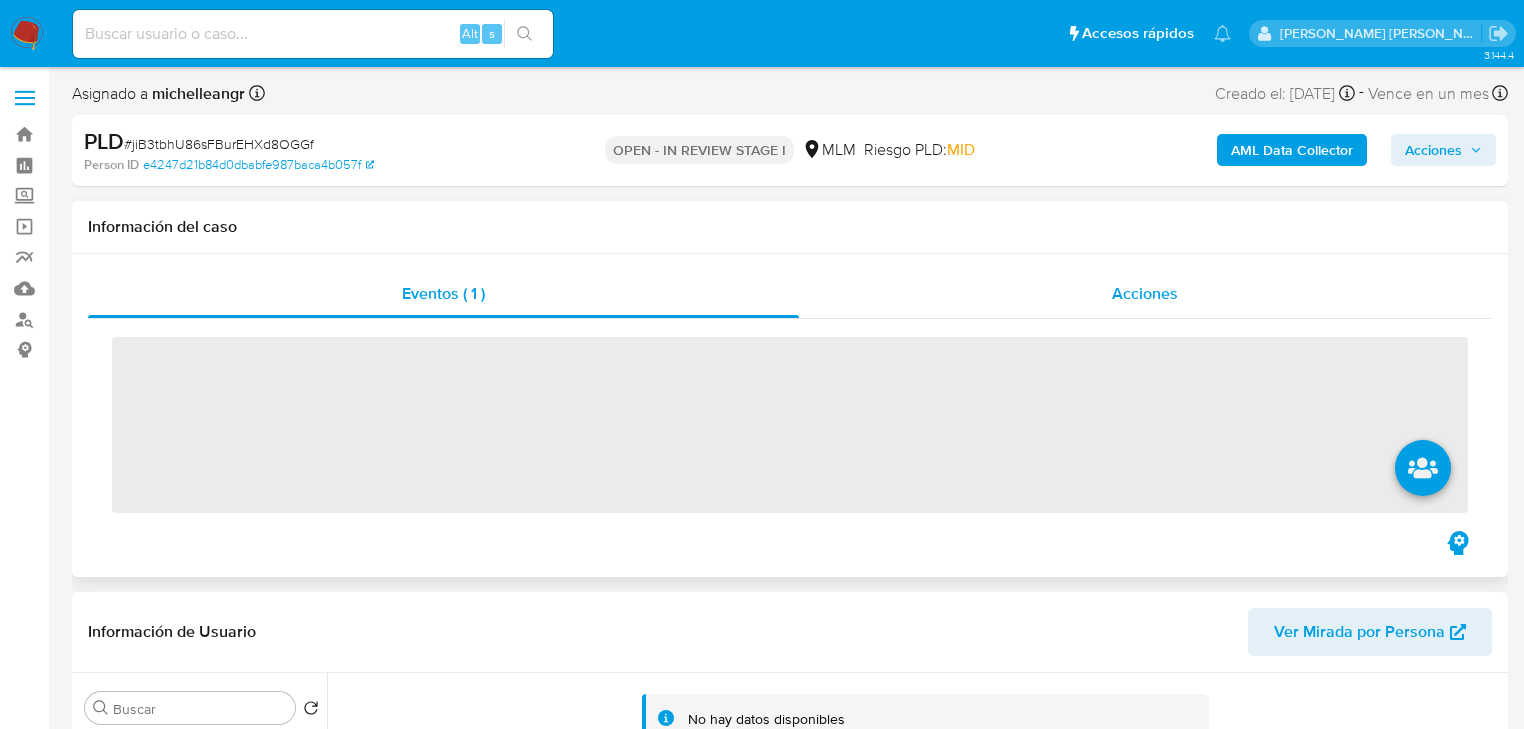 click on "Acciones" at bounding box center (1145, 293) 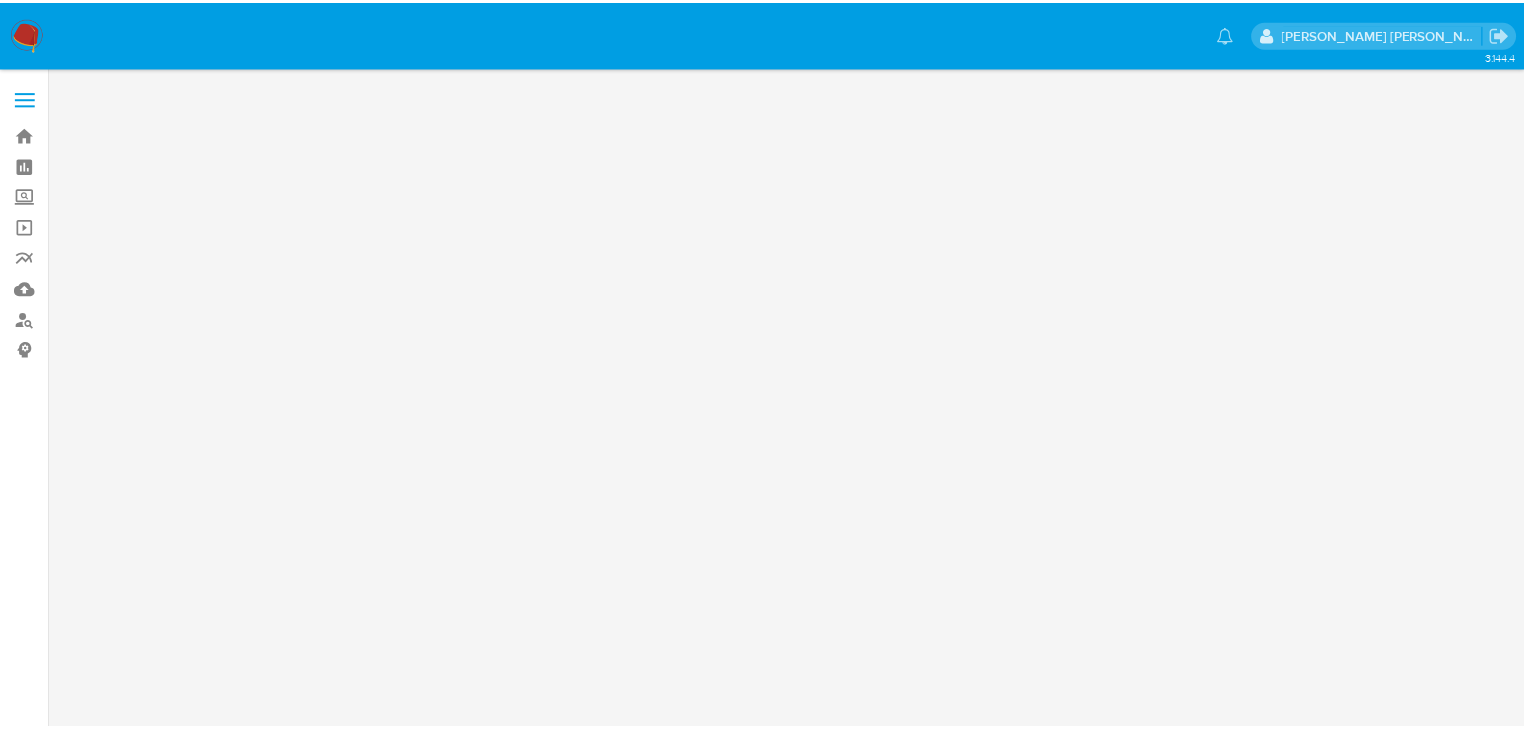 scroll, scrollTop: 0, scrollLeft: 0, axis: both 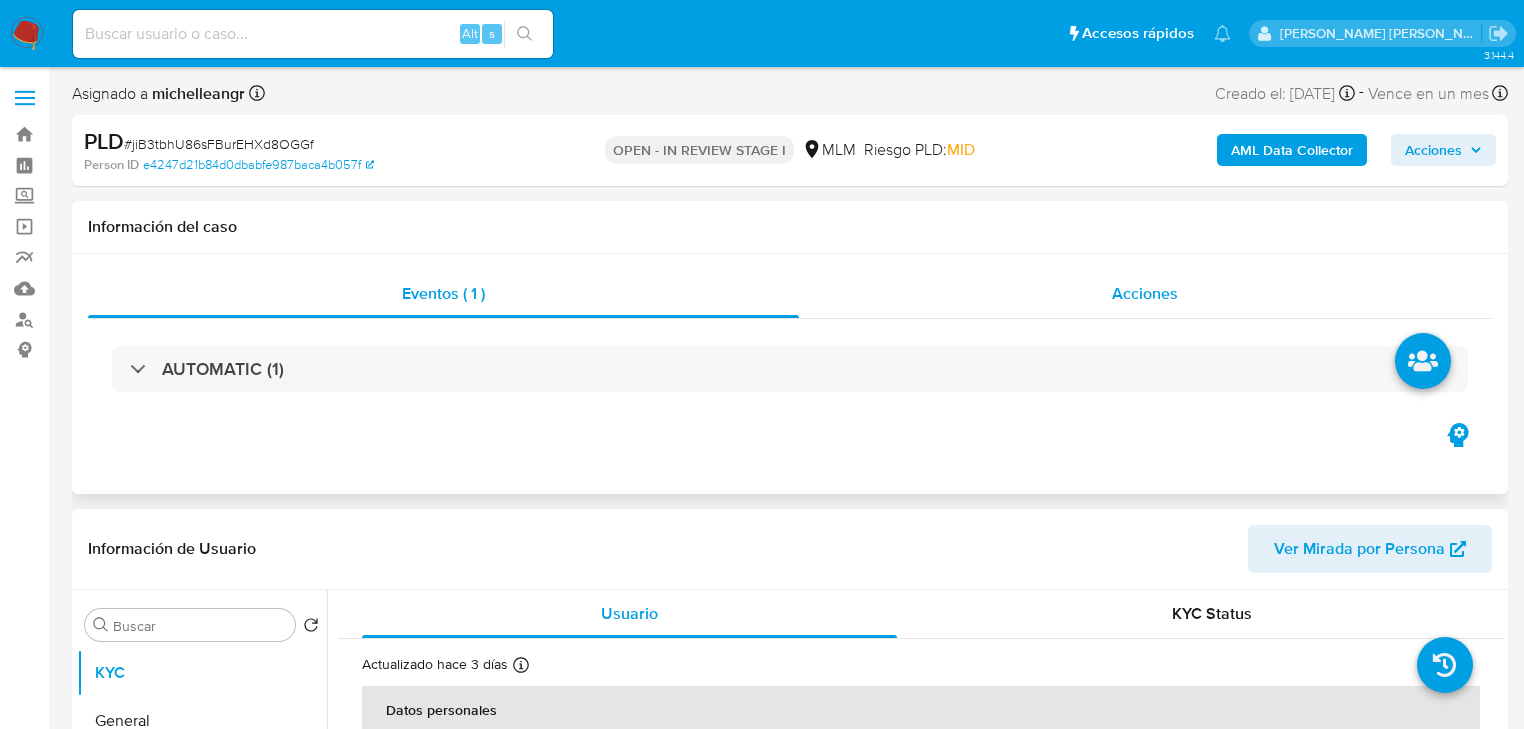 select on "10" 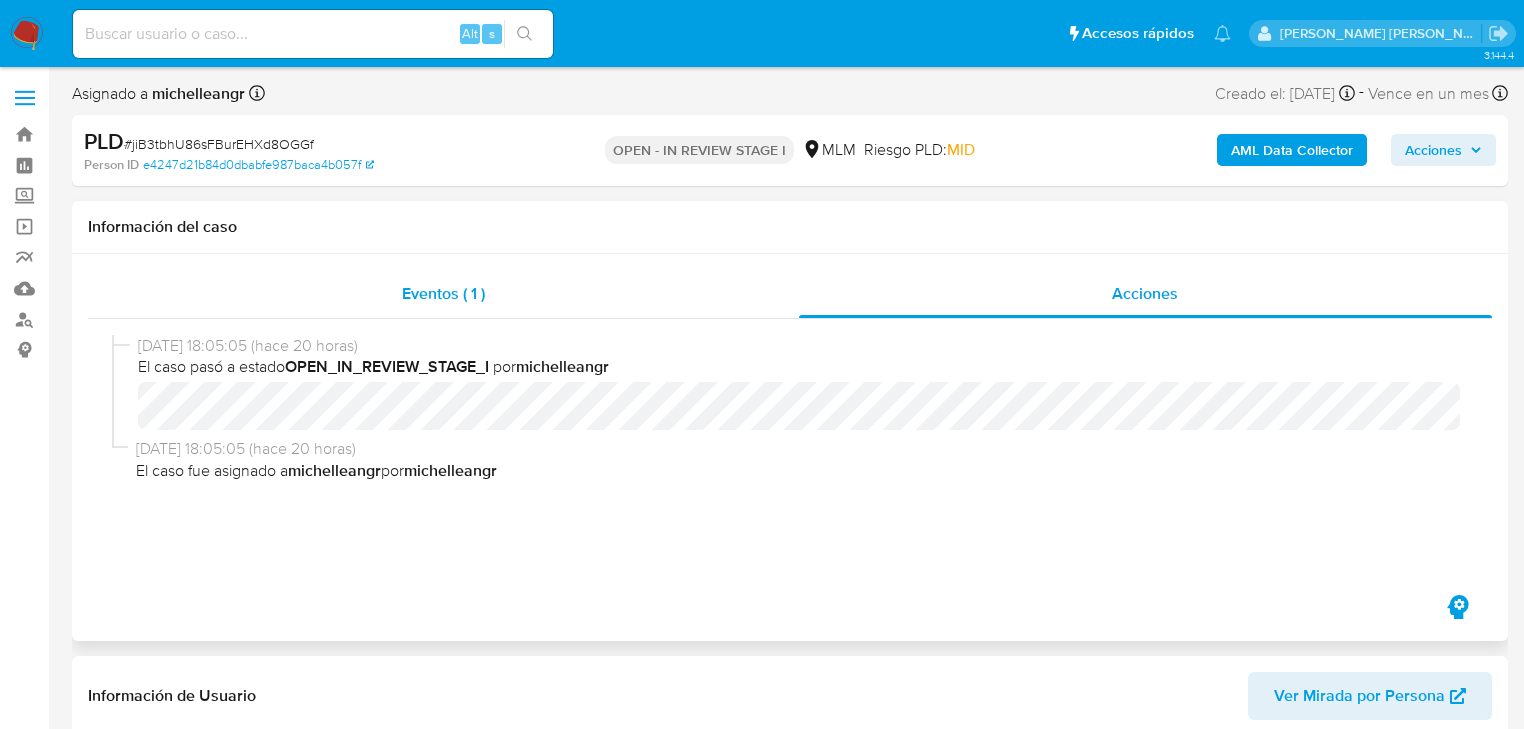 click on "Eventos ( 1 )" at bounding box center (443, 293) 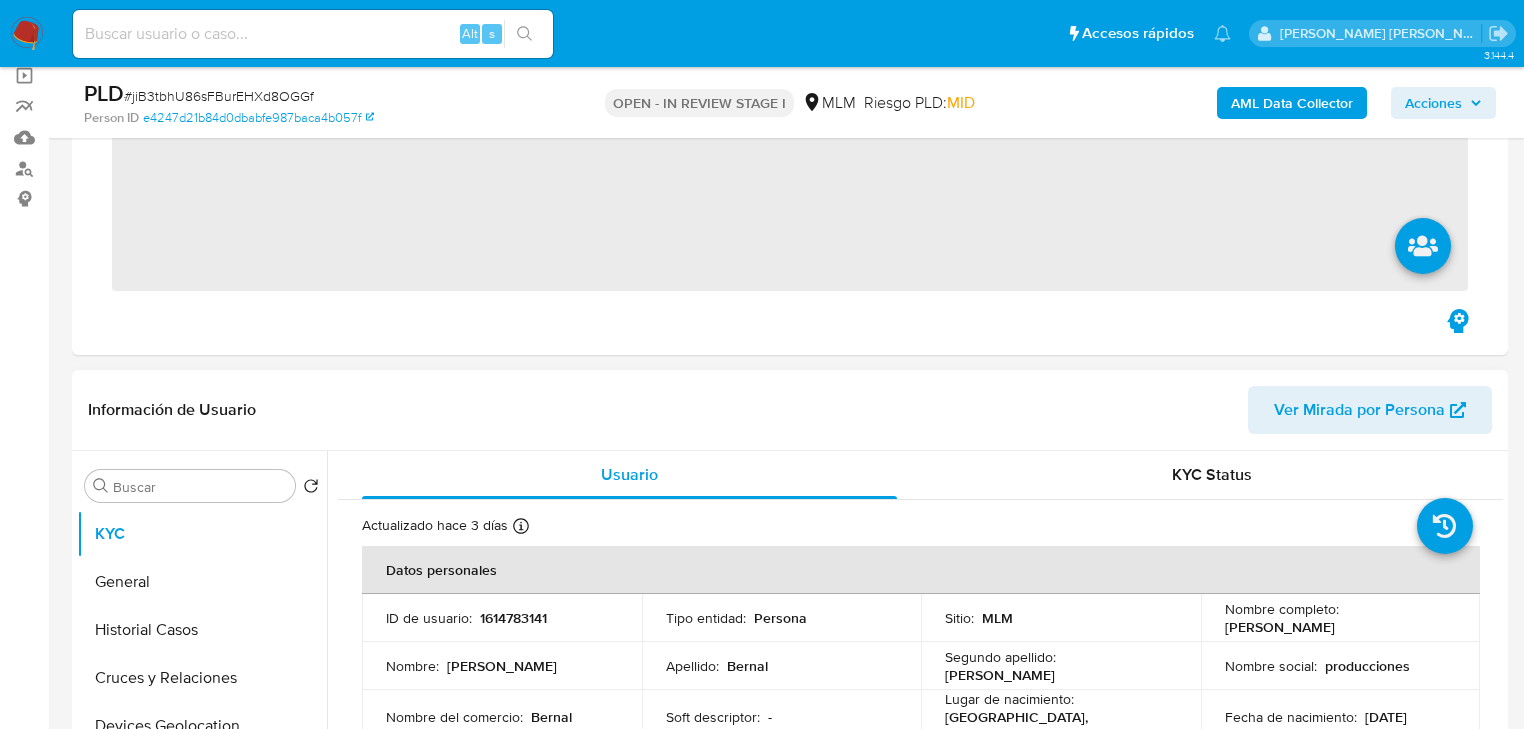 scroll, scrollTop: 240, scrollLeft: 0, axis: vertical 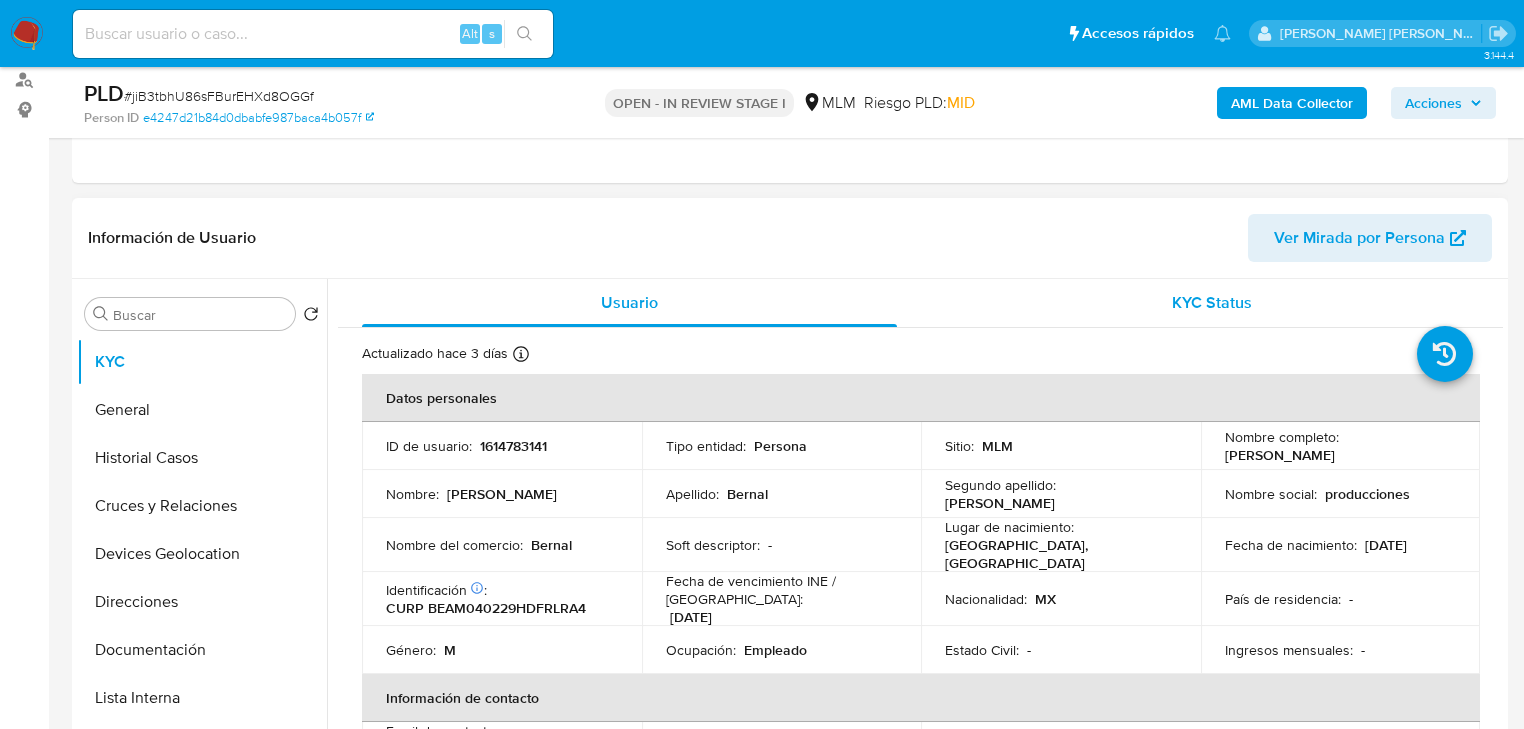 click on "KYC Status" at bounding box center (1212, 302) 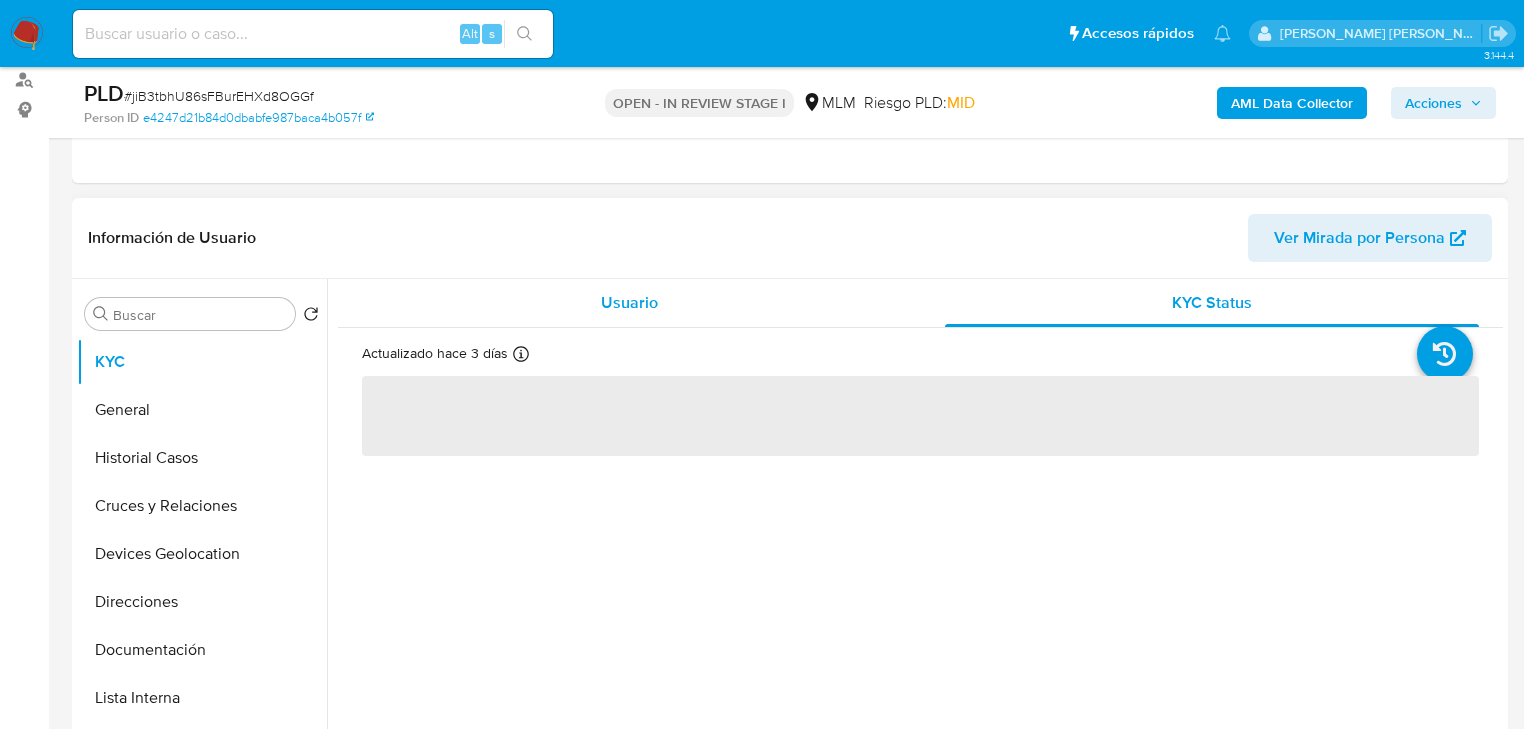 click on "Usuario" at bounding box center (629, 302) 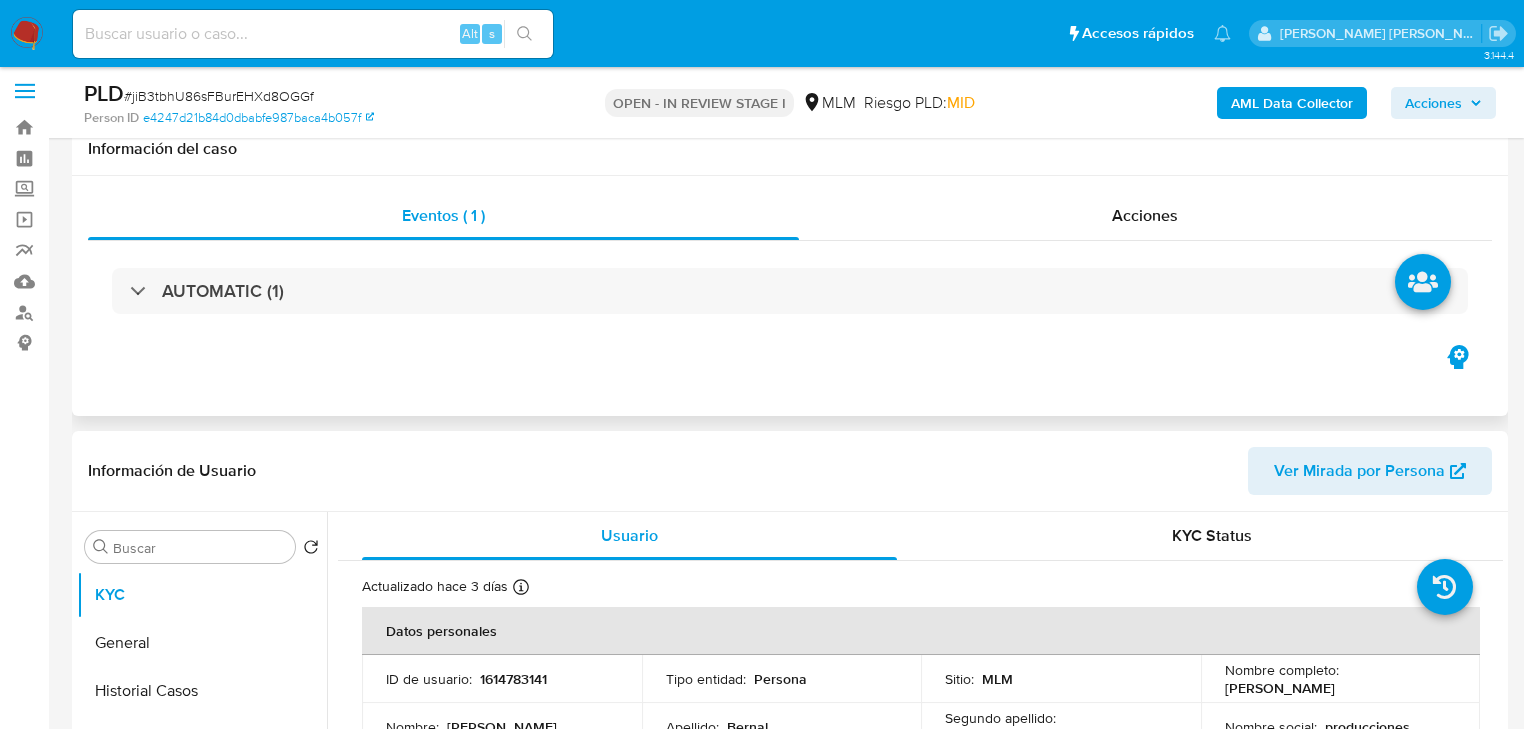 scroll, scrollTop: 0, scrollLeft: 0, axis: both 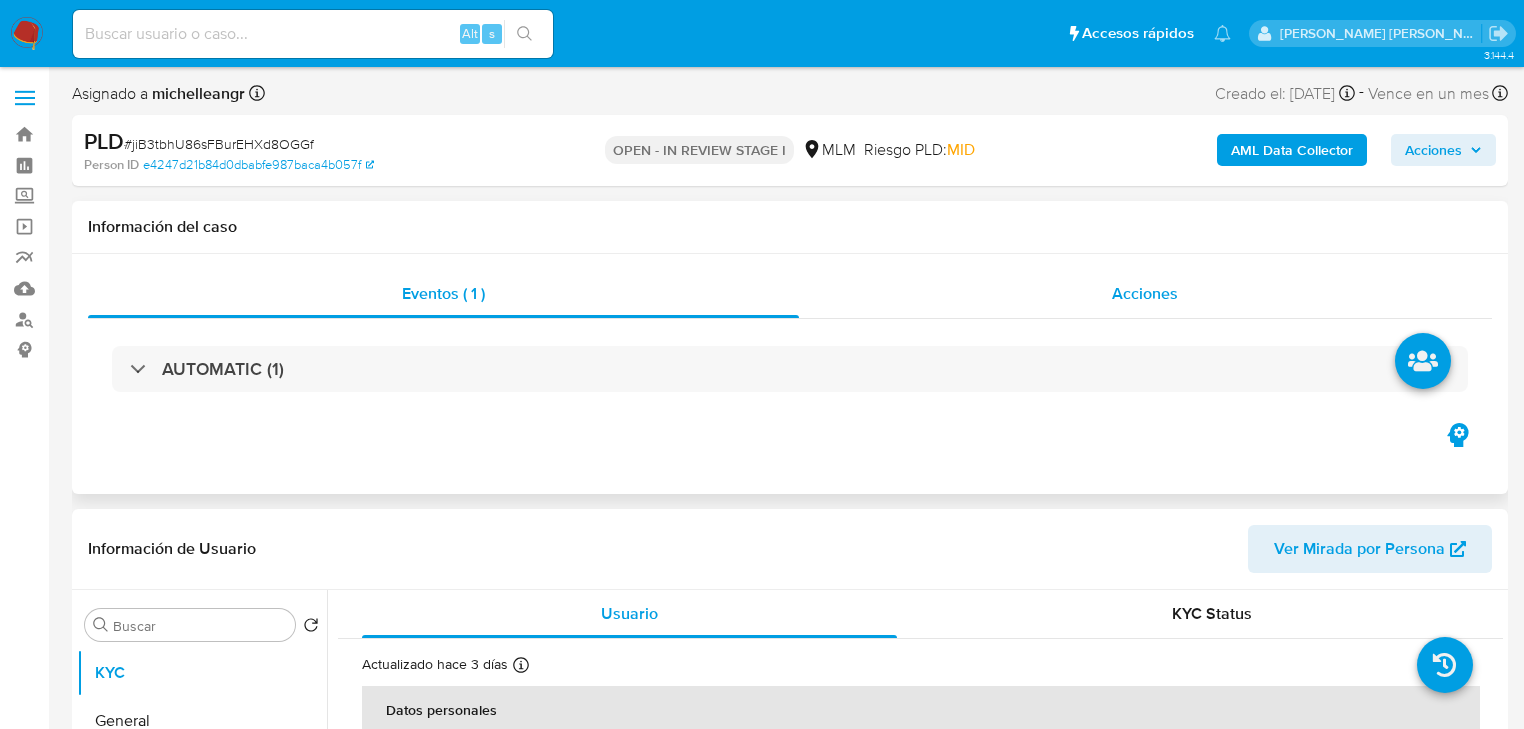 click on "Acciones" at bounding box center (1145, 293) 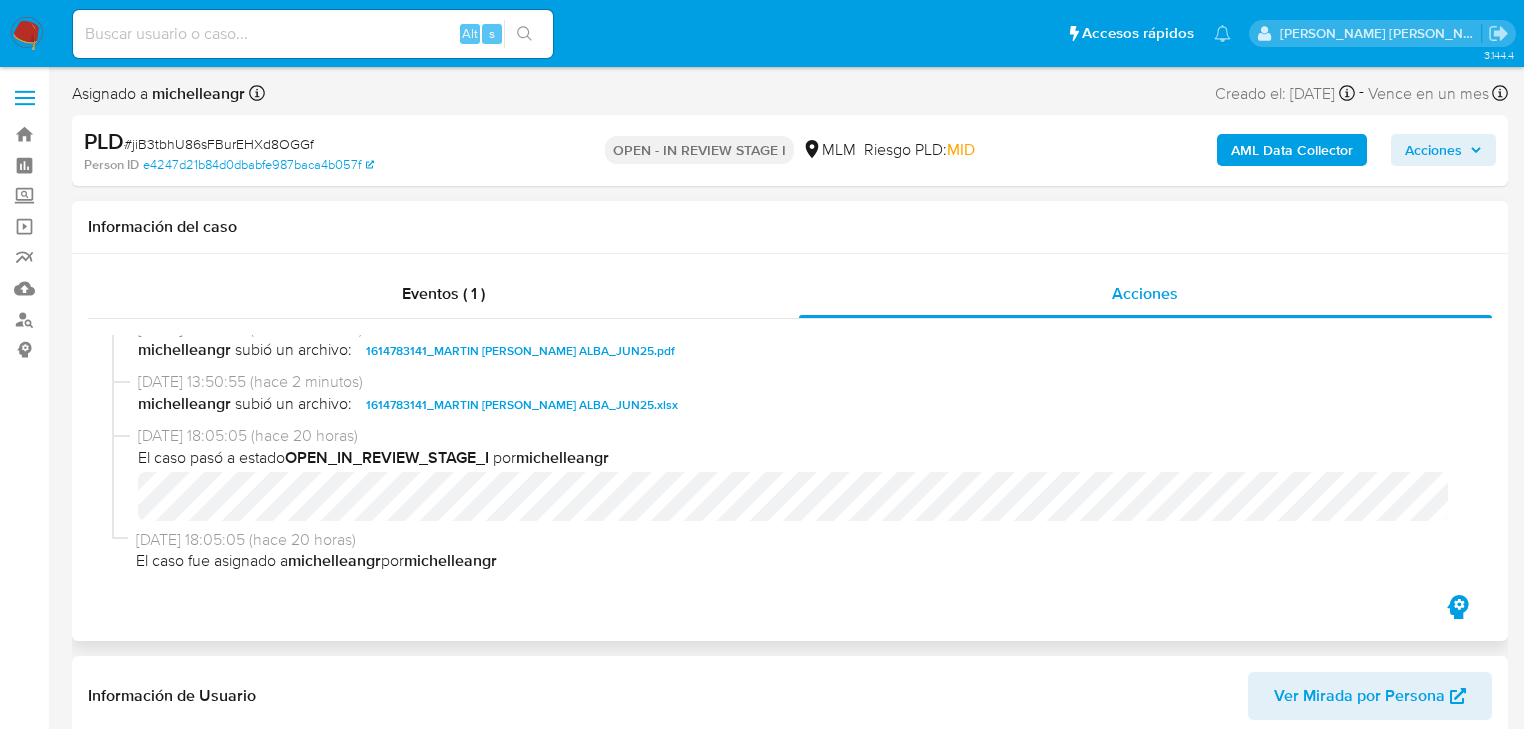 scroll, scrollTop: 22, scrollLeft: 0, axis: vertical 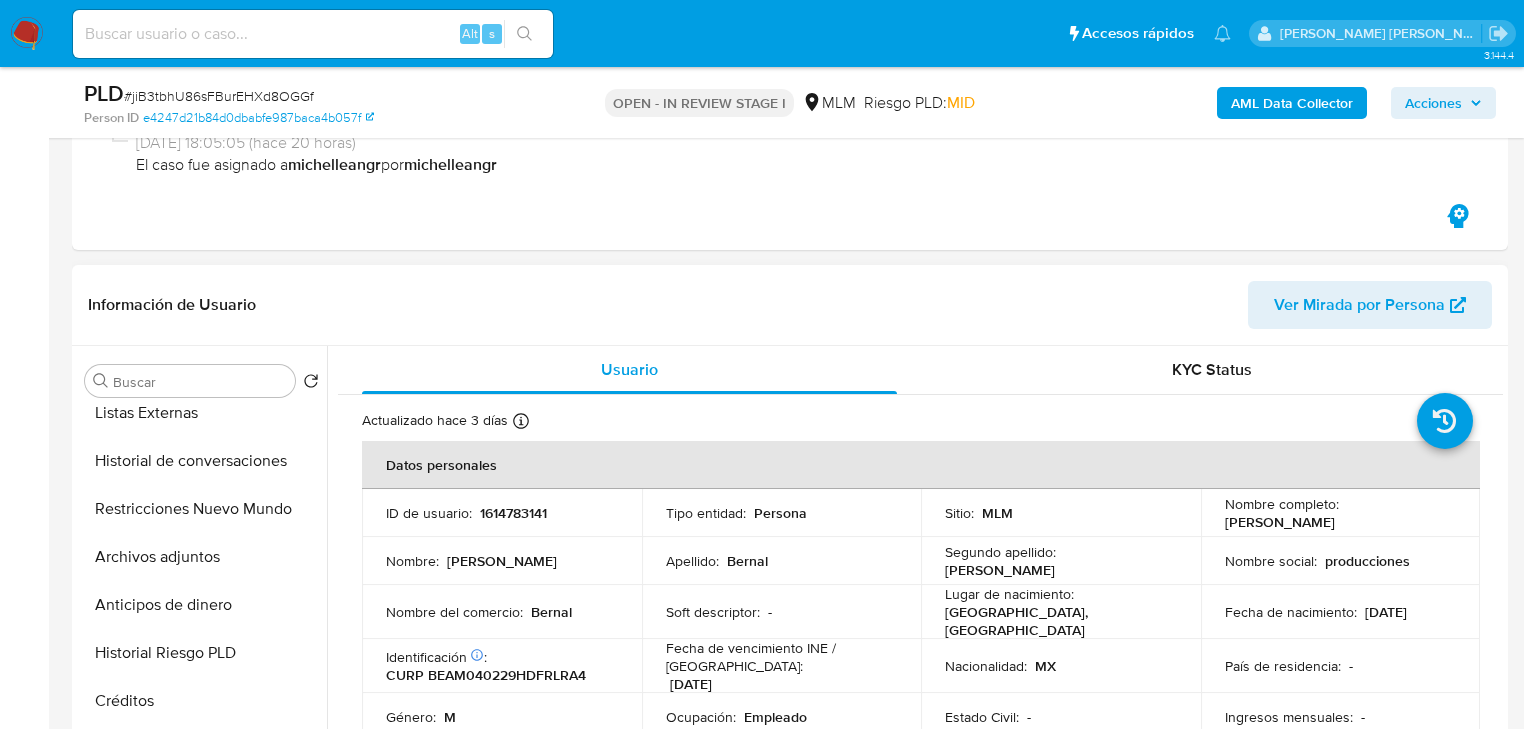 drag, startPoint x: 232, startPoint y: 564, endPoint x: 322, endPoint y: 551, distance: 90.934044 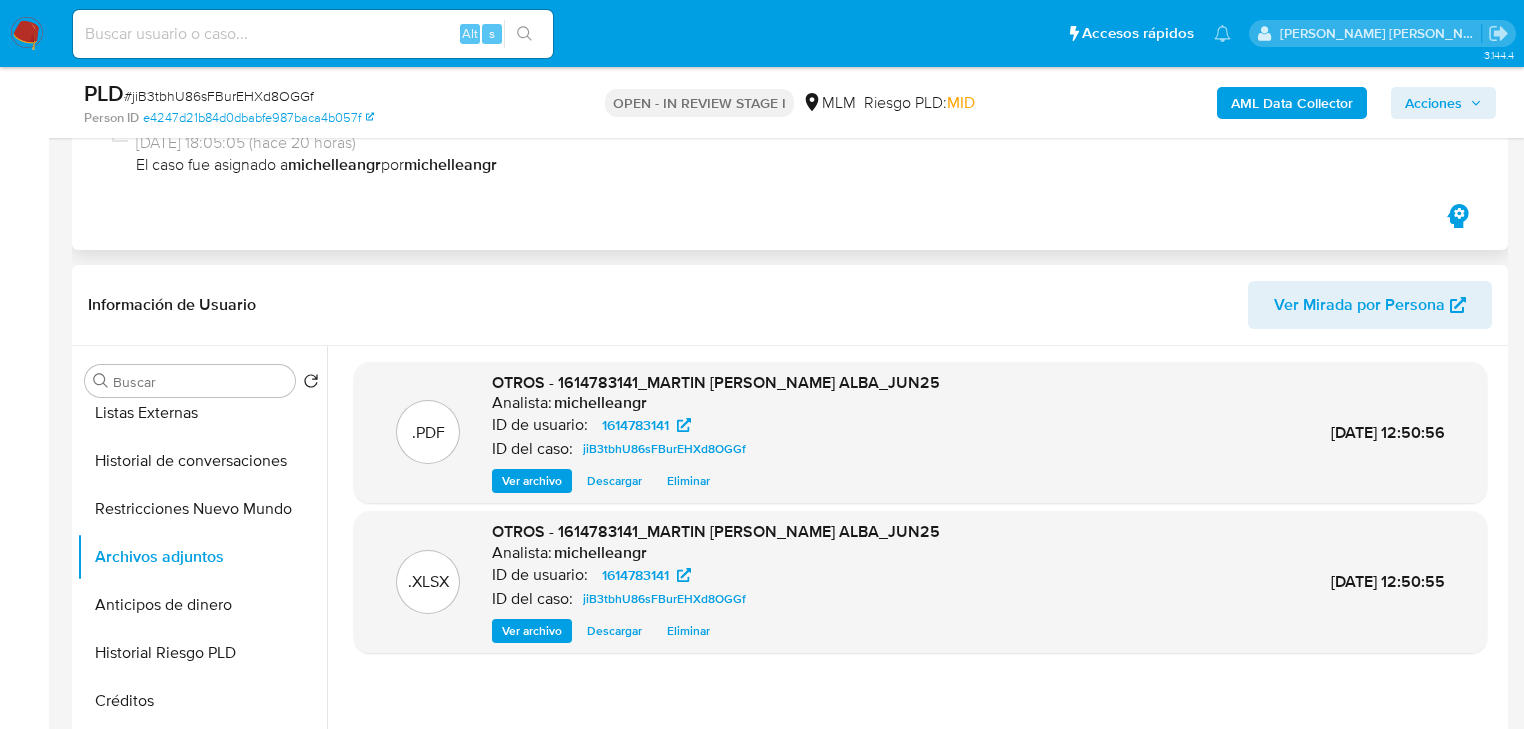scroll, scrollTop: 0, scrollLeft: 0, axis: both 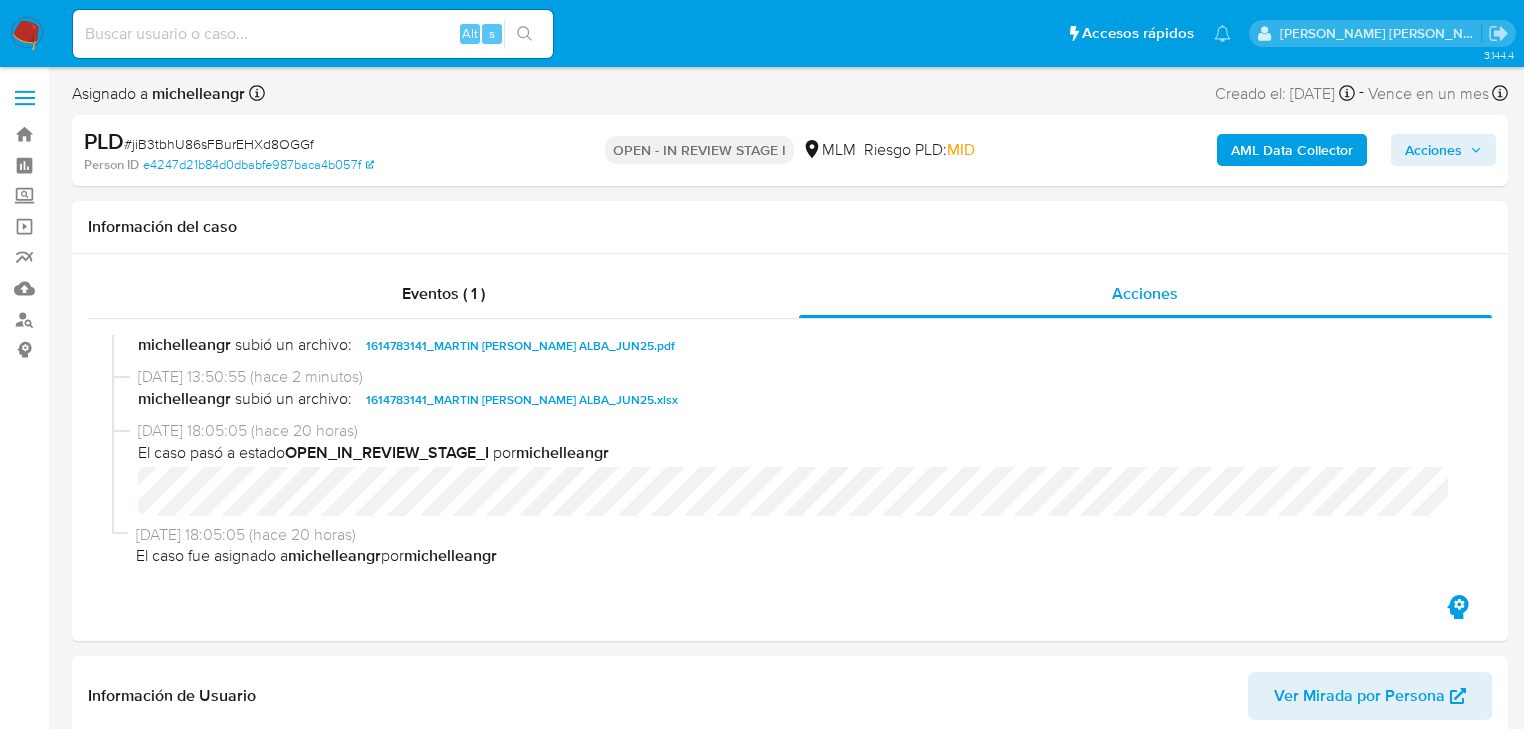 click on "Acciones" at bounding box center [1433, 150] 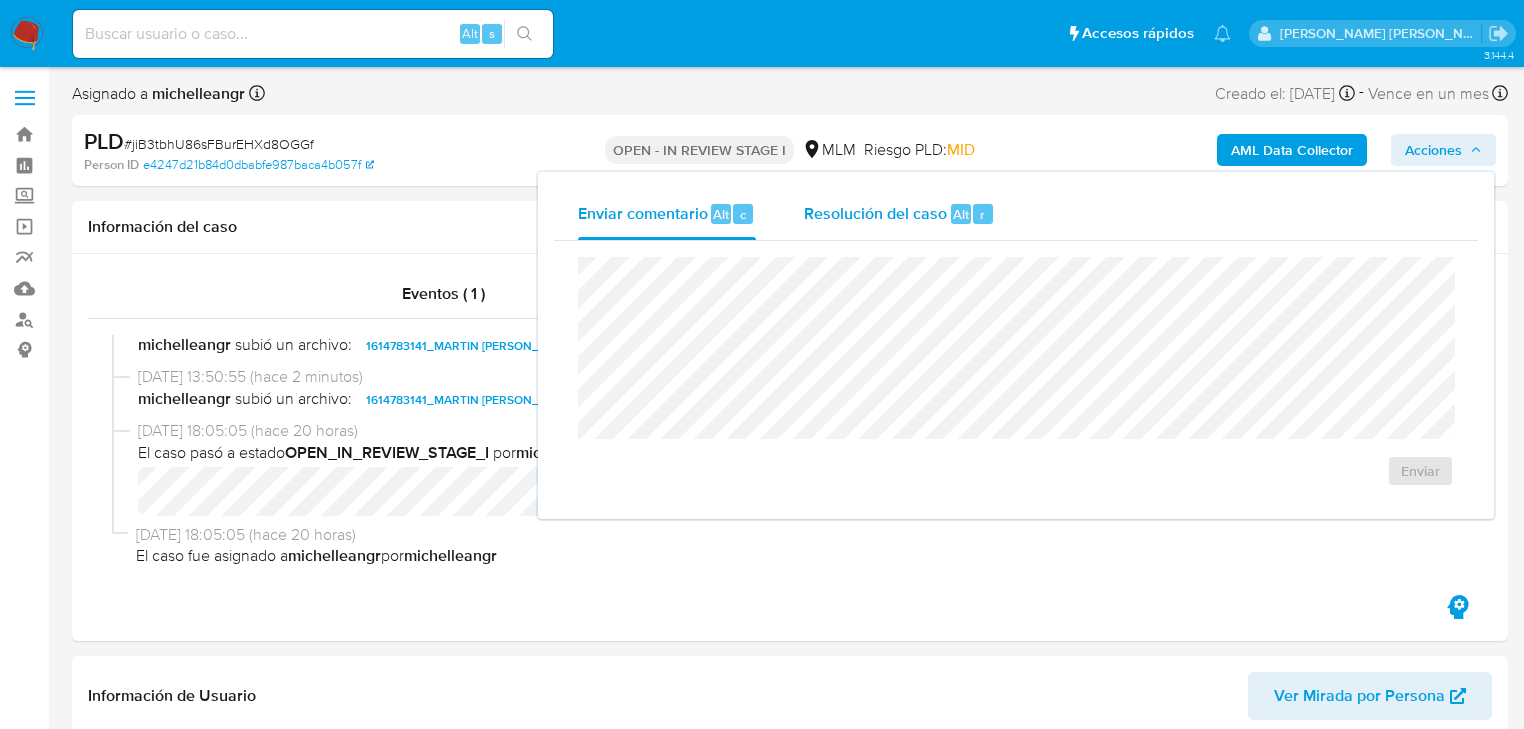 click on "Resolución del caso" at bounding box center [875, 213] 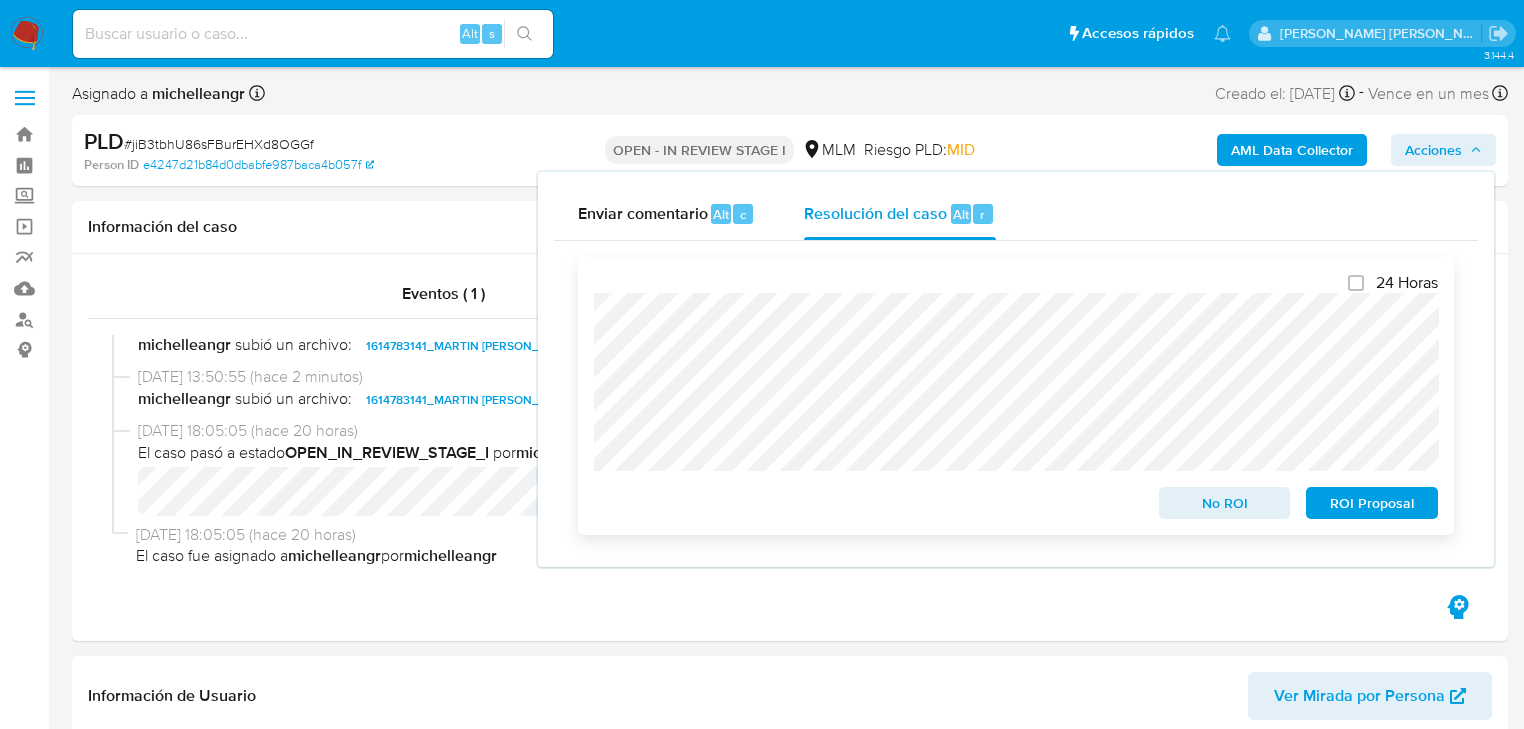 click on "No ROI" at bounding box center [1225, 503] 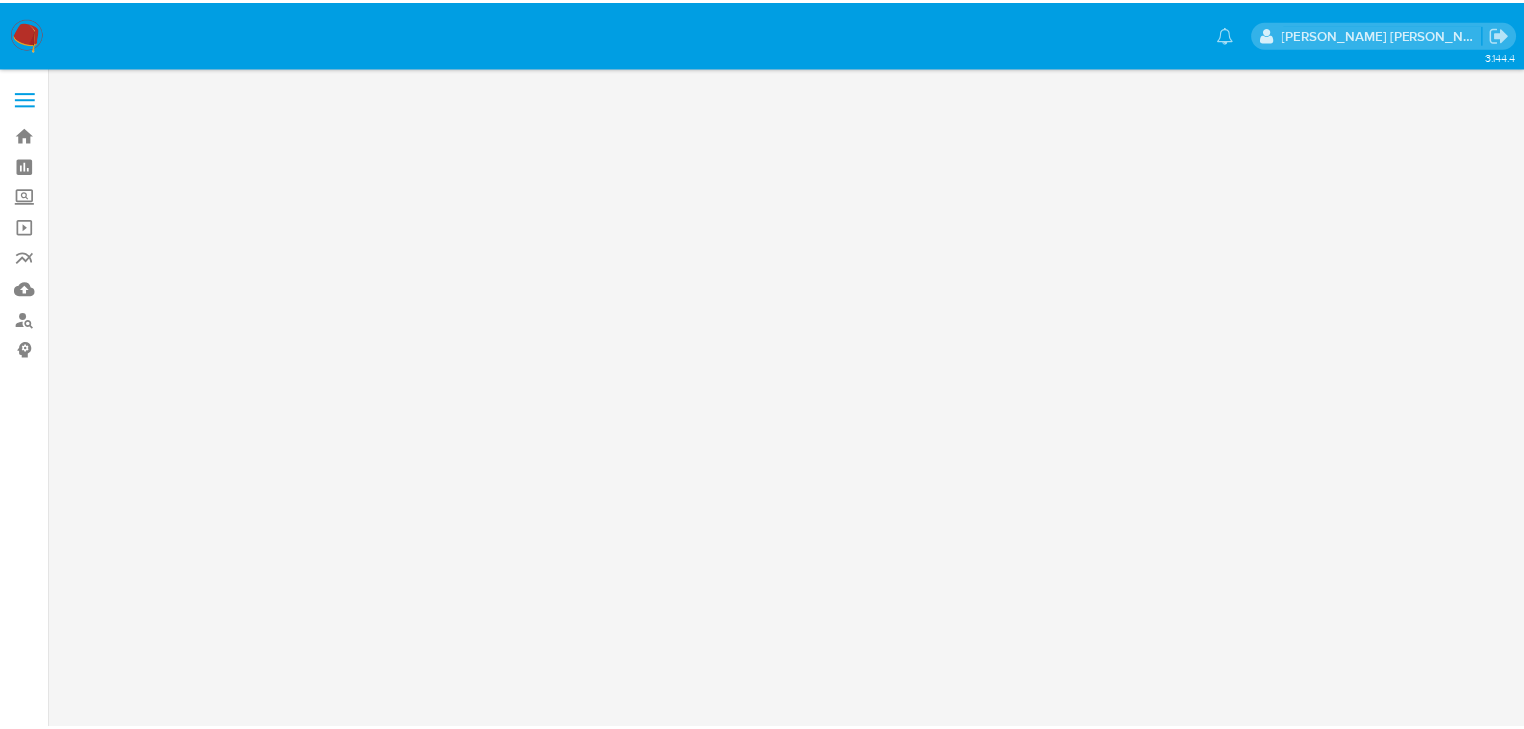 scroll, scrollTop: 0, scrollLeft: 0, axis: both 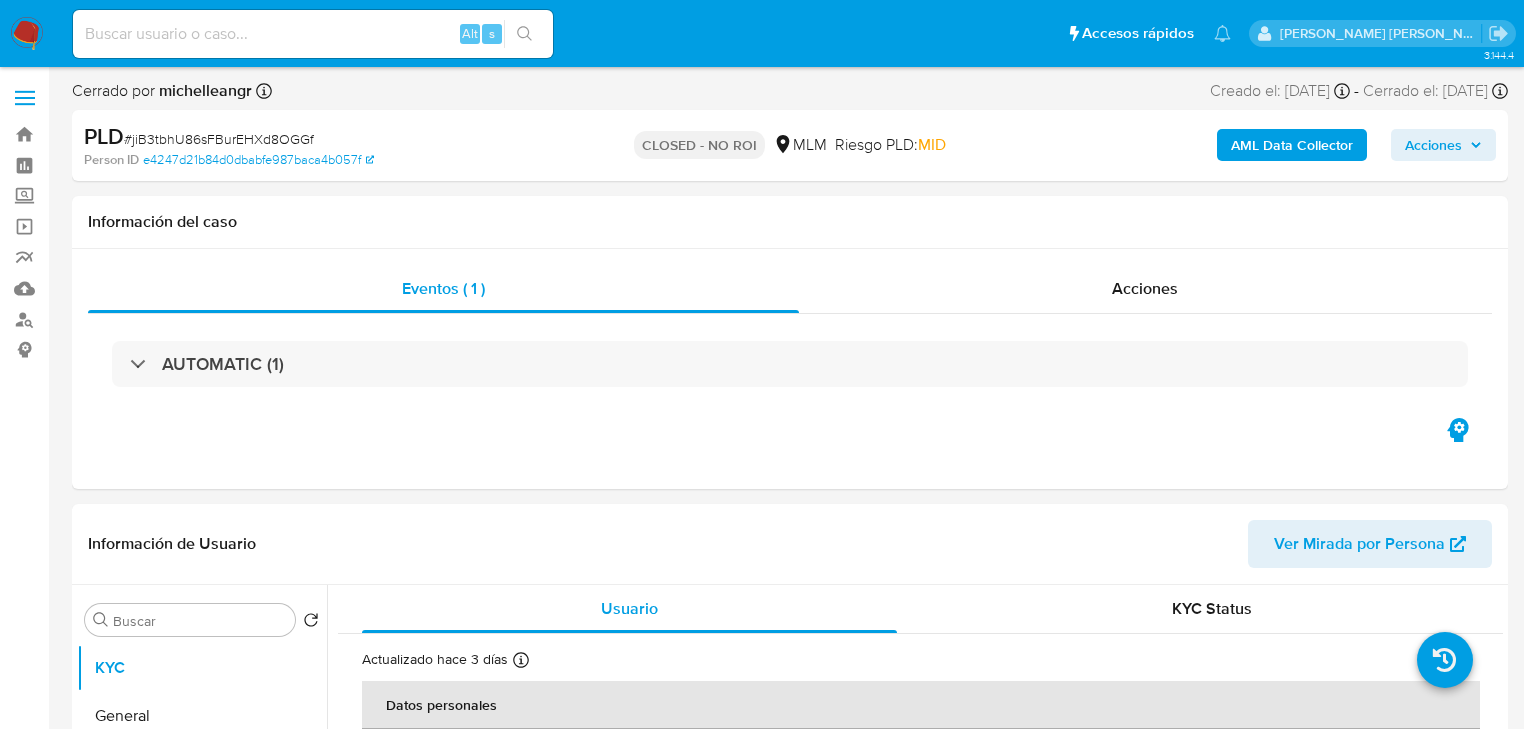 select on "10" 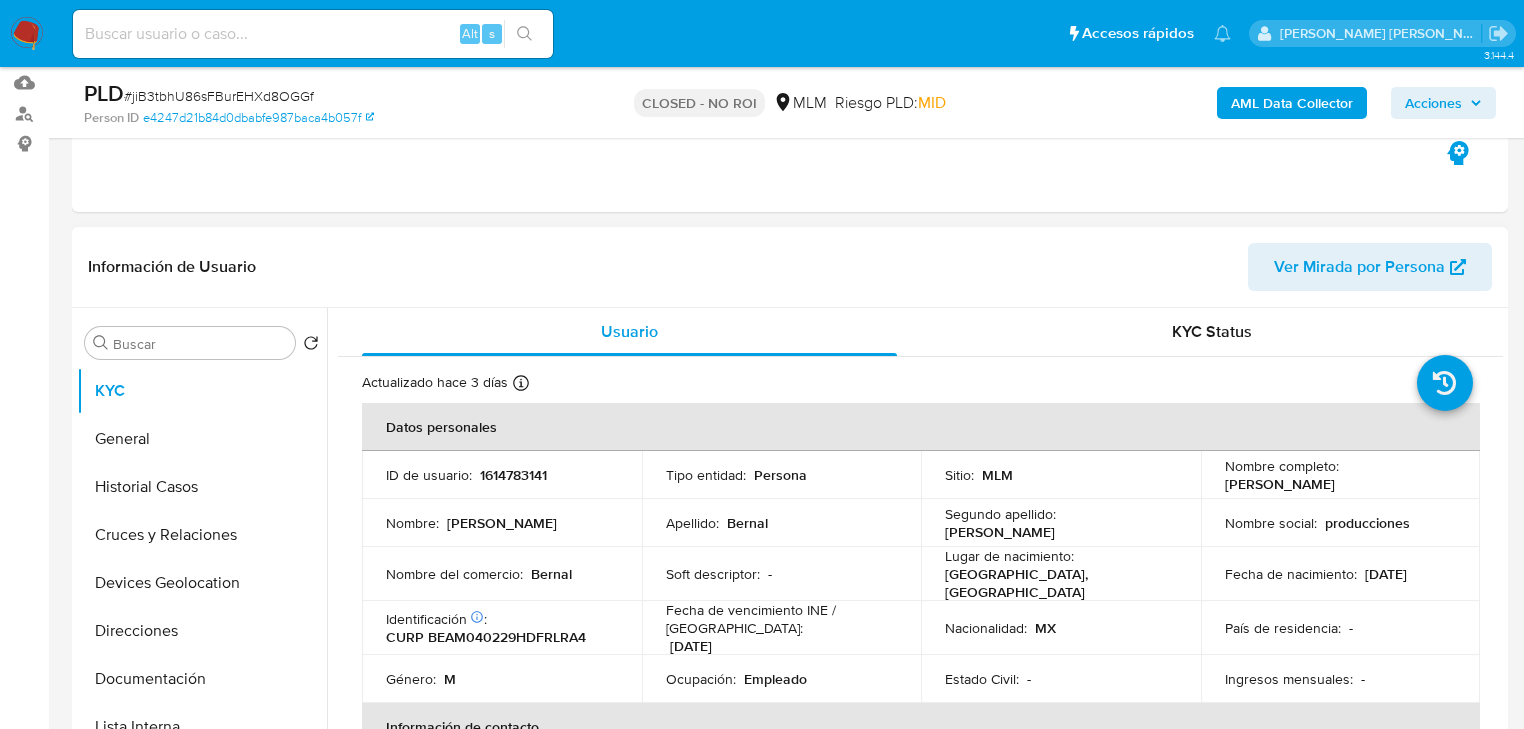 scroll, scrollTop: 320, scrollLeft: 0, axis: vertical 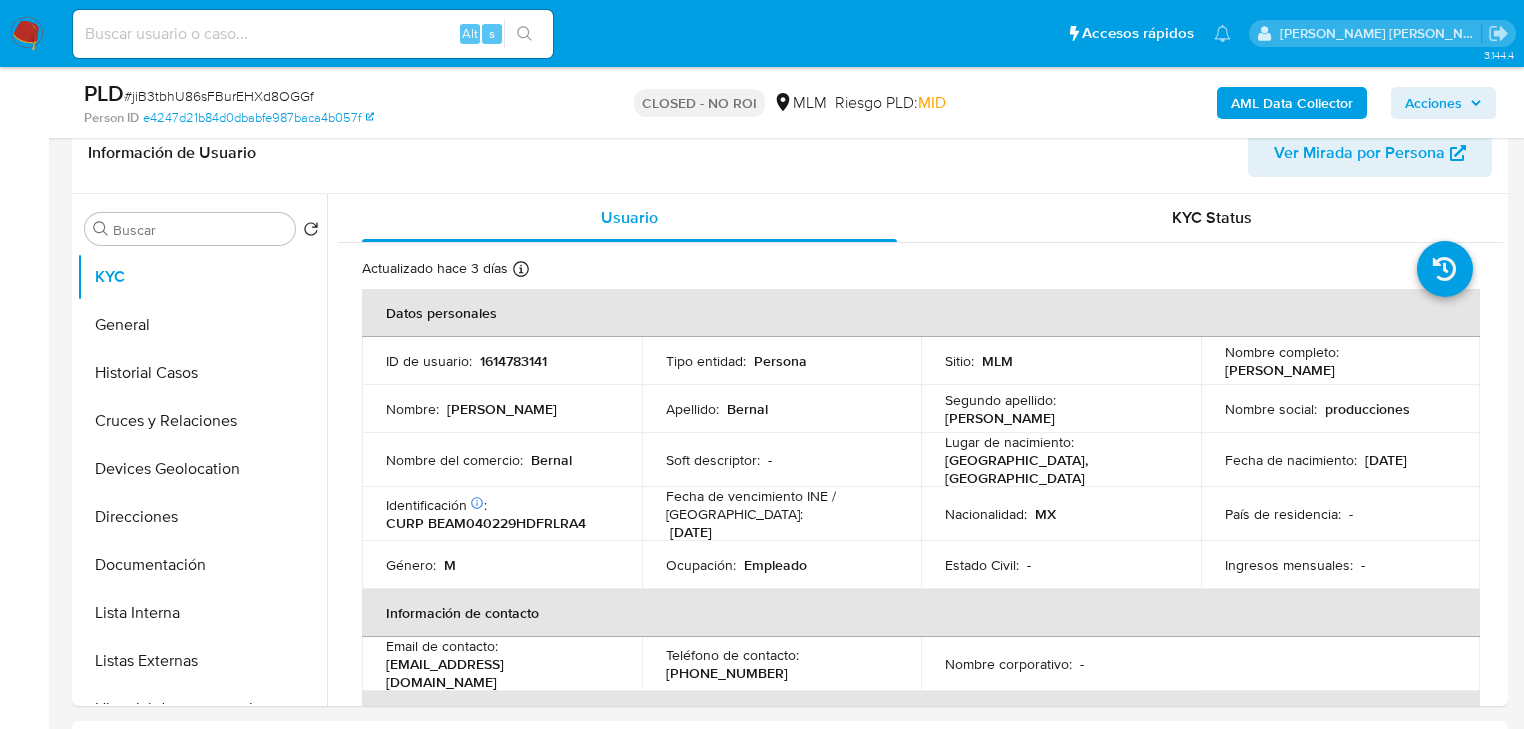 click on "Pausado Ver notificaciones Alt s Accesos rápidos   Presiona las siguientes teclas para acceder a algunas de las funciones Buscar caso o usuario Alt s Volver al home Alt h Agregar un comentario Alt c Ir a la resolucion de un caso Alt r Agregar un archivo adjunto Alt a [PERSON_NAME] [PERSON_NAME]" at bounding box center [762, 33] 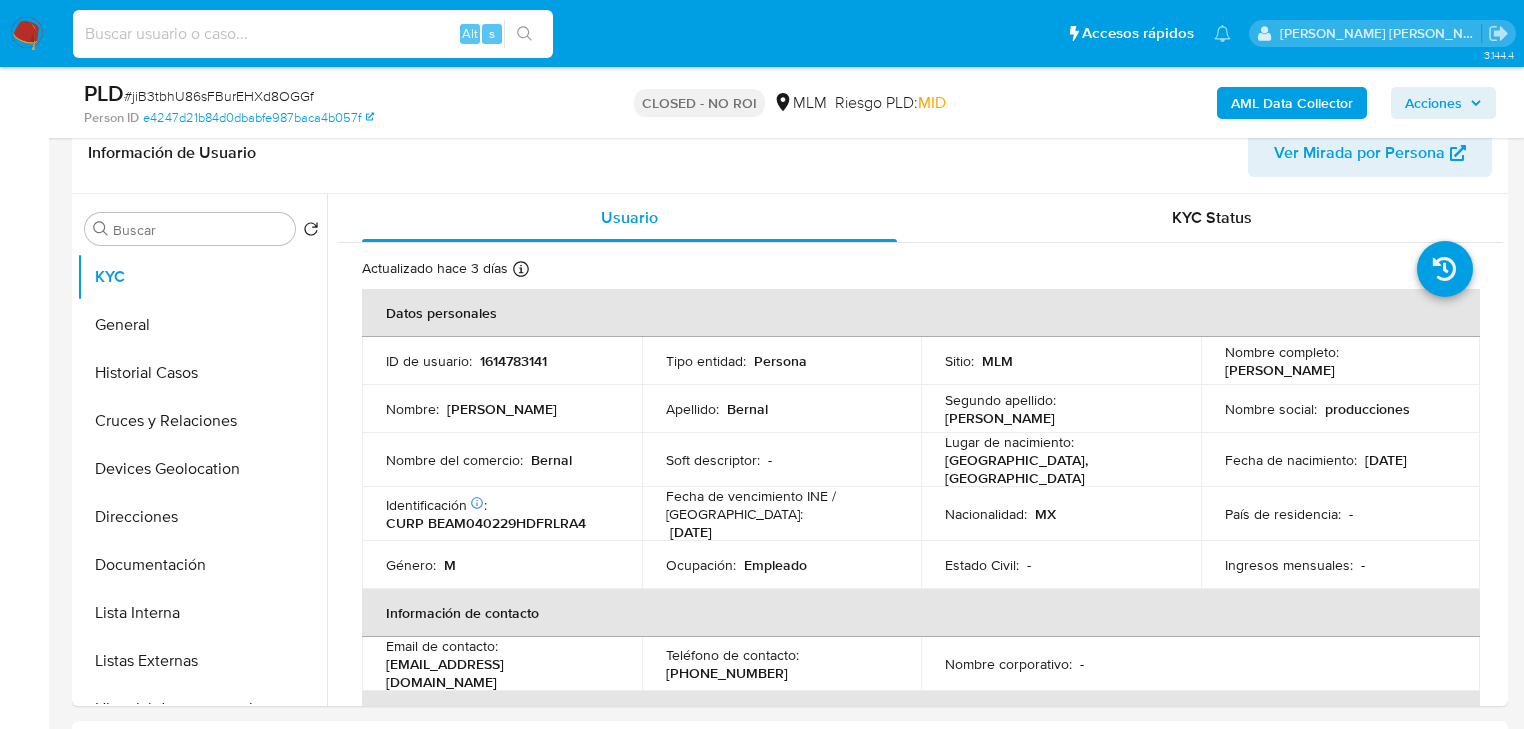 click at bounding box center (313, 34) 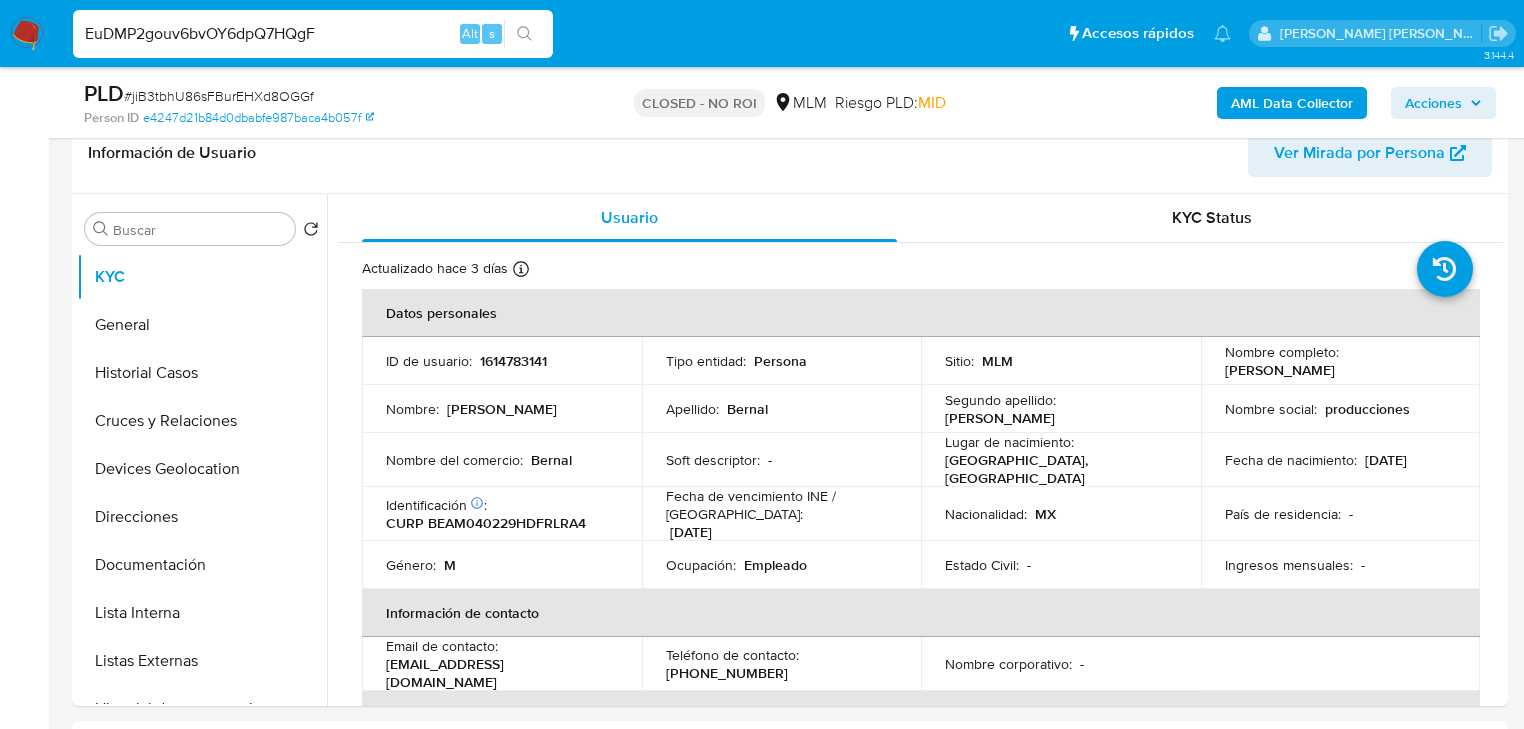type on "EuDMP2gouv6bvOY6dpQ7HQgF" 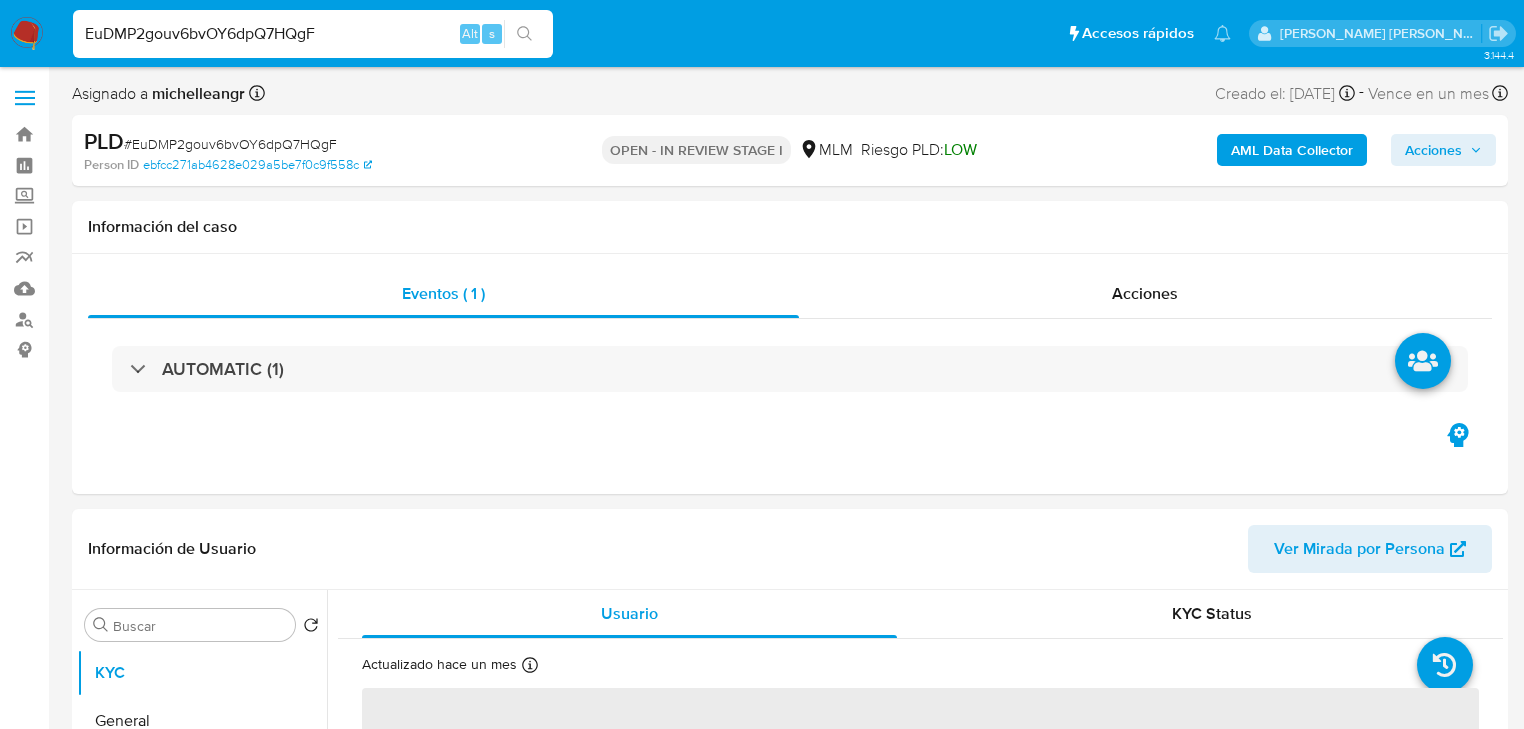 select on "10" 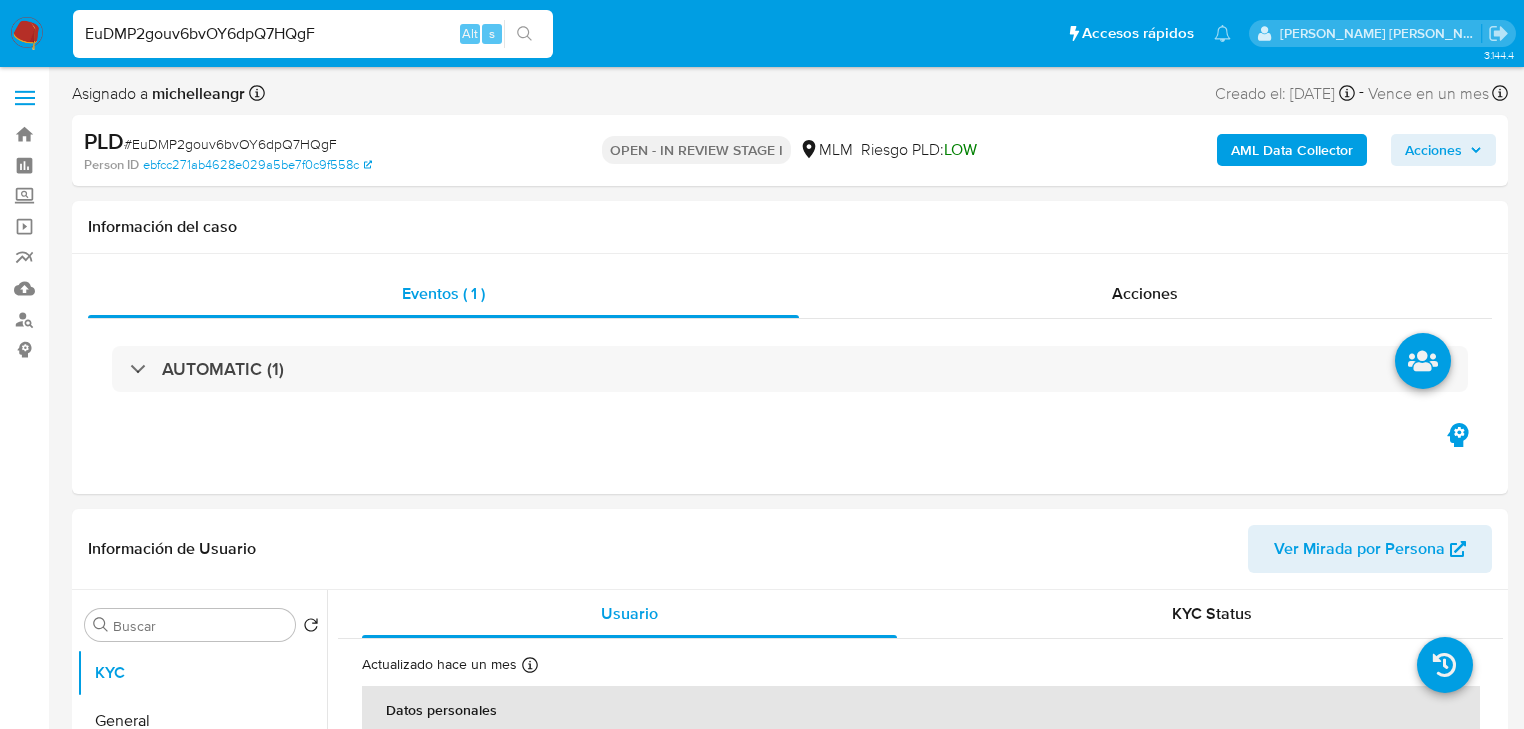 drag, startPoint x: 348, startPoint y: 36, endPoint x: 21, endPoint y: -1, distance: 329.0866 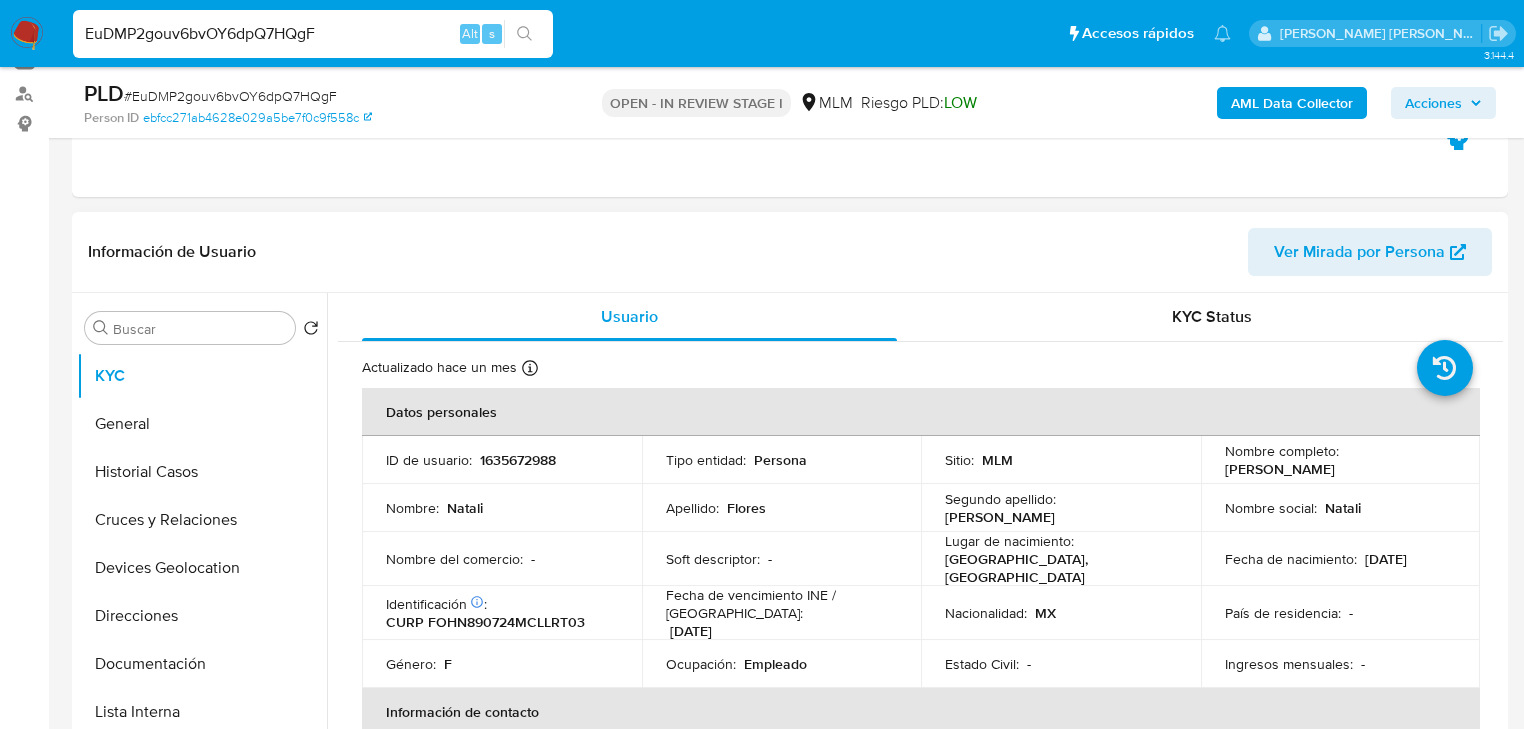 scroll, scrollTop: 240, scrollLeft: 0, axis: vertical 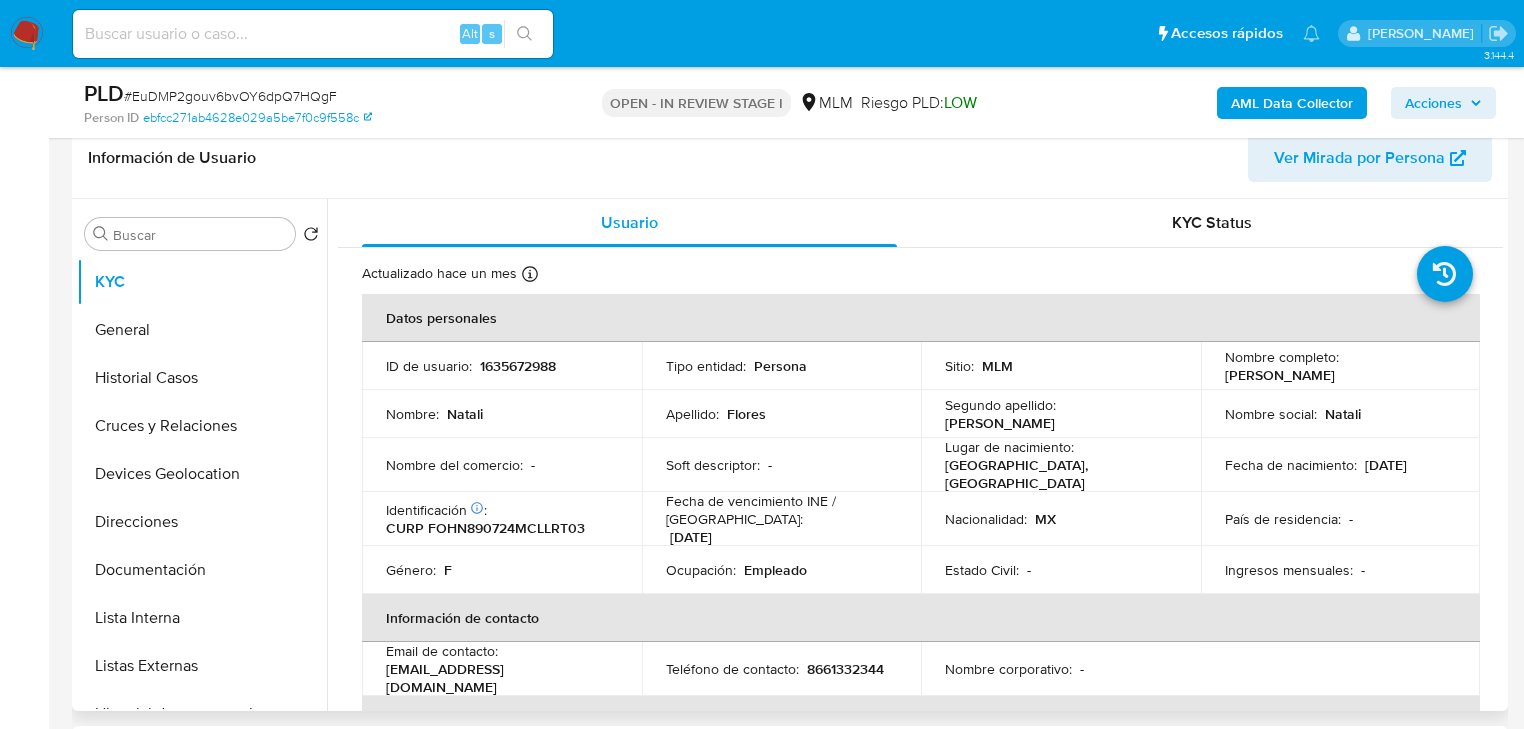 select on "10" 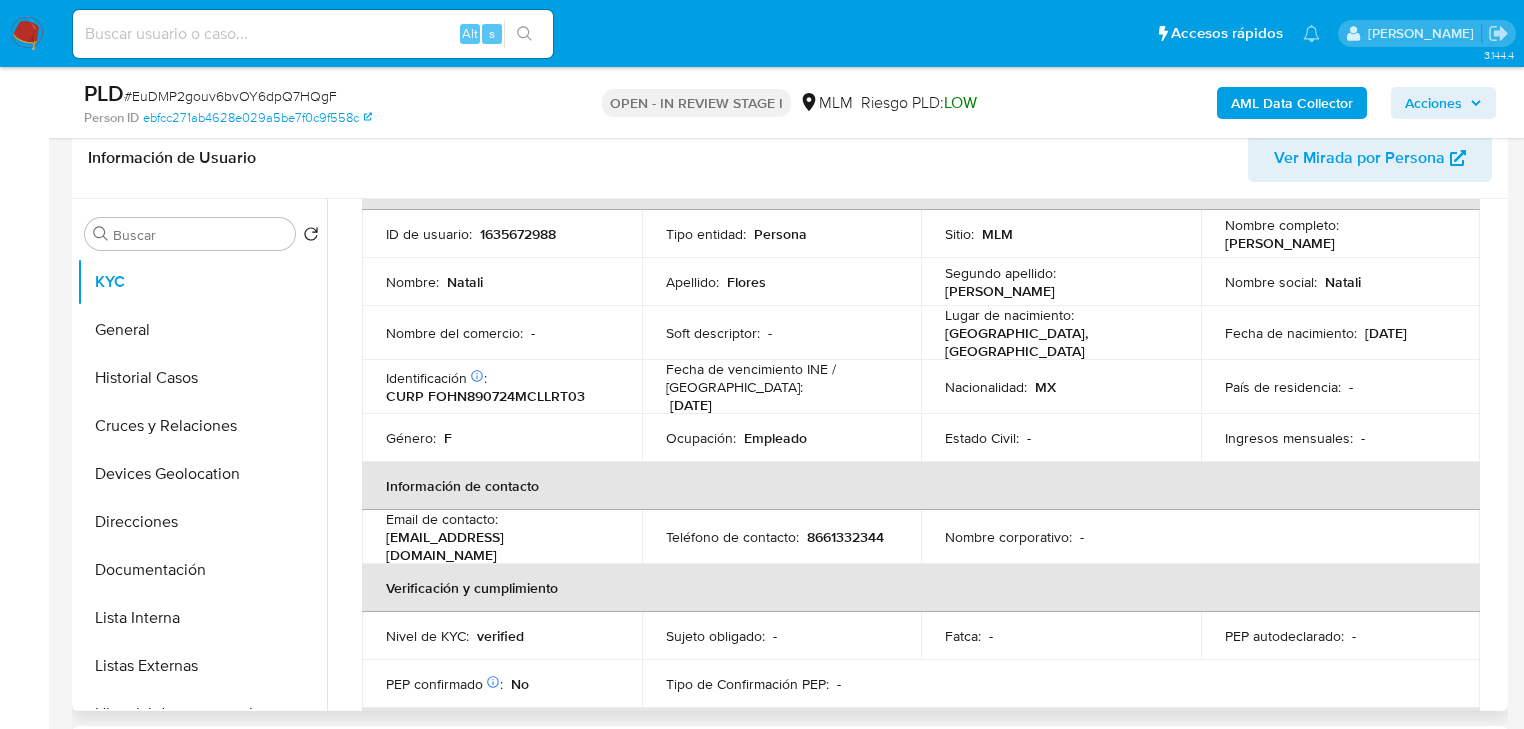 scroll, scrollTop: 160, scrollLeft: 0, axis: vertical 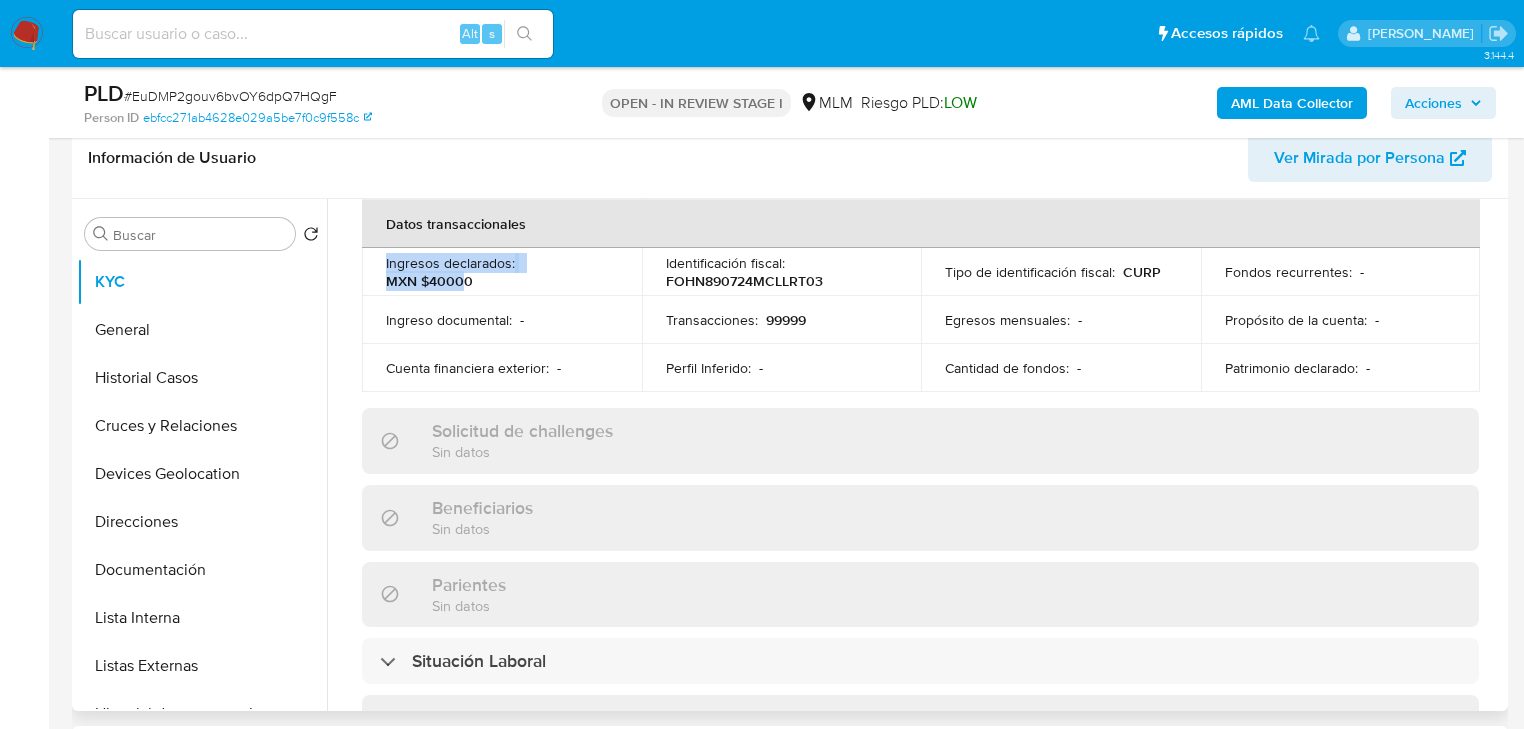 drag, startPoint x: 597, startPoint y: 268, endPoint x: 493, endPoint y: 252, distance: 105.22357 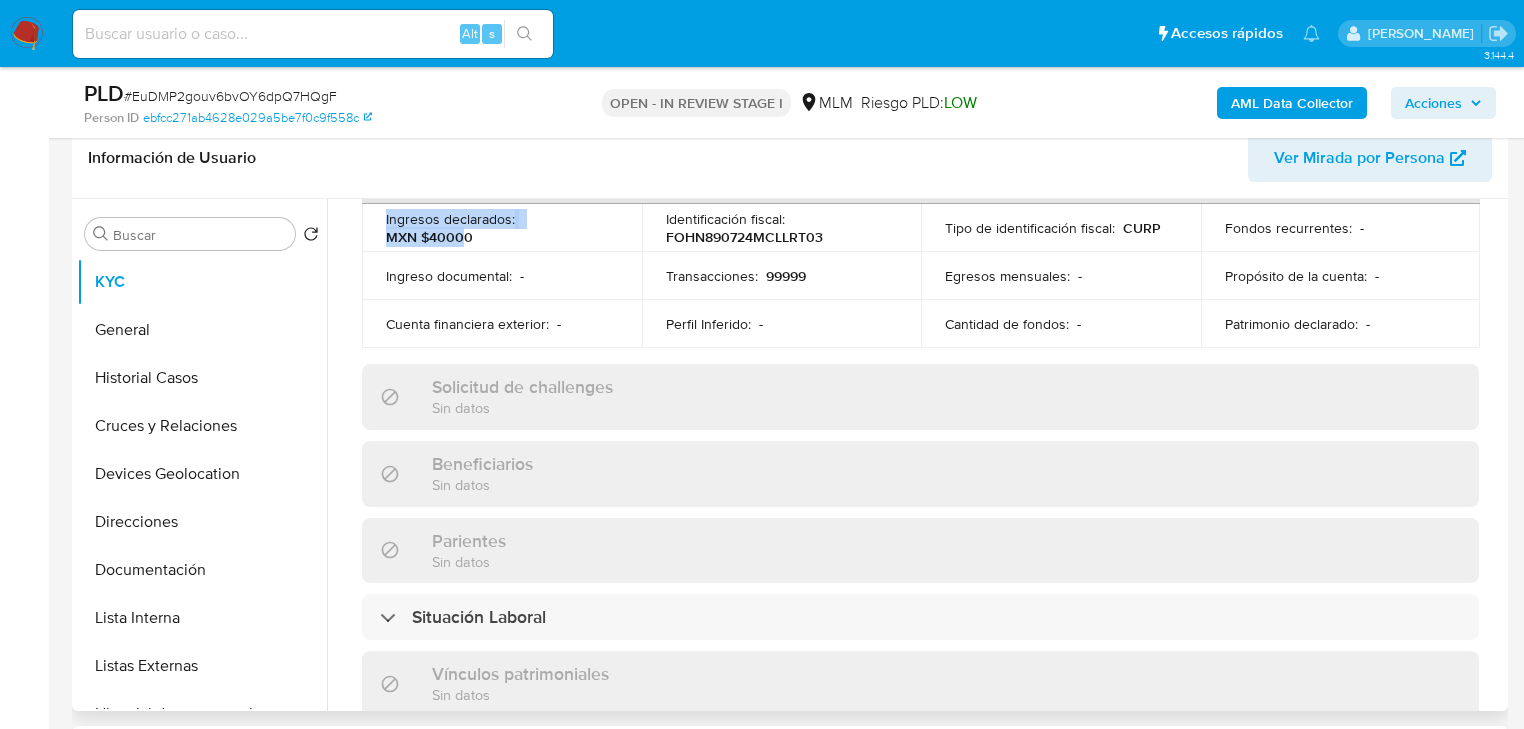 scroll, scrollTop: 720, scrollLeft: 0, axis: vertical 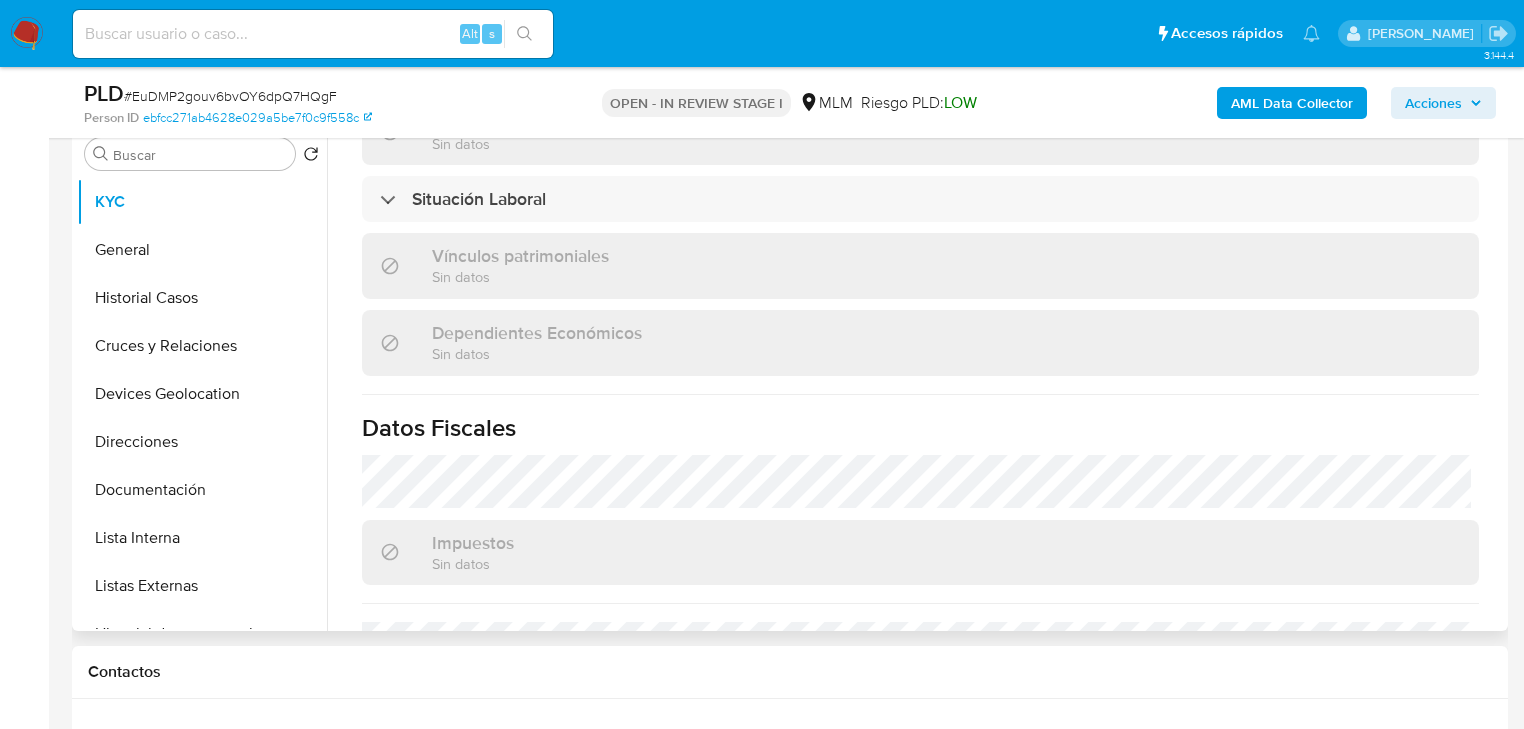 drag, startPoint x: 164, startPoint y: 253, endPoint x: 848, endPoint y: 402, distance: 700.0407 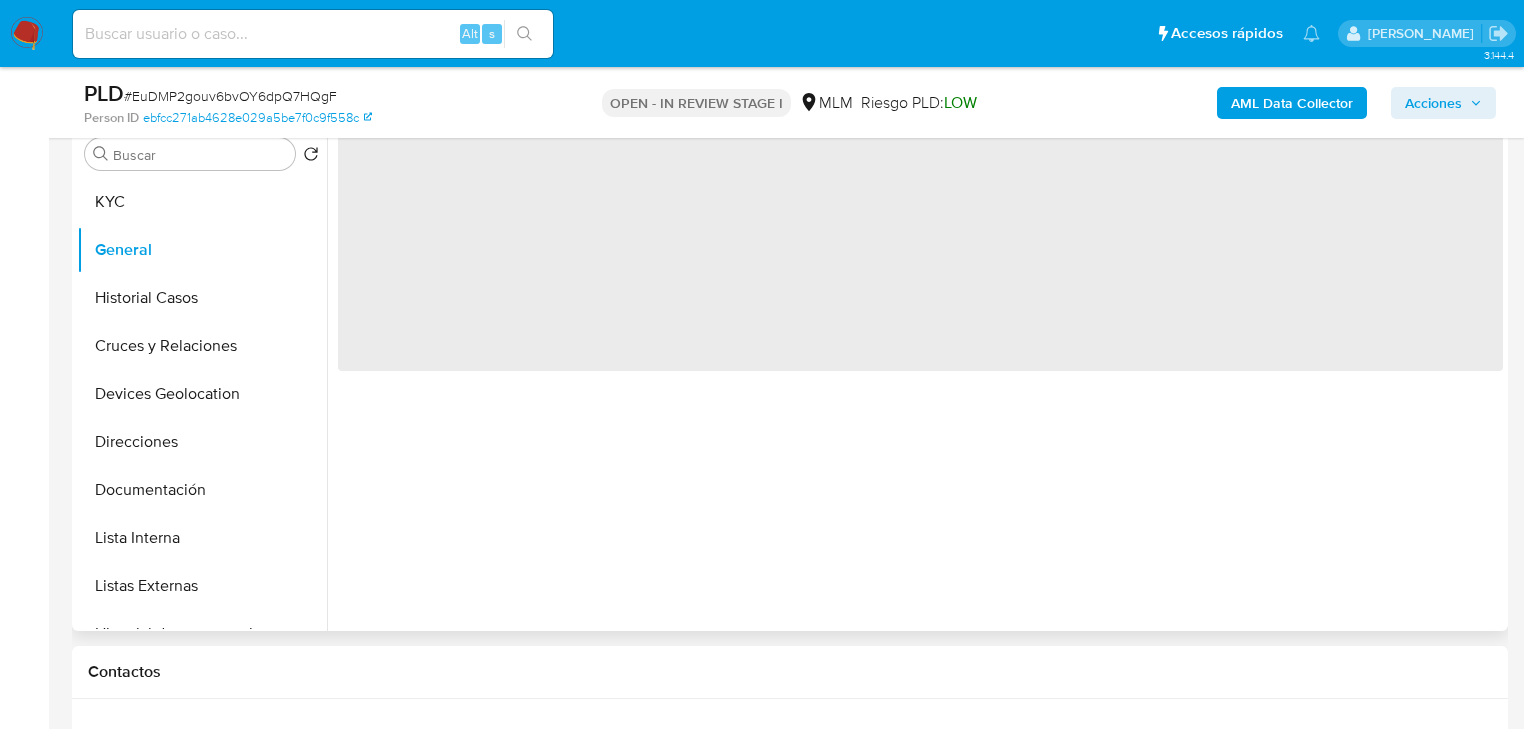 scroll, scrollTop: 0, scrollLeft: 0, axis: both 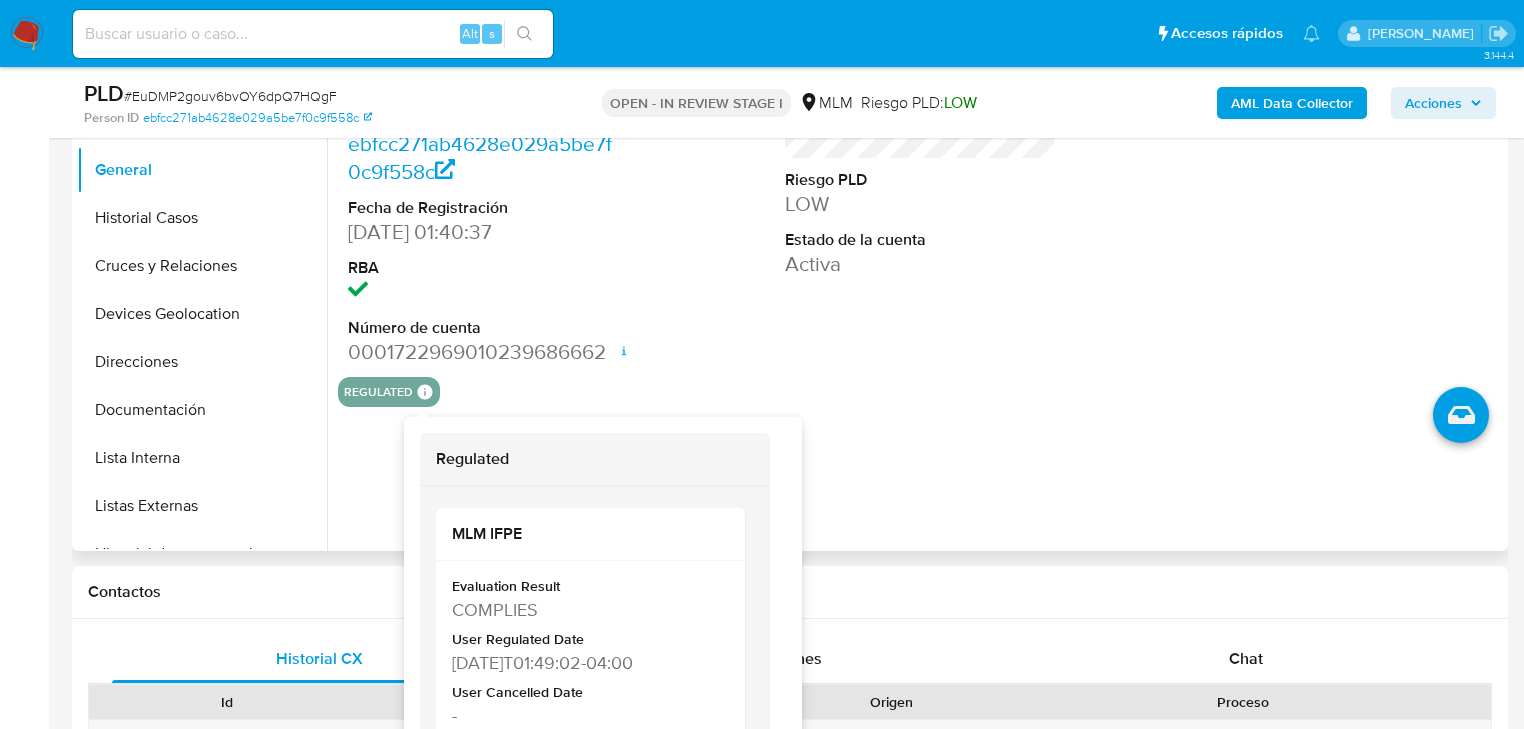 type 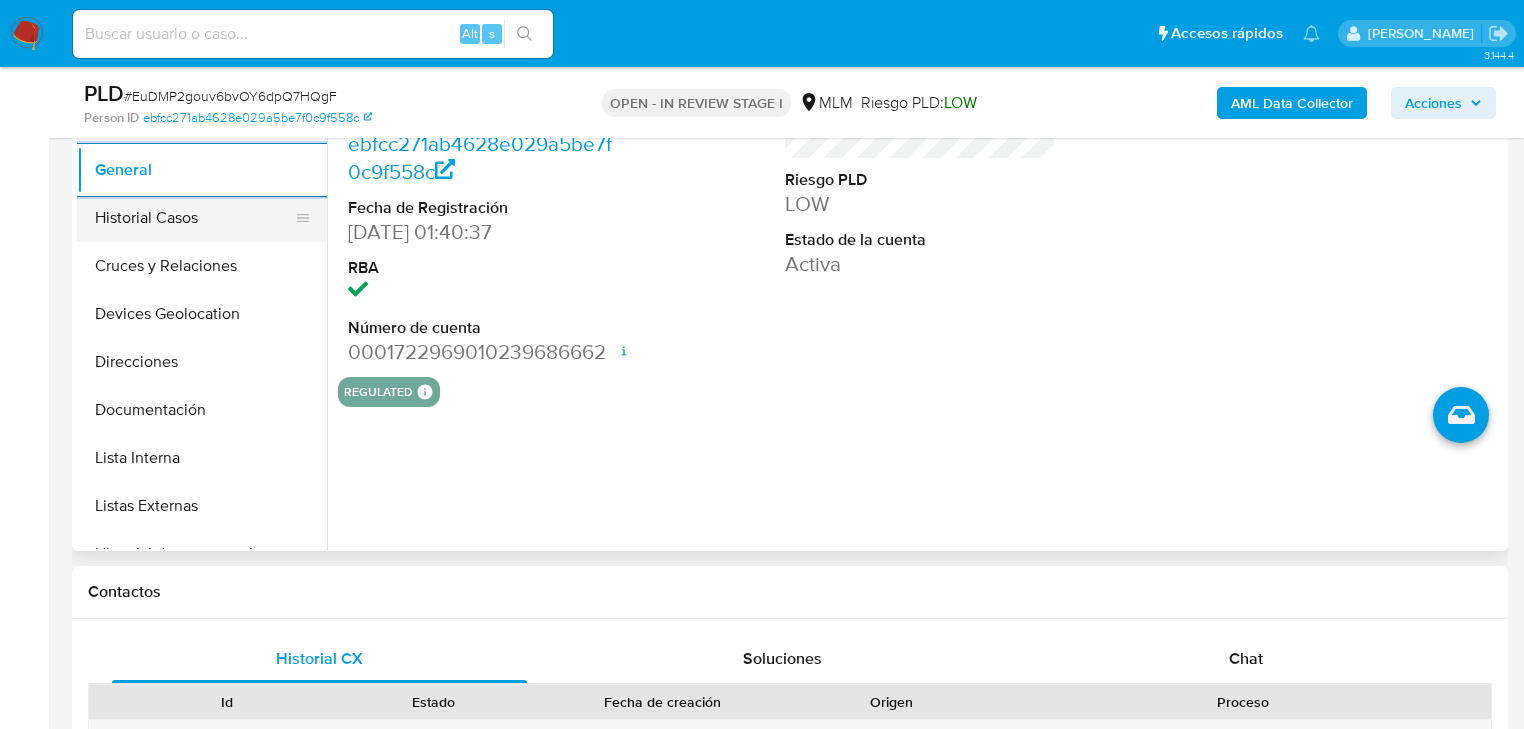 click on "Historial Casos" at bounding box center (194, 218) 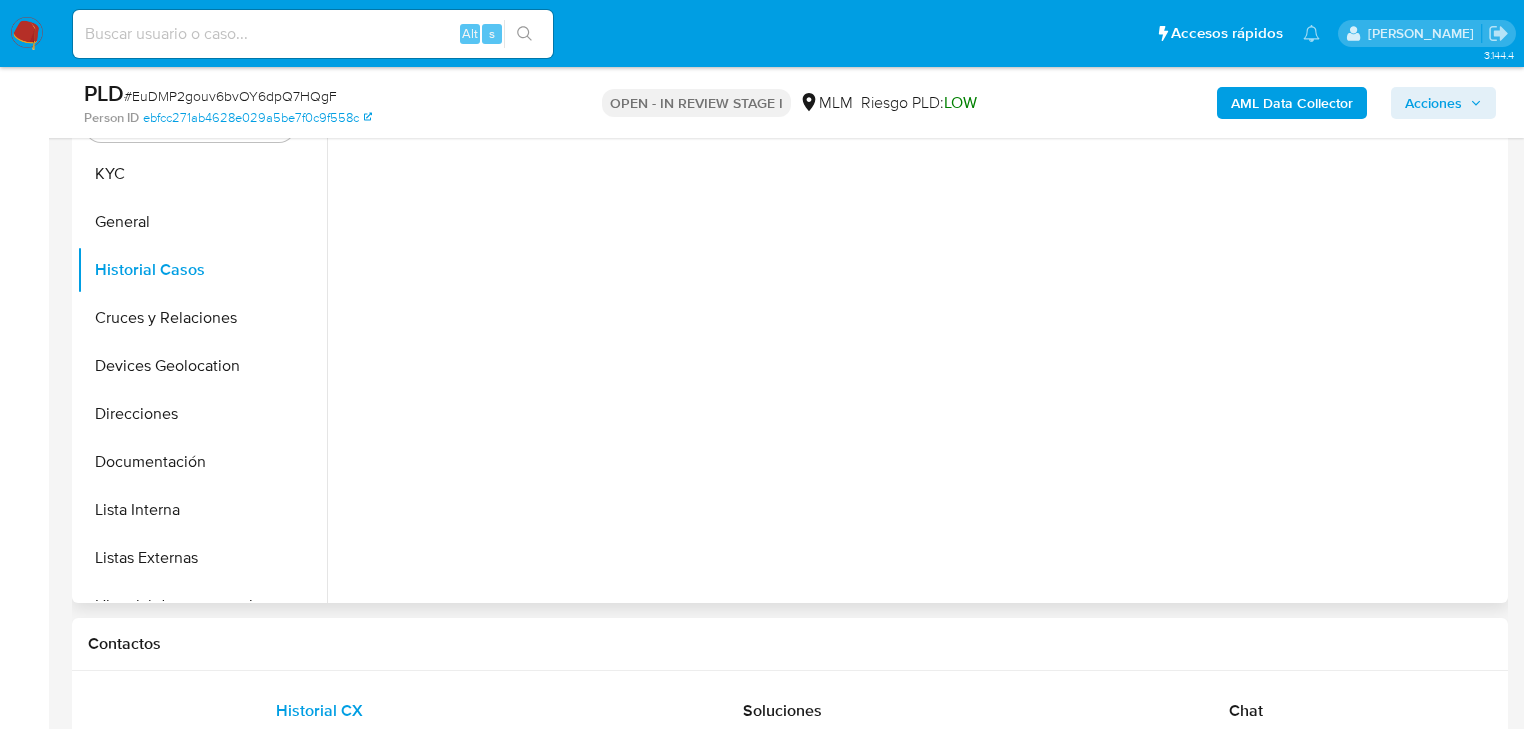 scroll, scrollTop: 400, scrollLeft: 0, axis: vertical 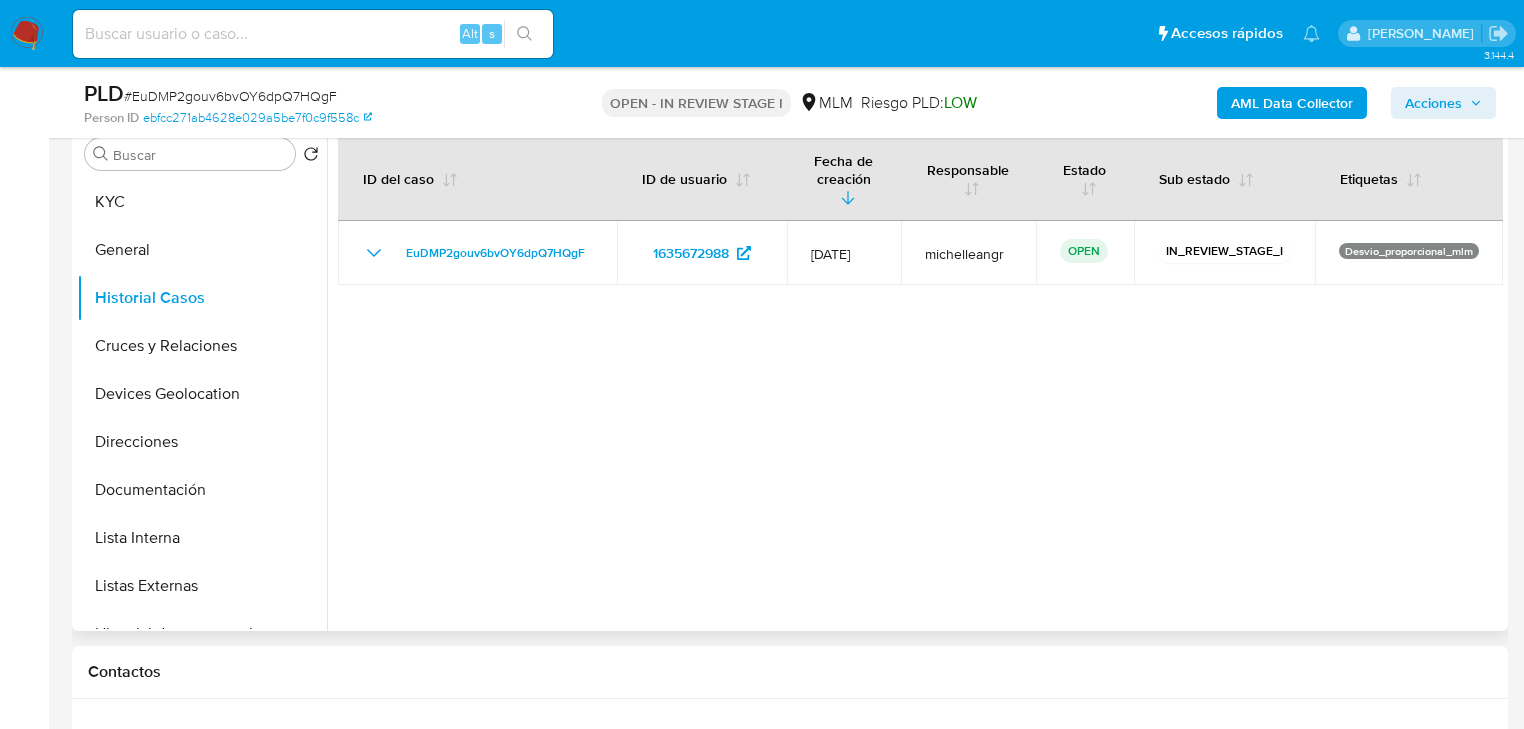 type 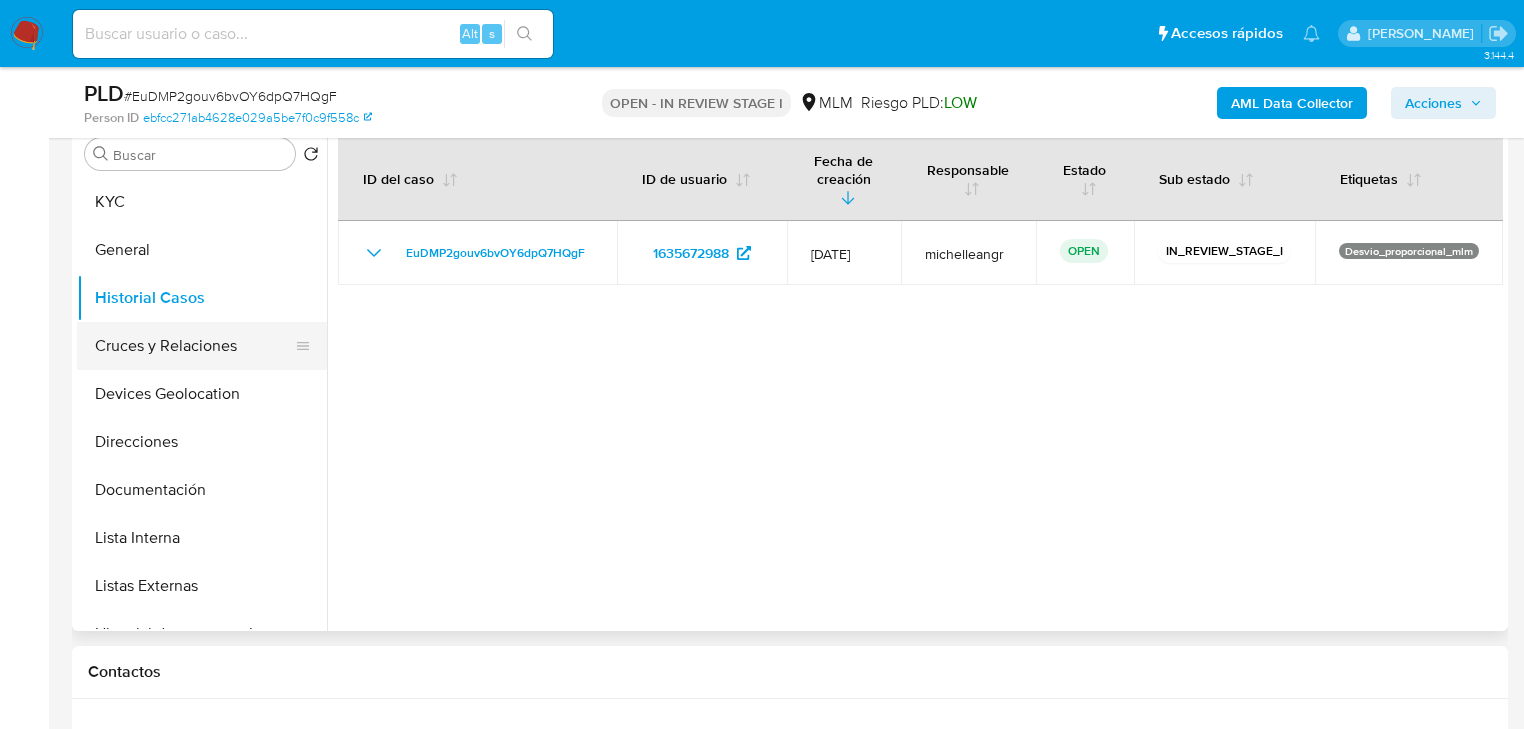 click on "Cruces y Relaciones" at bounding box center (194, 346) 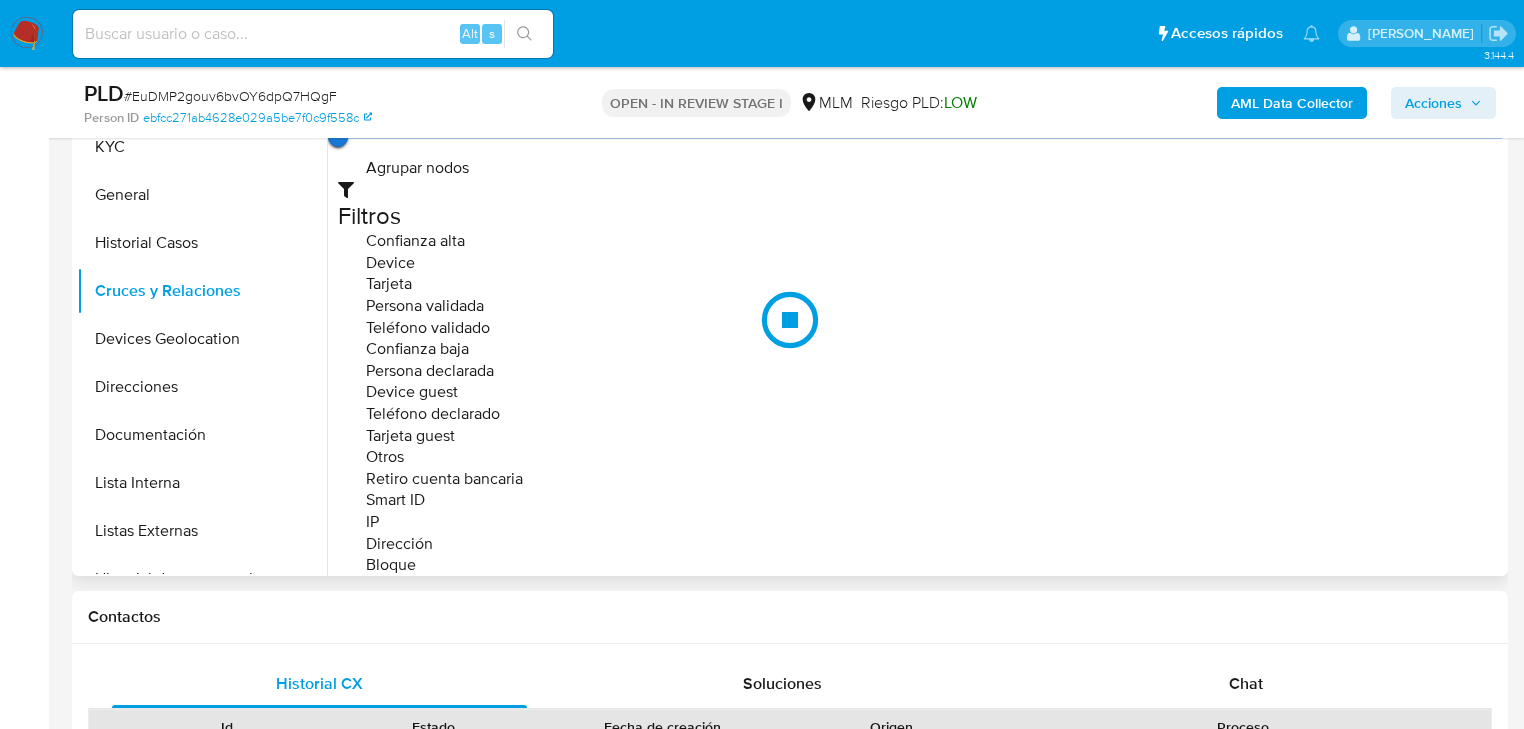 scroll, scrollTop: 480, scrollLeft: 0, axis: vertical 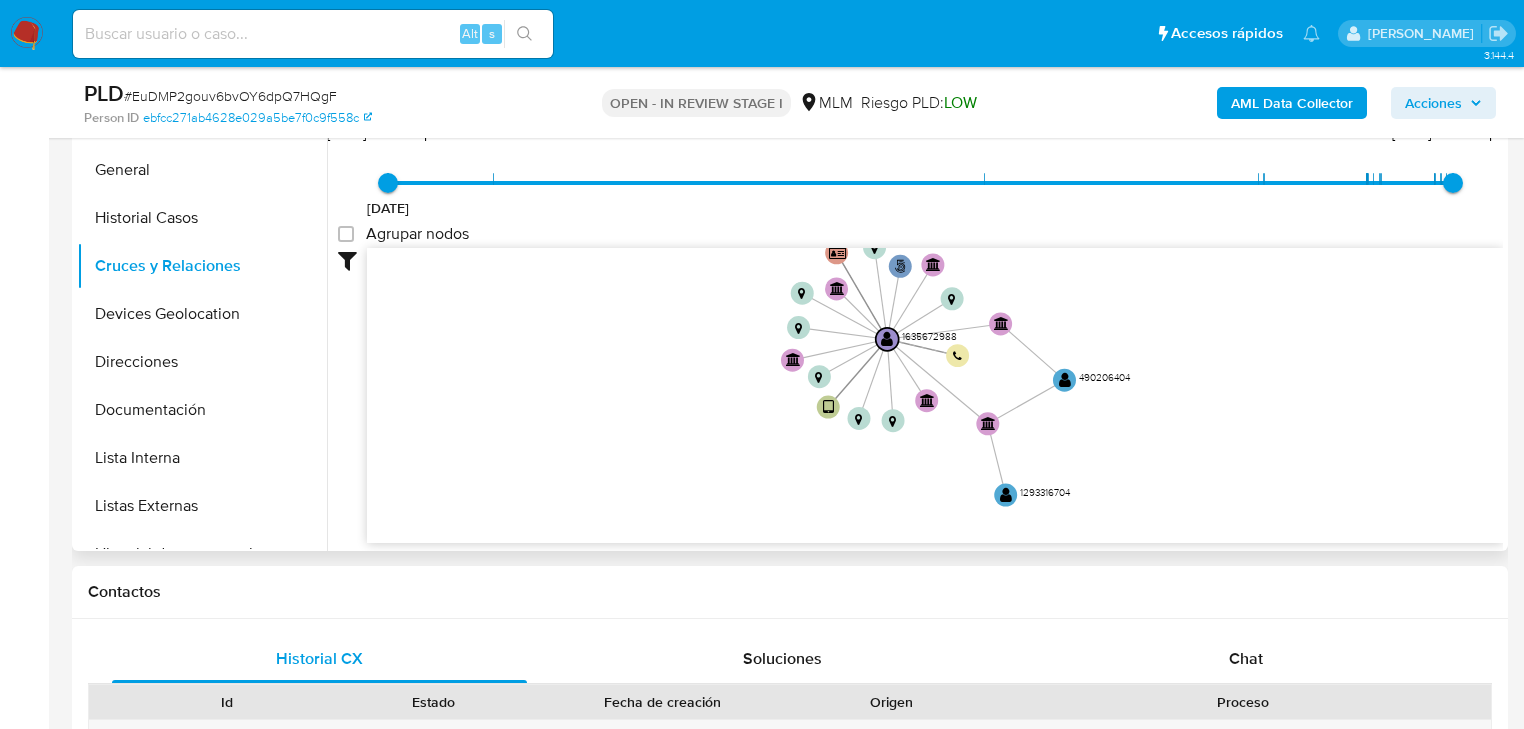 drag, startPoint x: 718, startPoint y: 368, endPoint x: 704, endPoint y: 402, distance: 36.769554 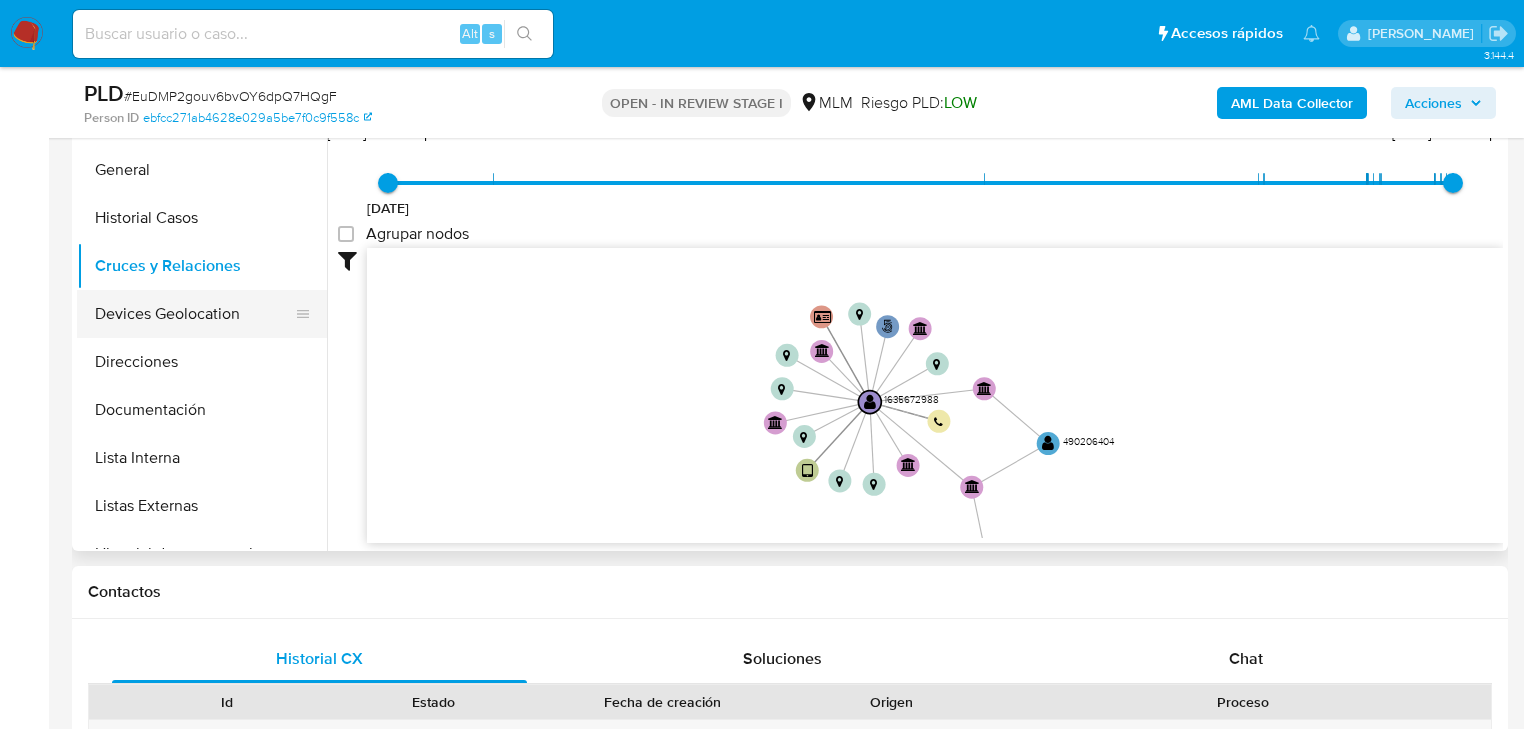 drag, startPoint x: 167, startPoint y: 308, endPoint x: 290, endPoint y: 331, distance: 125.13193 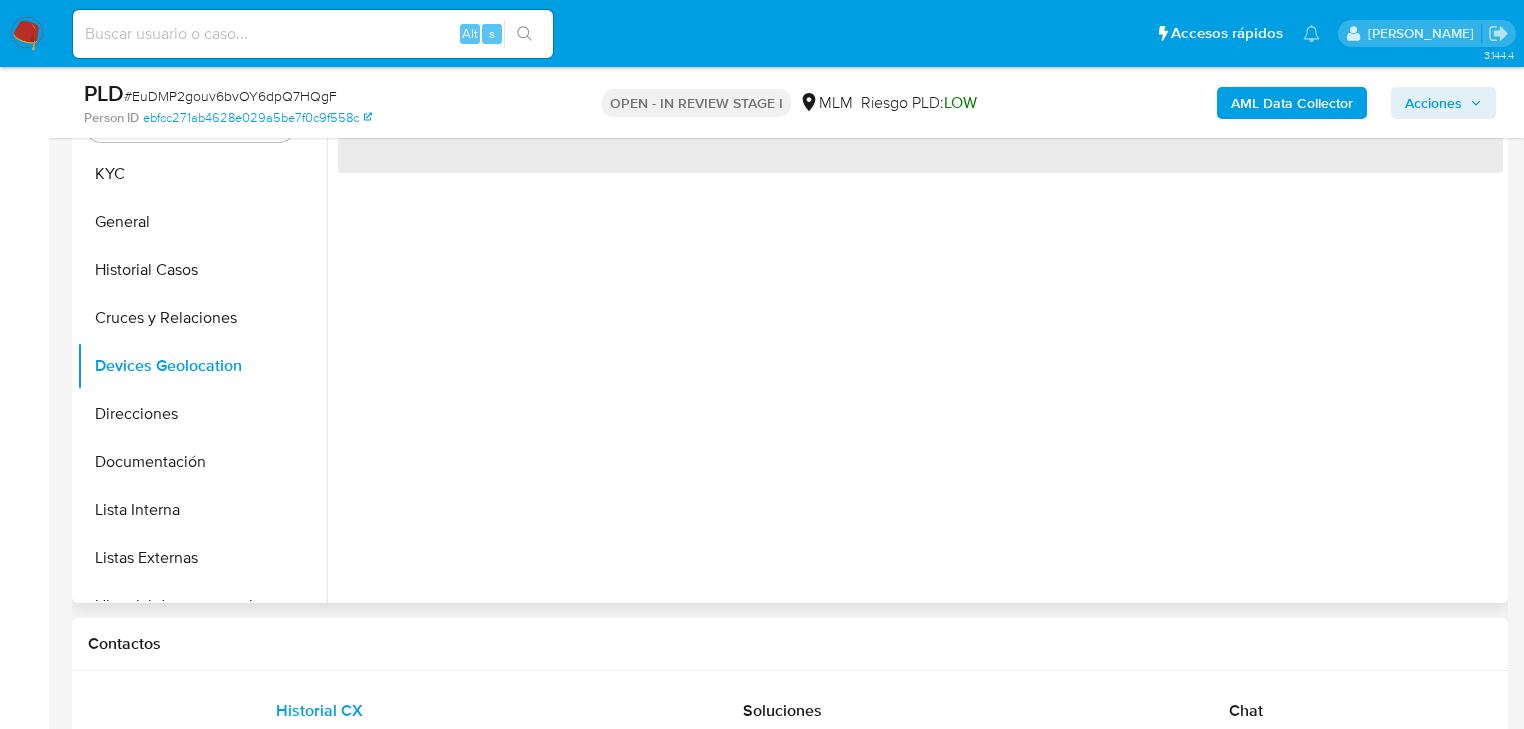 scroll, scrollTop: 400, scrollLeft: 0, axis: vertical 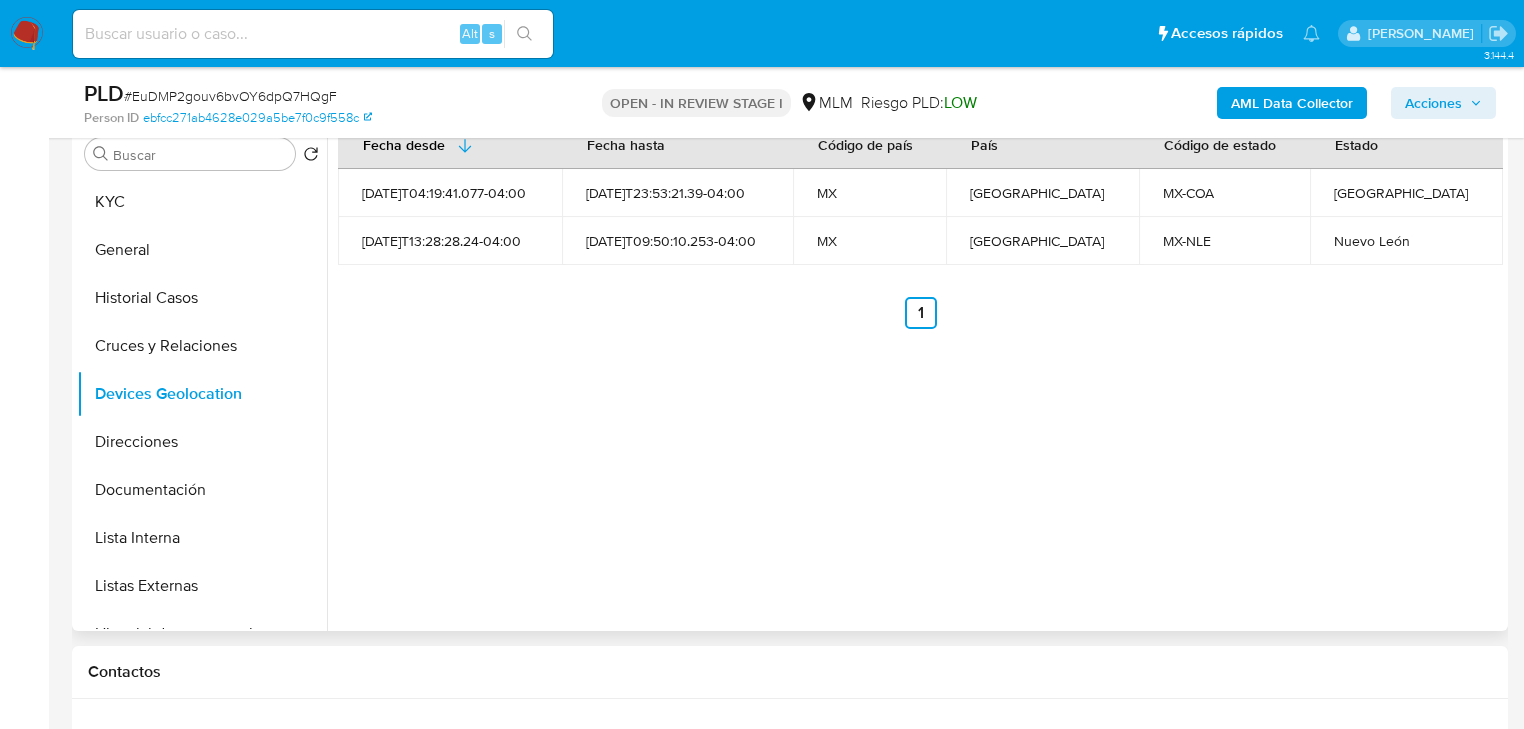 type 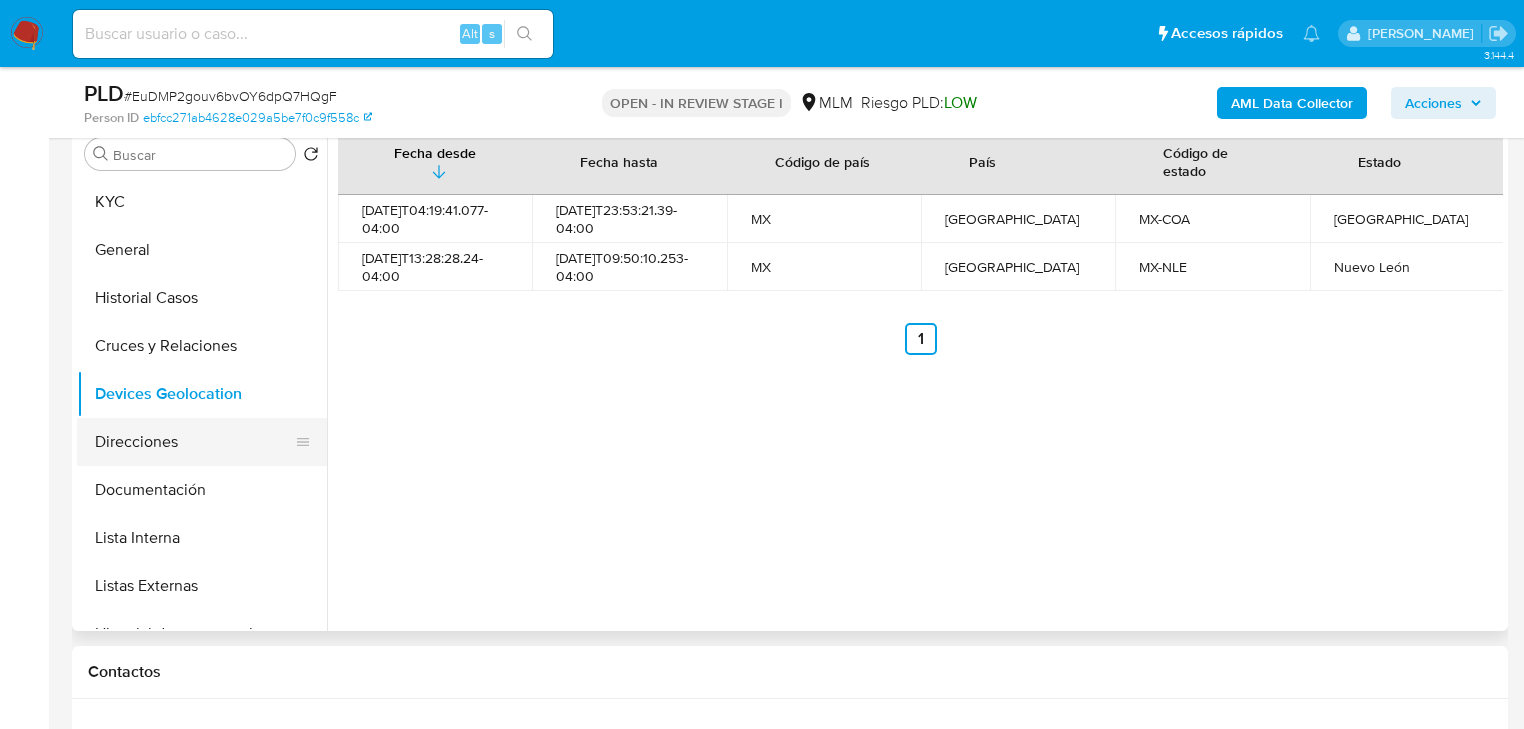 click on "Direcciones" at bounding box center (194, 442) 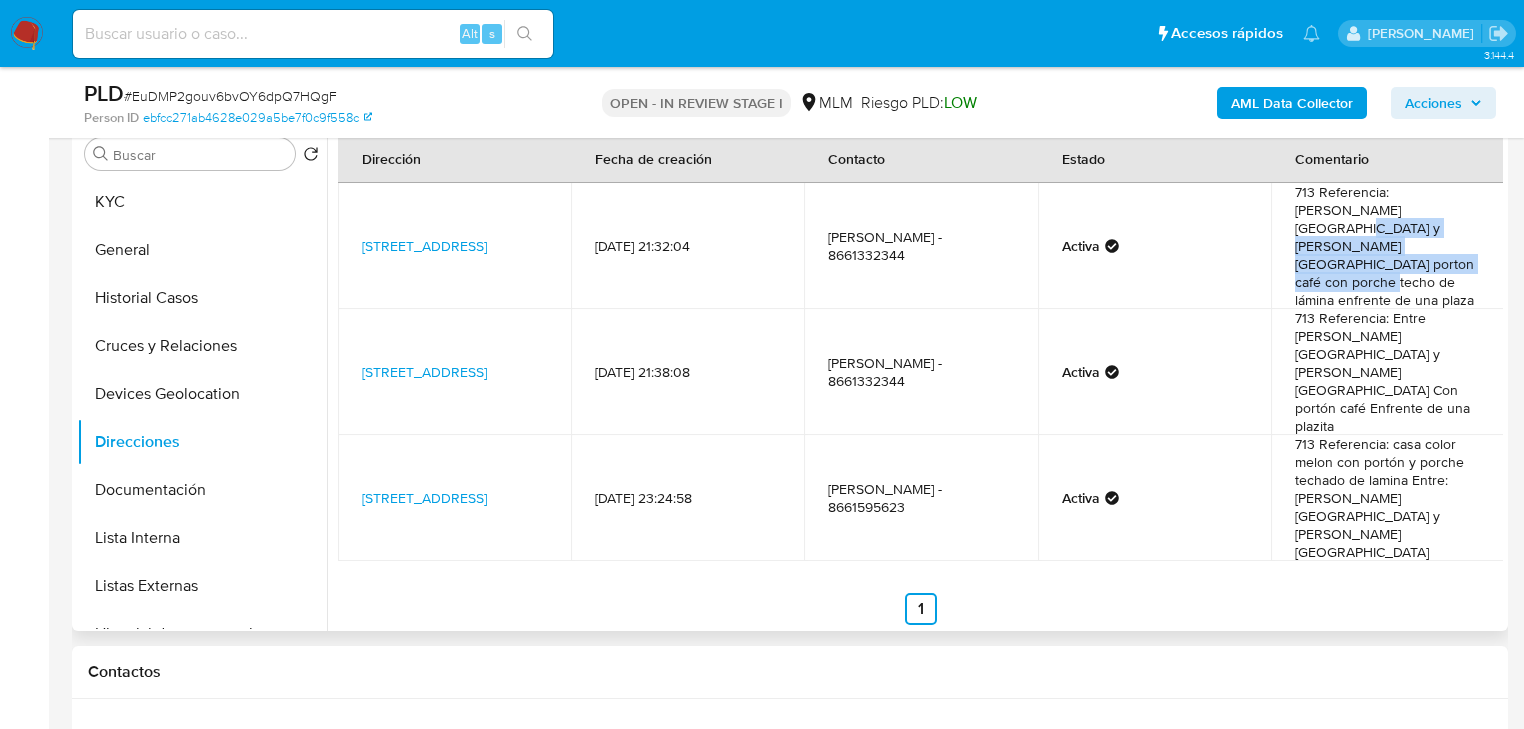 drag, startPoint x: 1341, startPoint y: 206, endPoint x: 1446, endPoint y: 238, distance: 109.76794 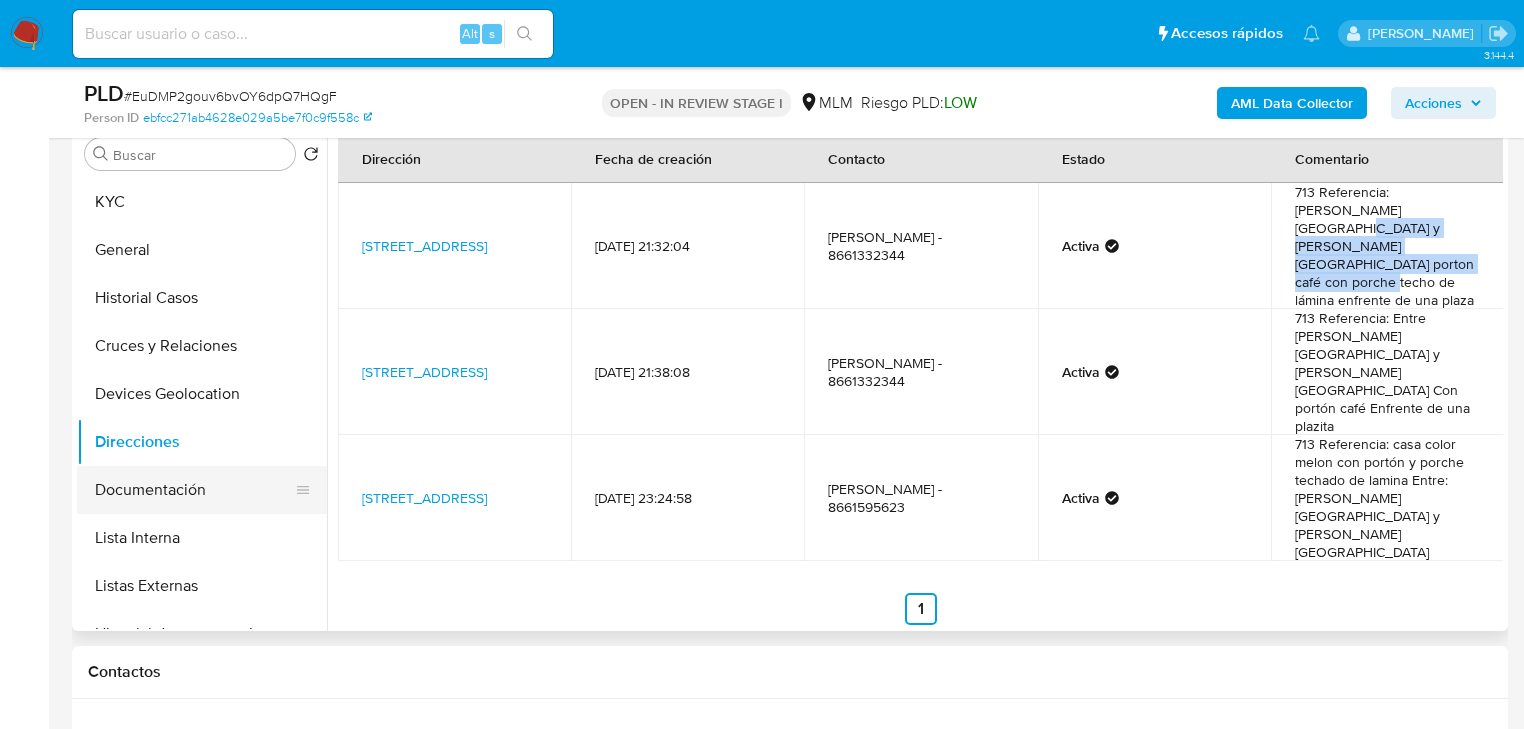 click on "Documentación" at bounding box center (194, 490) 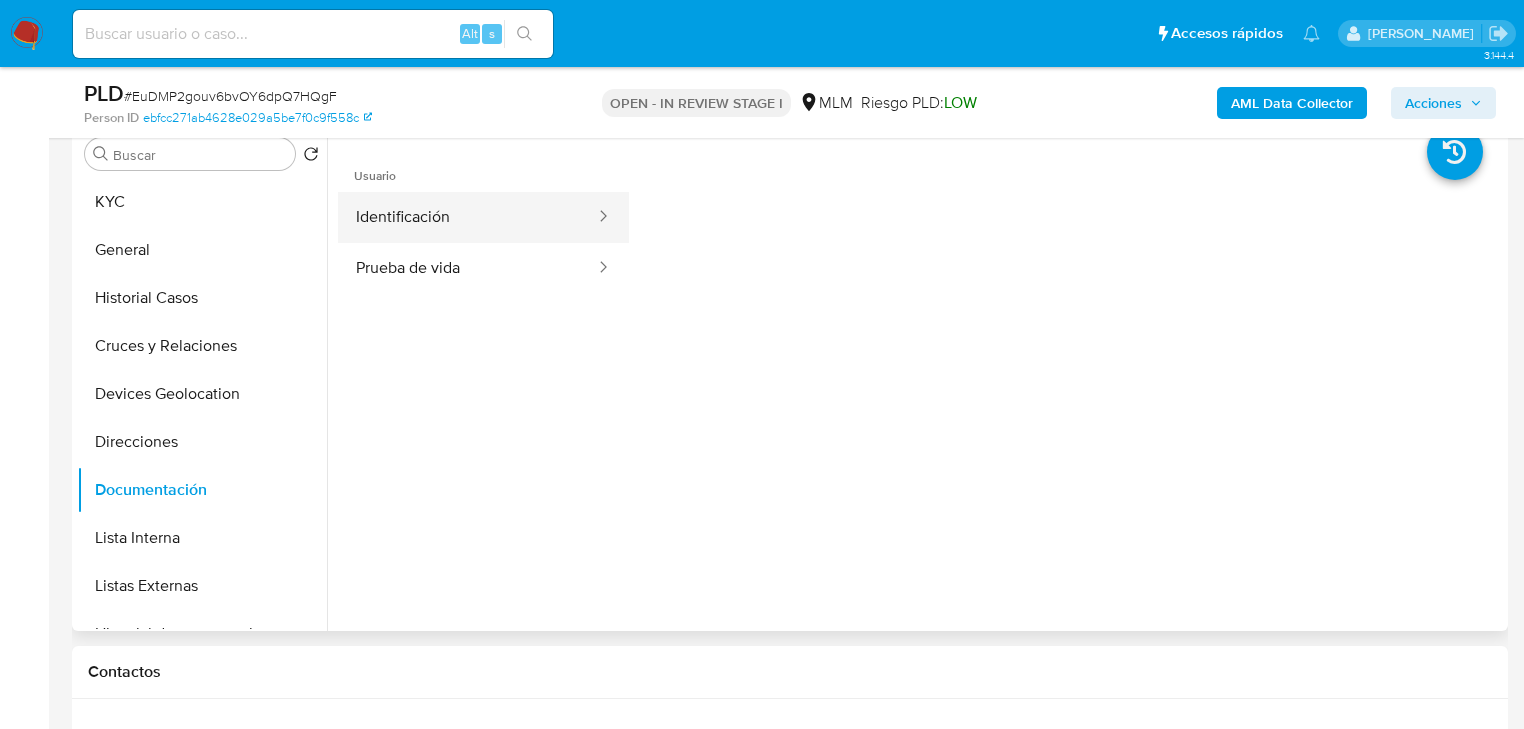 click on "Identificación" at bounding box center (467, 217) 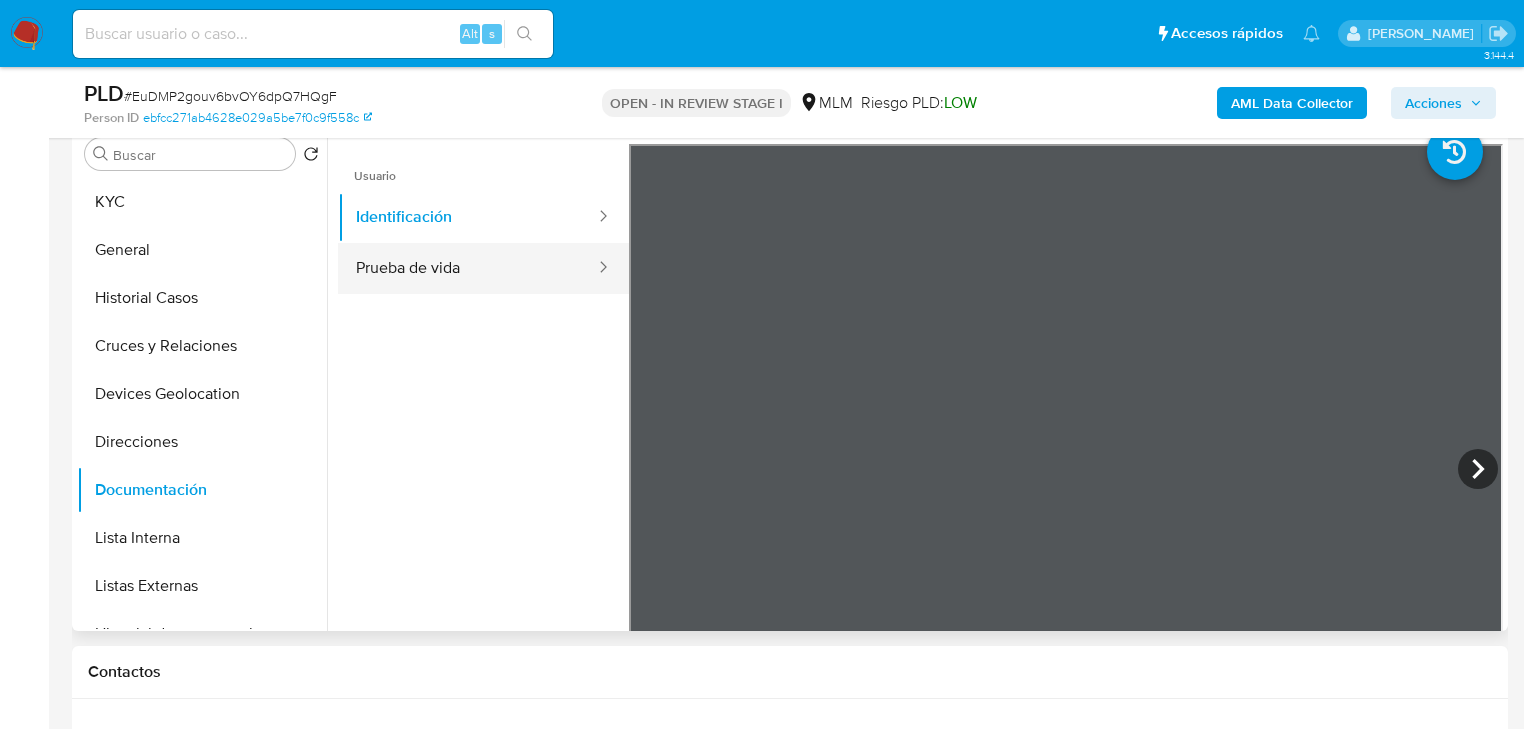 click on "Prueba de vida" at bounding box center [467, 268] 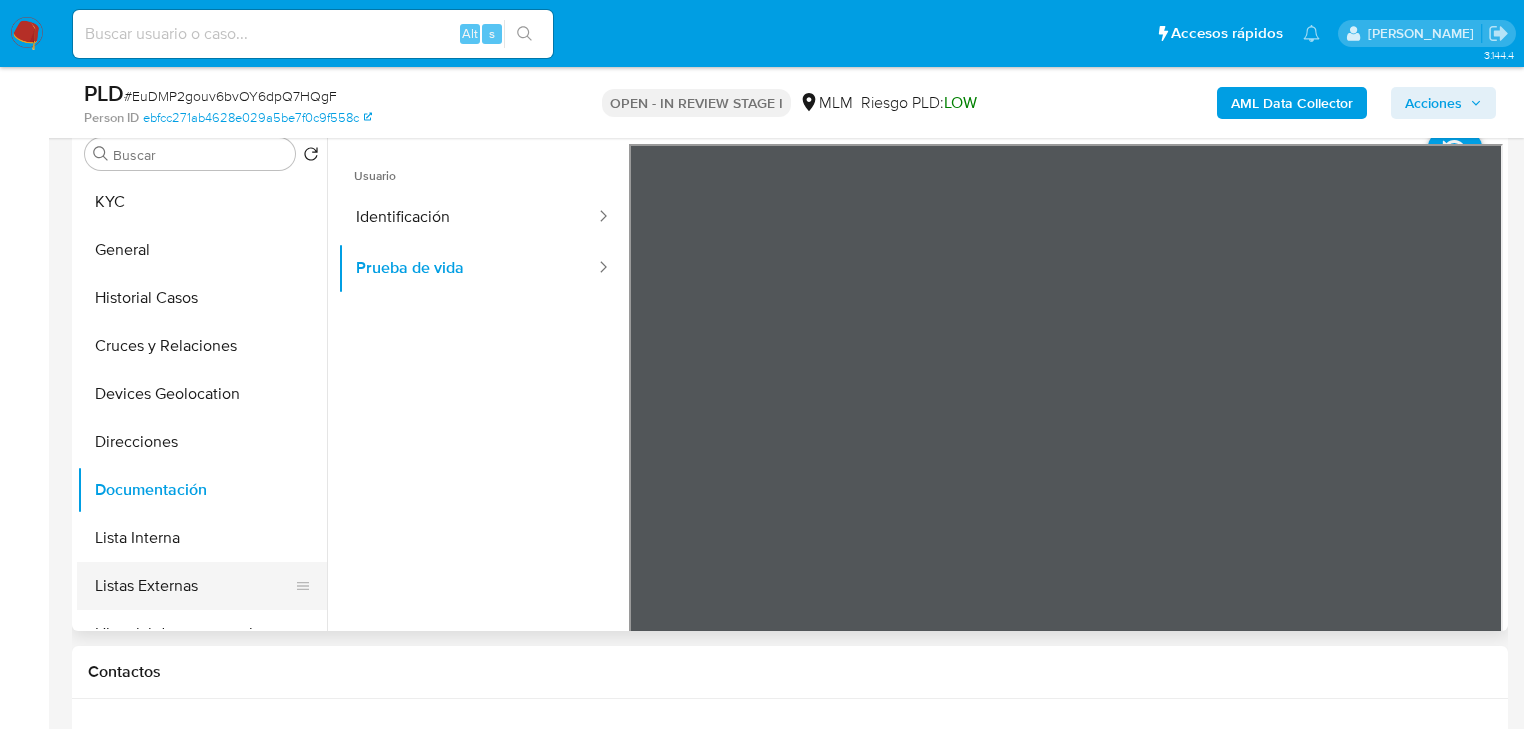 drag, startPoint x: 189, startPoint y: 556, endPoint x: 189, endPoint y: 581, distance: 25 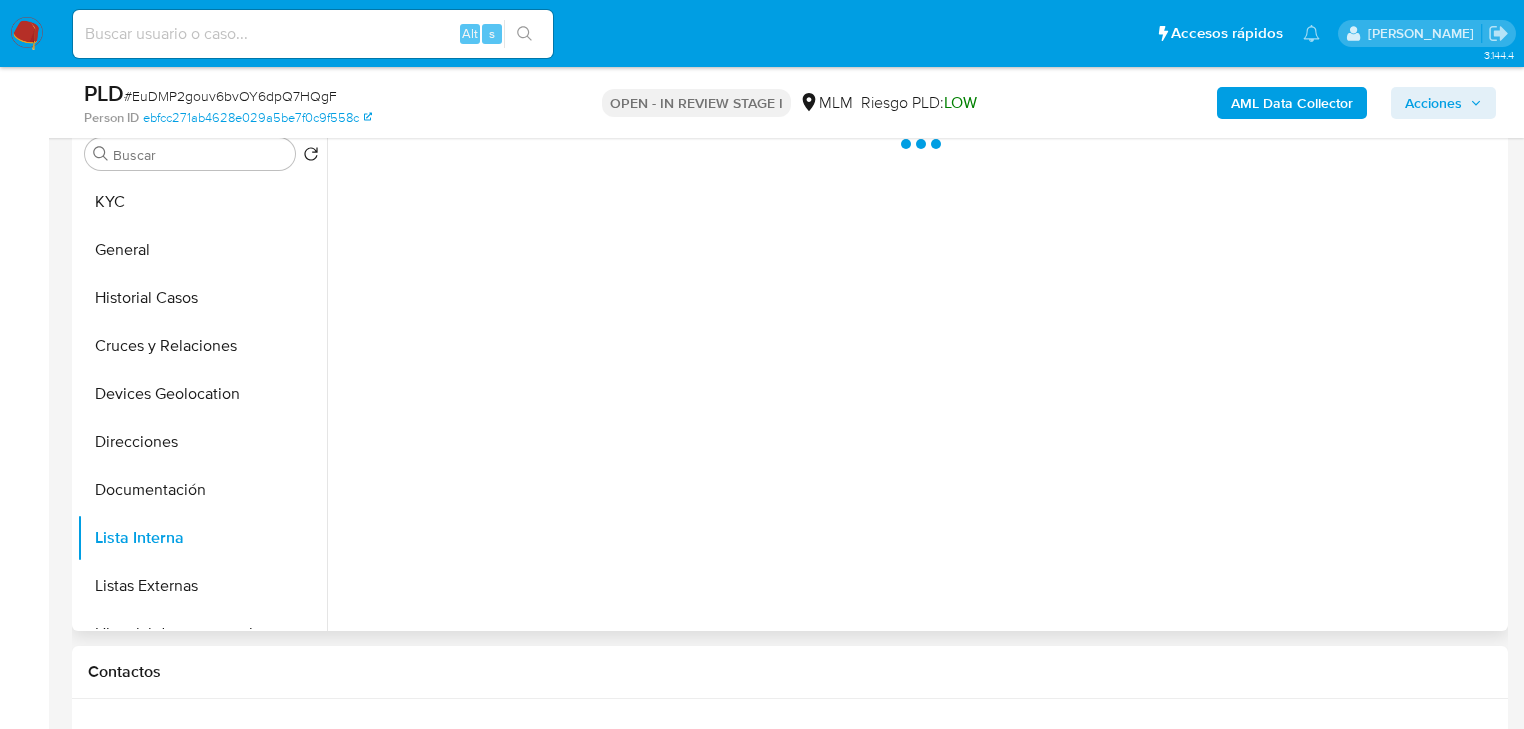 drag, startPoint x: 188, startPoint y: 589, endPoint x: 712, endPoint y: 501, distance: 531.33795 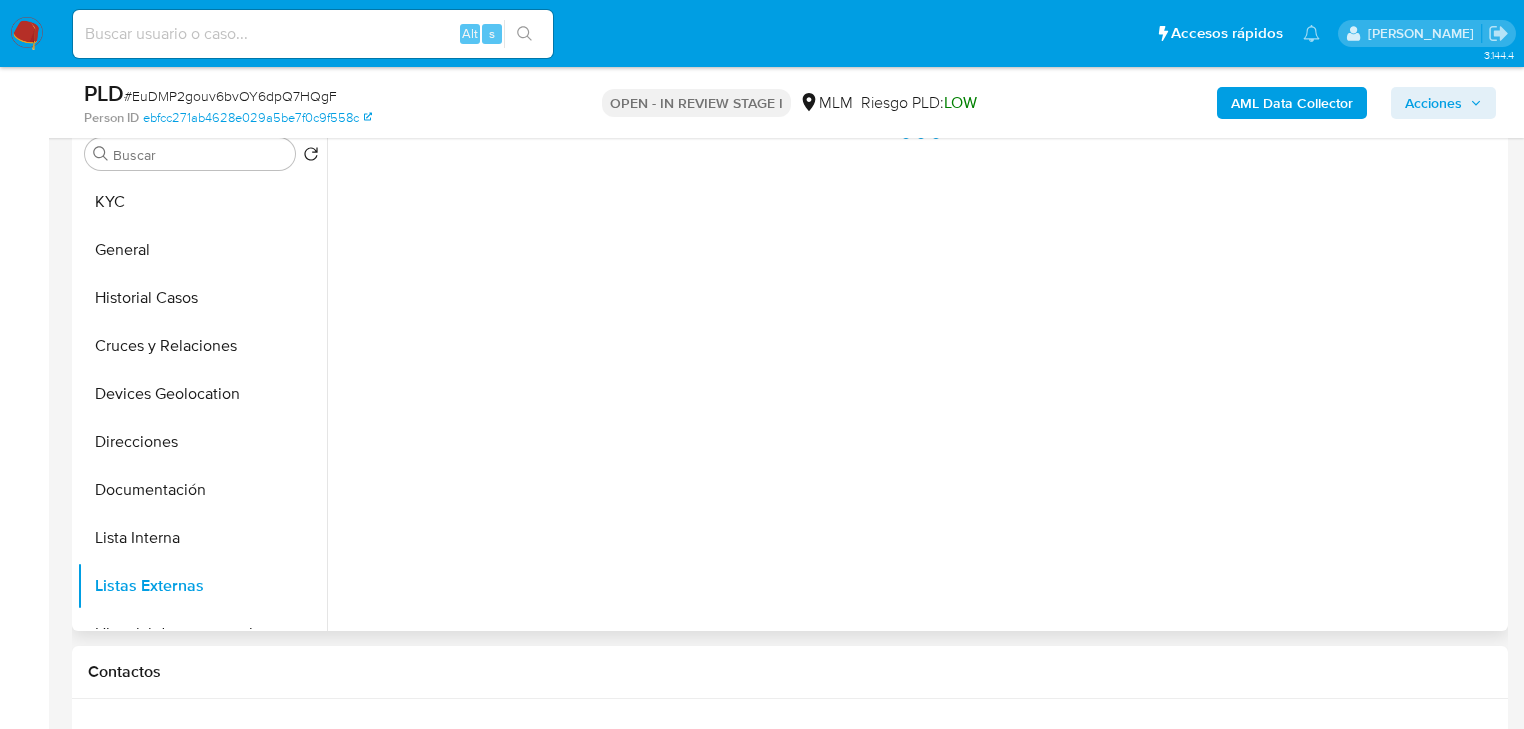 click at bounding box center (915, 375) 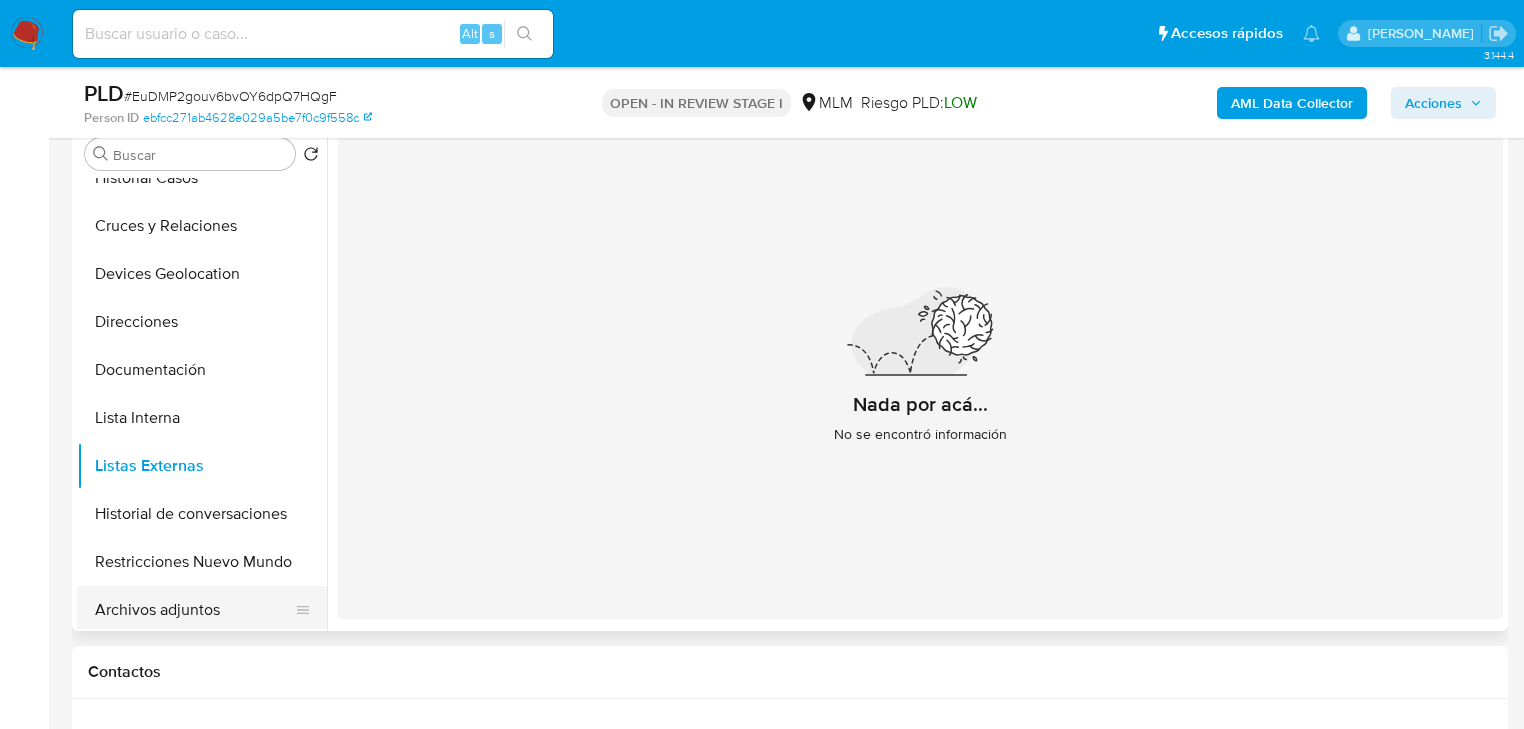 scroll, scrollTop: 240, scrollLeft: 0, axis: vertical 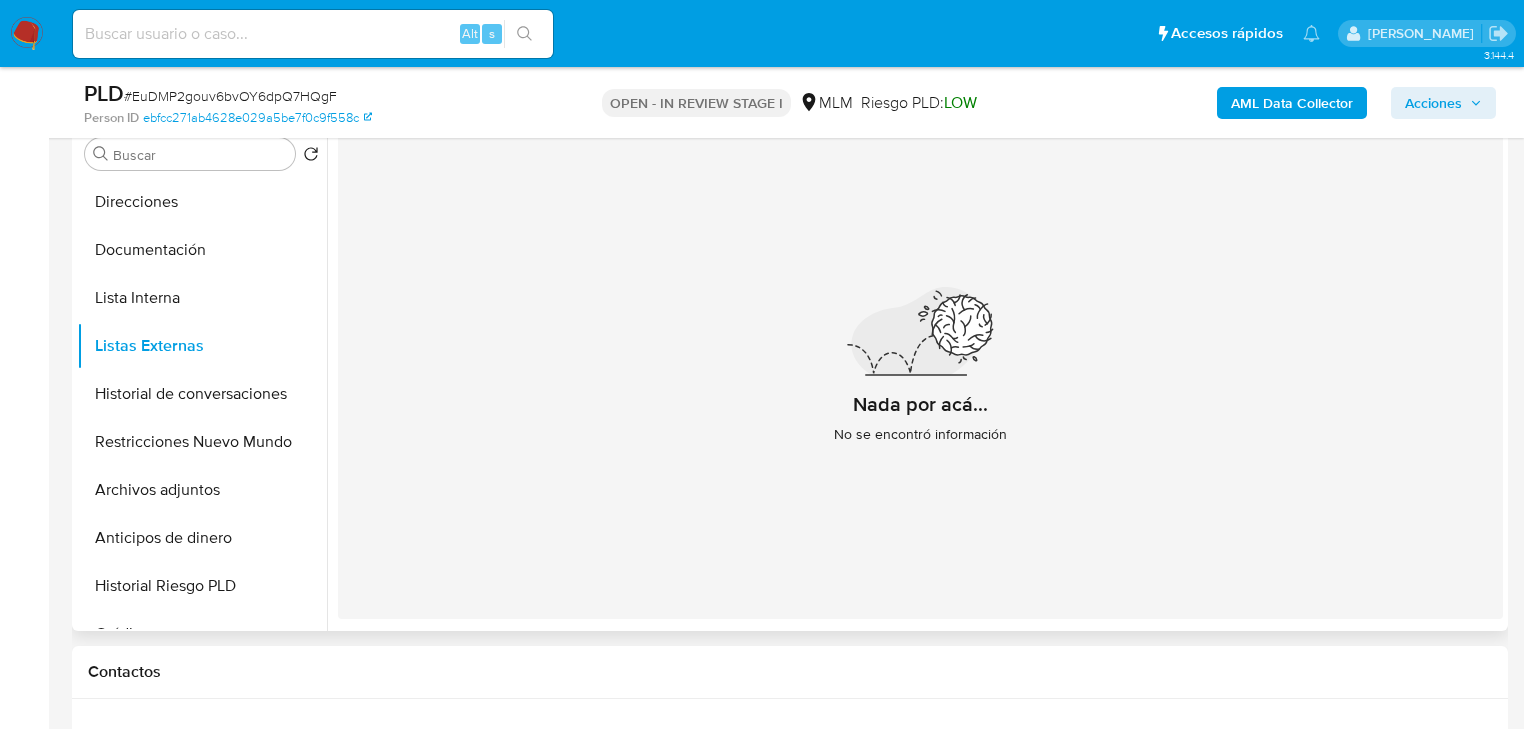 drag, startPoint x: 218, startPoint y: 444, endPoint x: 452, endPoint y: 439, distance: 234.0534 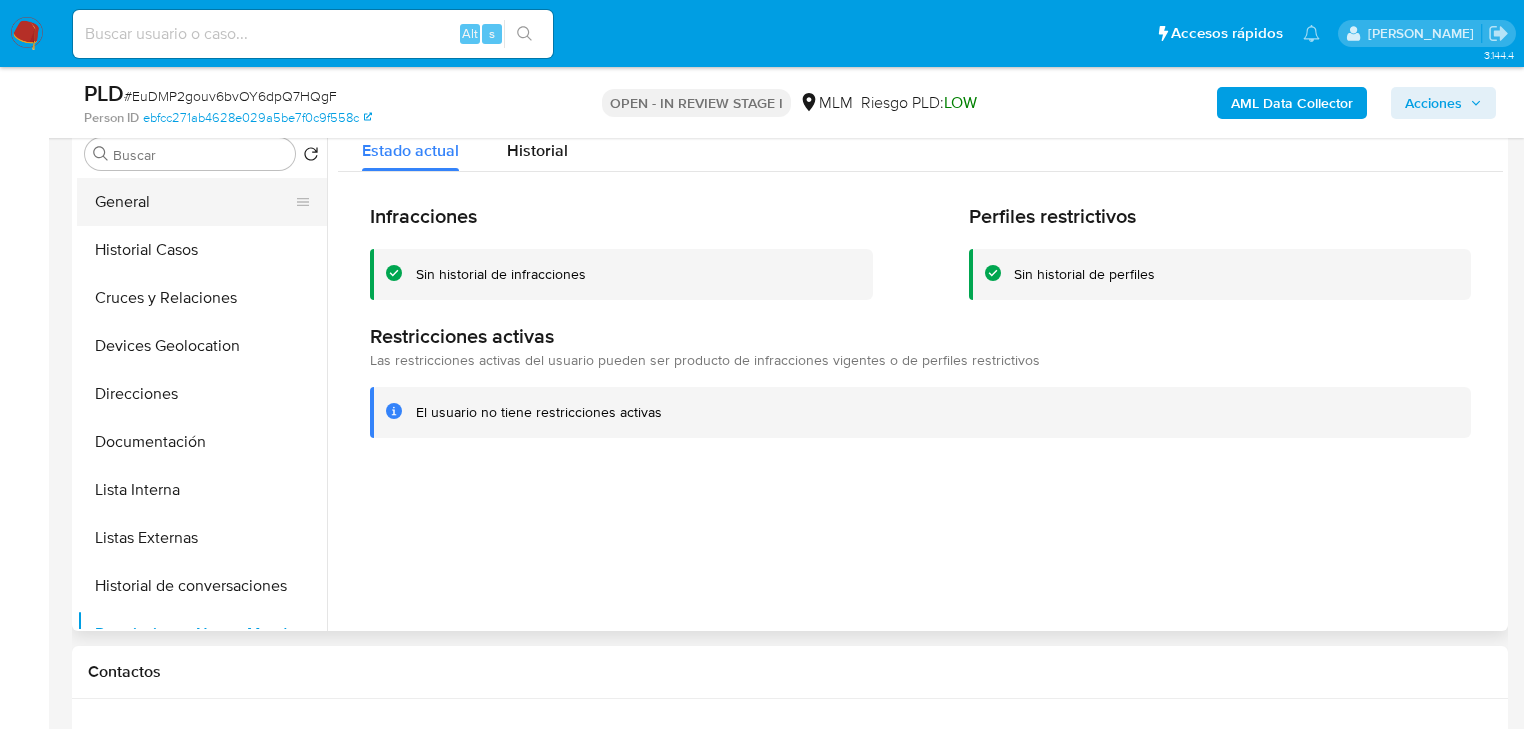 scroll, scrollTop: 0, scrollLeft: 0, axis: both 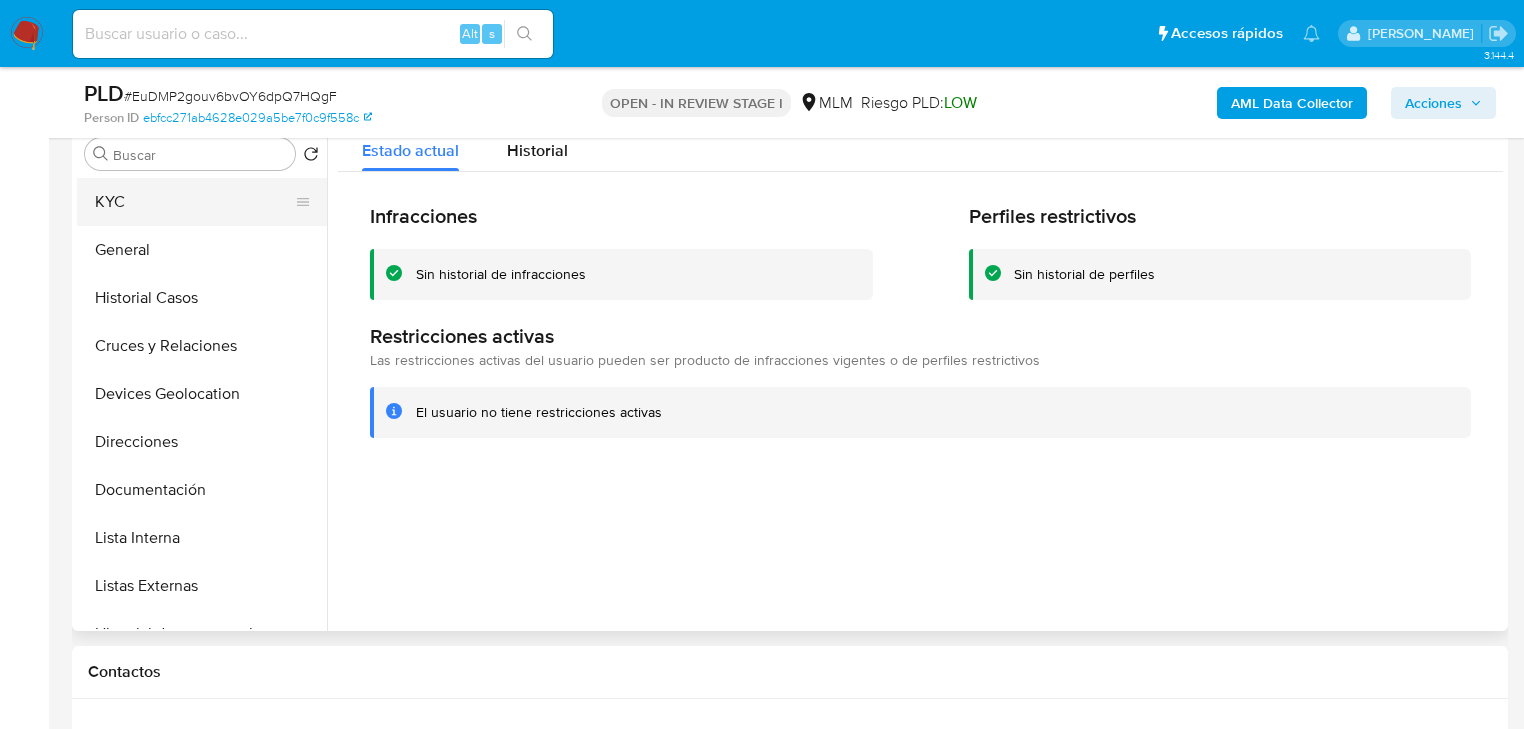 click on "KYC" at bounding box center [194, 202] 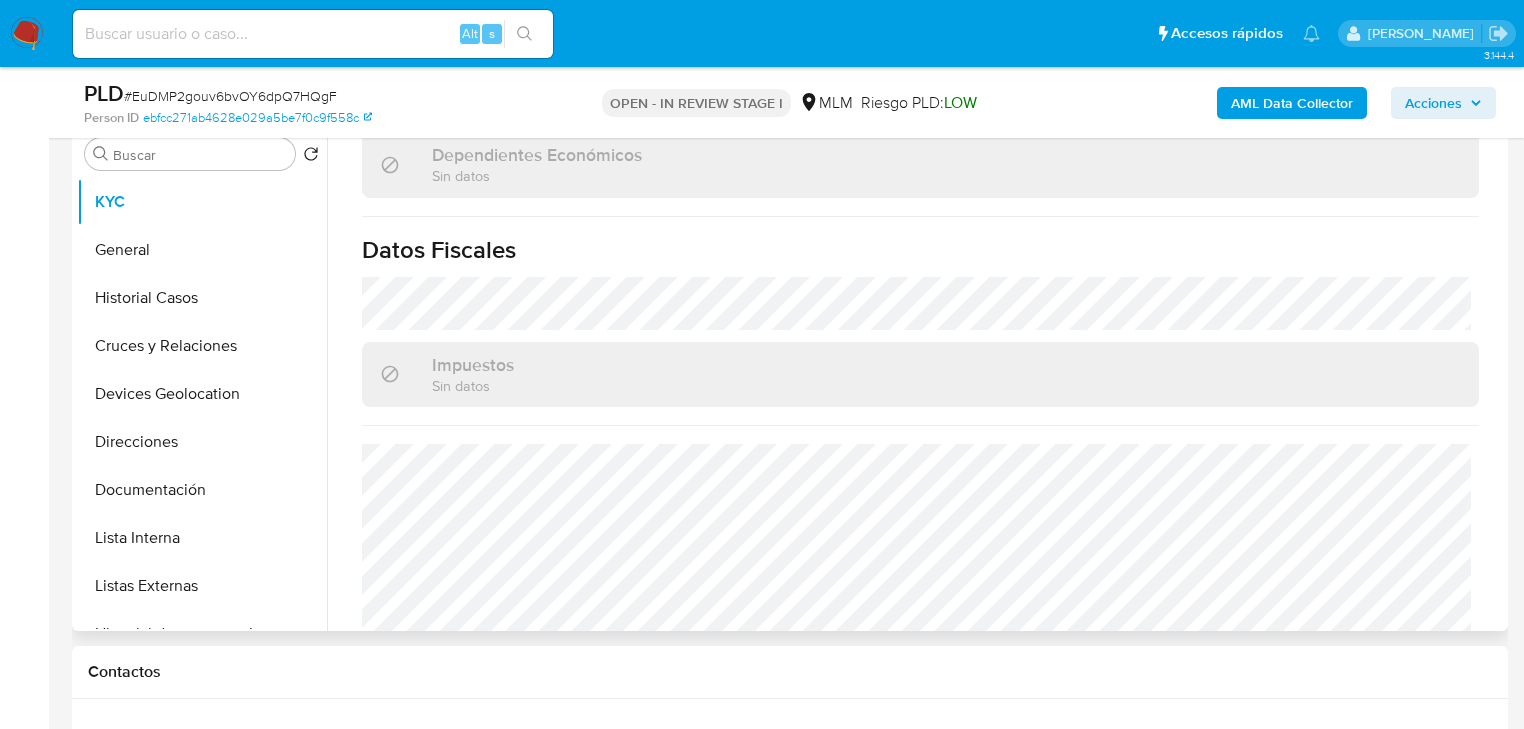 scroll, scrollTop: 1262, scrollLeft: 0, axis: vertical 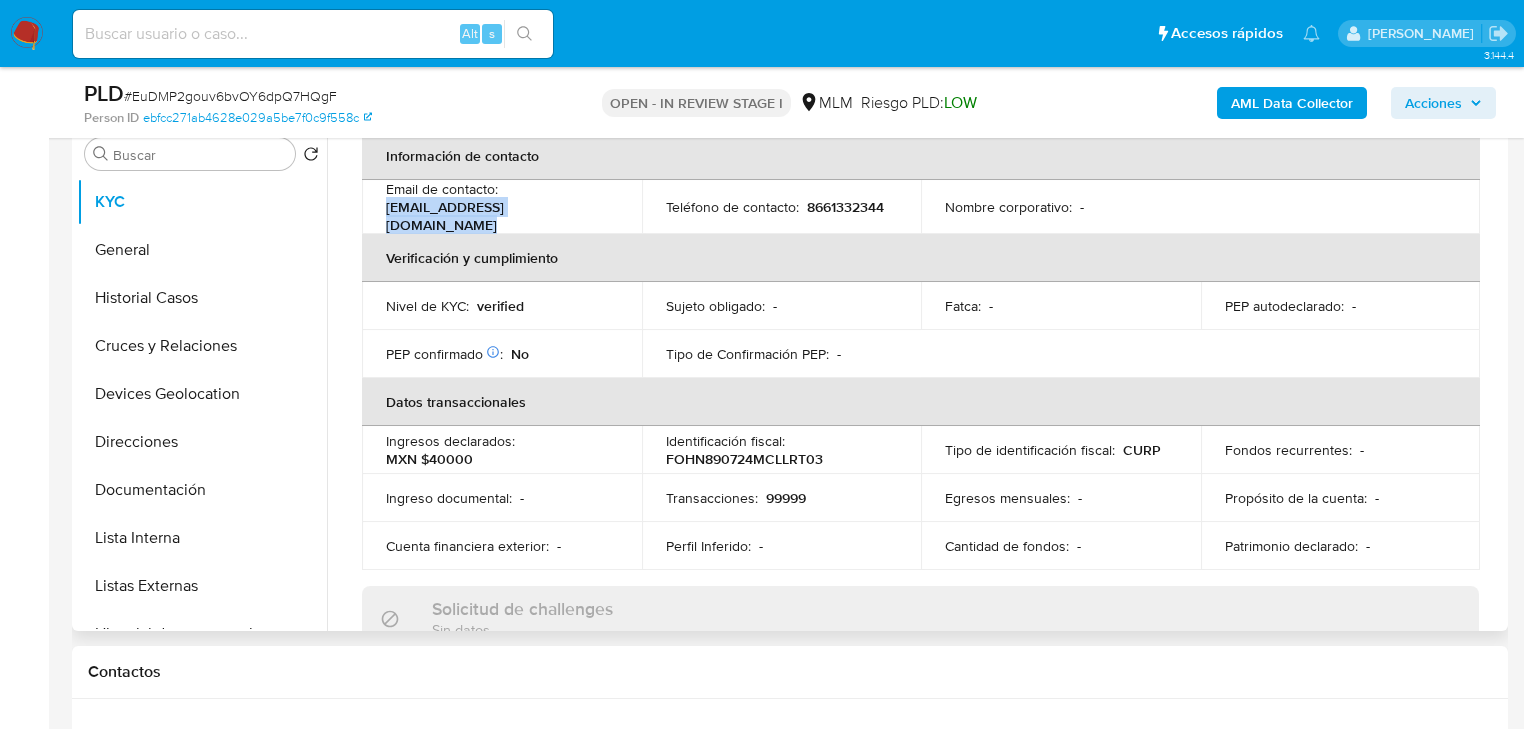 drag, startPoint x: 597, startPoint y: 207, endPoint x: 383, endPoint y: 208, distance: 214.00233 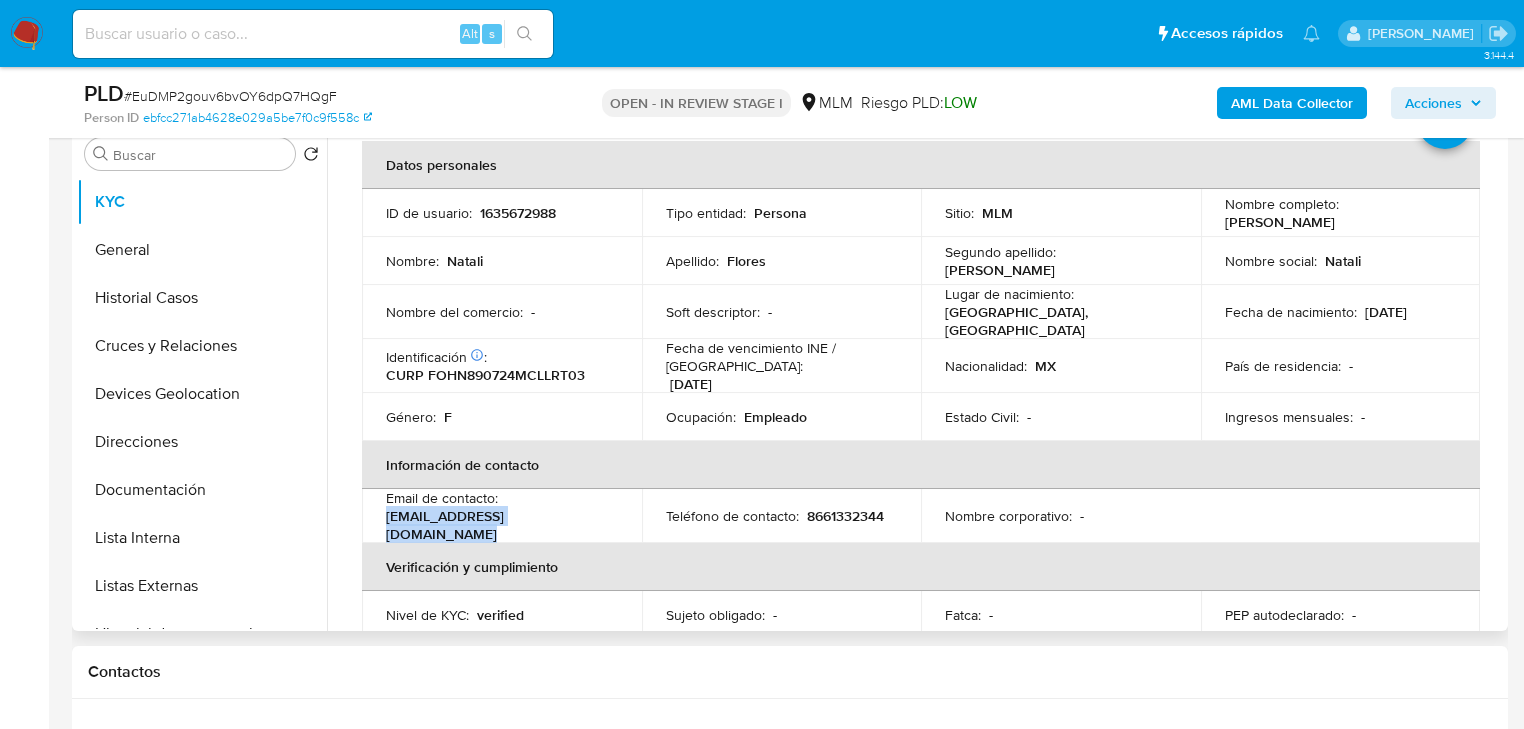 scroll, scrollTop: 0, scrollLeft: 0, axis: both 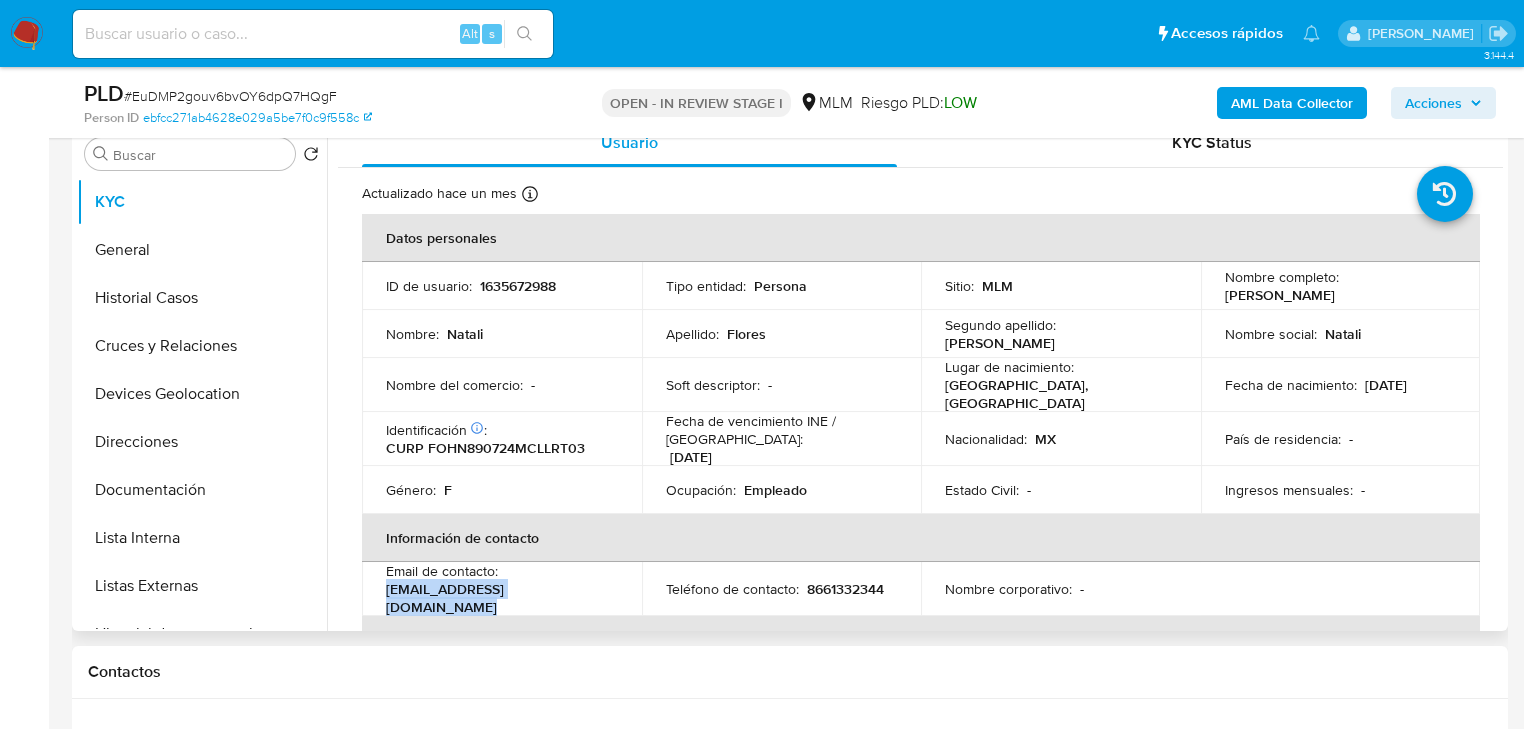 copy on "marioafhernandez86@gmail.com" 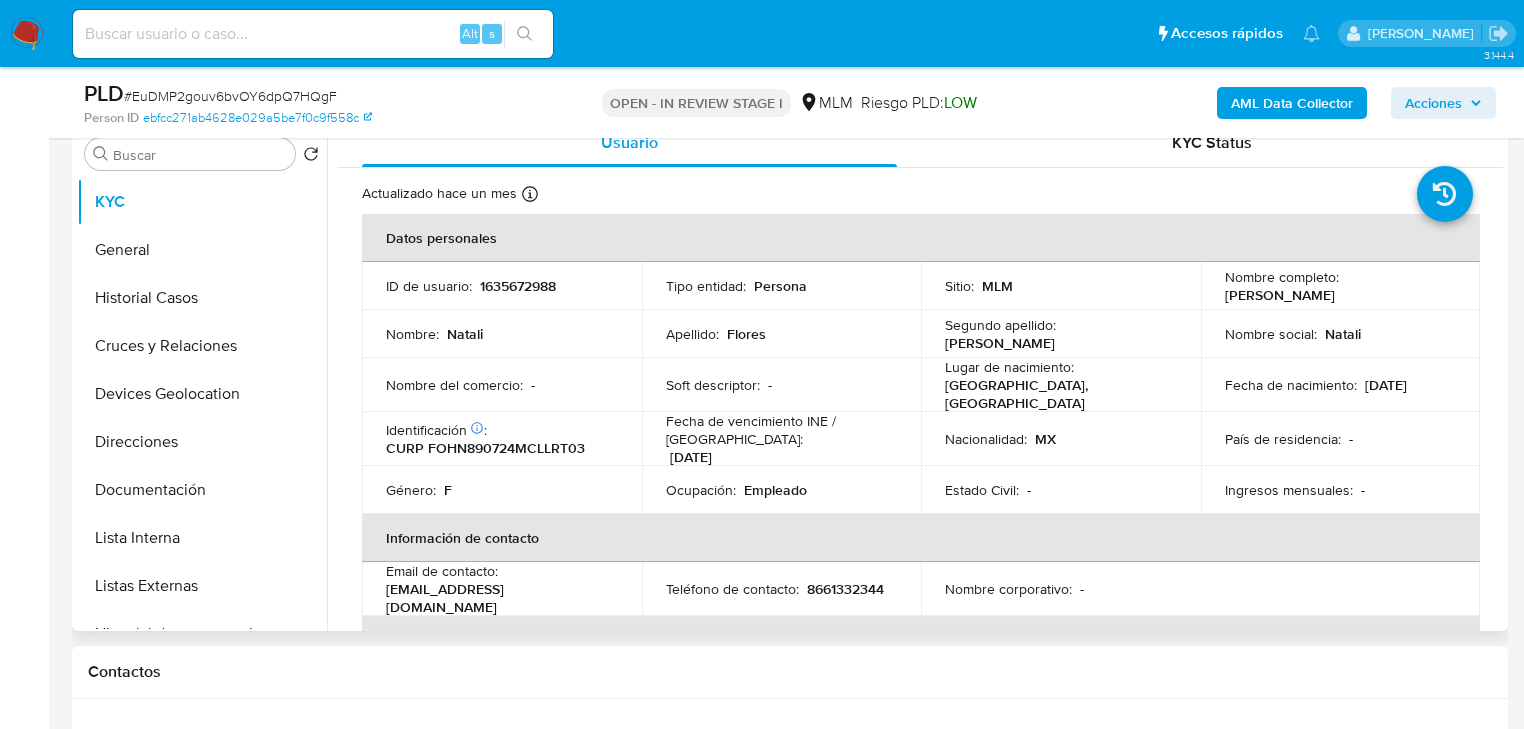 click on "País de residencia :    -" at bounding box center [1341, 439] 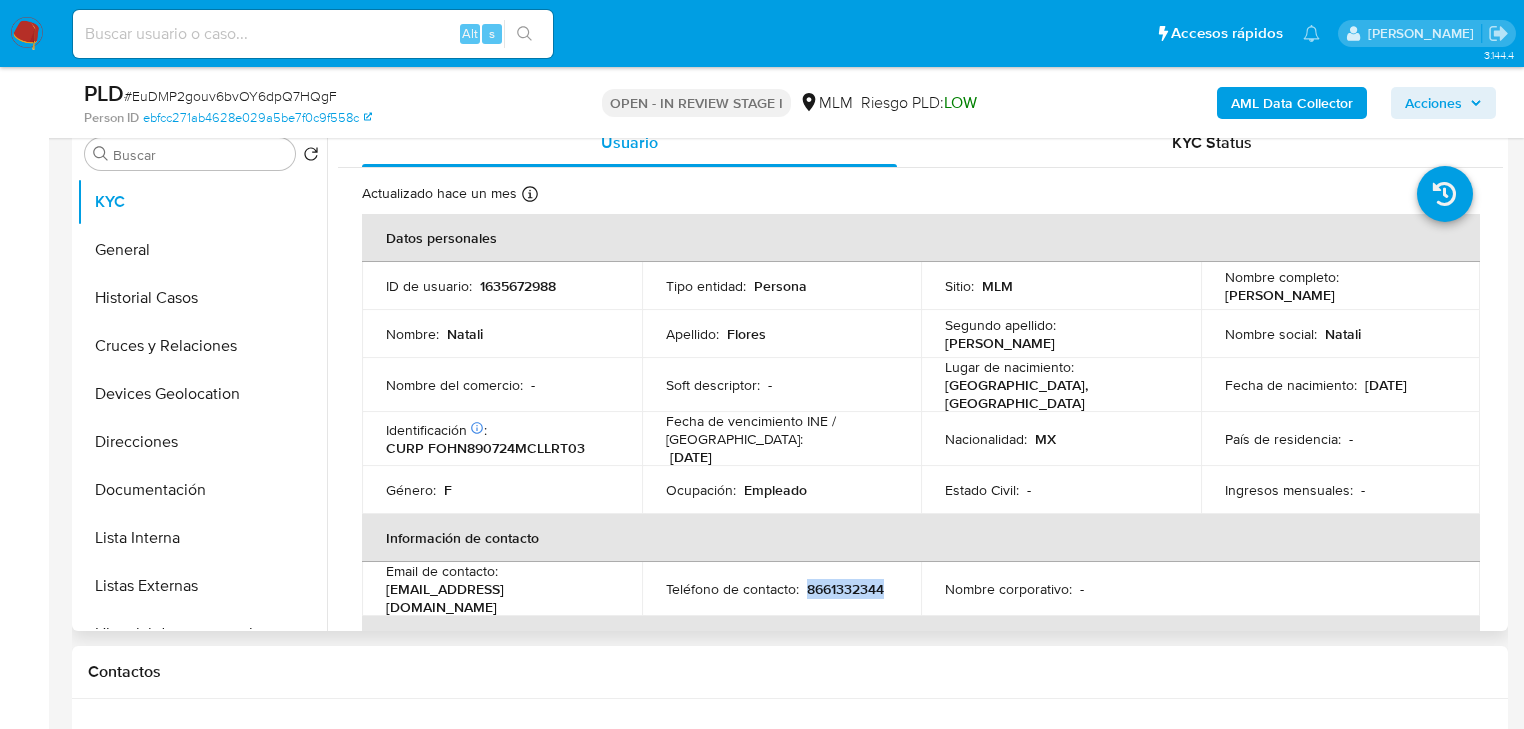 click on "8661332344" at bounding box center (845, 589) 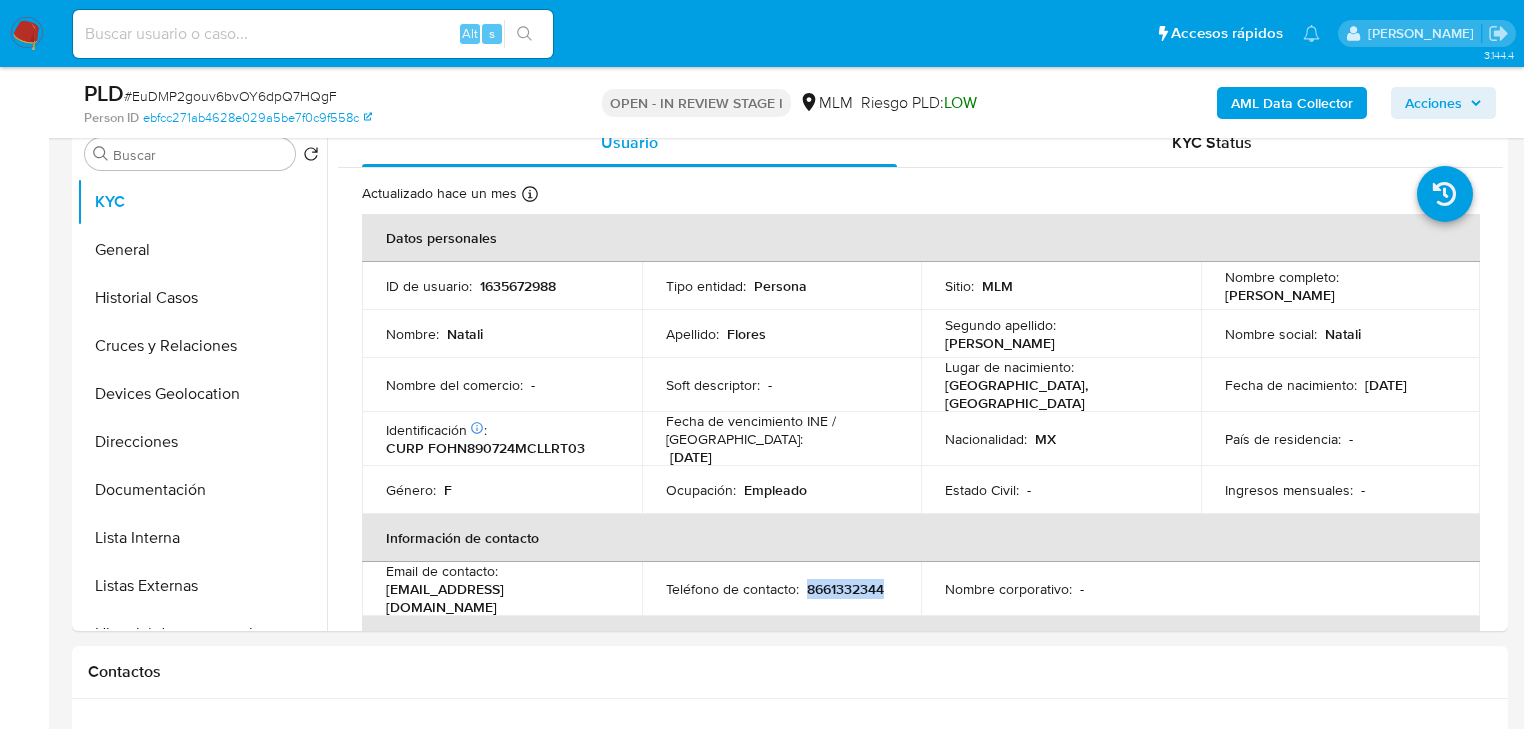 copy on "8661332344" 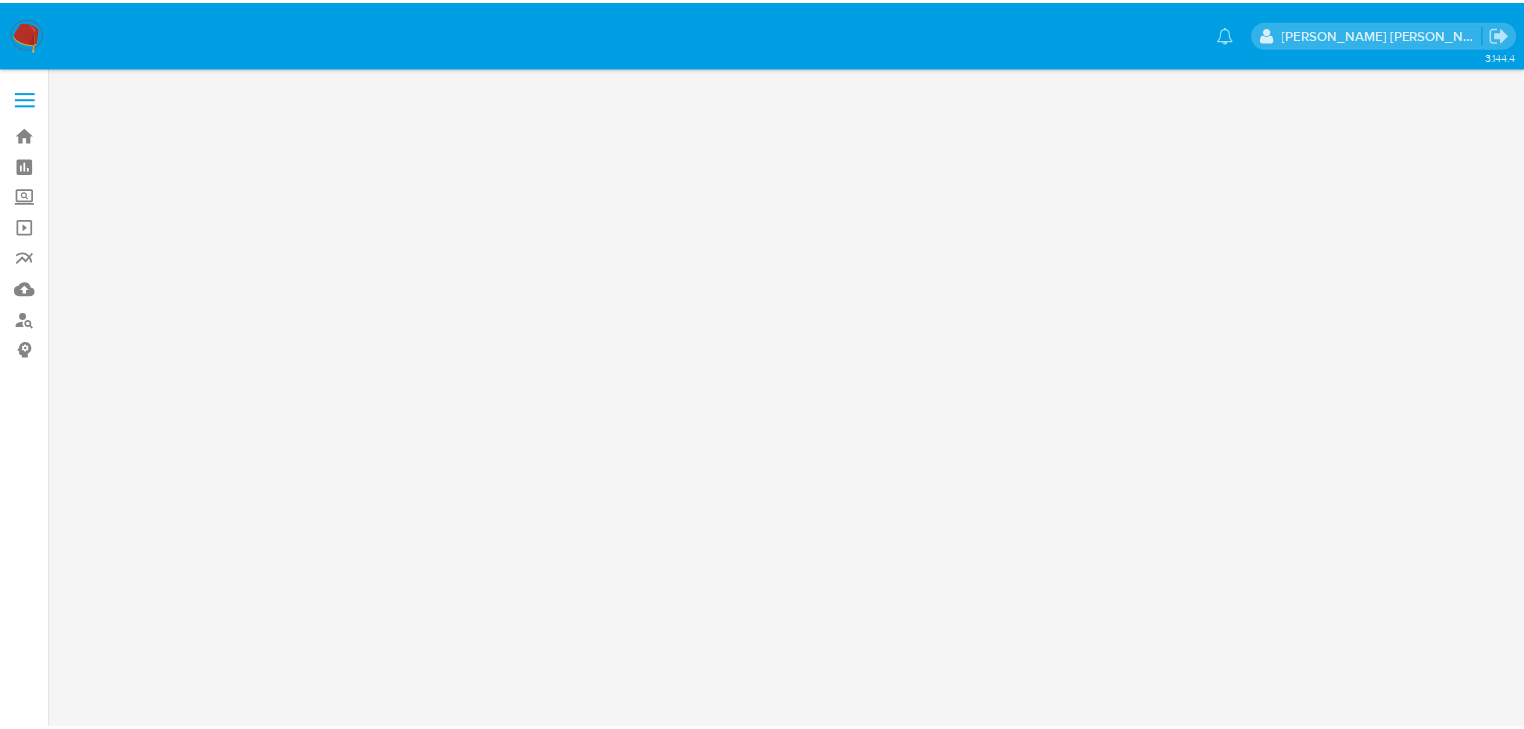 scroll, scrollTop: 0, scrollLeft: 0, axis: both 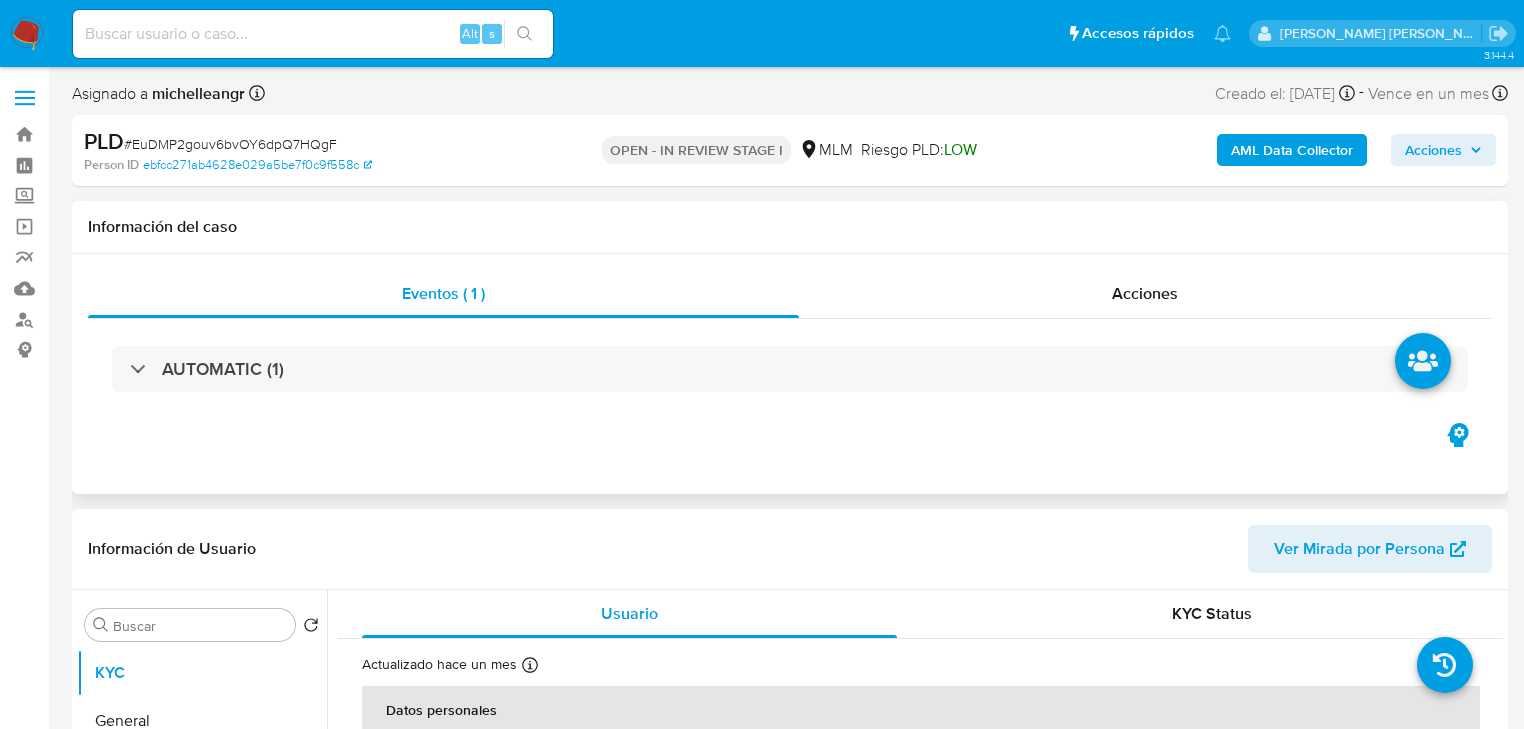 select on "10" 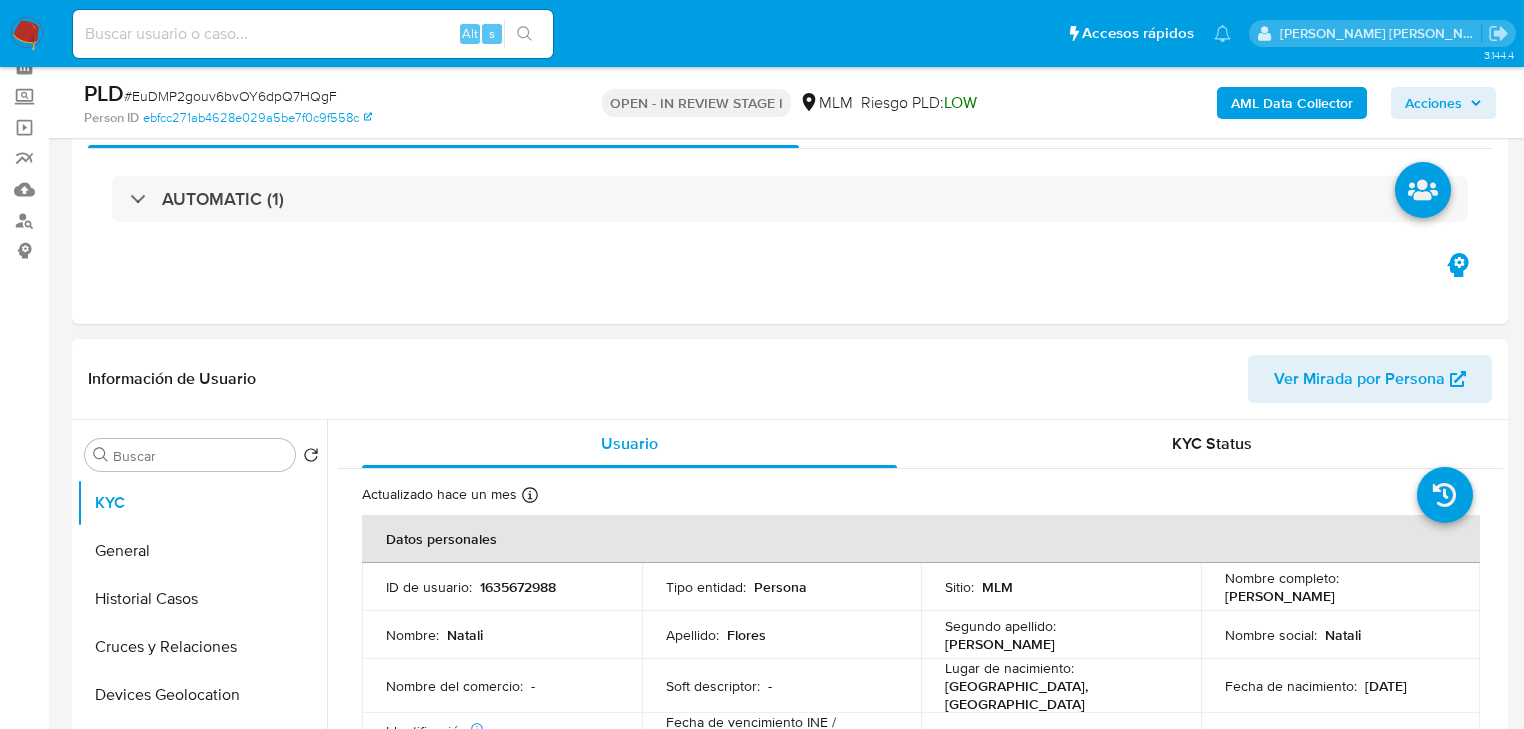 scroll, scrollTop: 160, scrollLeft: 0, axis: vertical 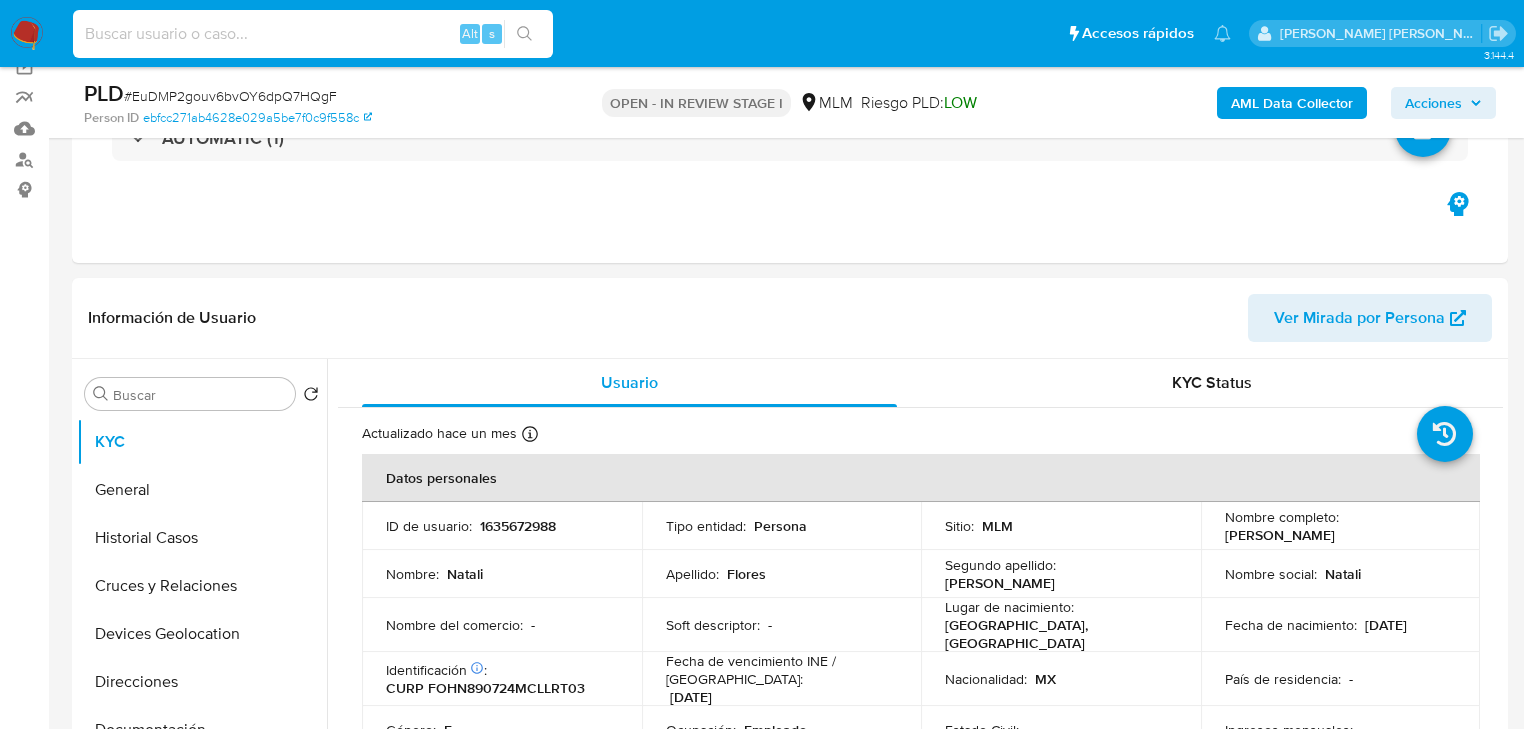 click at bounding box center (313, 34) 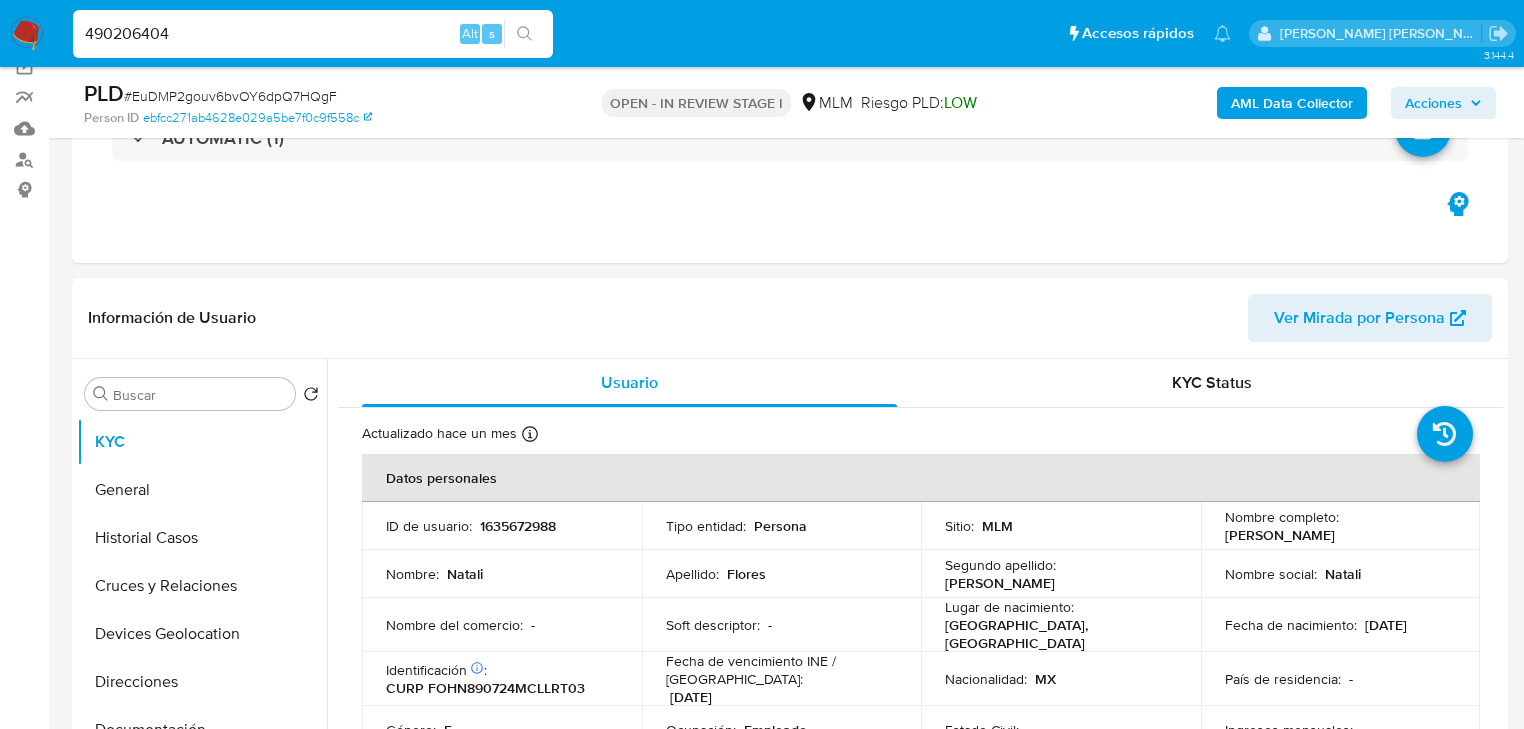 type on "490206404" 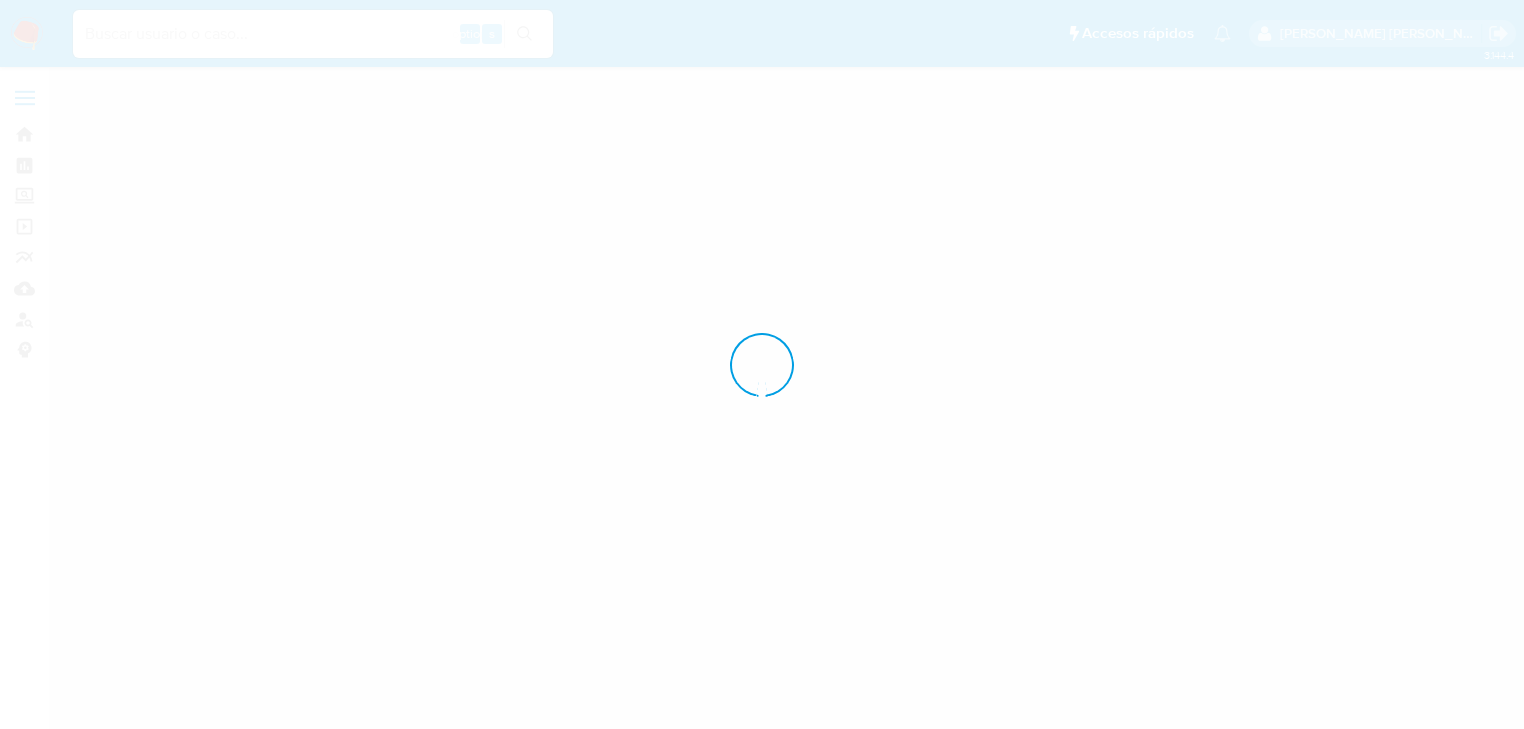 scroll, scrollTop: 0, scrollLeft: 0, axis: both 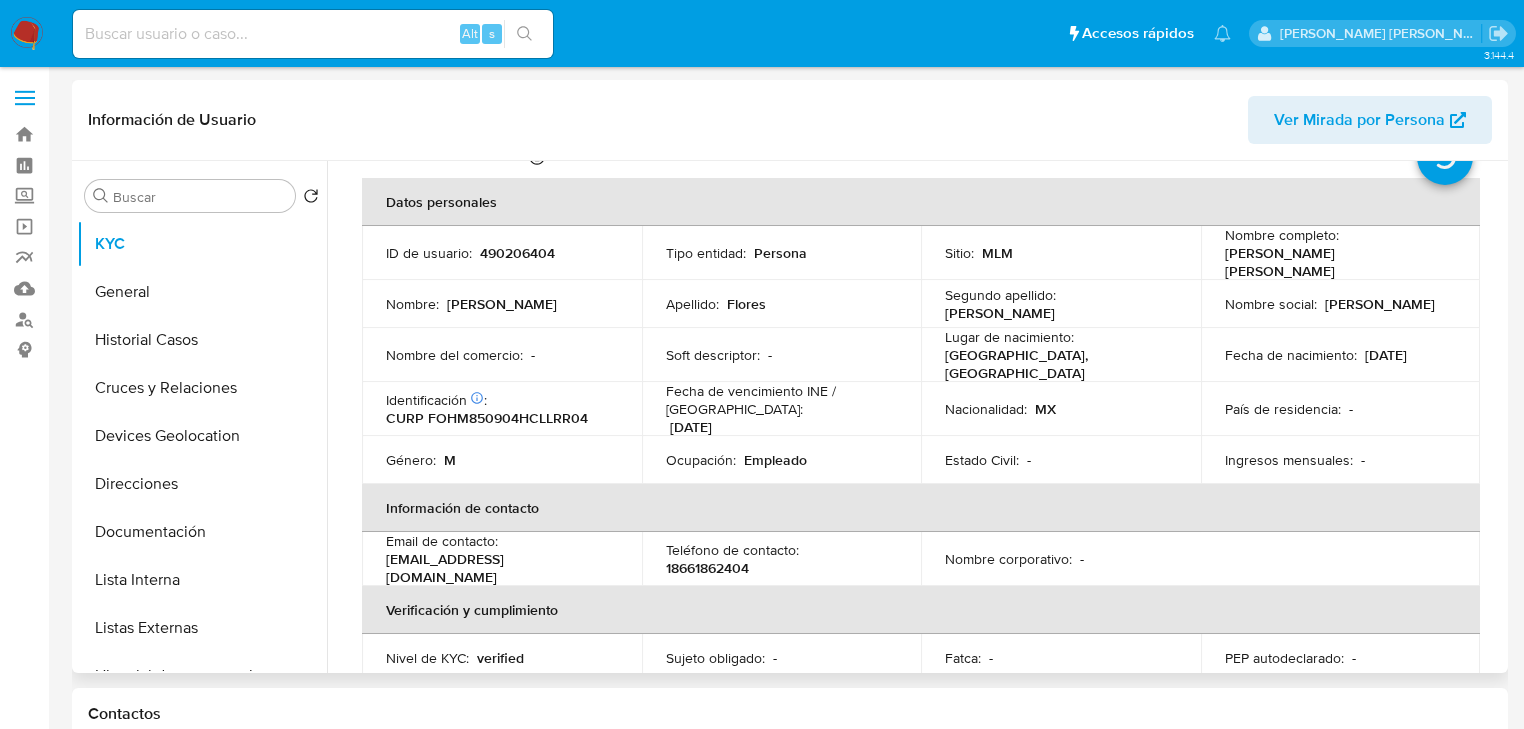 select on "10" 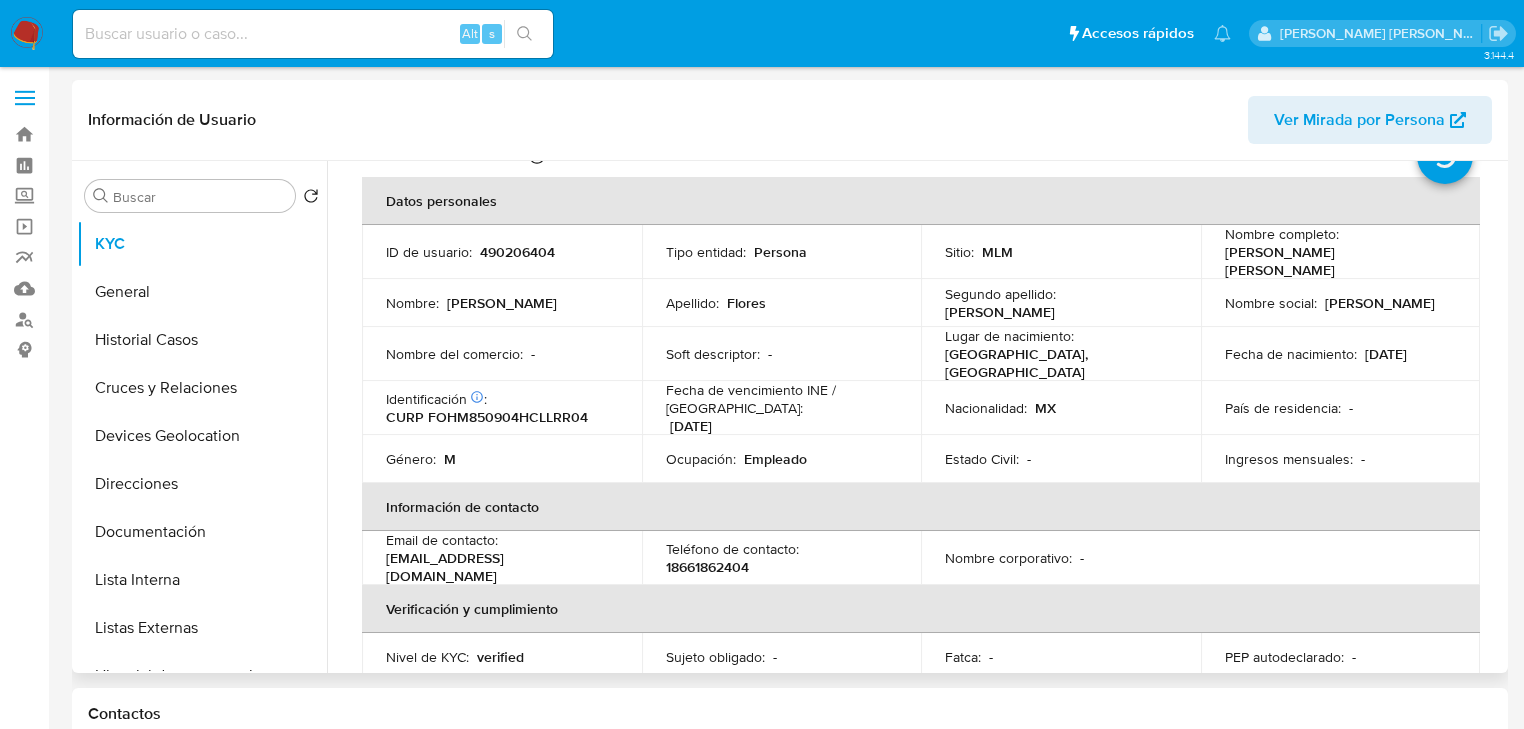 click on "Datos personales   ID de usuario :    490206404   Tipo entidad :    Persona   Sitio :    MLM   Nombre completo :    Mario Alberto Flores Hernandez   Nombre :    Mario Alberto   Apellido :    Flores   Segundo apellido :    Hernandez   Nombre social :    Mario Alberto   Nombre del comercio :    -   Soft descriptor :    -   Lugar de nacimiento :    MEXICO, COAHUILA   Fecha de nacimiento :    04/09/1985   Identificación   CIC: 216744776 :    CURP FOHM850904HCLLRR04   Fecha de vencimiento INE / Pasaporte :    31/12/2031   Nacionalidad :    MX   País de residencia :    -   Género :    M   Ocupación :    Empleado   Estado Civil :    -   Ingresos mensuales :    - Información de contacto   Email de contacto :    mariofloreshdz42@gmail.com   Teléfono de contacto :    18661862404   Nombre corporativo :    - Verificación y cumplimiento   Nivel de KYC :    verified   Sujeto obligado :    -   Fatca :    -   PEP autodeclarado :    -   PEP confirmado   Obtenido de listas internas :    No" at bounding box center [921, 549] 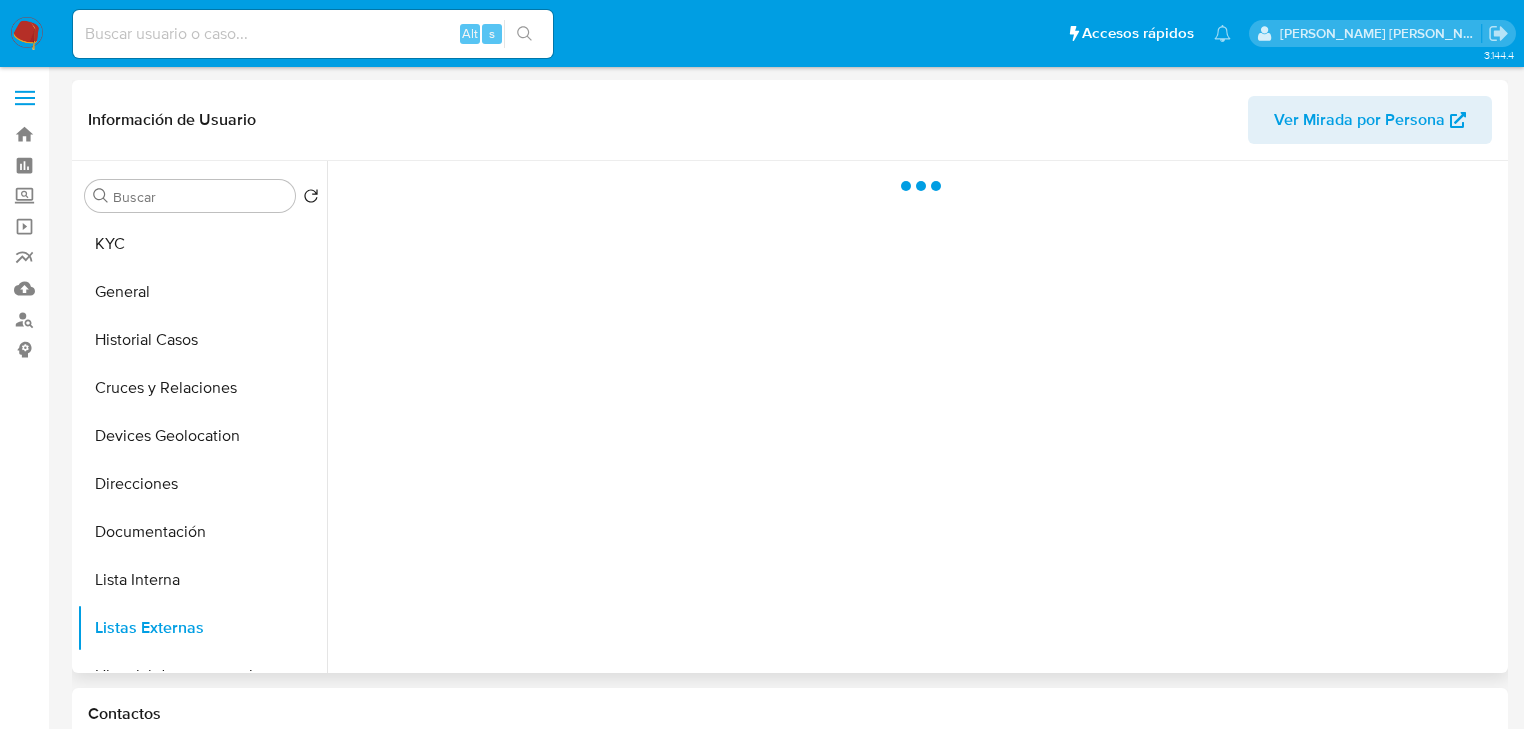 click at bounding box center (915, 417) 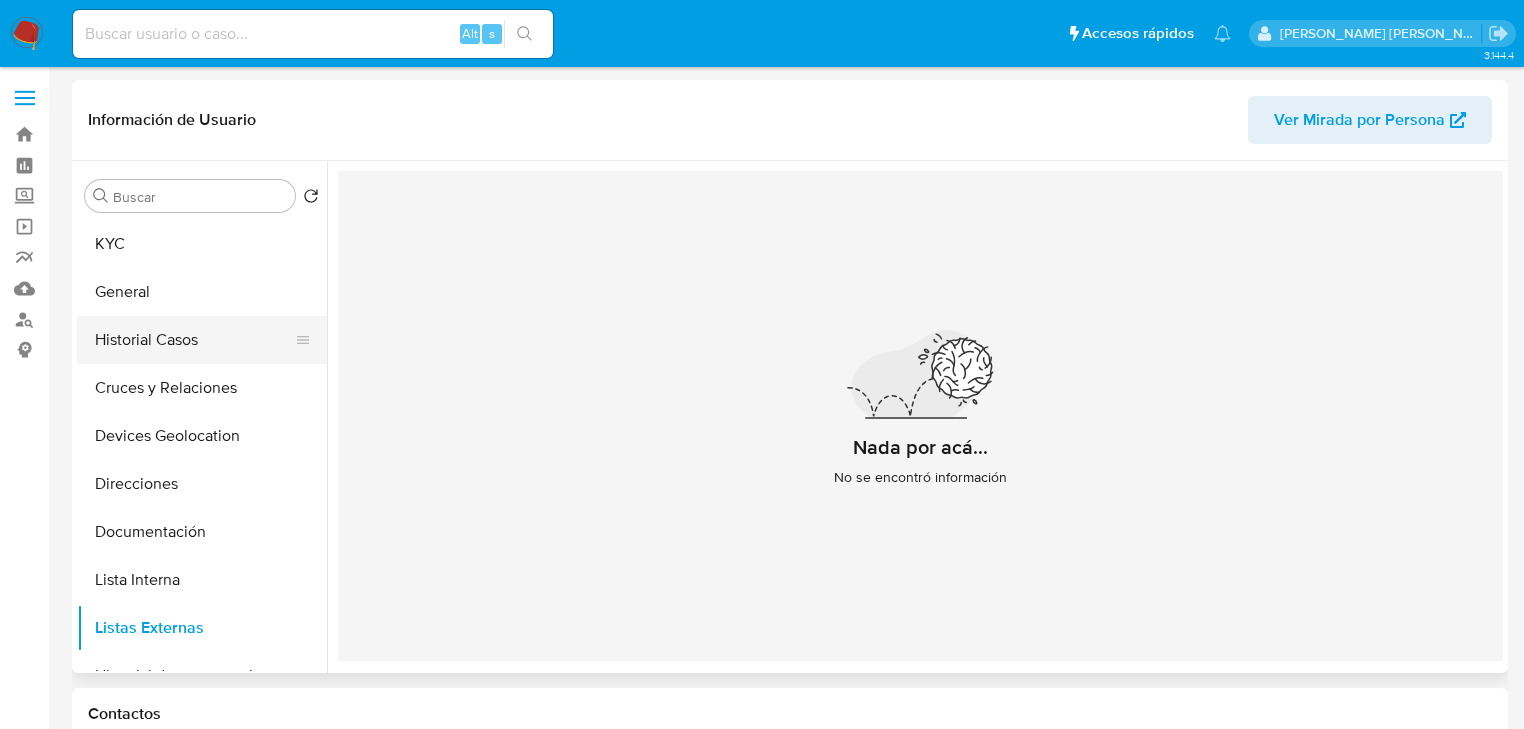 click on "Historial Casos" at bounding box center (194, 340) 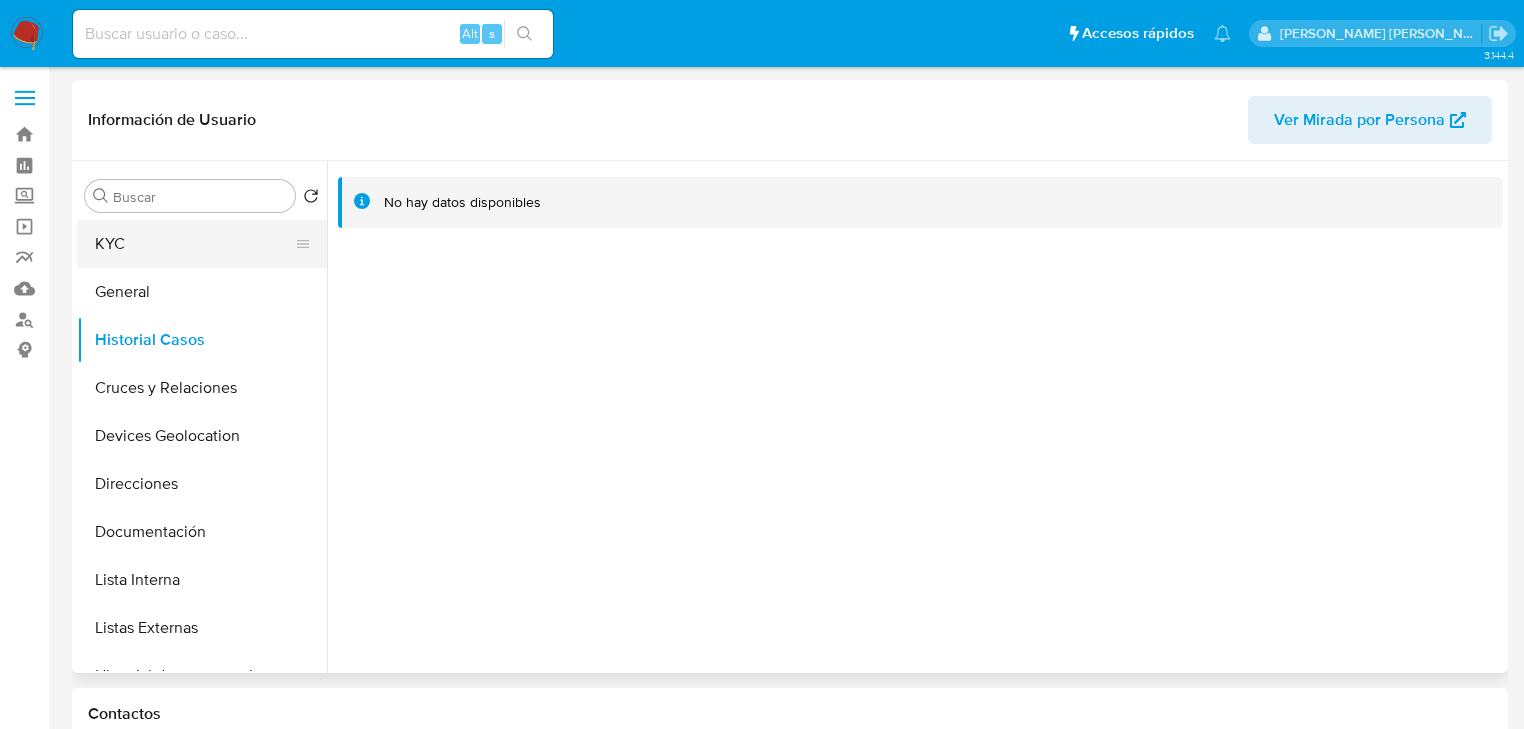 click on "KYC" at bounding box center (194, 244) 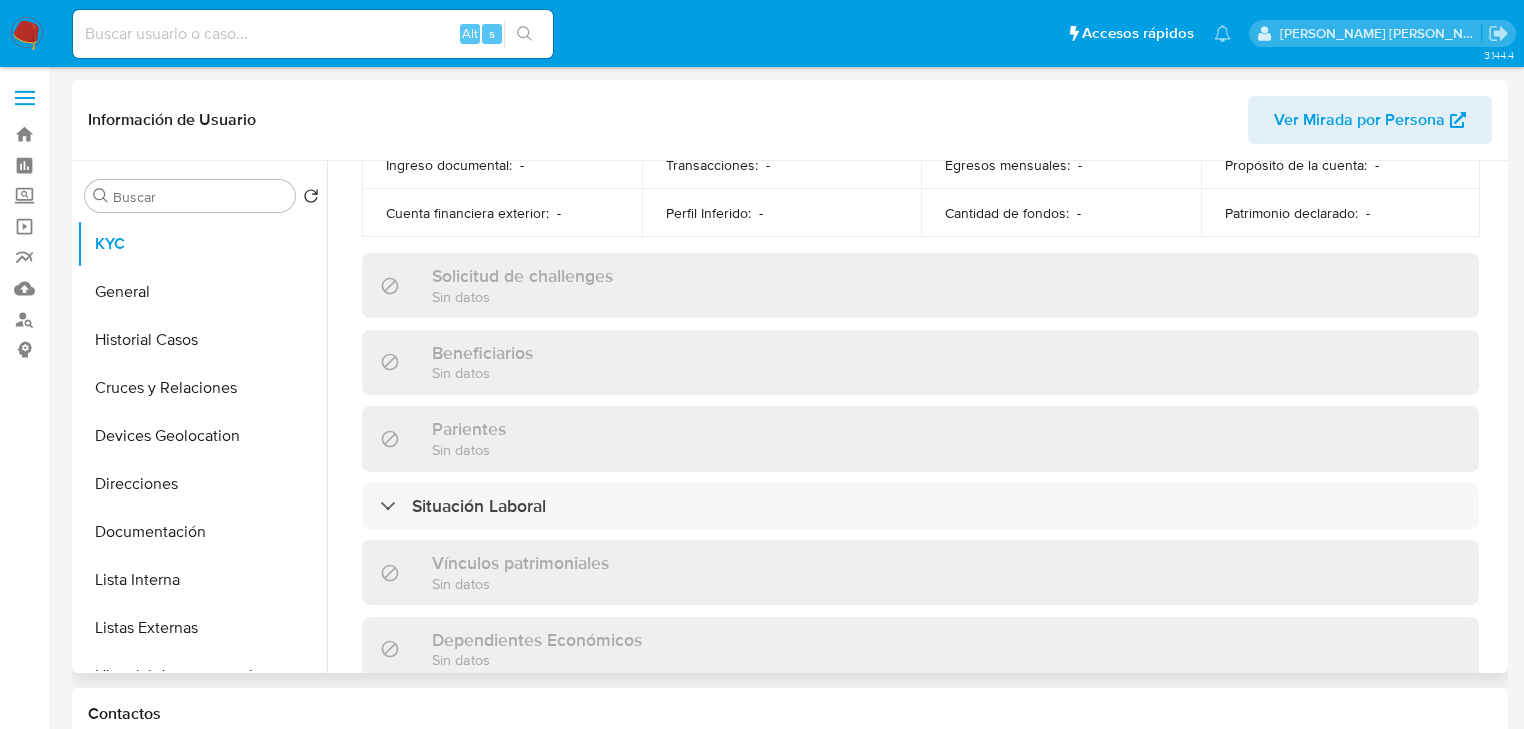 scroll, scrollTop: 1390, scrollLeft: 0, axis: vertical 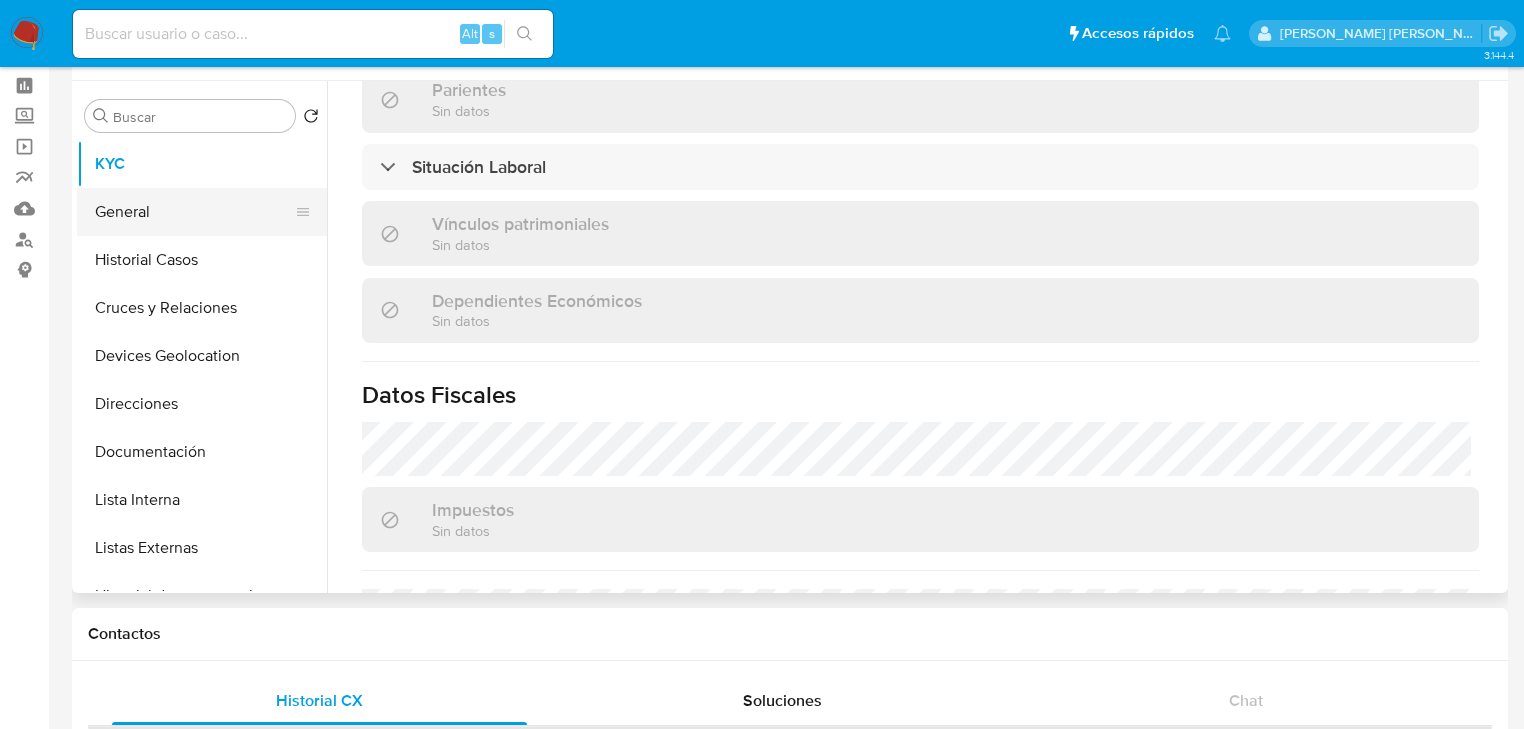 click on "General" at bounding box center [194, 212] 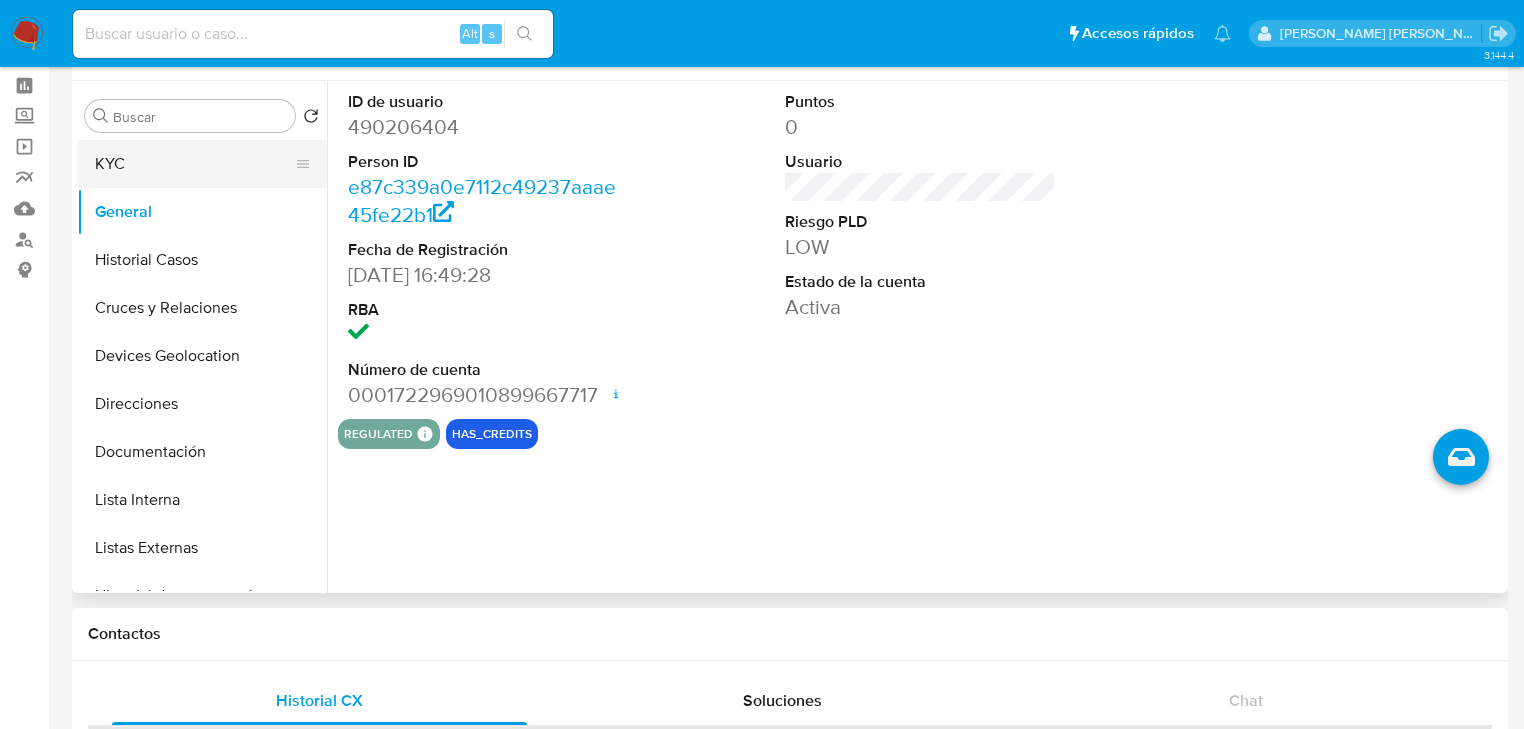 click on "KYC" at bounding box center (194, 164) 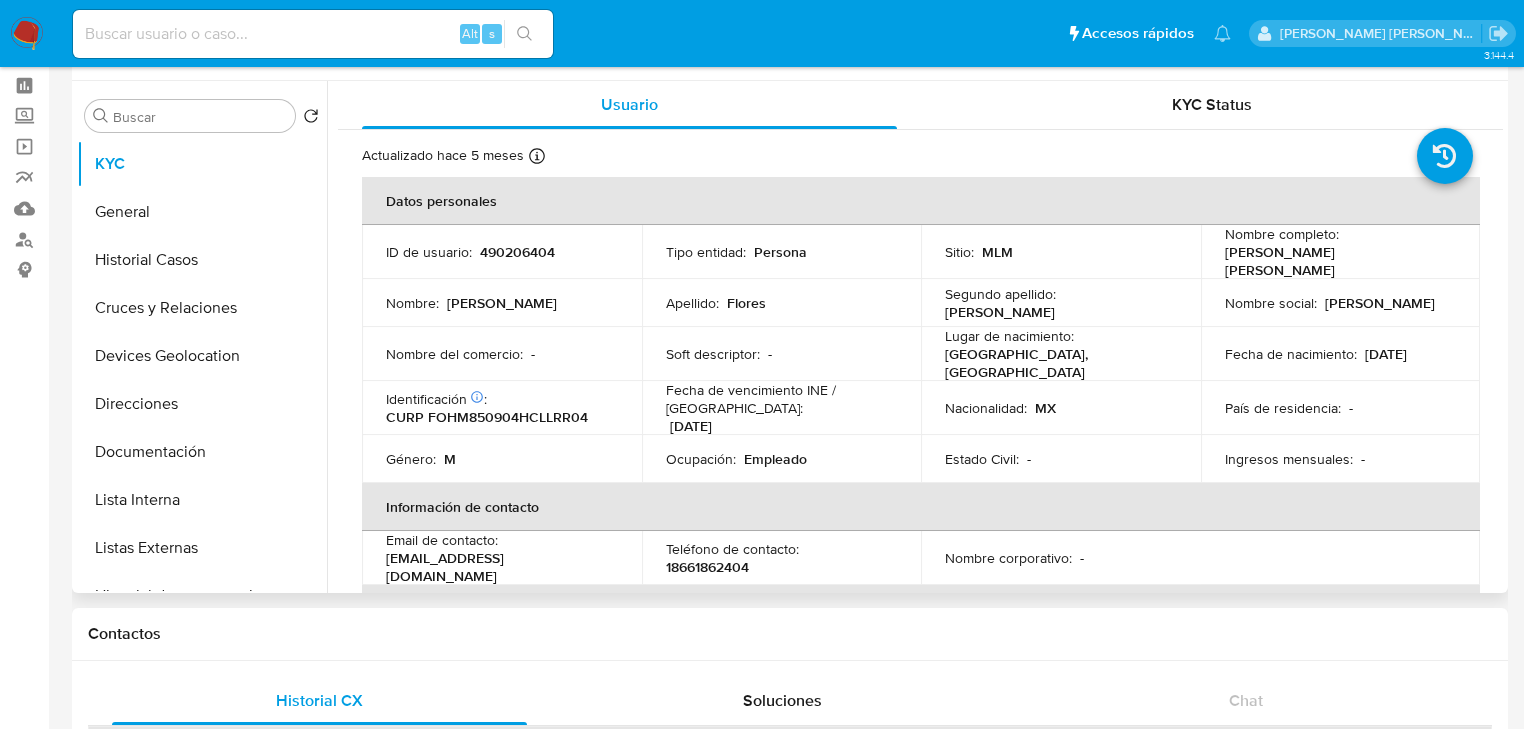 scroll, scrollTop: 240, scrollLeft: 0, axis: vertical 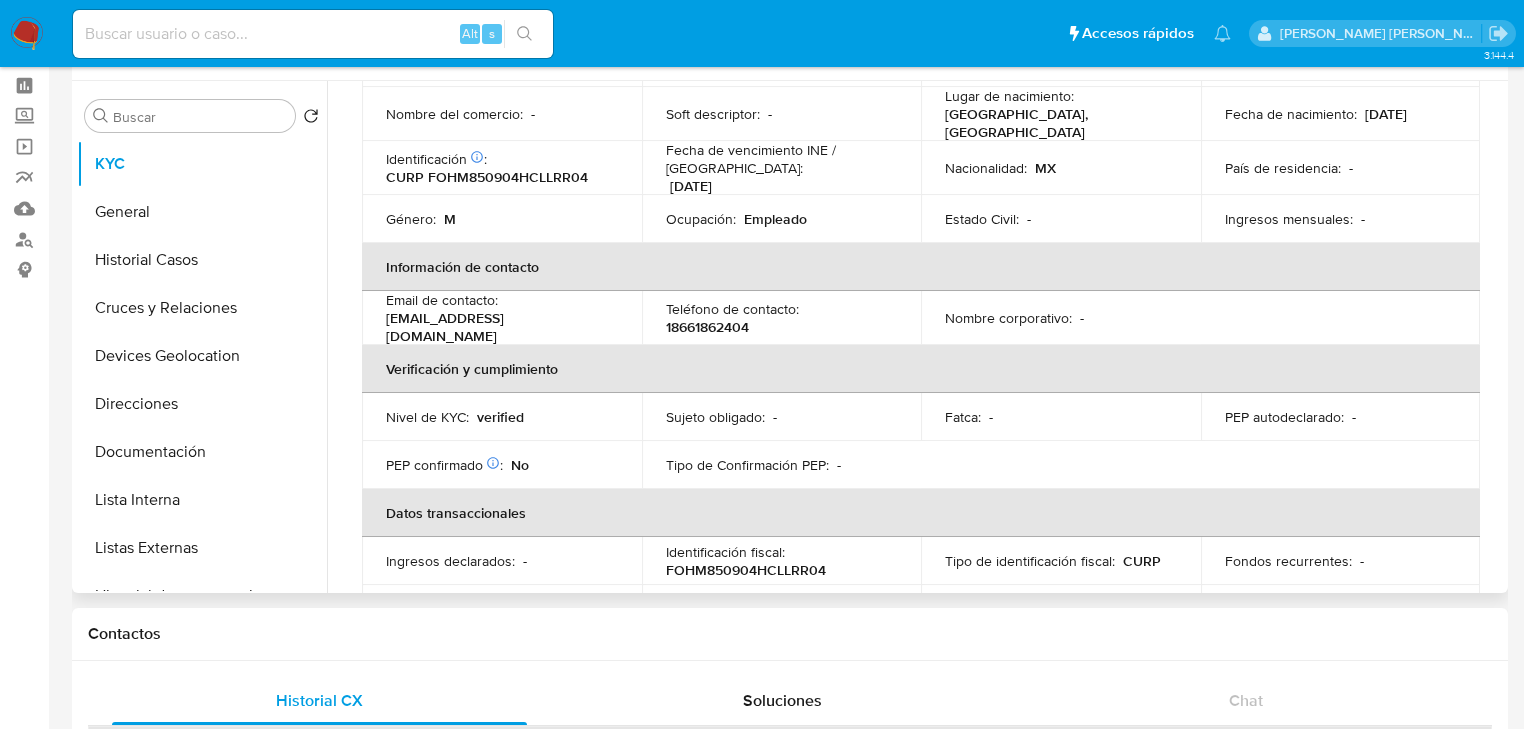 type 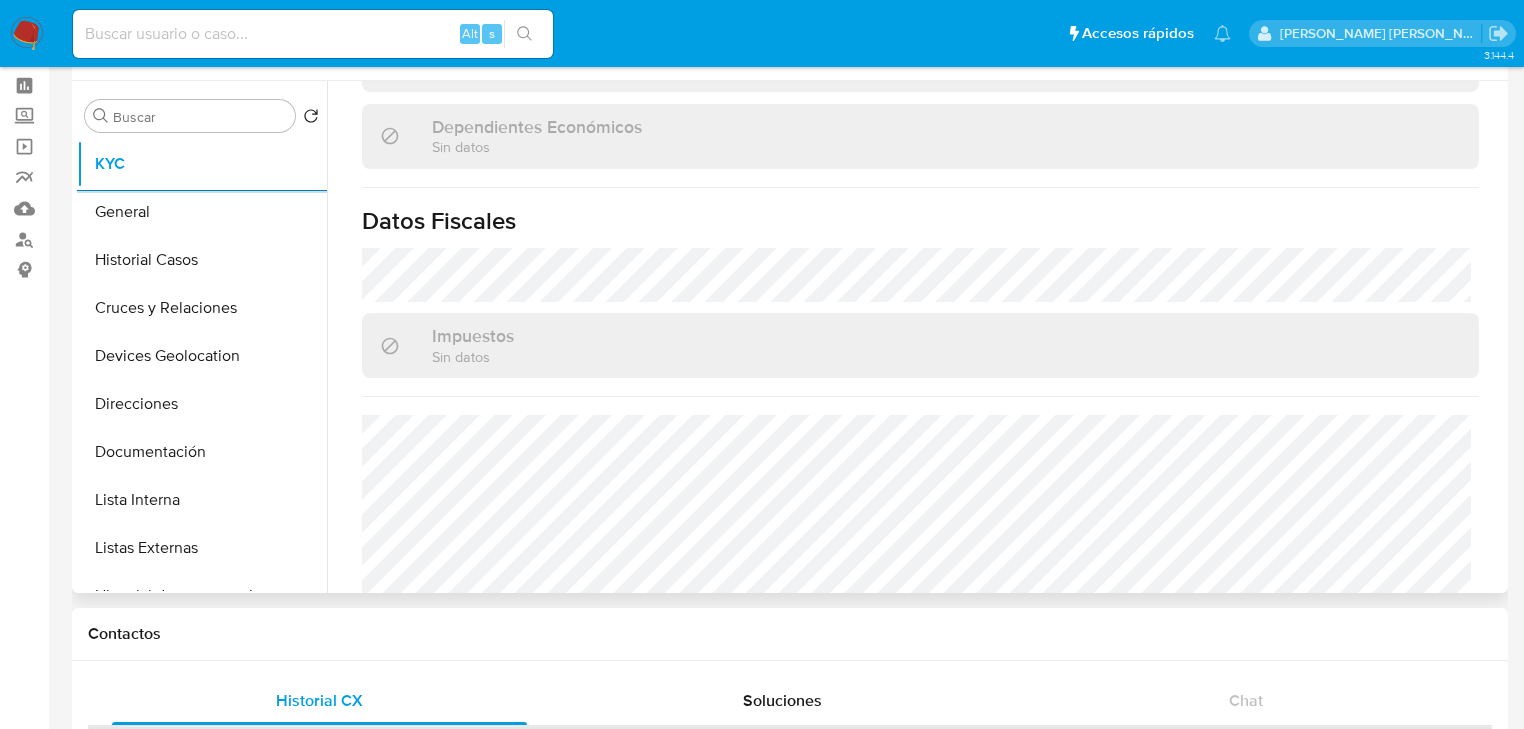 scroll, scrollTop: 1263, scrollLeft: 0, axis: vertical 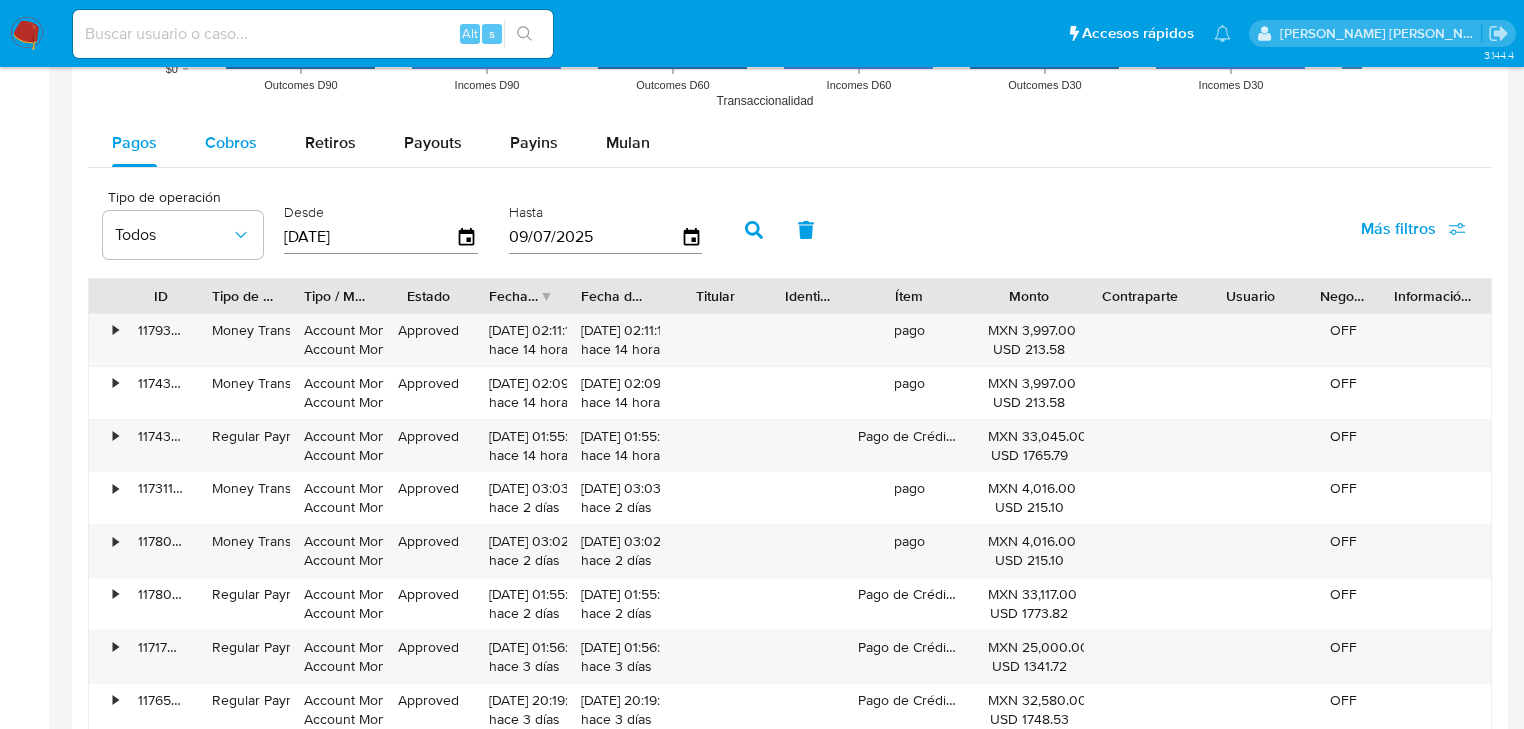 click on "Cobros" at bounding box center [231, 143] 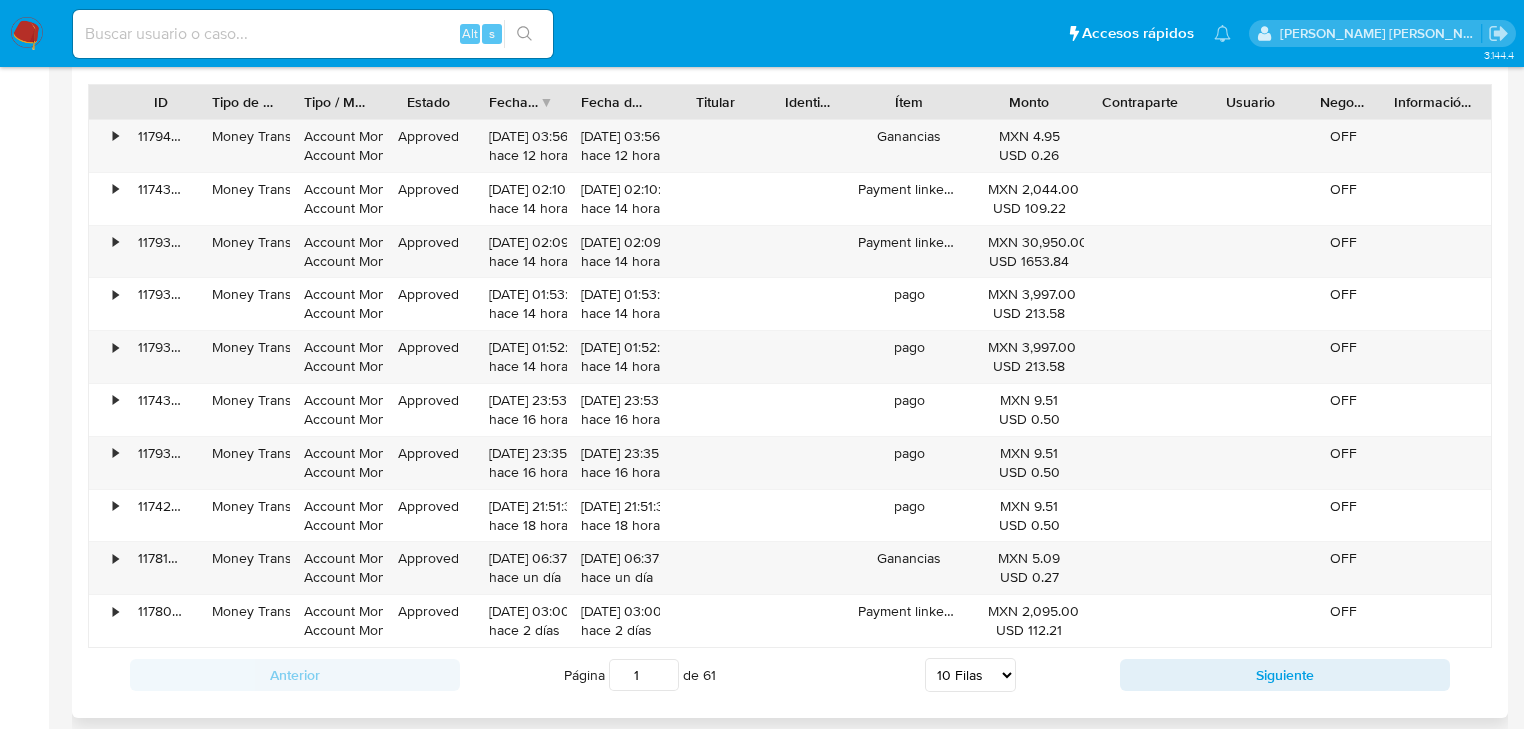 scroll, scrollTop: 2080, scrollLeft: 0, axis: vertical 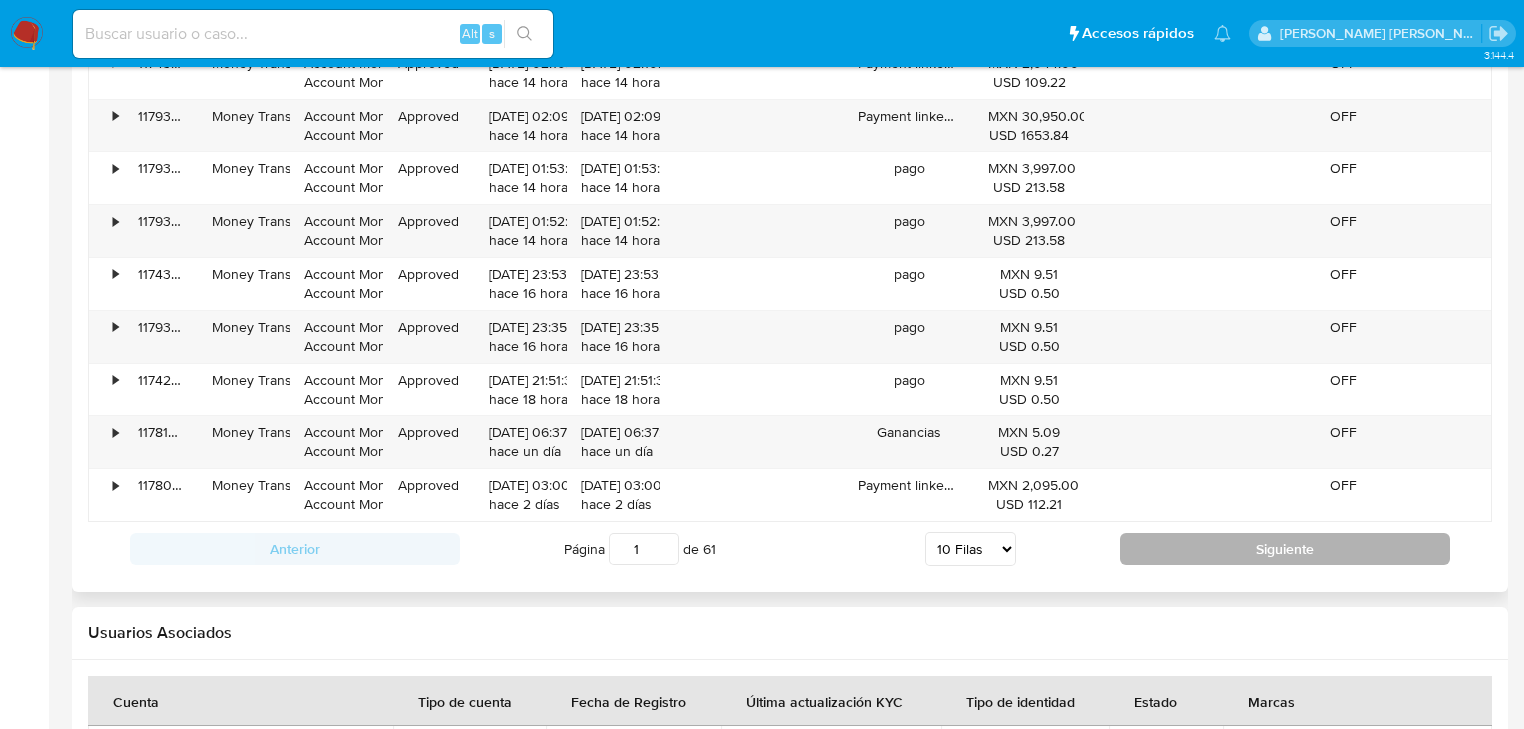 click on "Siguiente" at bounding box center [1285, 549] 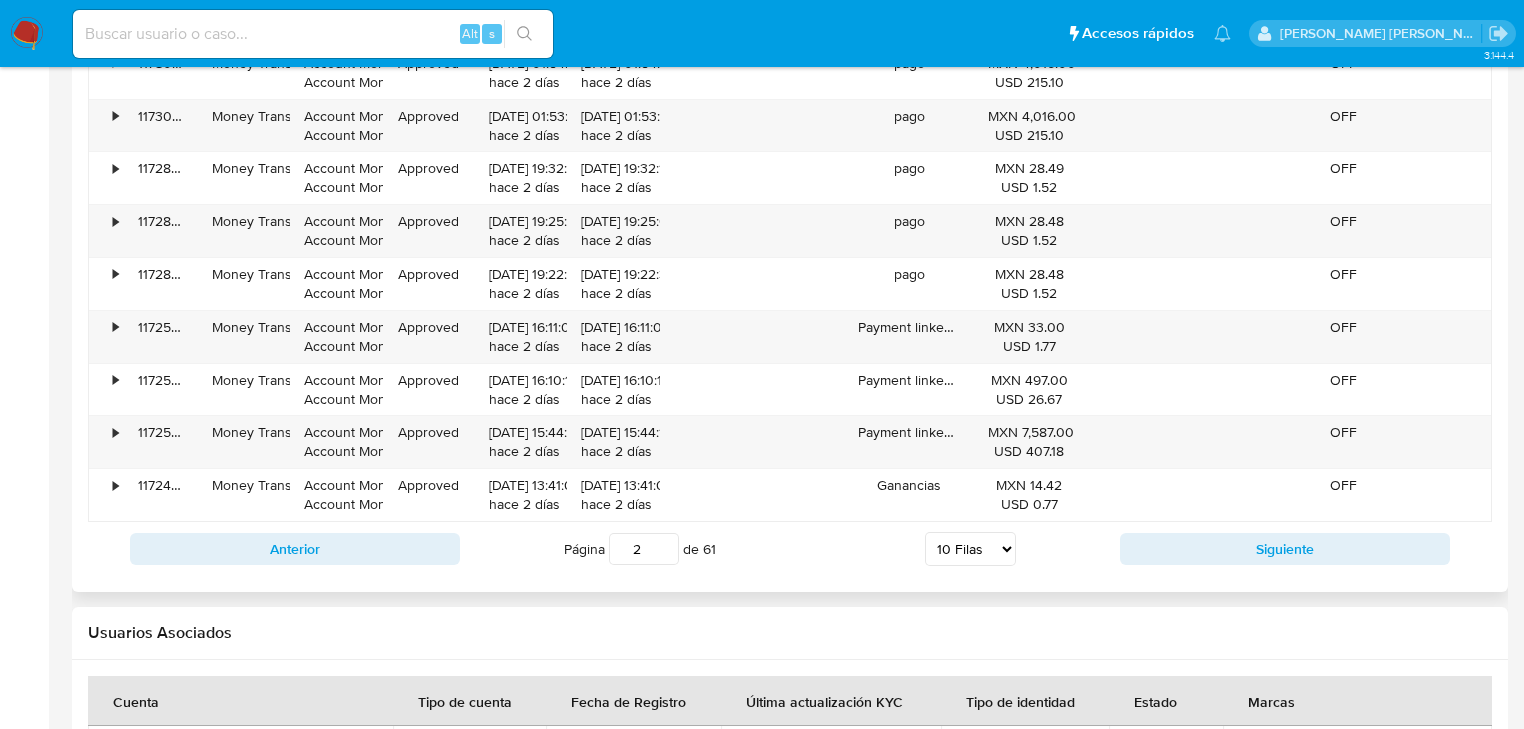 scroll, scrollTop: 2000, scrollLeft: 0, axis: vertical 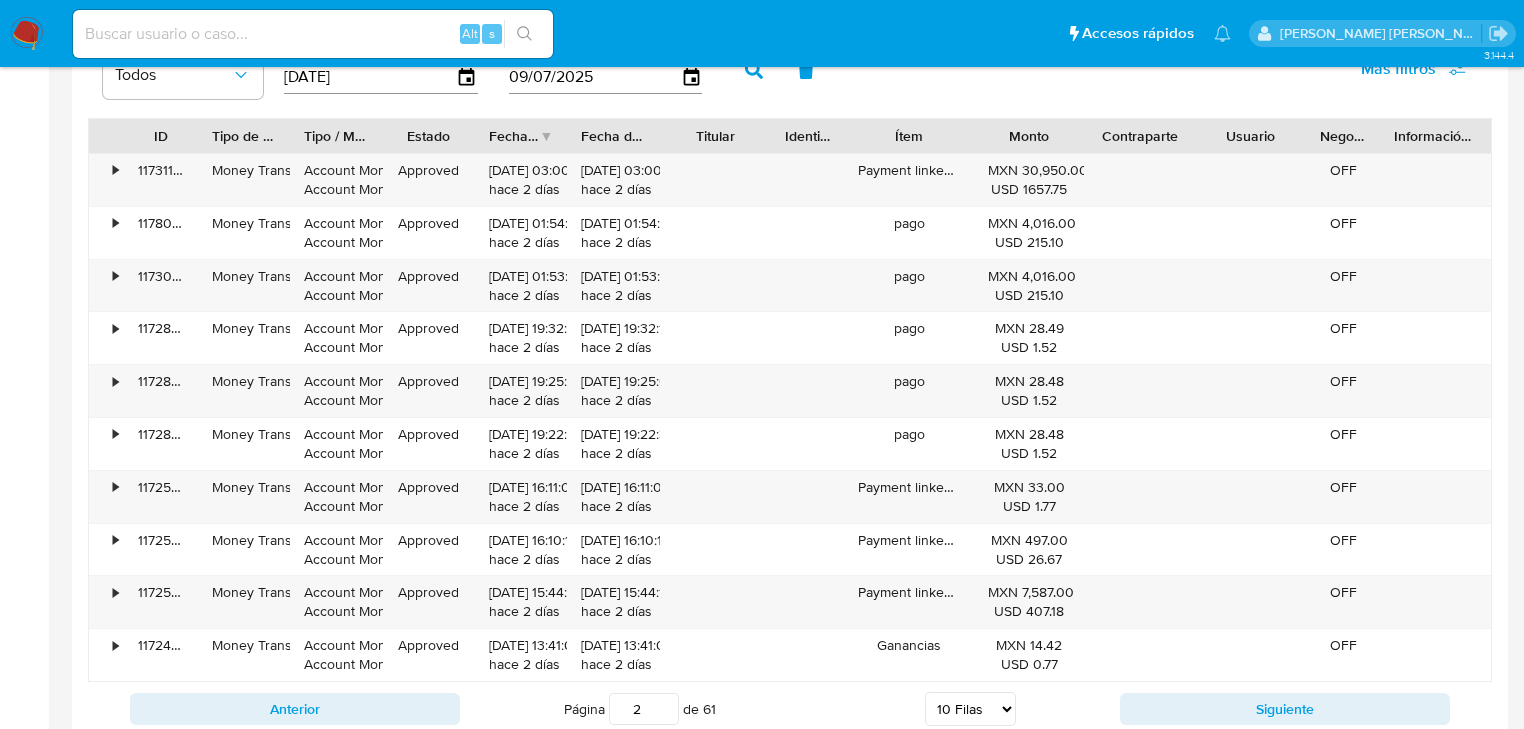 type 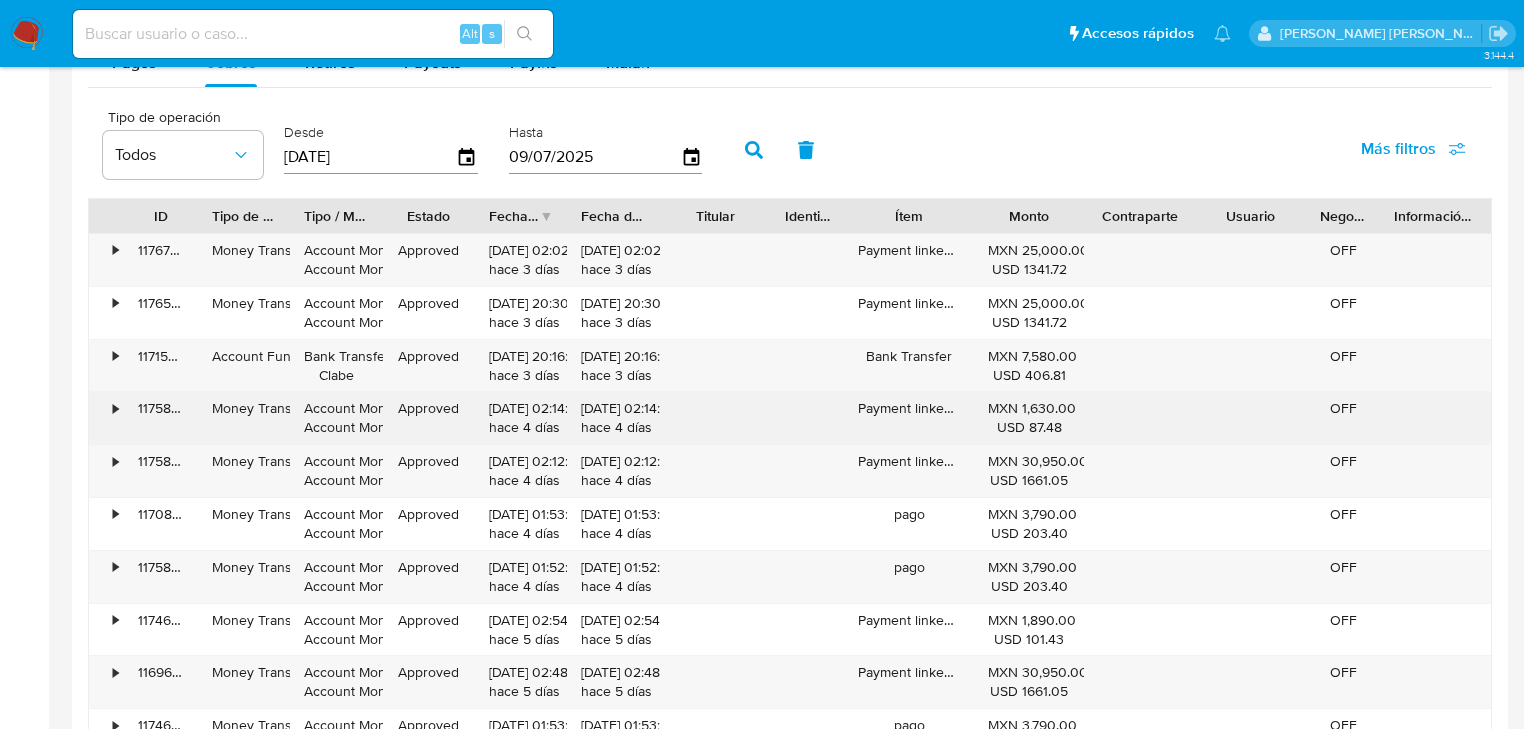 scroll, scrollTop: 2000, scrollLeft: 0, axis: vertical 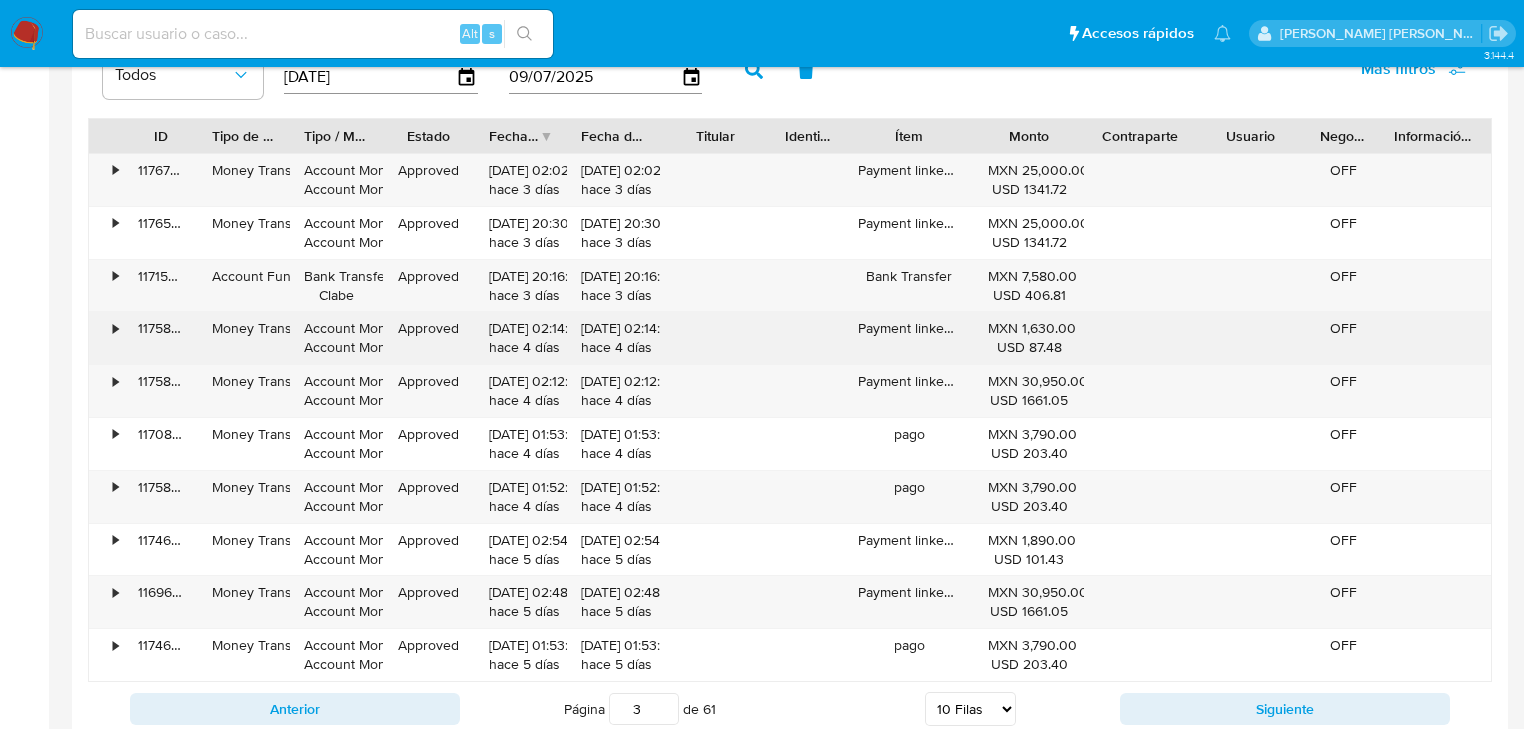 drag, startPoint x: 873, startPoint y: 326, endPoint x: 950, endPoint y: 334, distance: 77.41447 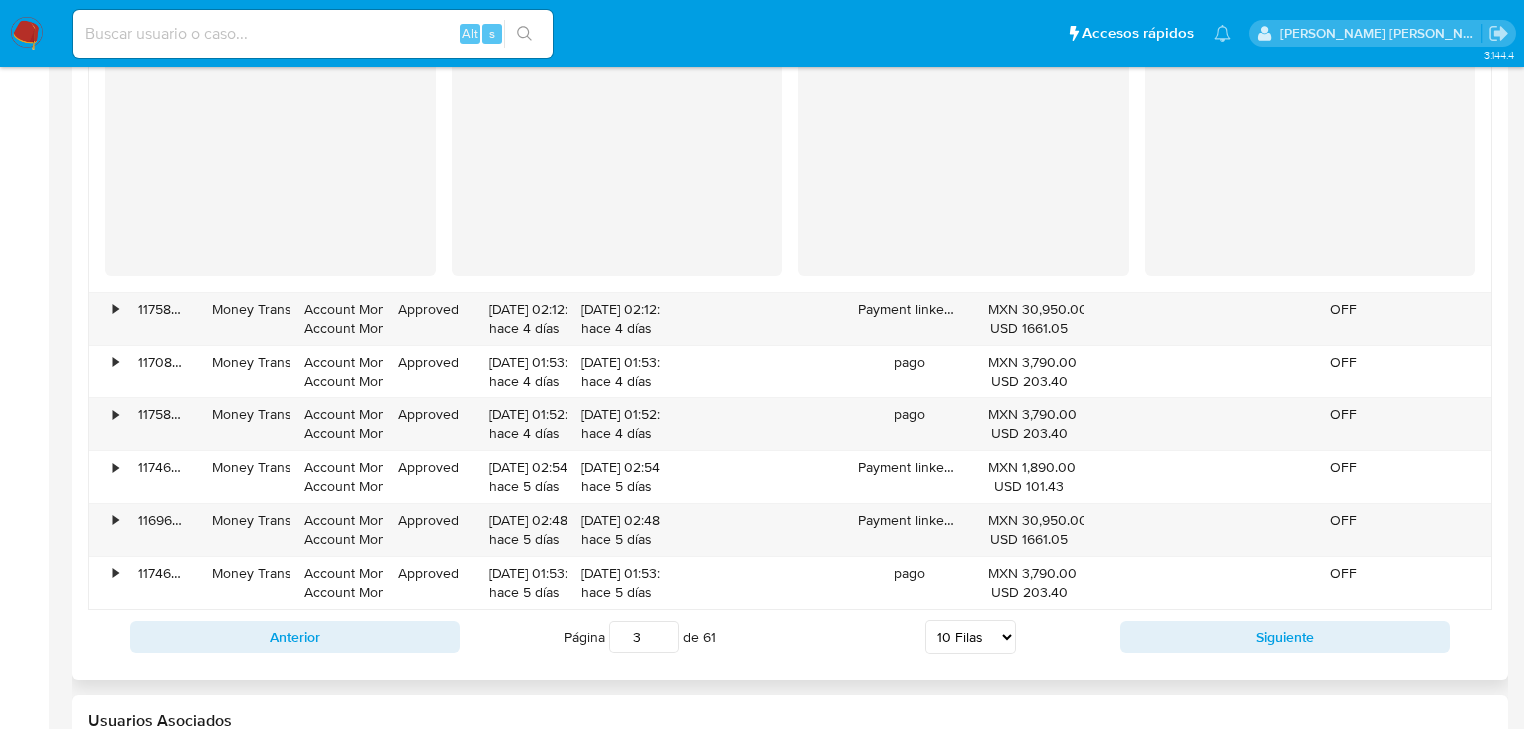 scroll, scrollTop: 2480, scrollLeft: 0, axis: vertical 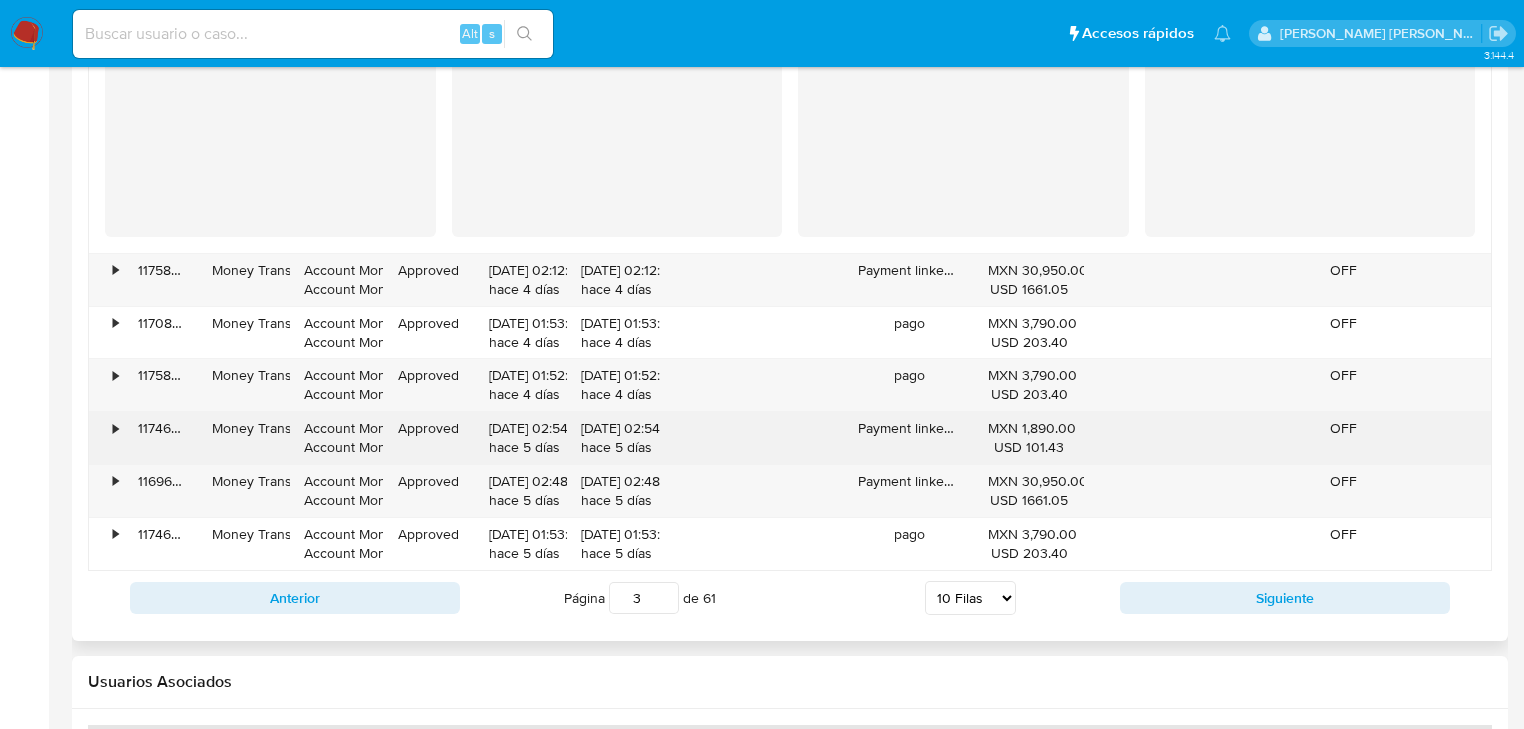 click on "•" at bounding box center [106, 438] 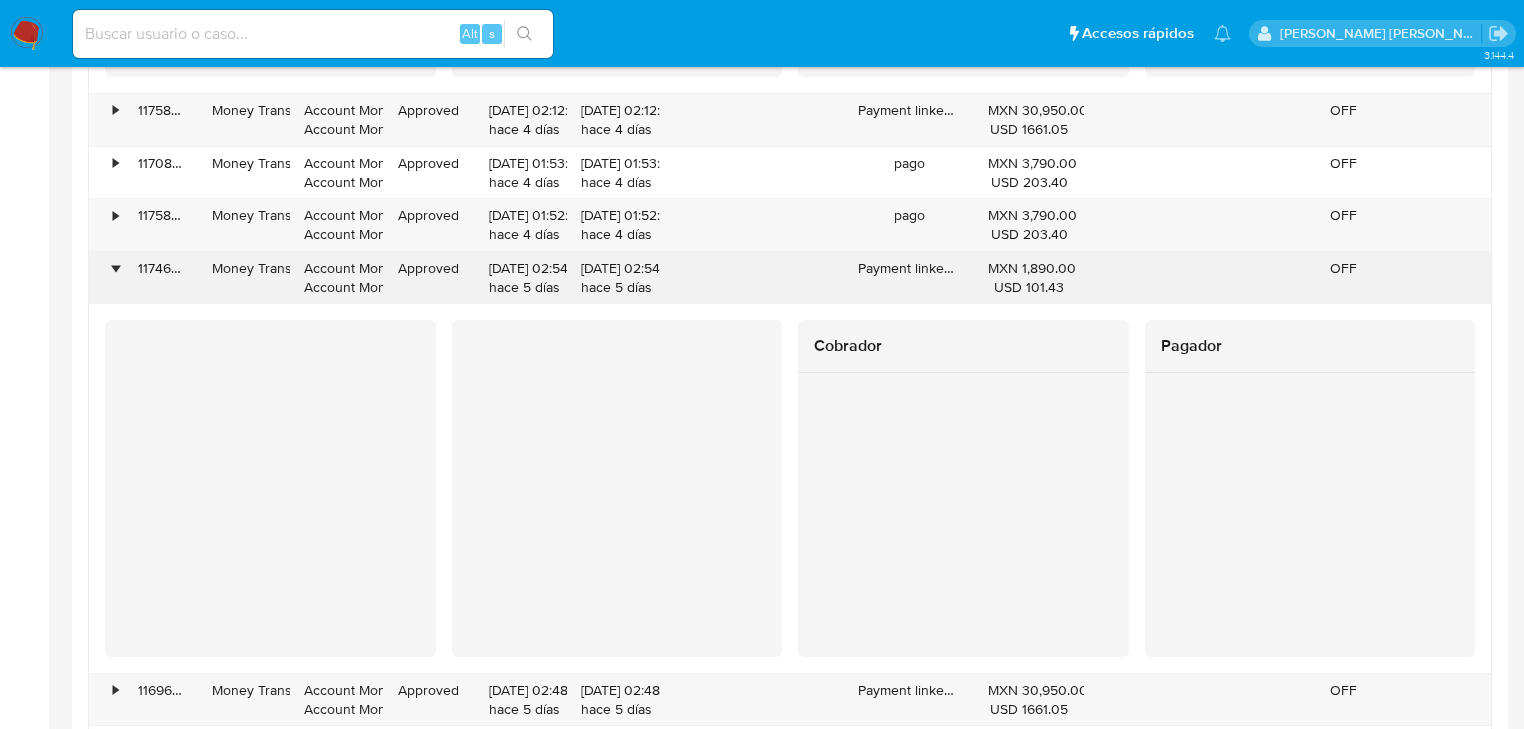 scroll, scrollTop: 2640, scrollLeft: 0, axis: vertical 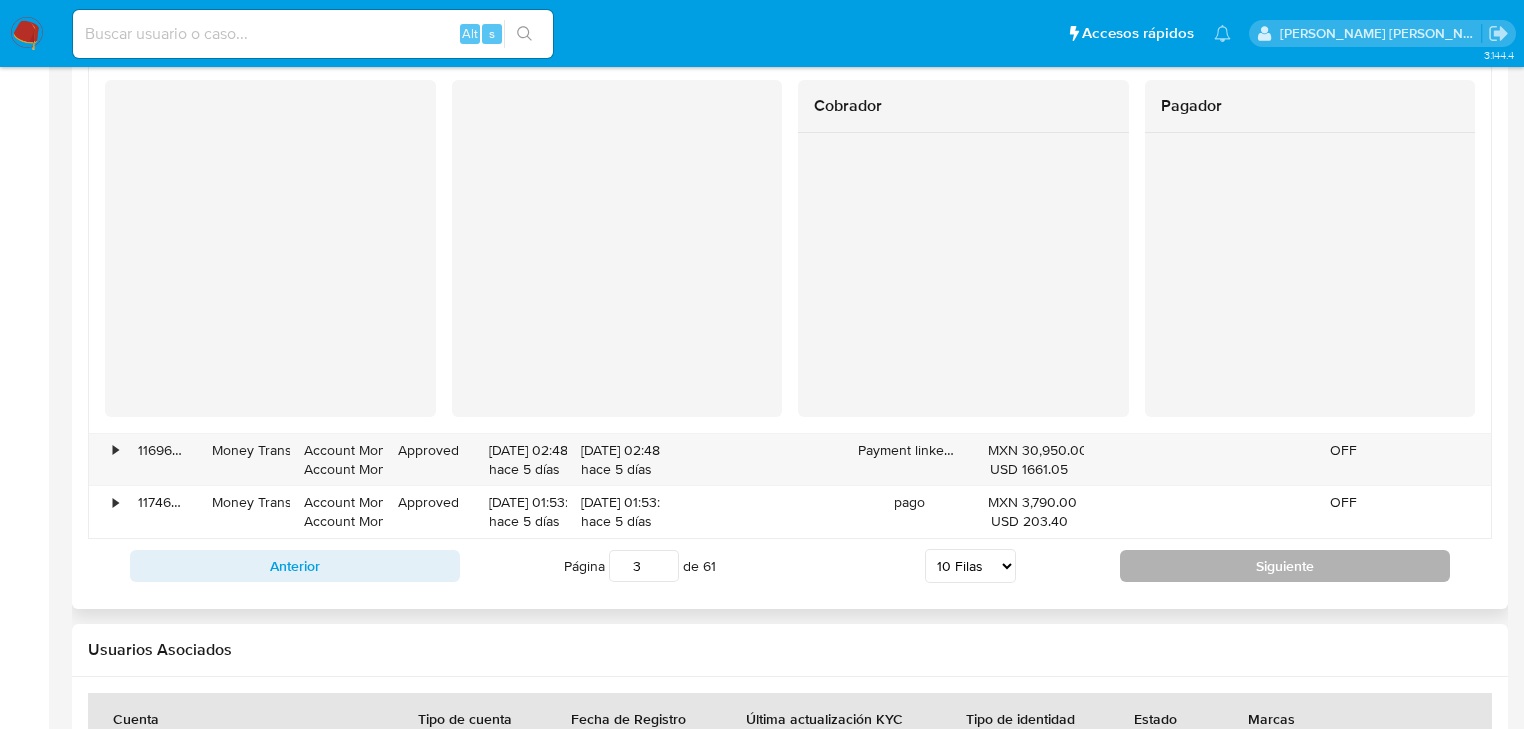 click on "Siguiente" at bounding box center [1285, 566] 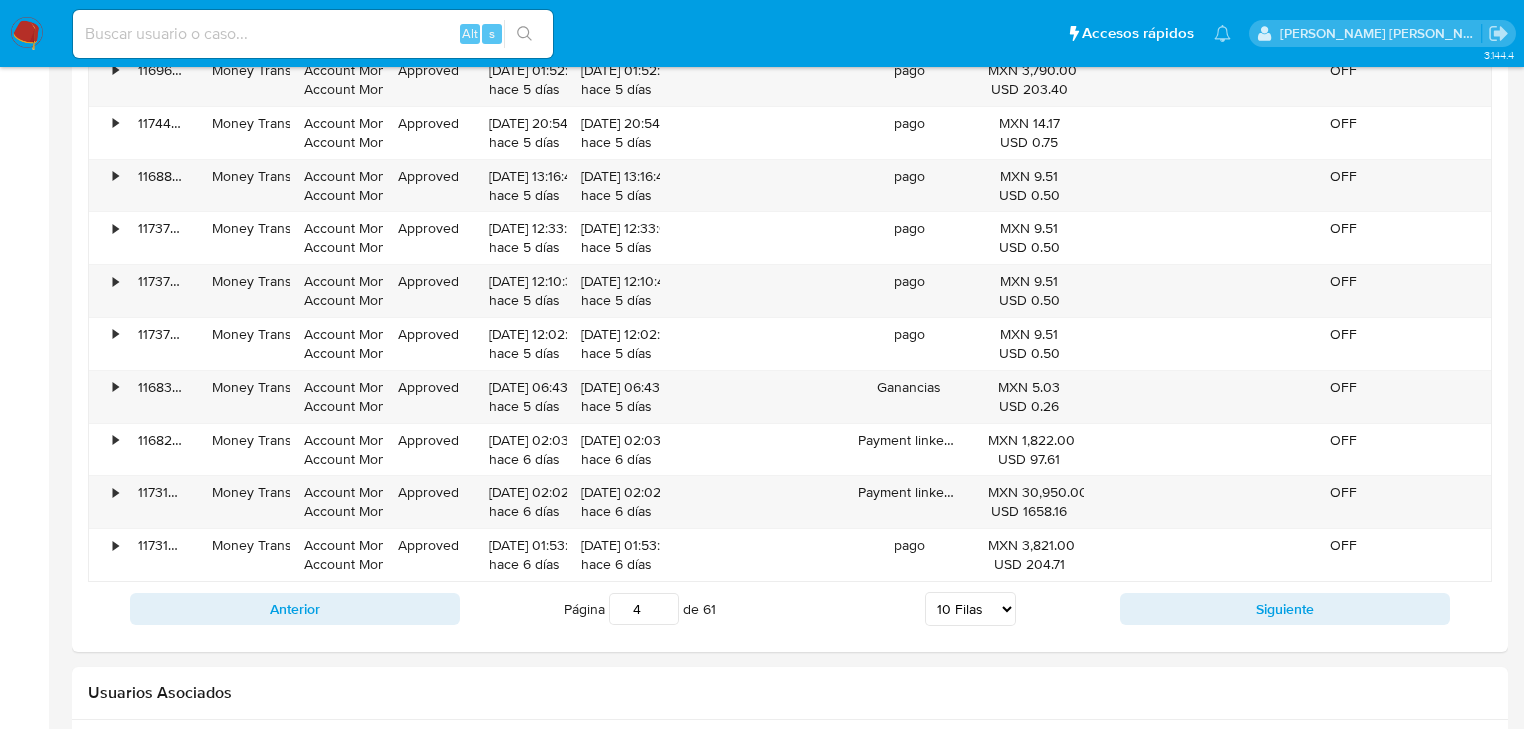 scroll, scrollTop: 2087, scrollLeft: 0, axis: vertical 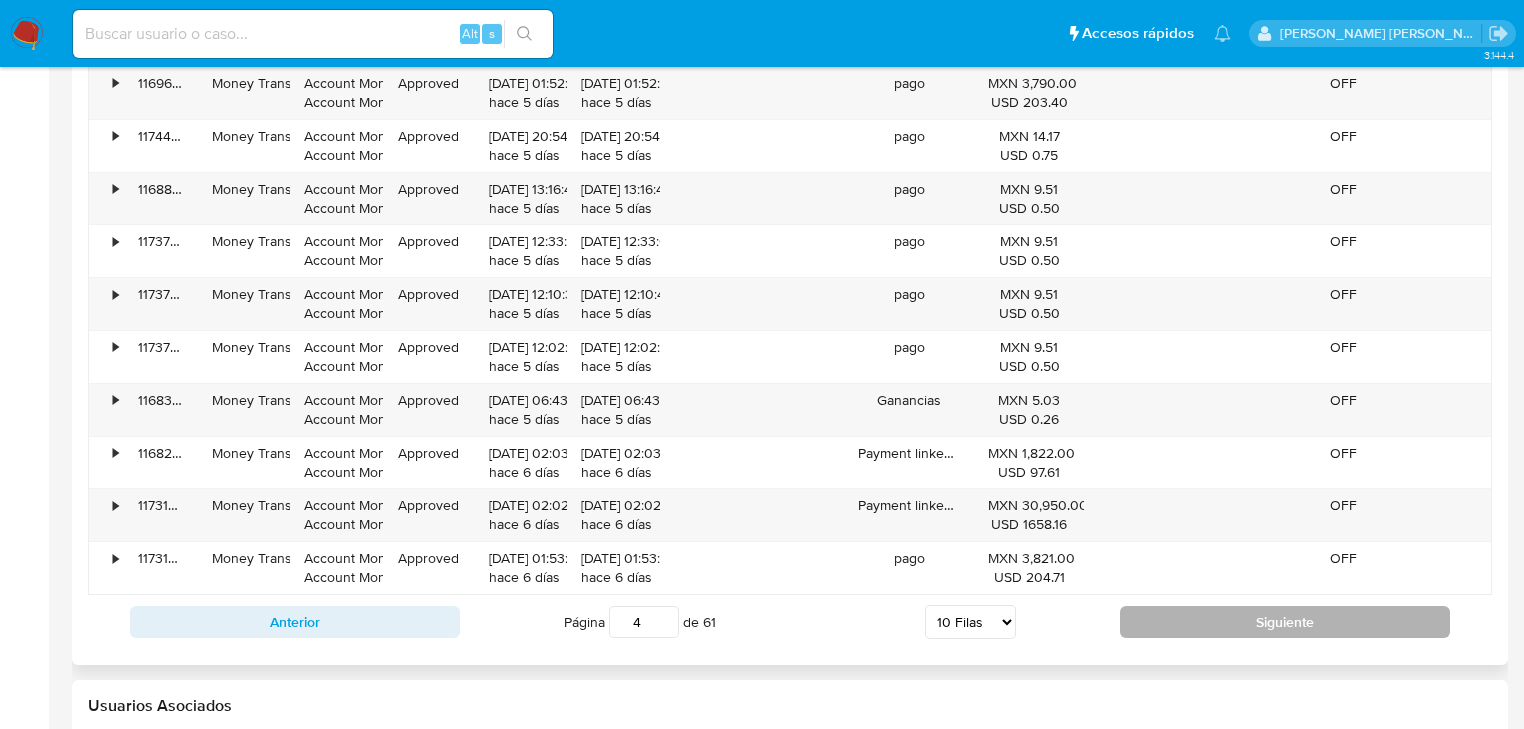 click on "Siguiente" at bounding box center [1285, 622] 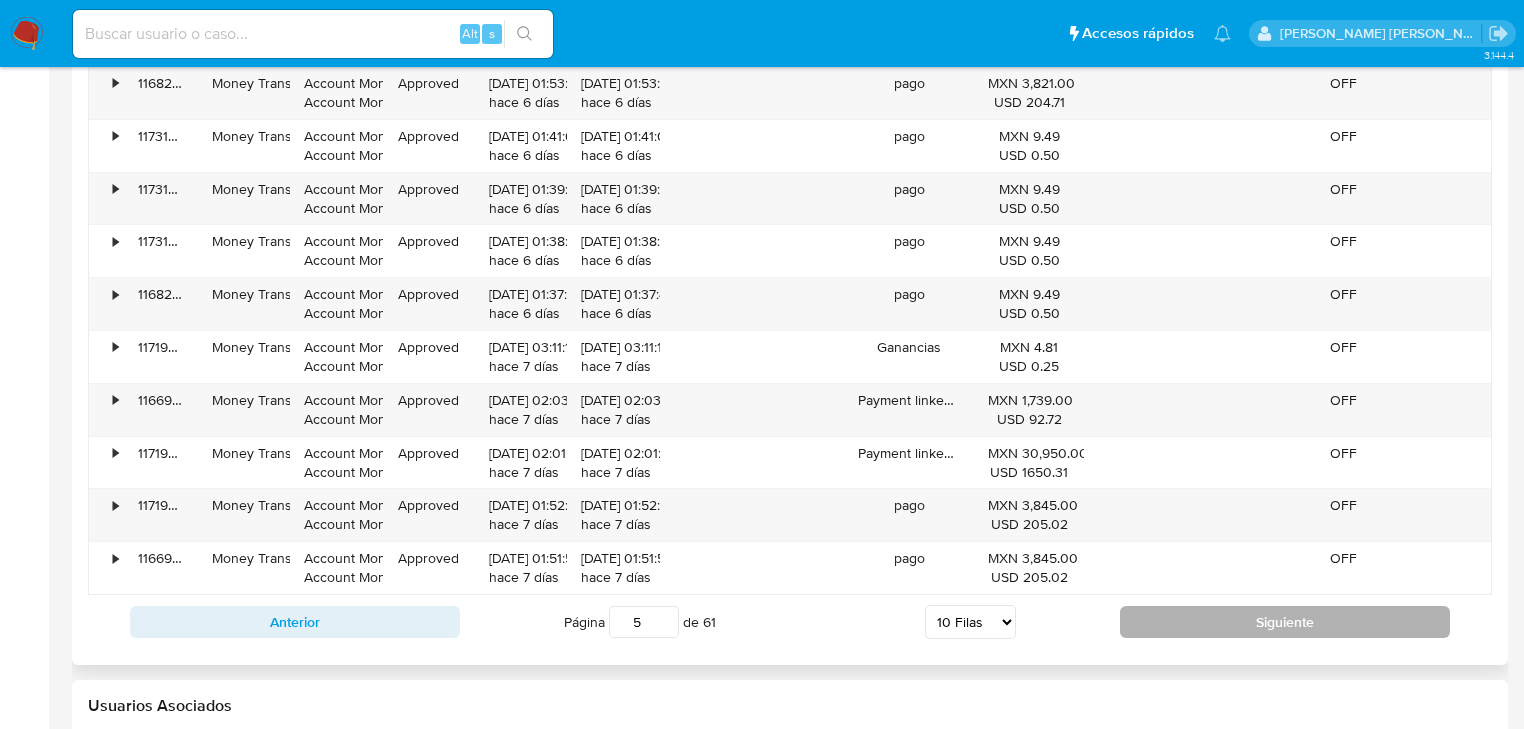 click on "Siguiente" at bounding box center [1285, 622] 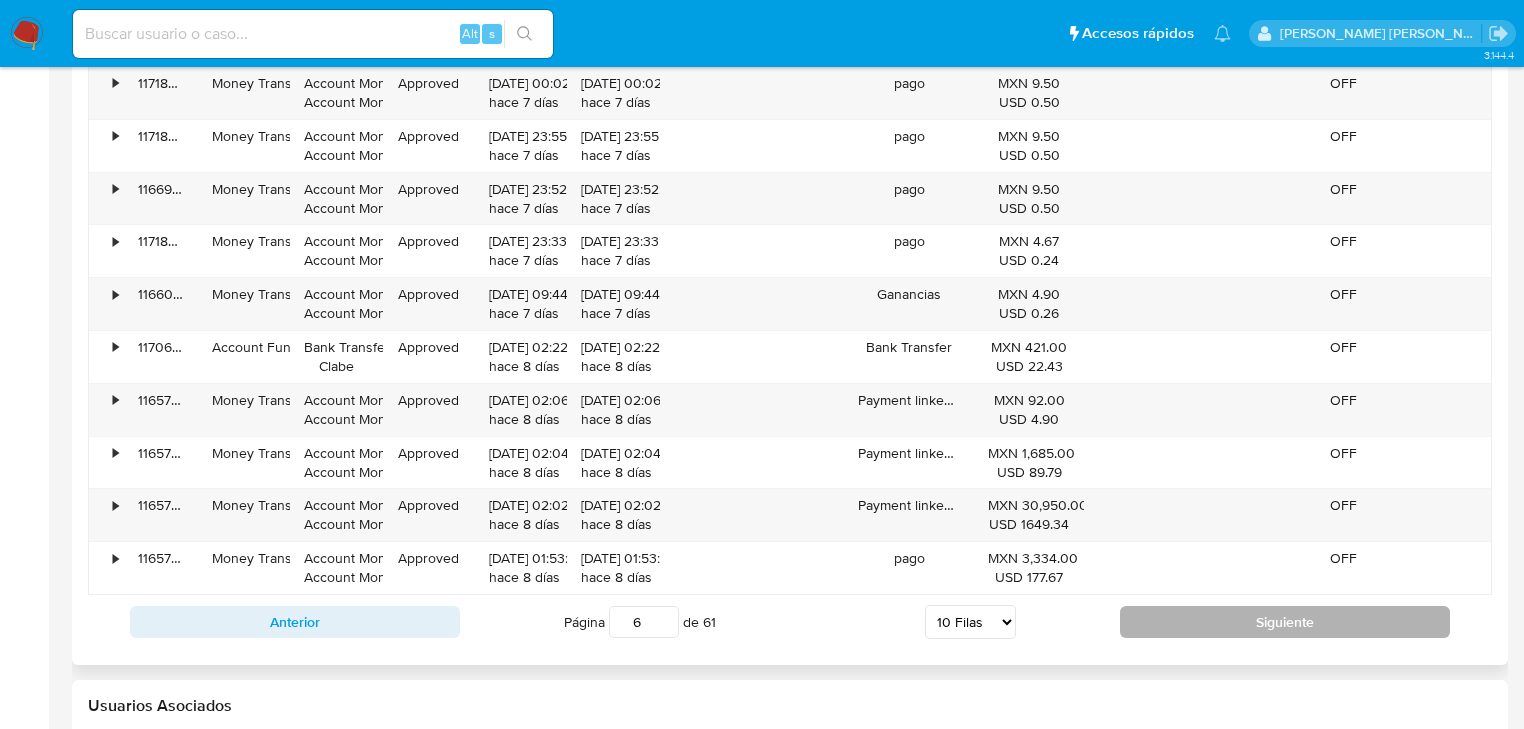 click on "Siguiente" at bounding box center [1285, 622] 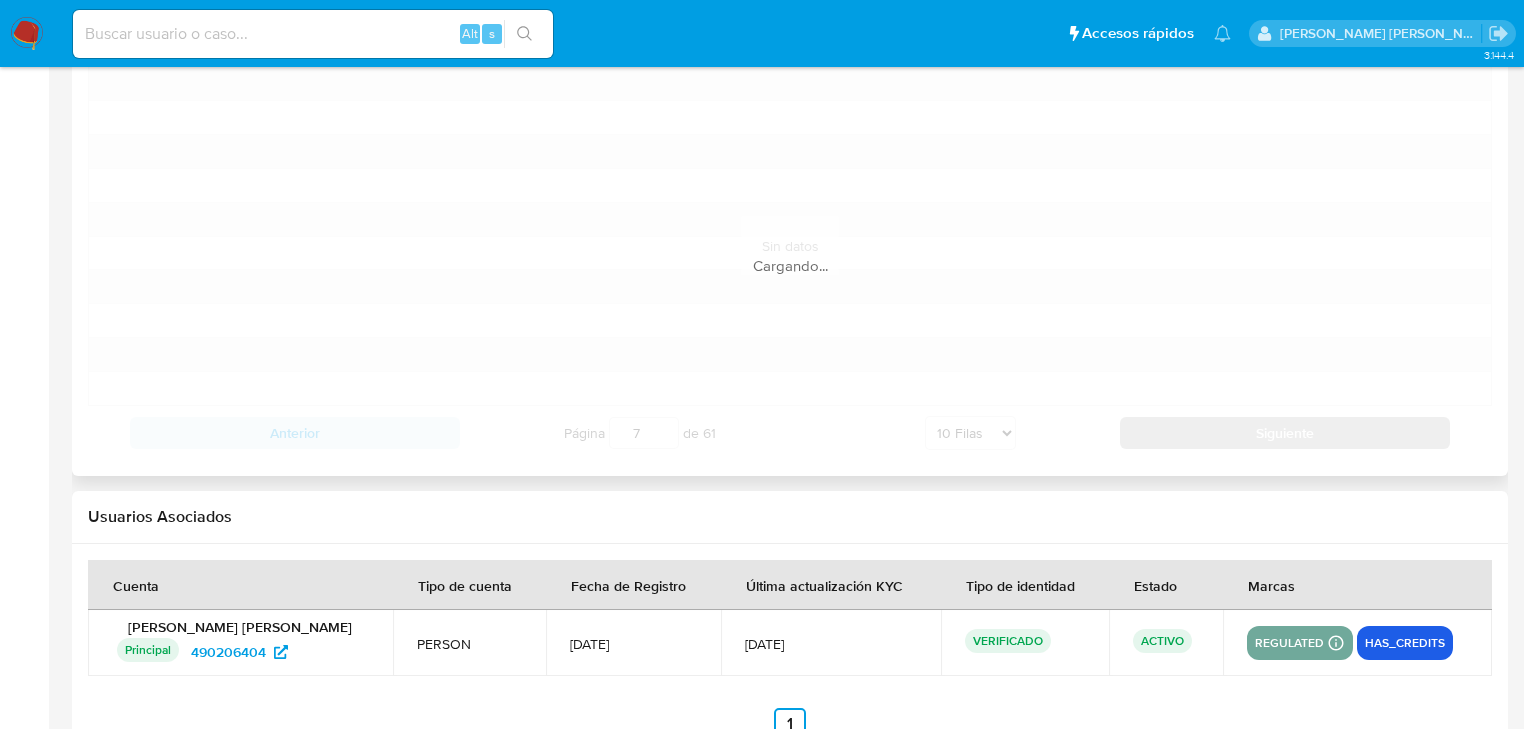 scroll, scrollTop: 2007, scrollLeft: 0, axis: vertical 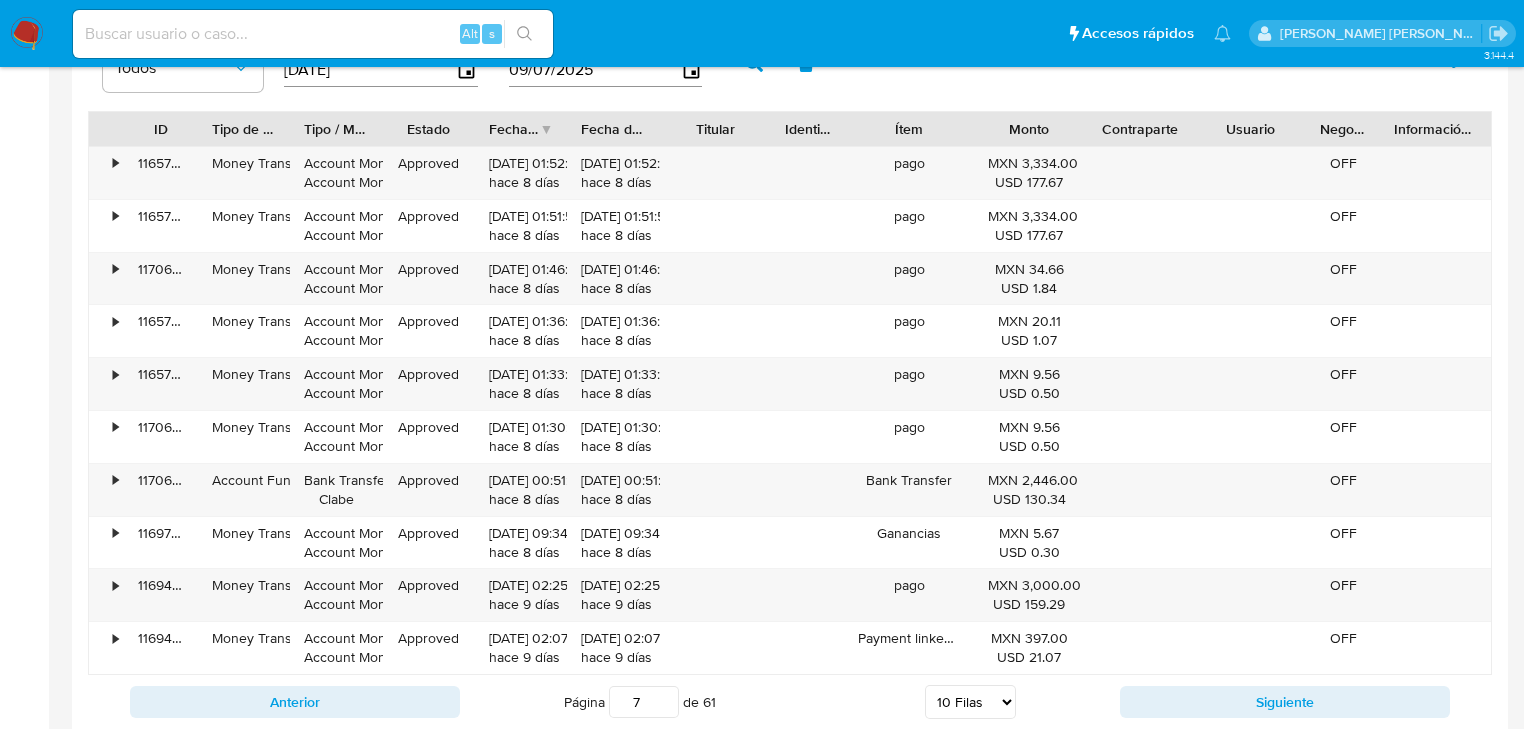 click on "Anterior Página   7   de   61 5   Filas 10   Filas 20   Filas 25   Filas 50   Filas 100   Filas Siguiente" at bounding box center [790, 702] 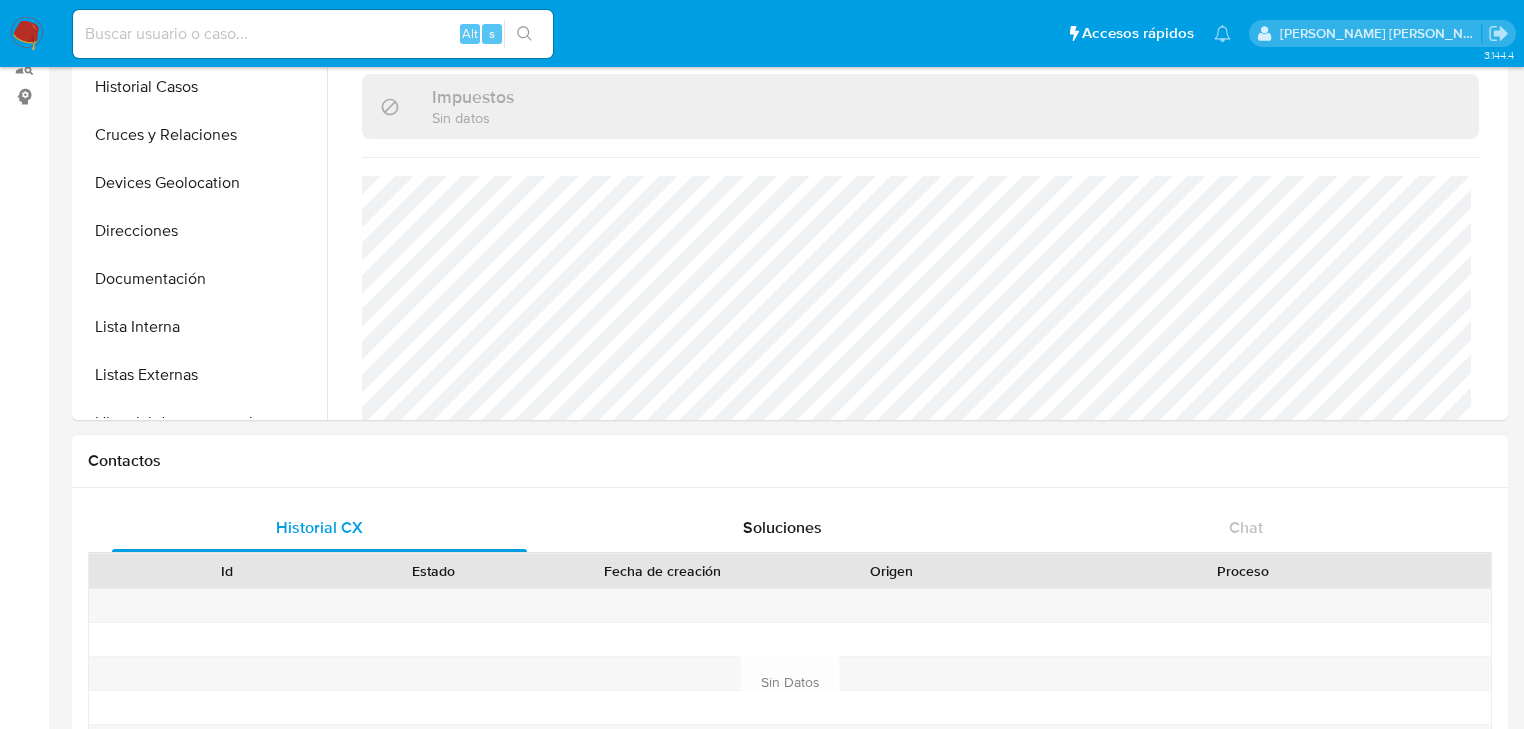 scroll, scrollTop: 0, scrollLeft: 0, axis: both 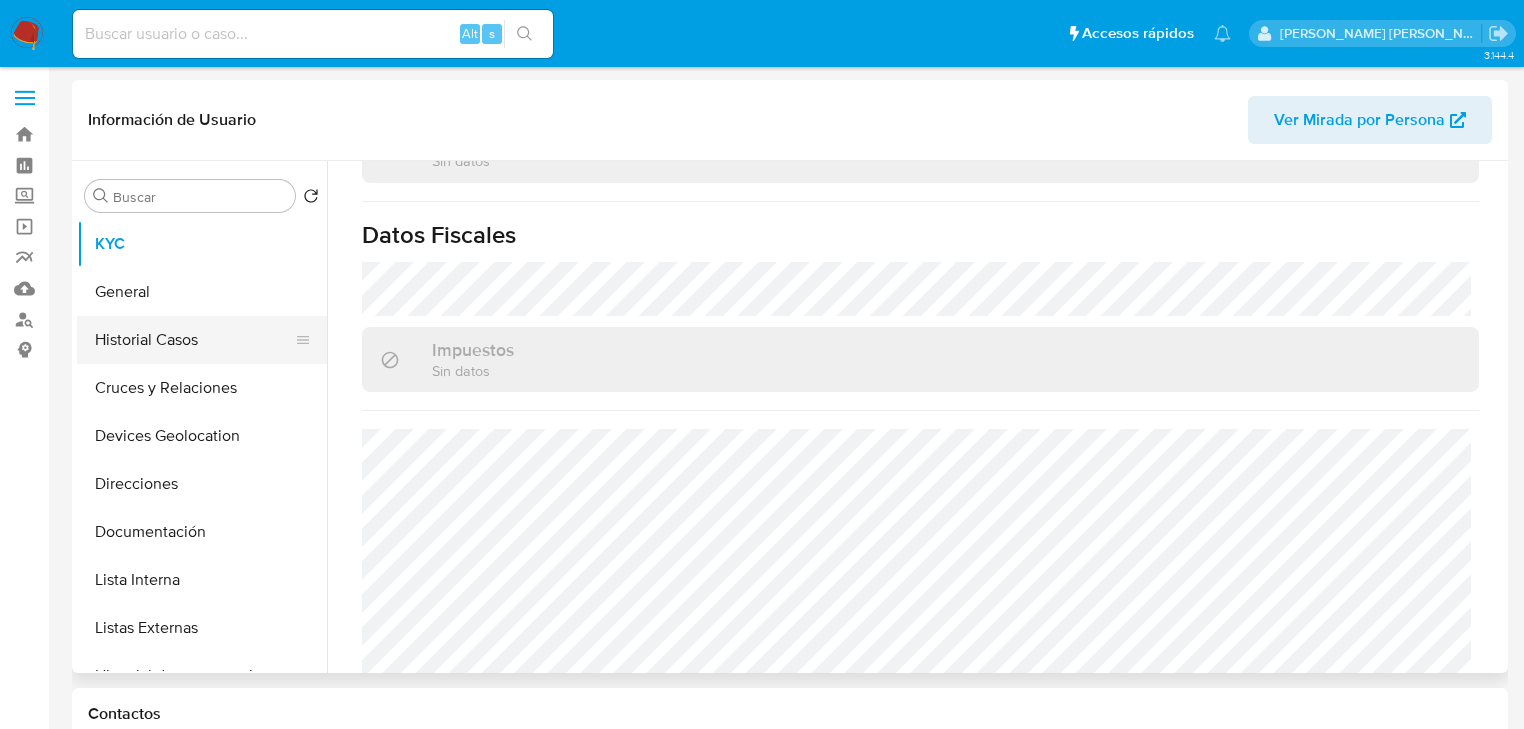 click on "General" at bounding box center (202, 292) 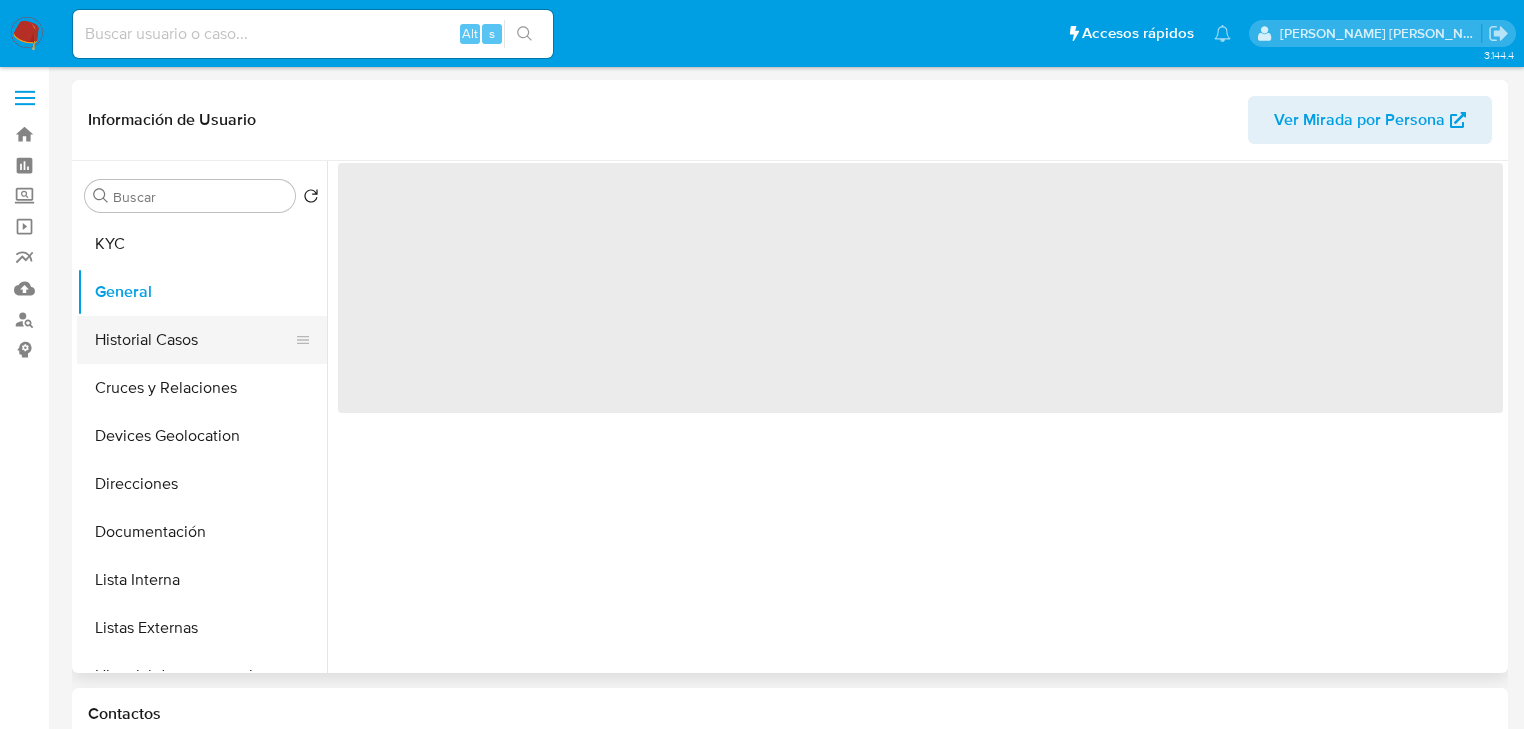 scroll, scrollTop: 0, scrollLeft: 0, axis: both 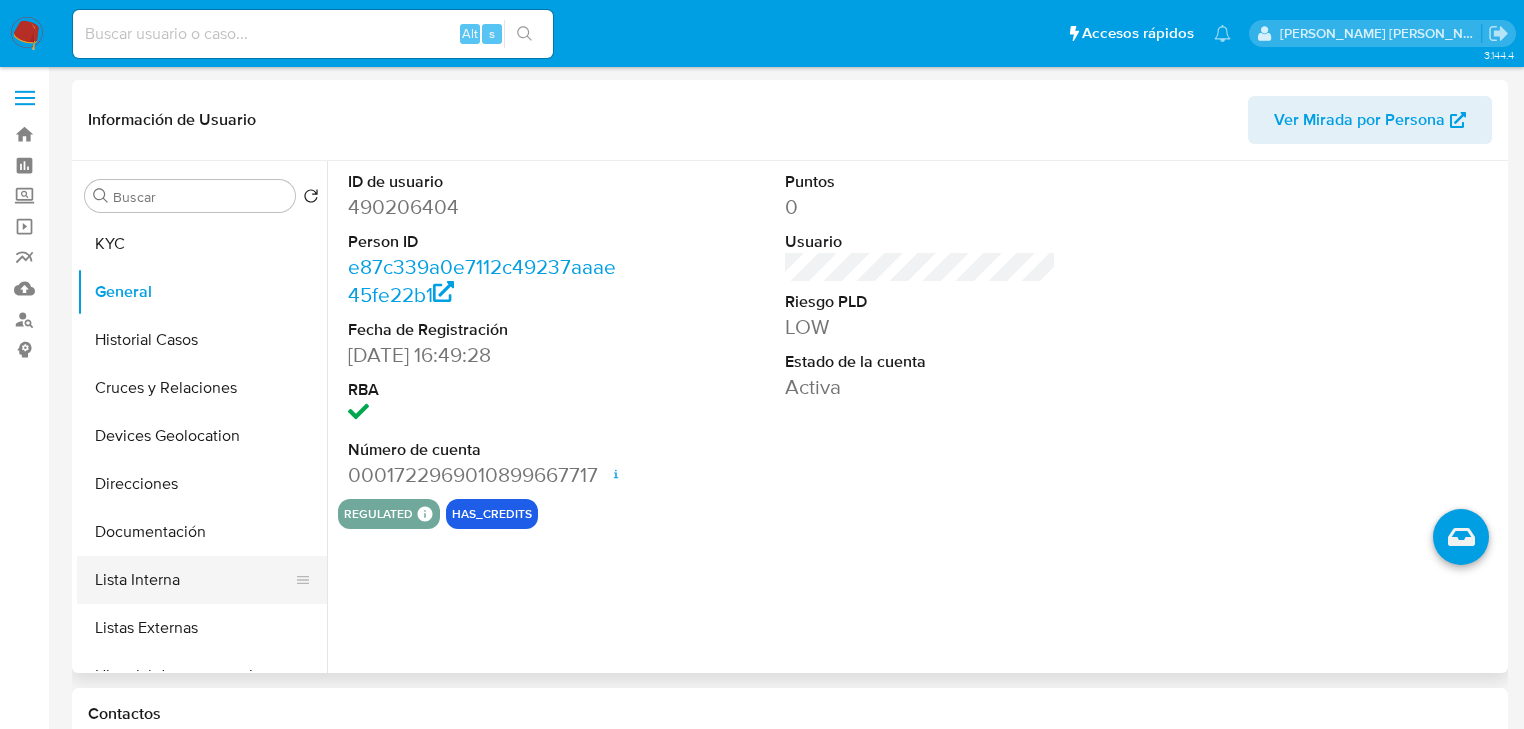 drag, startPoint x: 203, startPoint y: 496, endPoint x: 244, endPoint y: 568, distance: 82.85529 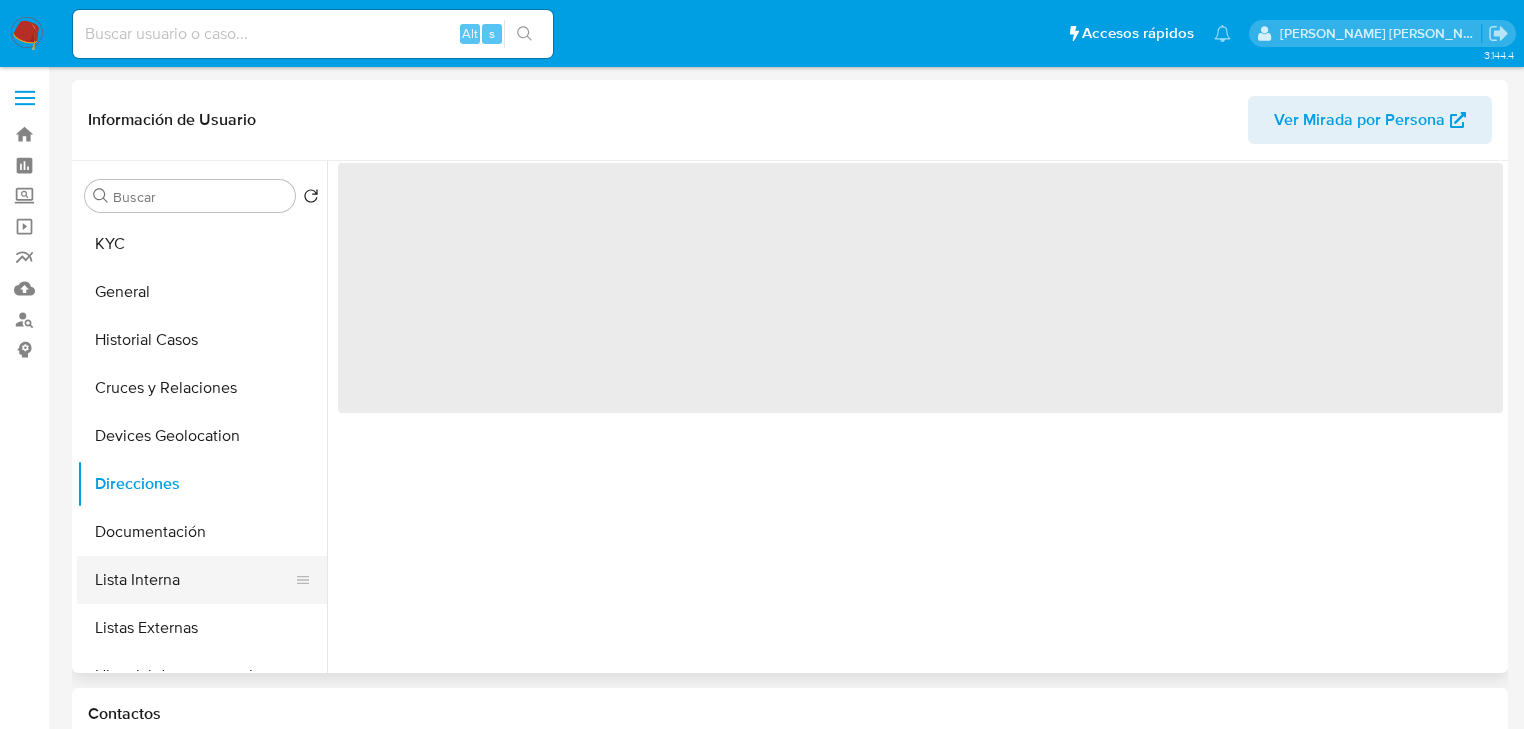 click on "Lista Interna" at bounding box center (194, 580) 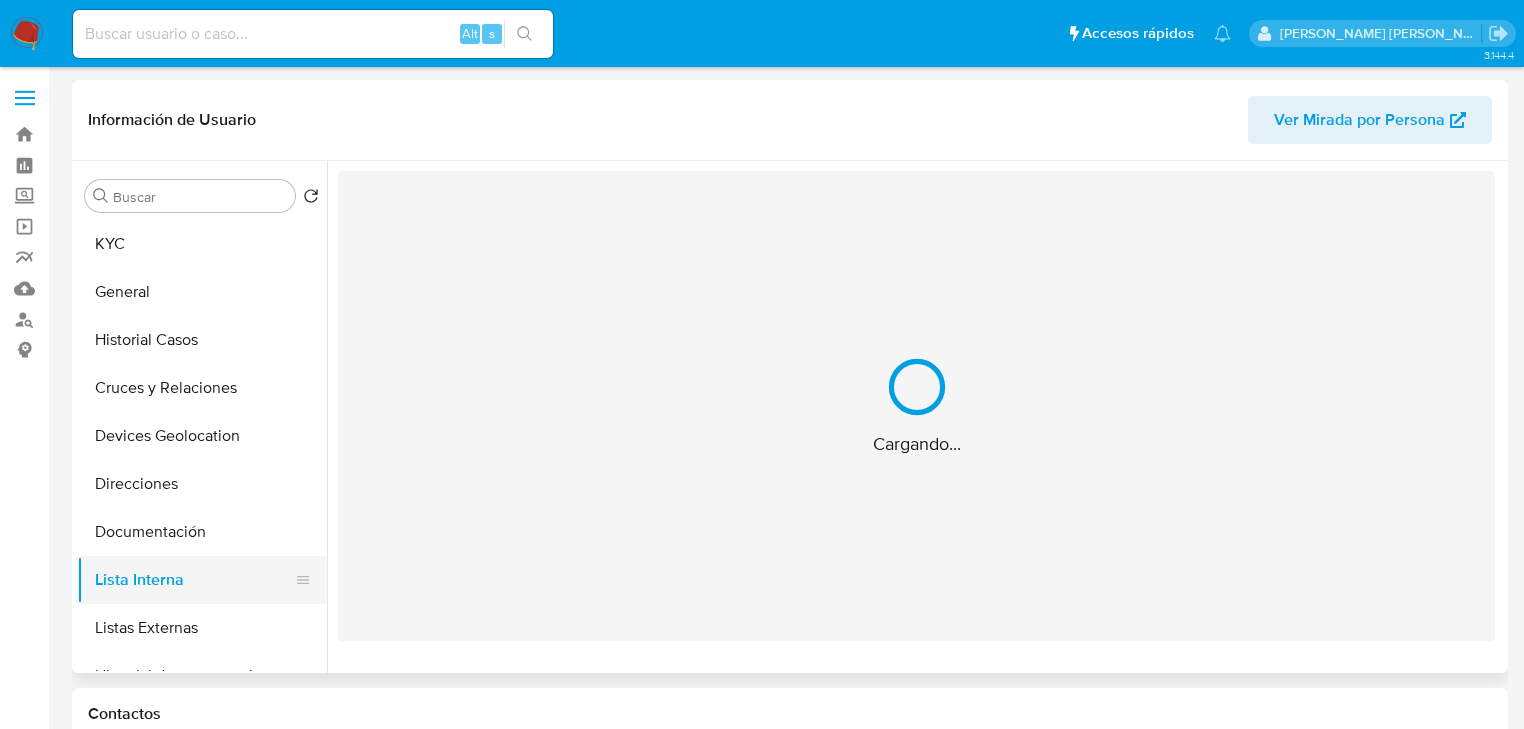 scroll, scrollTop: 160, scrollLeft: 0, axis: vertical 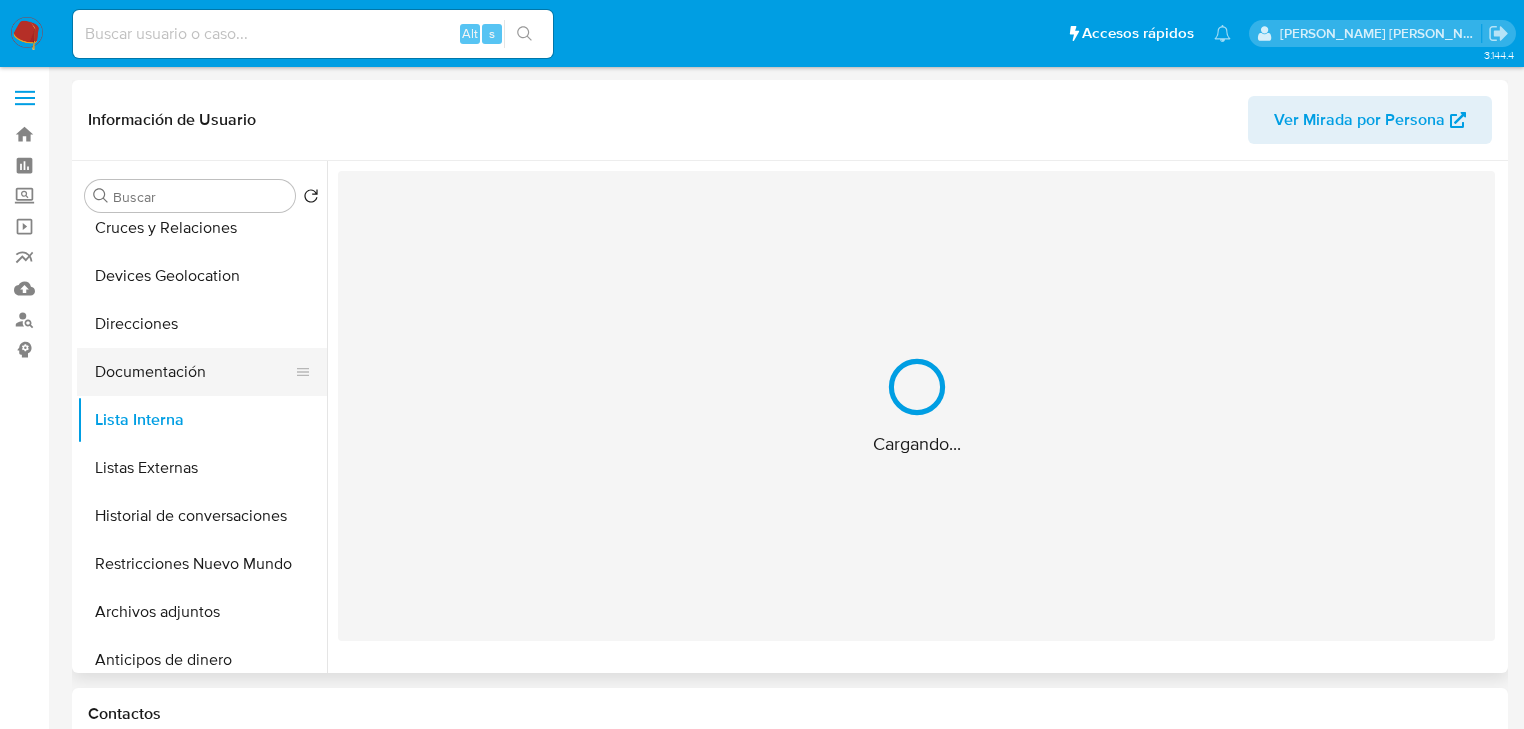 click on "KYC General Historial Casos Cruces y Relaciones Devices Geolocation Direcciones Documentación Lista Interna Listas Externas Historial de conversaciones Restricciones Nuevo Mundo Archivos adjuntos Anticipos de dinero Historial Riesgo PLD Créditos Cuentas Bancarias Datos Modificados Dispositivos Point Fecha Compliant IV Challenges Información de accesos Insurtech Items Marcas AML Perfiles Tarjetas" at bounding box center [202, 445] 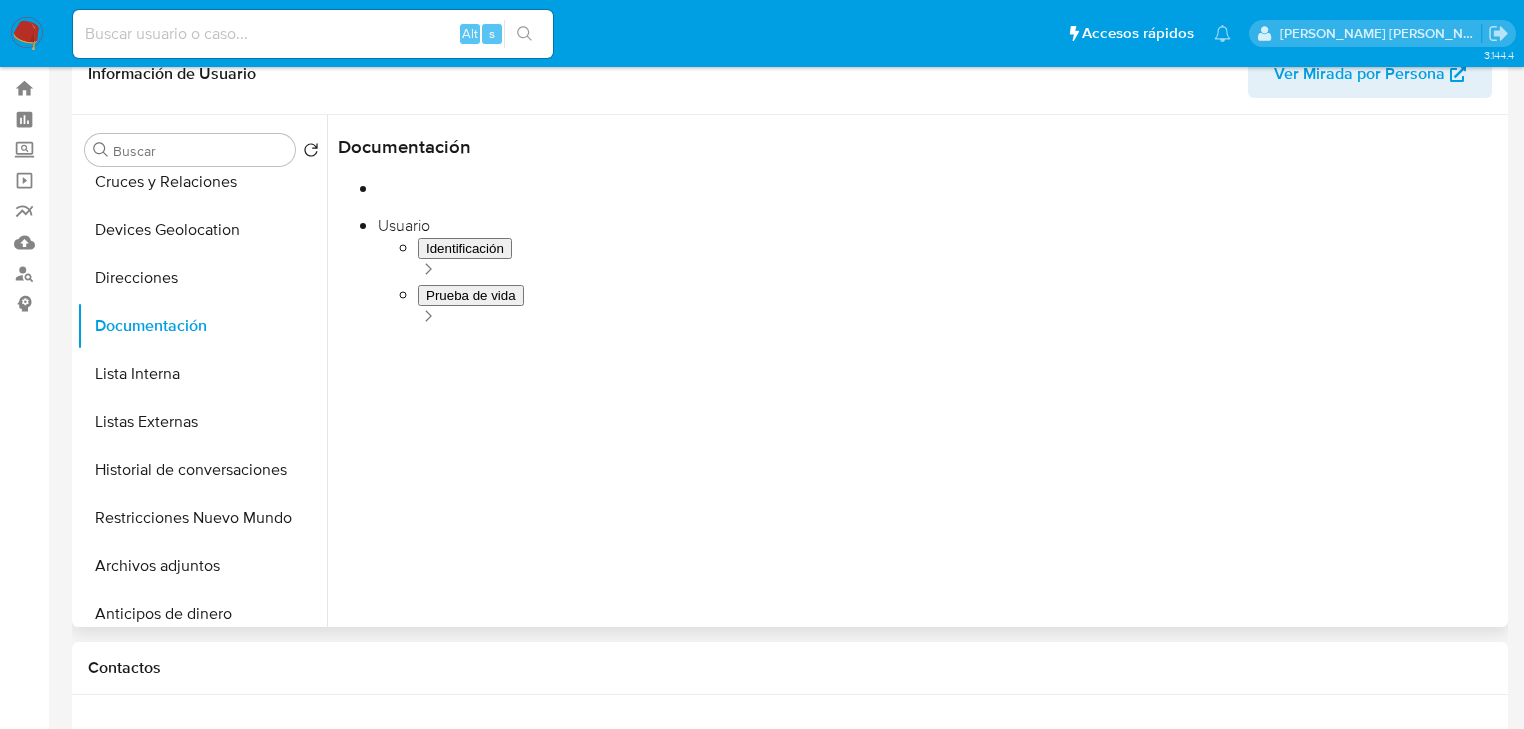 scroll, scrollTop: 0, scrollLeft: 0, axis: both 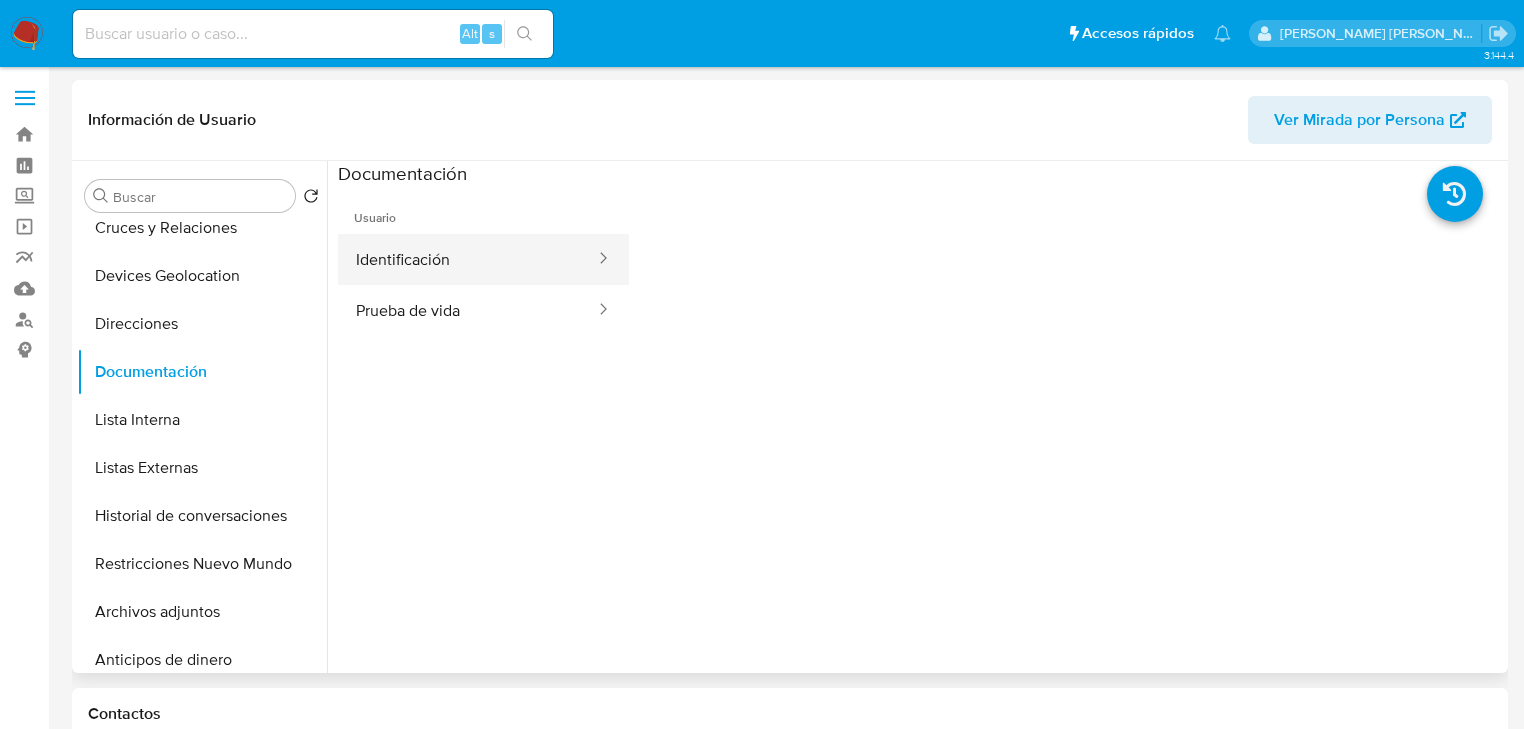 click on "Identificación" at bounding box center (467, 259) 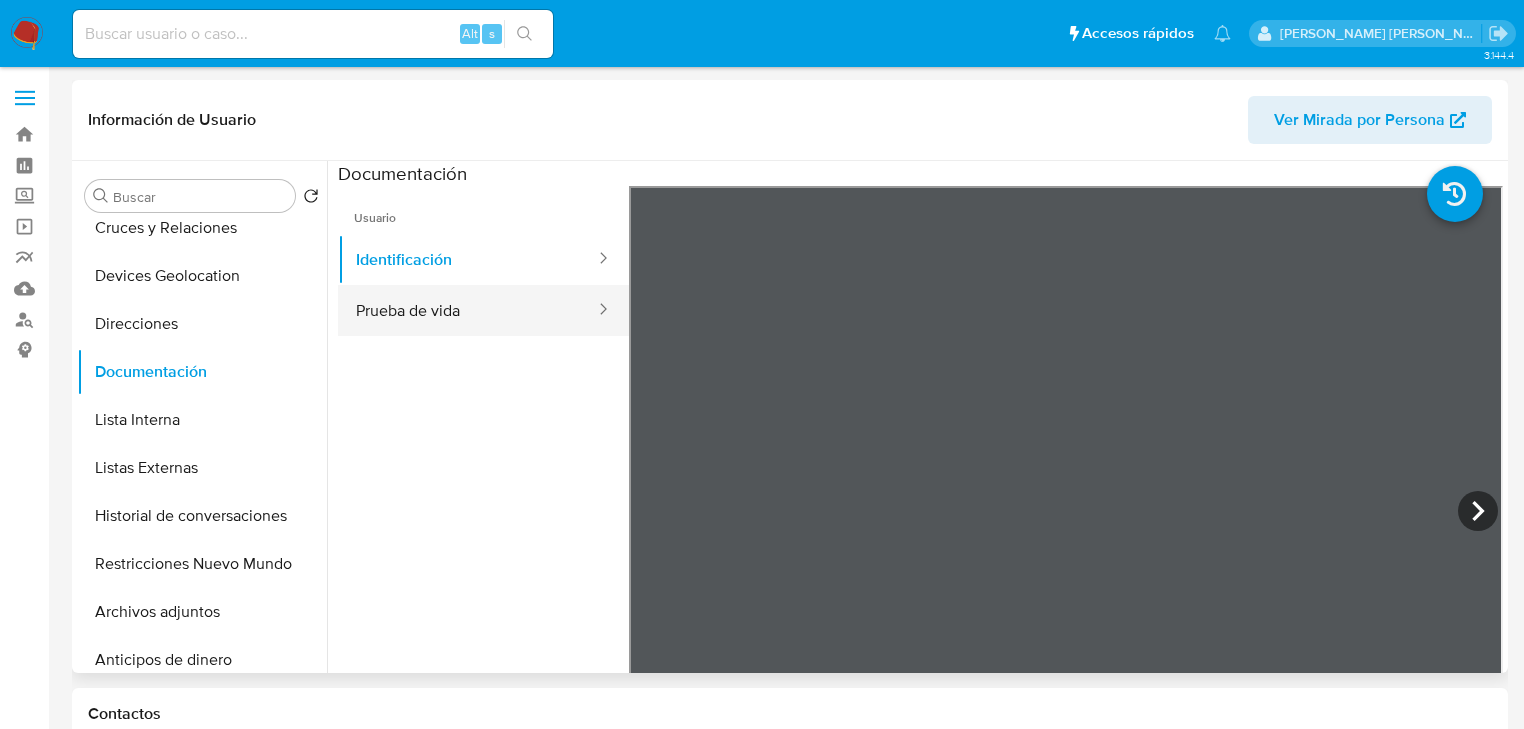 drag, startPoint x: 511, startPoint y: 313, endPoint x: 592, endPoint y: 325, distance: 81.88406 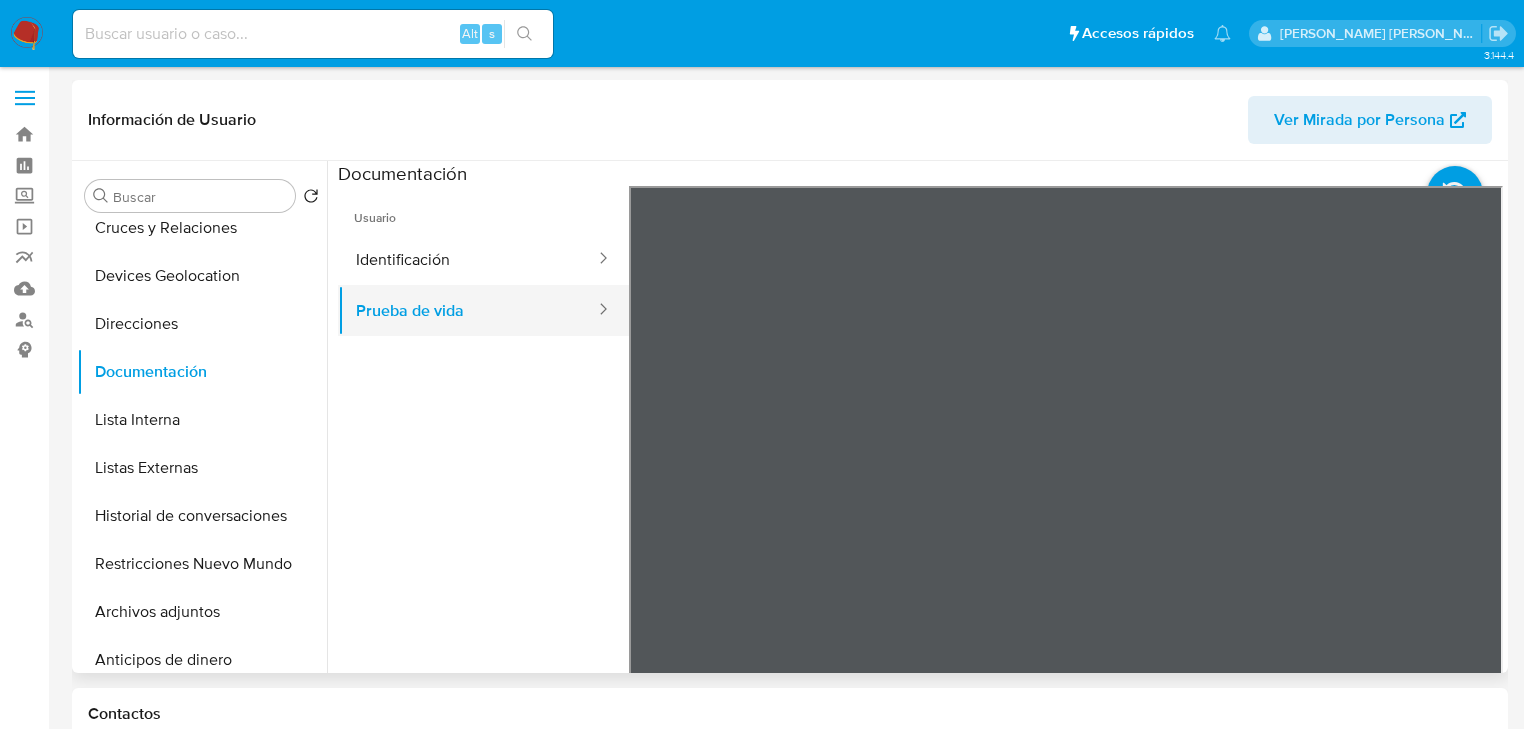 click on "Identificación" at bounding box center (467, 259) 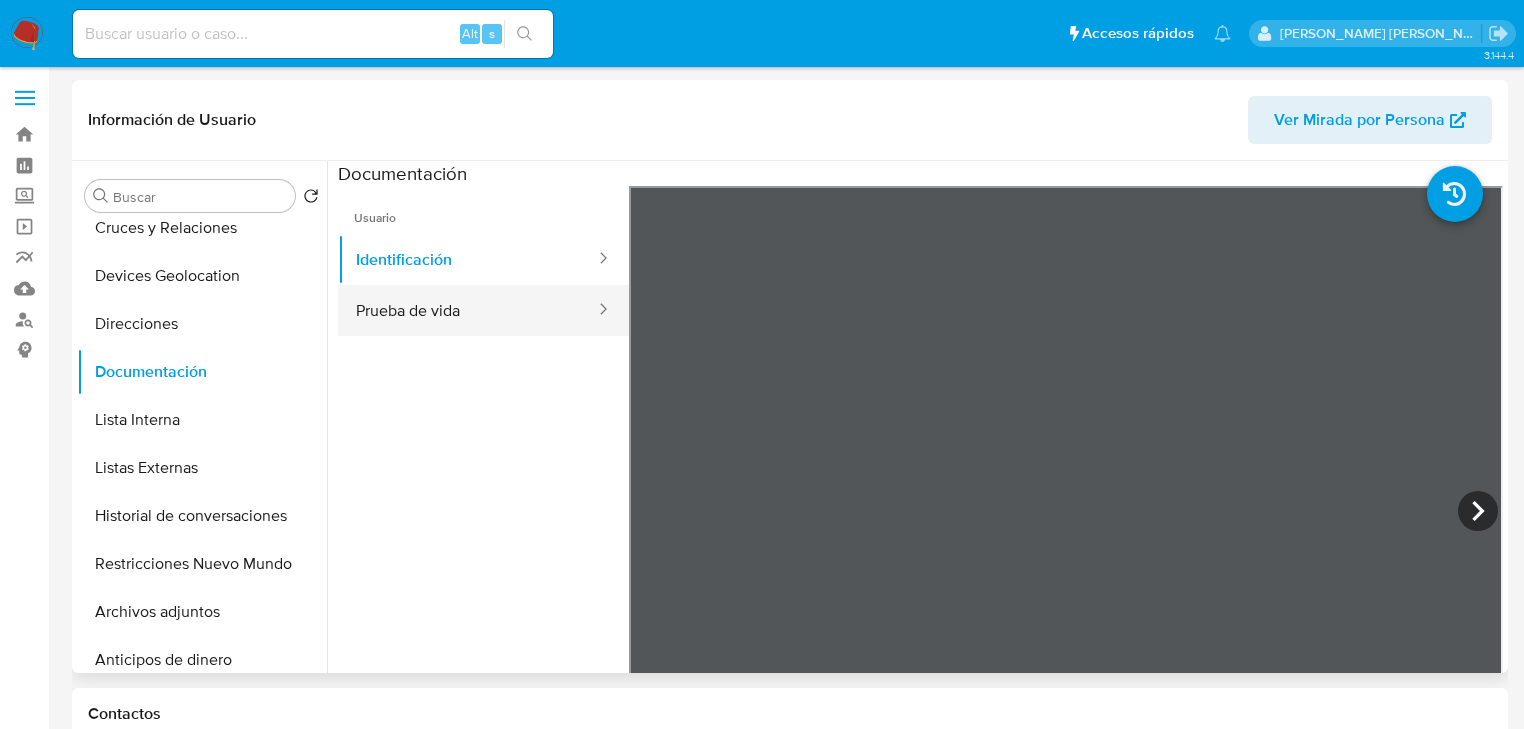 click on "Prueba de vida" at bounding box center (467, 310) 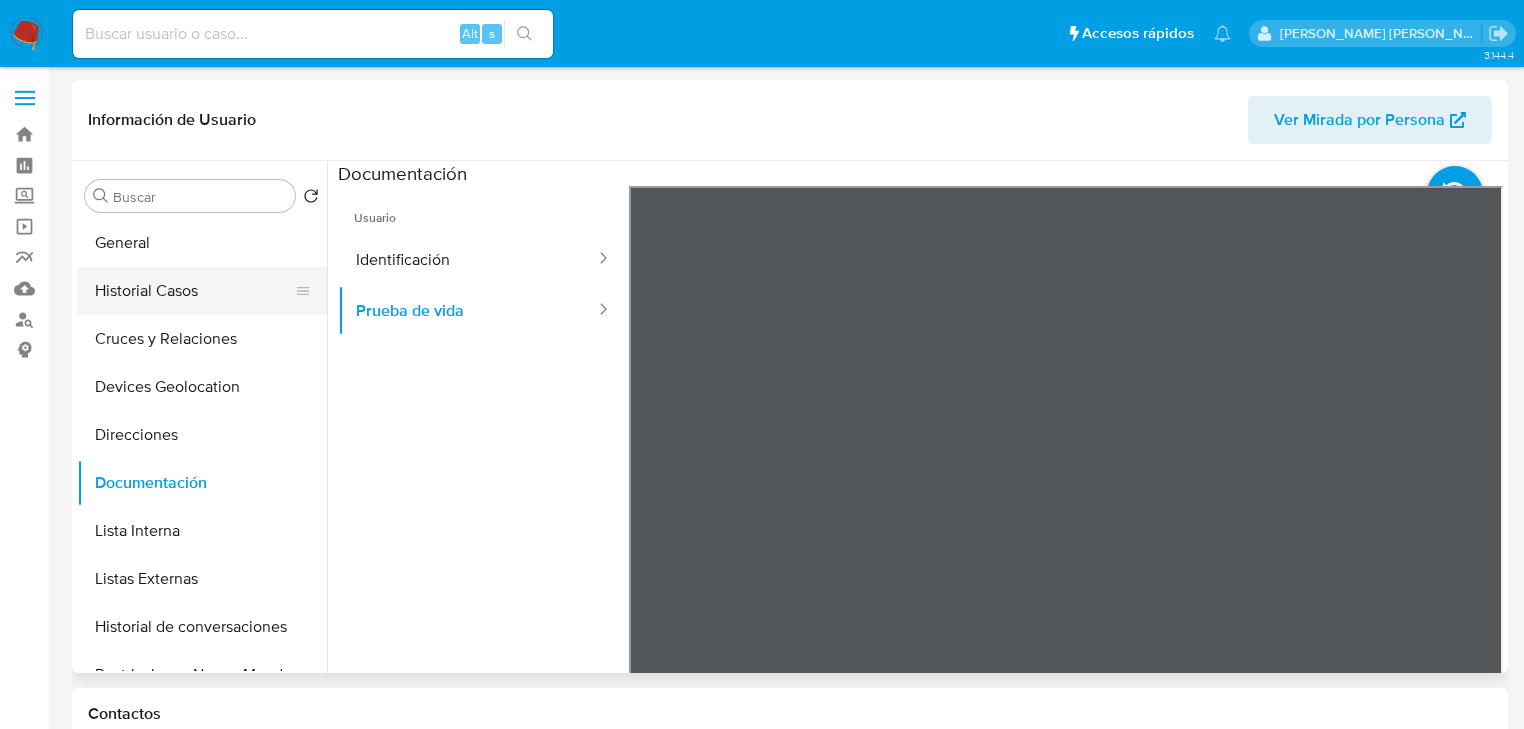 scroll, scrollTop: 0, scrollLeft: 0, axis: both 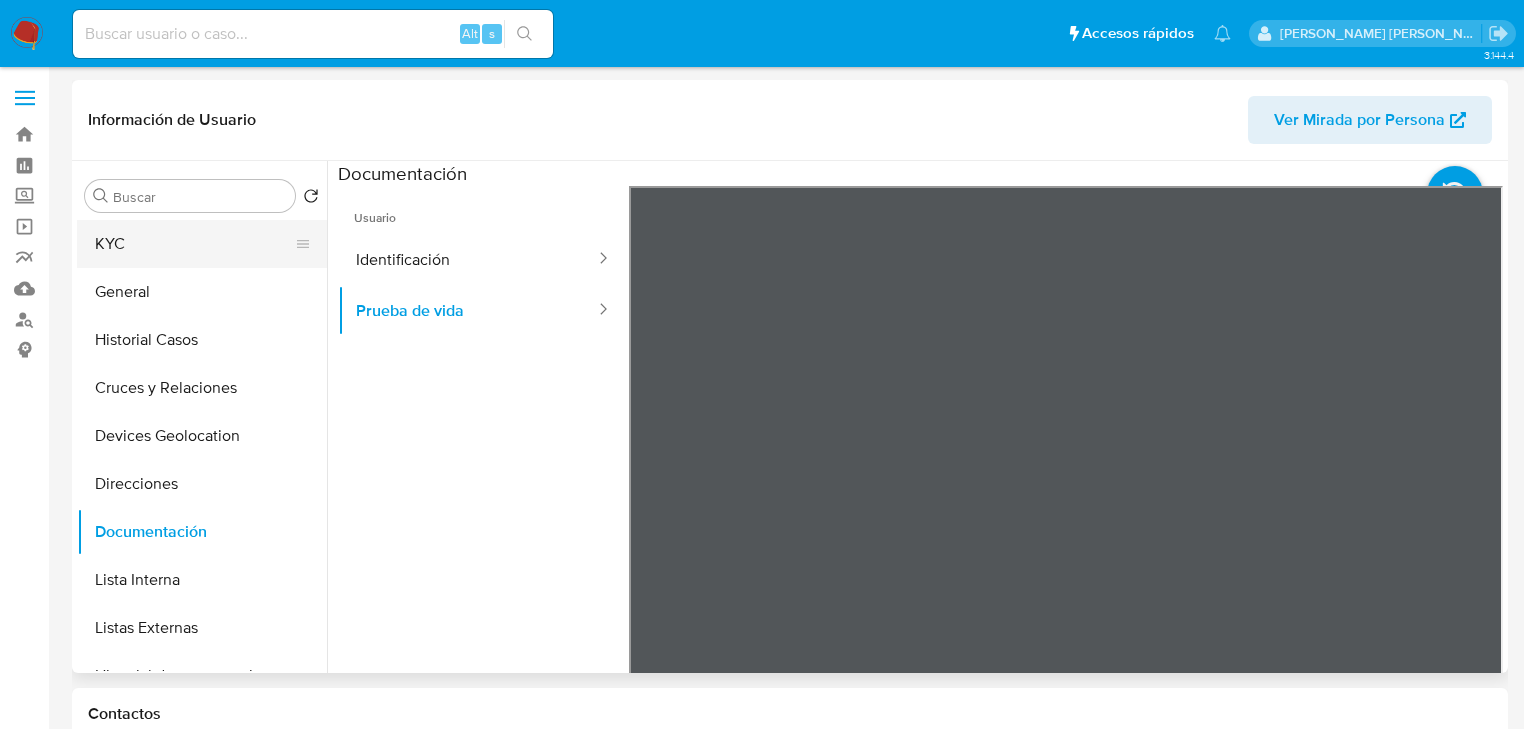 click on "KYC" at bounding box center (194, 244) 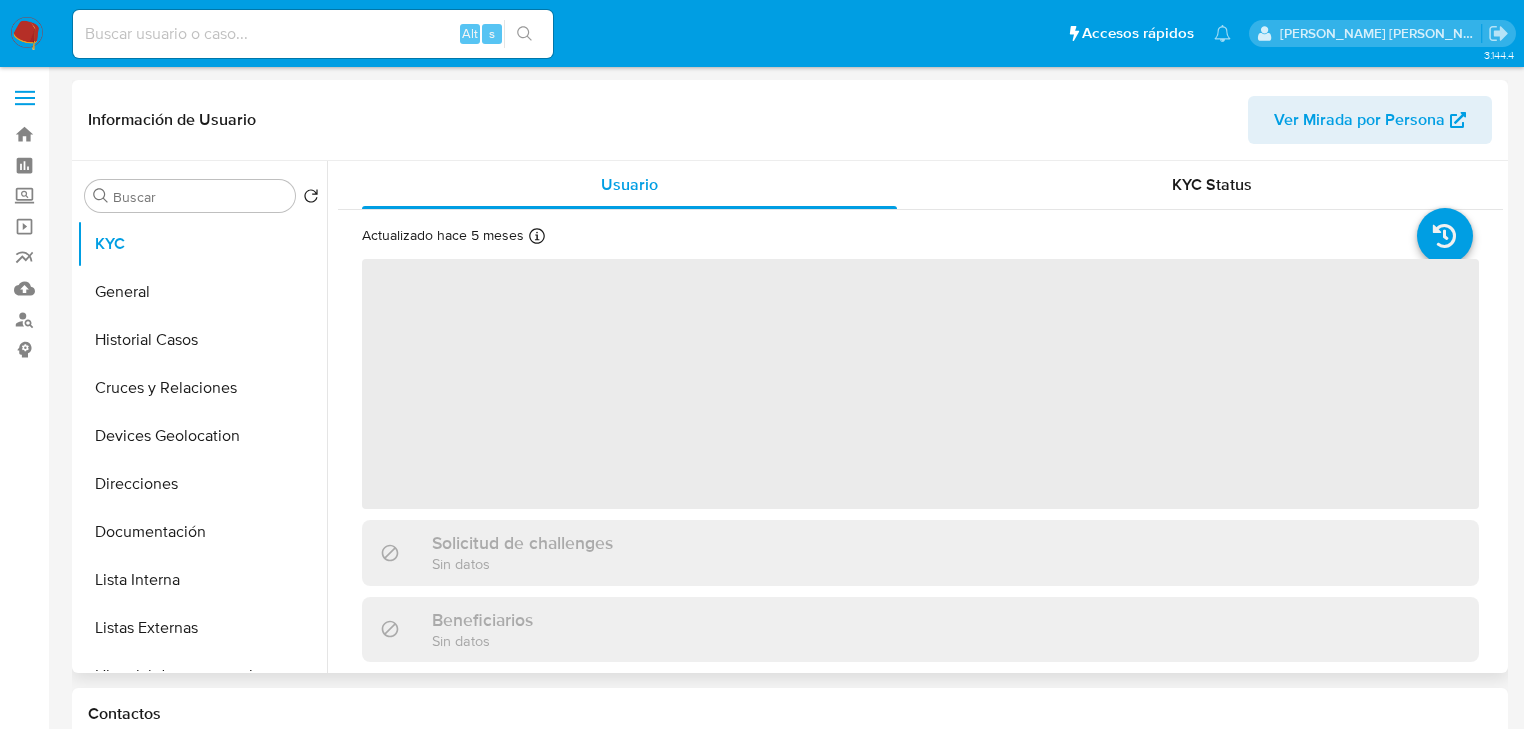 click on "‌" at bounding box center (920, 384) 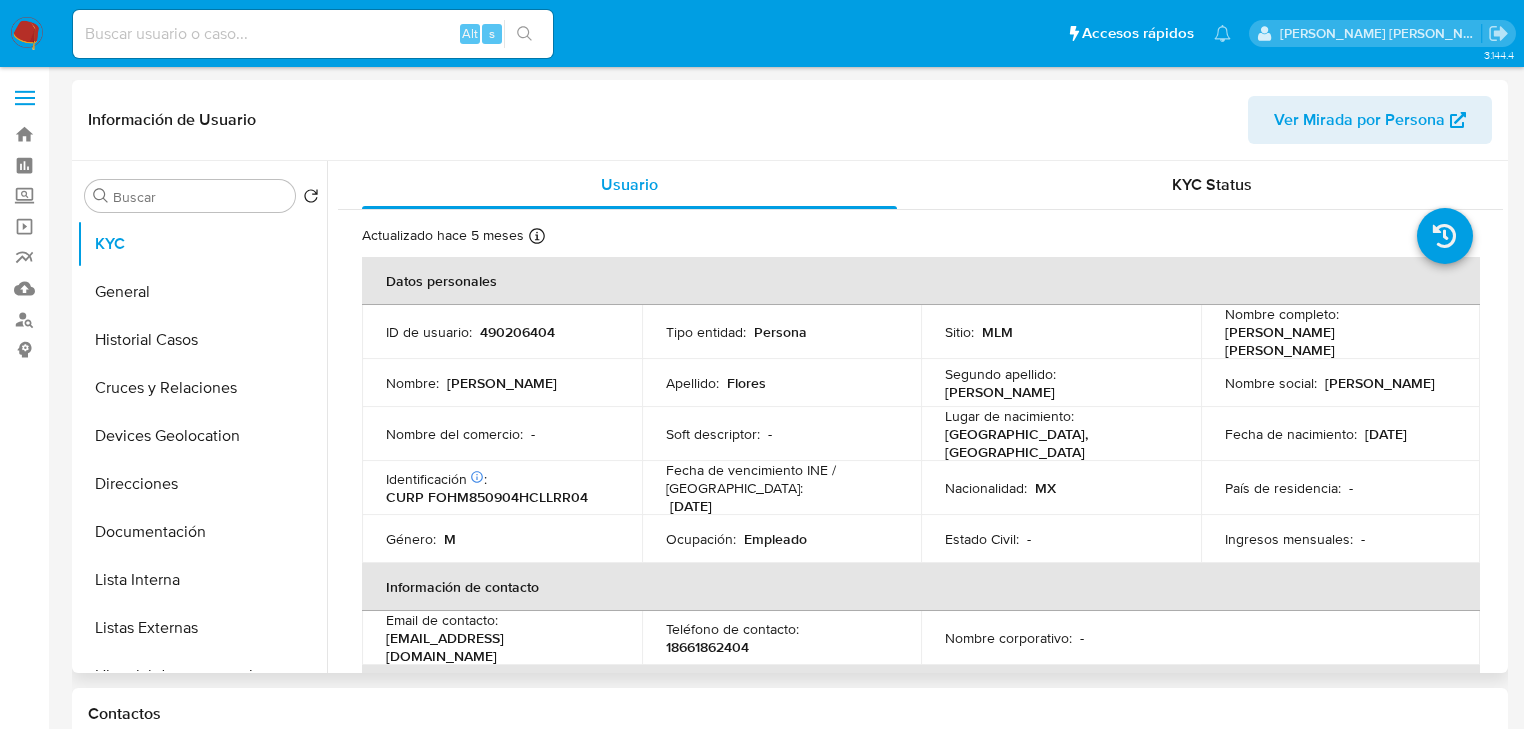 click on "CURP FOHM850904HCLLRR04" at bounding box center [487, 497] 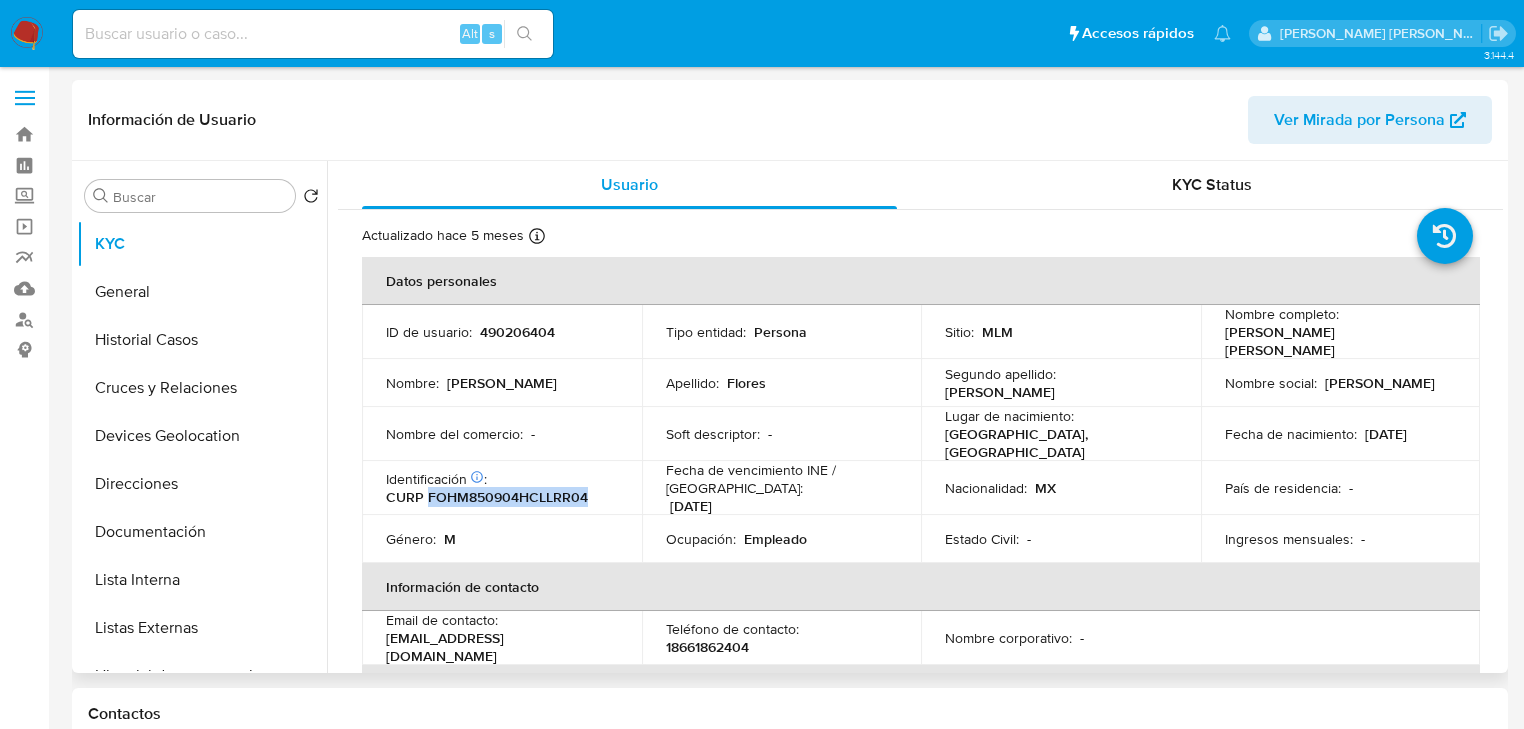click on "CURP FOHM850904HCLLRR04" at bounding box center (487, 497) 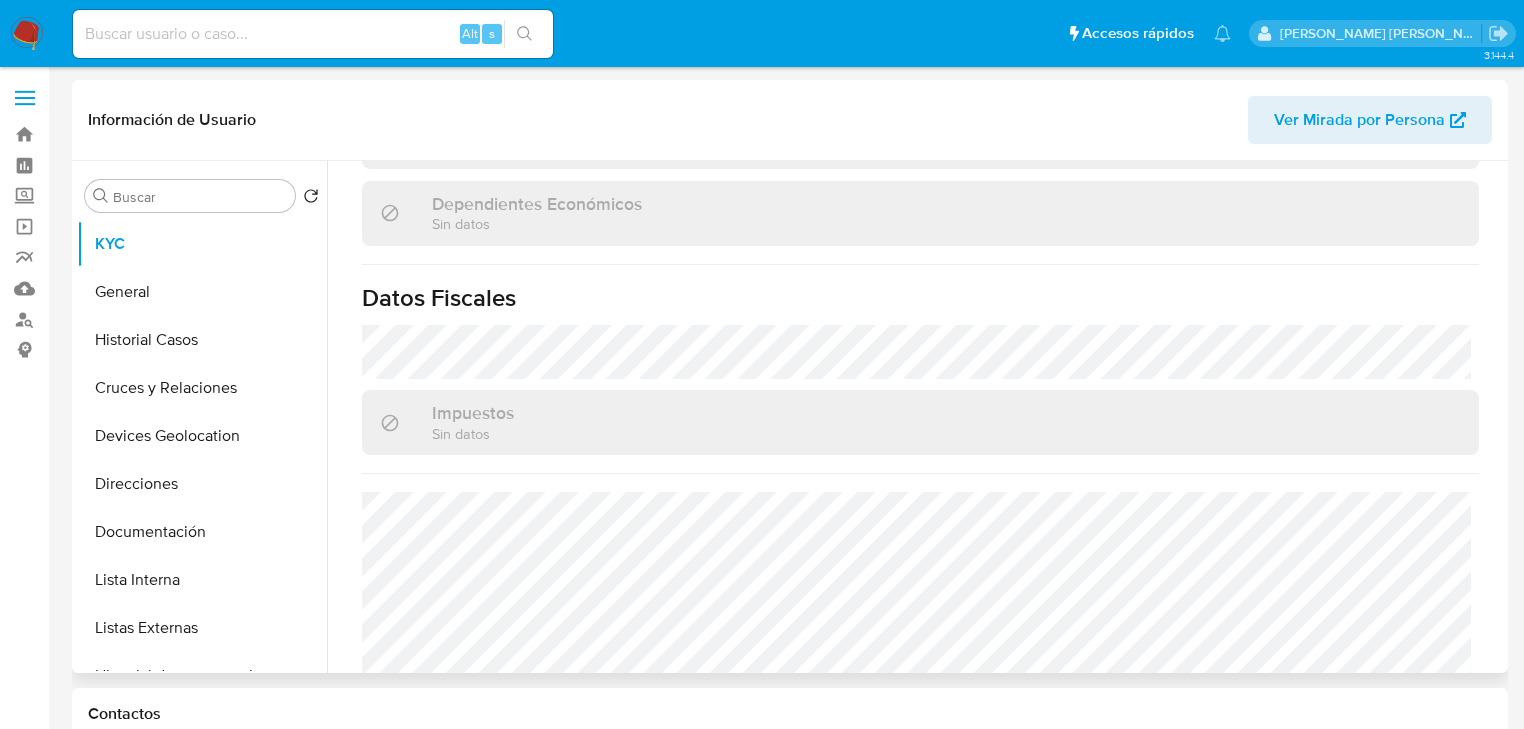scroll, scrollTop: 1263, scrollLeft: 0, axis: vertical 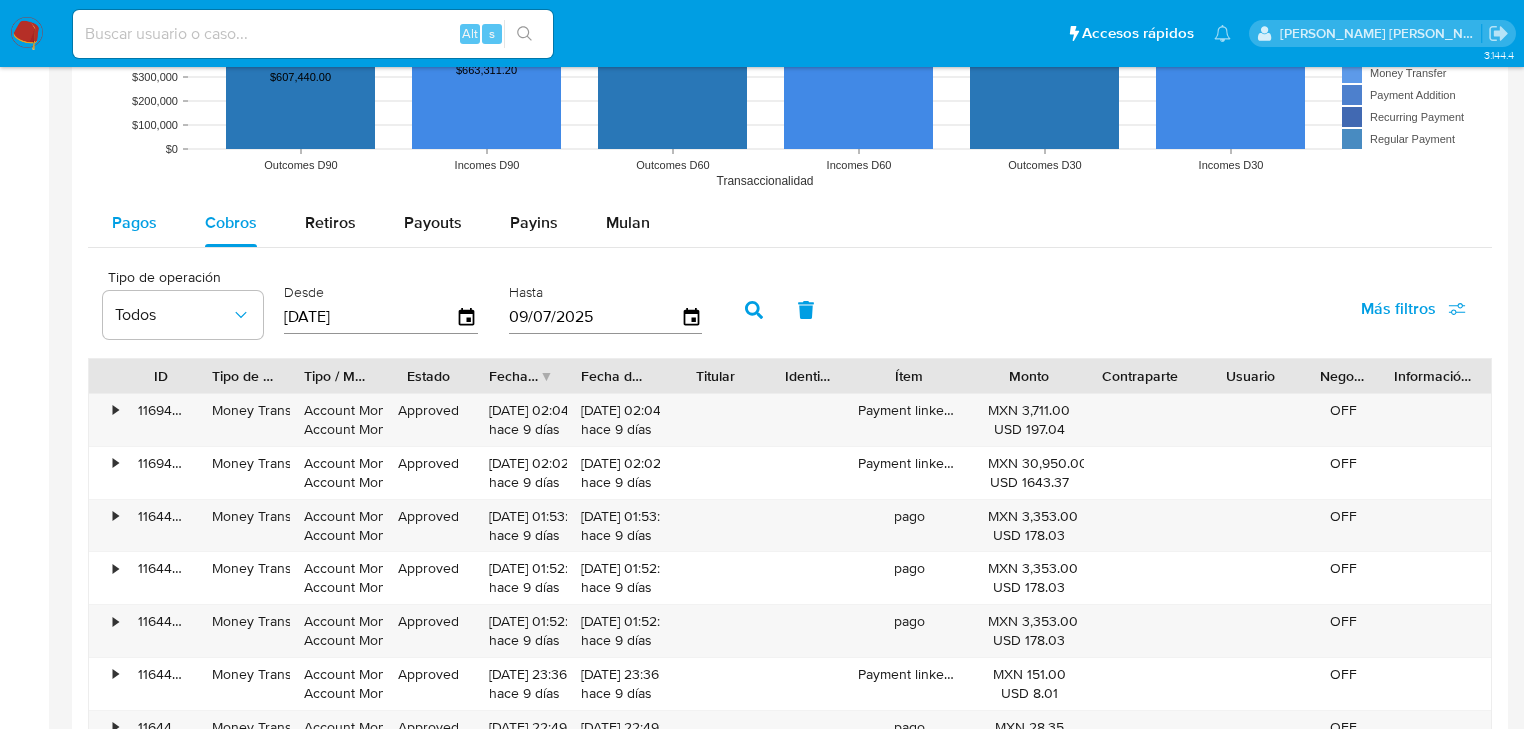 click on "Pagos" at bounding box center [134, 222] 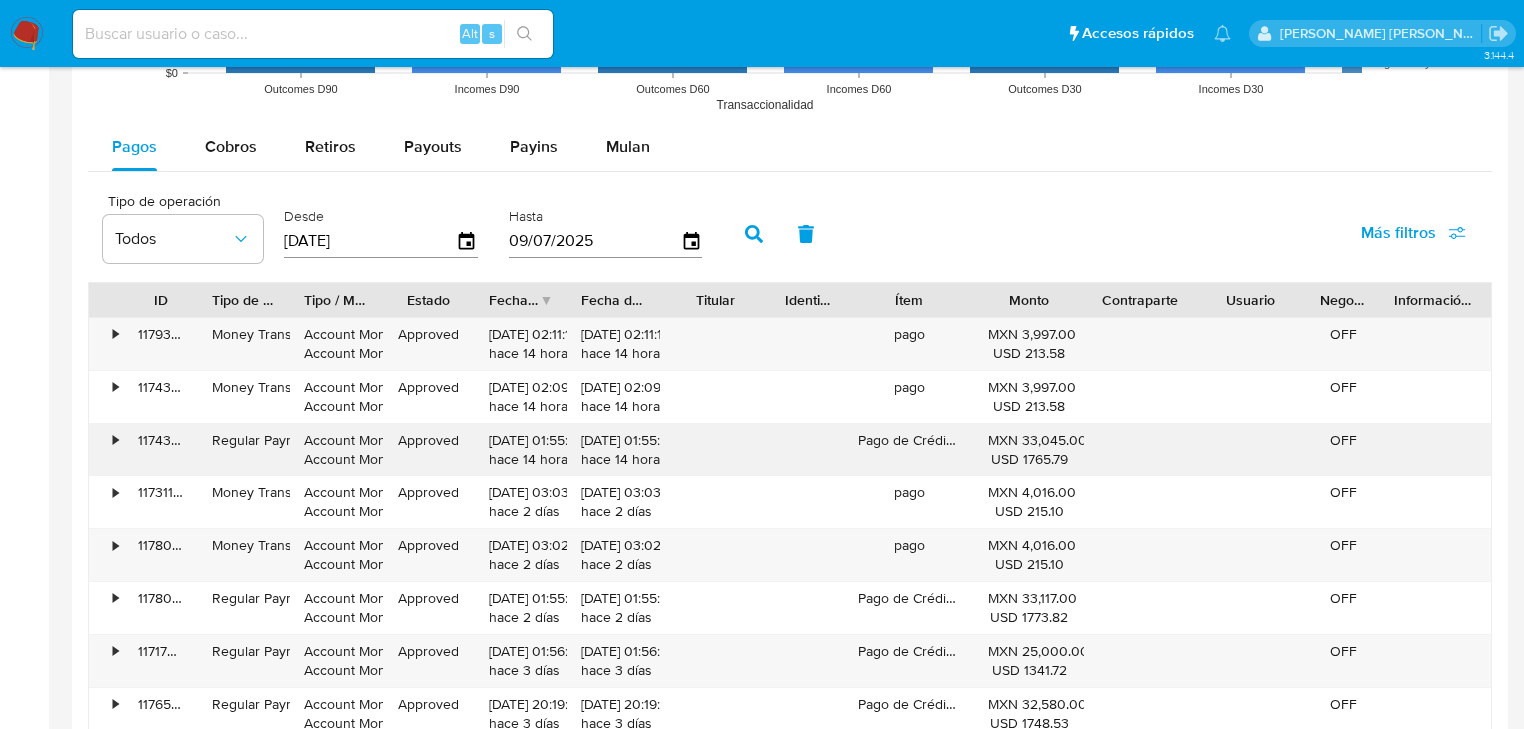 scroll, scrollTop: 1920, scrollLeft: 0, axis: vertical 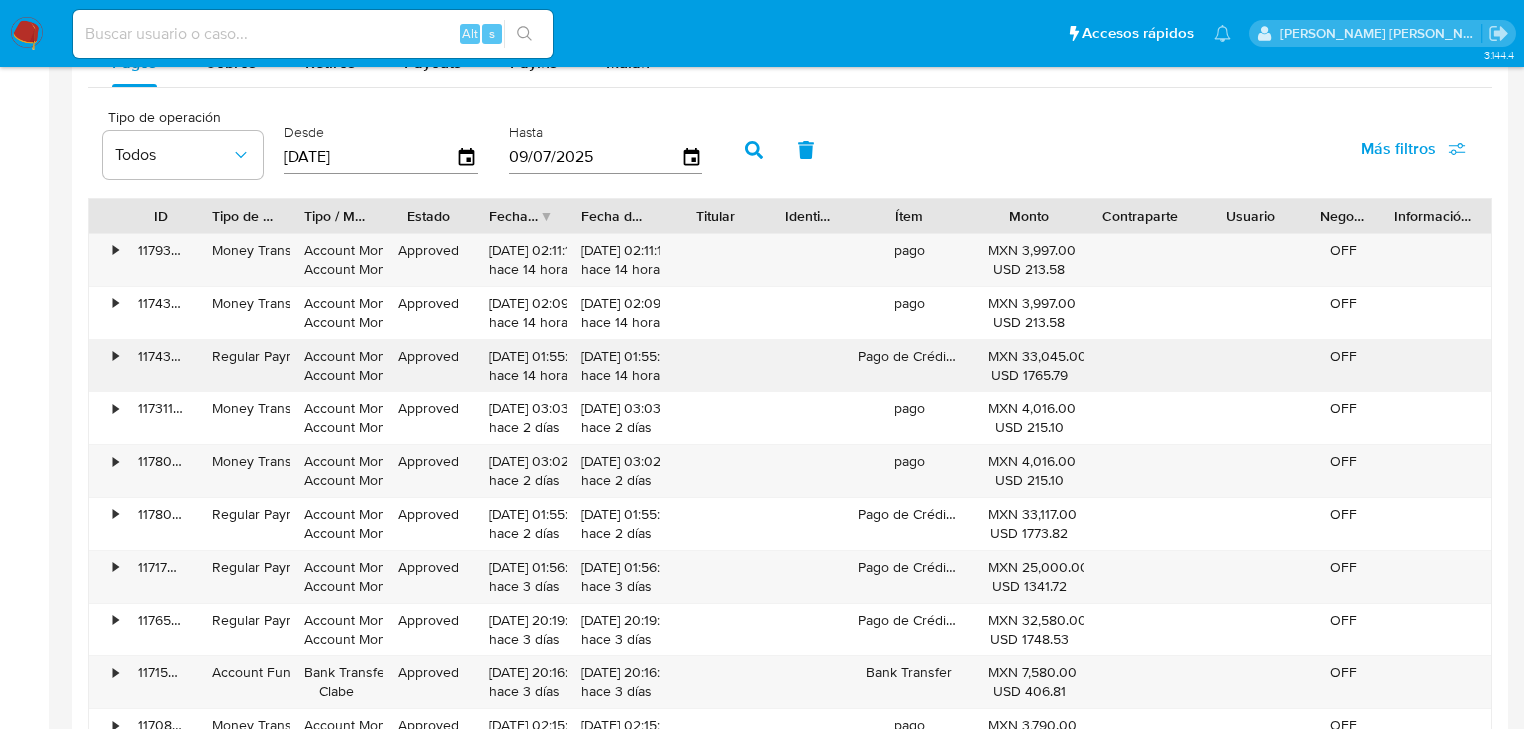type 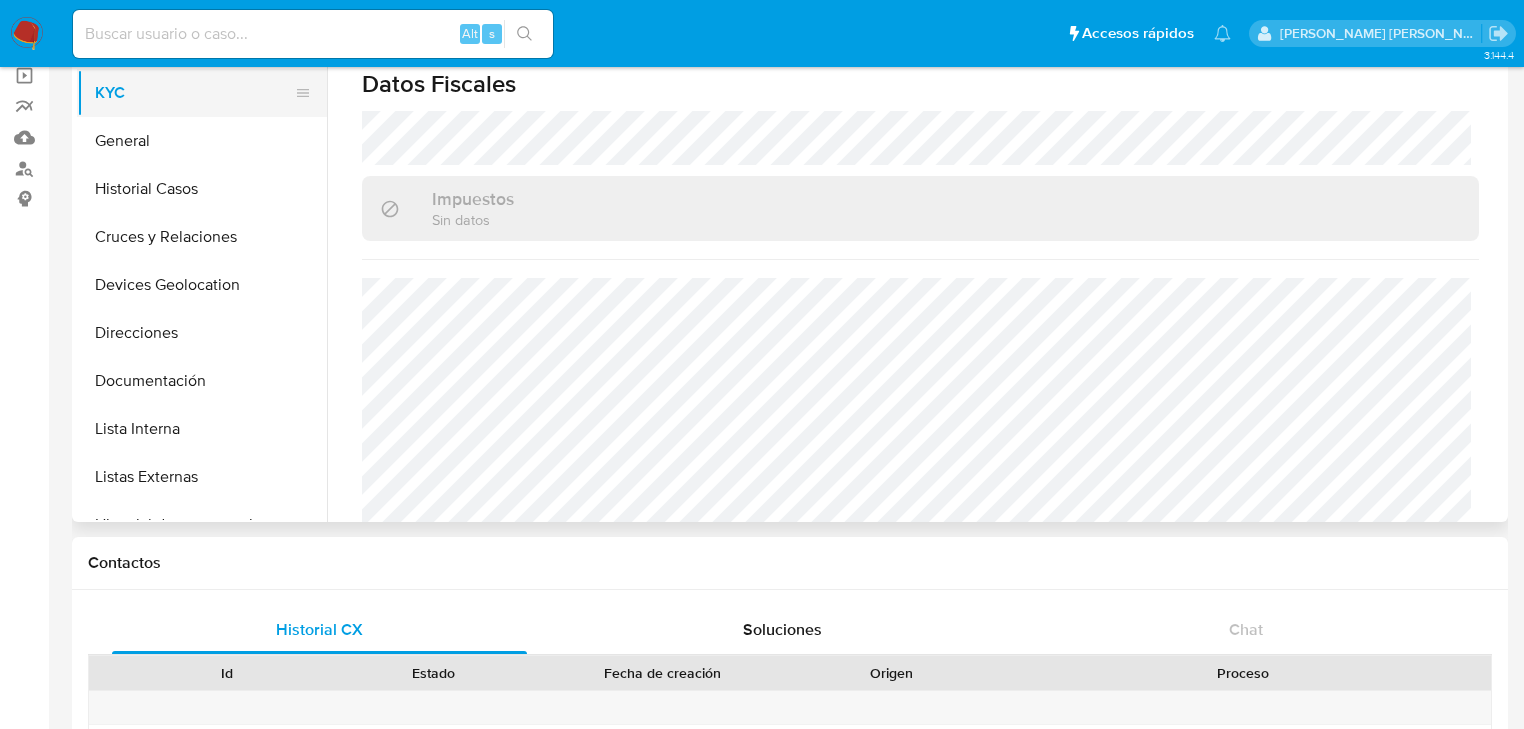 scroll, scrollTop: 0, scrollLeft: 0, axis: both 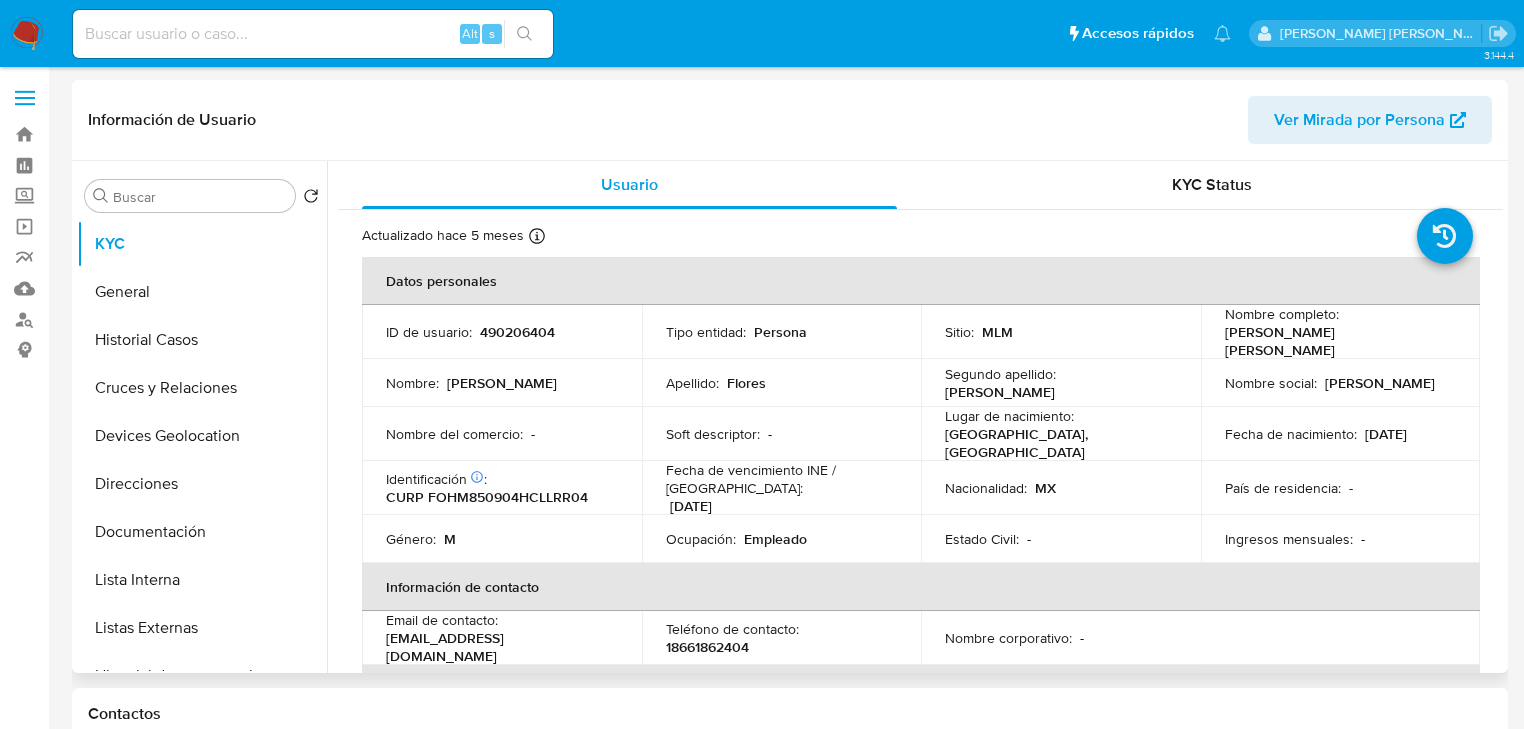 click on "490206404" at bounding box center (517, 332) 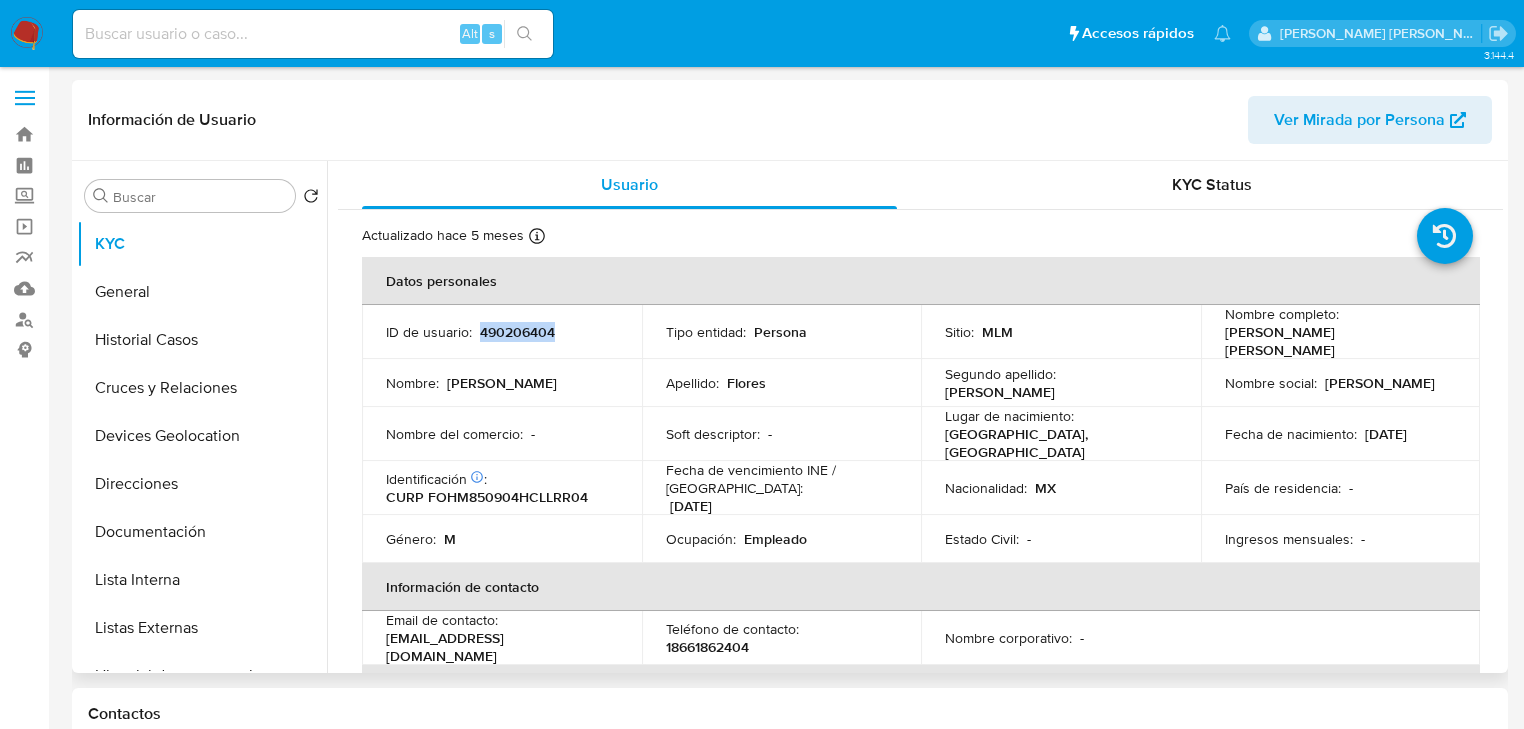 click on "490206404" at bounding box center [517, 332] 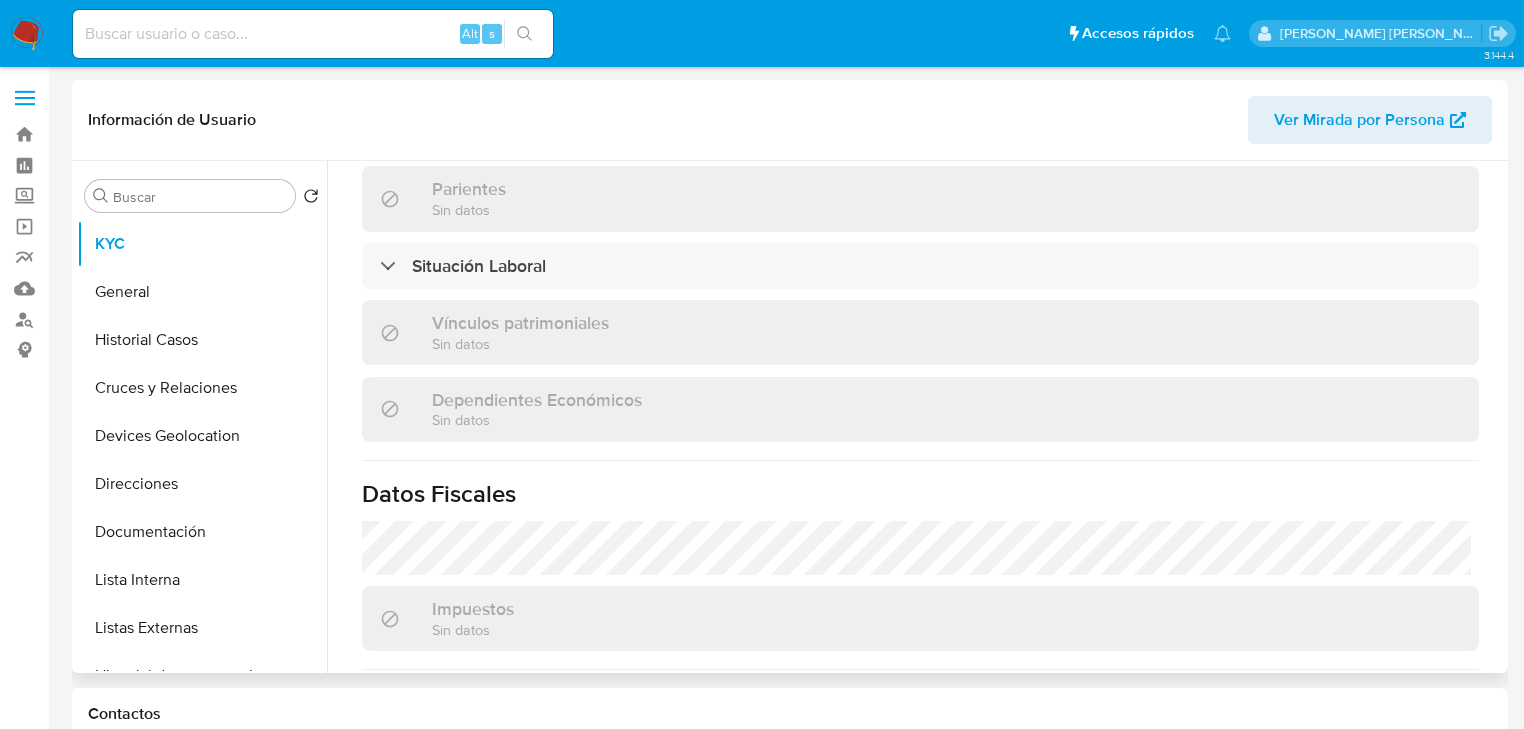 scroll, scrollTop: 1263, scrollLeft: 0, axis: vertical 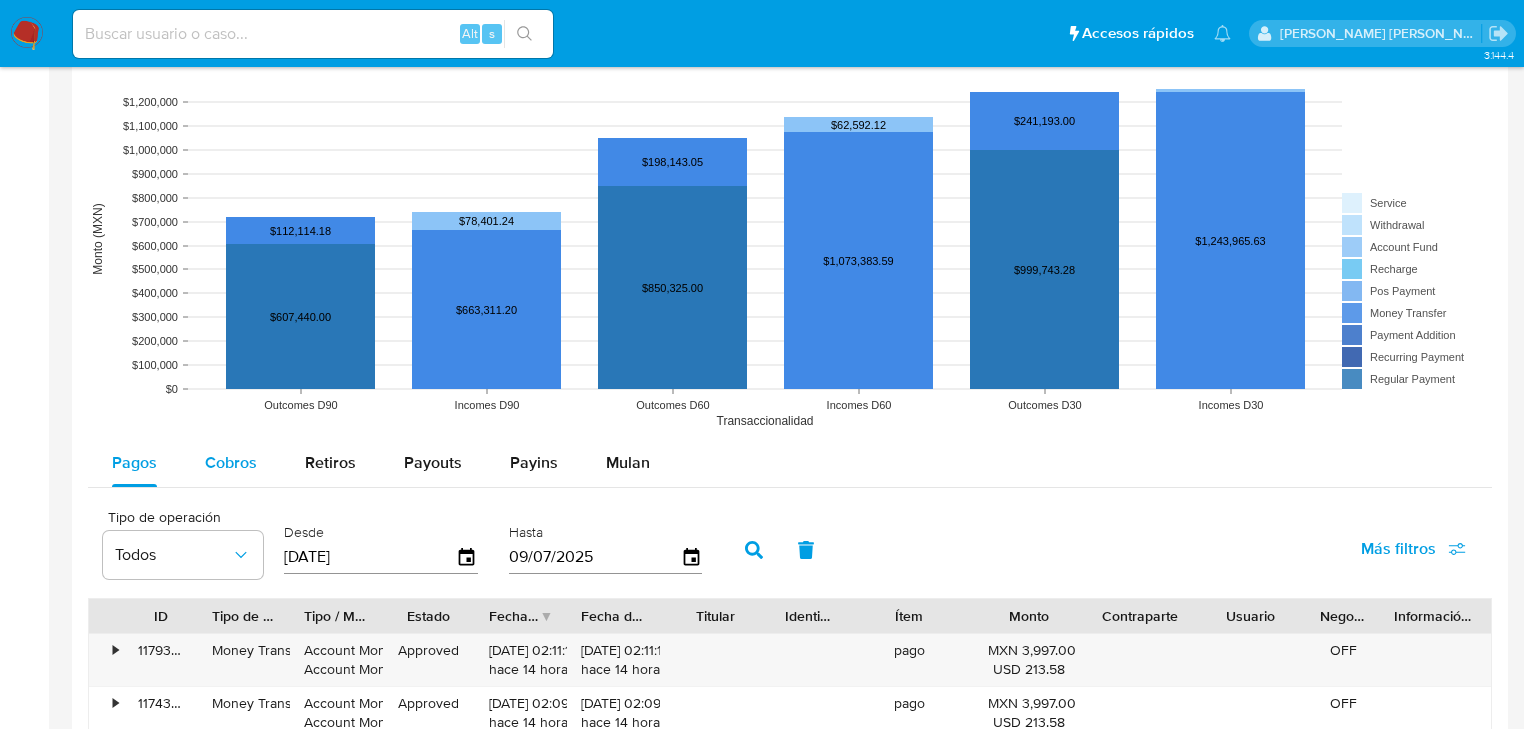 click on "Cobros" at bounding box center [231, 462] 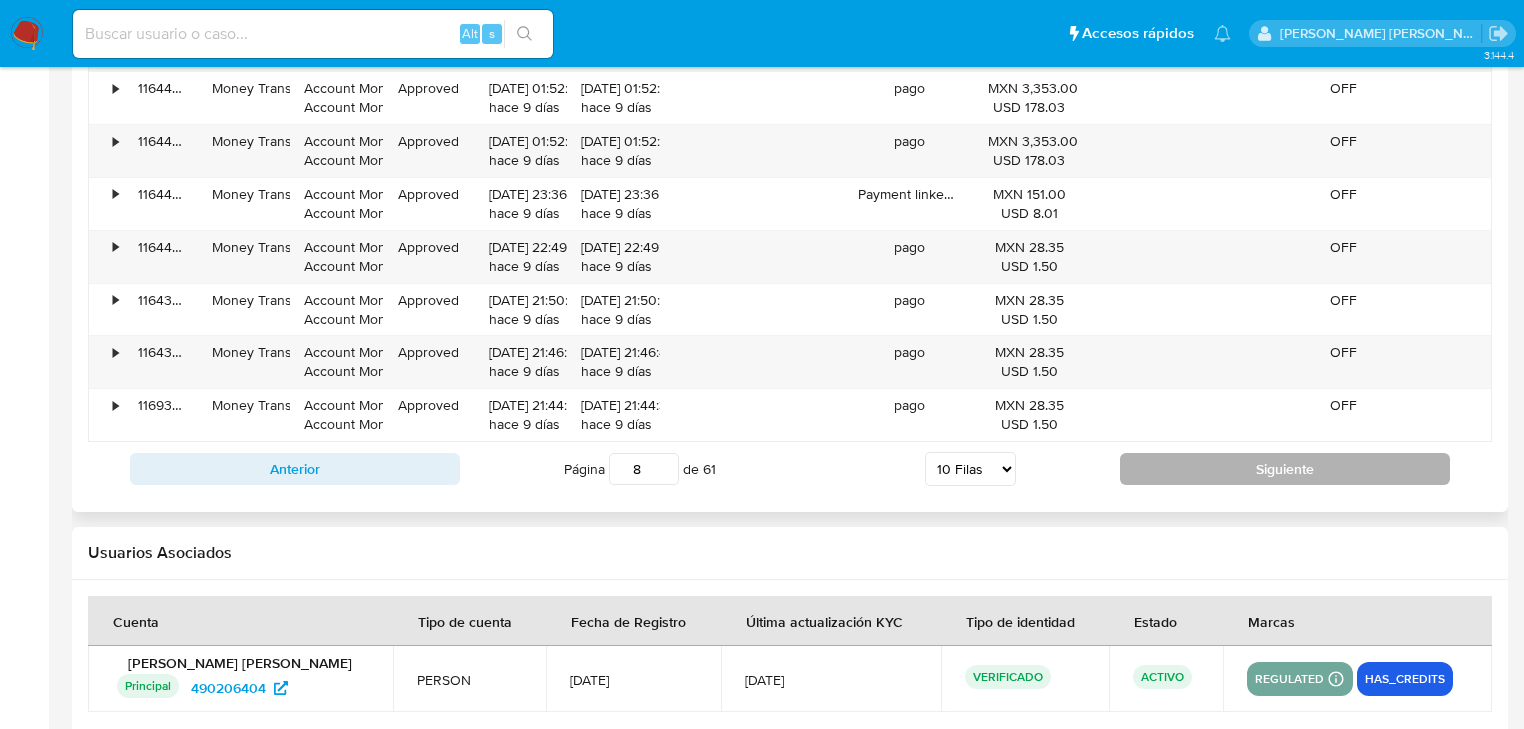 click on "Siguiente" at bounding box center (1285, 469) 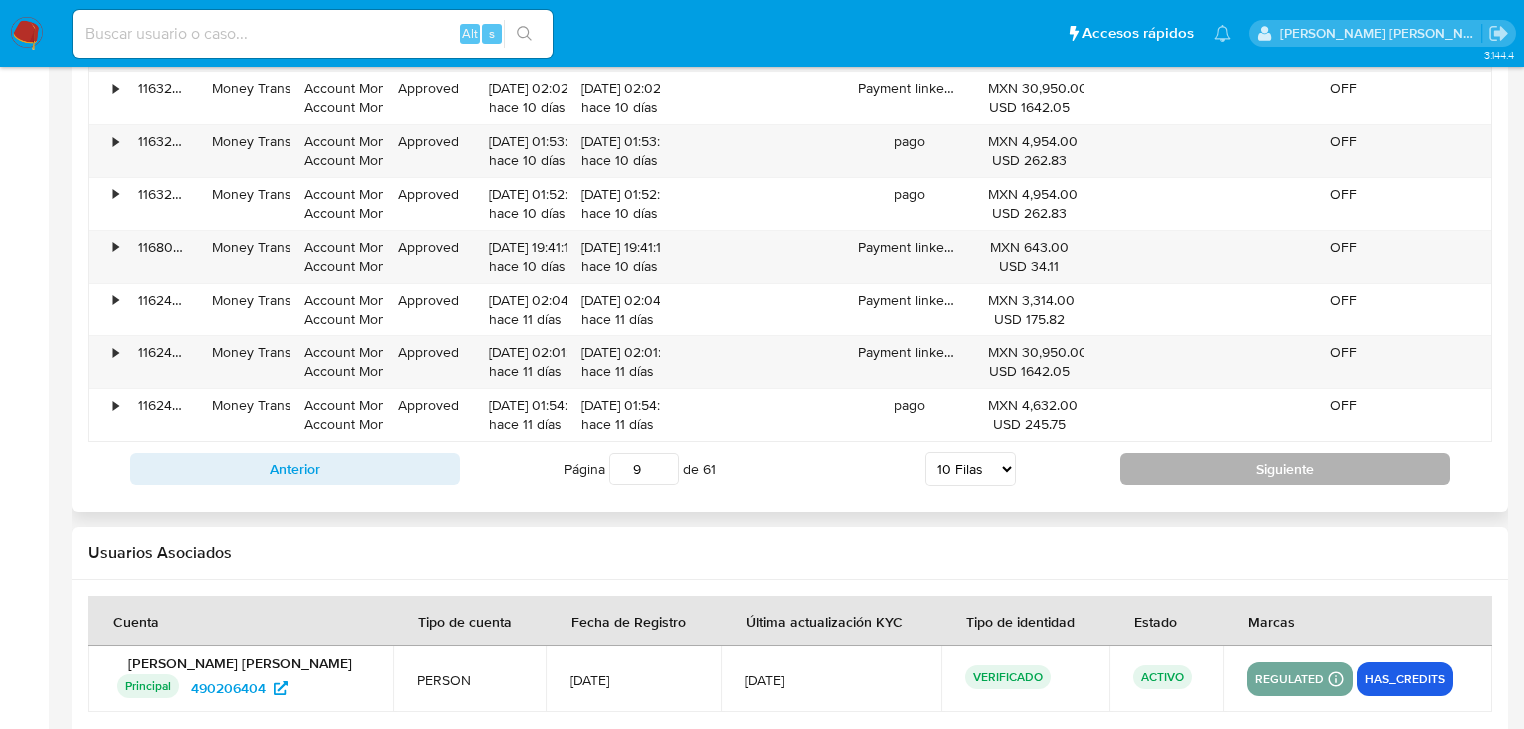 click on "Siguiente" at bounding box center [1285, 469] 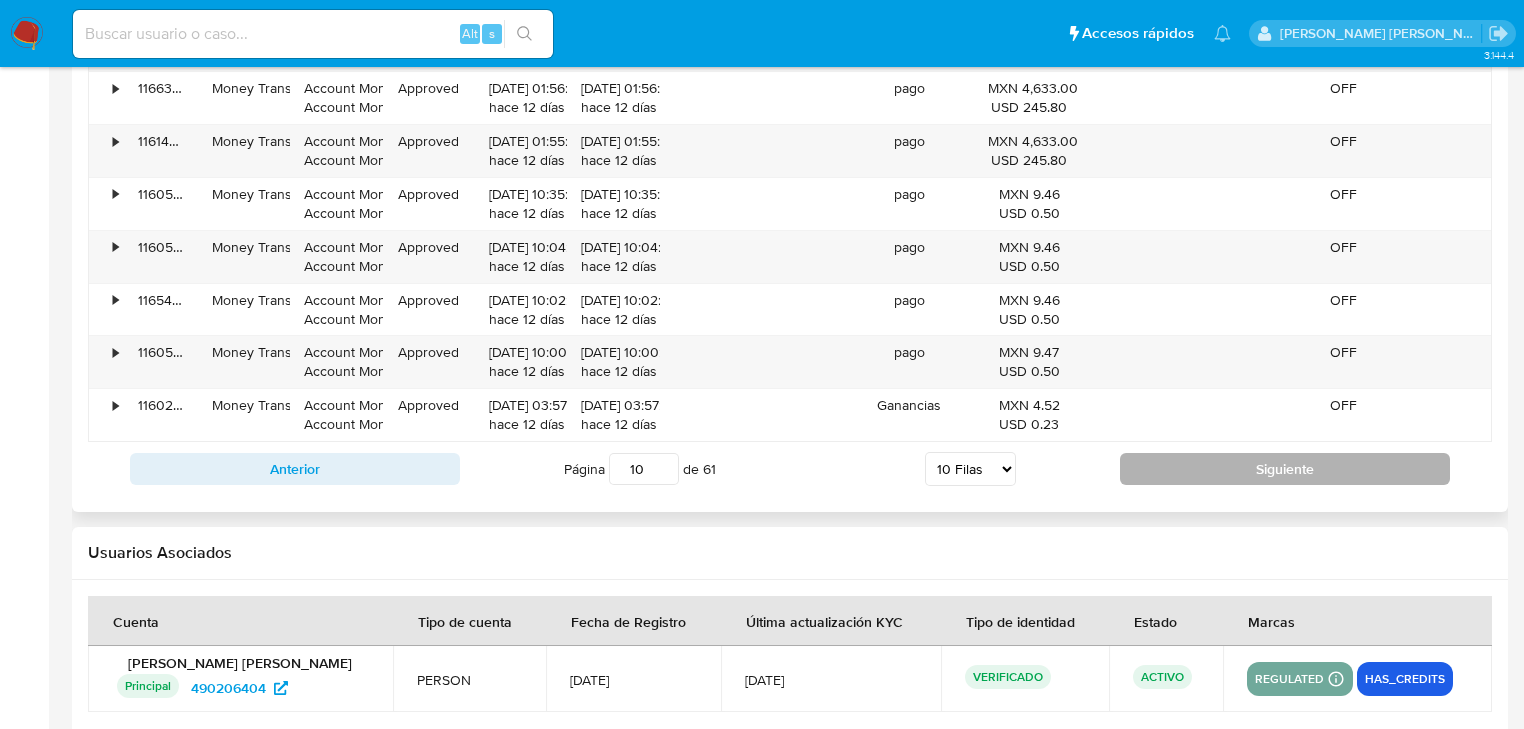 click on "Siguiente" at bounding box center (1285, 469) 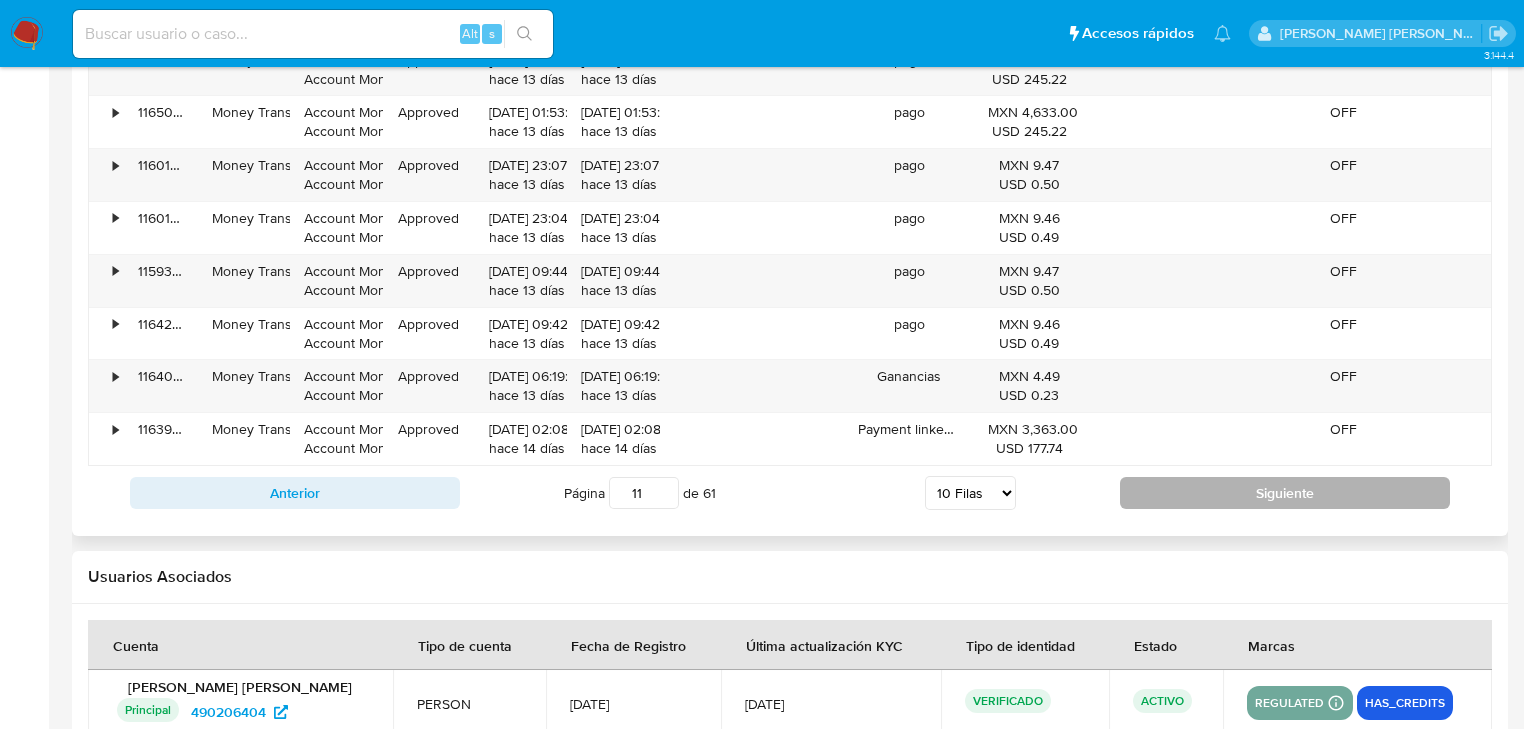 scroll, scrollTop: 2080, scrollLeft: 0, axis: vertical 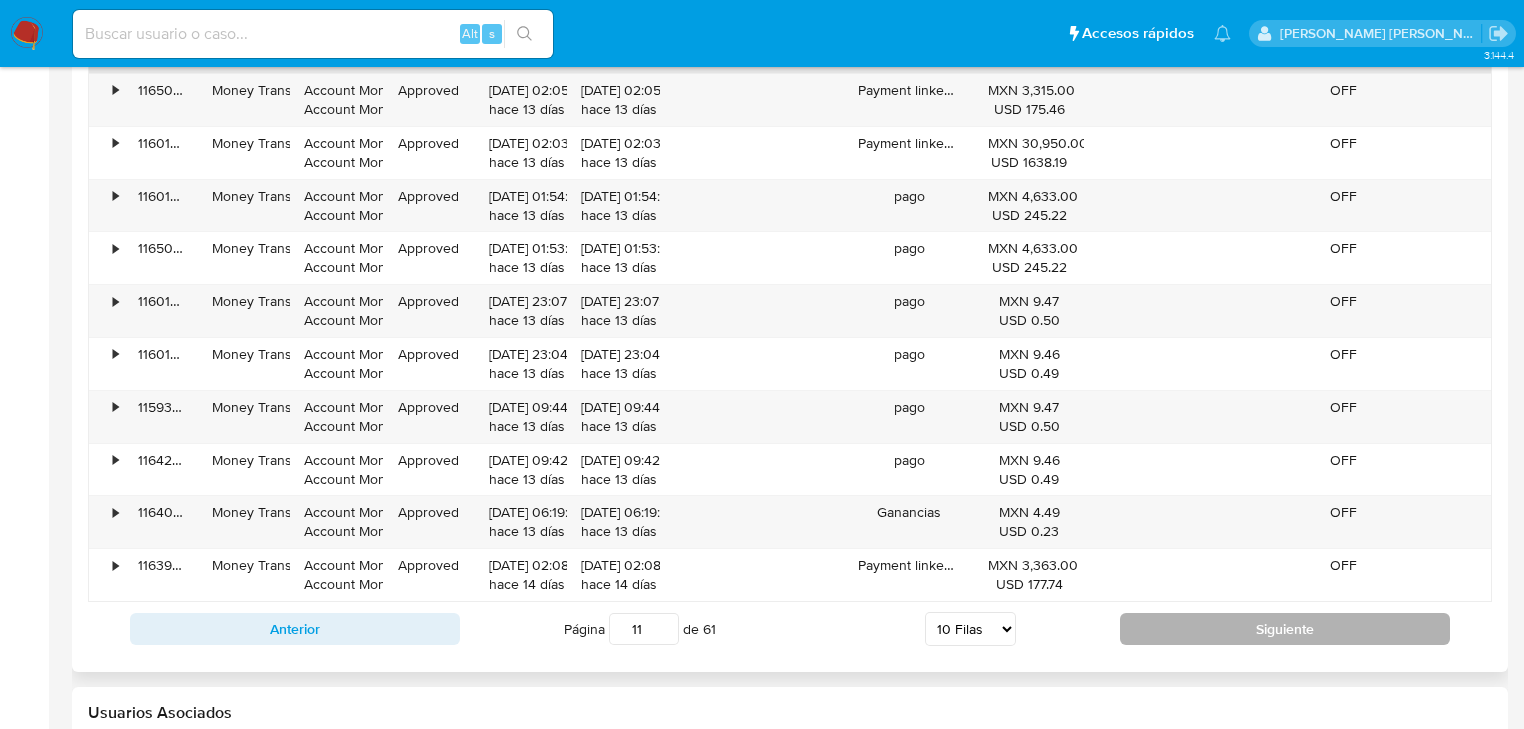 click on "Siguiente" at bounding box center (1285, 629) 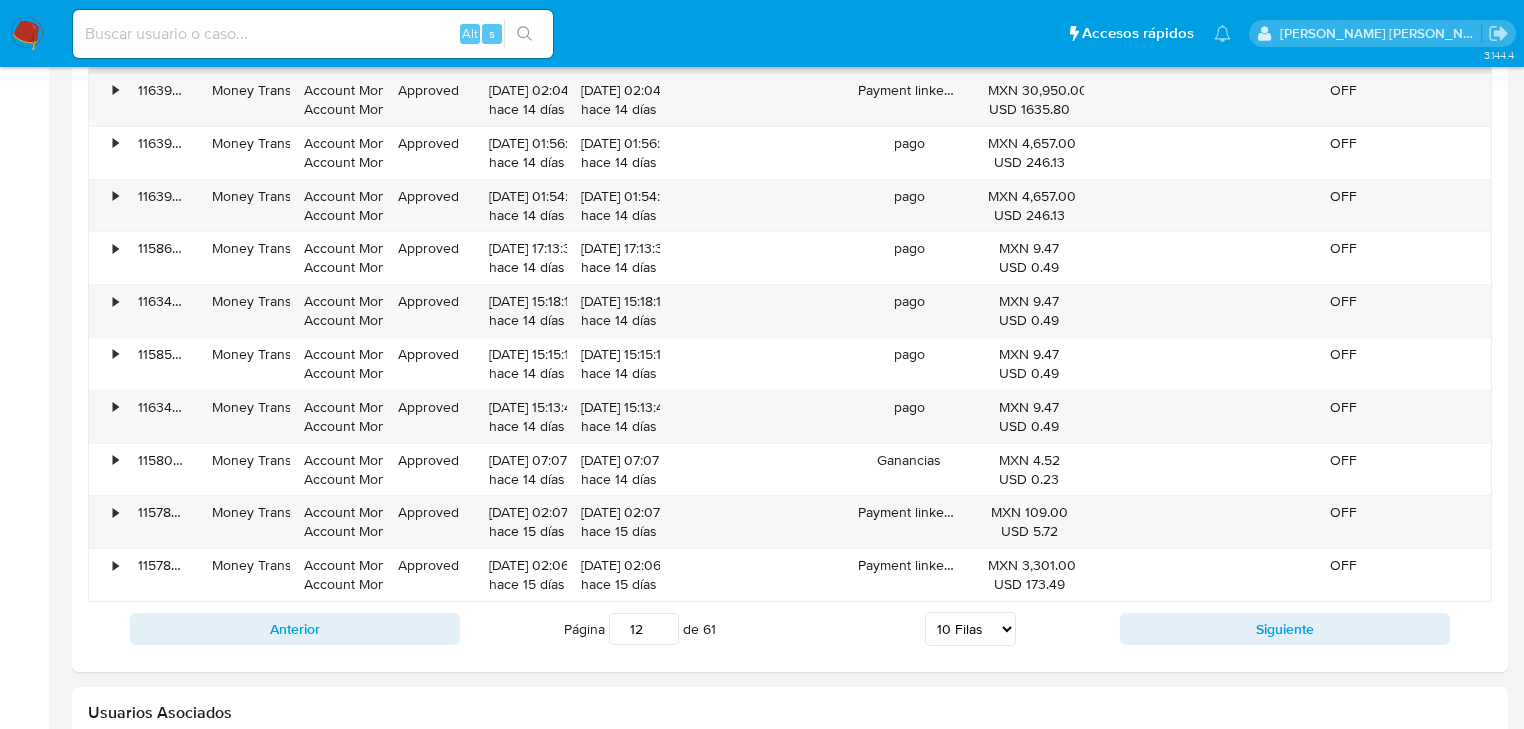 click on "Siguiente" at bounding box center [1285, 629] 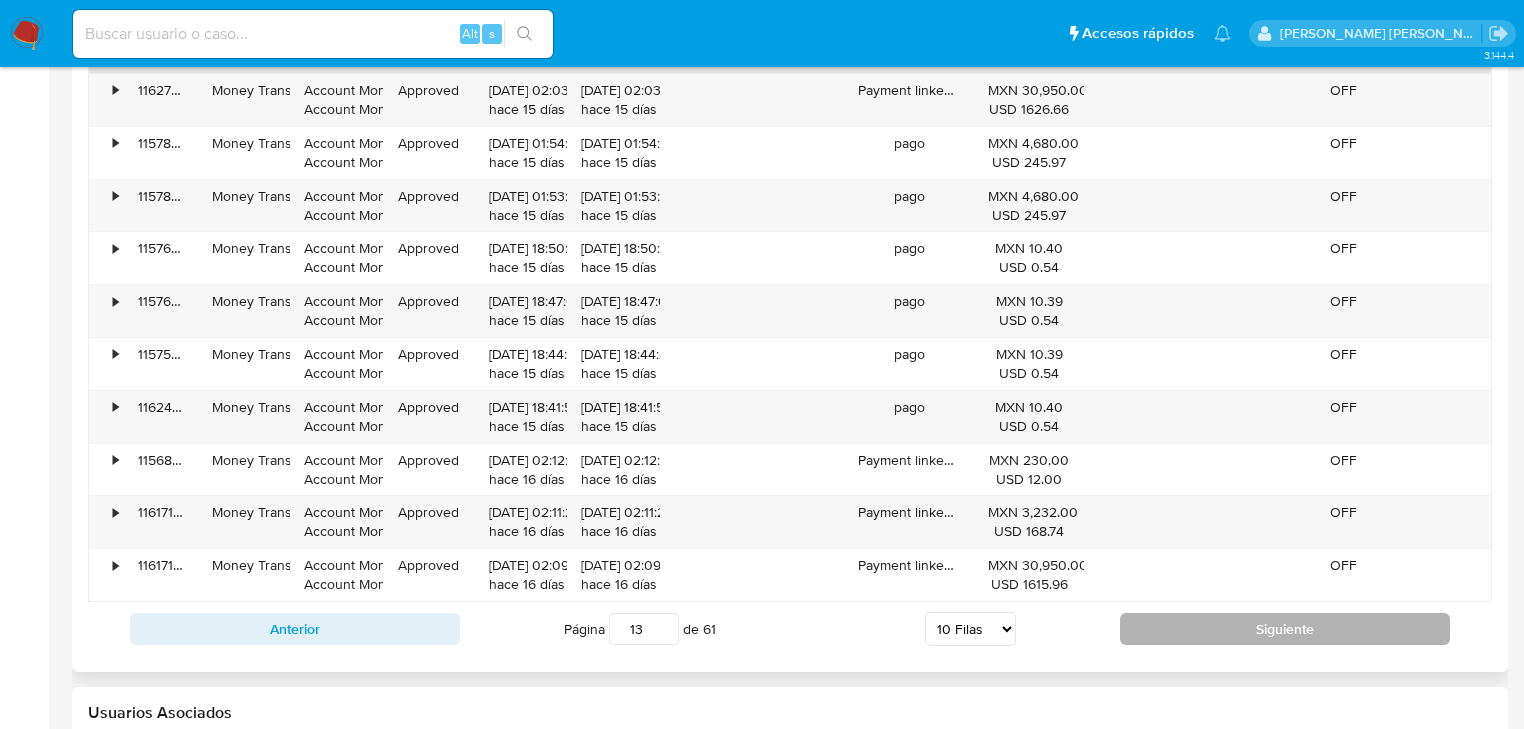 click on "Siguiente" at bounding box center [1285, 629] 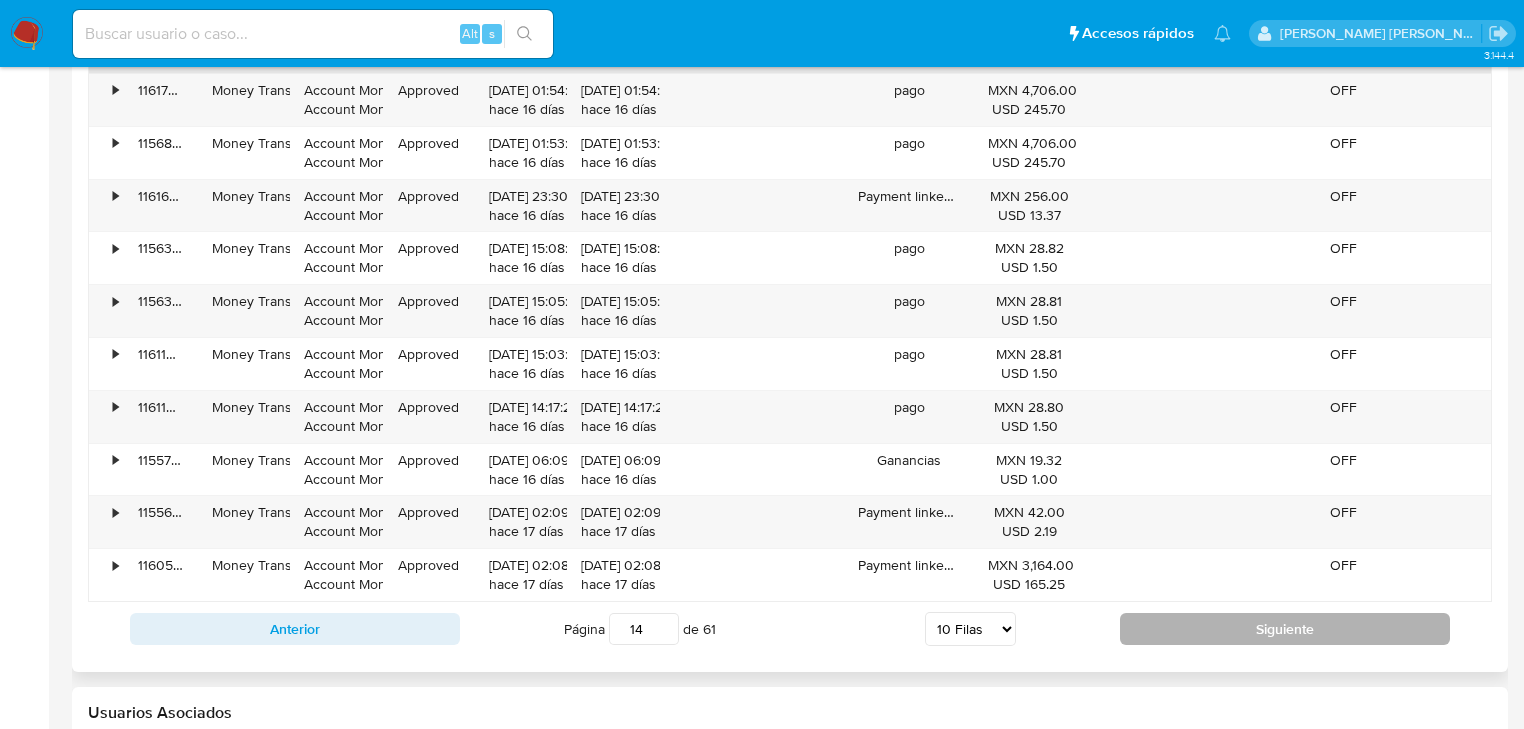 click on "Siguiente" at bounding box center (1285, 629) 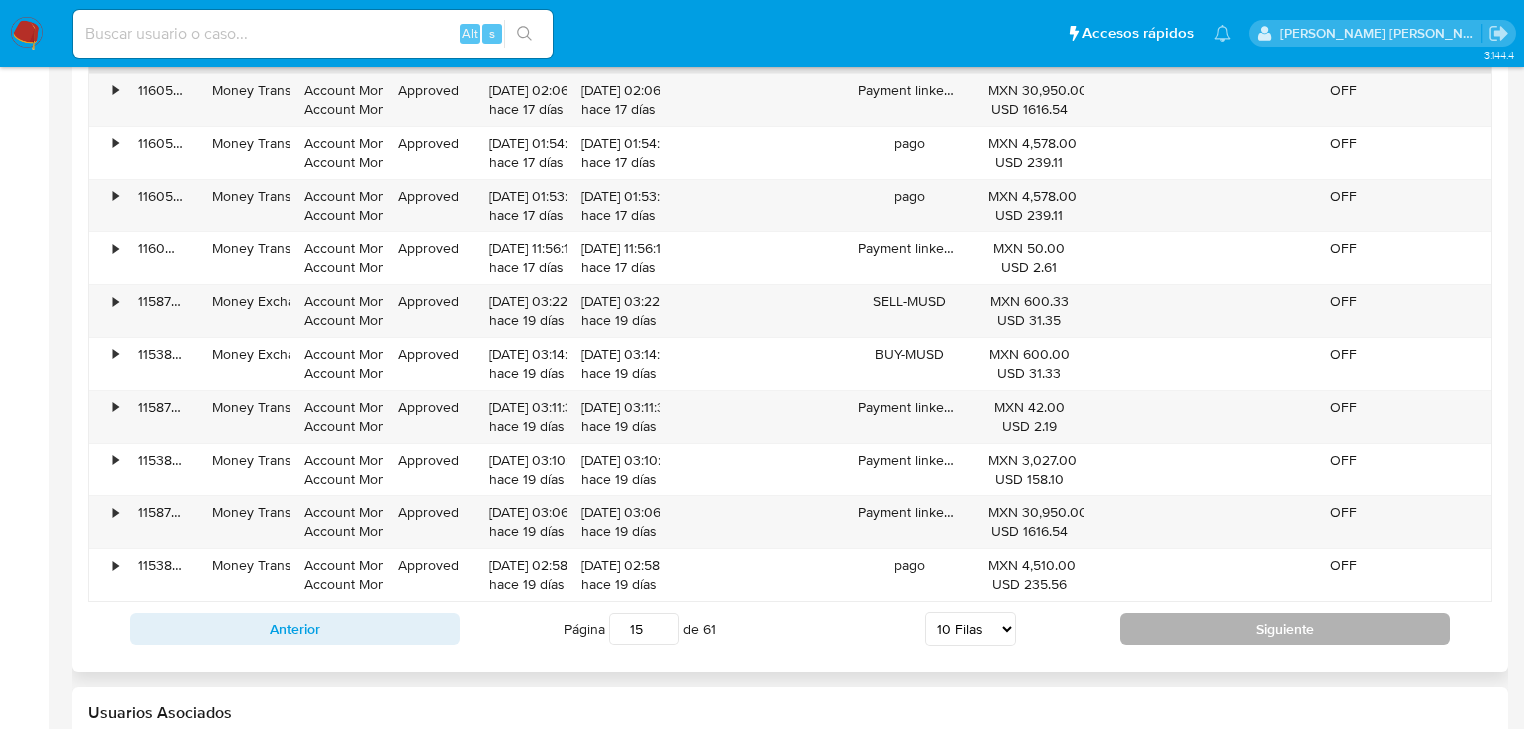 click on "Siguiente" at bounding box center [1285, 629] 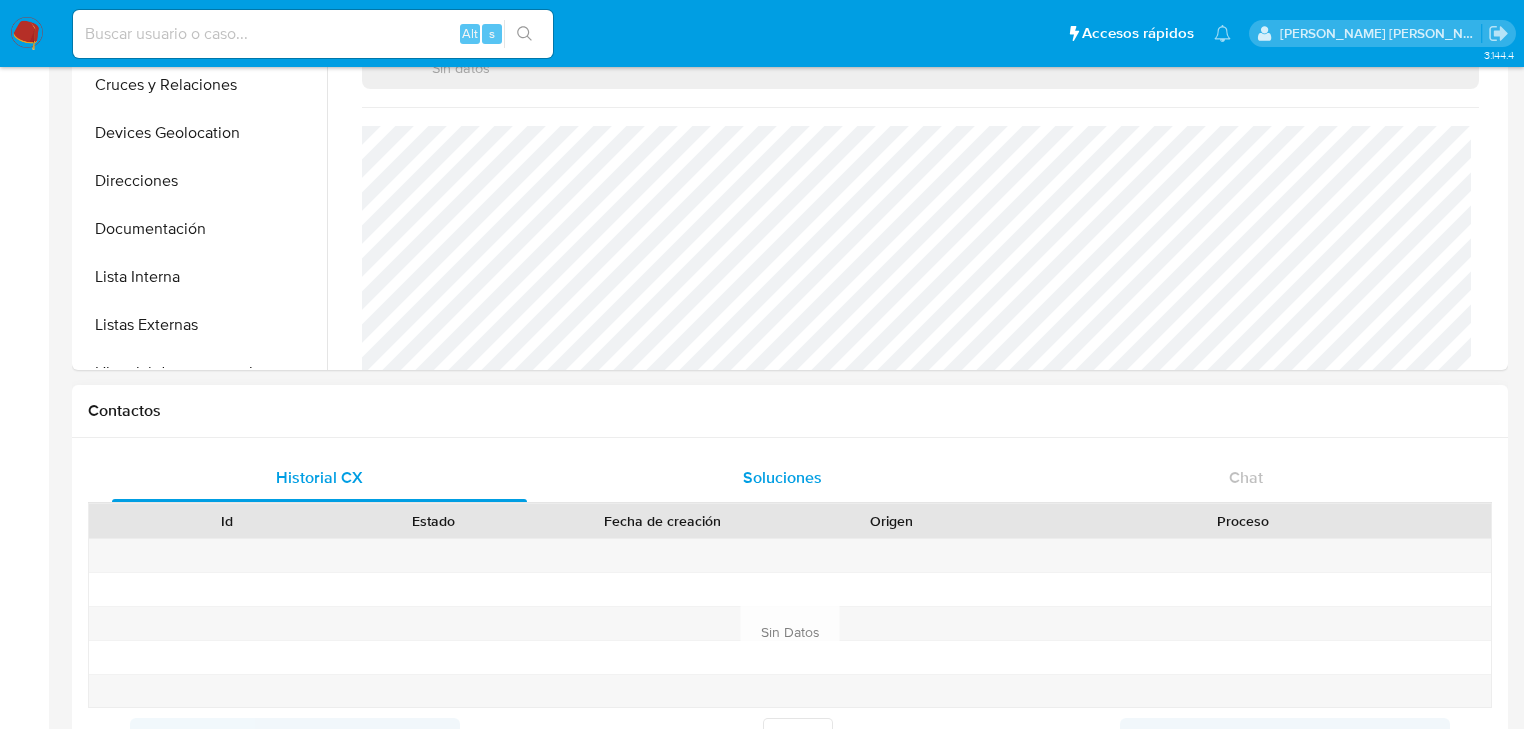 scroll, scrollTop: 160, scrollLeft: 0, axis: vertical 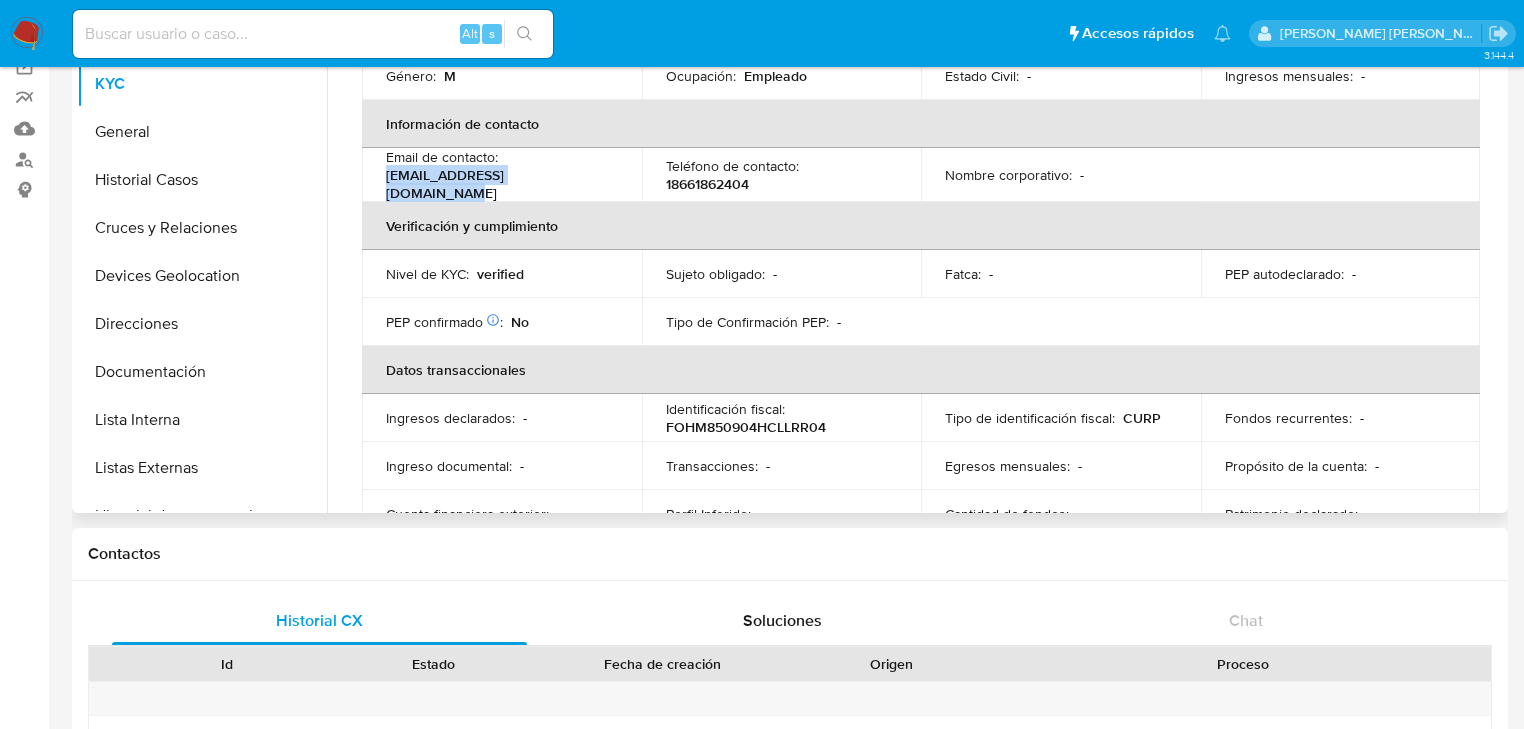 drag, startPoint x: 566, startPoint y: 171, endPoint x: 380, endPoint y: 160, distance: 186.32498 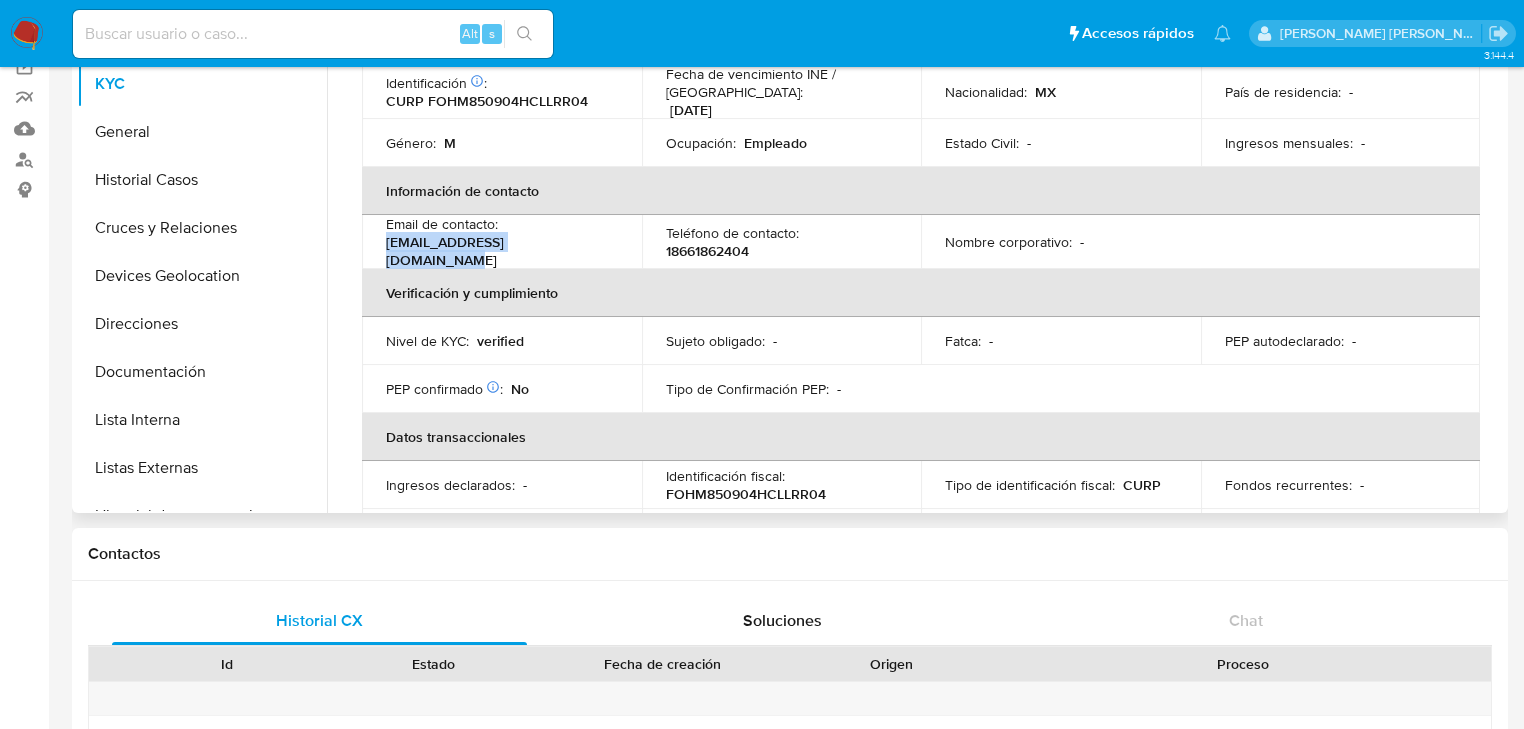 scroll, scrollTop: 63, scrollLeft: 0, axis: vertical 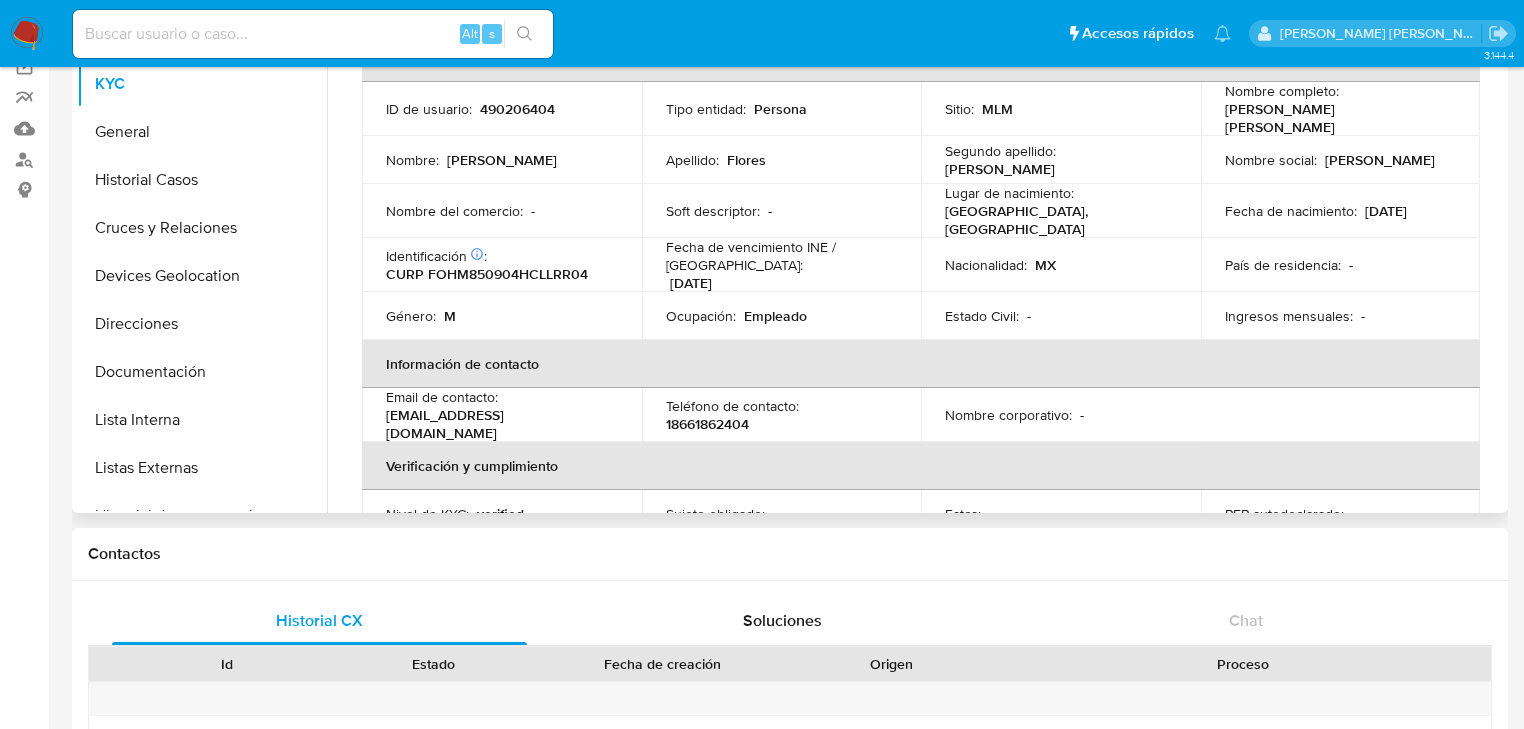 click on "18661862404" at bounding box center [707, 424] 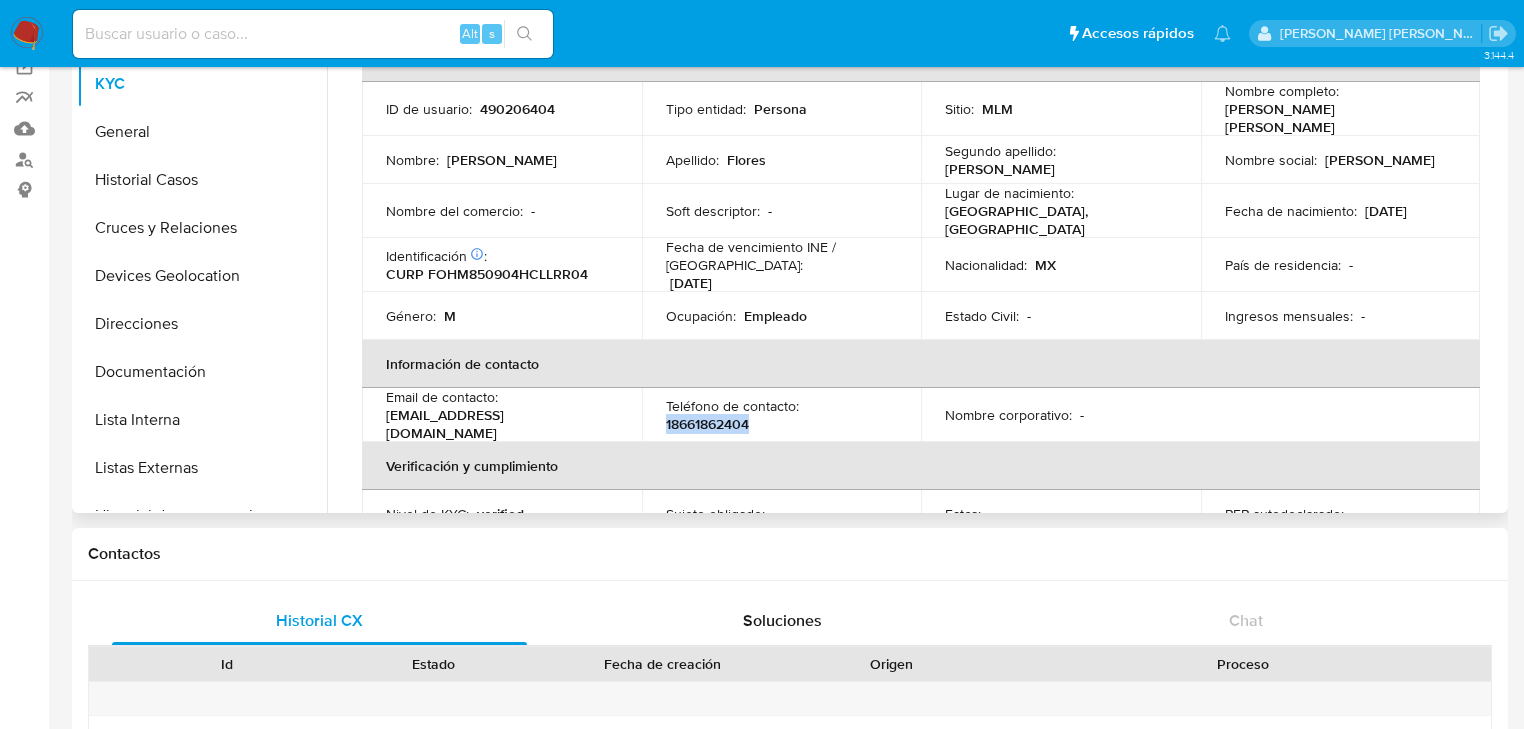 click on "18661862404" at bounding box center (707, 424) 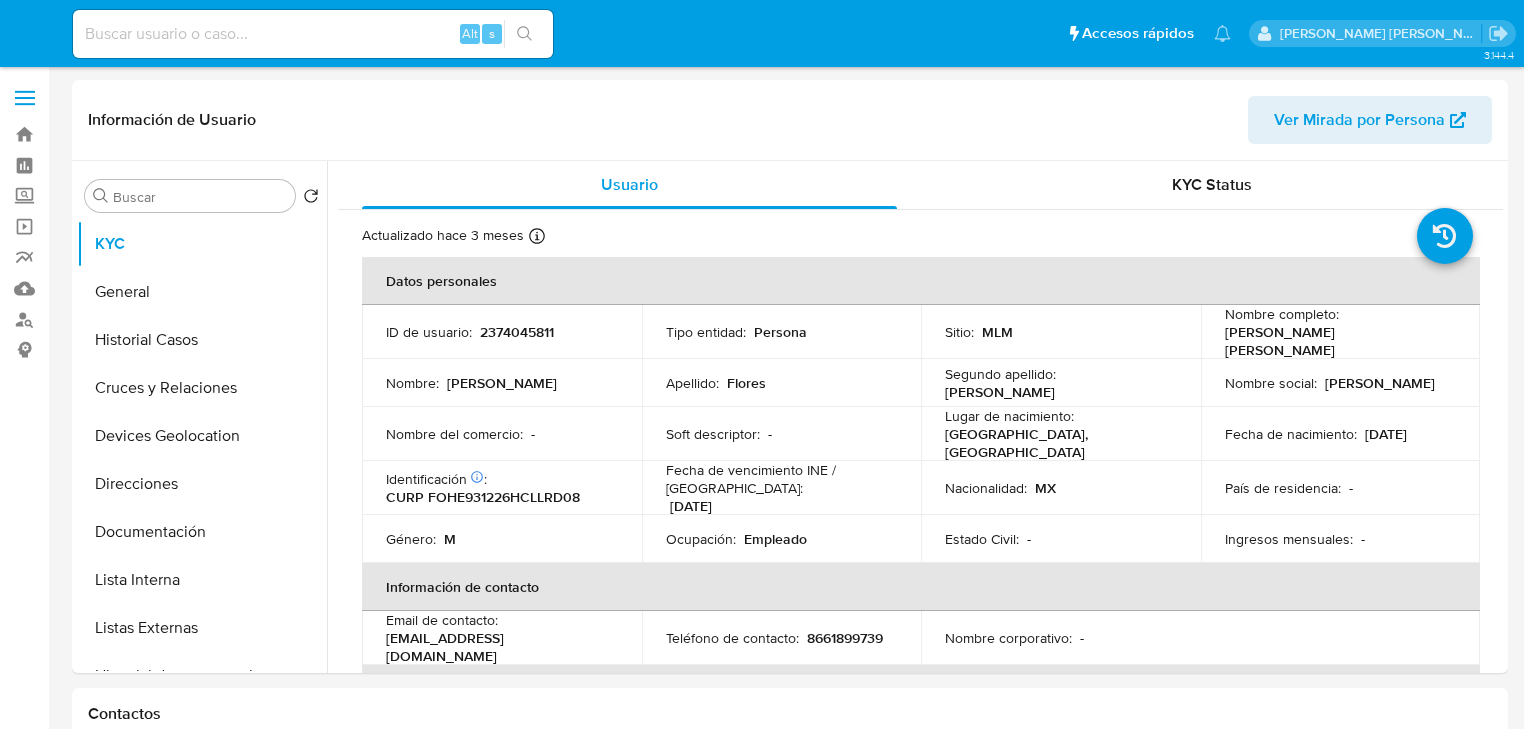select on "10" 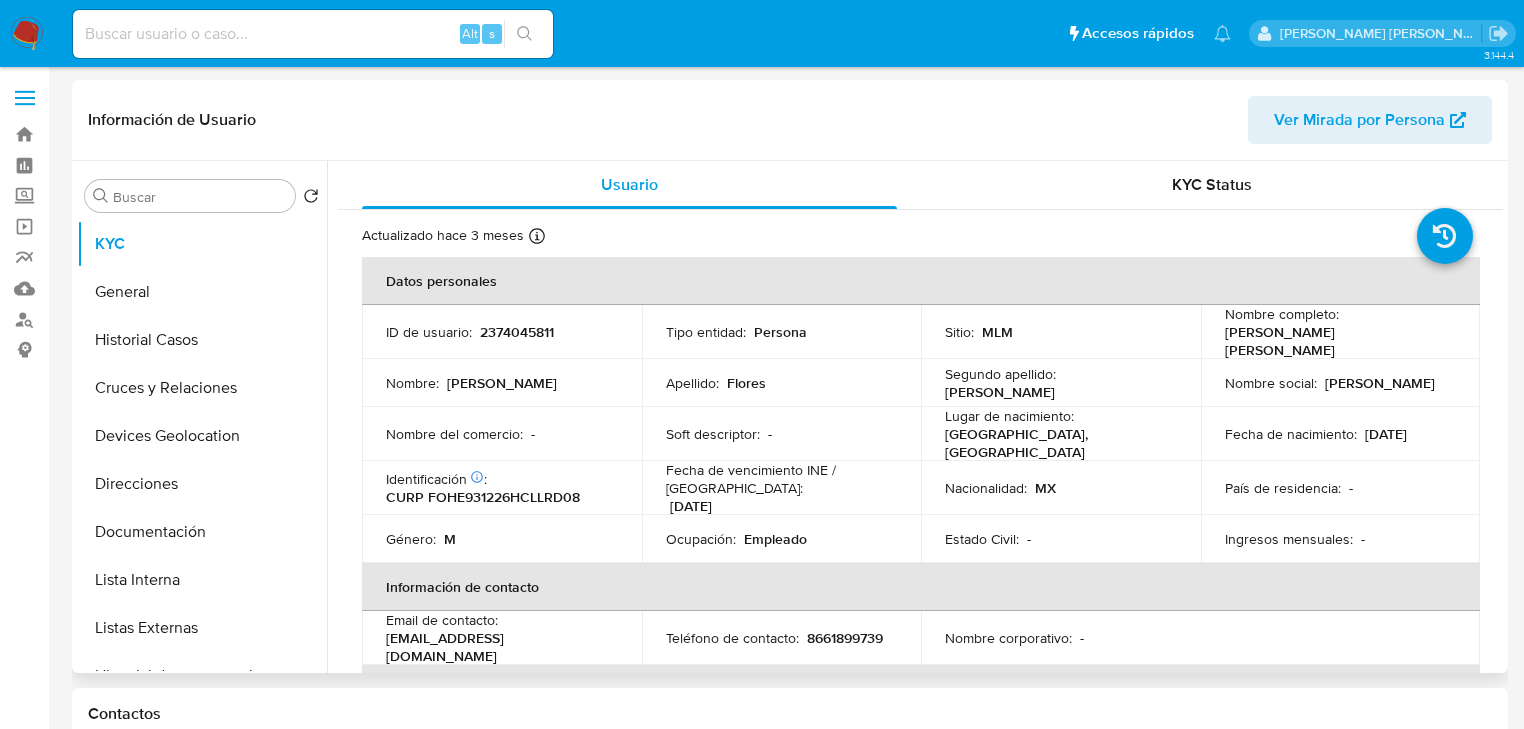 scroll, scrollTop: 0, scrollLeft: 0, axis: both 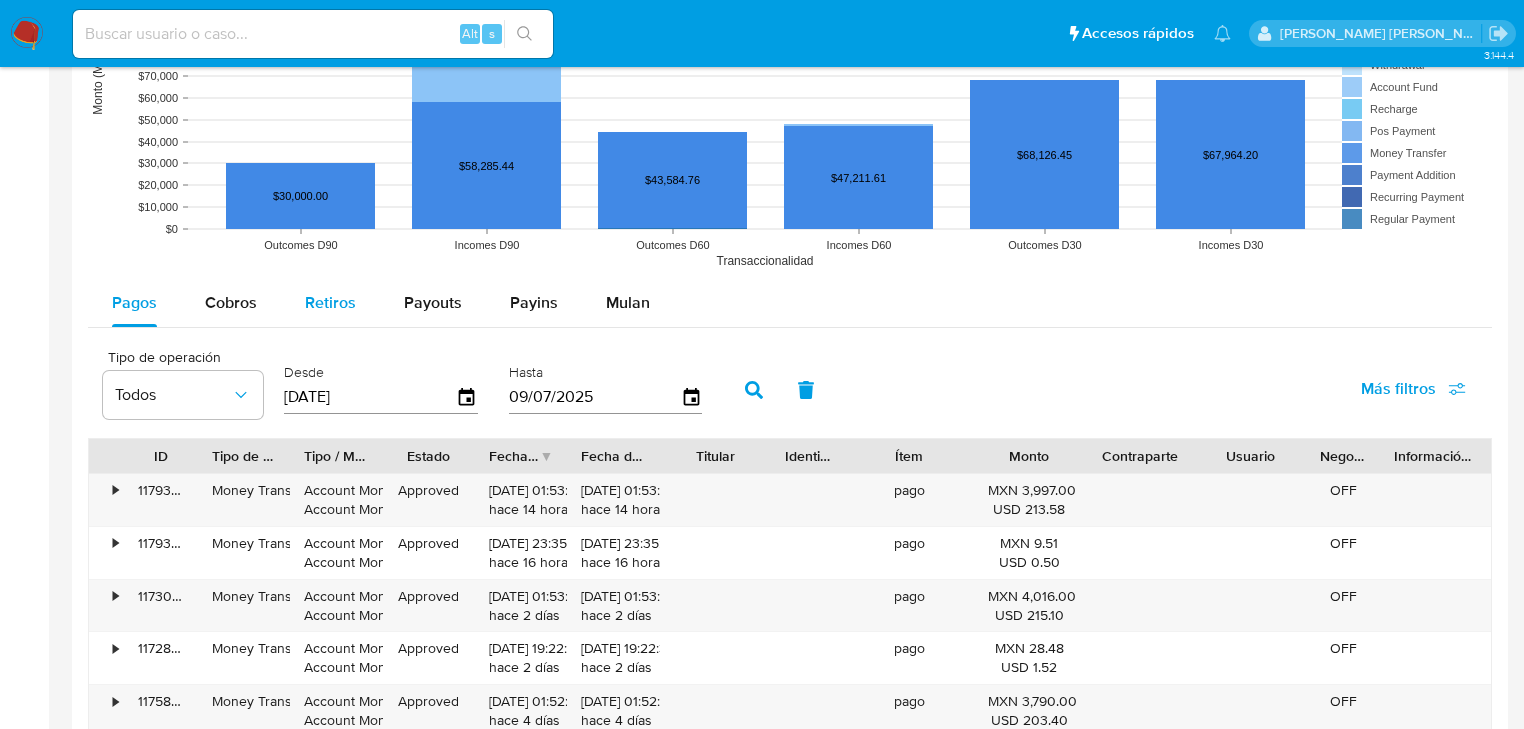 click on "Cobros" at bounding box center [231, 302] 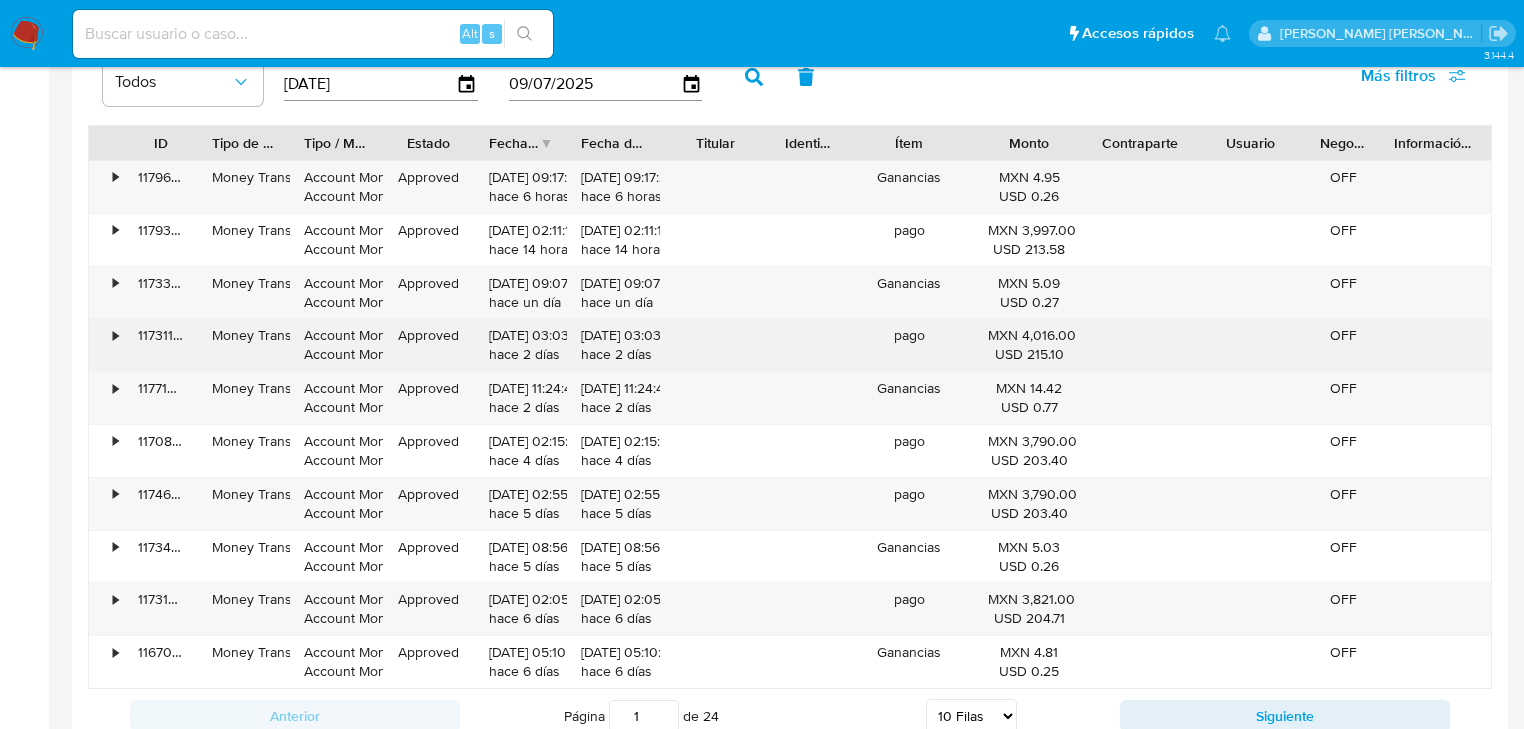 scroll, scrollTop: 2080, scrollLeft: 0, axis: vertical 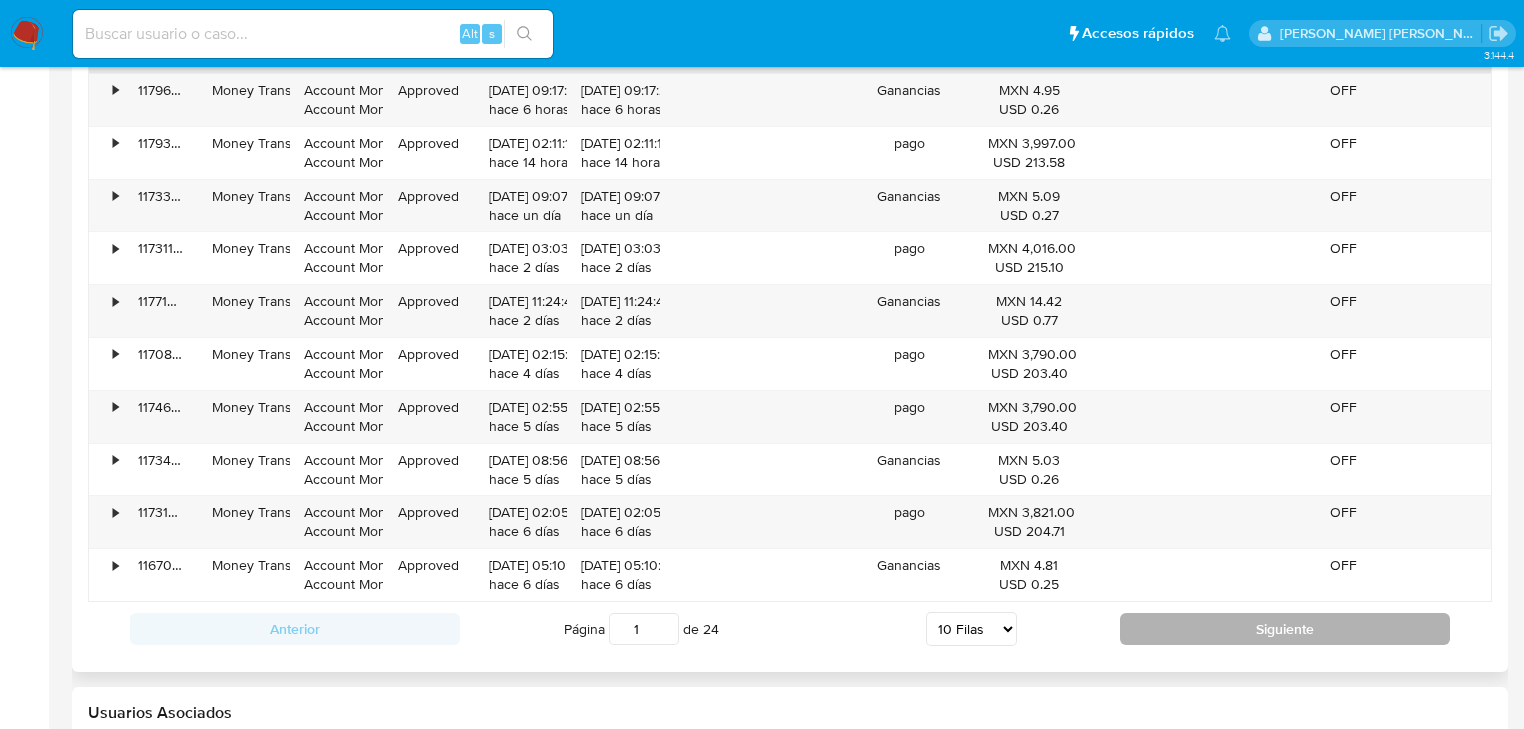 click on "Siguiente" at bounding box center (1285, 629) 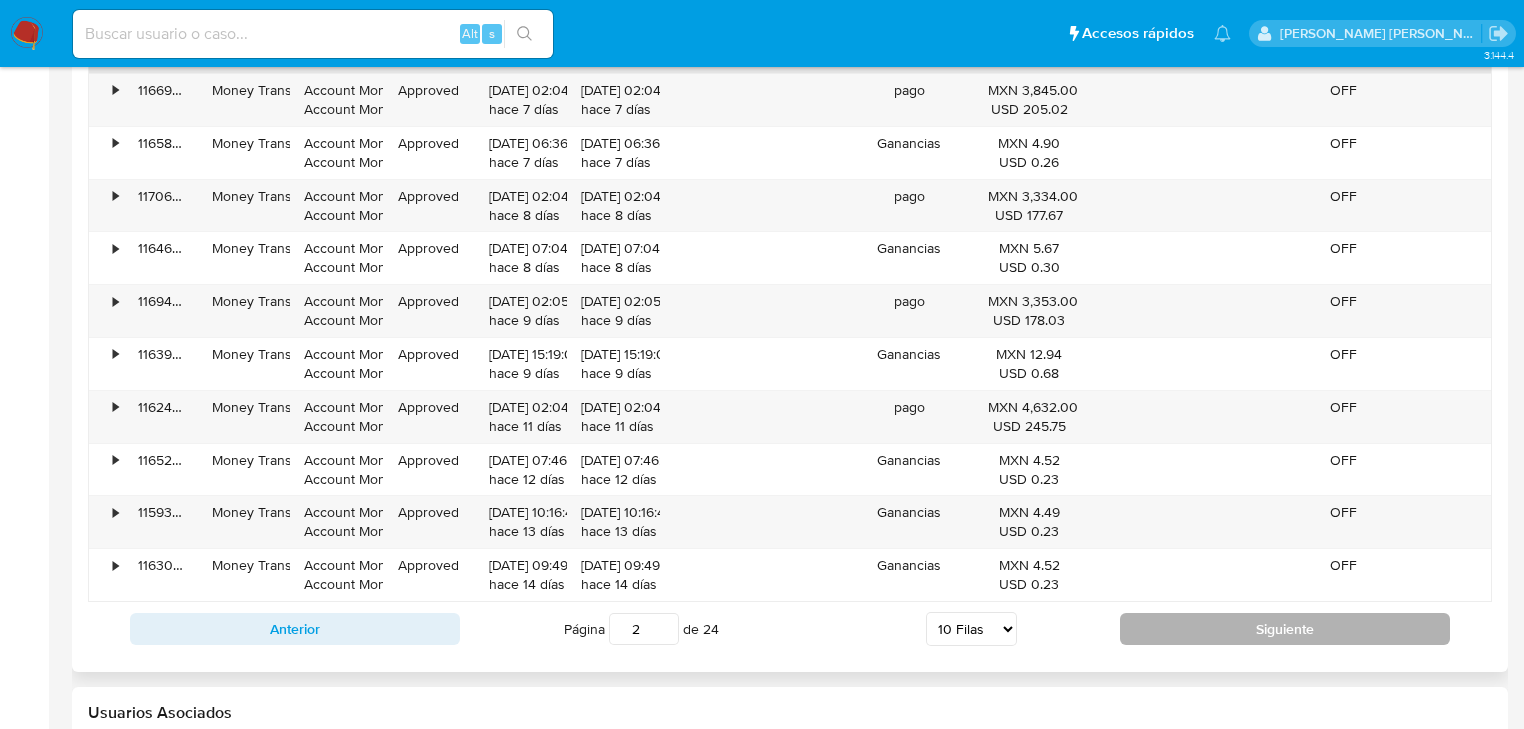 click on "Siguiente" at bounding box center (1285, 629) 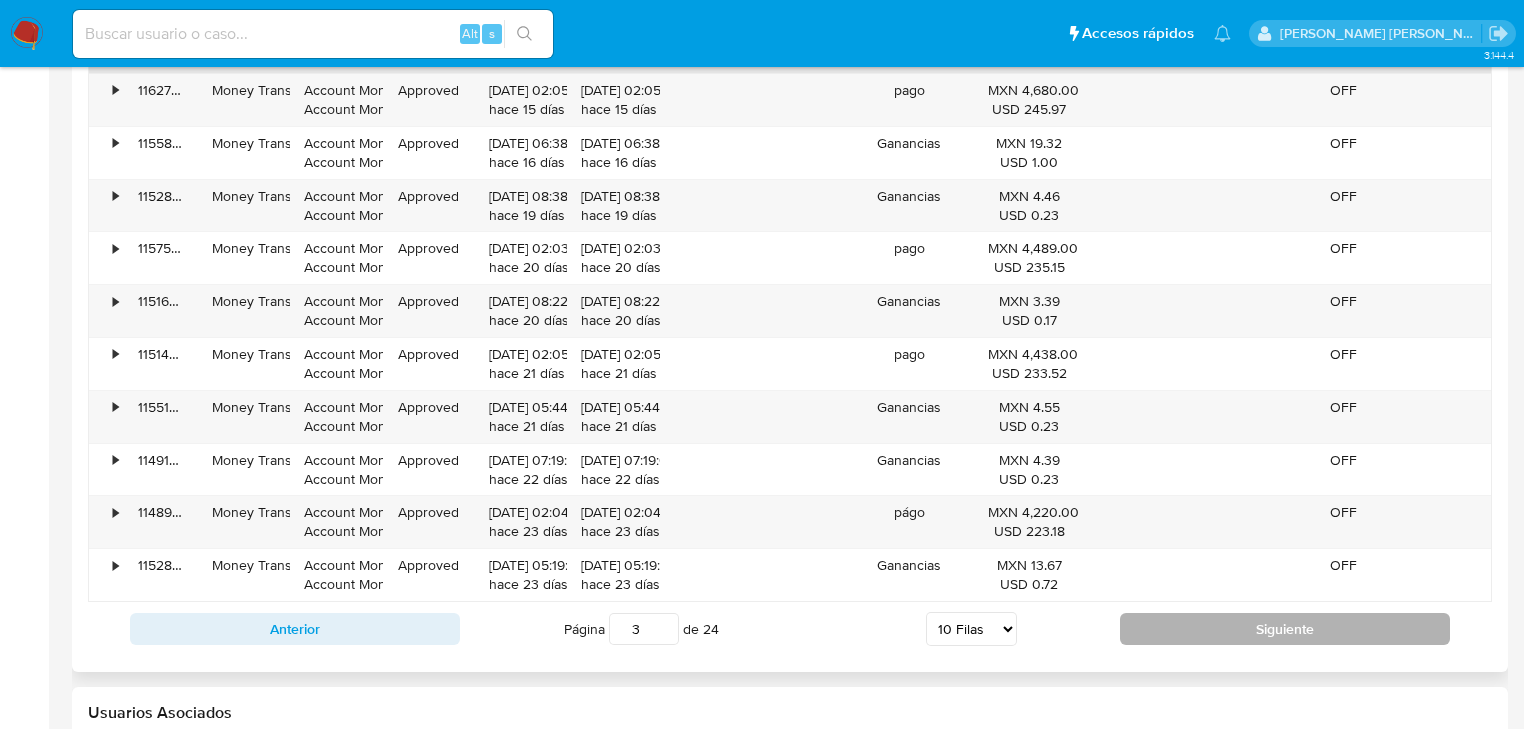 click on "Siguiente" at bounding box center (1285, 629) 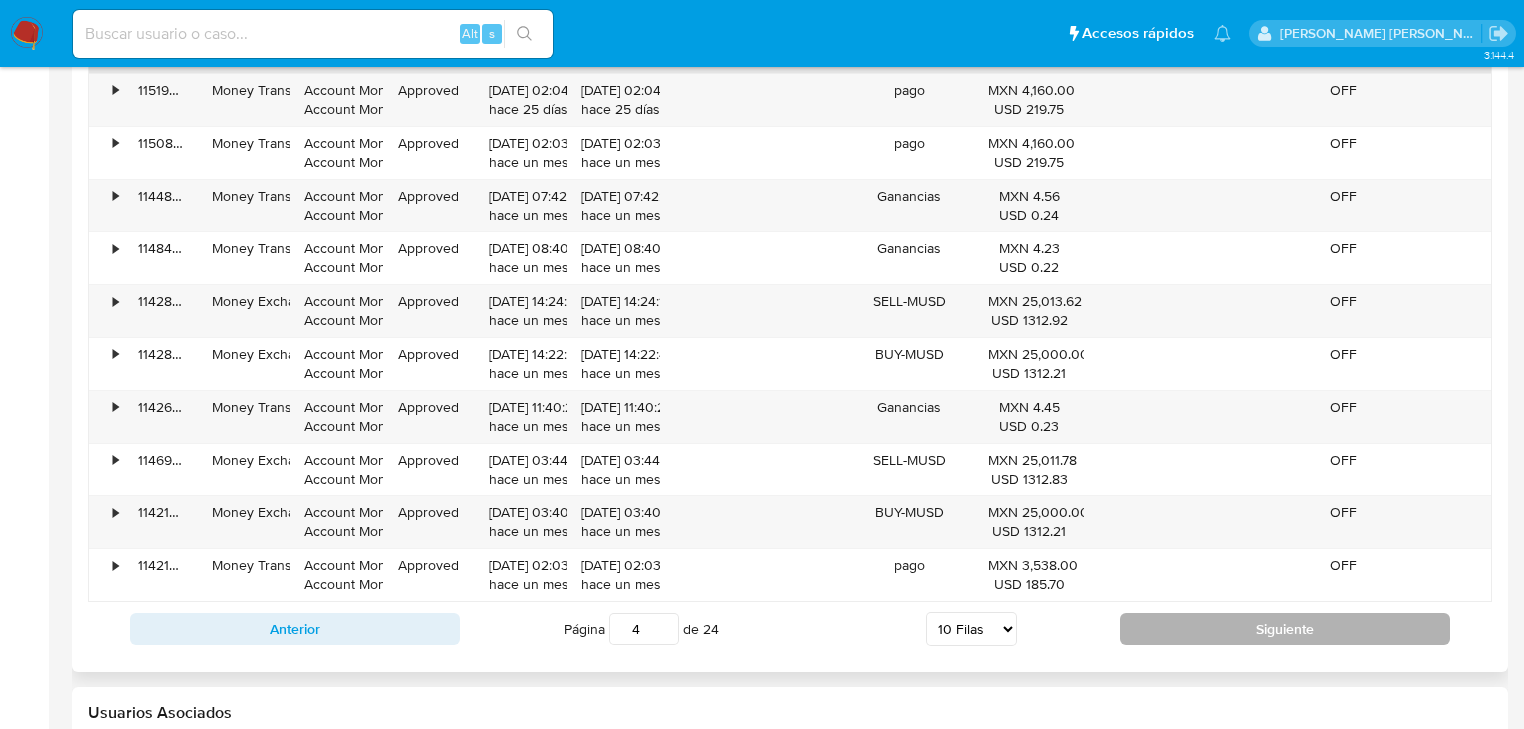 click on "Siguiente" at bounding box center (1285, 629) 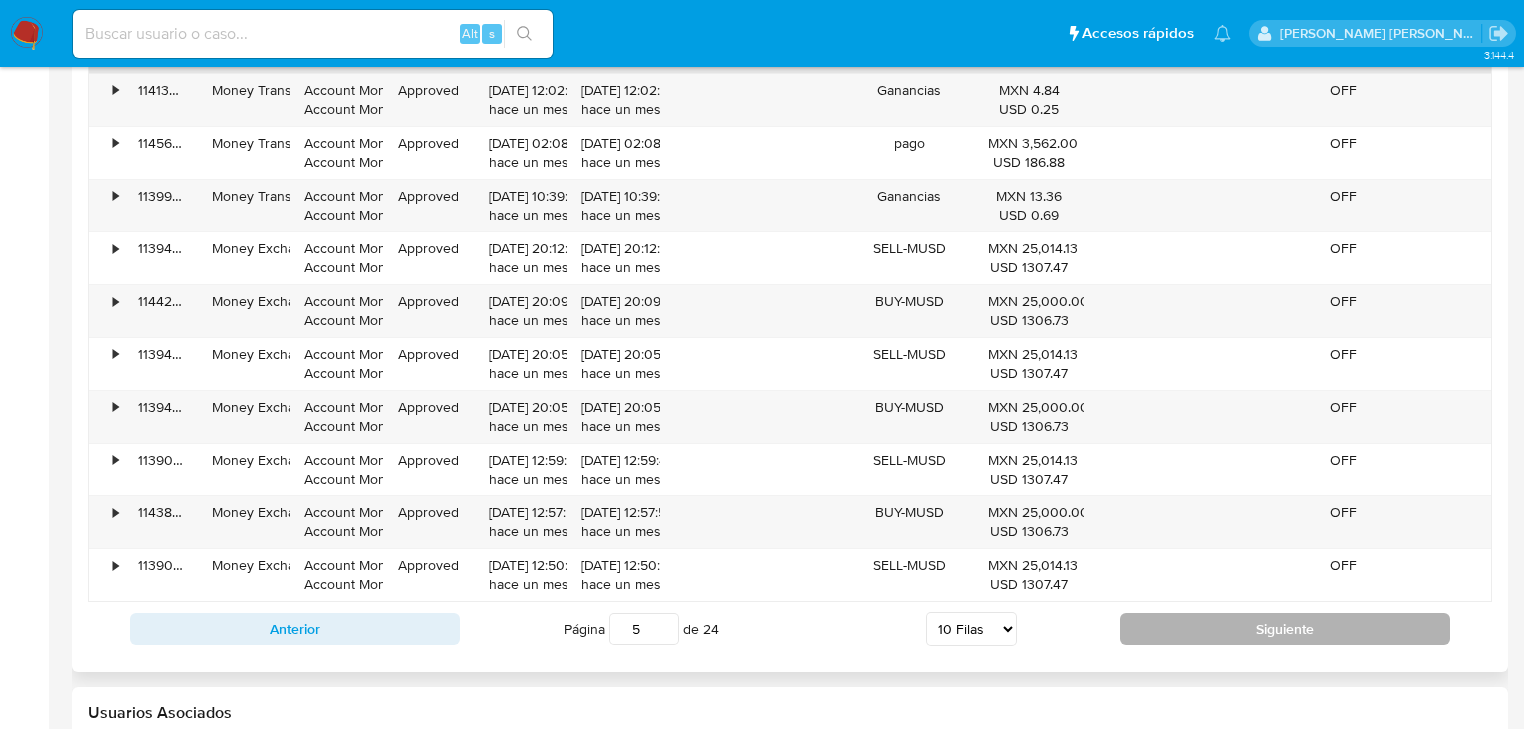 click on "Siguiente" at bounding box center (1285, 629) 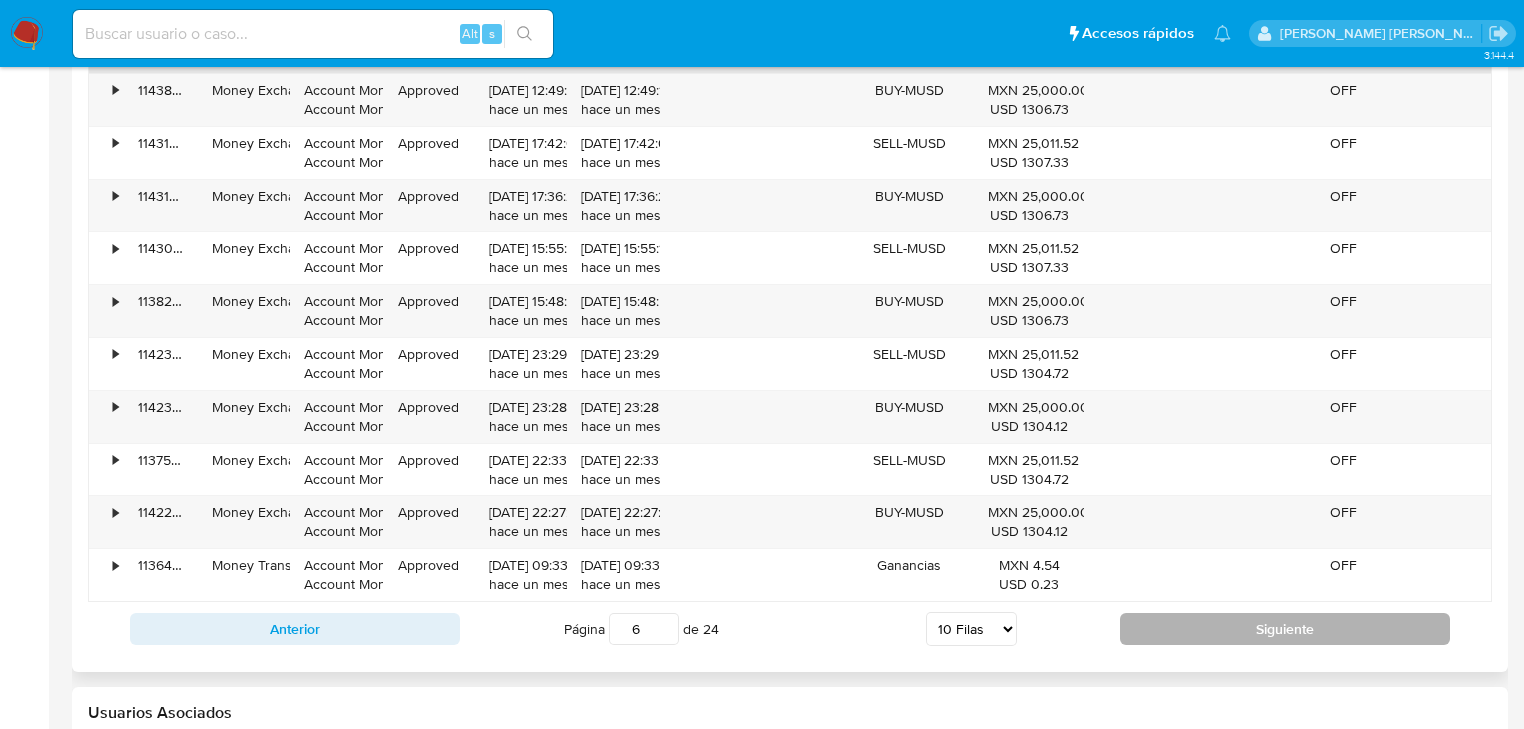 click on "Siguiente" at bounding box center (1285, 629) 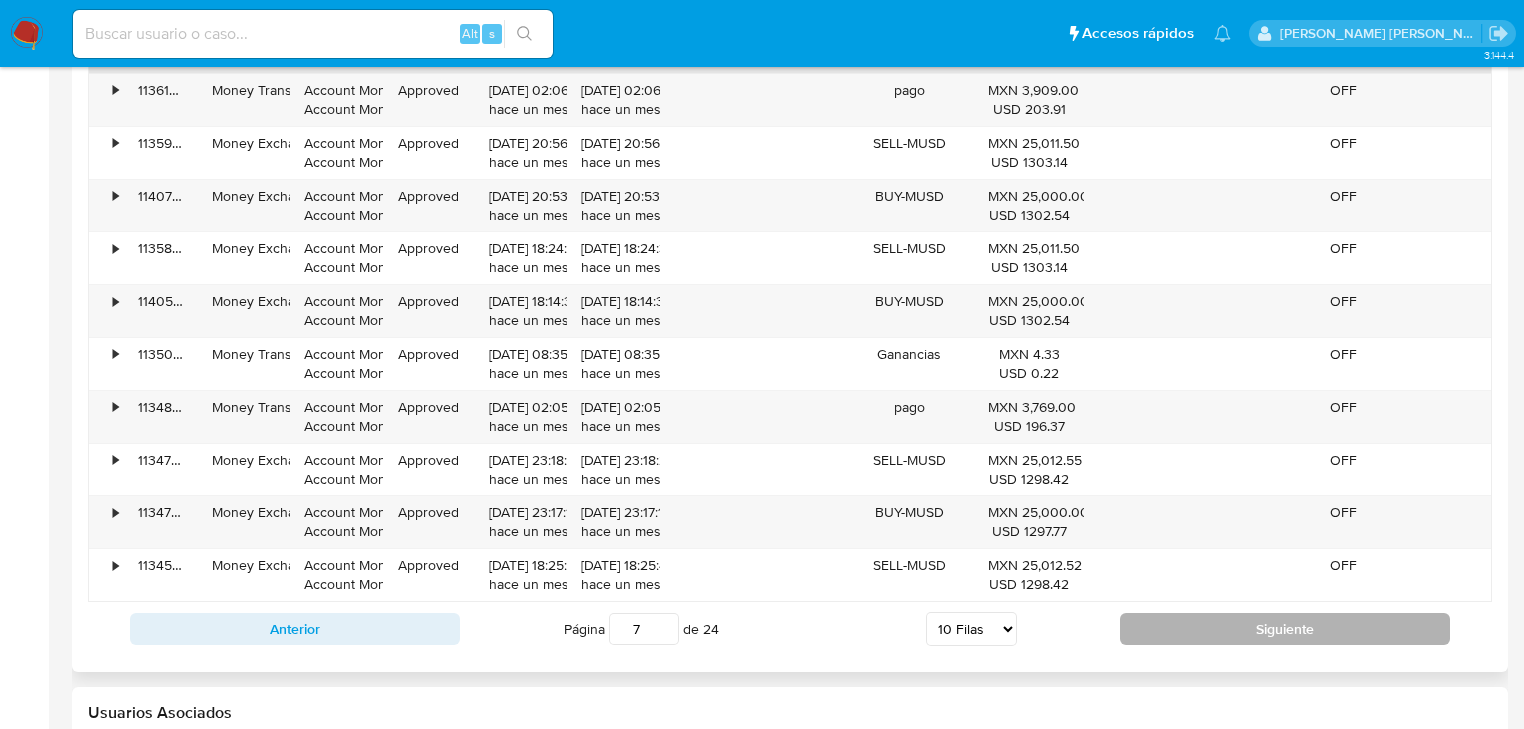 click on "Siguiente" at bounding box center (1285, 629) 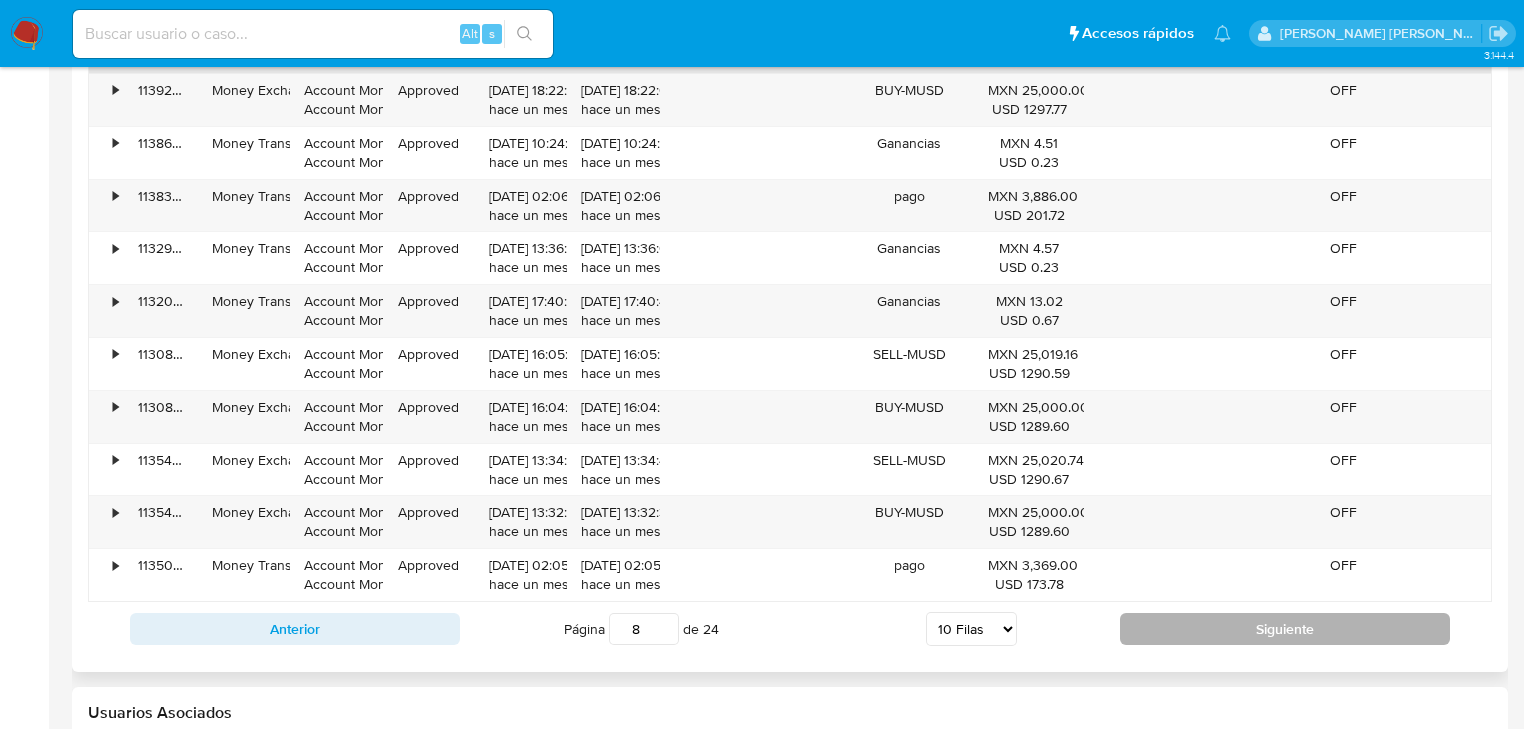 click on "Siguiente" at bounding box center [1285, 629] 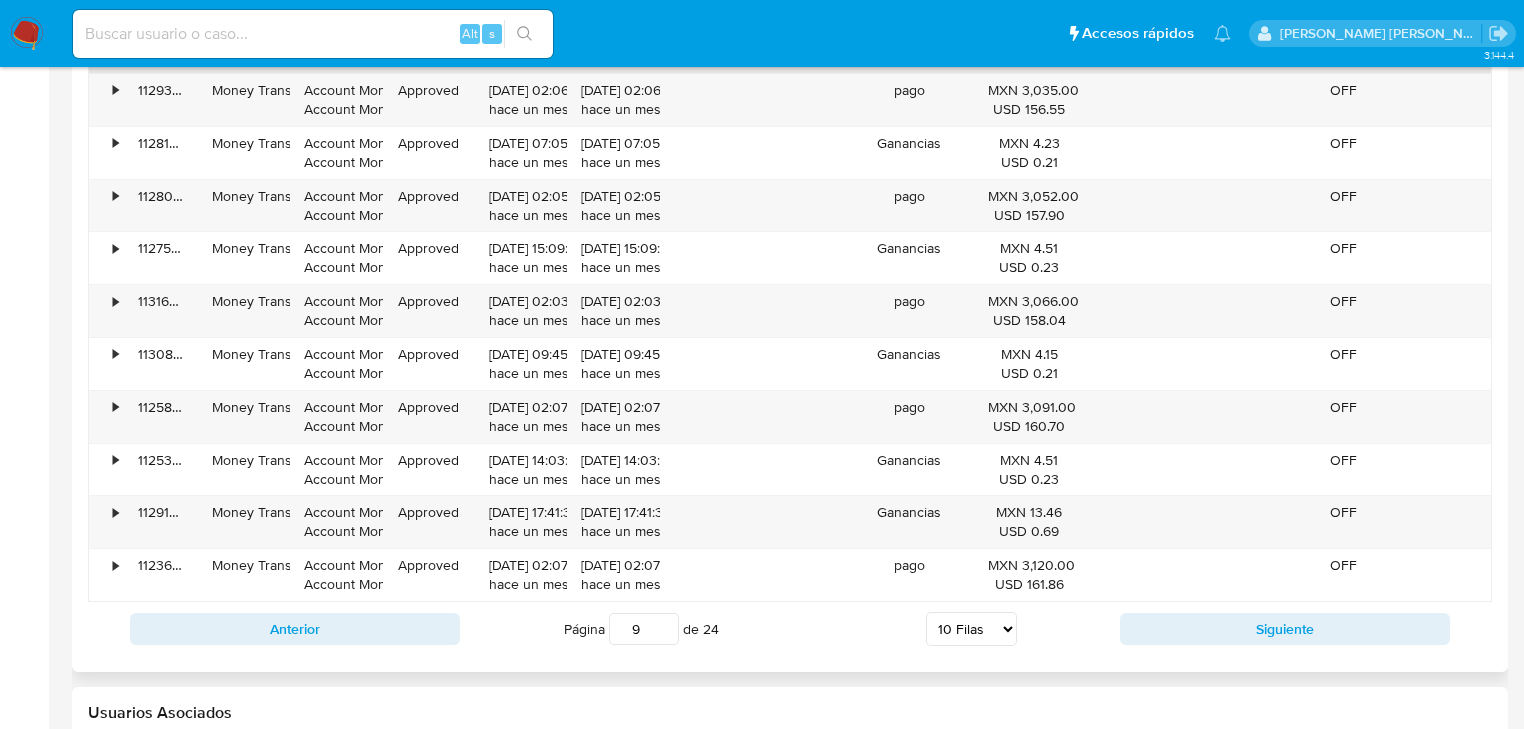 click on "Anterior Página   9   de   24 5   Filas 10   Filas 20   Filas 25   Filas 50   Filas 100   Filas Siguiente" at bounding box center (790, 629) 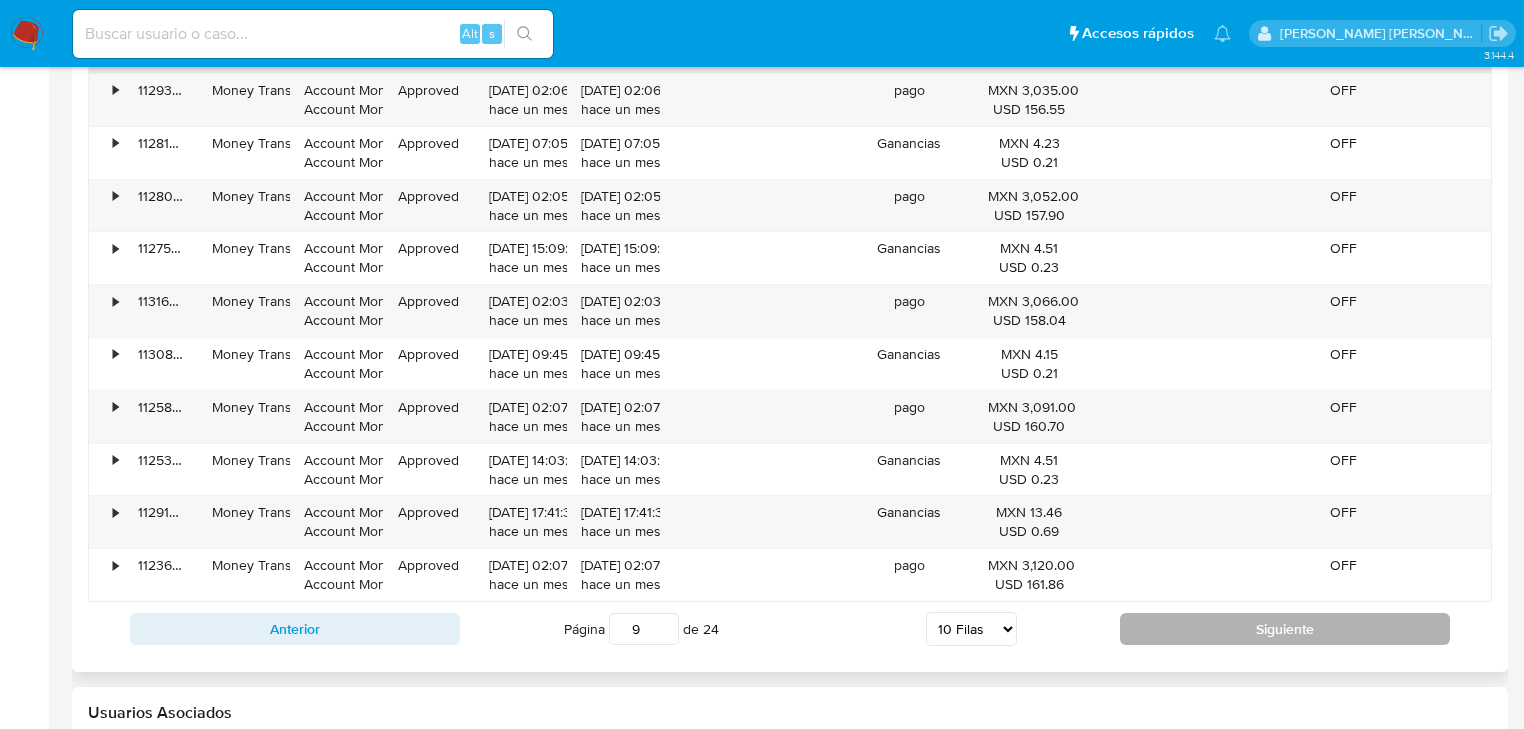 click on "Siguiente" at bounding box center (1285, 629) 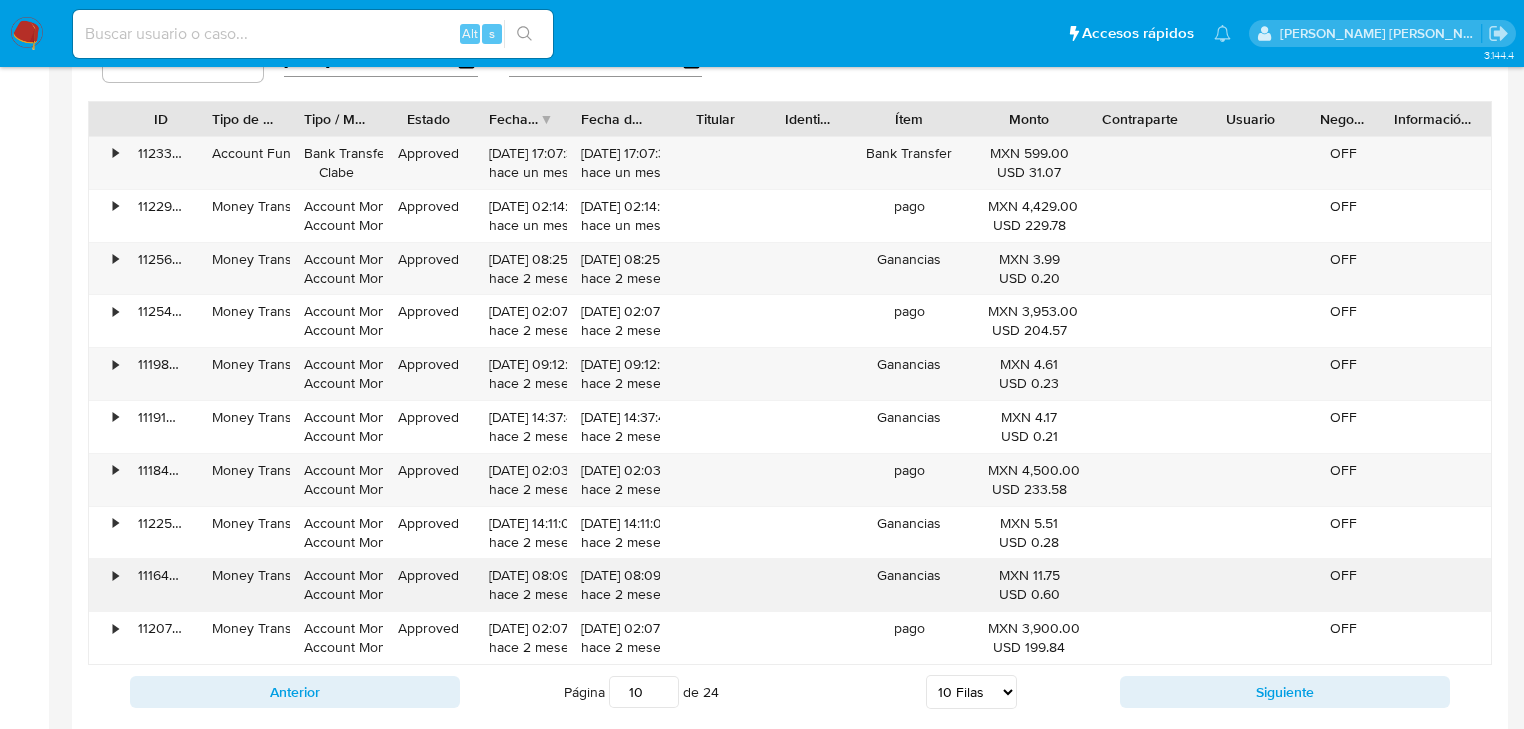 scroll, scrollTop: 2080, scrollLeft: 0, axis: vertical 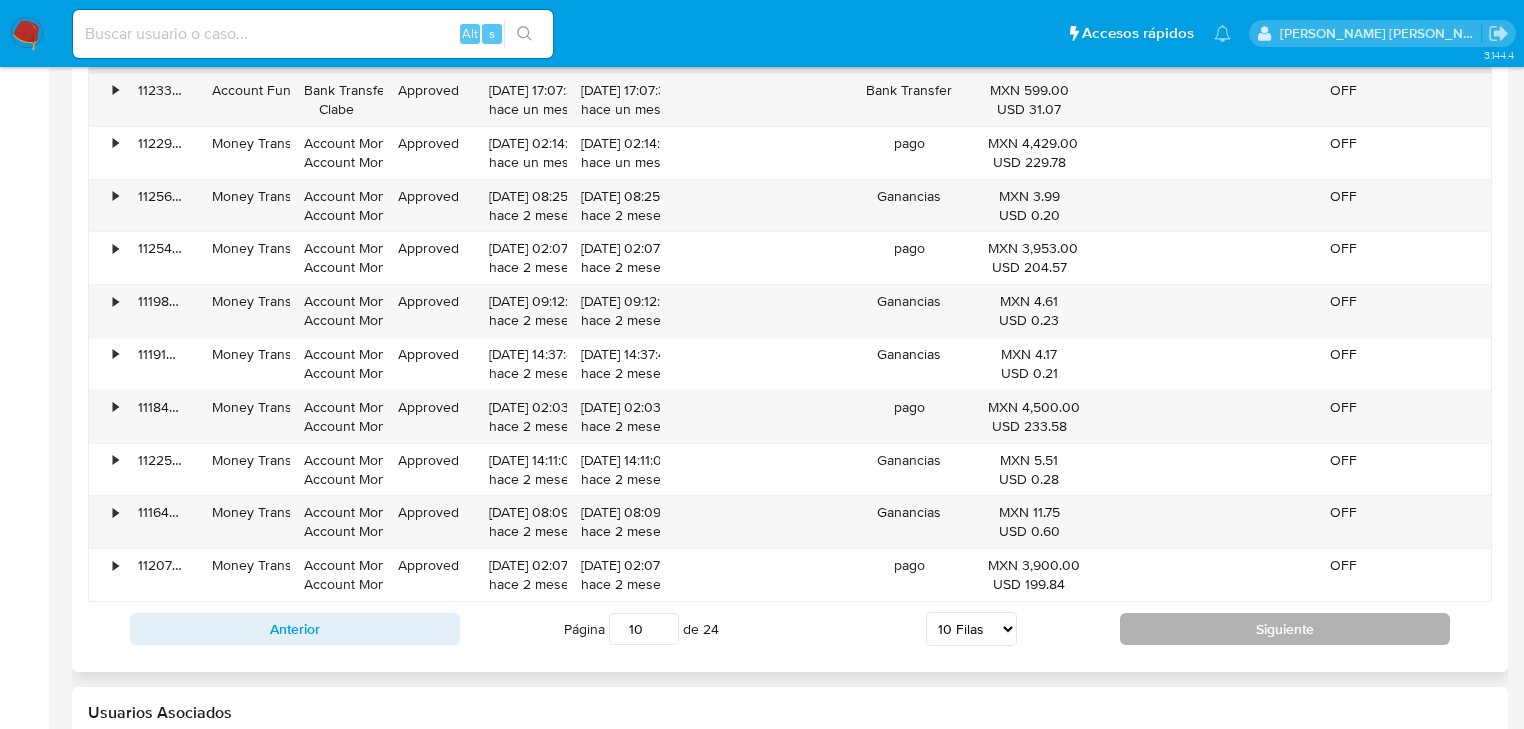 click on "Siguiente" at bounding box center (1285, 629) 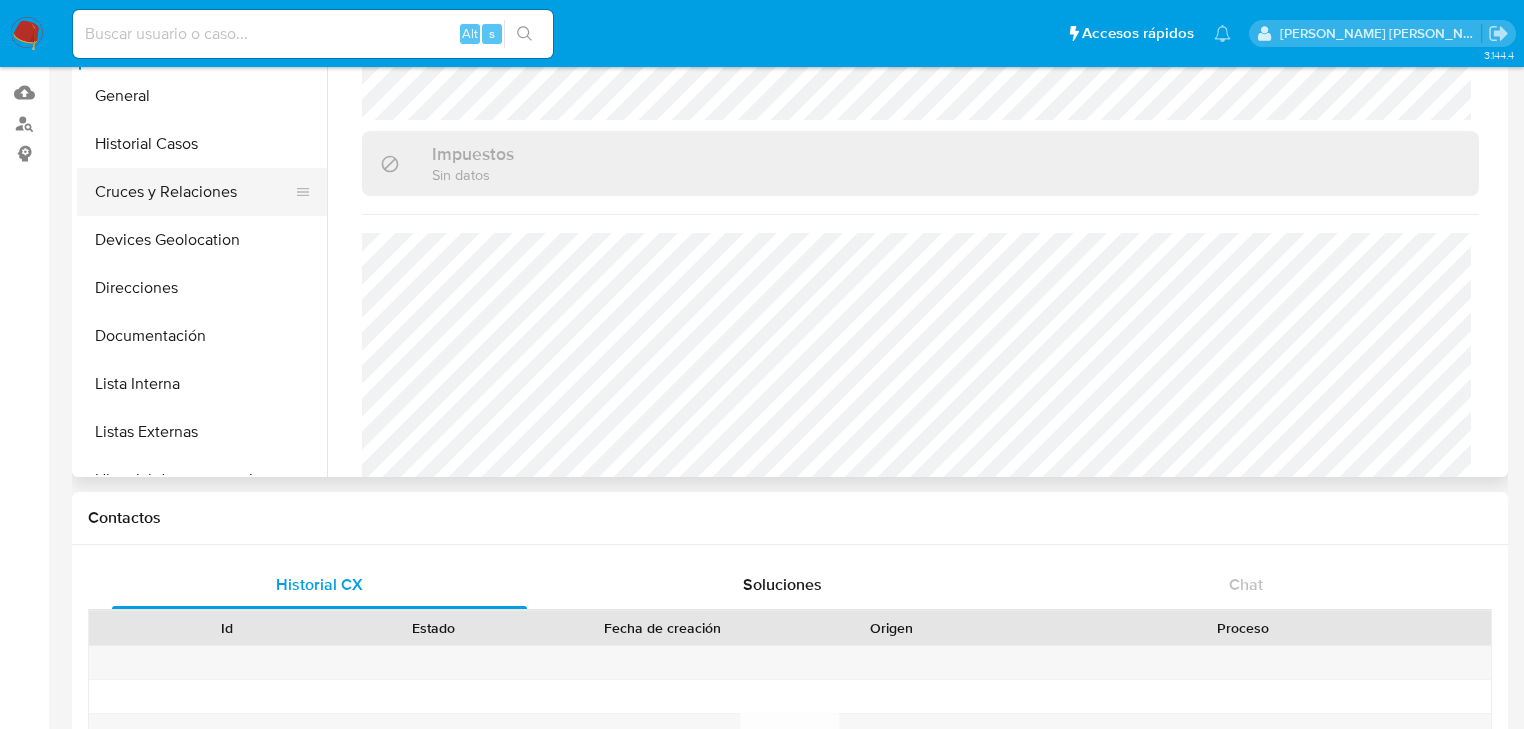 scroll, scrollTop: 80, scrollLeft: 0, axis: vertical 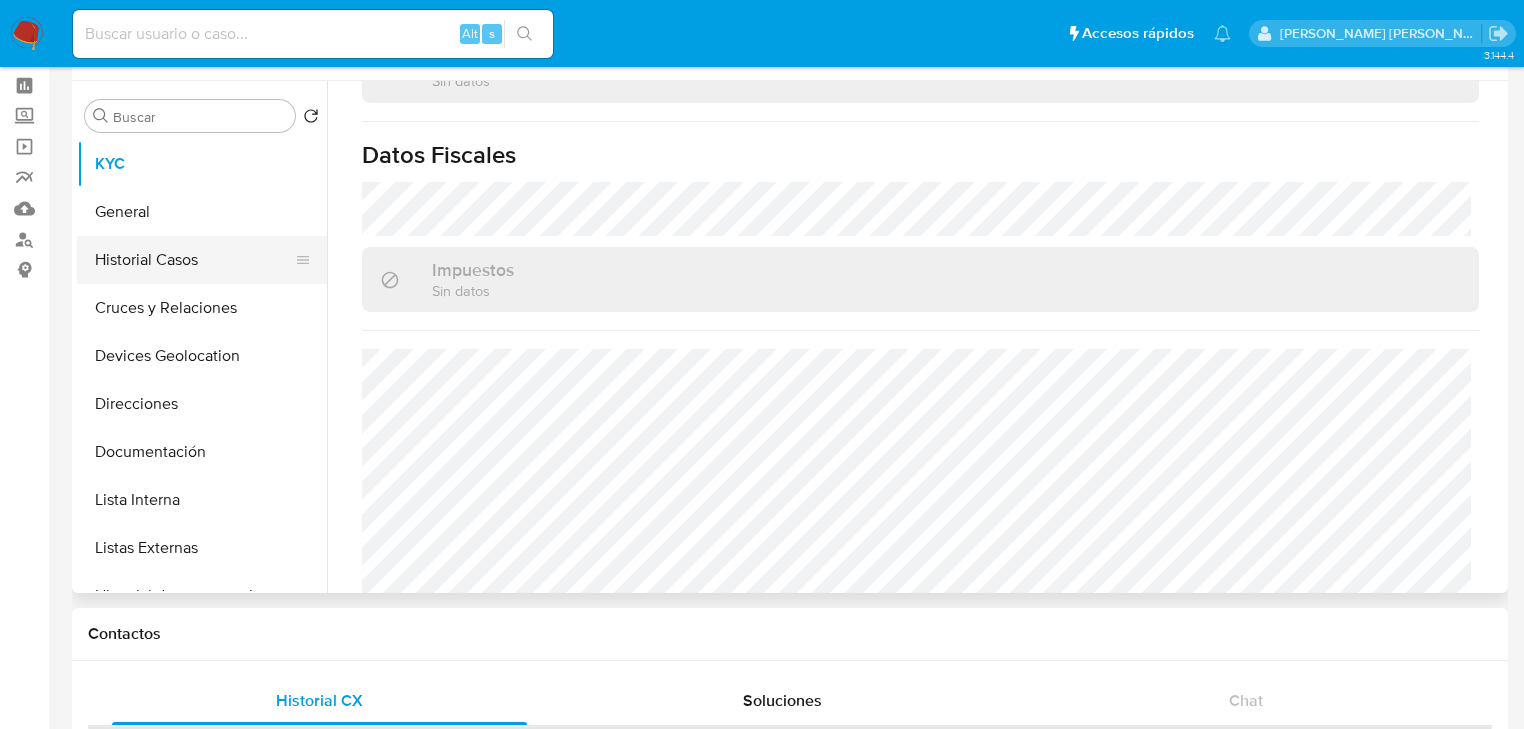 click on "Historial Casos" at bounding box center (194, 260) 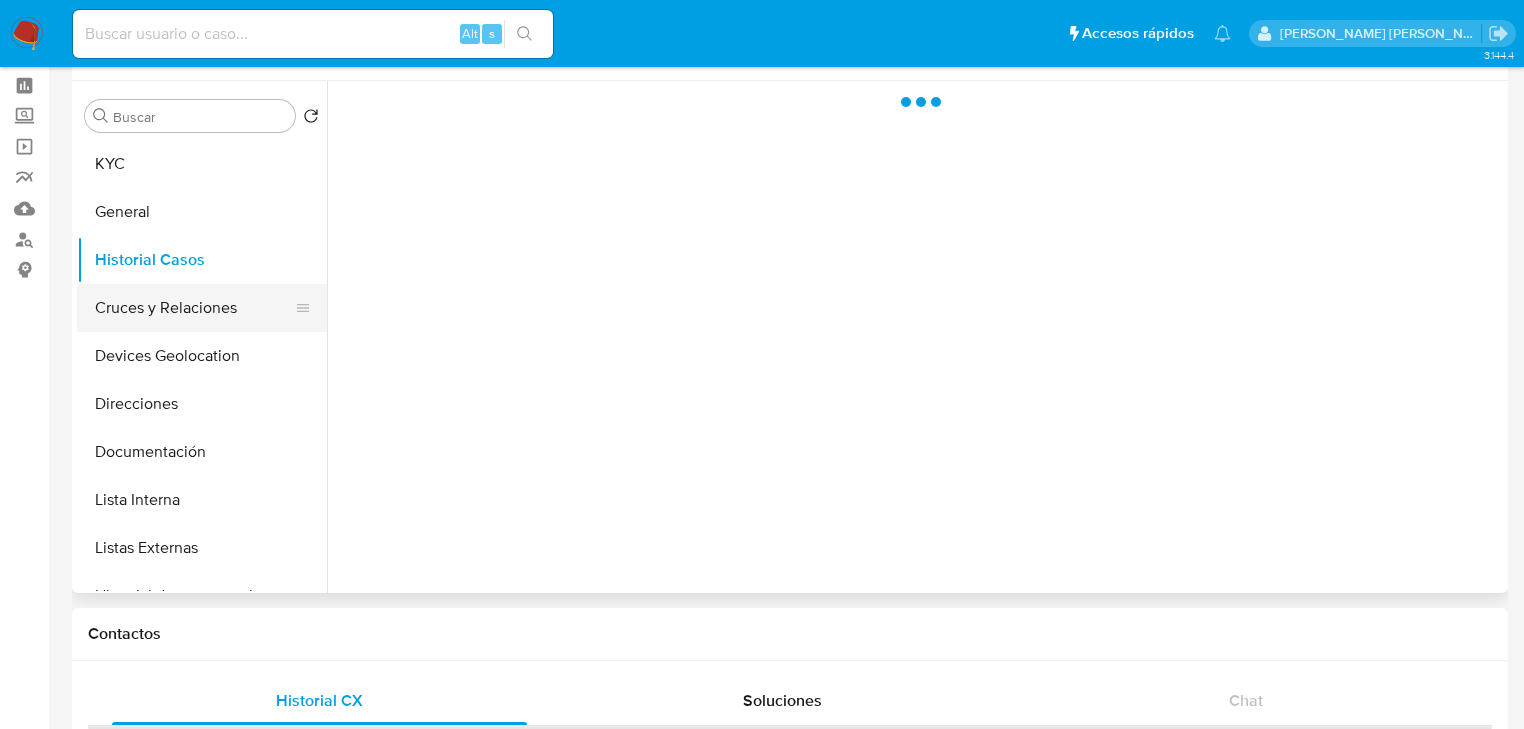 scroll, scrollTop: 0, scrollLeft: 0, axis: both 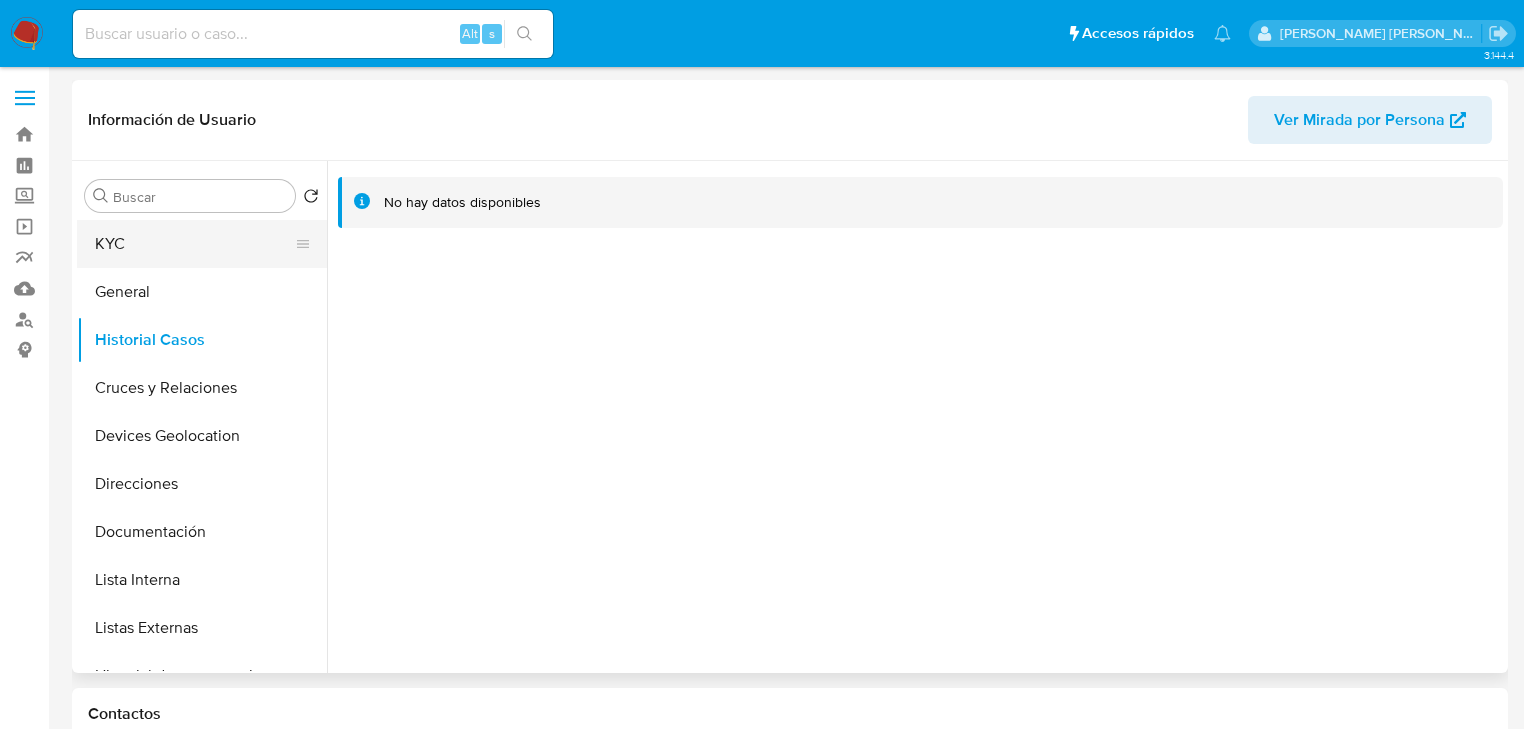 click on "KYC" at bounding box center [194, 244] 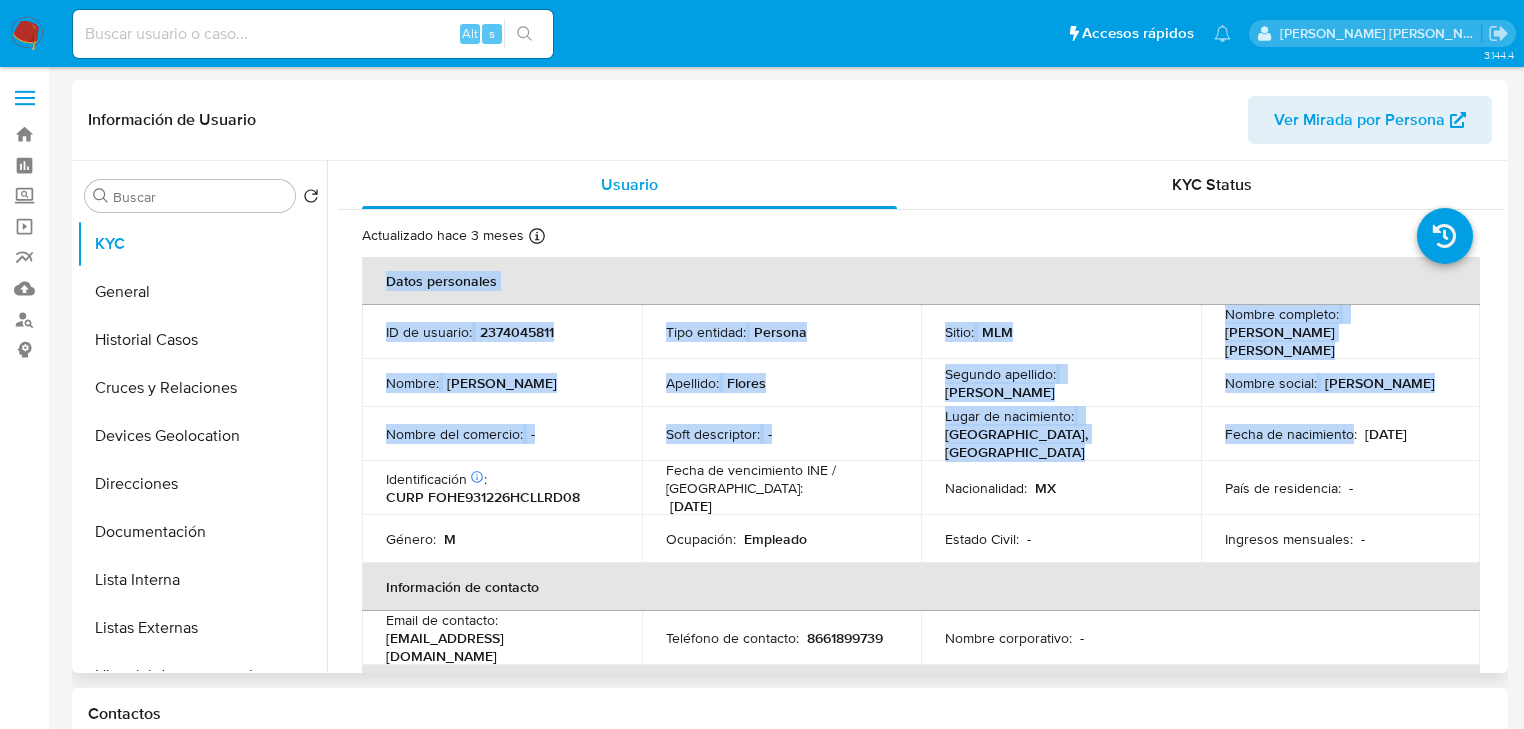 drag, startPoint x: 1346, startPoint y: 428, endPoint x: 1457, endPoint y: 425, distance: 111.040535 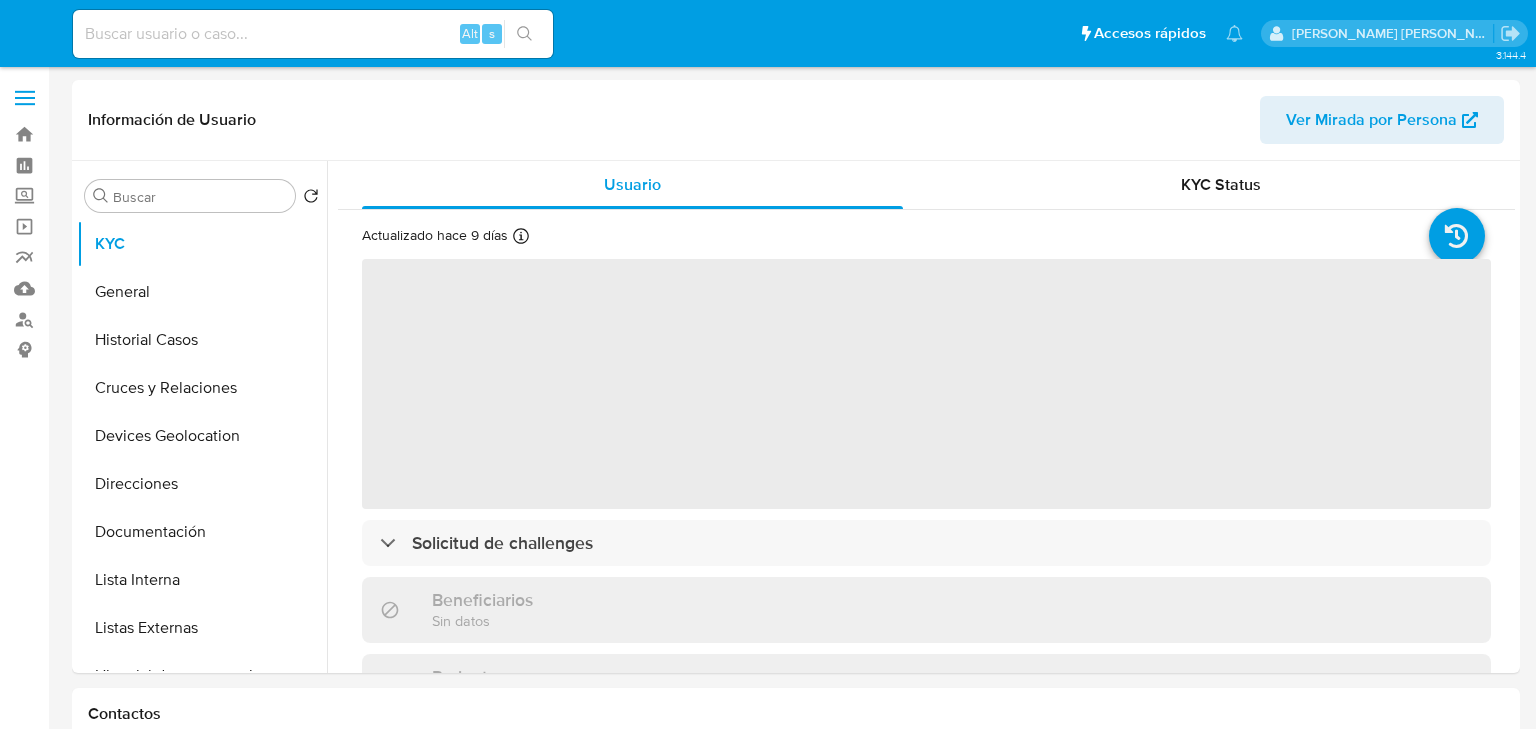 select on "10" 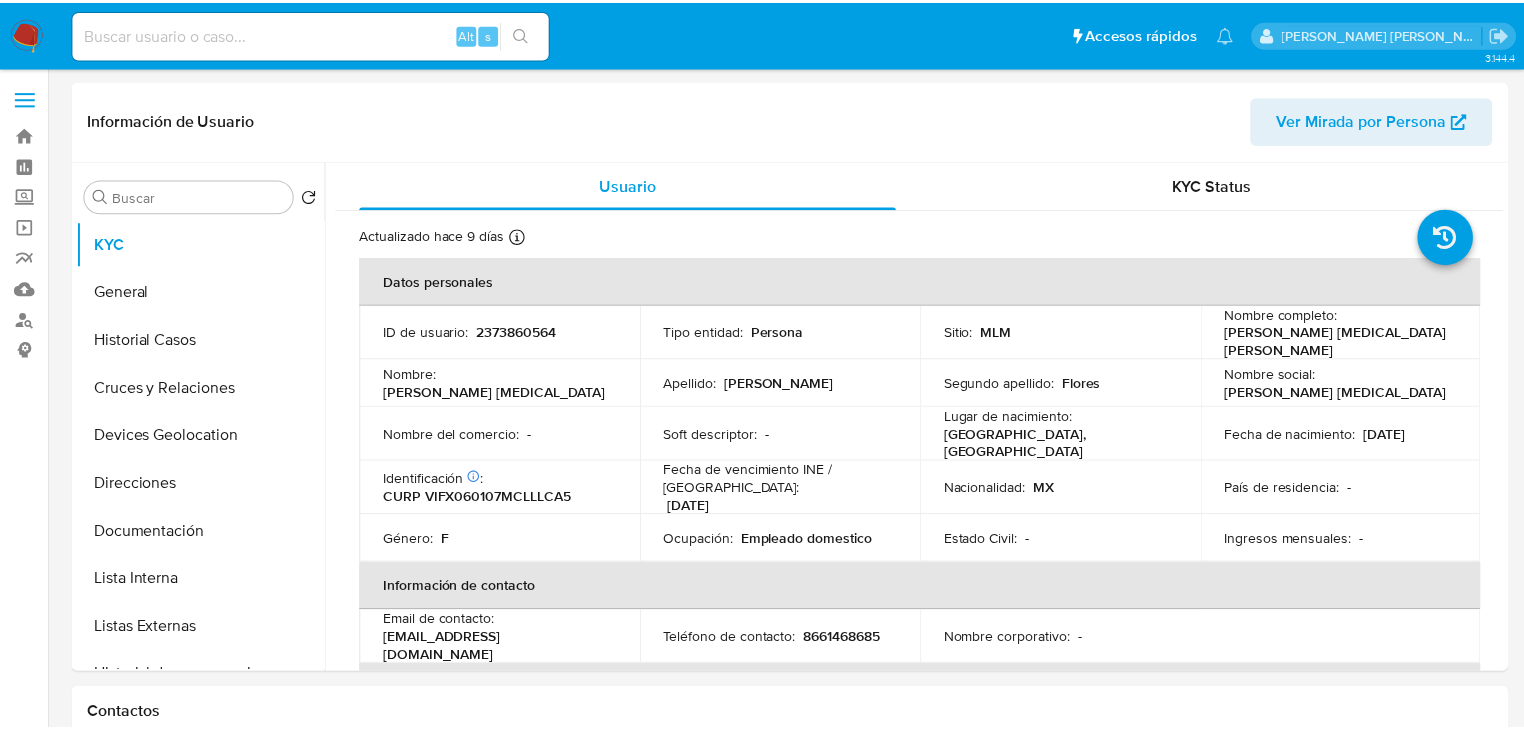 scroll, scrollTop: 0, scrollLeft: 0, axis: both 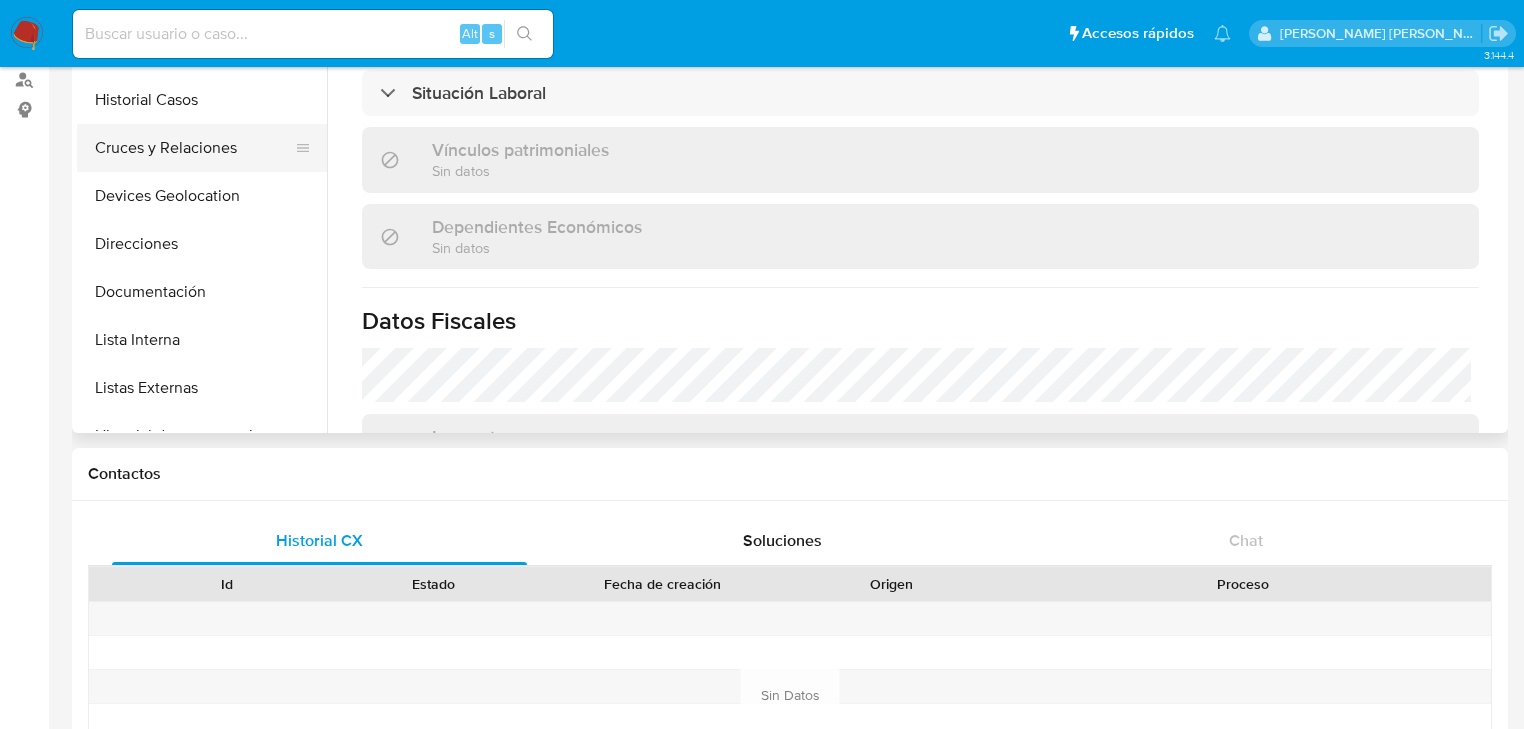 click on "Devices Geolocation" at bounding box center (202, 196) 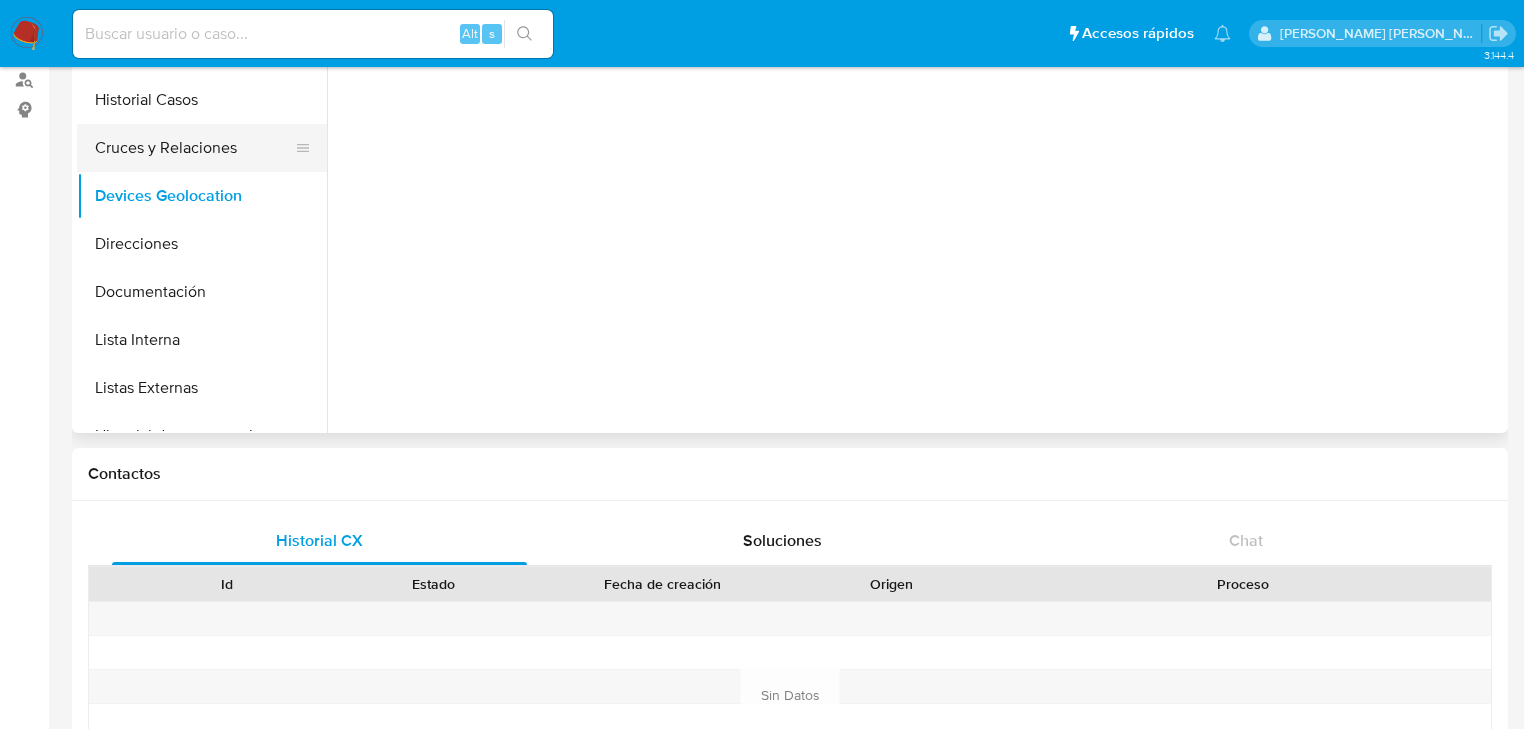 scroll, scrollTop: 0, scrollLeft: 0, axis: both 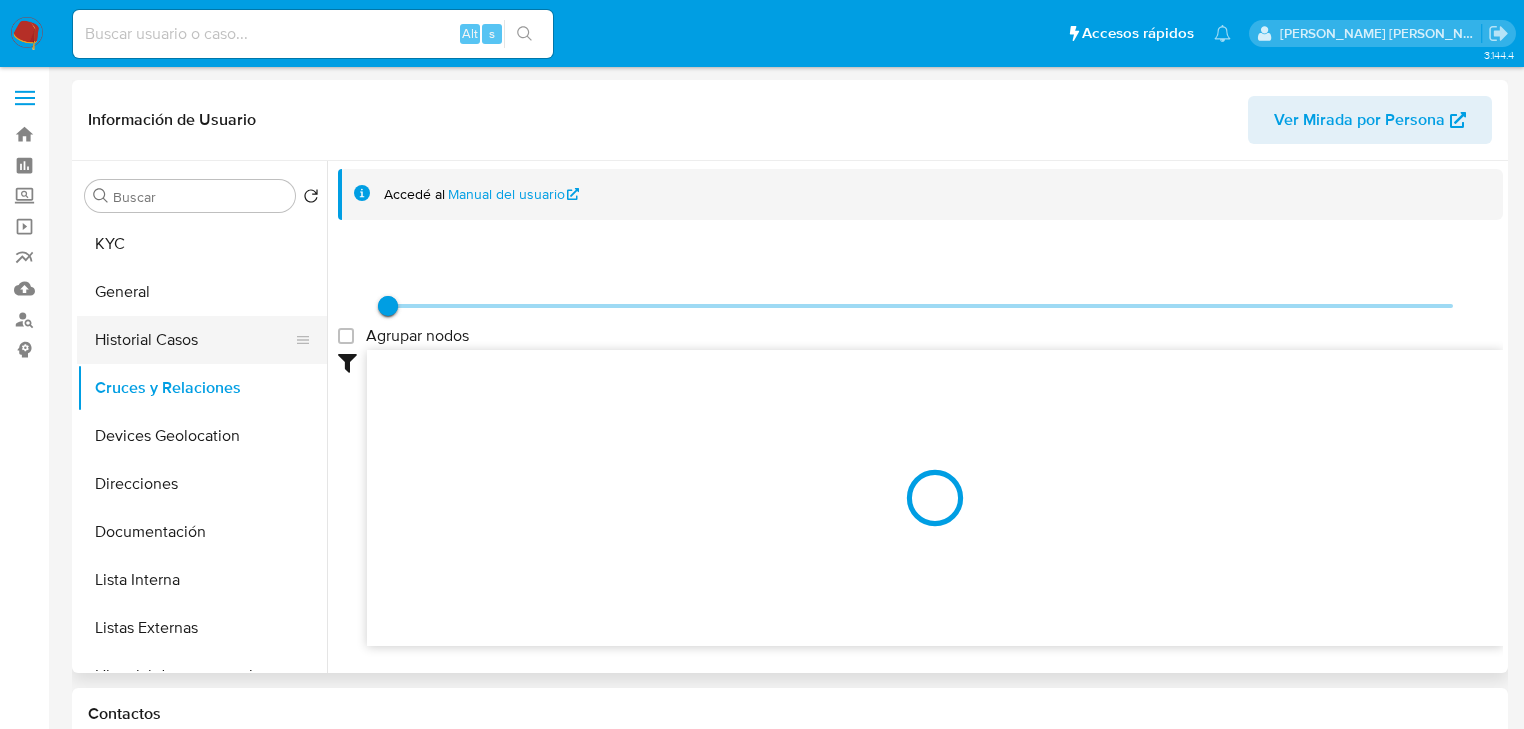 click on "Historial Casos" at bounding box center [194, 340] 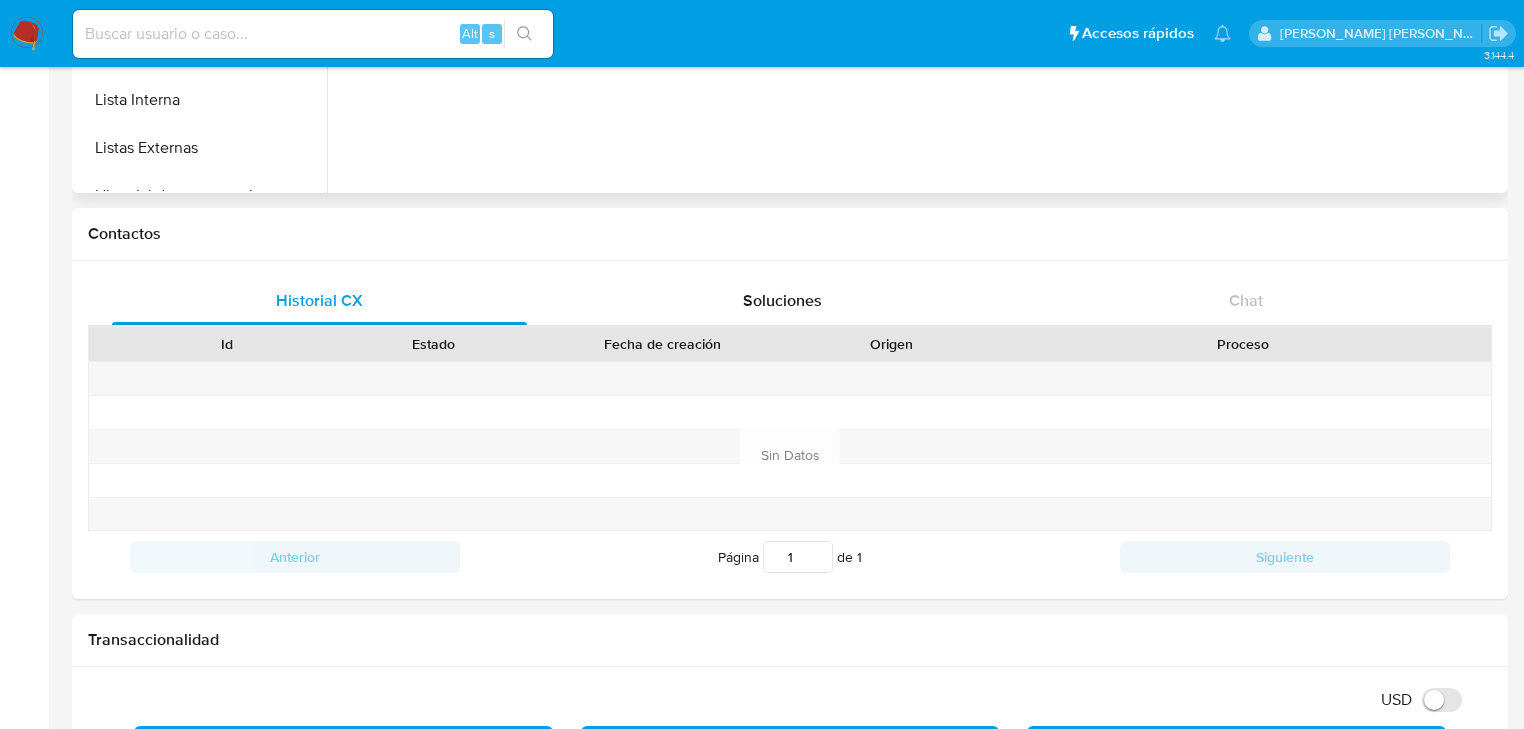 scroll, scrollTop: 0, scrollLeft: 0, axis: both 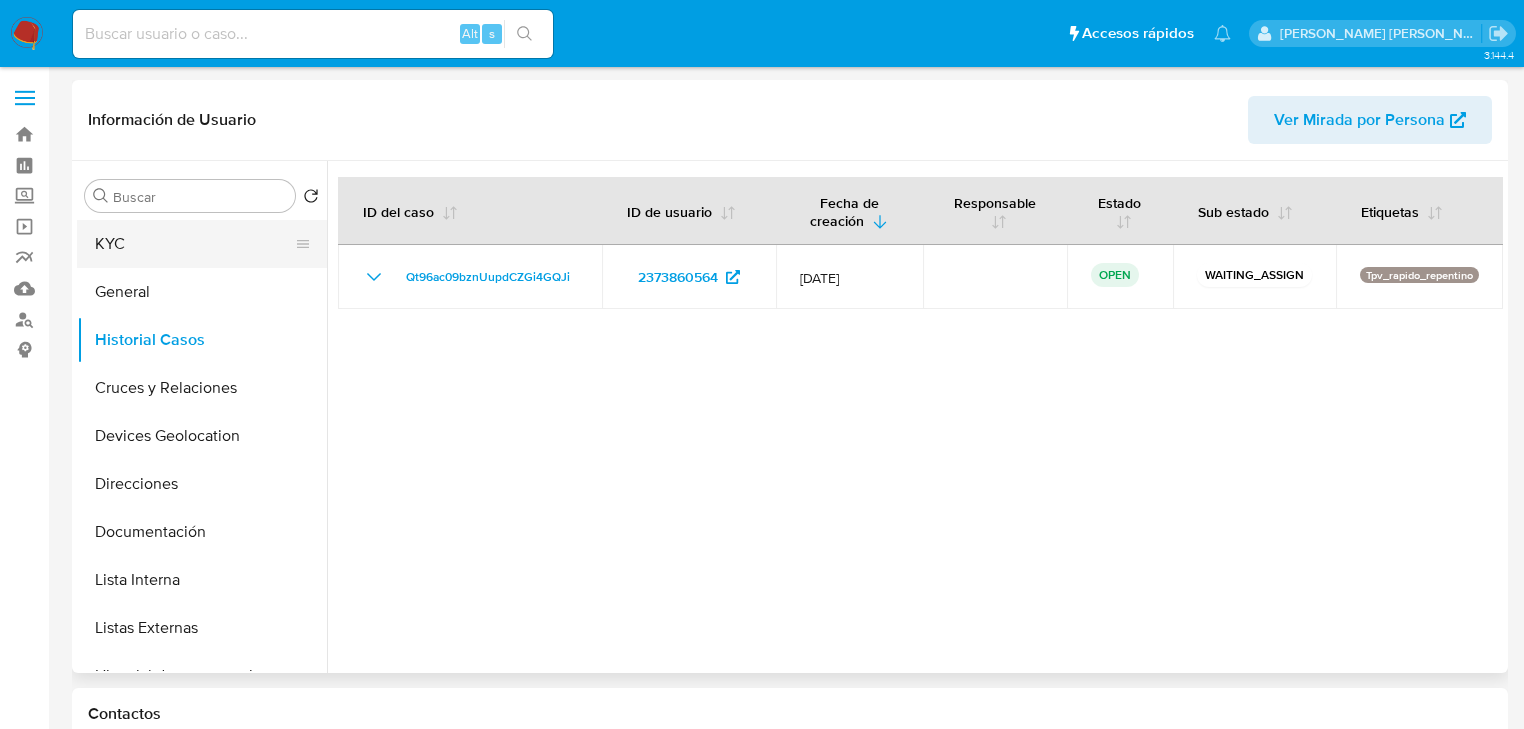 click on "KYC" at bounding box center (194, 244) 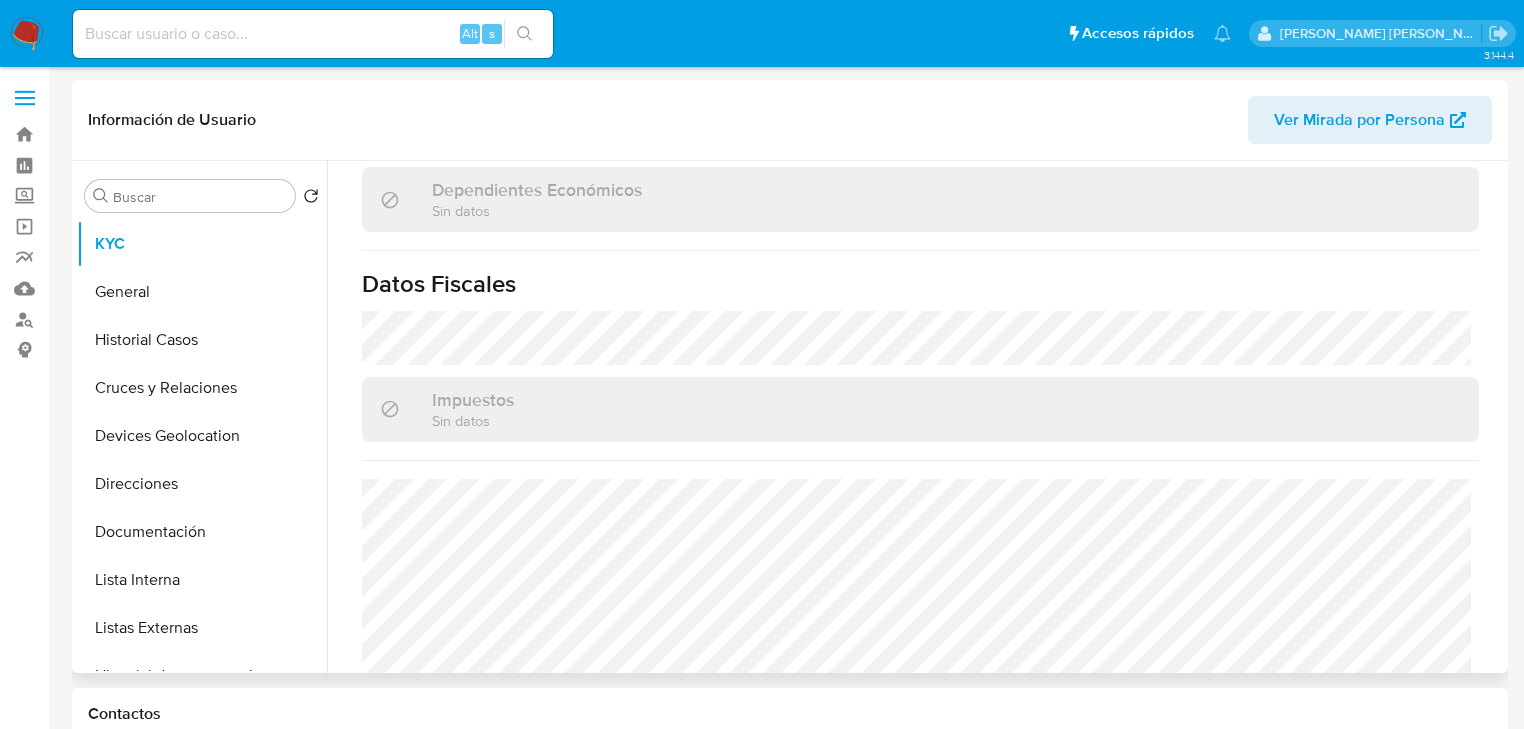 scroll, scrollTop: 1243, scrollLeft: 0, axis: vertical 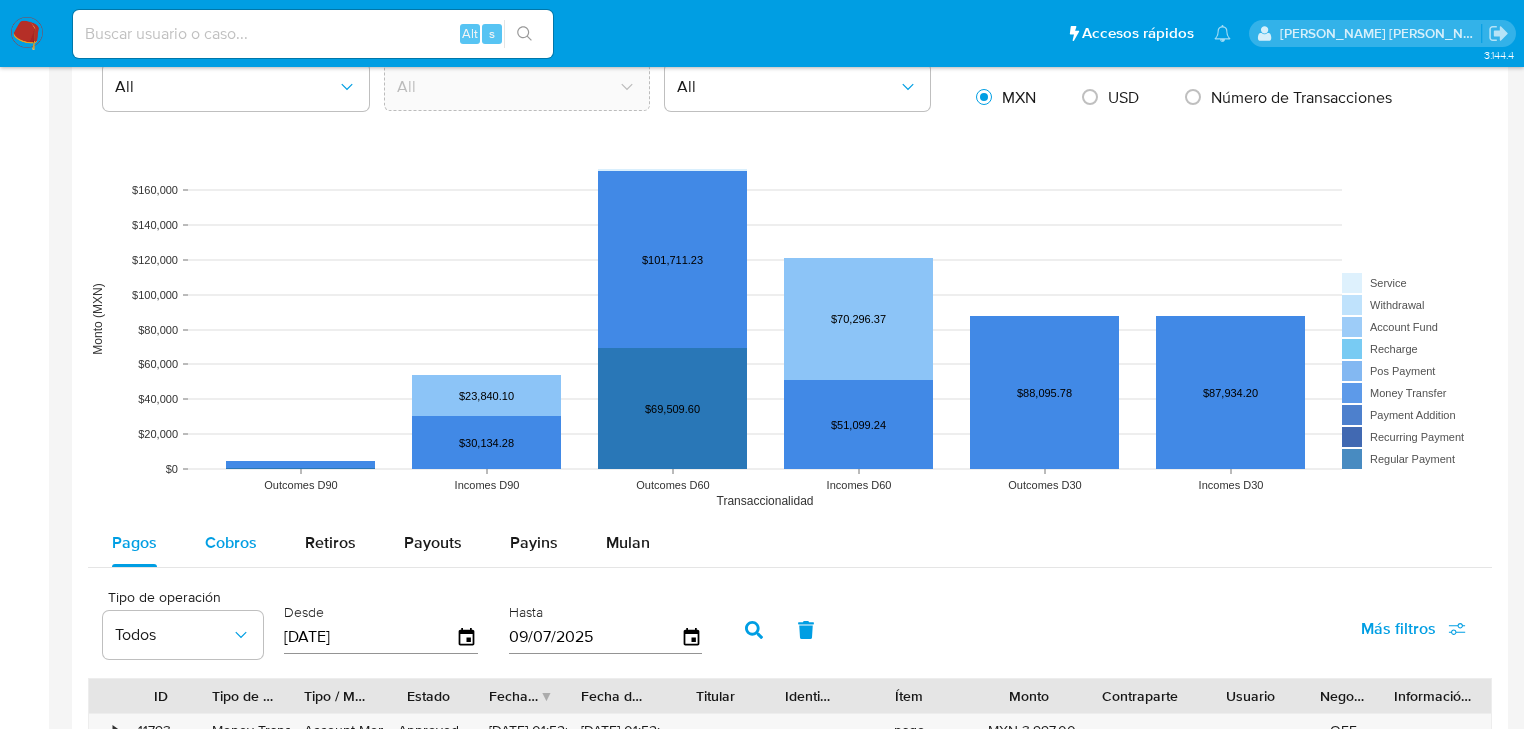click on "Cobros" at bounding box center [231, 543] 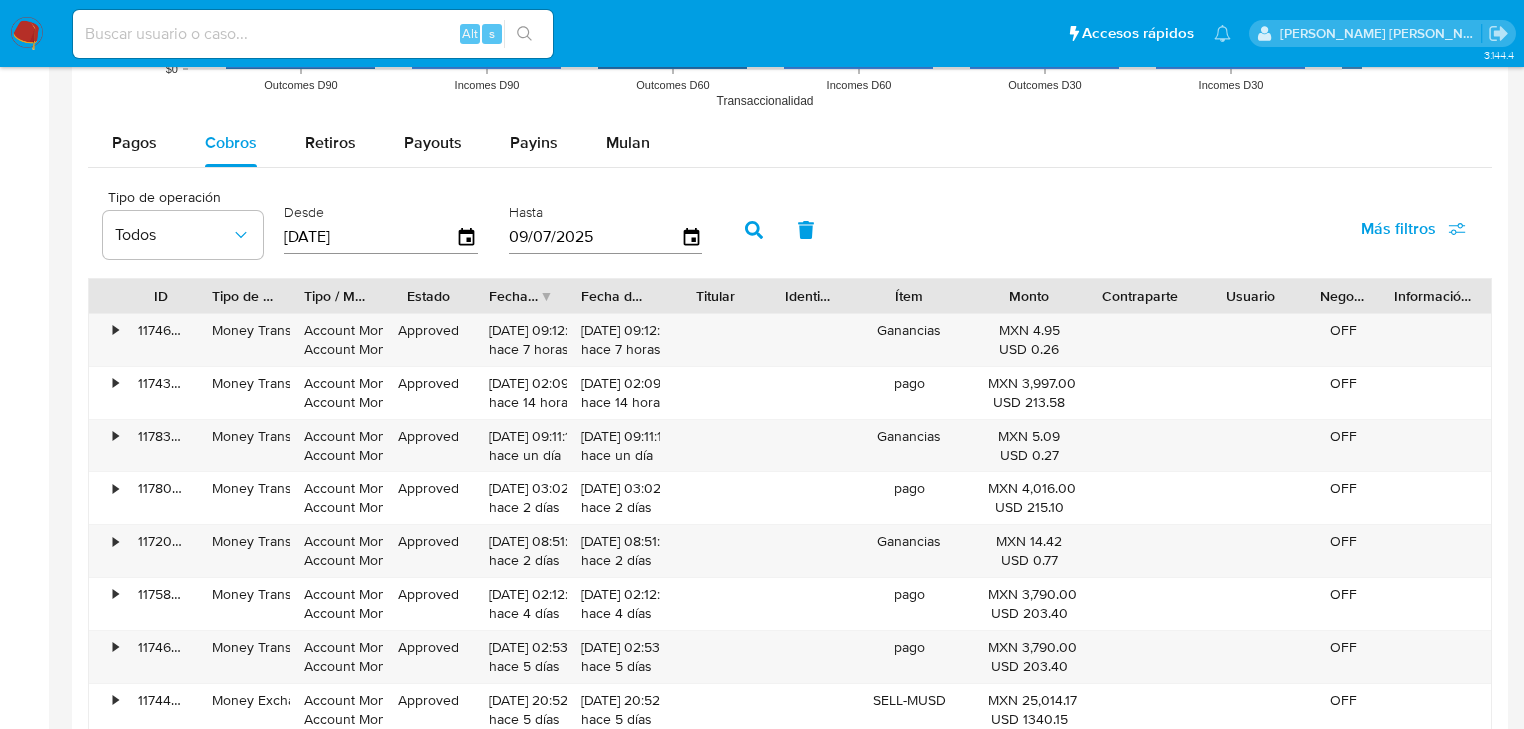 scroll, scrollTop: 1920, scrollLeft: 0, axis: vertical 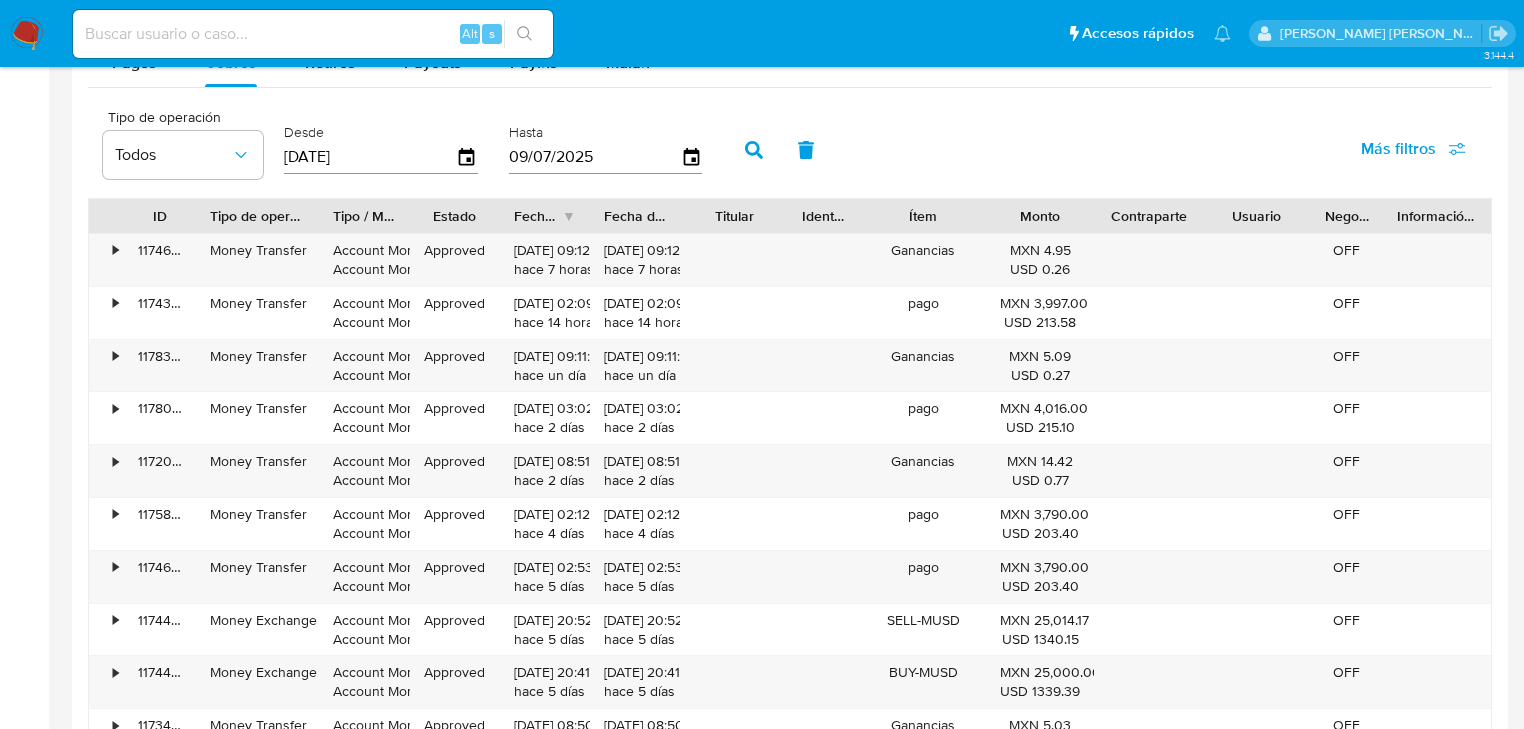 drag, startPoint x: 288, startPoint y: 221, endPoint x: 319, endPoint y: 221, distance: 31 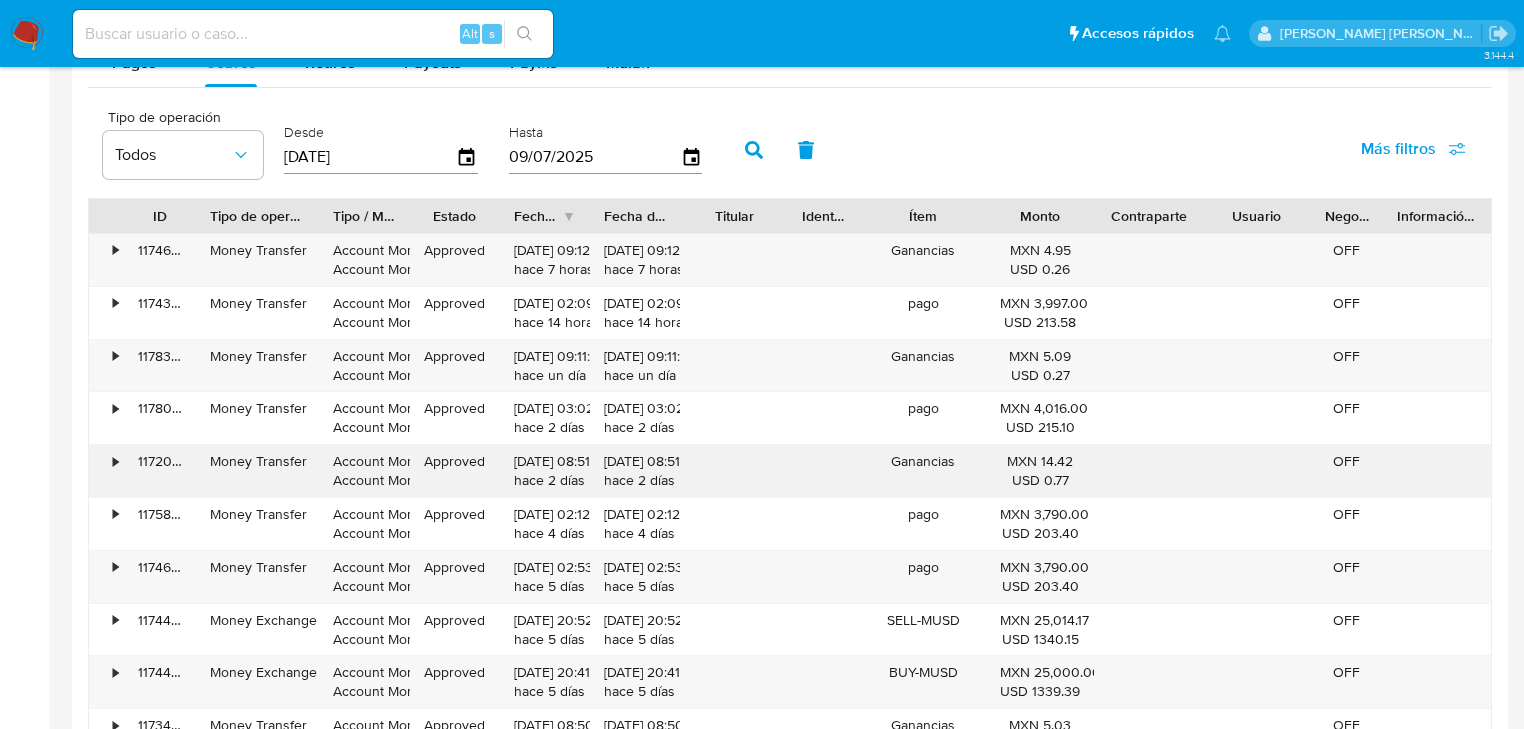 scroll, scrollTop: 2000, scrollLeft: 0, axis: vertical 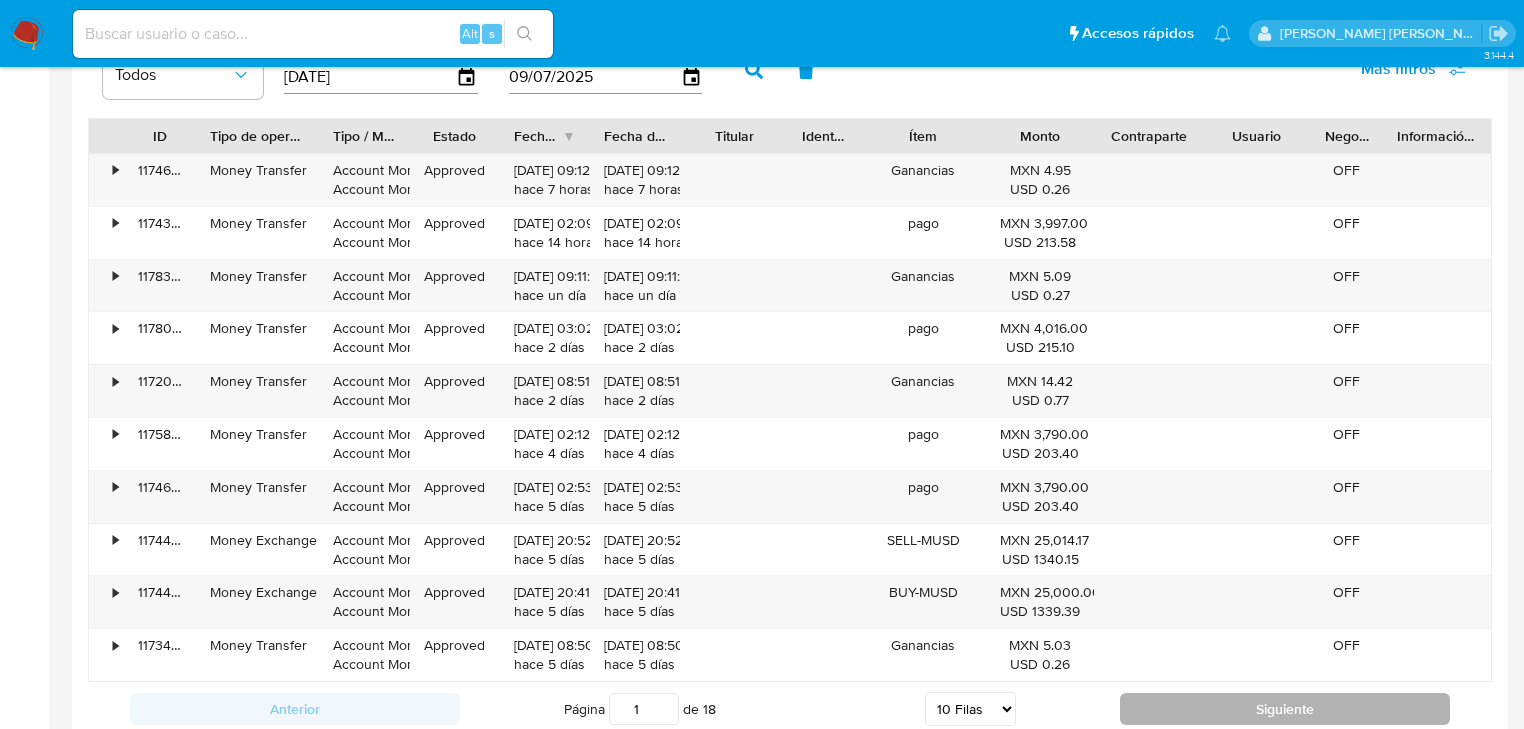 click on "Siguiente" at bounding box center (1285, 709) 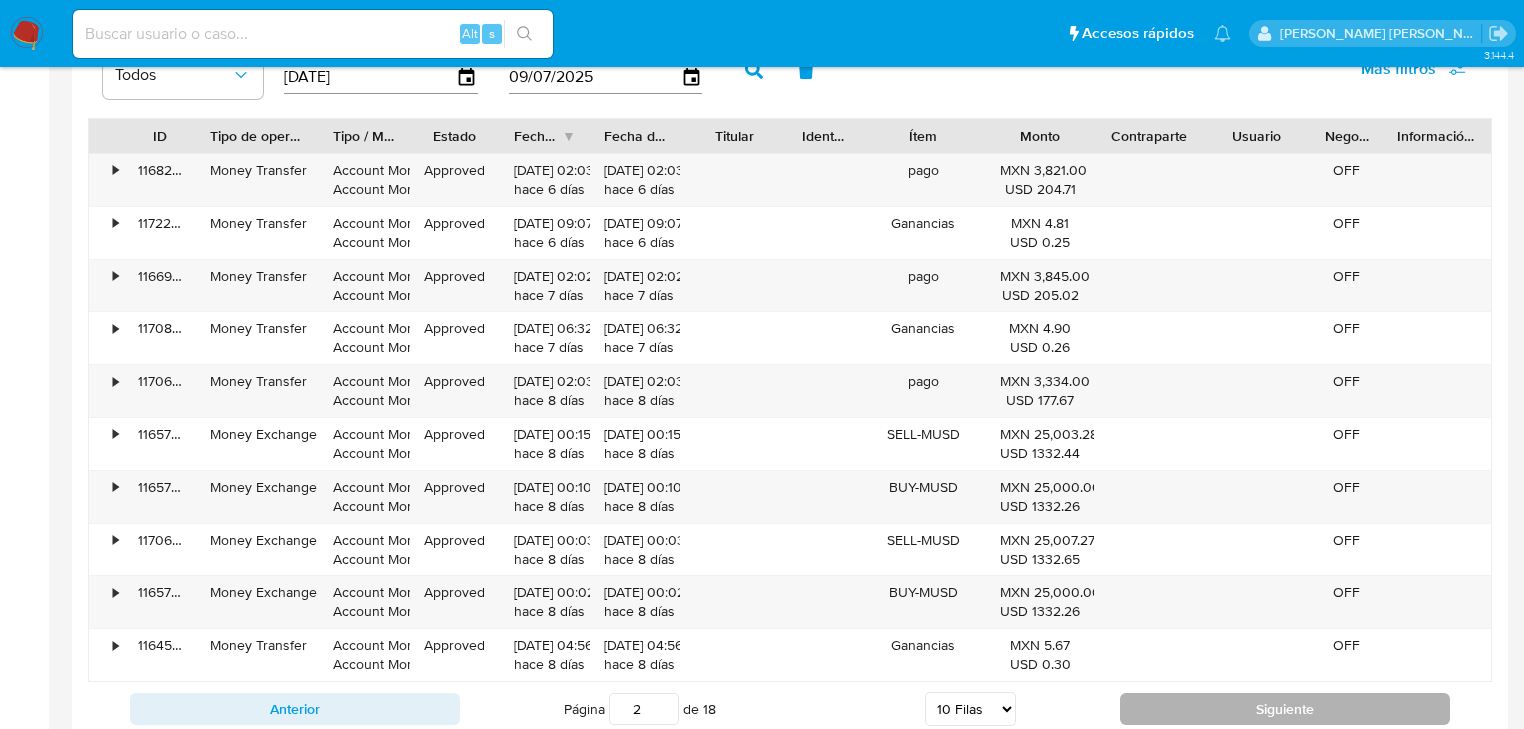 click on "Siguiente" at bounding box center (1285, 709) 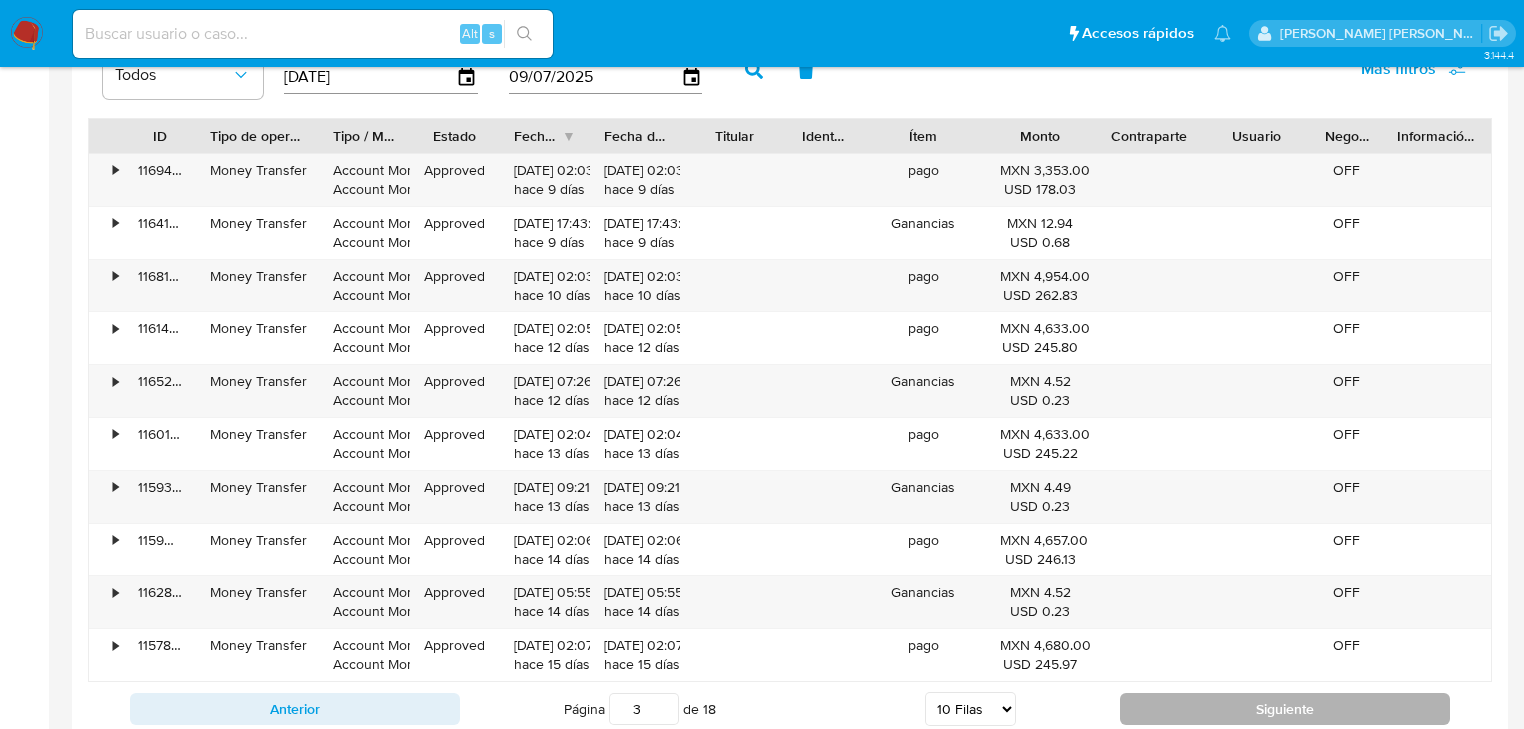 click on "Siguiente" at bounding box center (1285, 709) 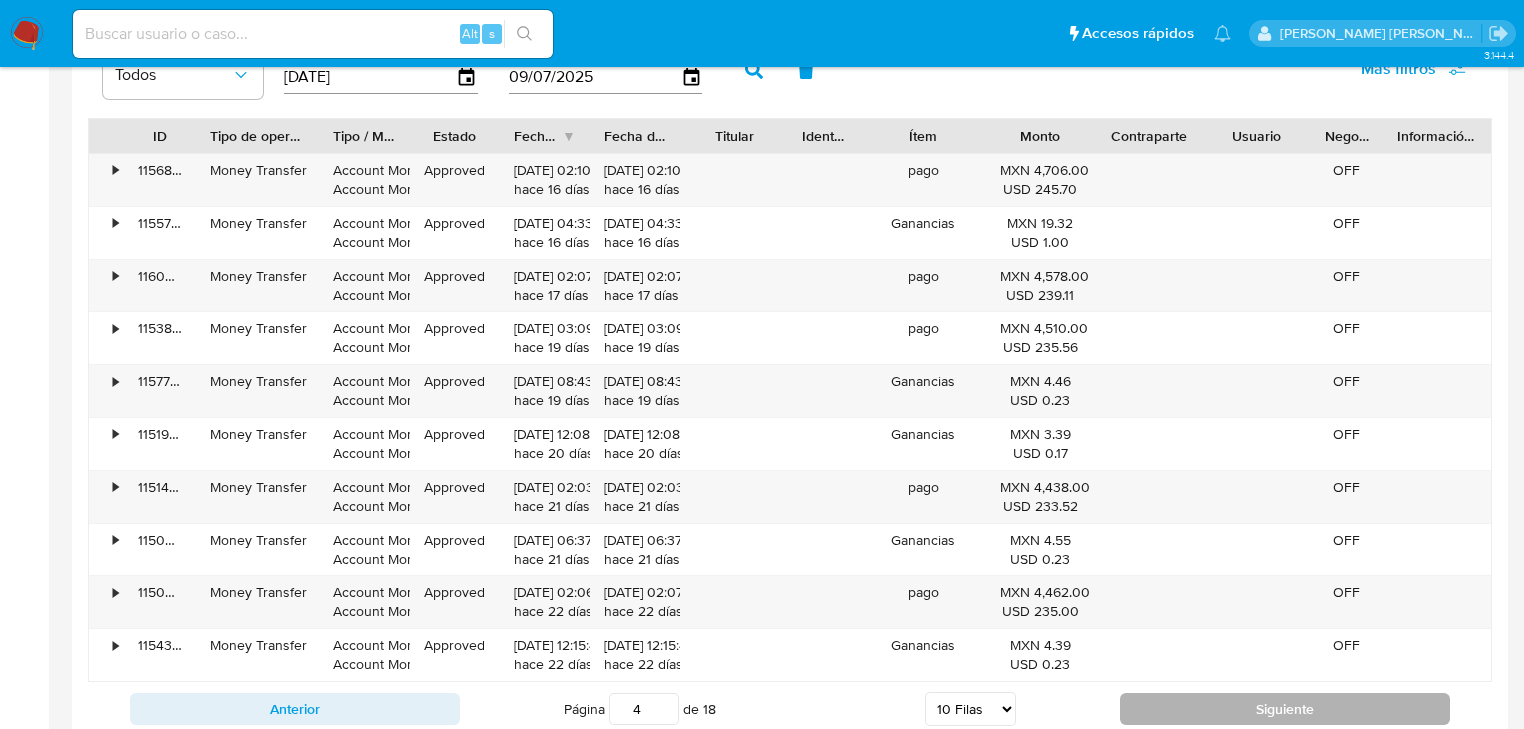 click on "Siguiente" at bounding box center (1285, 709) 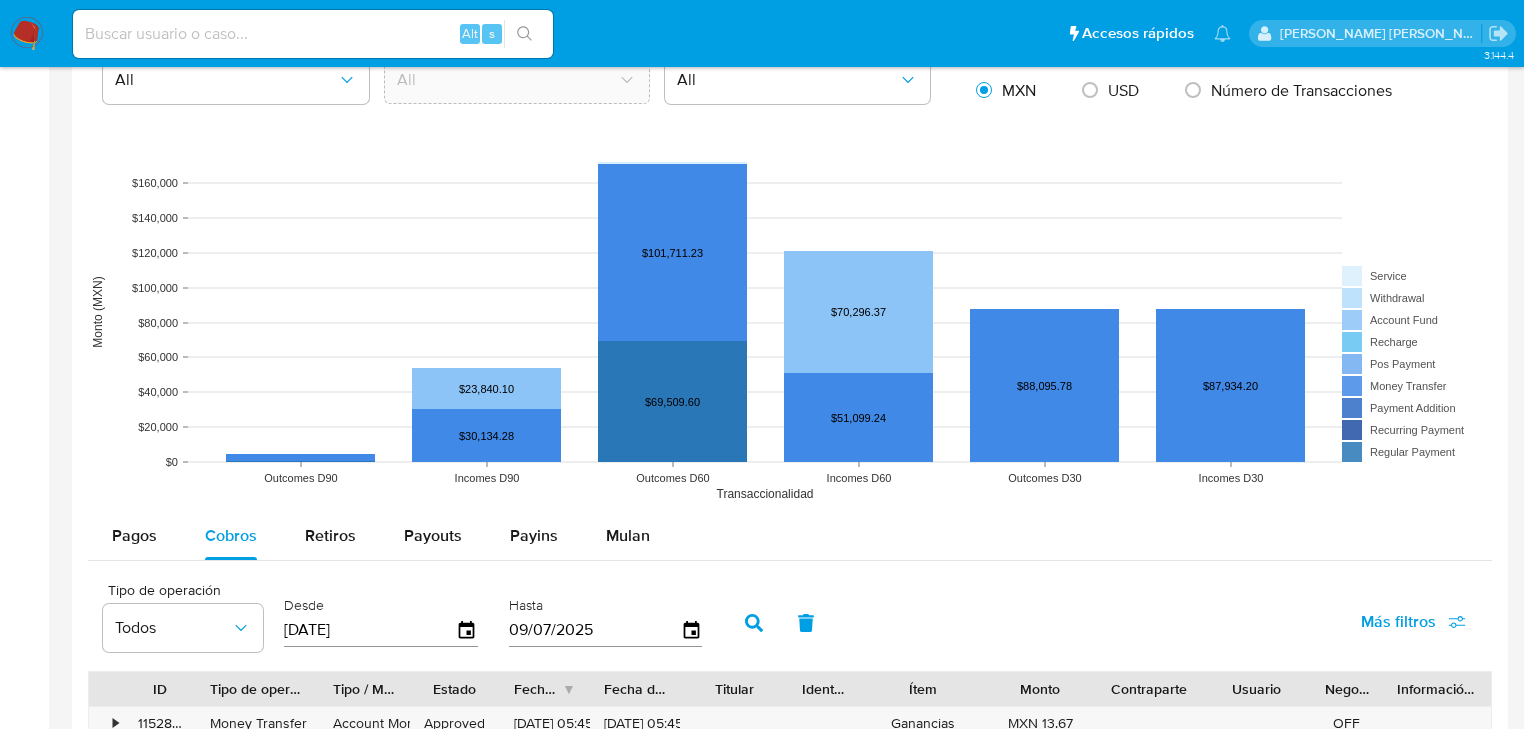 scroll, scrollTop: 1047, scrollLeft: 0, axis: vertical 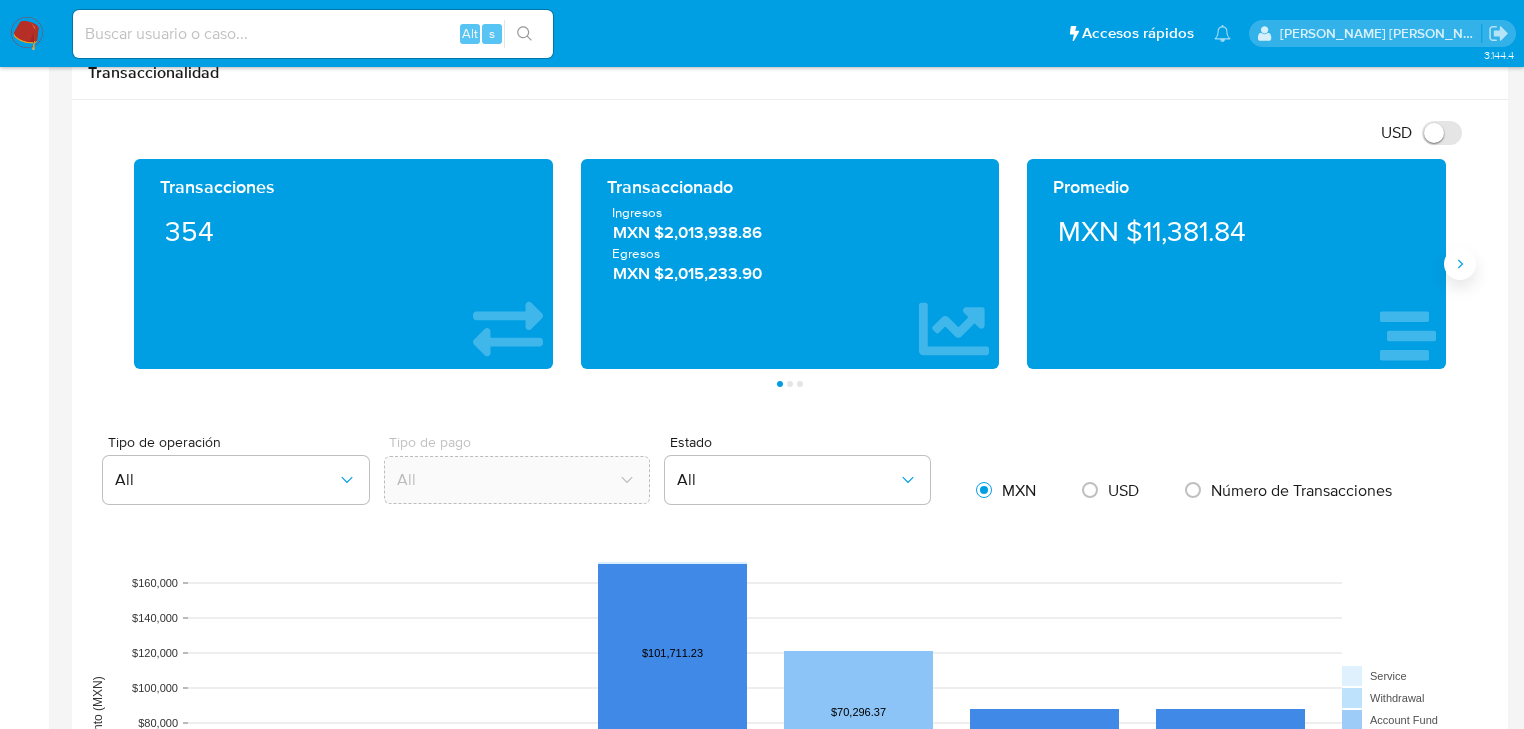 click 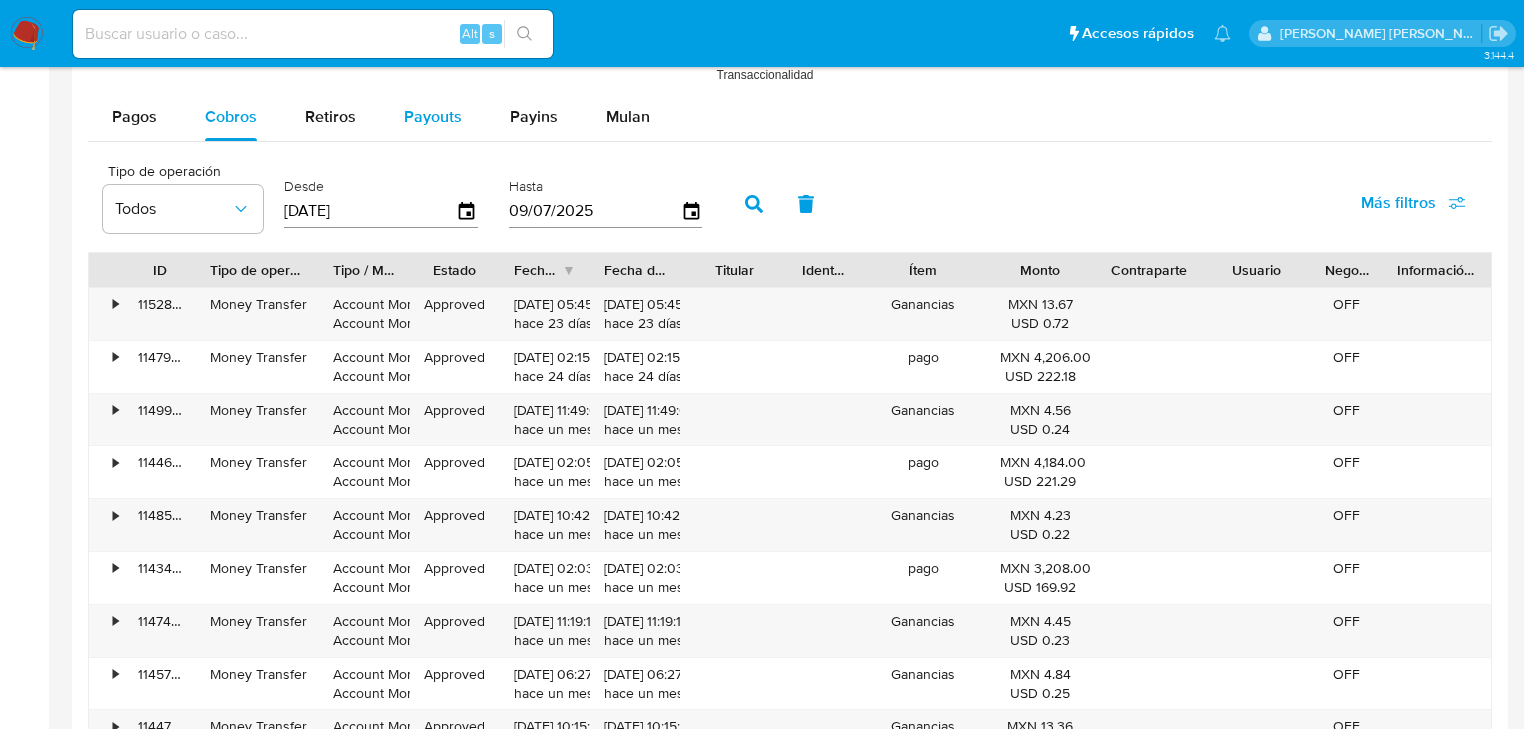 scroll, scrollTop: 1767, scrollLeft: 0, axis: vertical 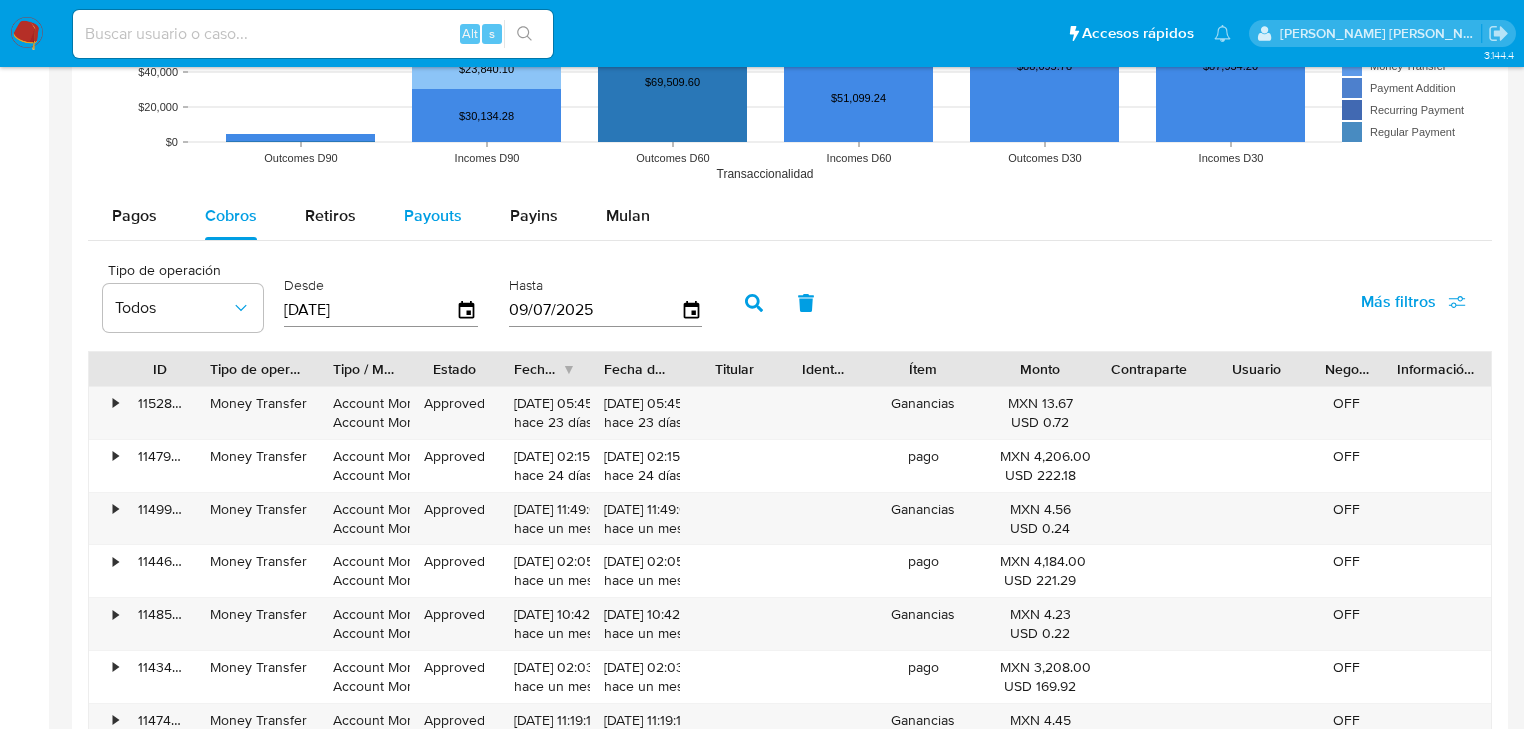 click on "Payouts" at bounding box center [433, 215] 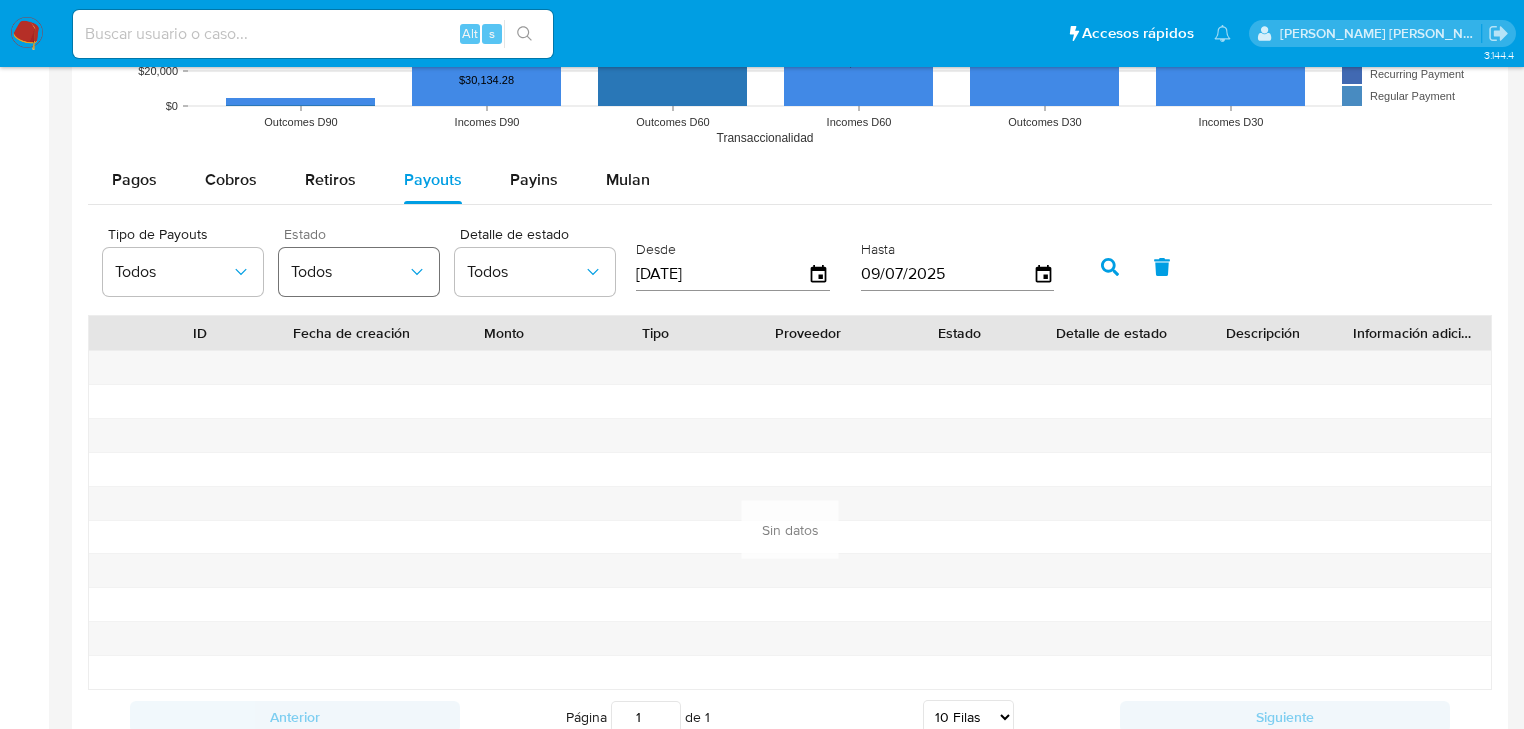scroll, scrollTop: 1767, scrollLeft: 0, axis: vertical 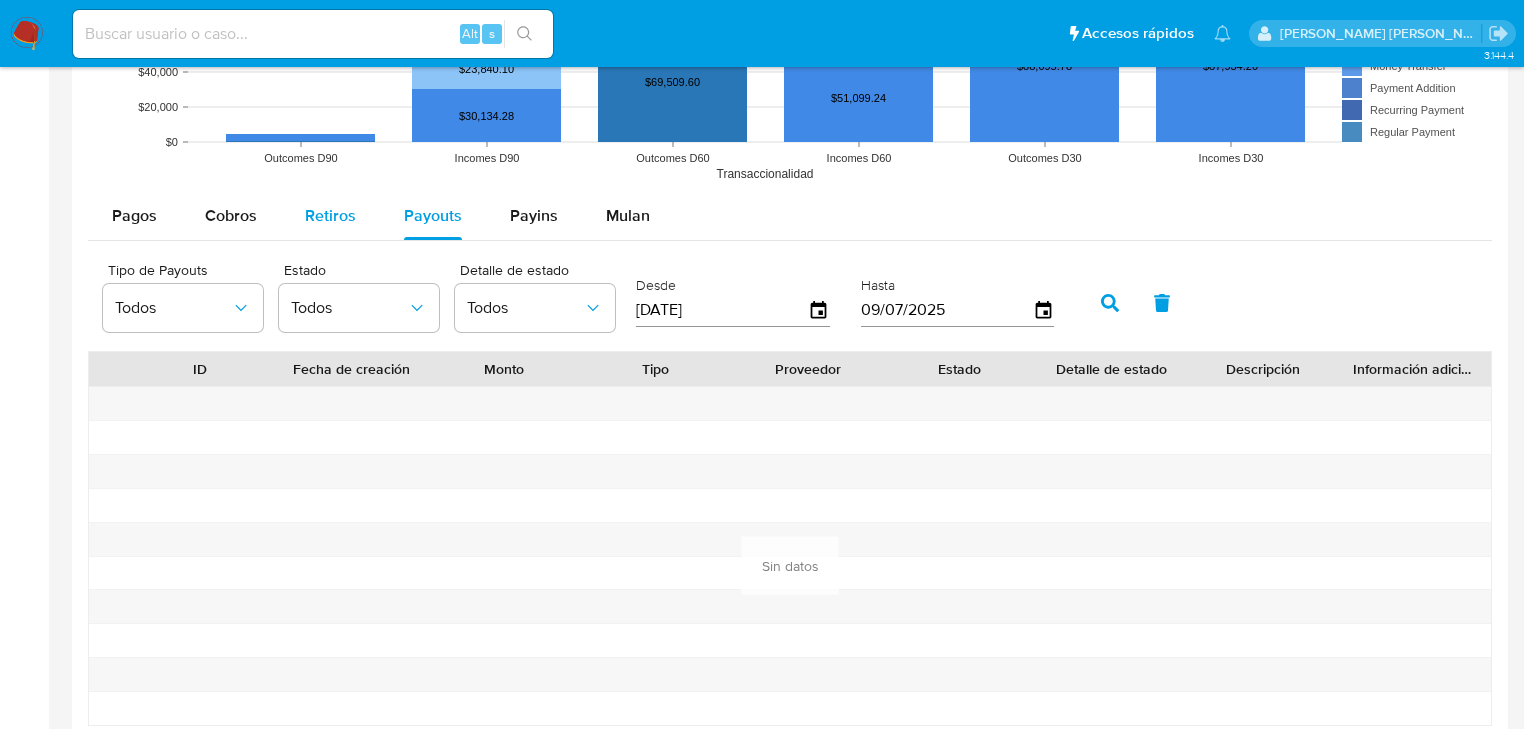 click on "Retiros" at bounding box center [330, 215] 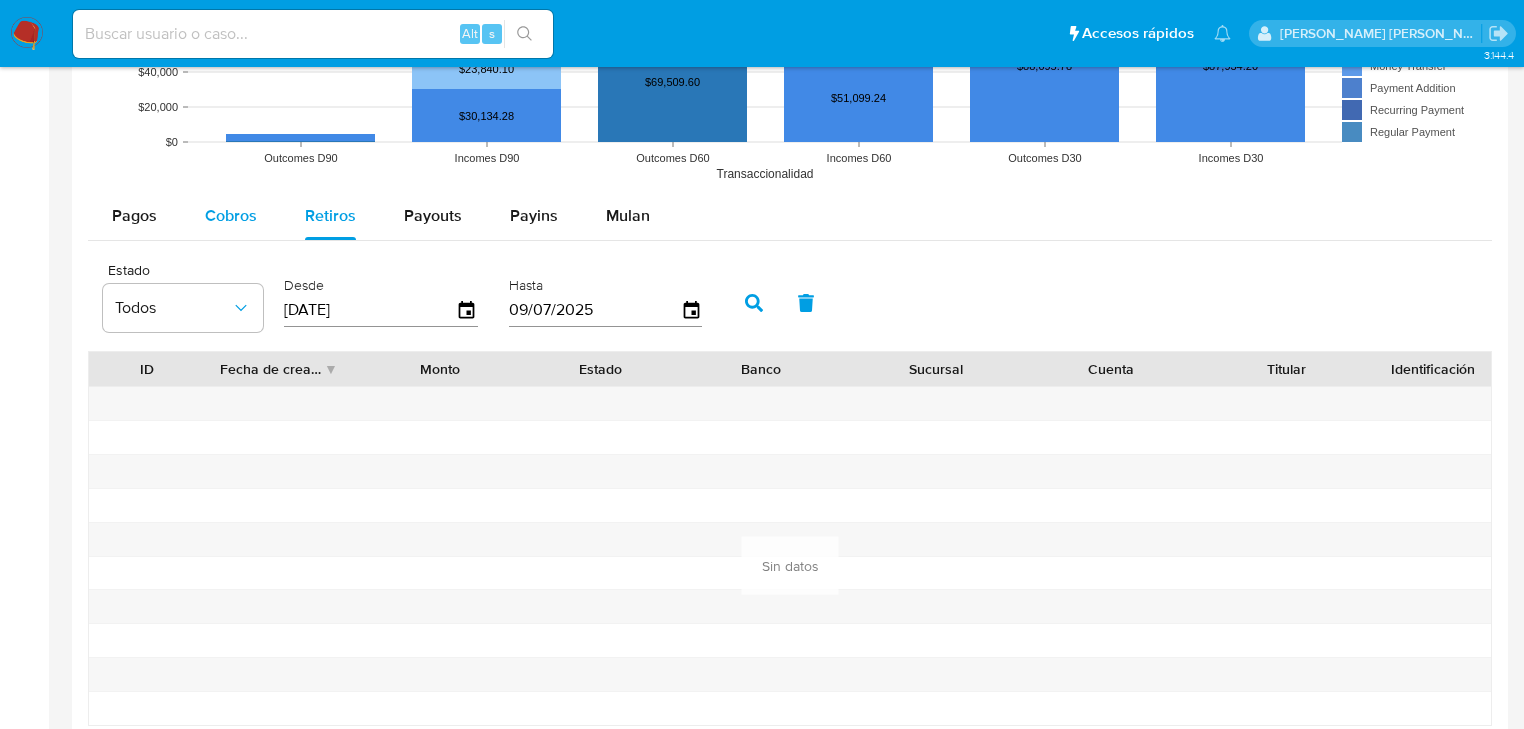 click on "Cobros" at bounding box center [231, 216] 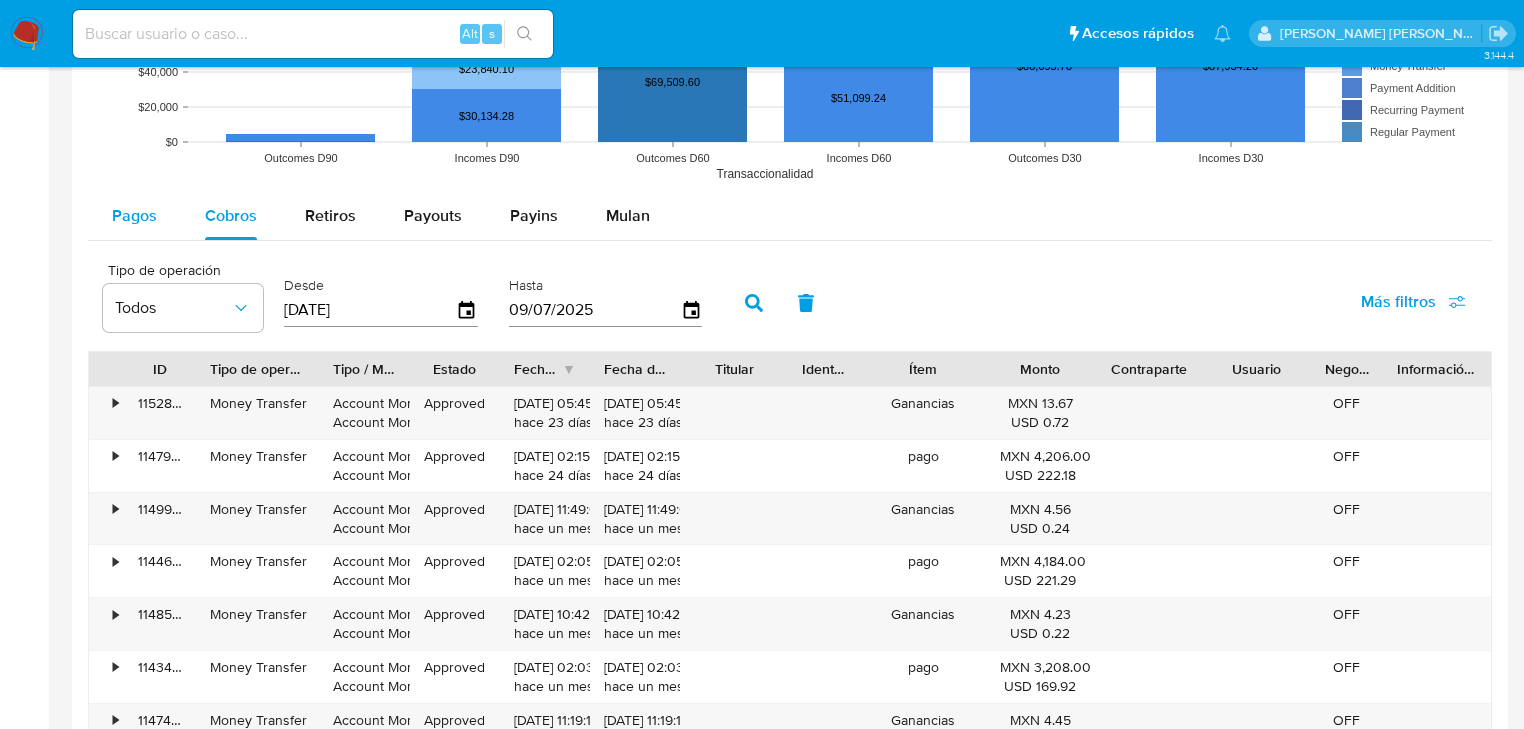 click on "Pagos" at bounding box center [134, 215] 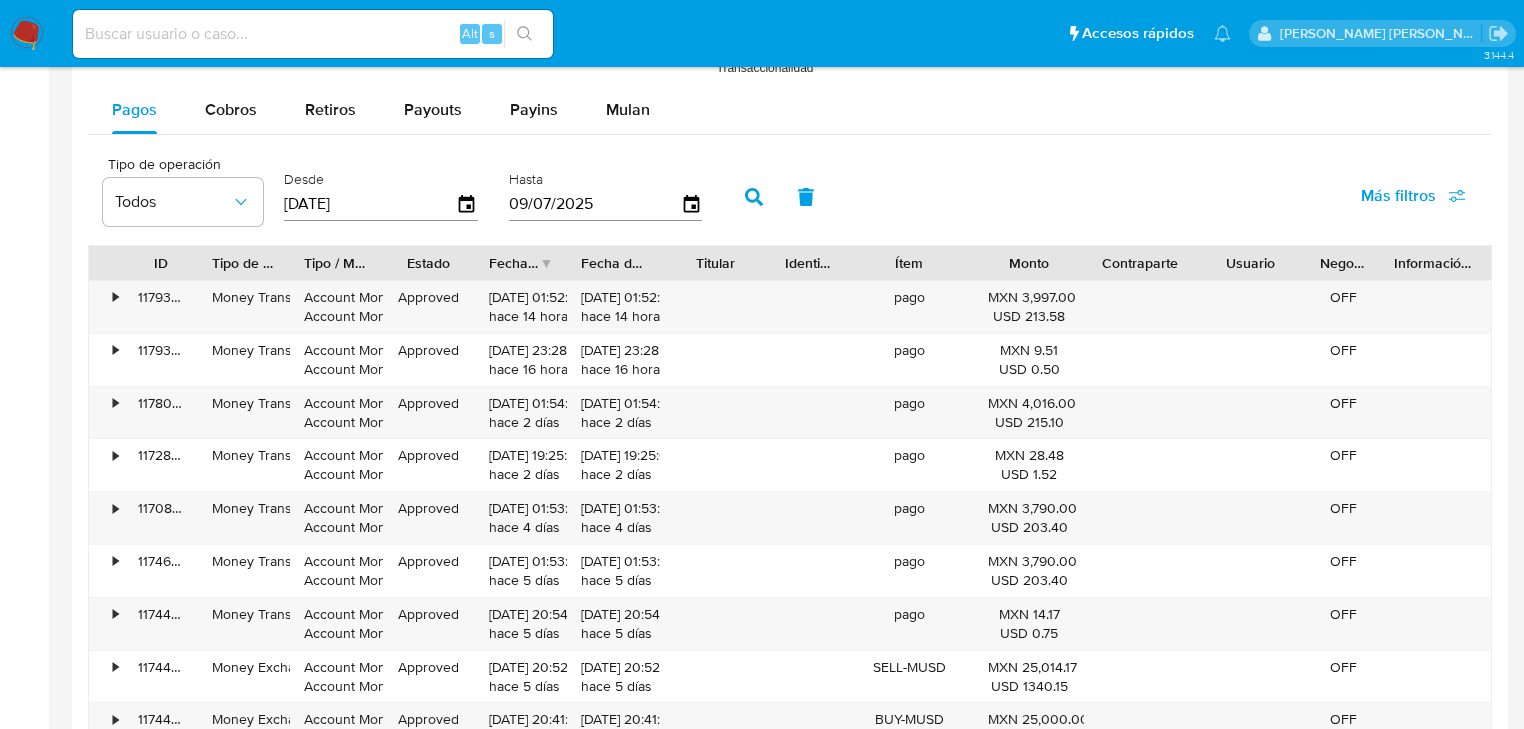 scroll, scrollTop: 2007, scrollLeft: 0, axis: vertical 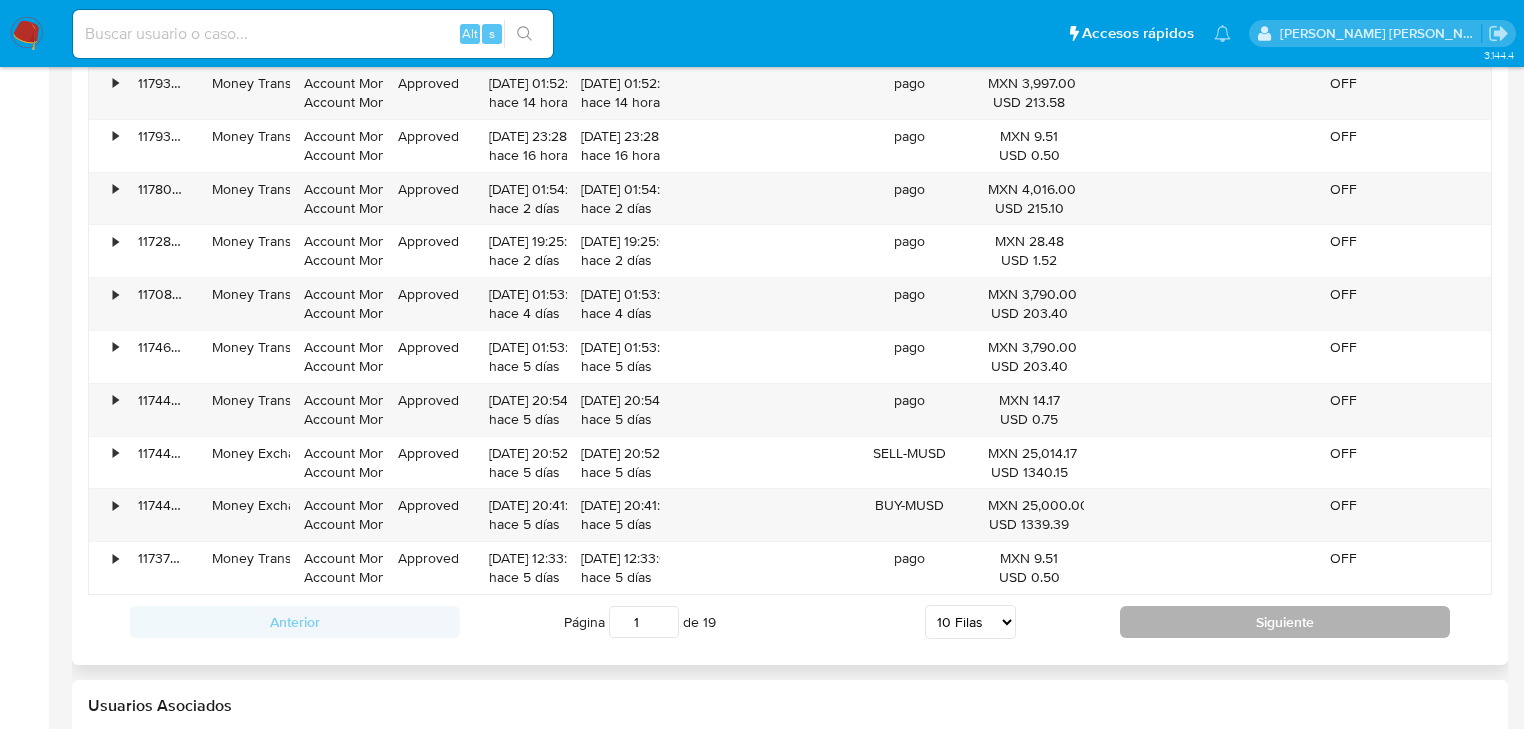 click on "Siguiente" at bounding box center [1285, 622] 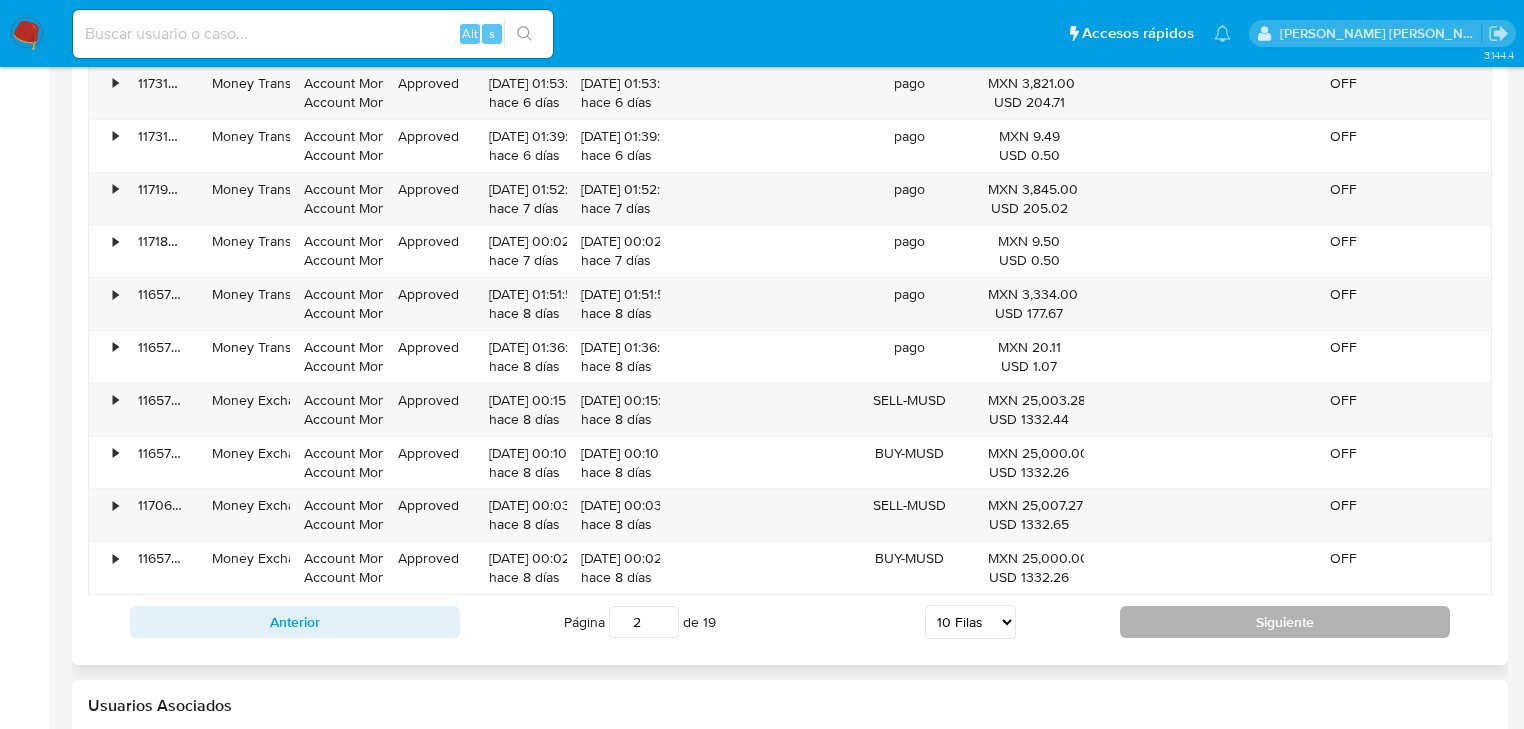 click on "Siguiente" at bounding box center [1285, 622] 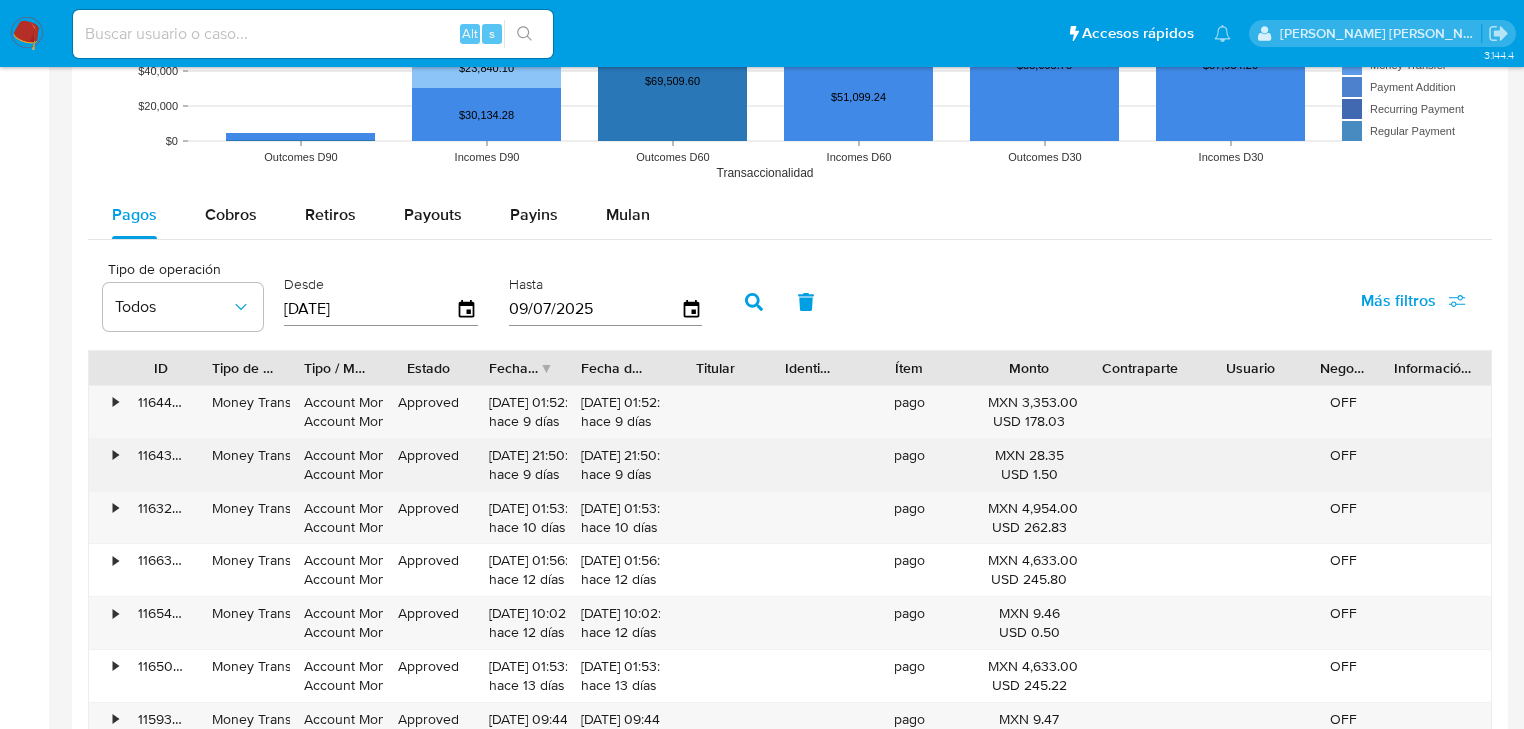 scroll, scrollTop: 1847, scrollLeft: 0, axis: vertical 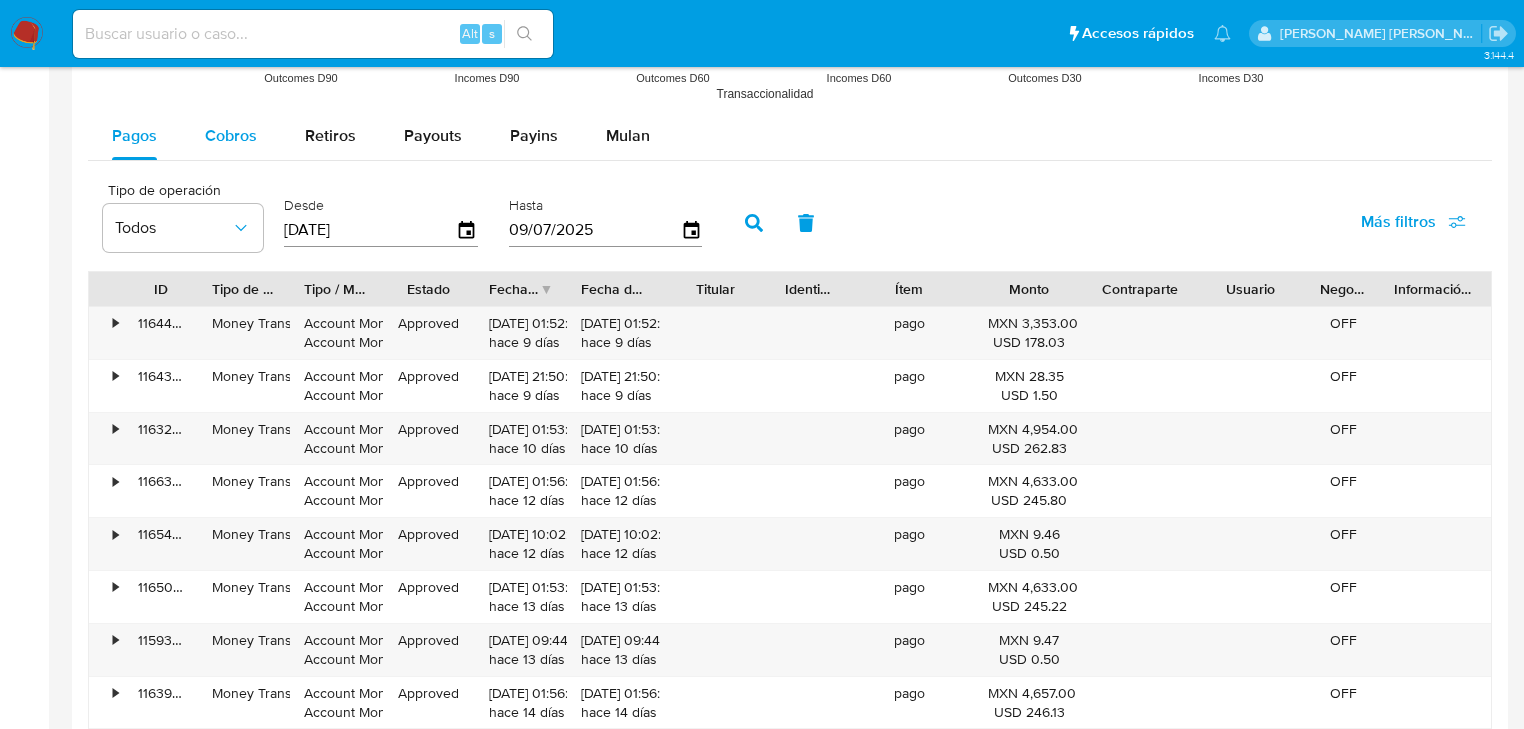 click on "Cobros" at bounding box center (231, 135) 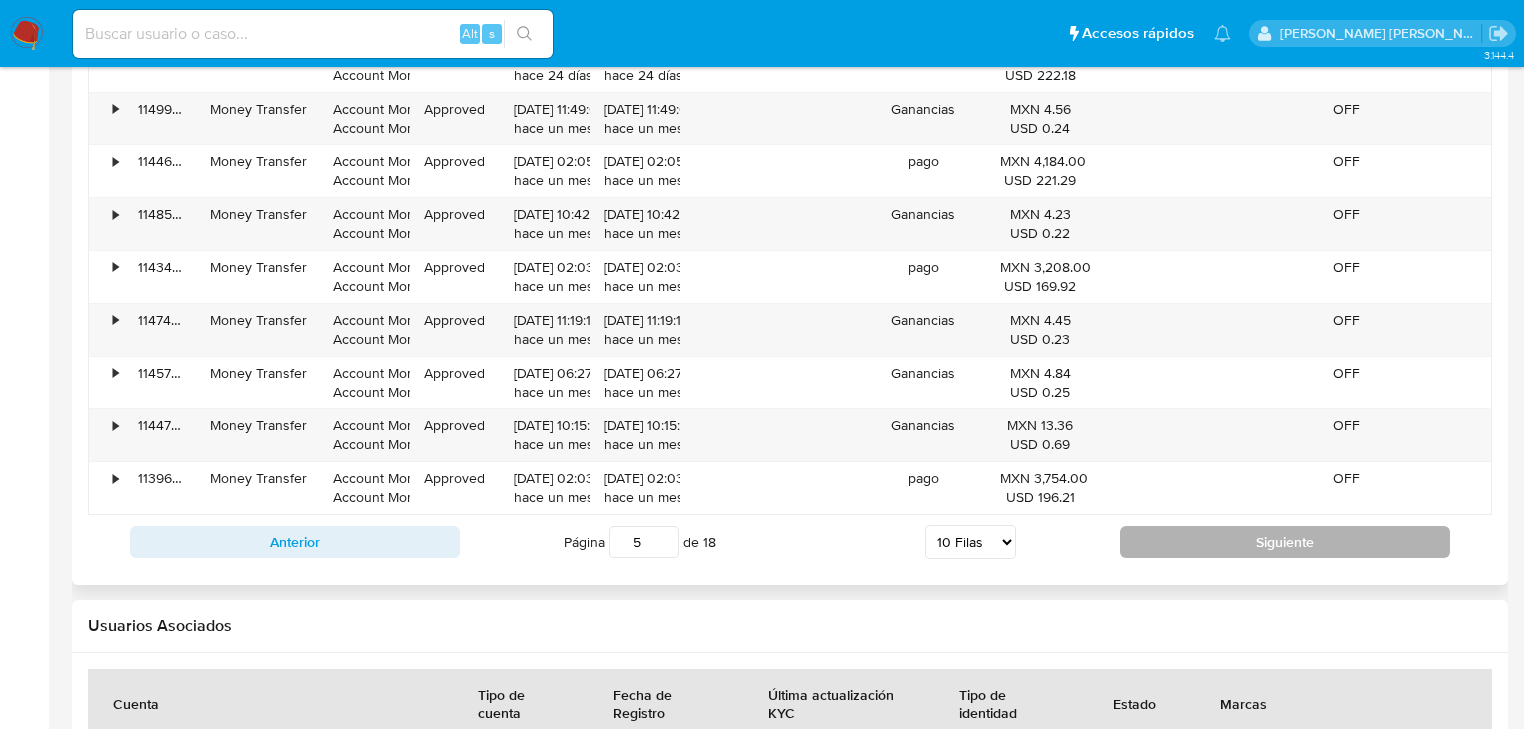 click on "Siguiente" at bounding box center (1285, 542) 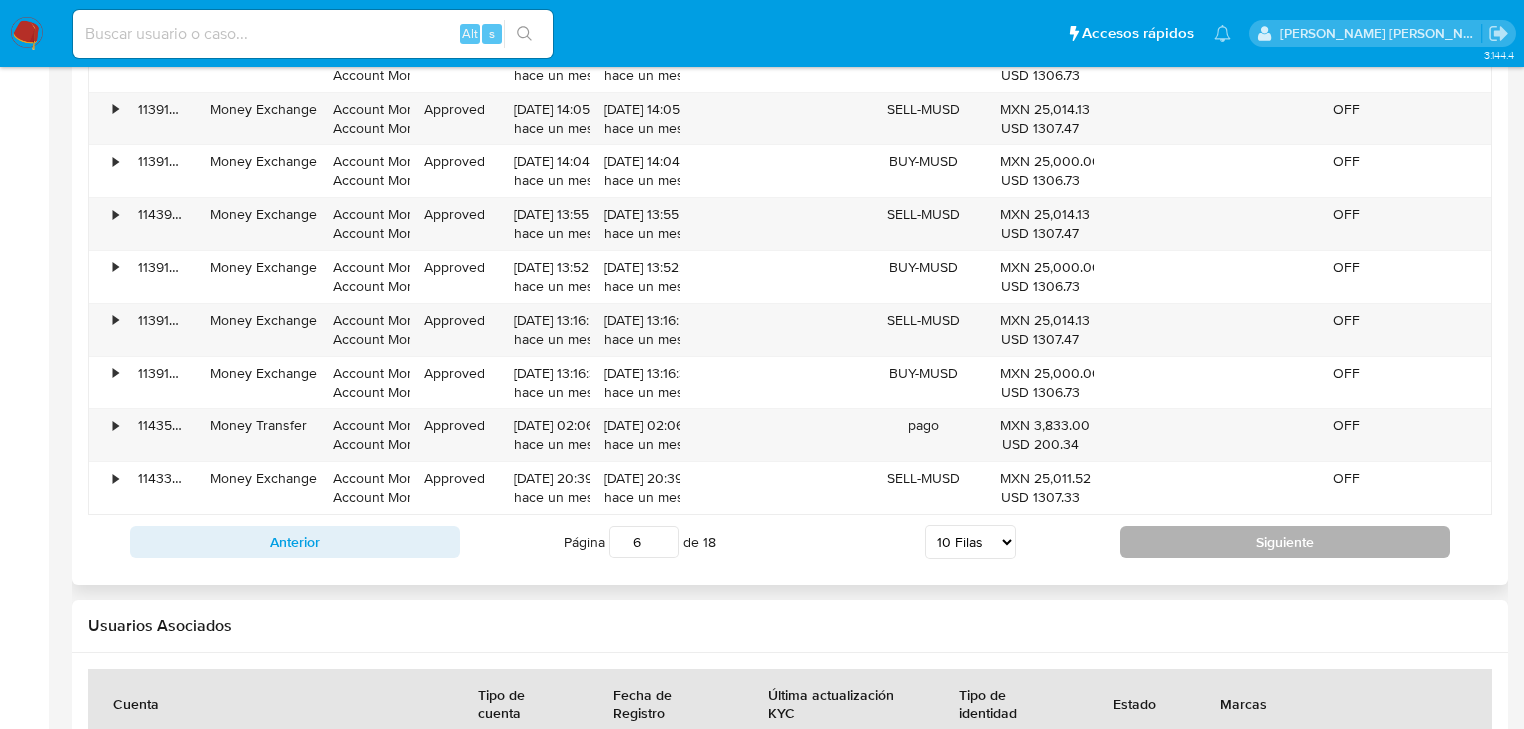 click on "Siguiente" at bounding box center (1285, 542) 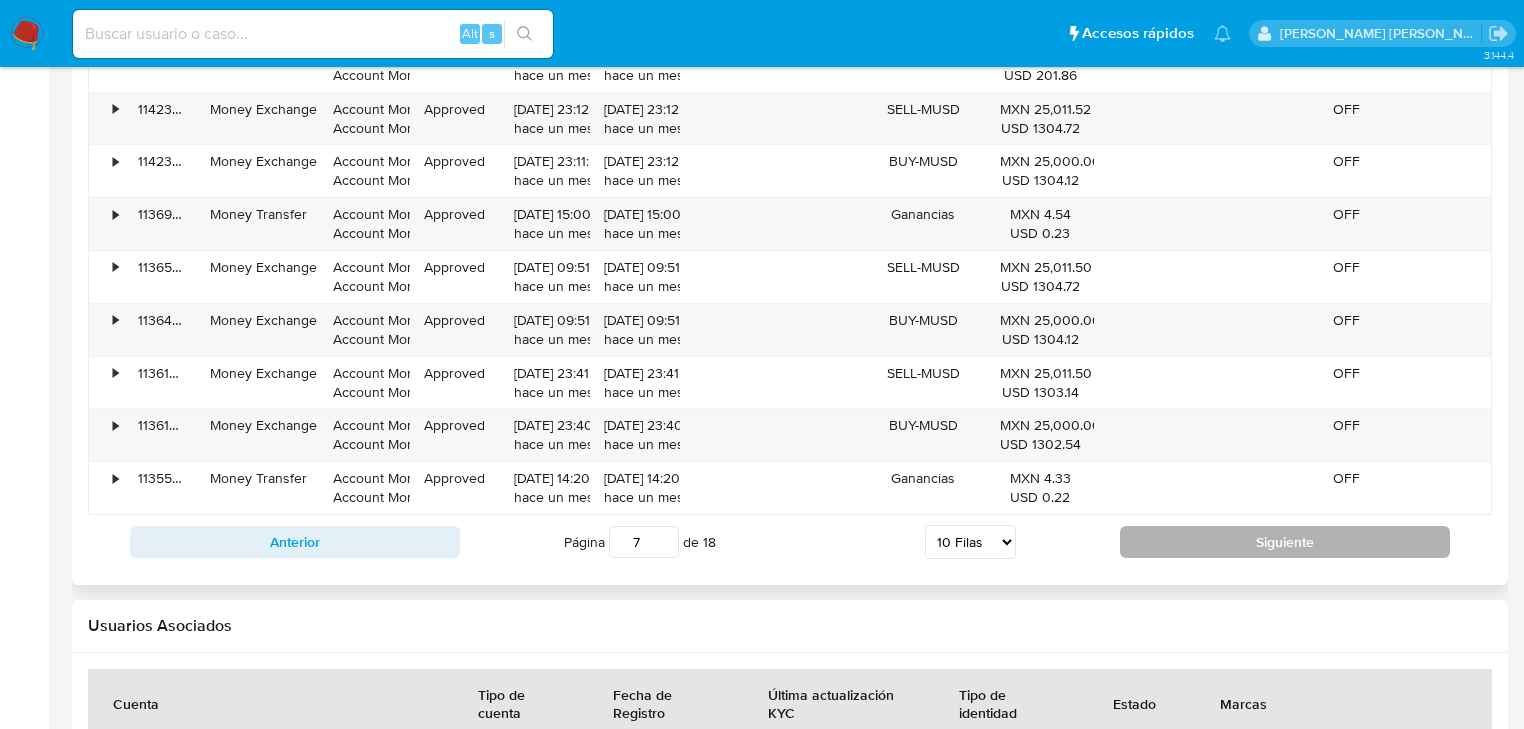 click on "Siguiente" at bounding box center [1285, 542] 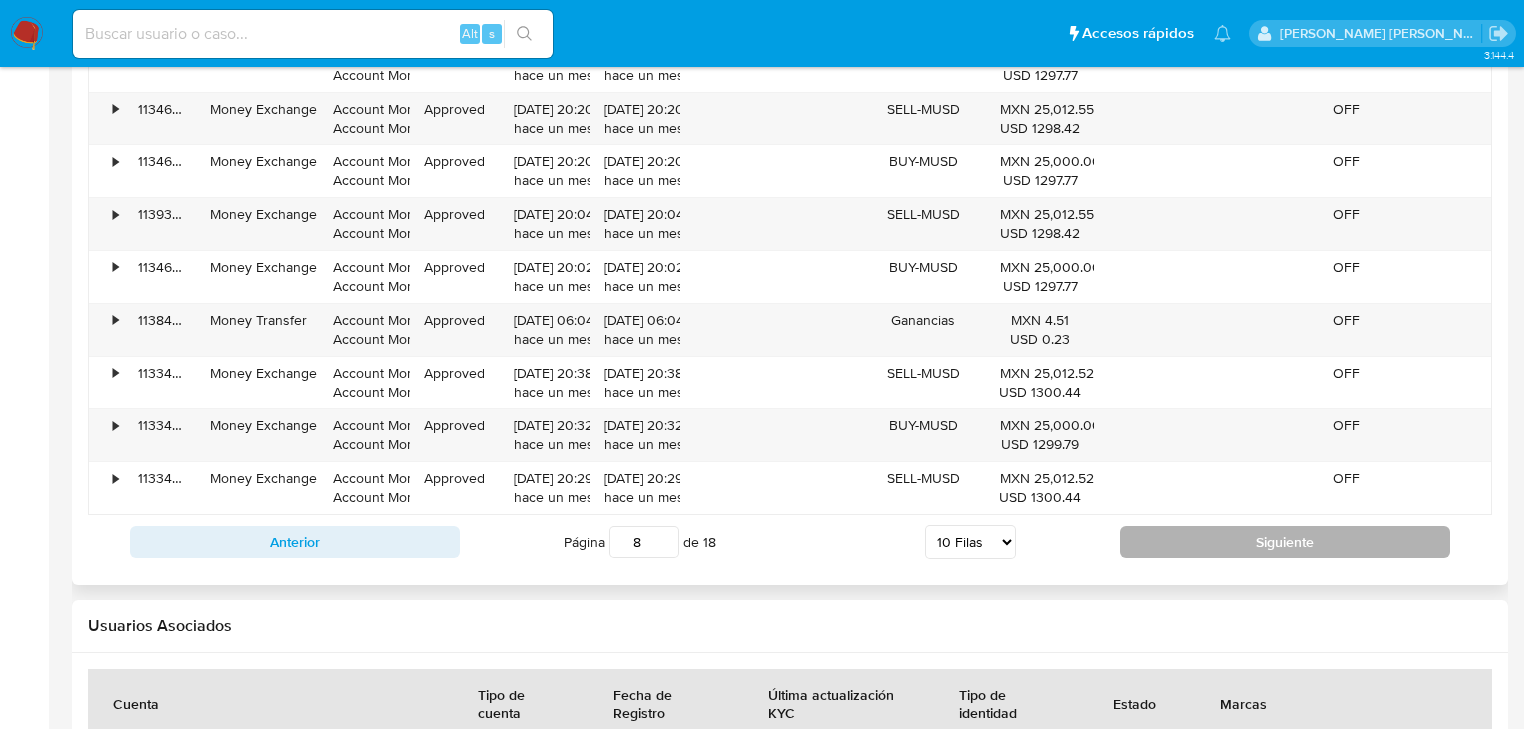 click on "Siguiente" at bounding box center [1285, 542] 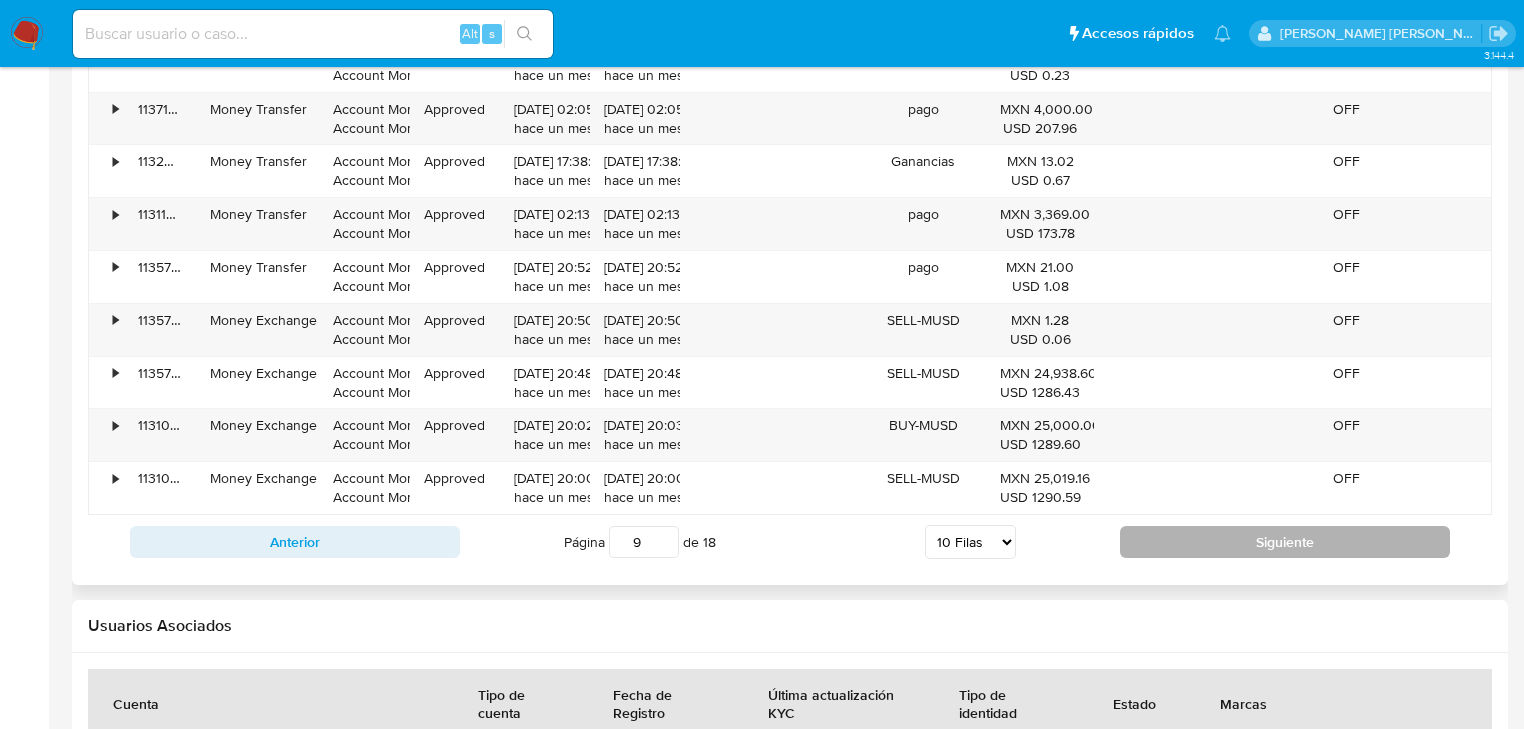 click on "Siguiente" at bounding box center (1285, 542) 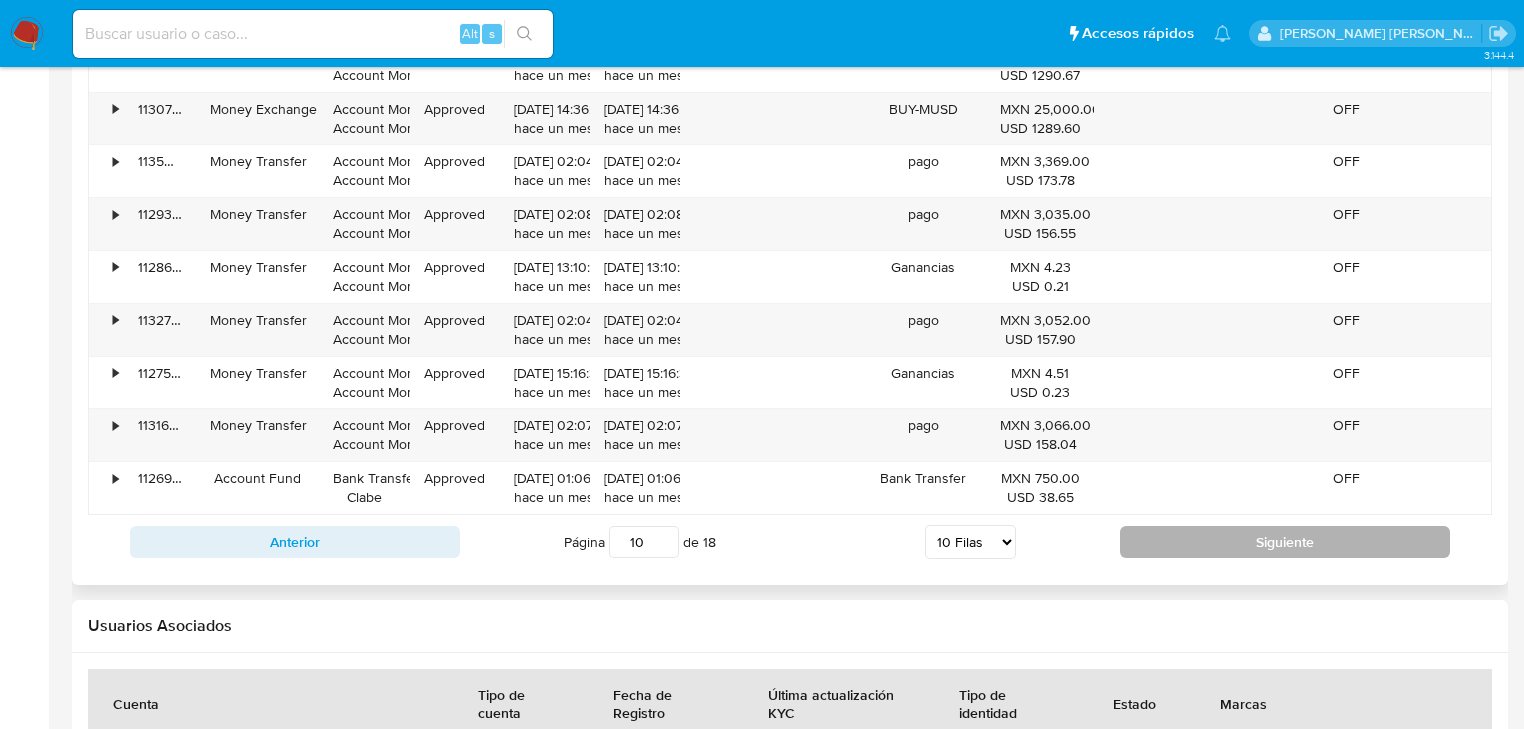 click on "Siguiente" at bounding box center (1285, 542) 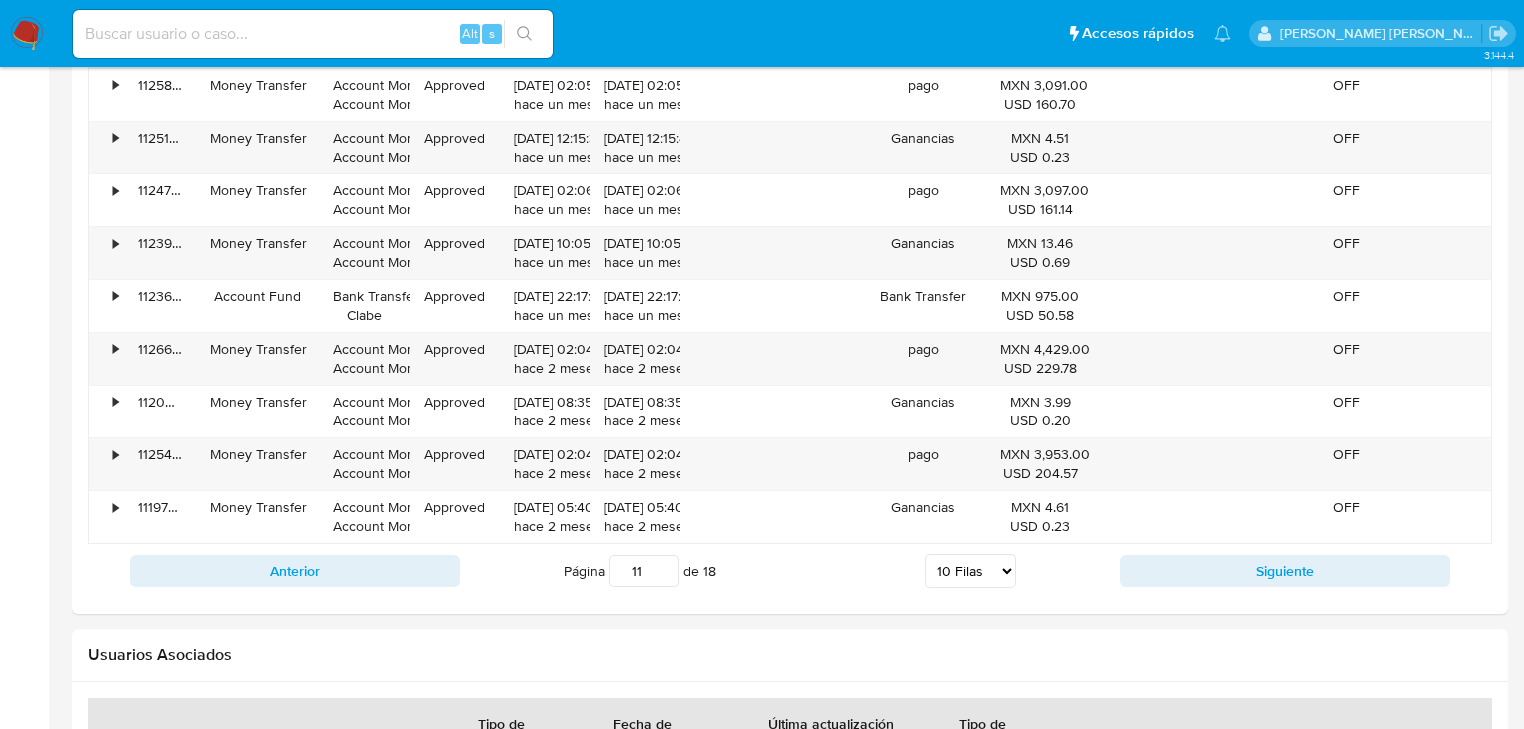 scroll, scrollTop: 2058, scrollLeft: 0, axis: vertical 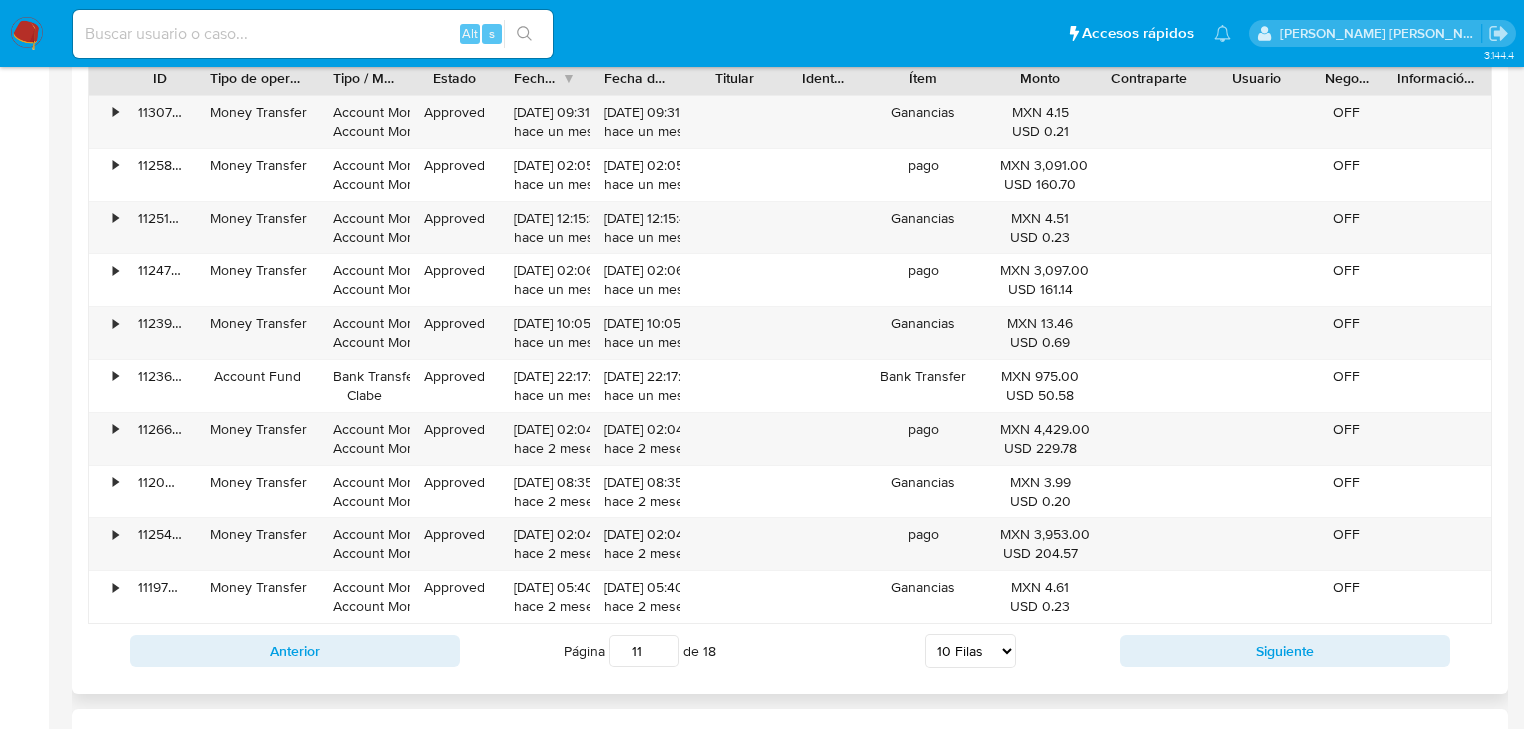 click on "Anterior Página   11   de   18 5   [PERSON_NAME] 10   [PERSON_NAME] 20   [PERSON_NAME] 25   [PERSON_NAME] 50   [PERSON_NAME] 100   [PERSON_NAME] Siguiente" at bounding box center [790, 651] 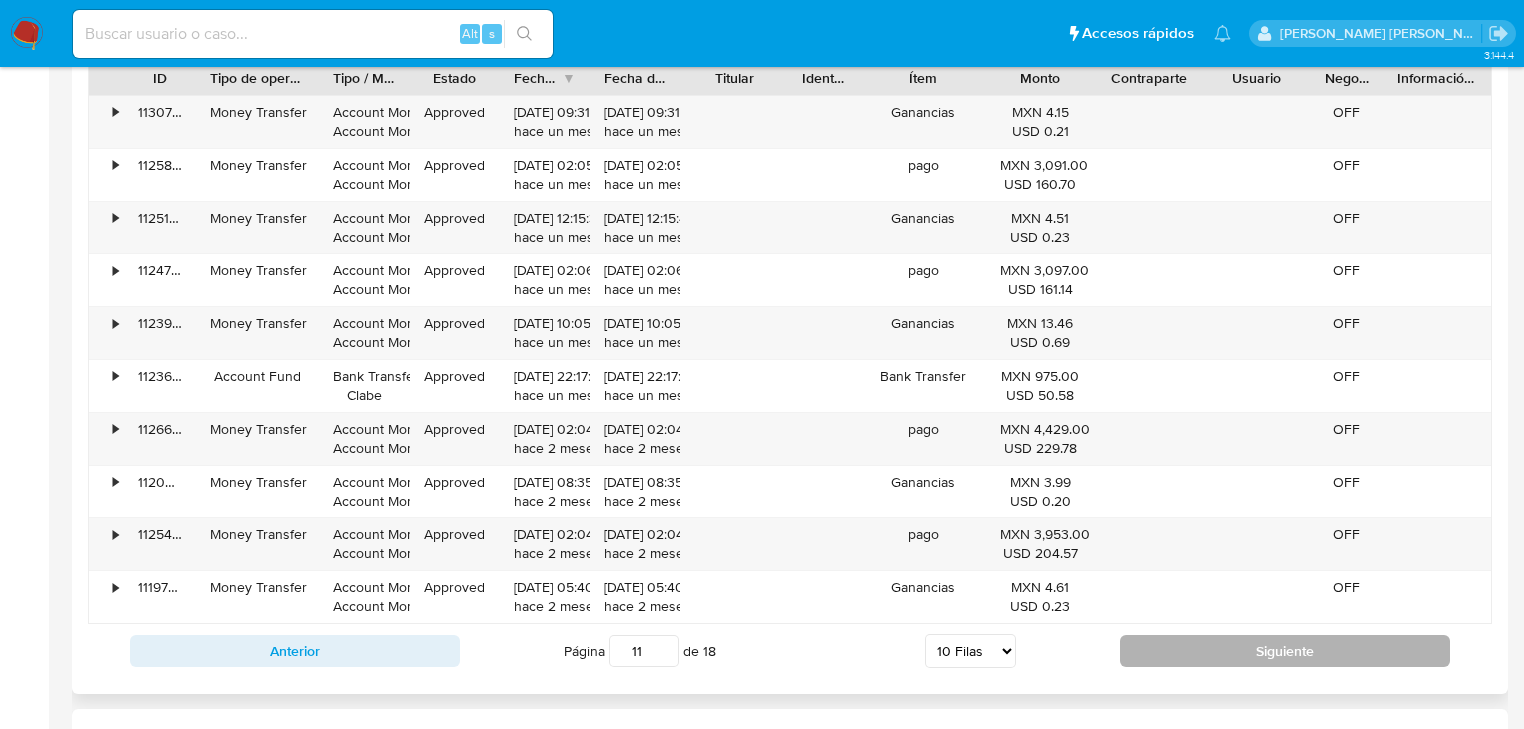 click on "Siguiente" at bounding box center [1285, 651] 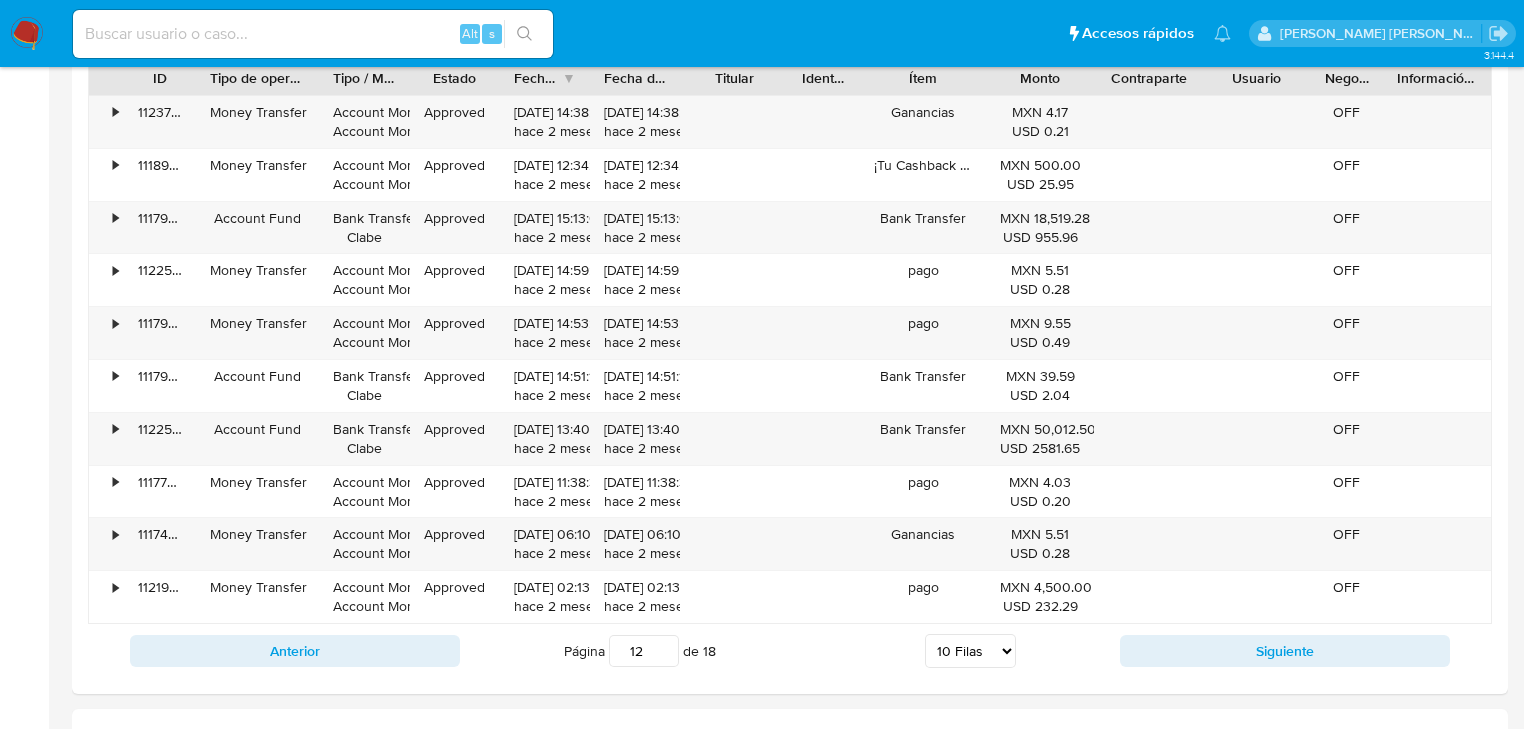 click on "Siguiente" at bounding box center [1285, 651] 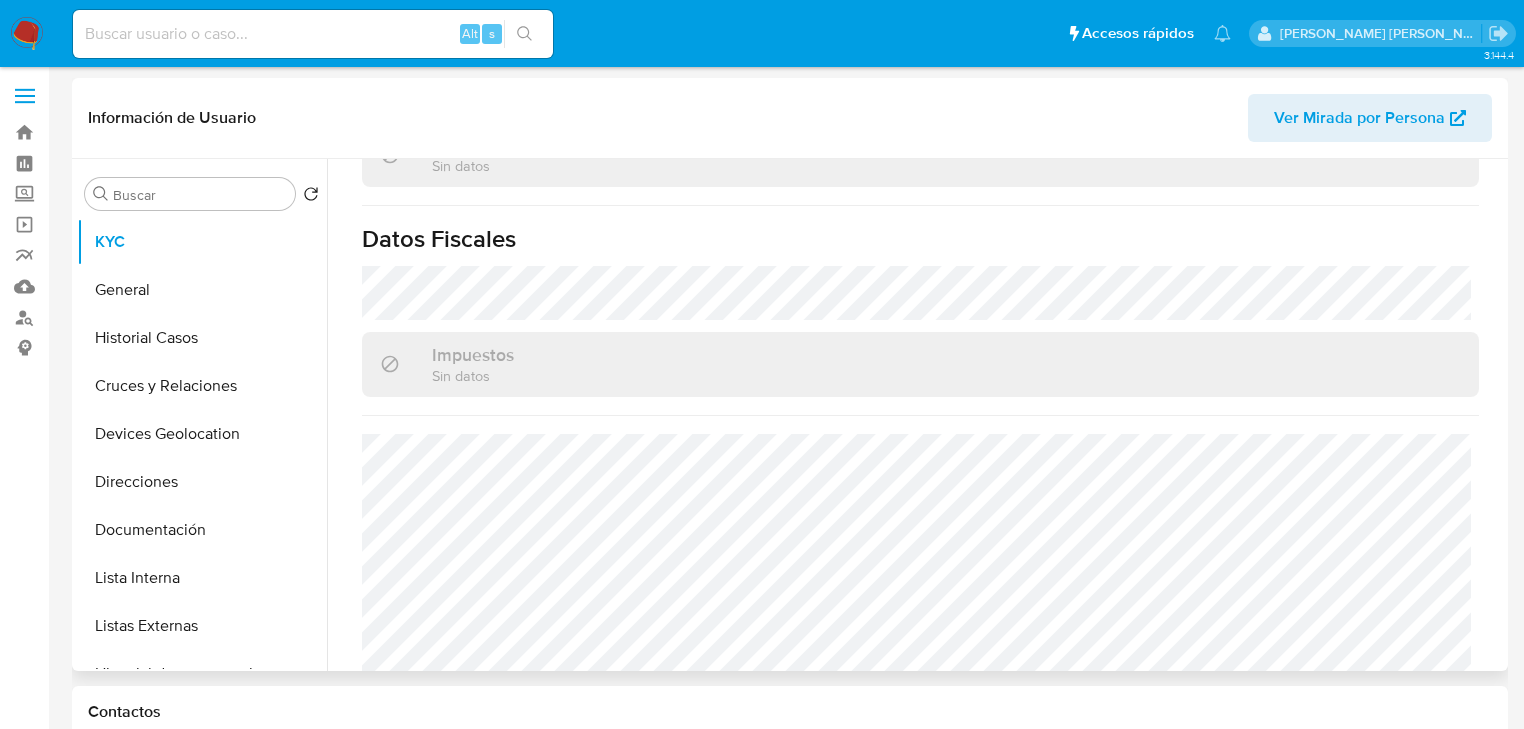 scroll, scrollTop: 0, scrollLeft: 0, axis: both 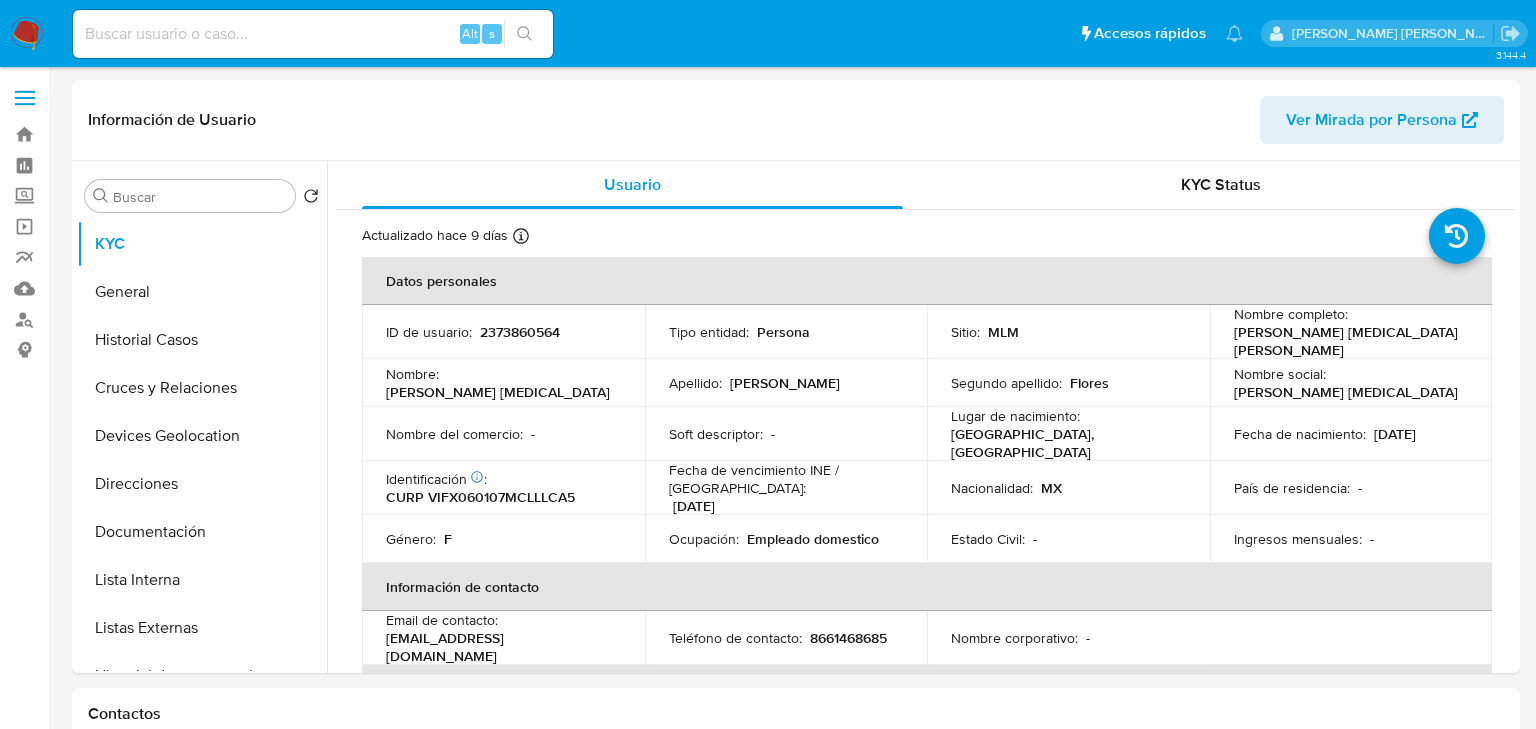 select on "10" 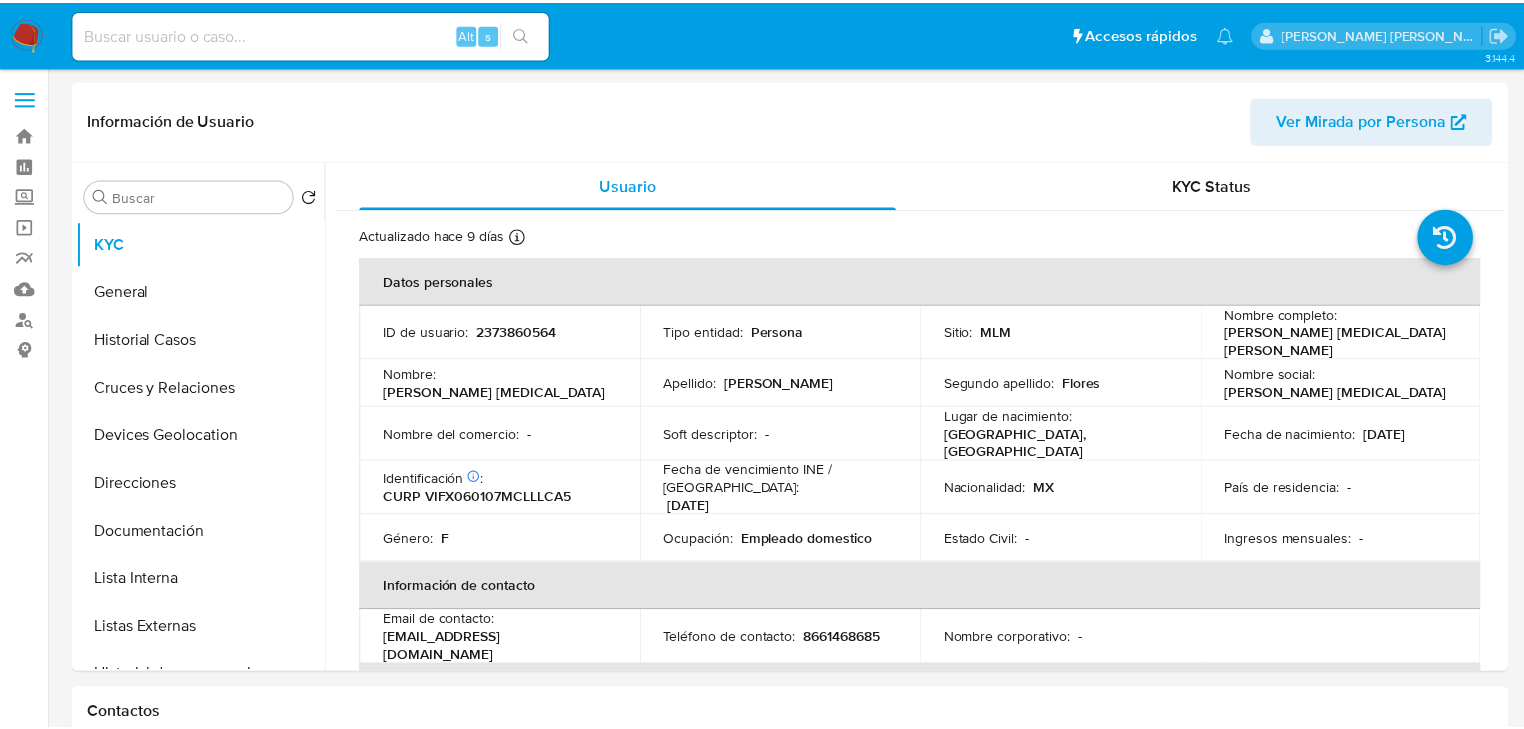 scroll, scrollTop: 0, scrollLeft: 0, axis: both 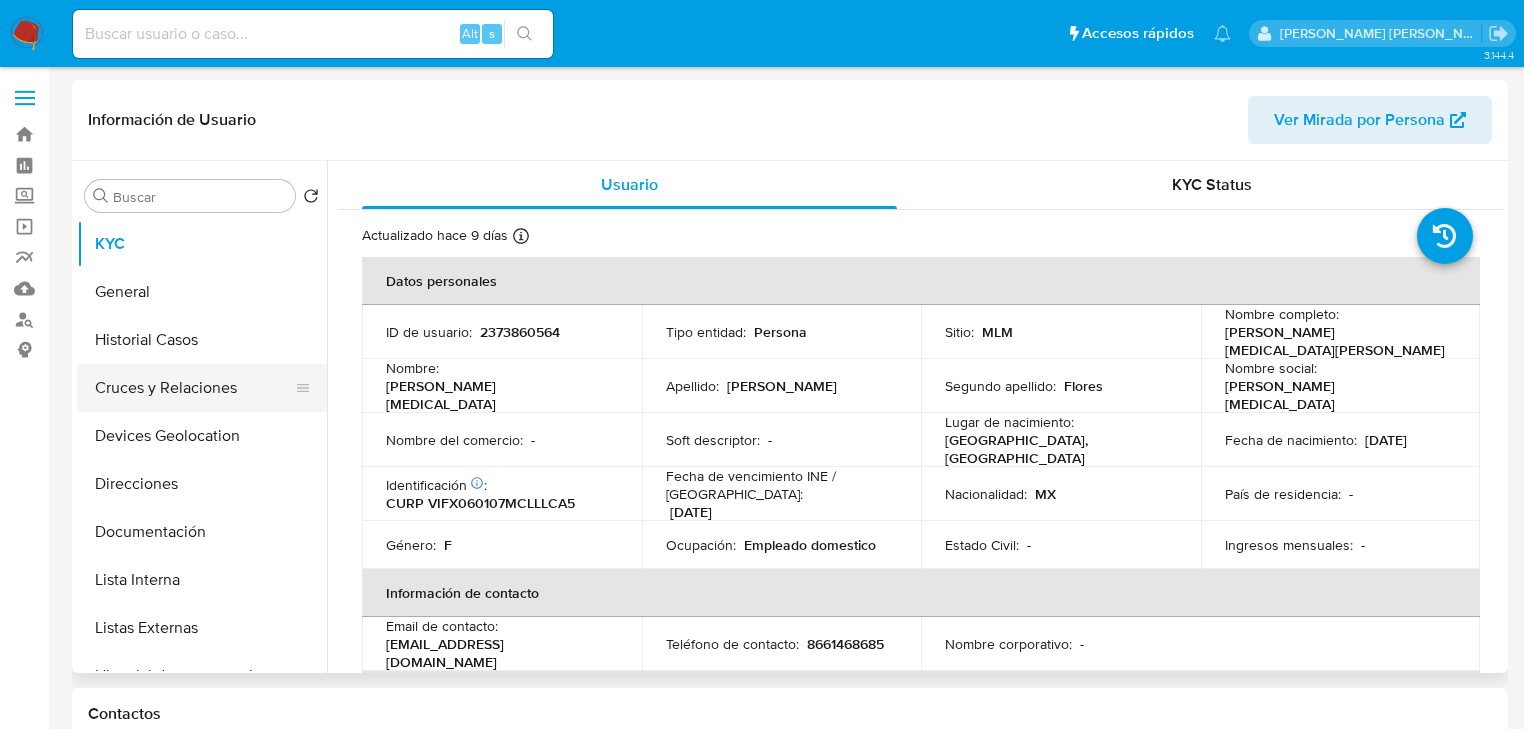 drag, startPoint x: 180, startPoint y: 363, endPoint x: 196, endPoint y: 387, distance: 28.84441 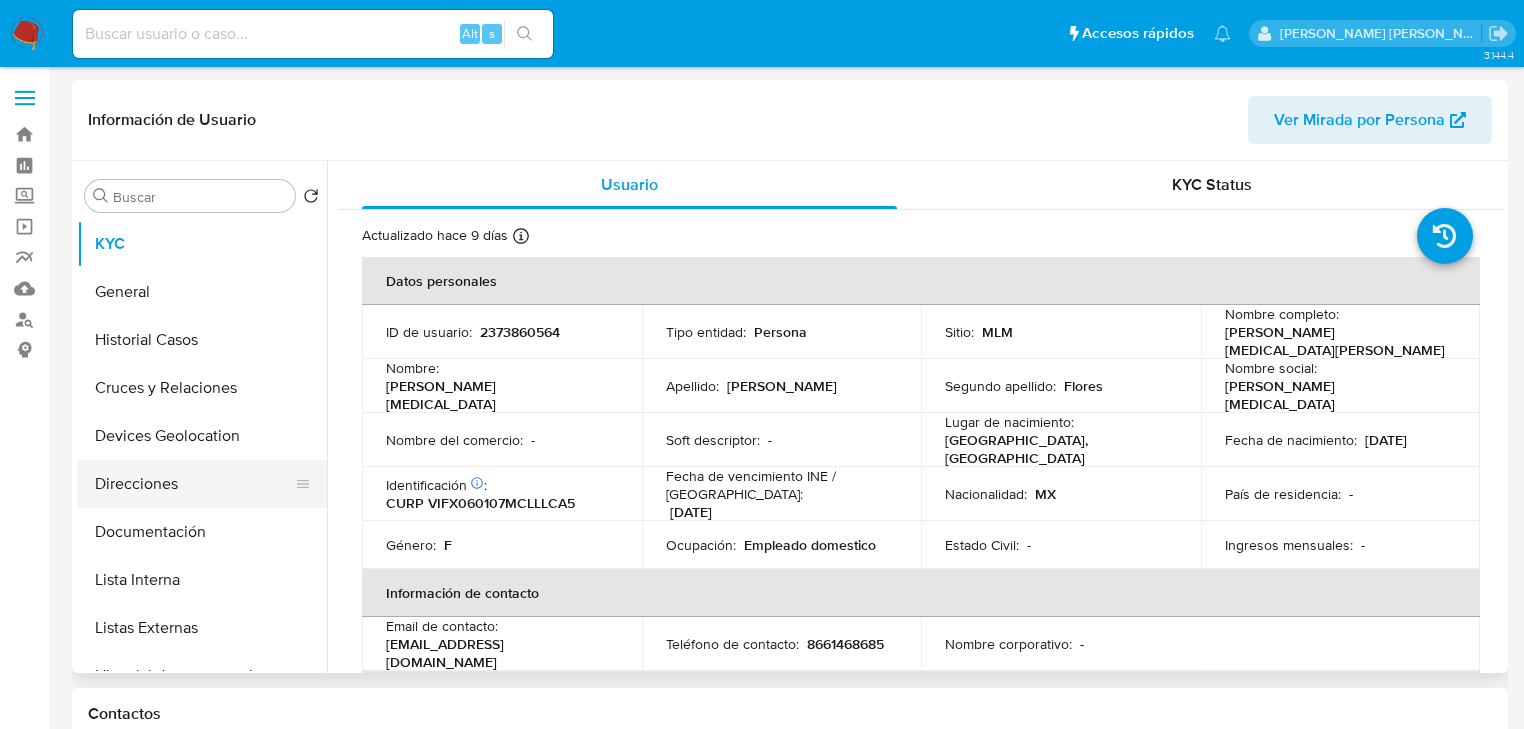 click on "Direcciones" at bounding box center (194, 484) 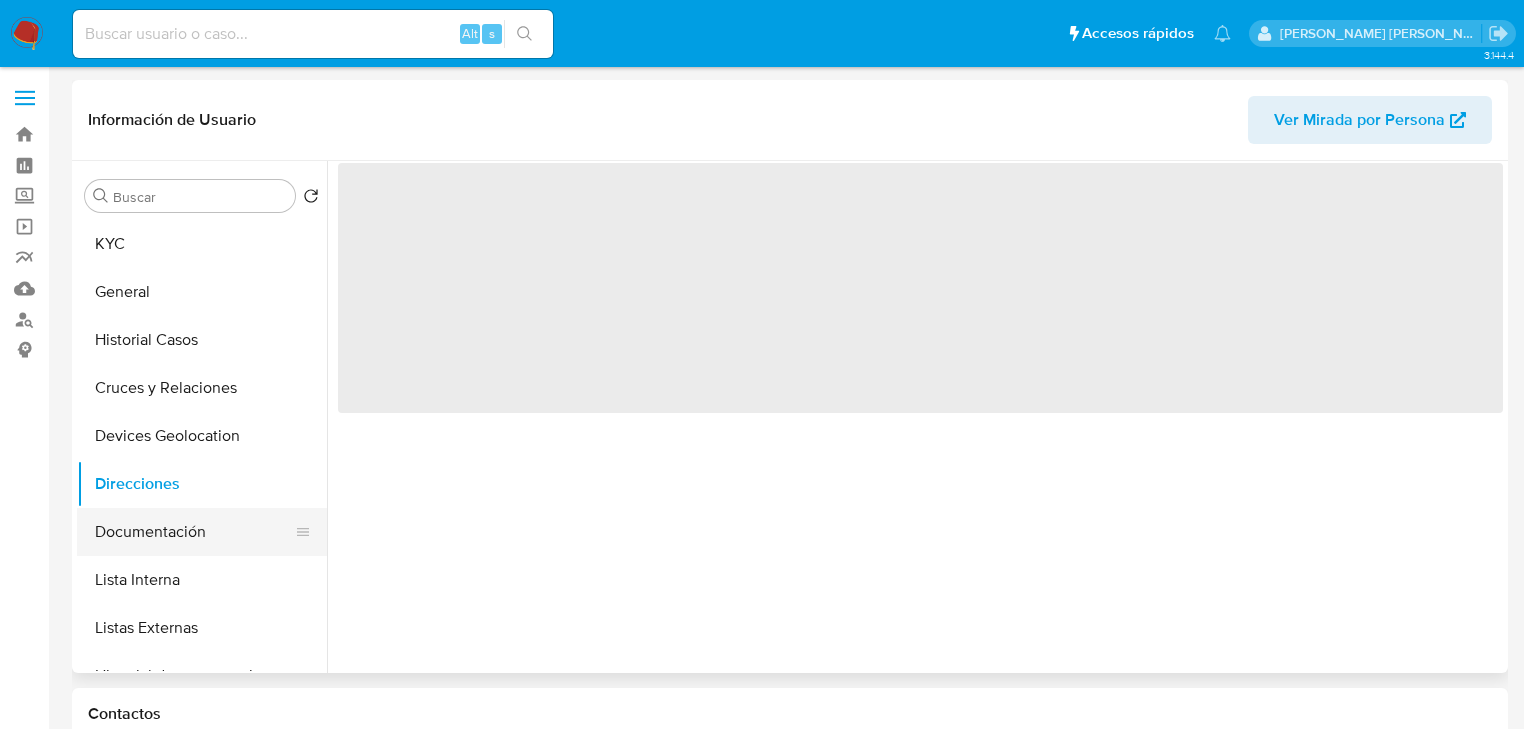click on "Documentación" at bounding box center (194, 532) 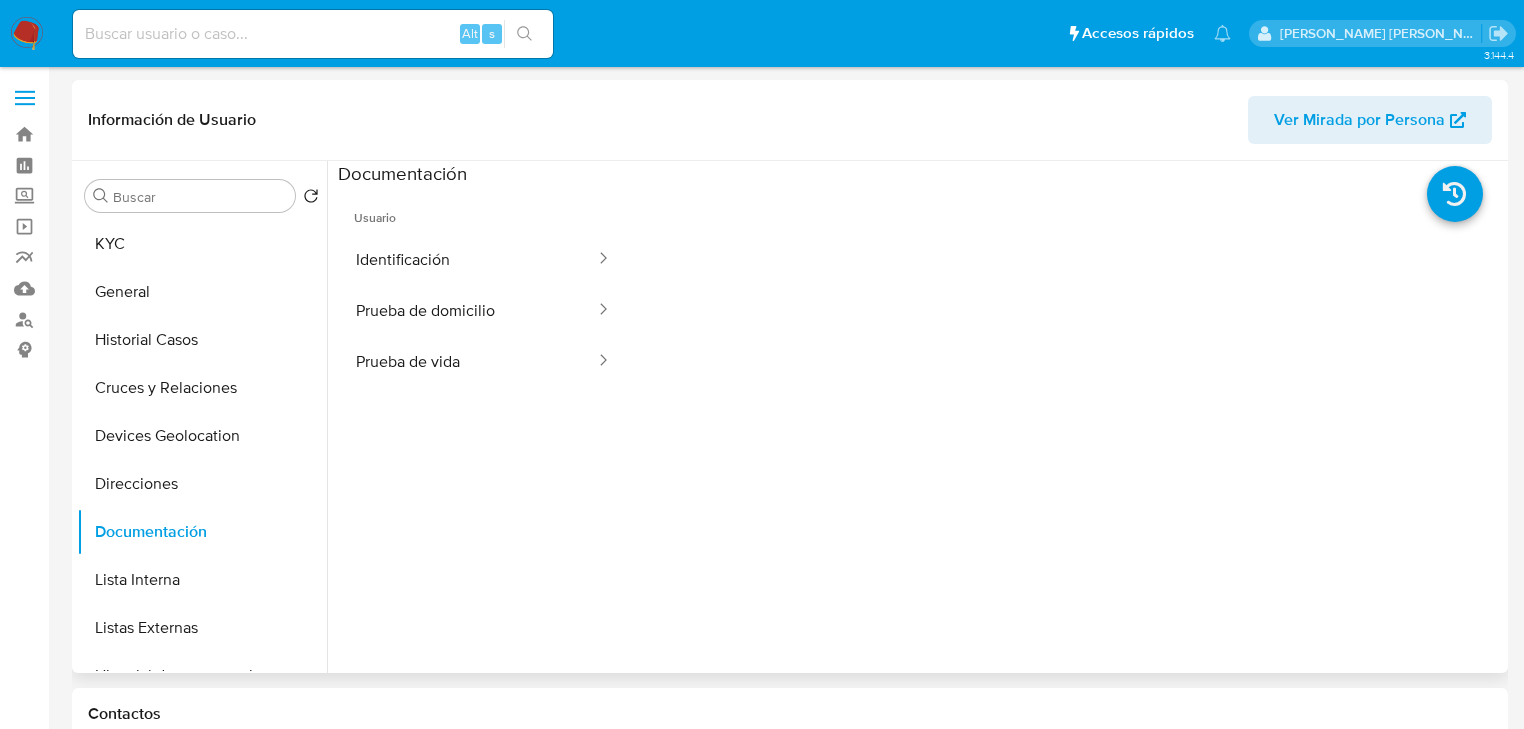 drag, startPoint x: 483, startPoint y: 267, endPoint x: 619, endPoint y: 301, distance: 140.1856 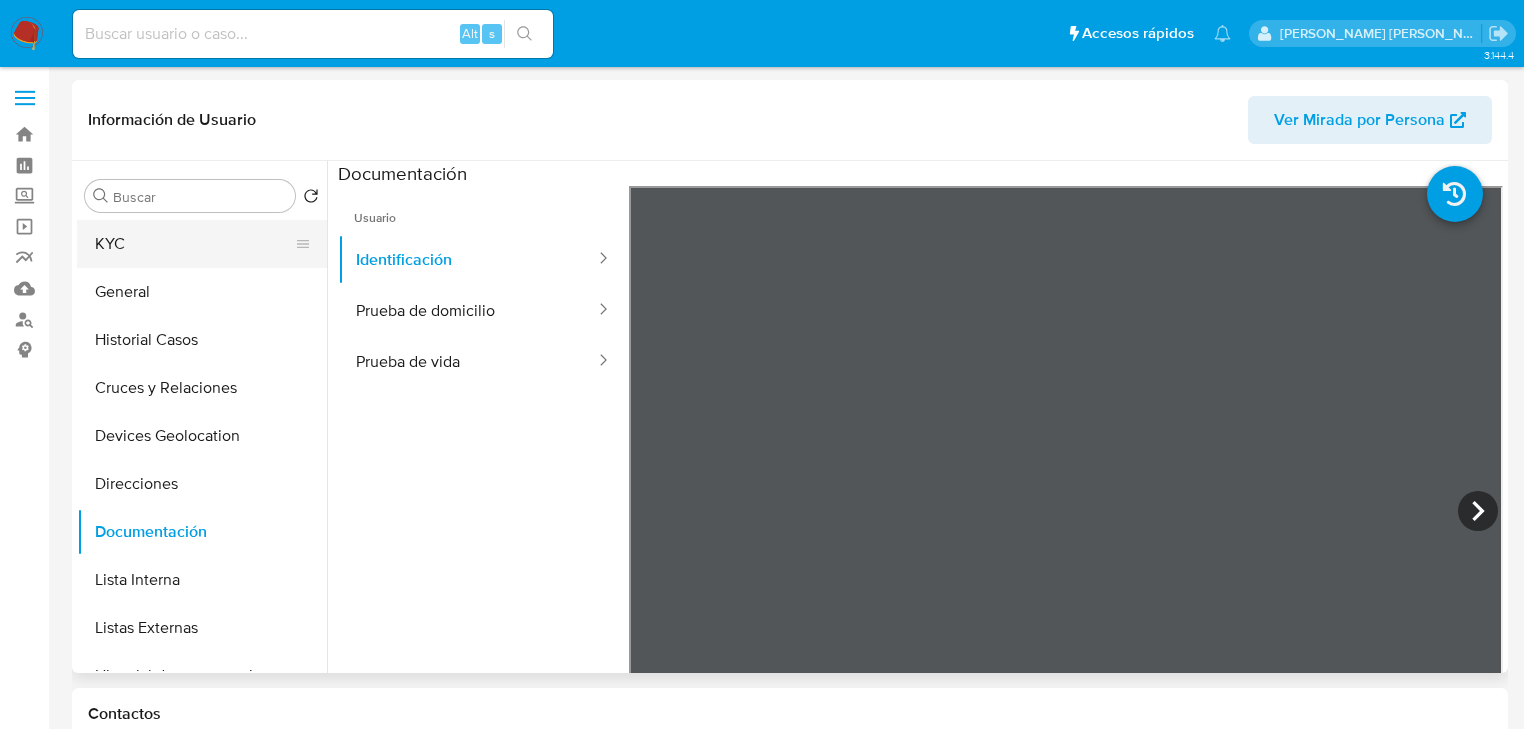 click on "KYC" at bounding box center (194, 244) 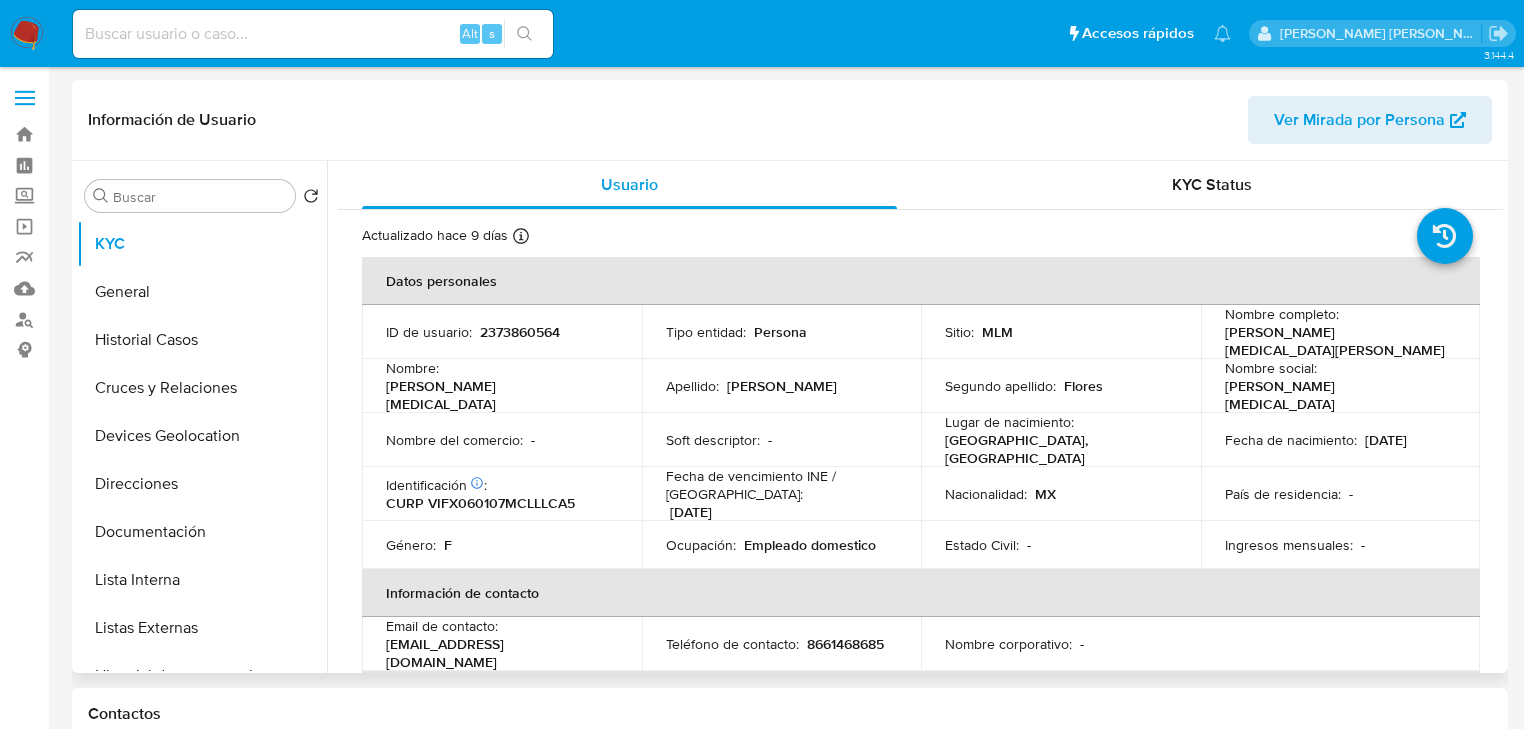 click on "2373860564" at bounding box center [520, 332] 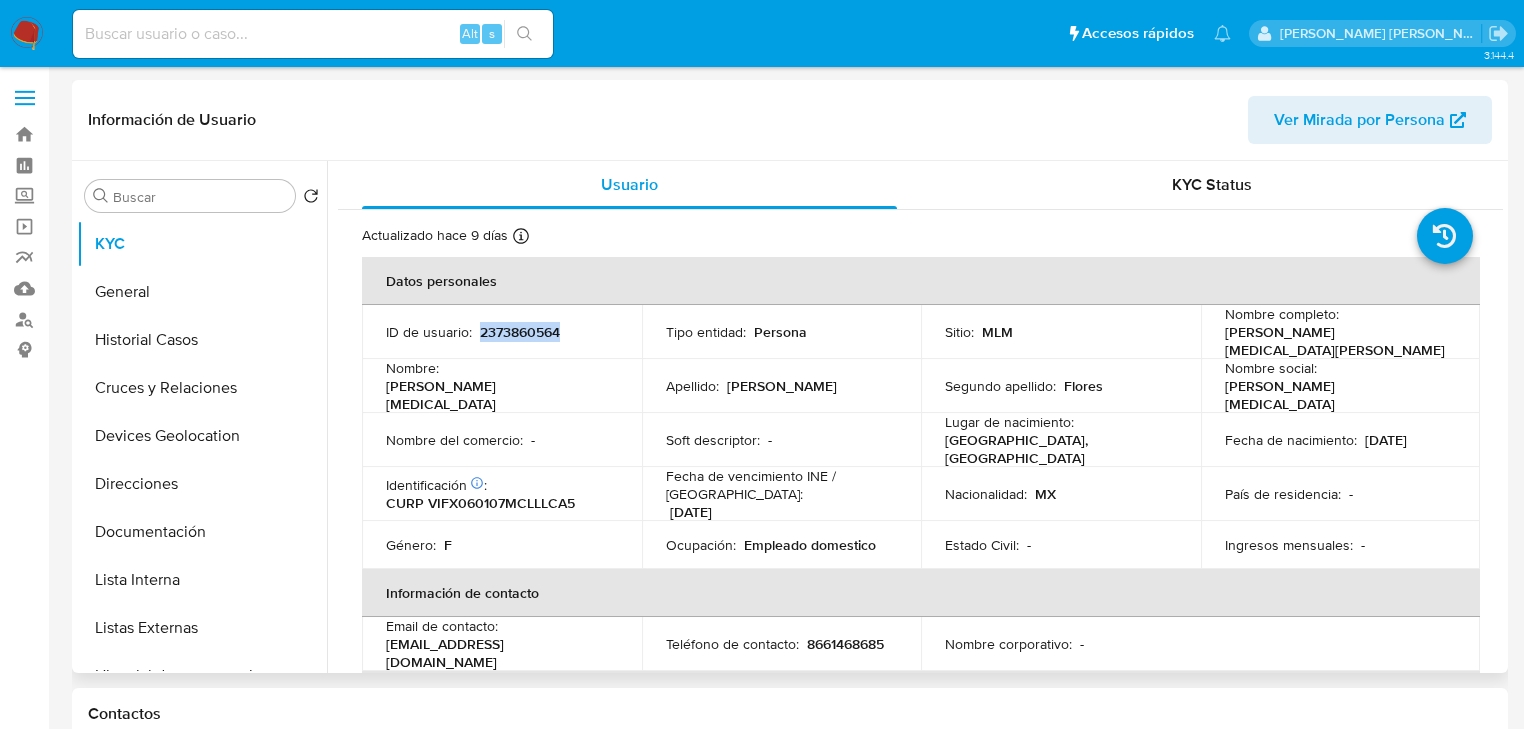 click on "2373860564" at bounding box center (520, 332) 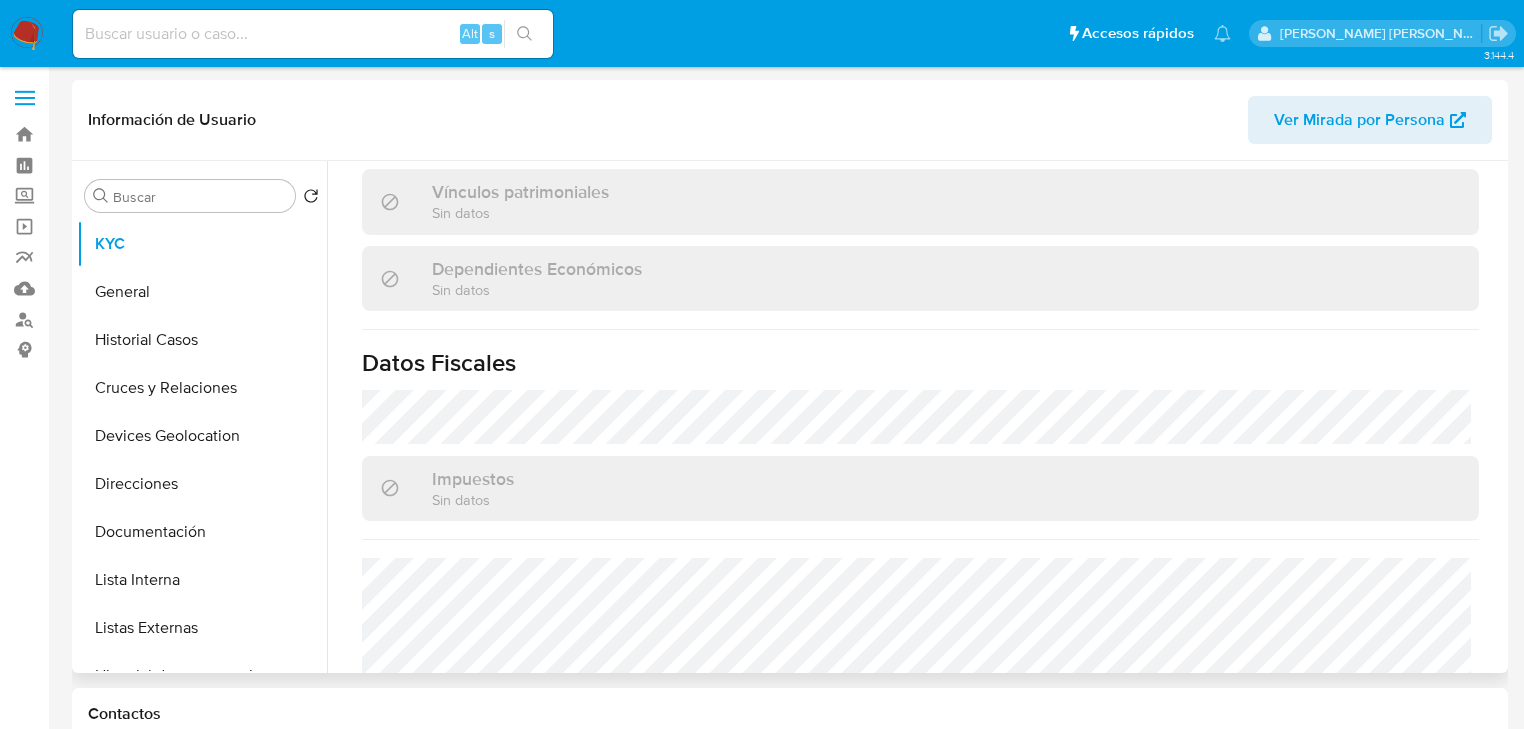 scroll, scrollTop: 1243, scrollLeft: 0, axis: vertical 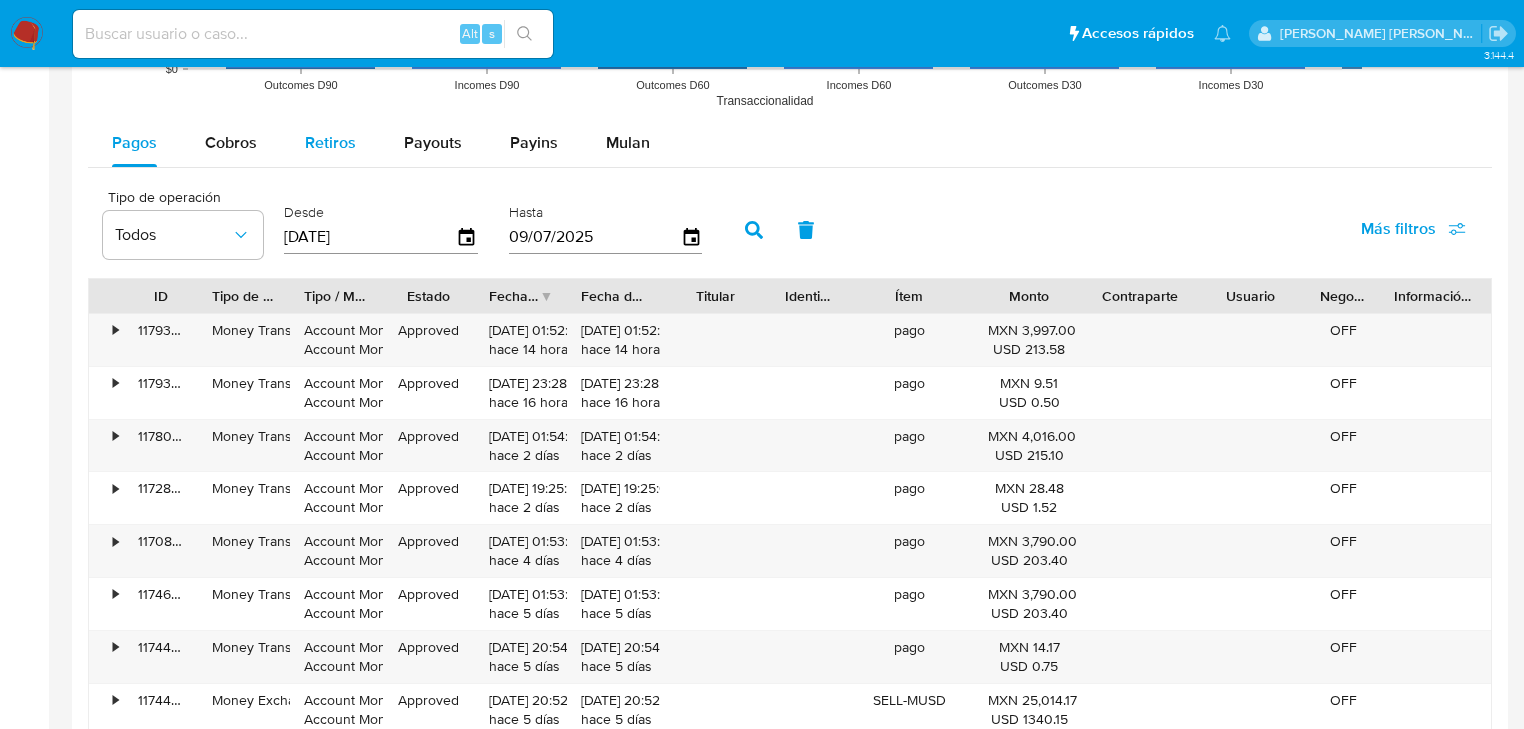click on "Cobros" at bounding box center [231, 142] 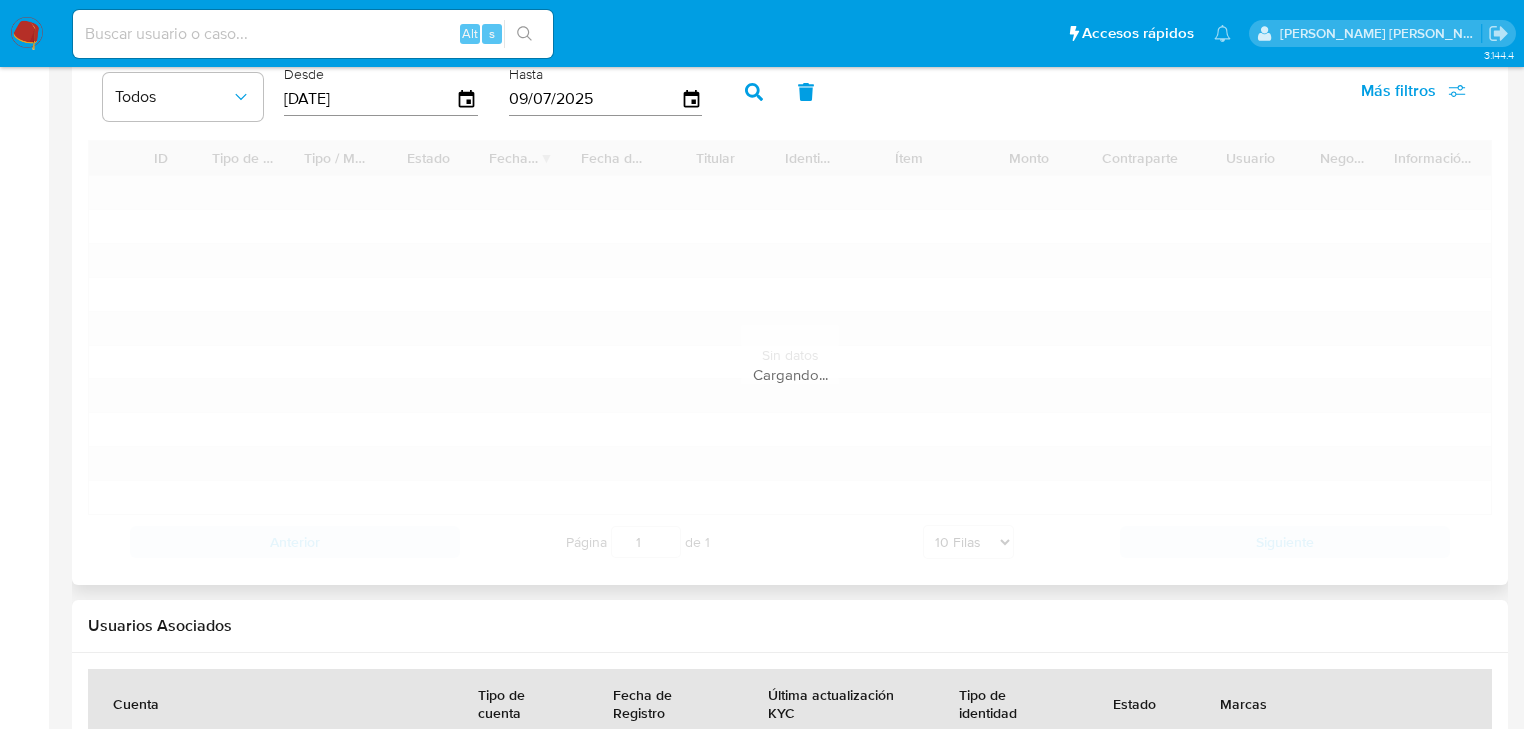 scroll, scrollTop: 2080, scrollLeft: 0, axis: vertical 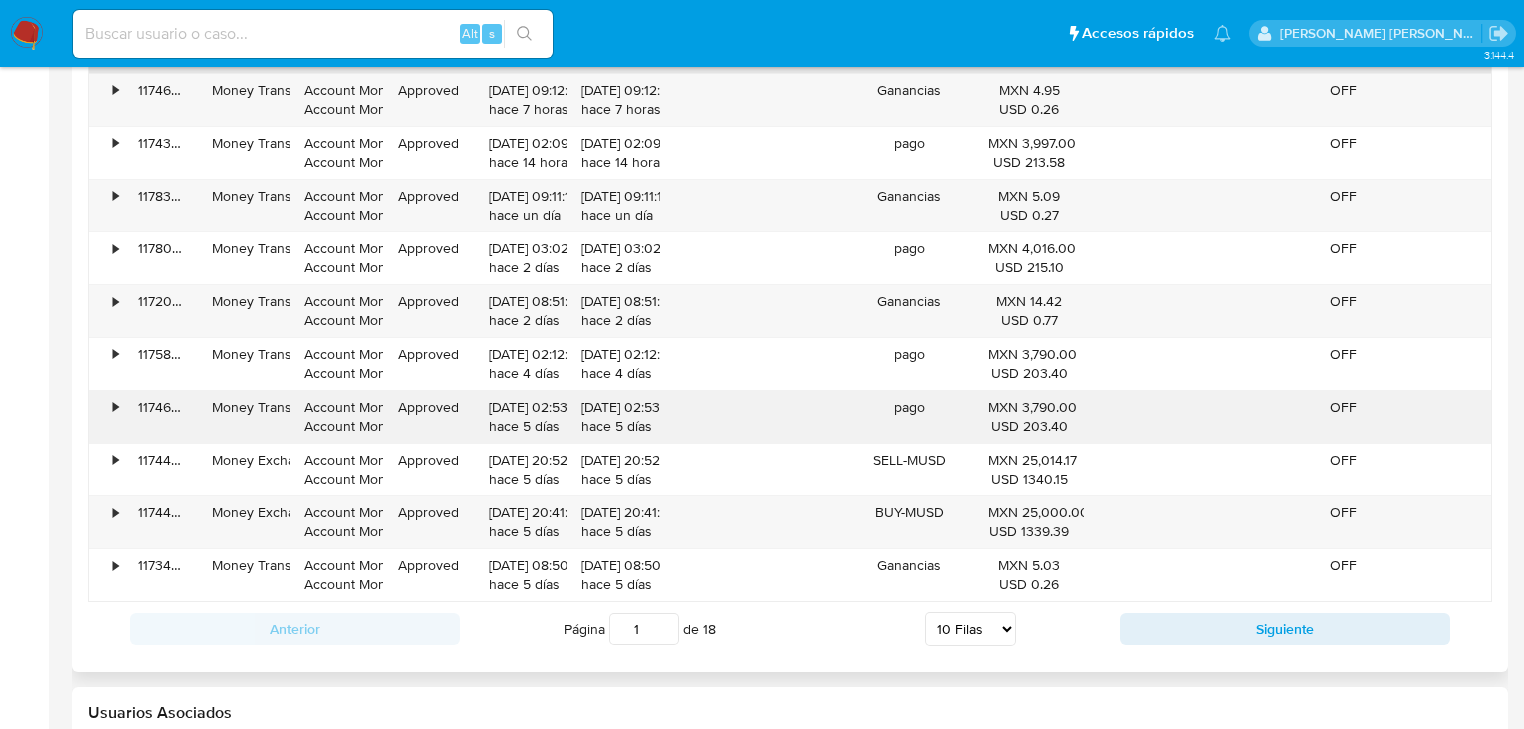 type 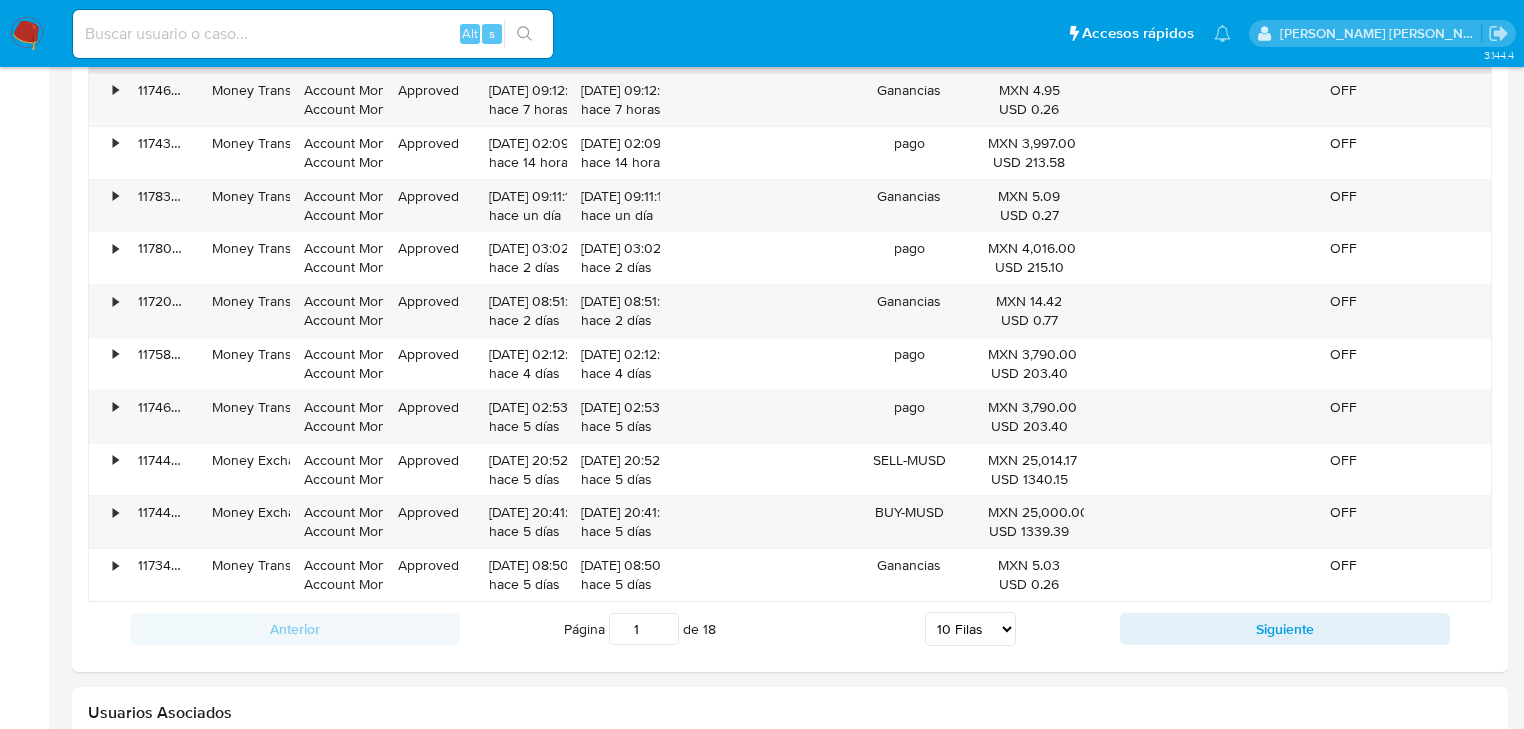 scroll, scrollTop: 2327, scrollLeft: 0, axis: vertical 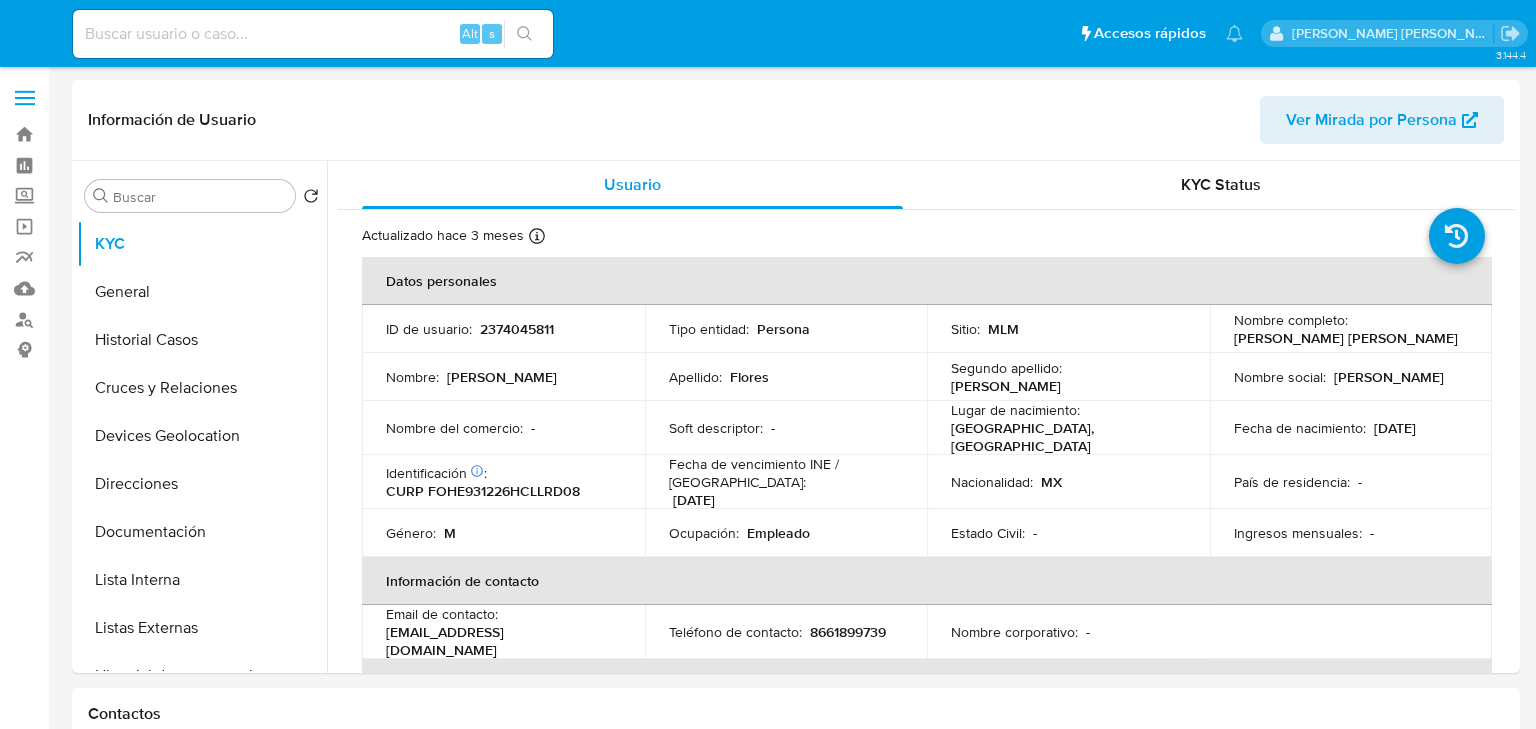 select on "10" 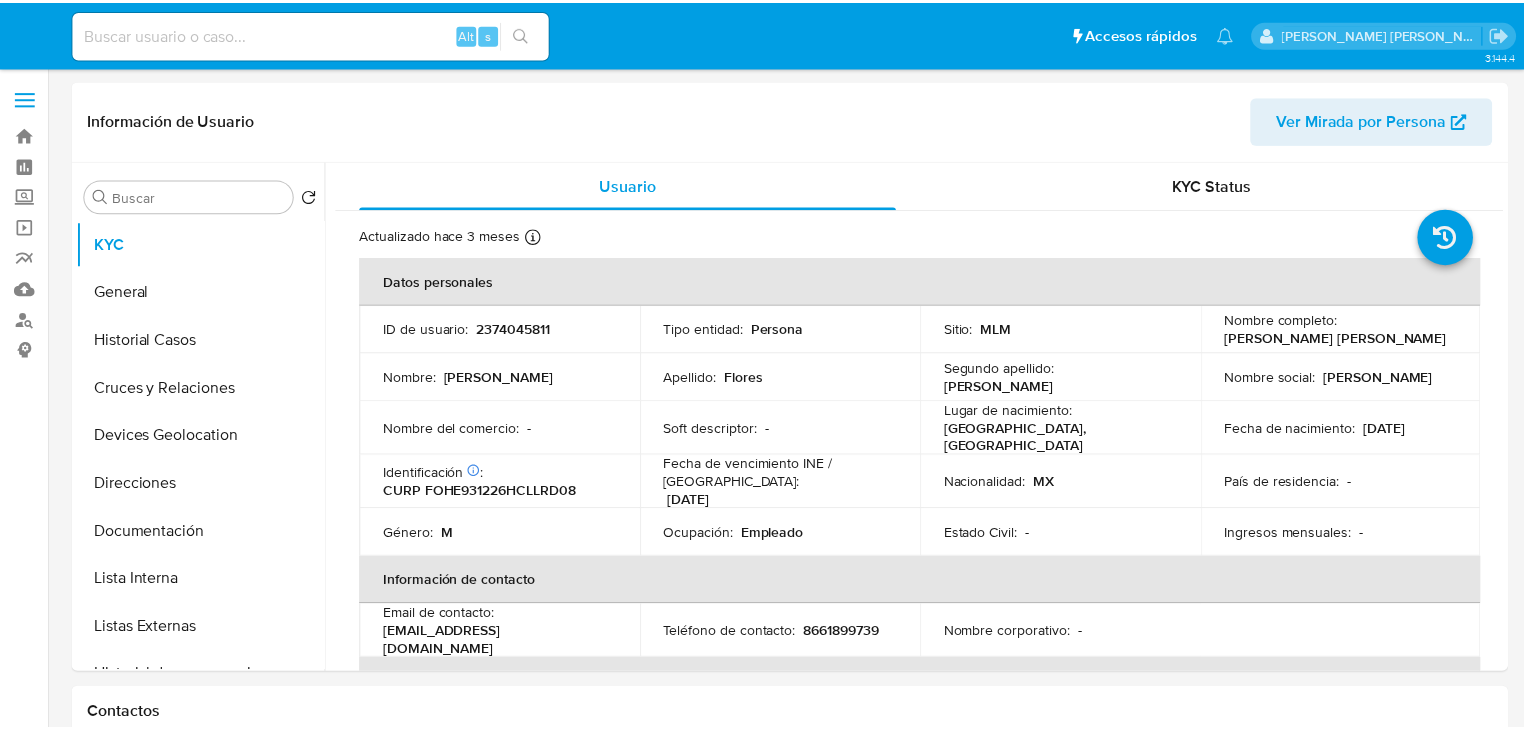 scroll, scrollTop: 0, scrollLeft: 0, axis: both 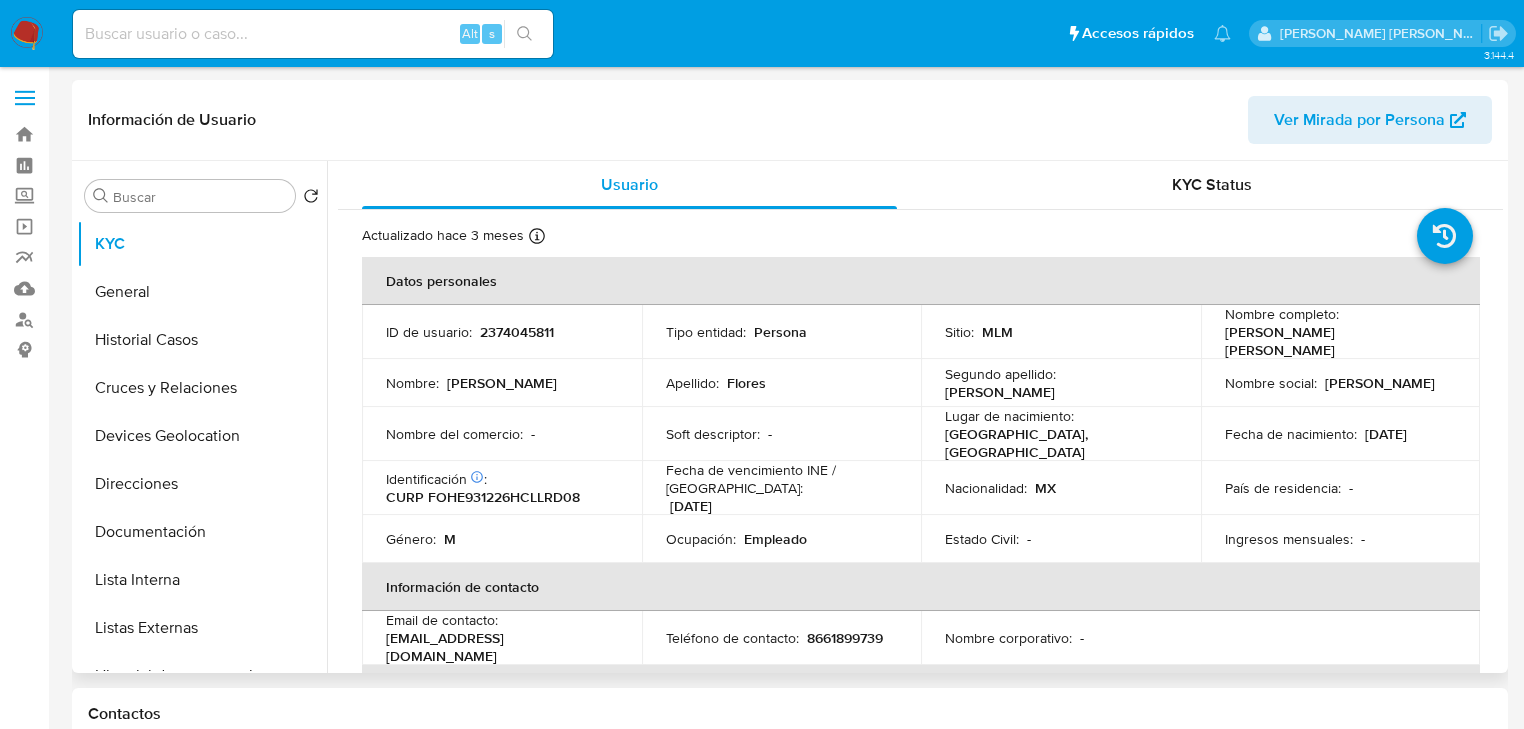 click on "2374045811" at bounding box center (517, 332) 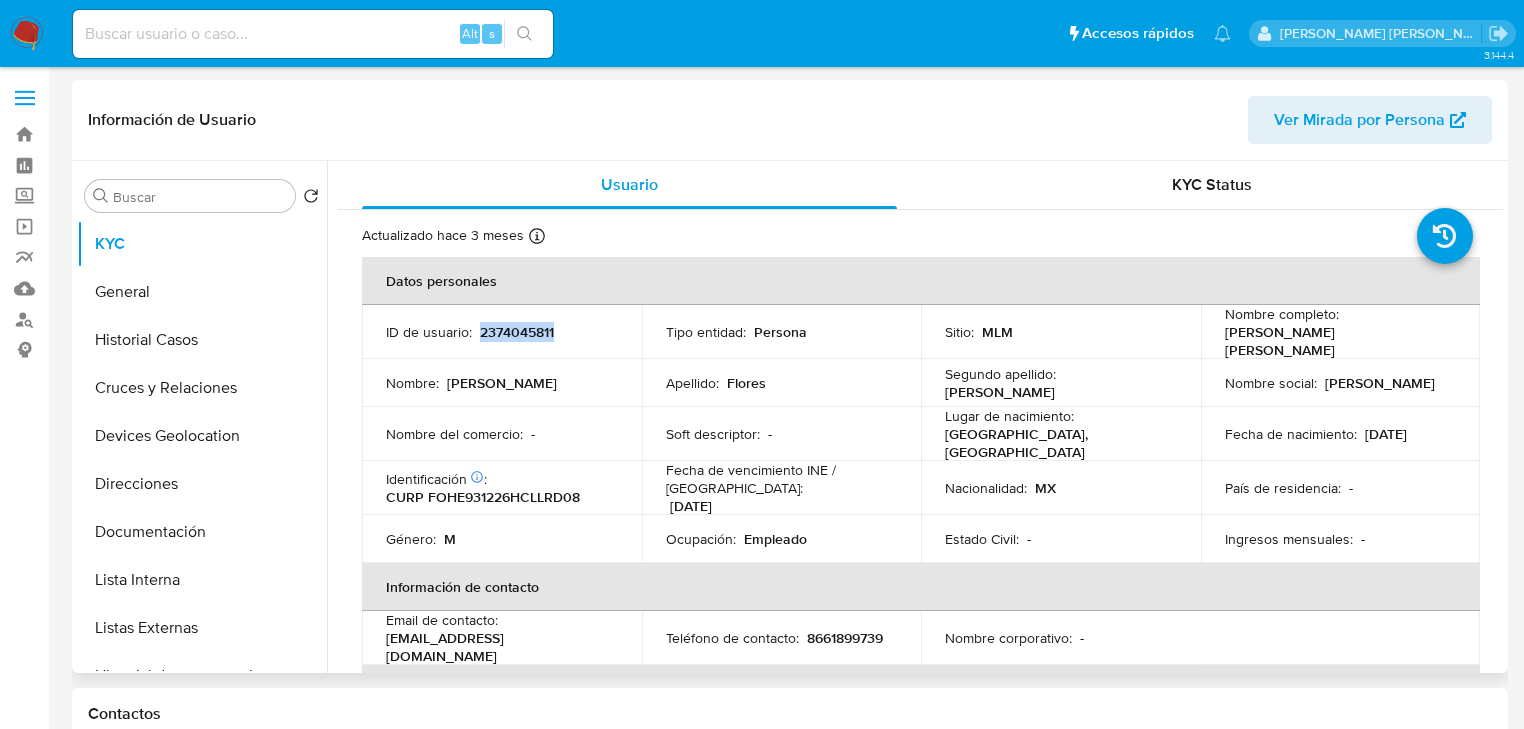 click on "2374045811" at bounding box center (517, 332) 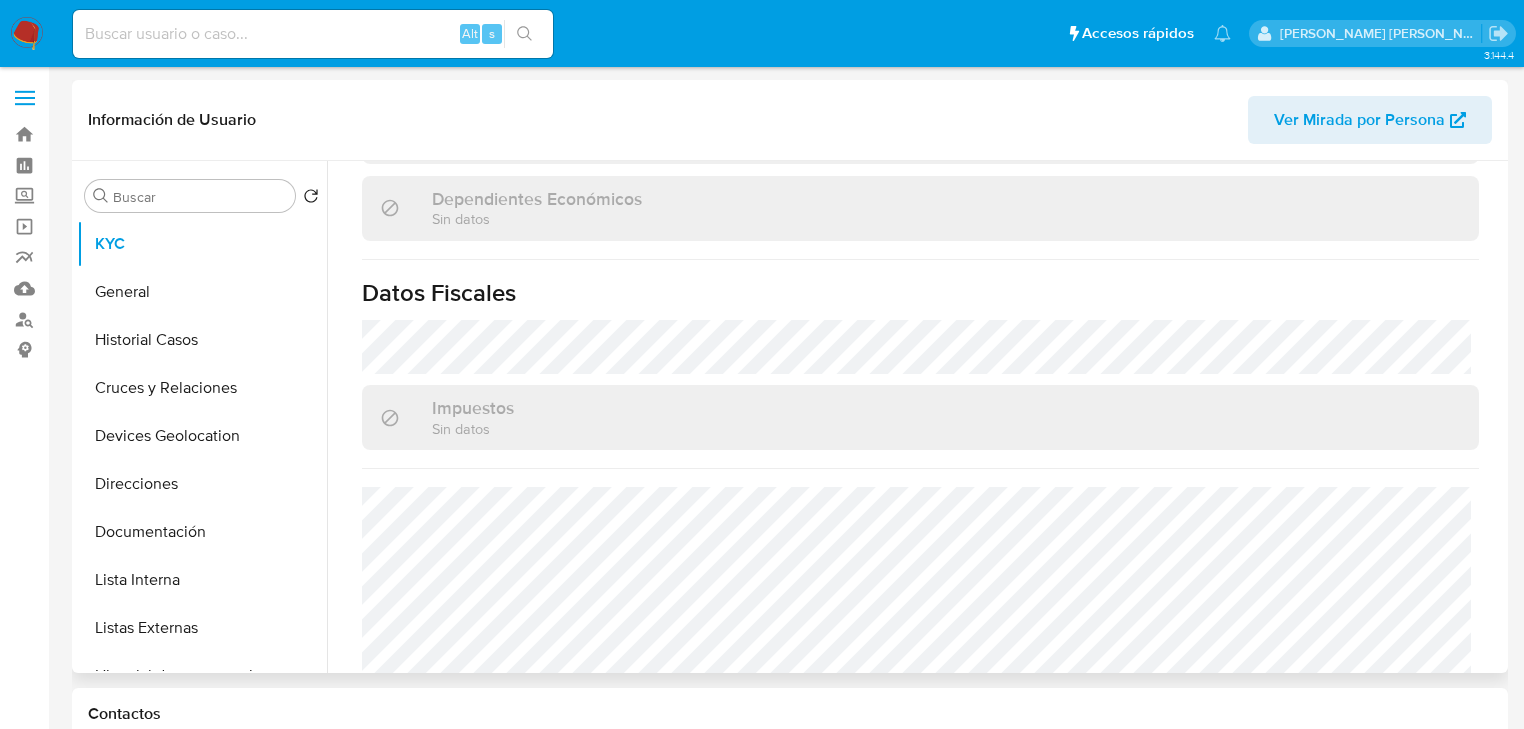 scroll, scrollTop: 1263, scrollLeft: 0, axis: vertical 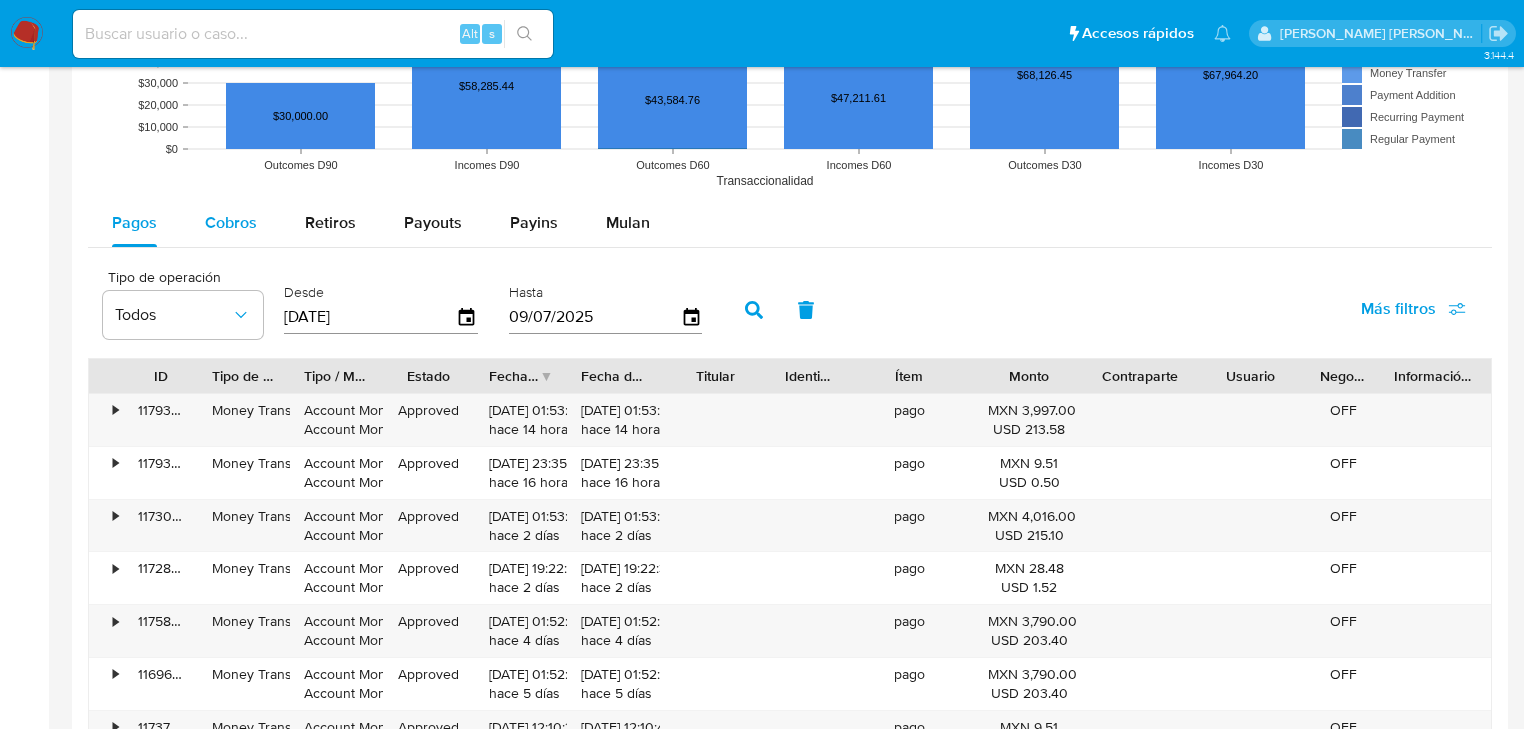 click on "Cobros" at bounding box center [231, 222] 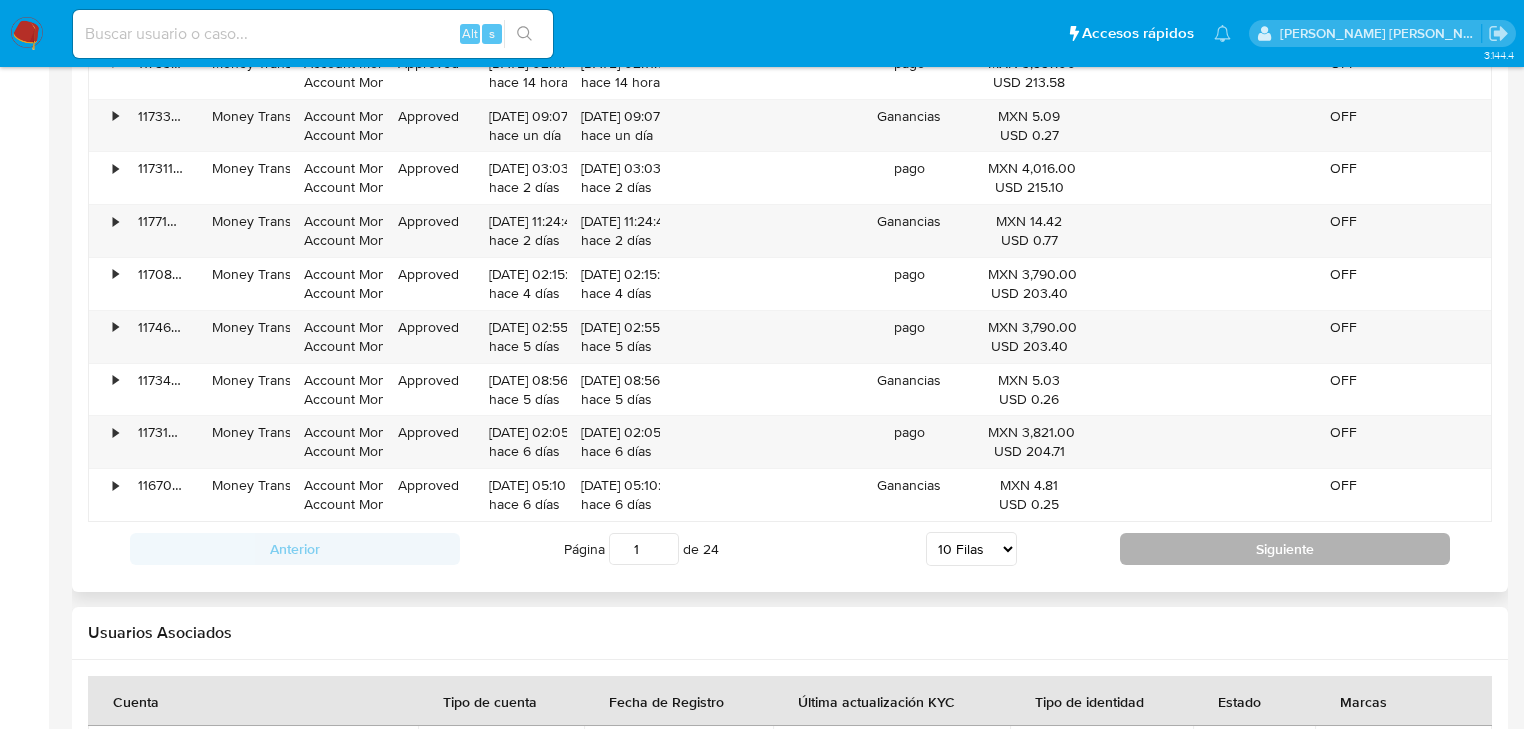 click on "Siguiente" at bounding box center (1285, 549) 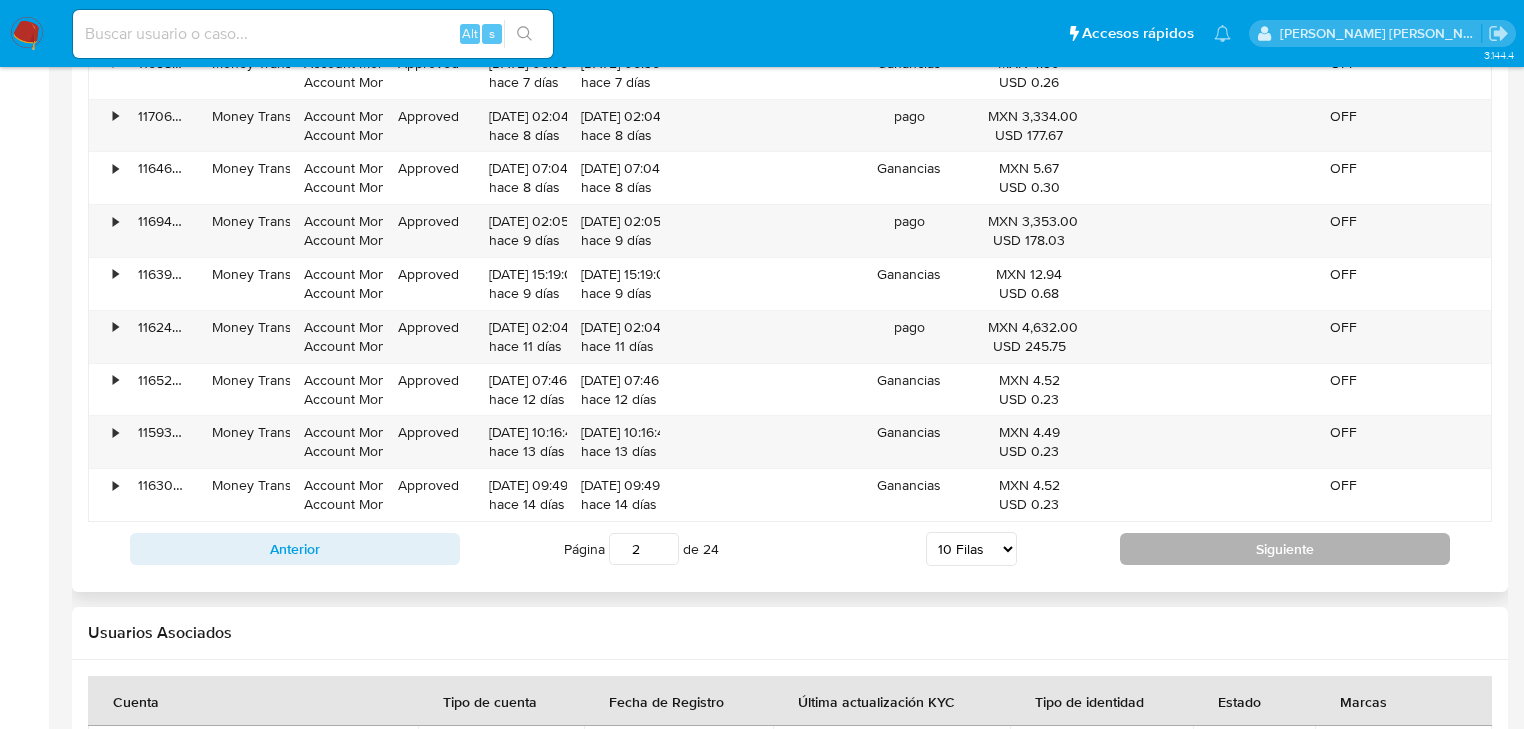 click on "Siguiente" at bounding box center (1285, 549) 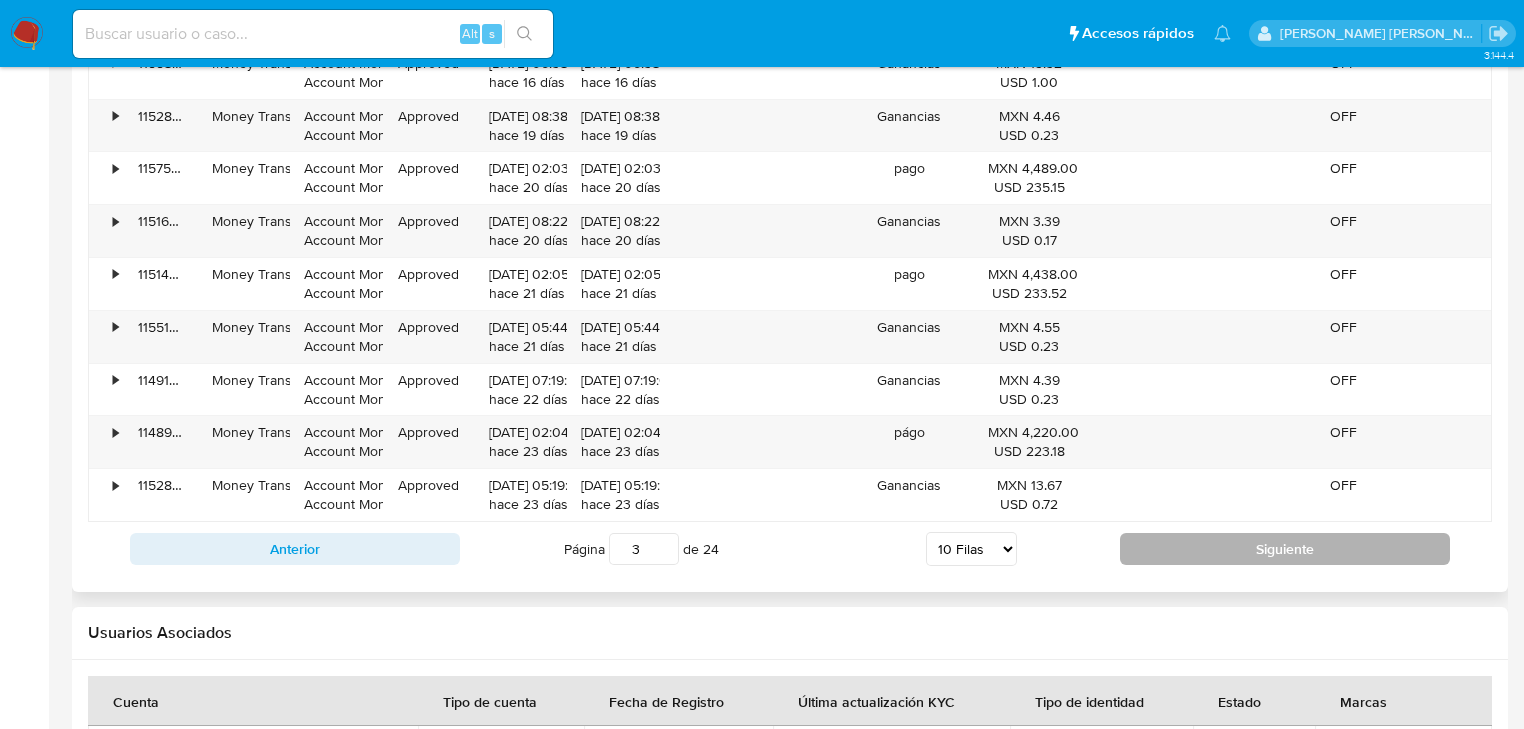 click on "Siguiente" at bounding box center [1285, 549] 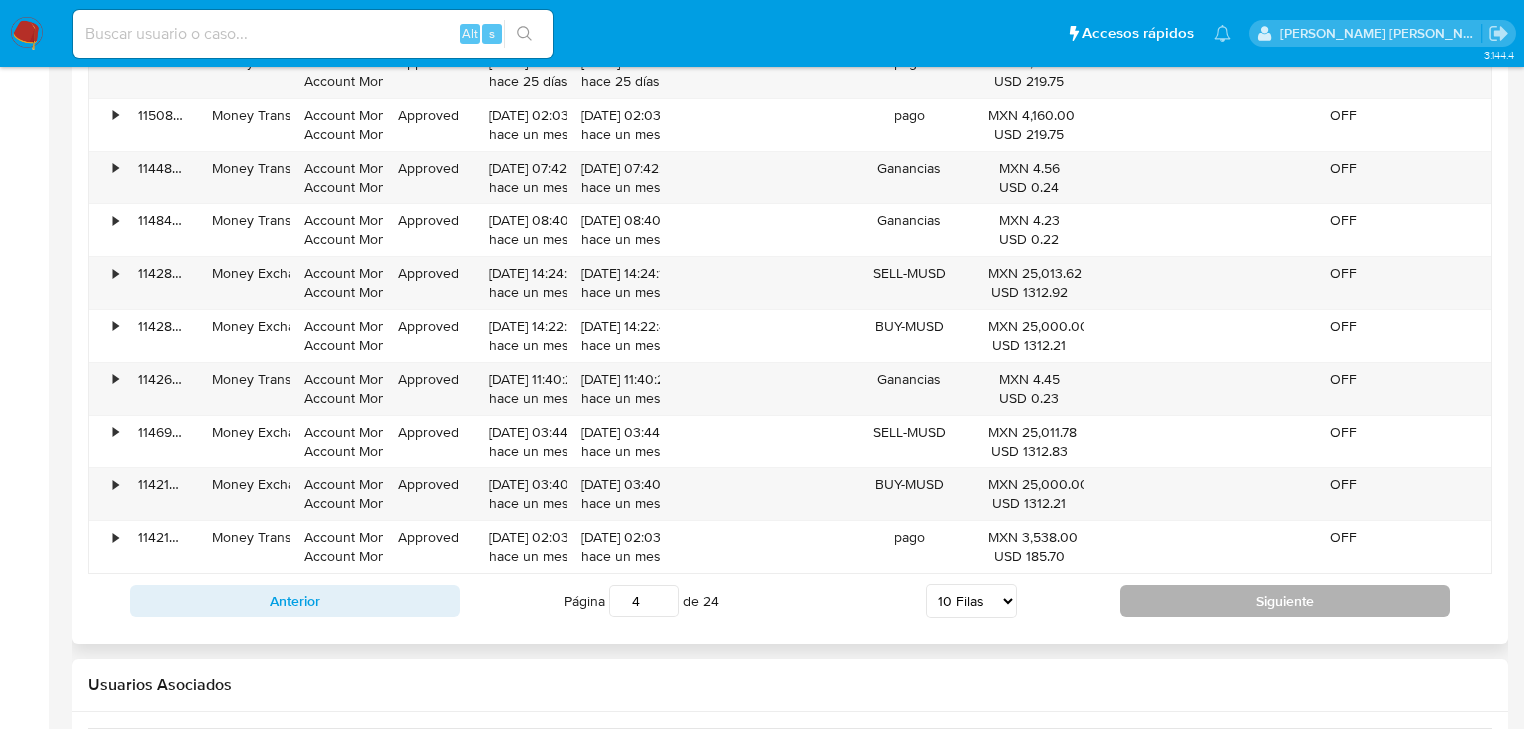 scroll, scrollTop: 2080, scrollLeft: 0, axis: vertical 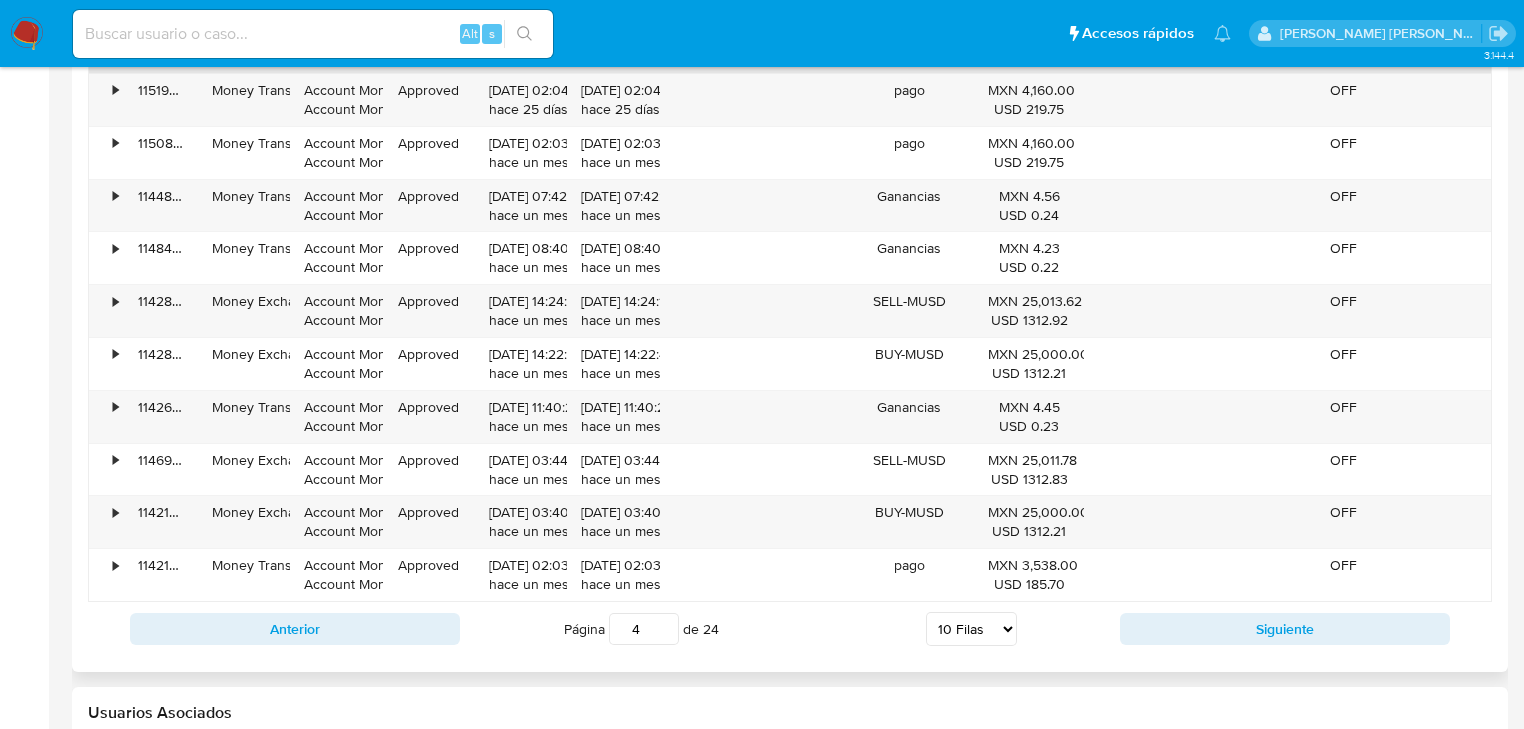 click on "Anterior Página   4   de   24 5   Filas 10   Filas 20   Filas 25   Filas 50   Filas 100   Filas Siguiente" at bounding box center [790, 629] 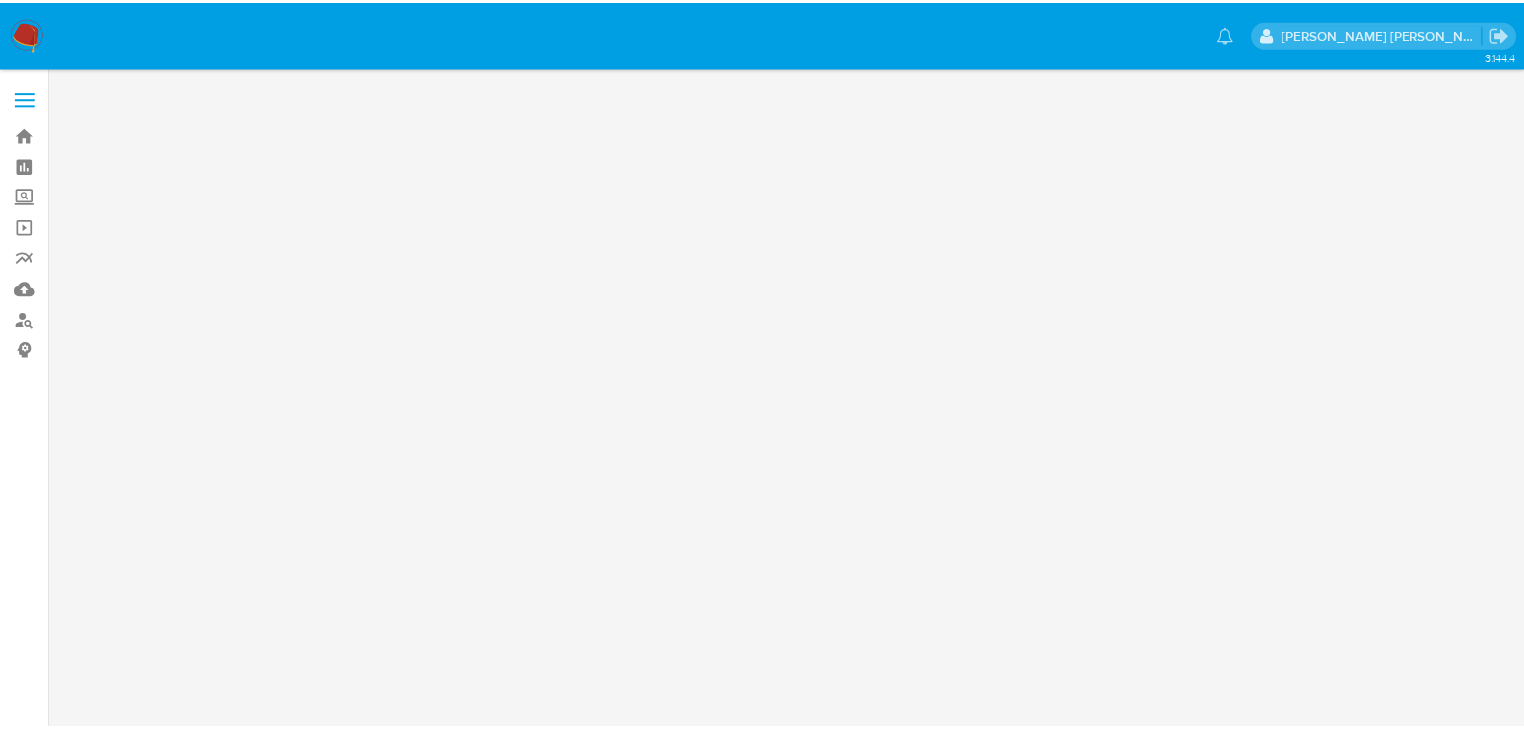 scroll, scrollTop: 0, scrollLeft: 0, axis: both 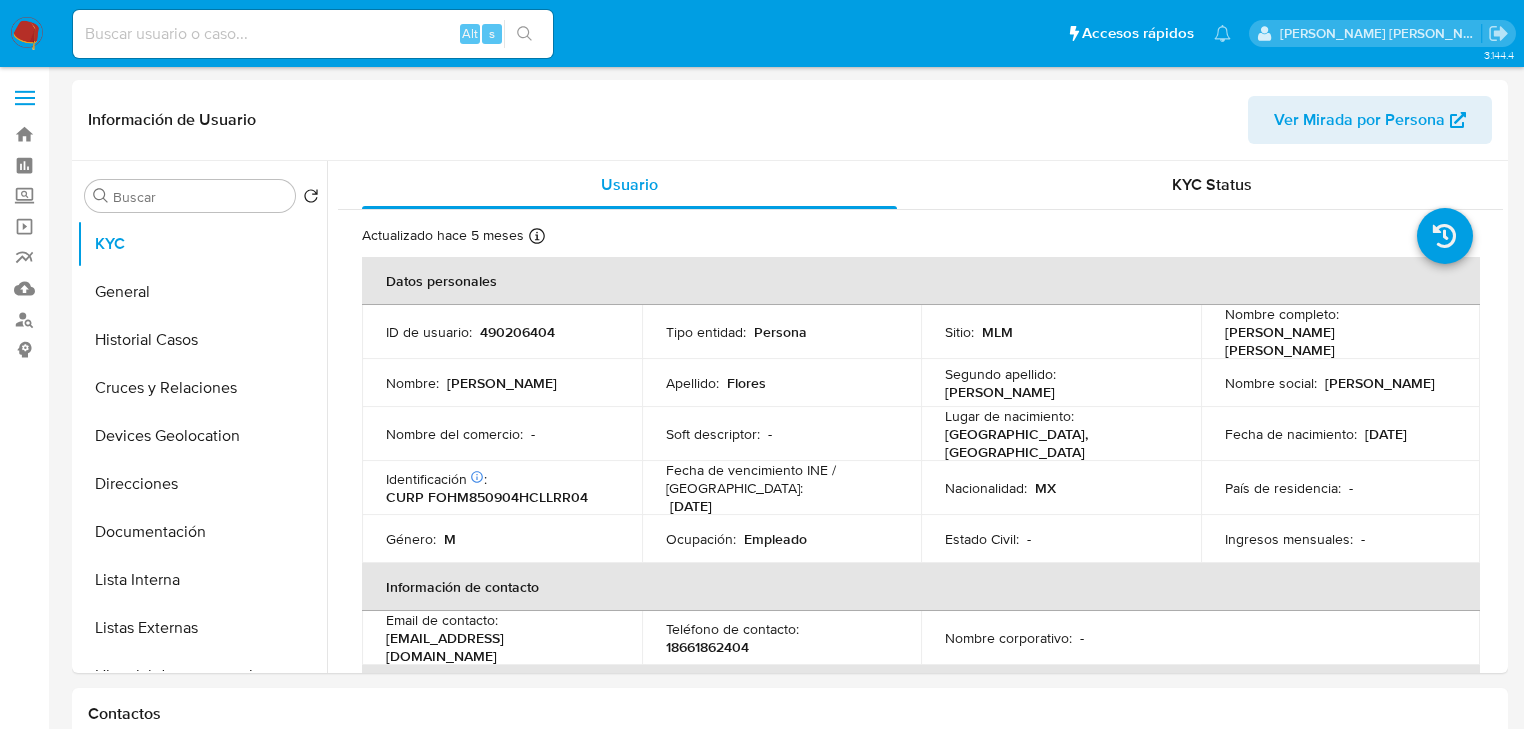 select on "10" 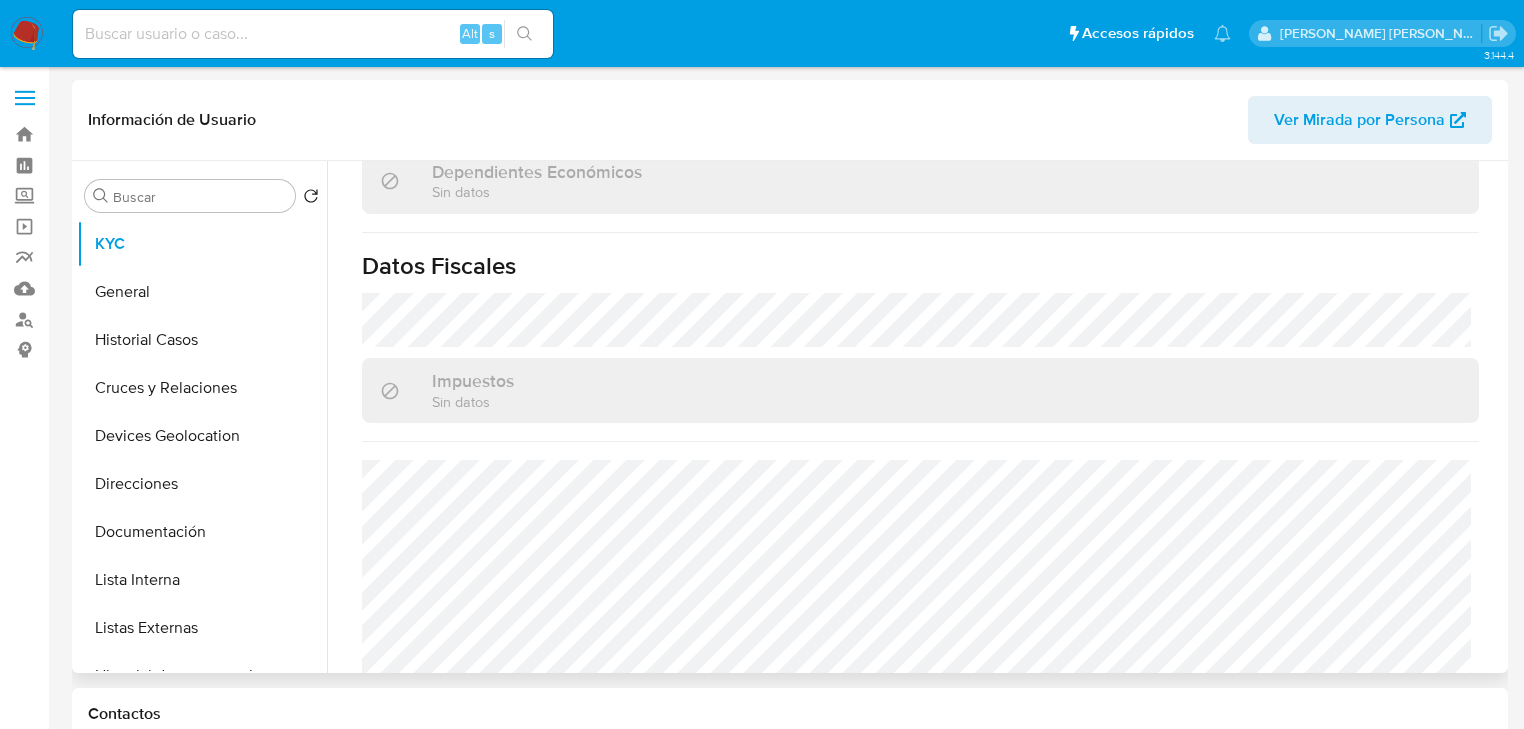 scroll, scrollTop: 1263, scrollLeft: 0, axis: vertical 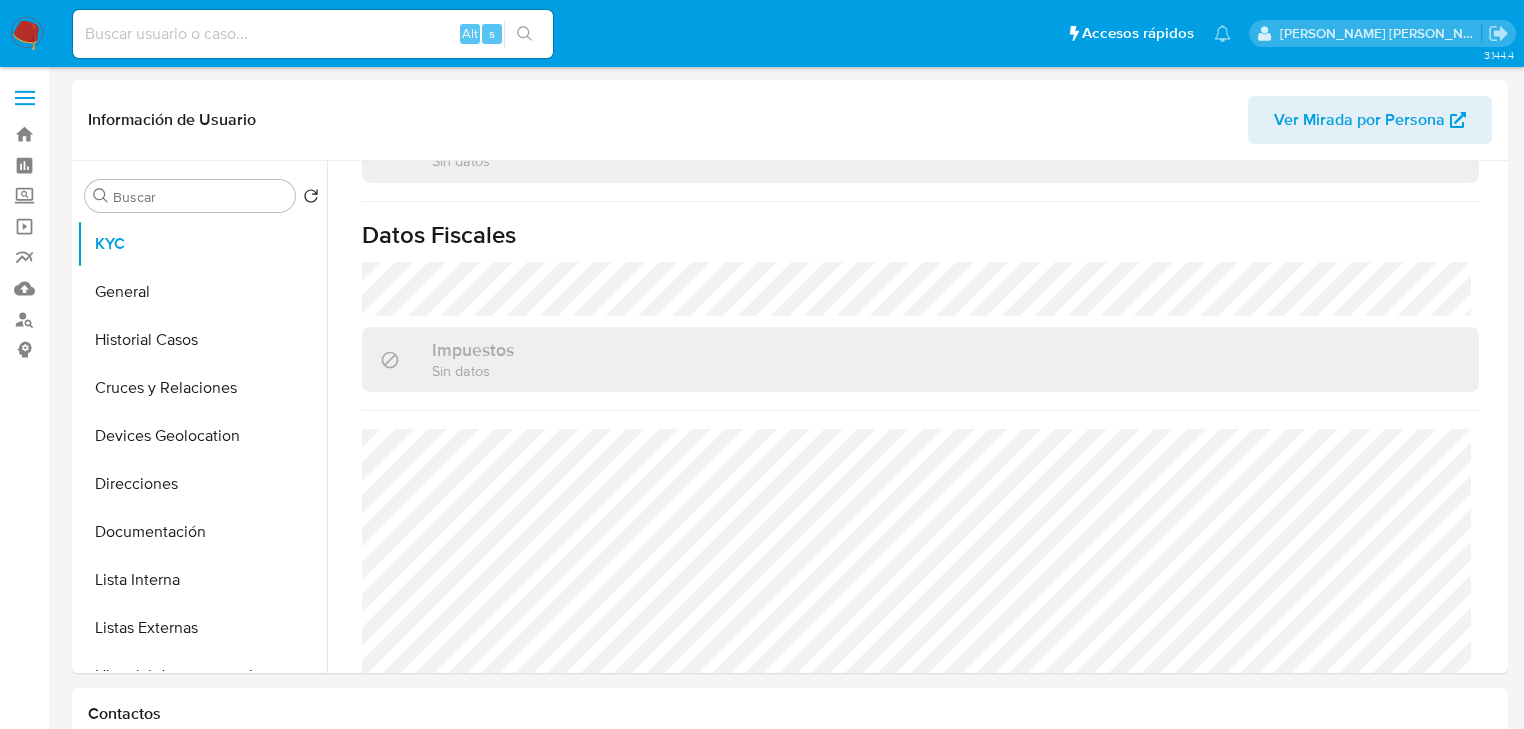 click at bounding box center [313, 34] 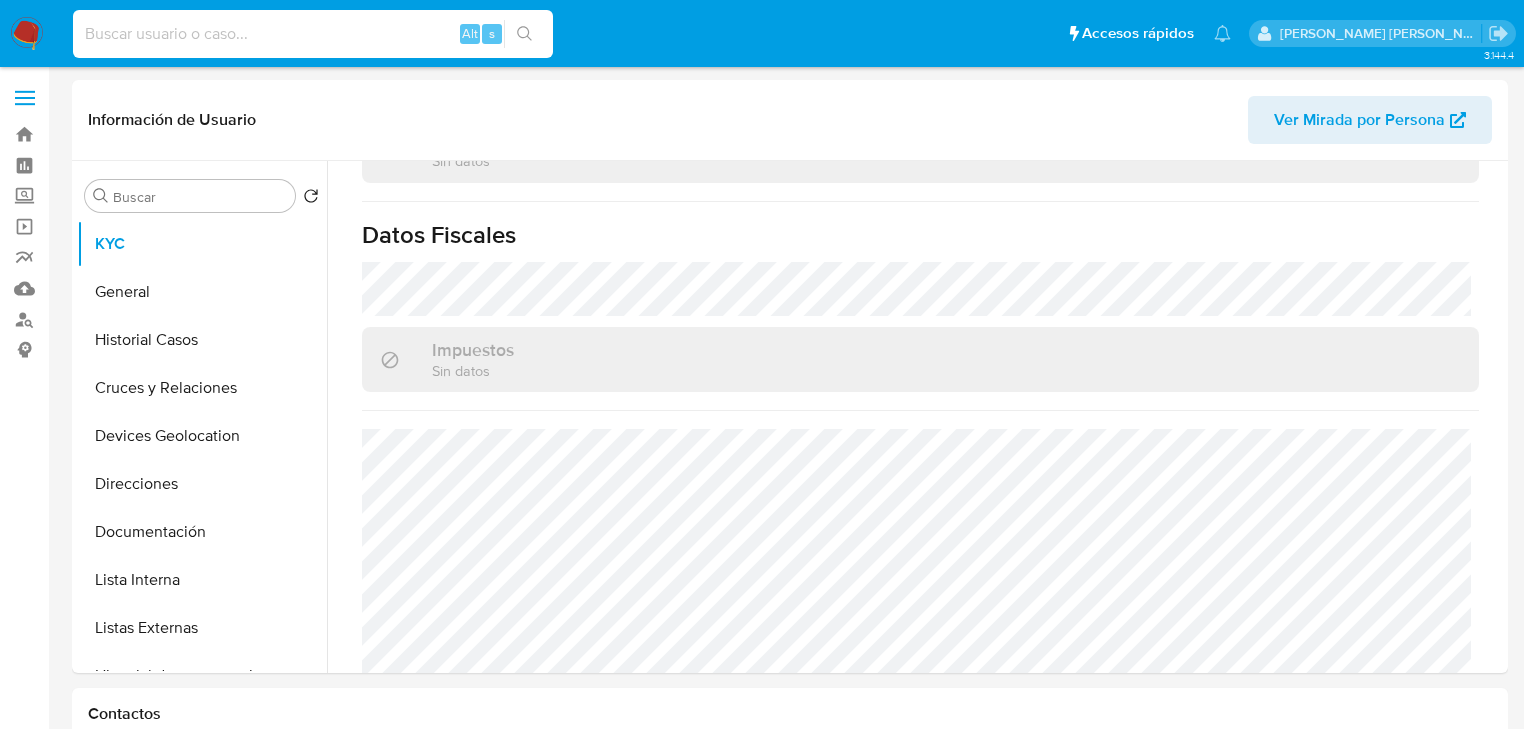 paste on "EuDMP2gouv6bvOY6dpQ7HQgF" 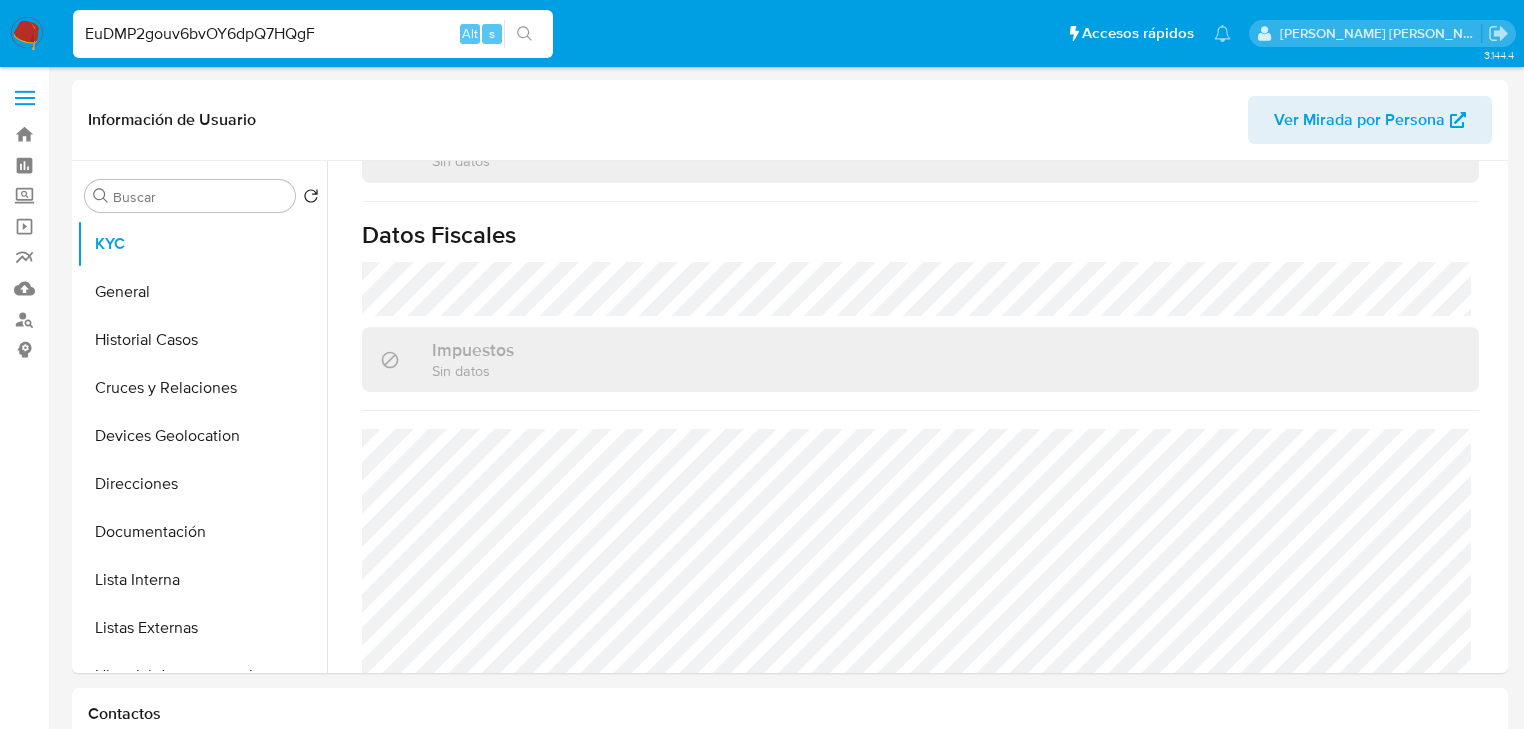 type on "EuDMP2gouv6bvOY6dpQ7HQgF" 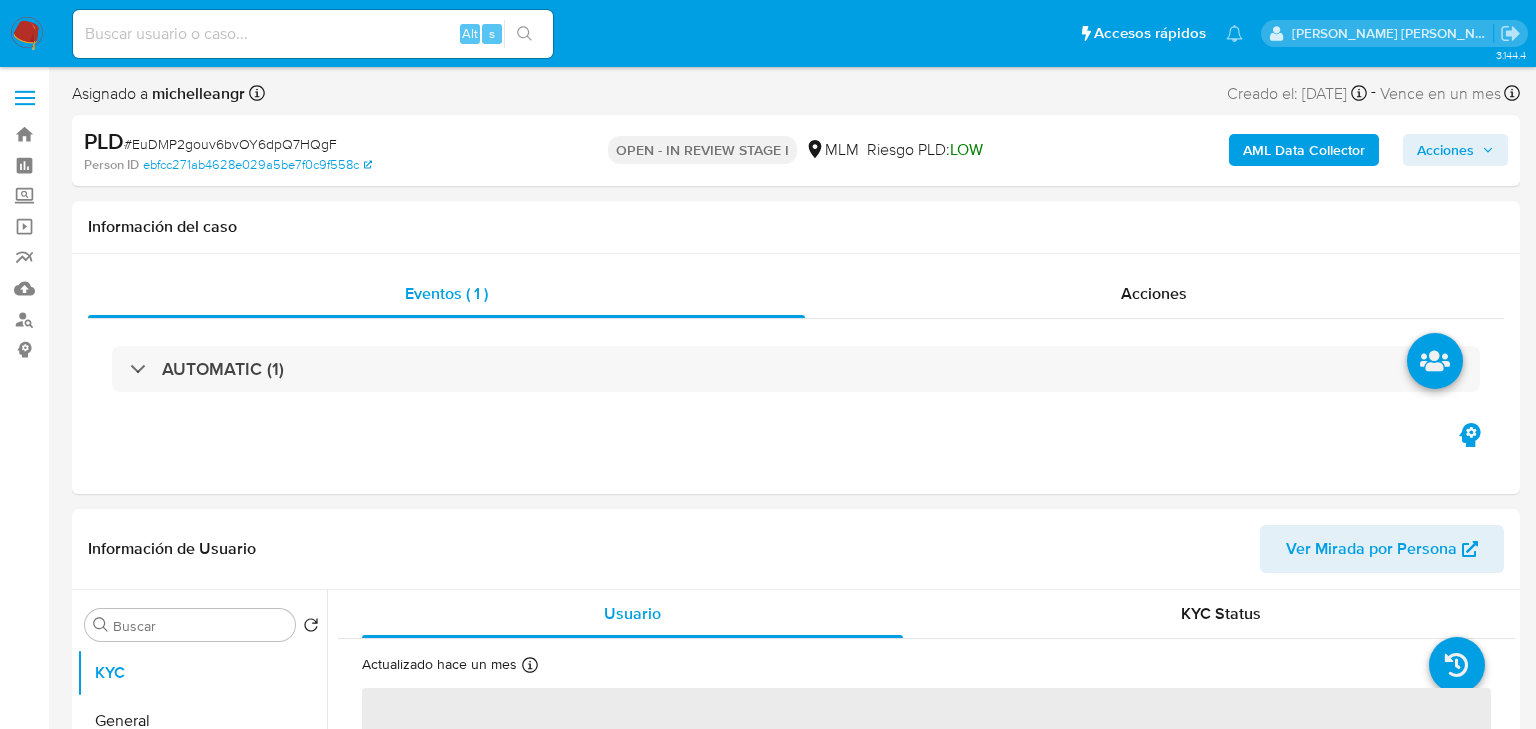 select on "10" 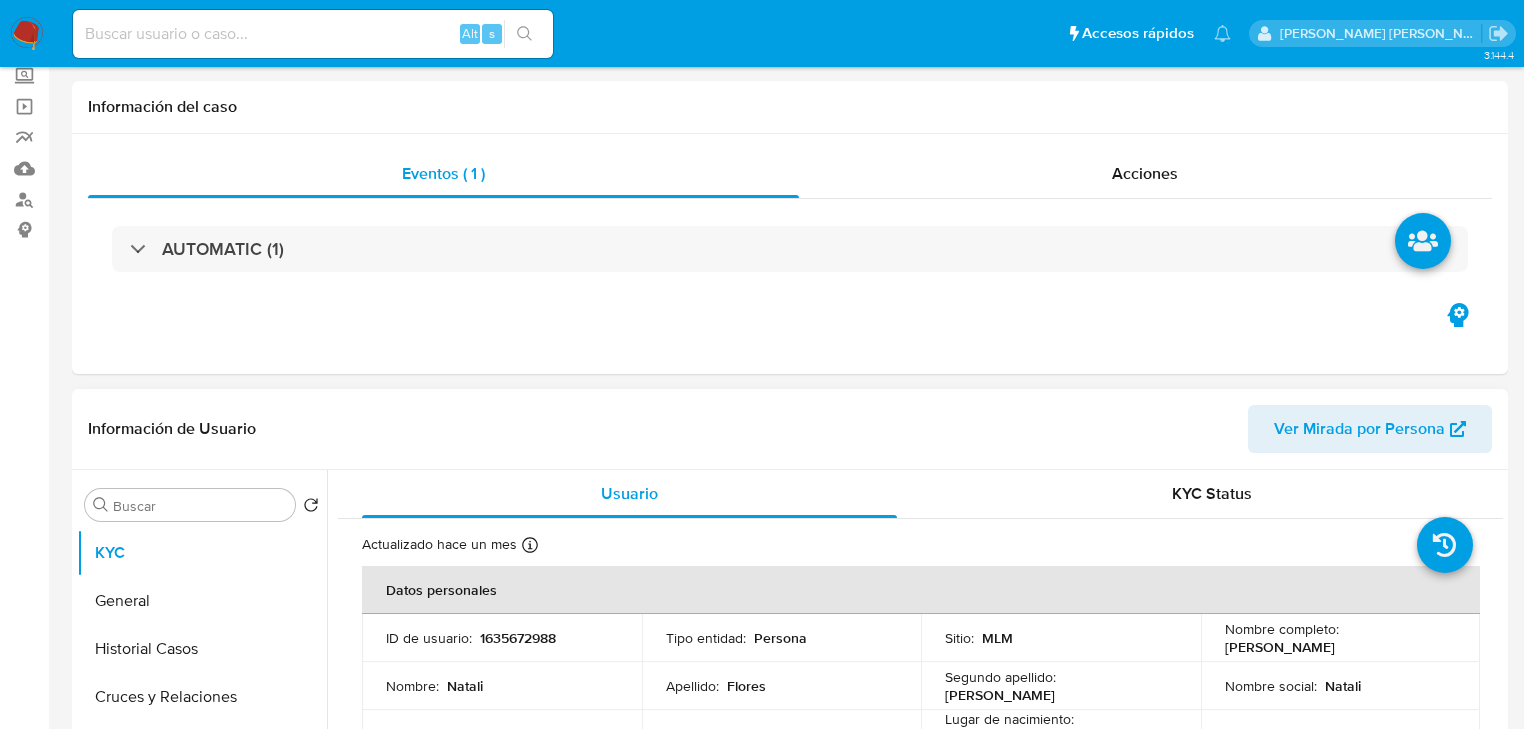 scroll, scrollTop: 400, scrollLeft: 0, axis: vertical 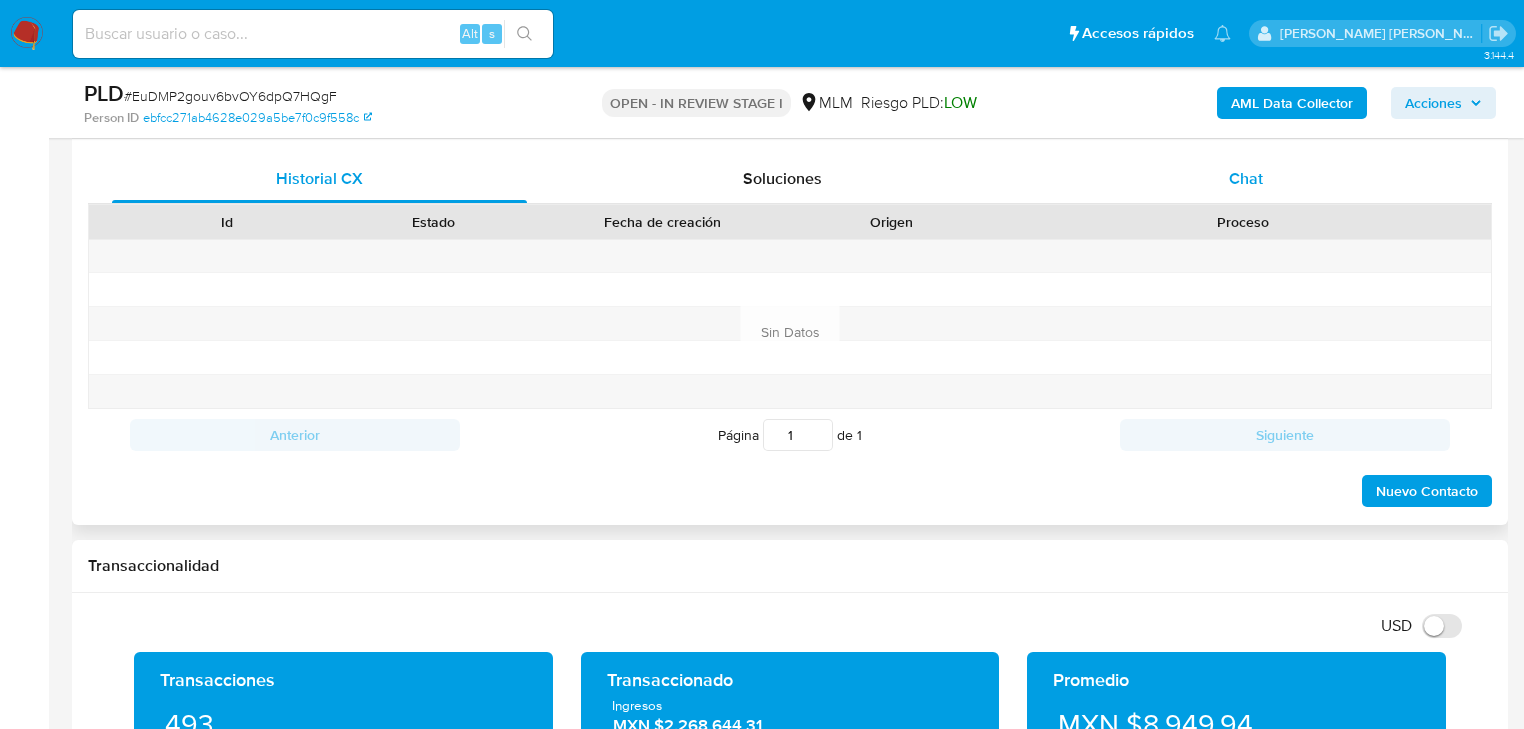 click on "Chat" at bounding box center [1246, 179] 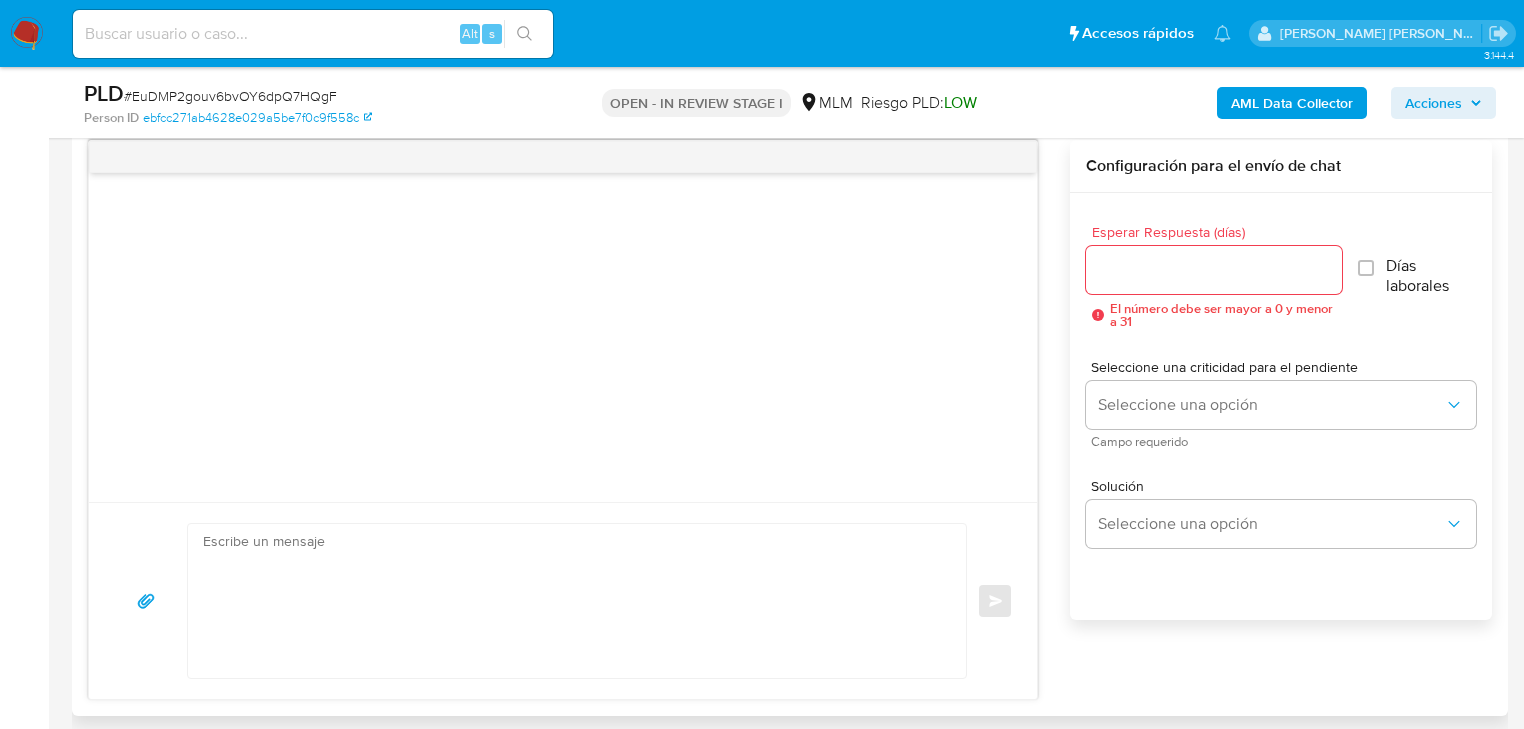 scroll, scrollTop: 1200, scrollLeft: 0, axis: vertical 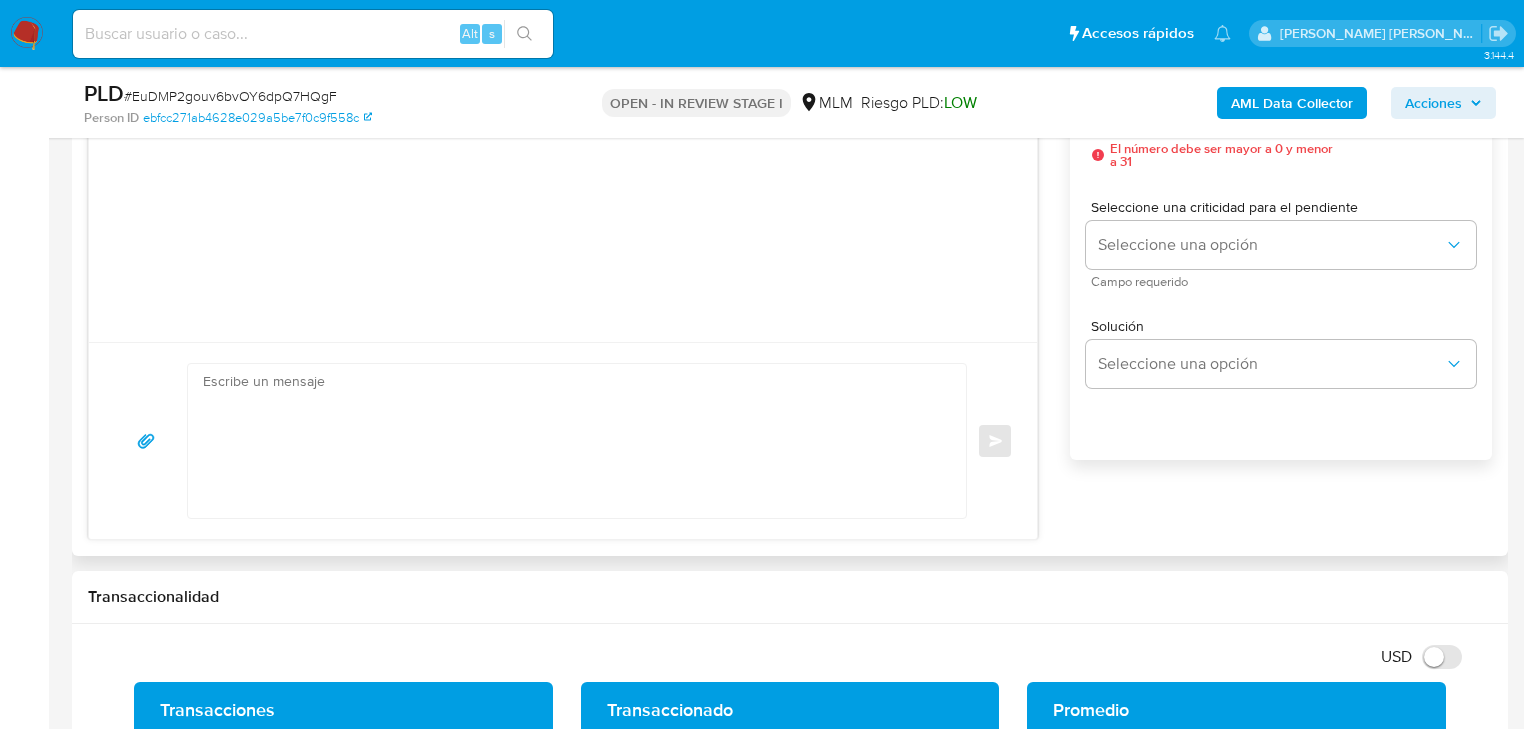 click at bounding box center (572, 441) 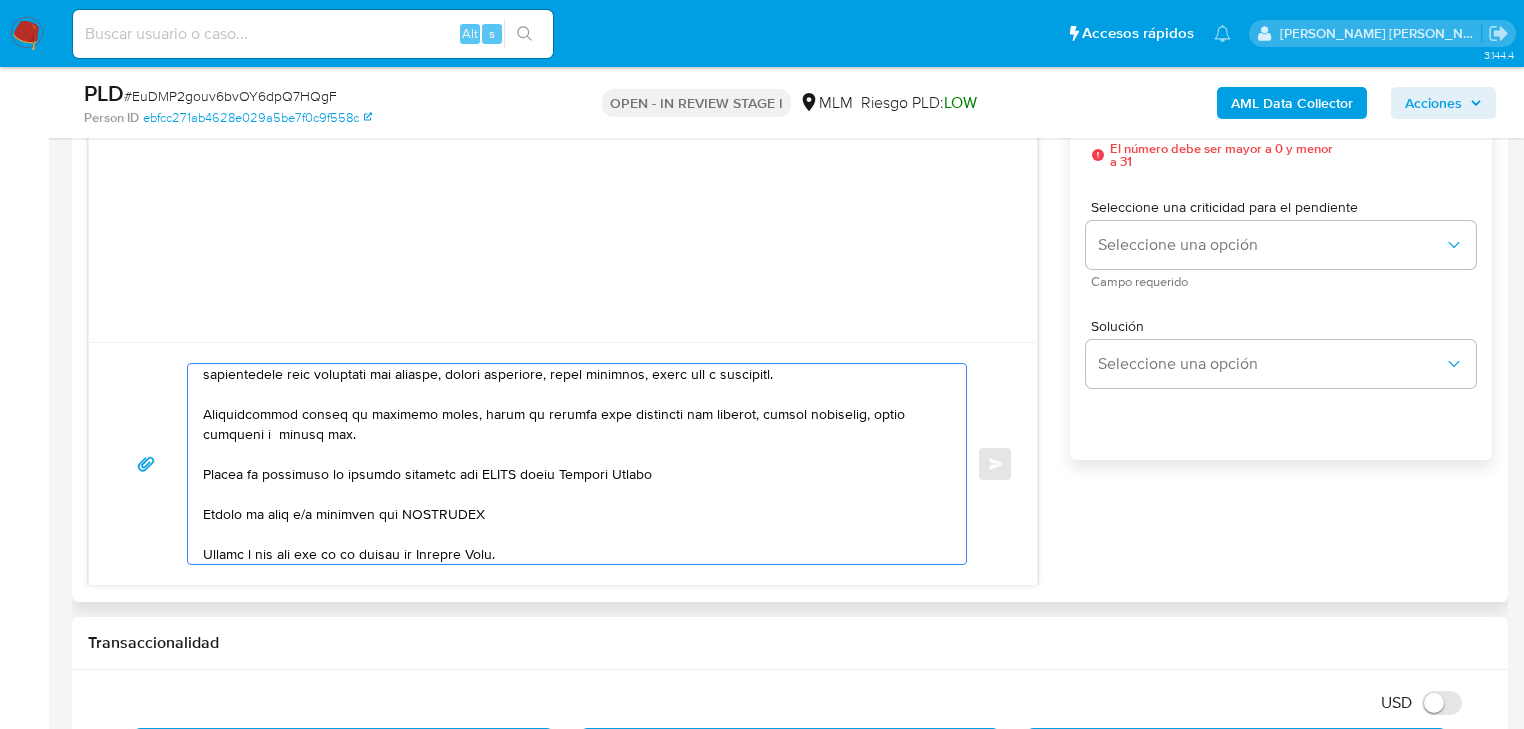 scroll, scrollTop: 0, scrollLeft: 0, axis: both 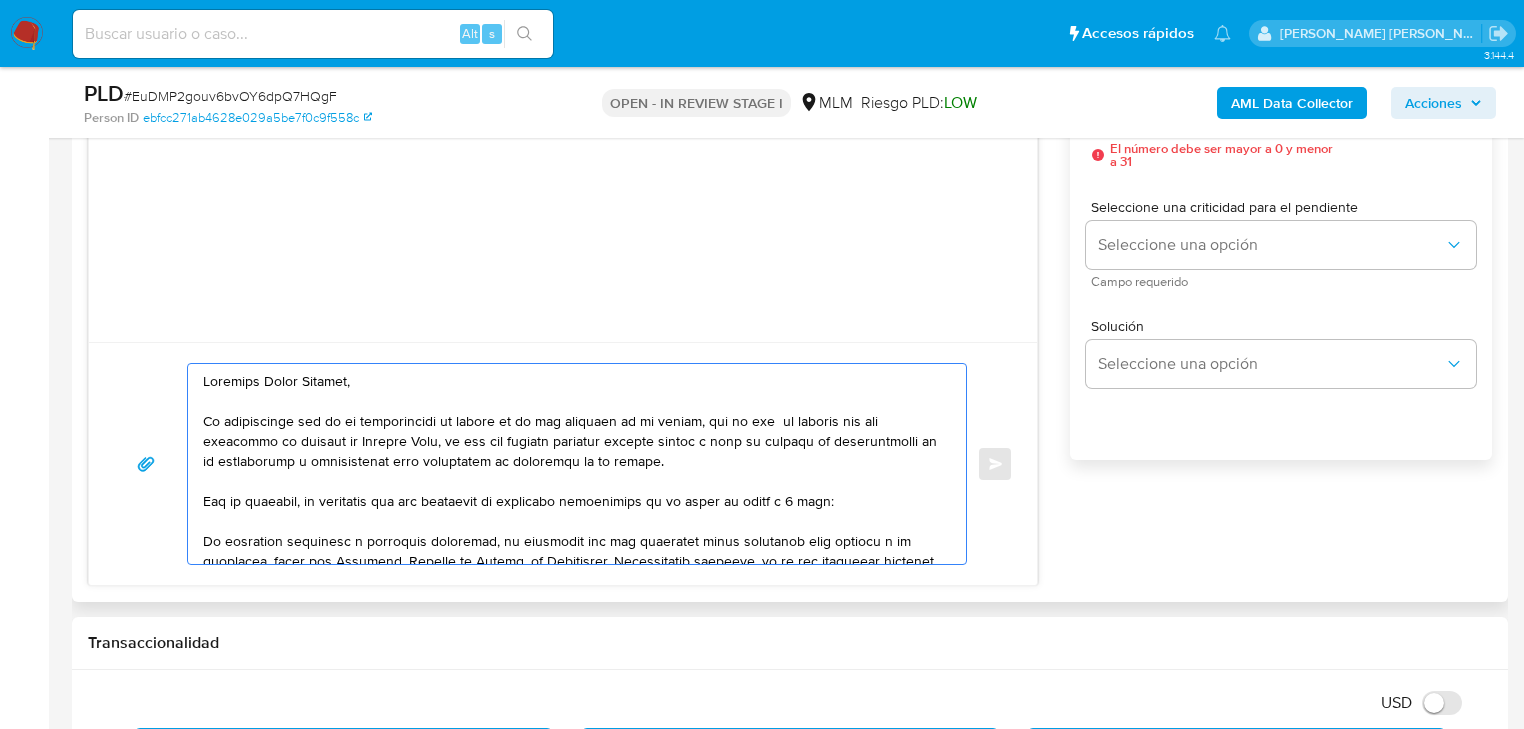 drag, startPoint x: 406, startPoint y: 376, endPoint x: 158, endPoint y: 375, distance: 248.00201 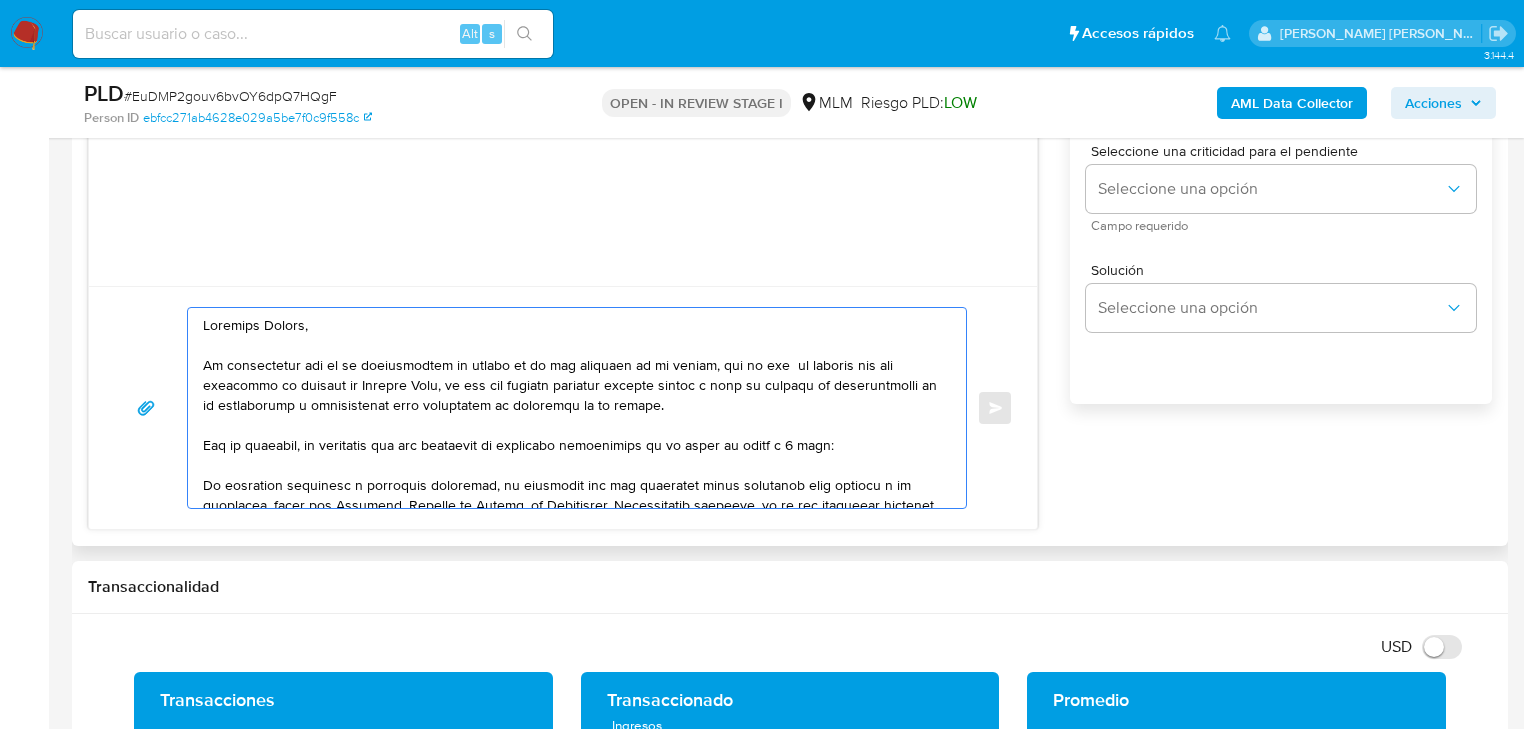 scroll, scrollTop: 1280, scrollLeft: 0, axis: vertical 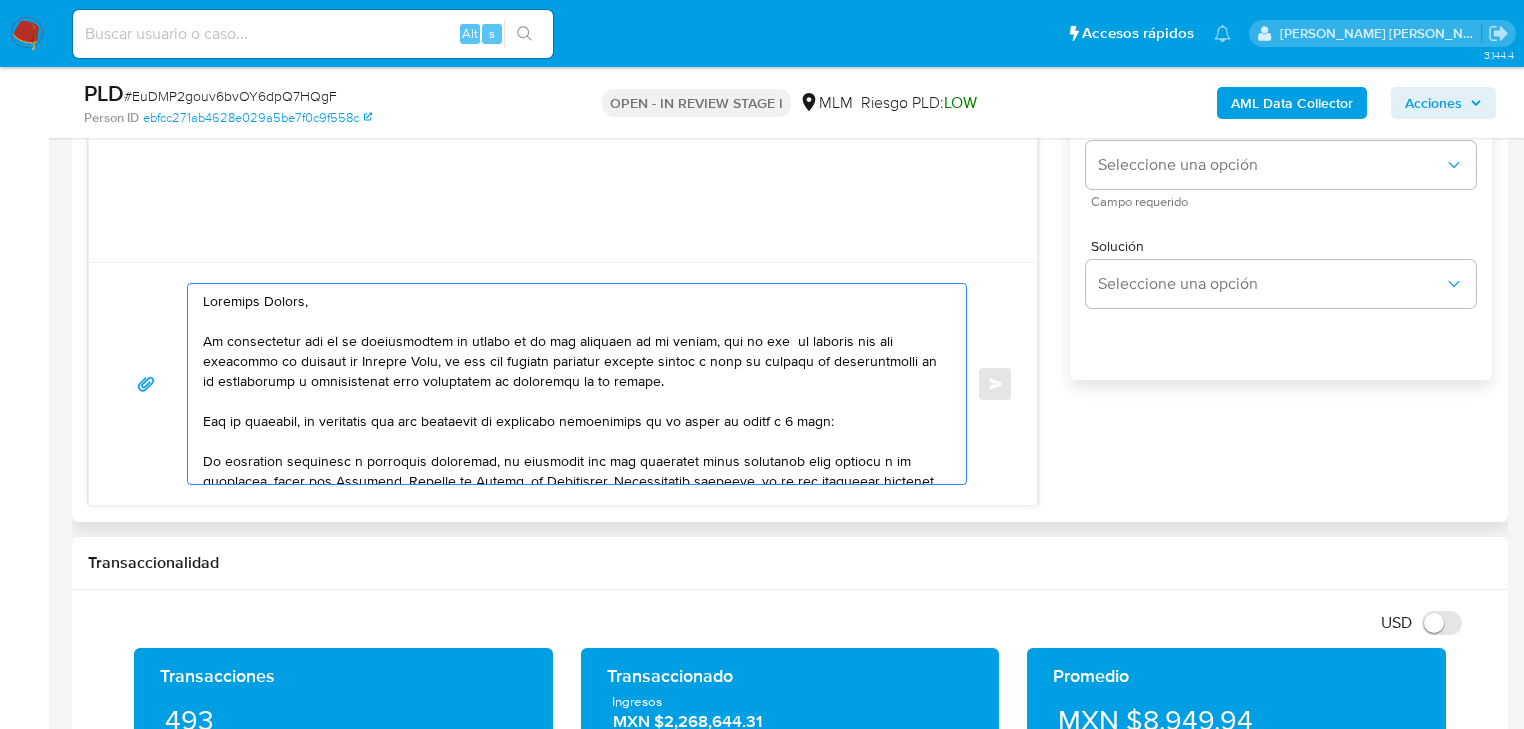 click at bounding box center [572, 384] 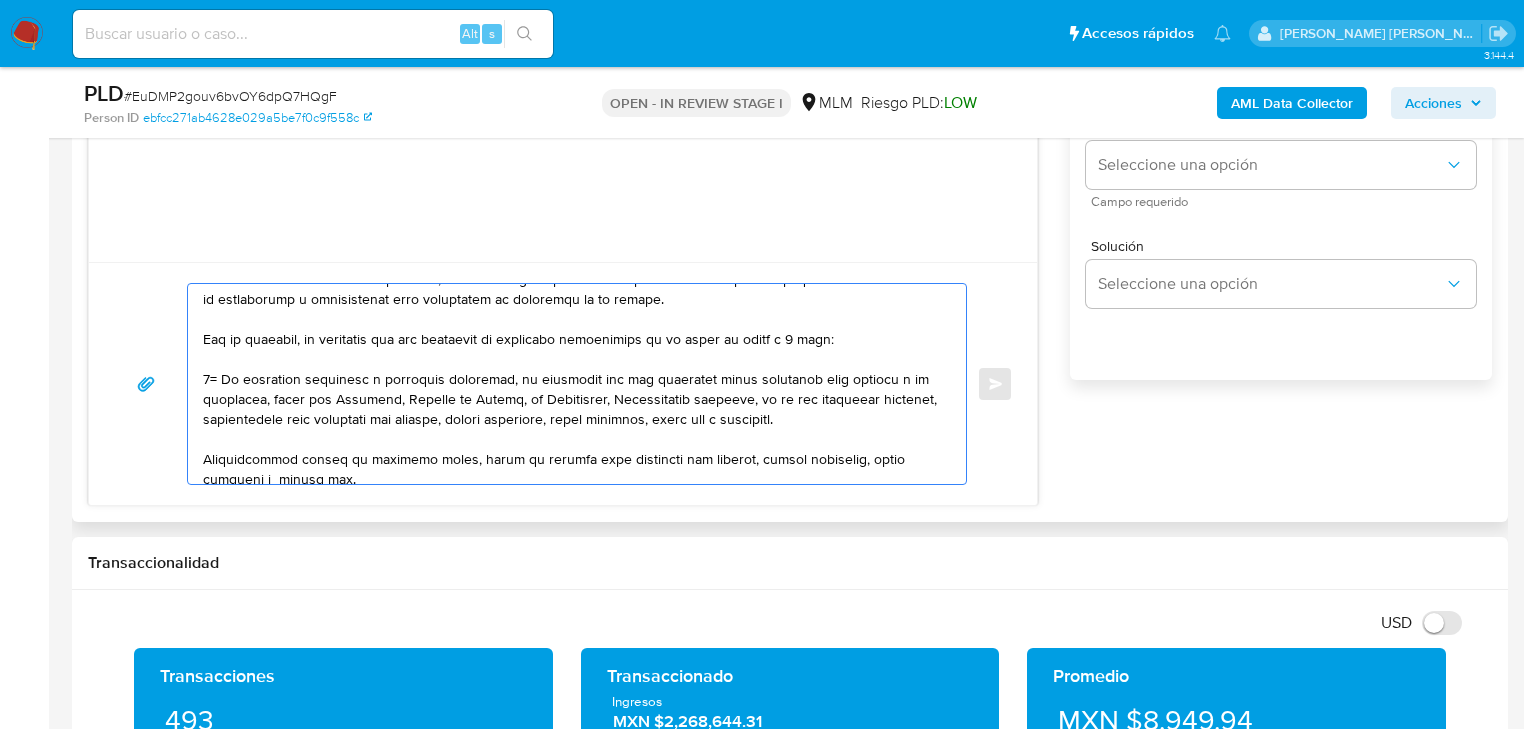 scroll, scrollTop: 160, scrollLeft: 0, axis: vertical 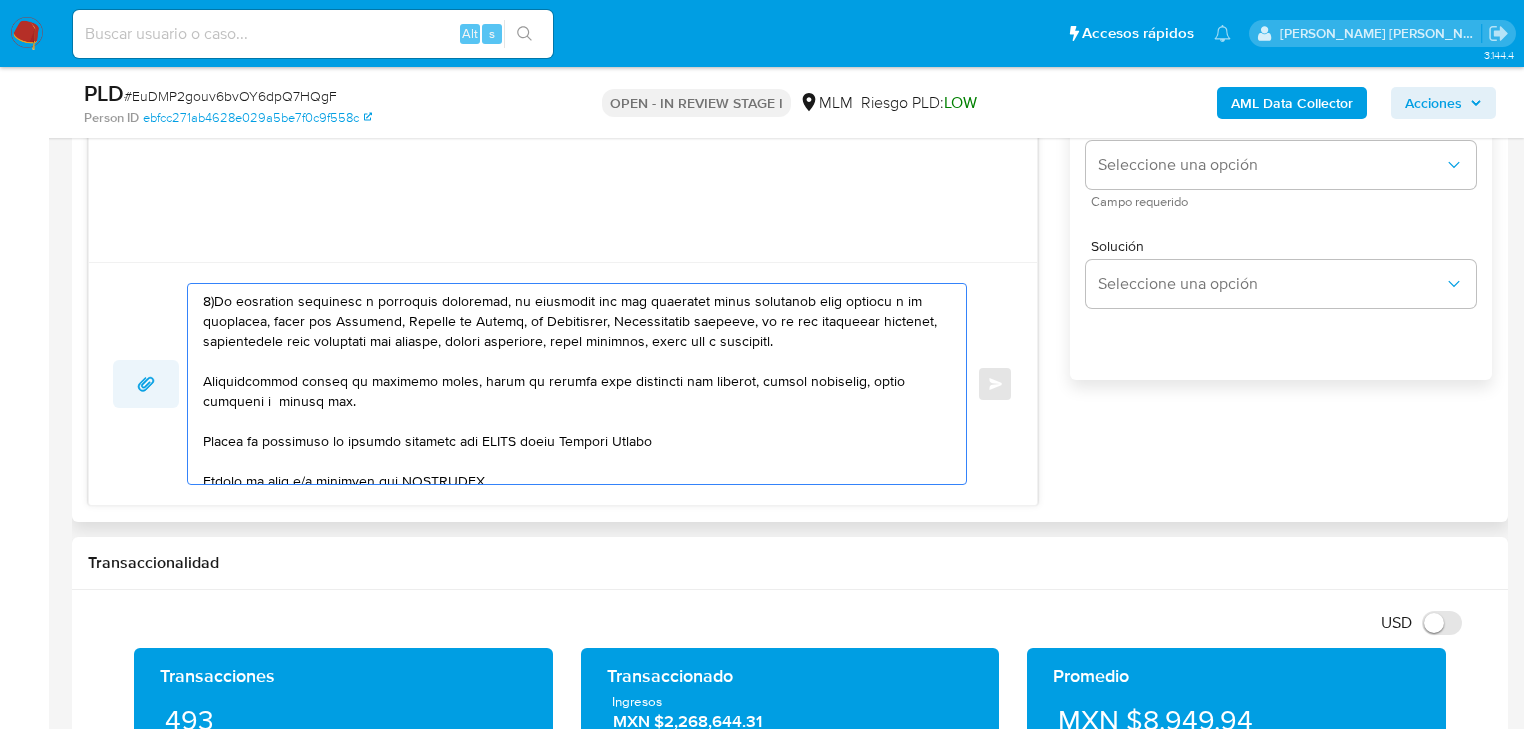 drag, startPoint x: 319, startPoint y: 405, endPoint x: 152, endPoint y: 371, distance: 170.42593 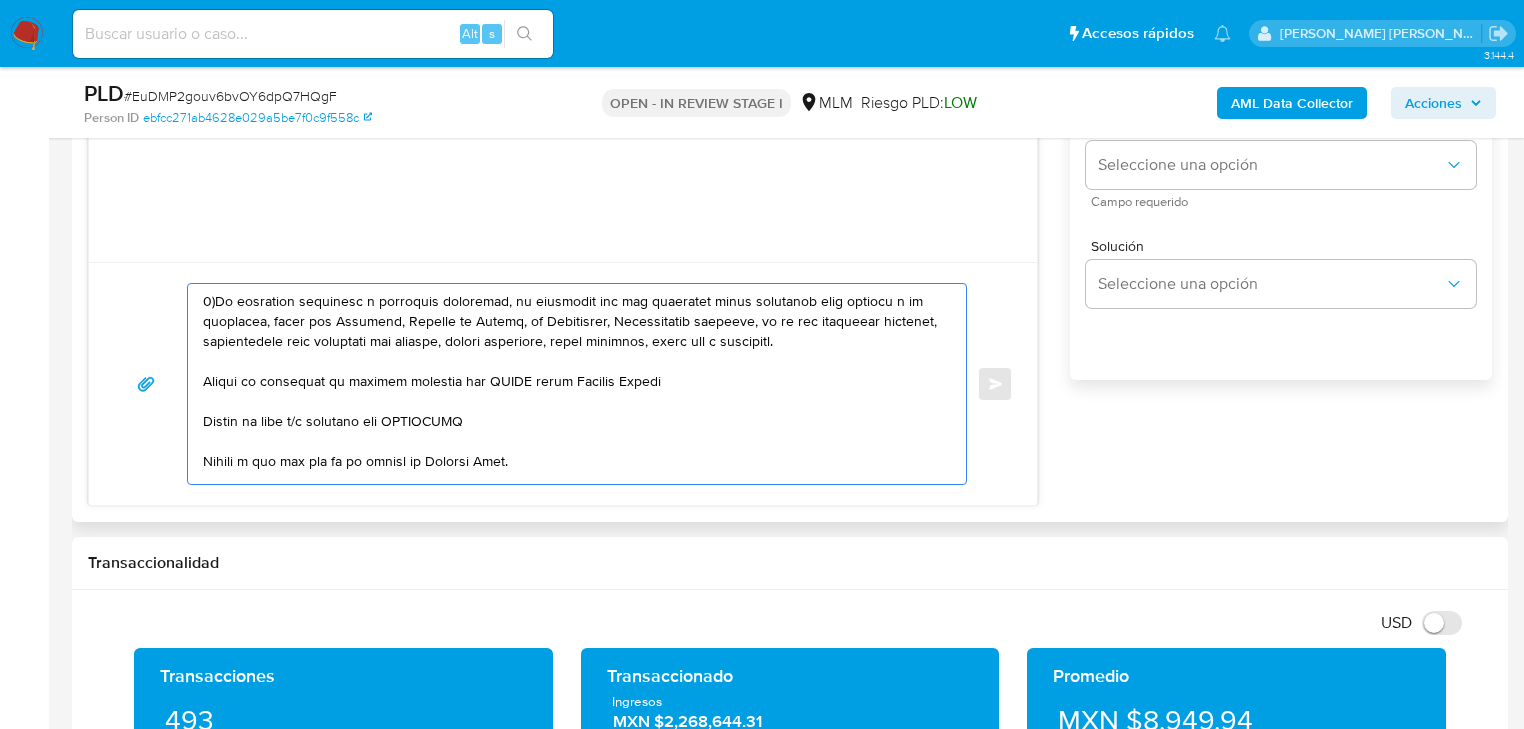 click at bounding box center [572, 384] 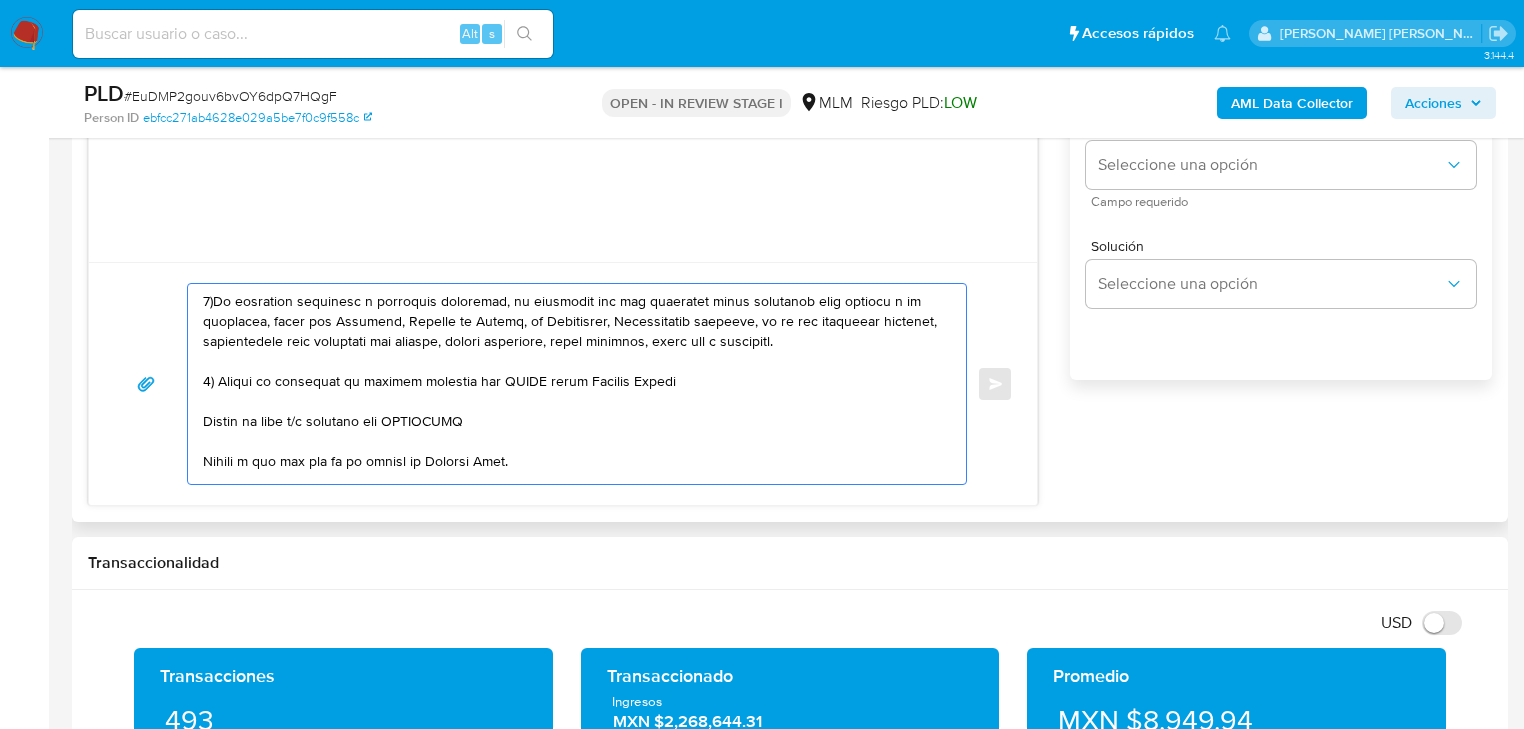 drag, startPoint x: 477, startPoint y: 383, endPoint x: 352, endPoint y: 380, distance: 125.035995 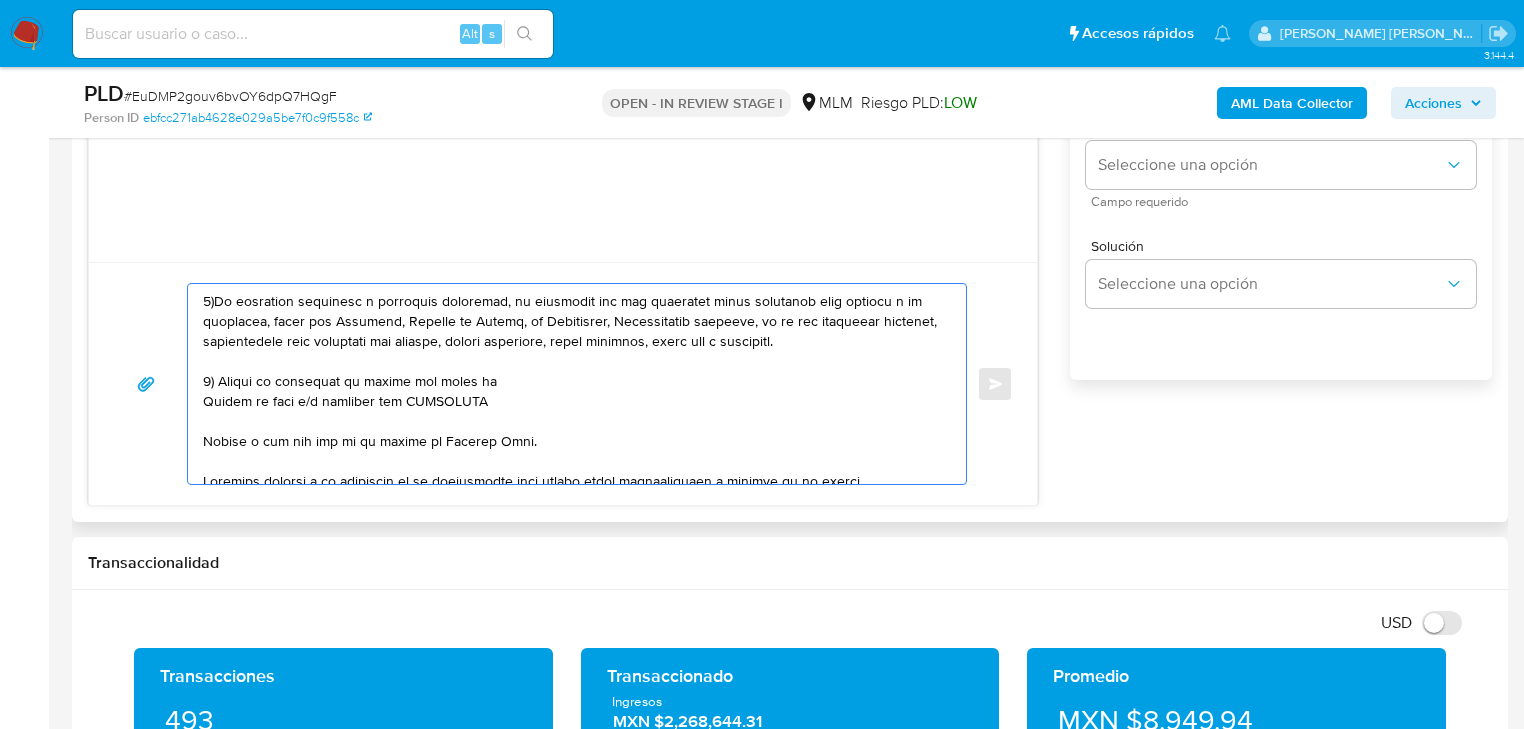 drag, startPoint x: 505, startPoint y: 379, endPoint x: 414, endPoint y: 380, distance: 91.00549 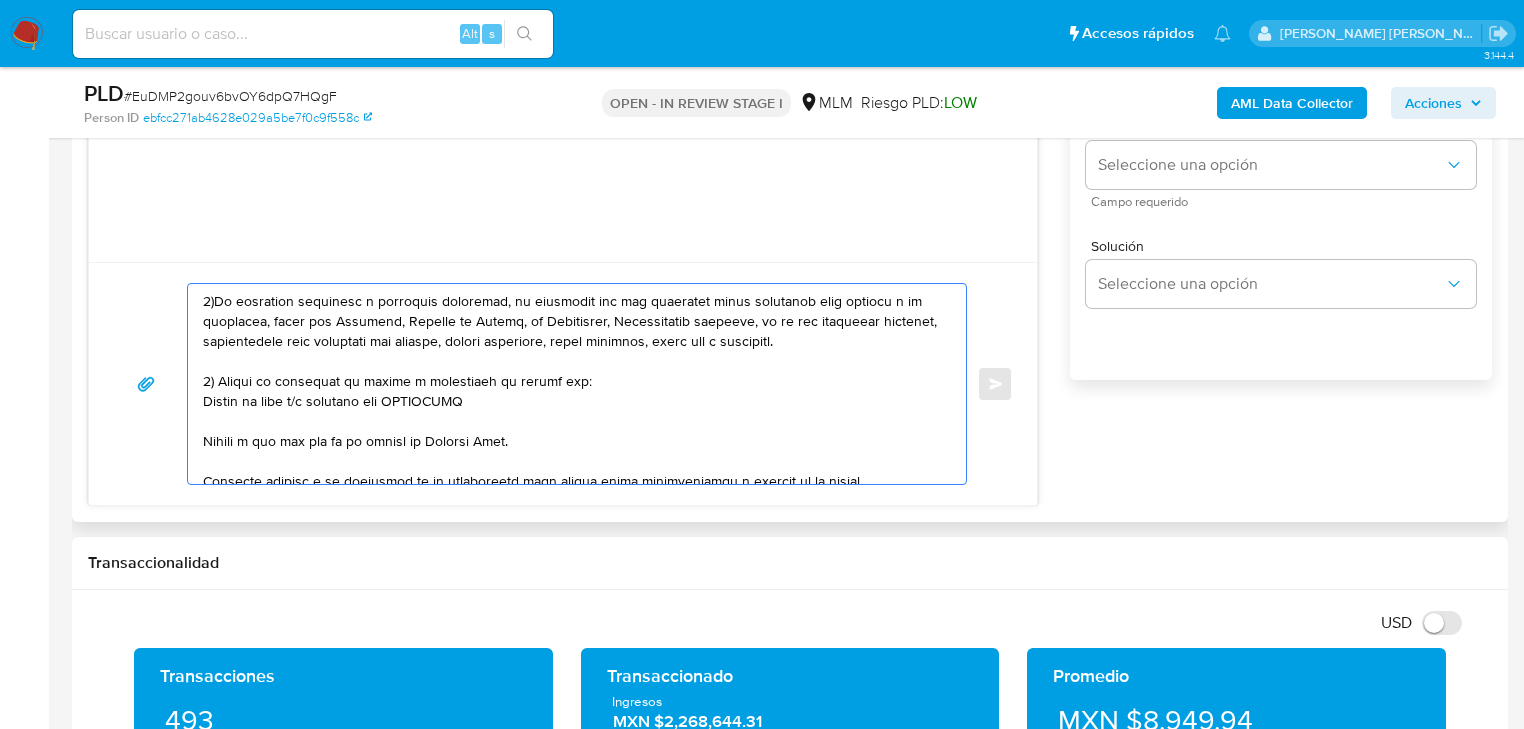 paste on "name: Mario Alberto Flores Hernandez || alias:" 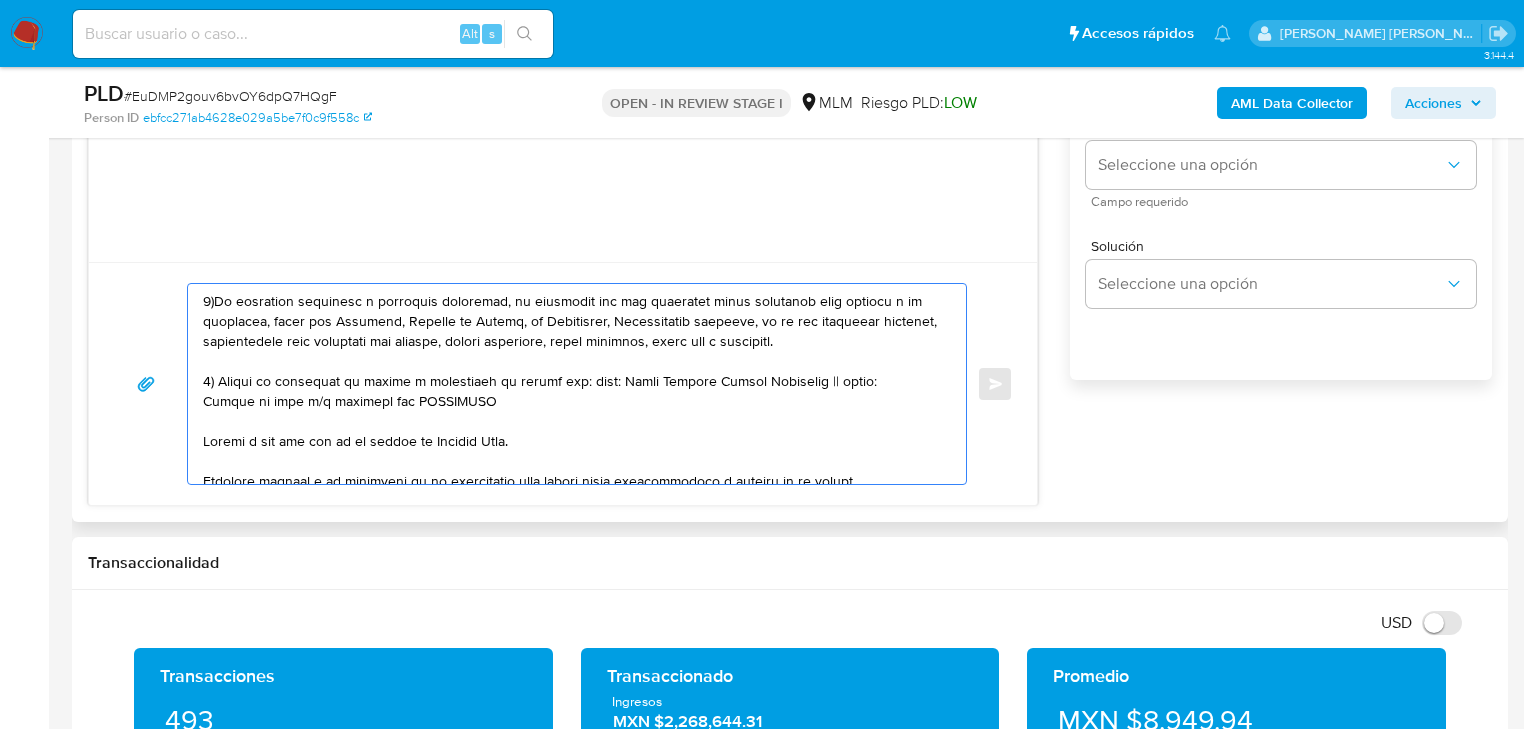 drag, startPoint x: 629, startPoint y: 383, endPoint x: 598, endPoint y: 379, distance: 31.257 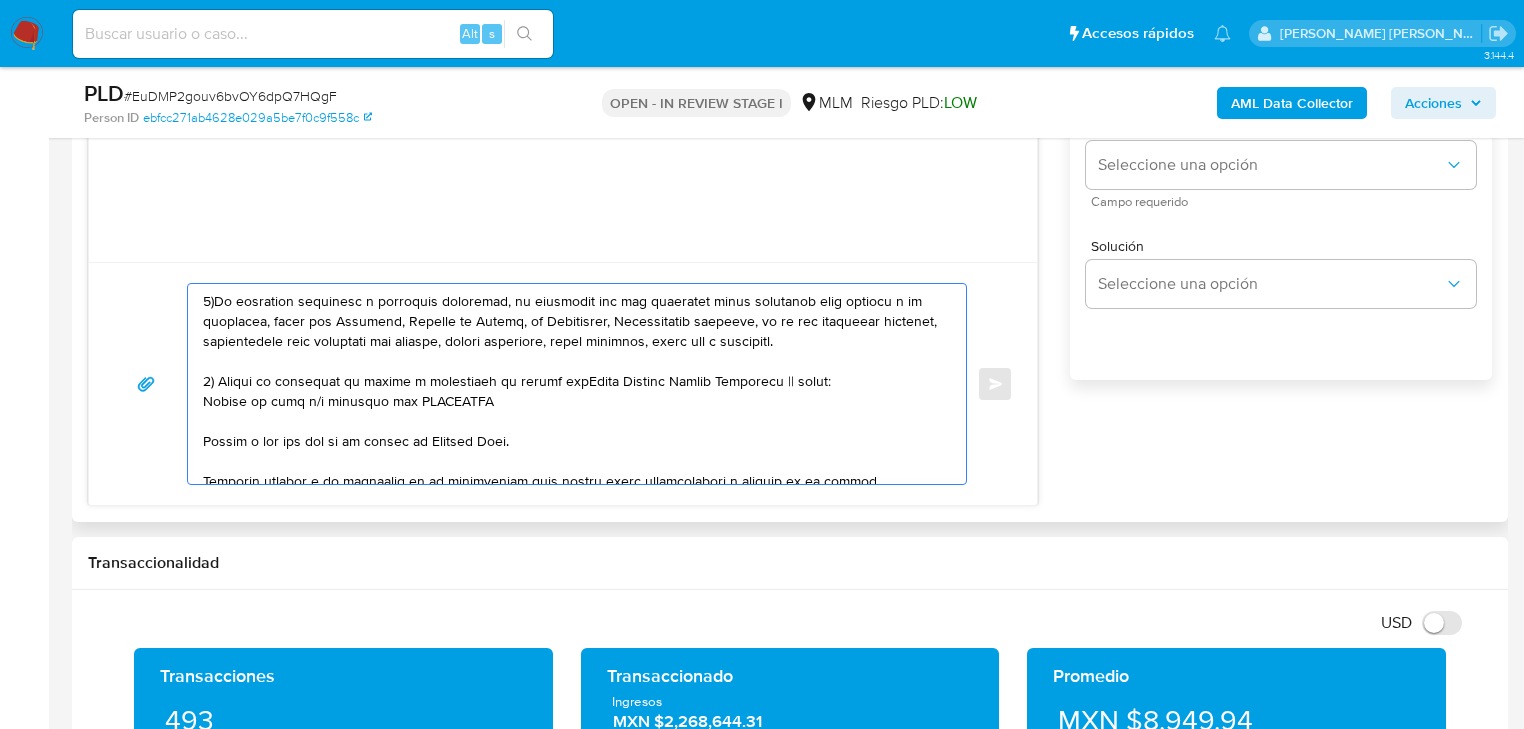 drag, startPoint x: 845, startPoint y: 383, endPoint x: 779, endPoint y: 379, distance: 66.1211 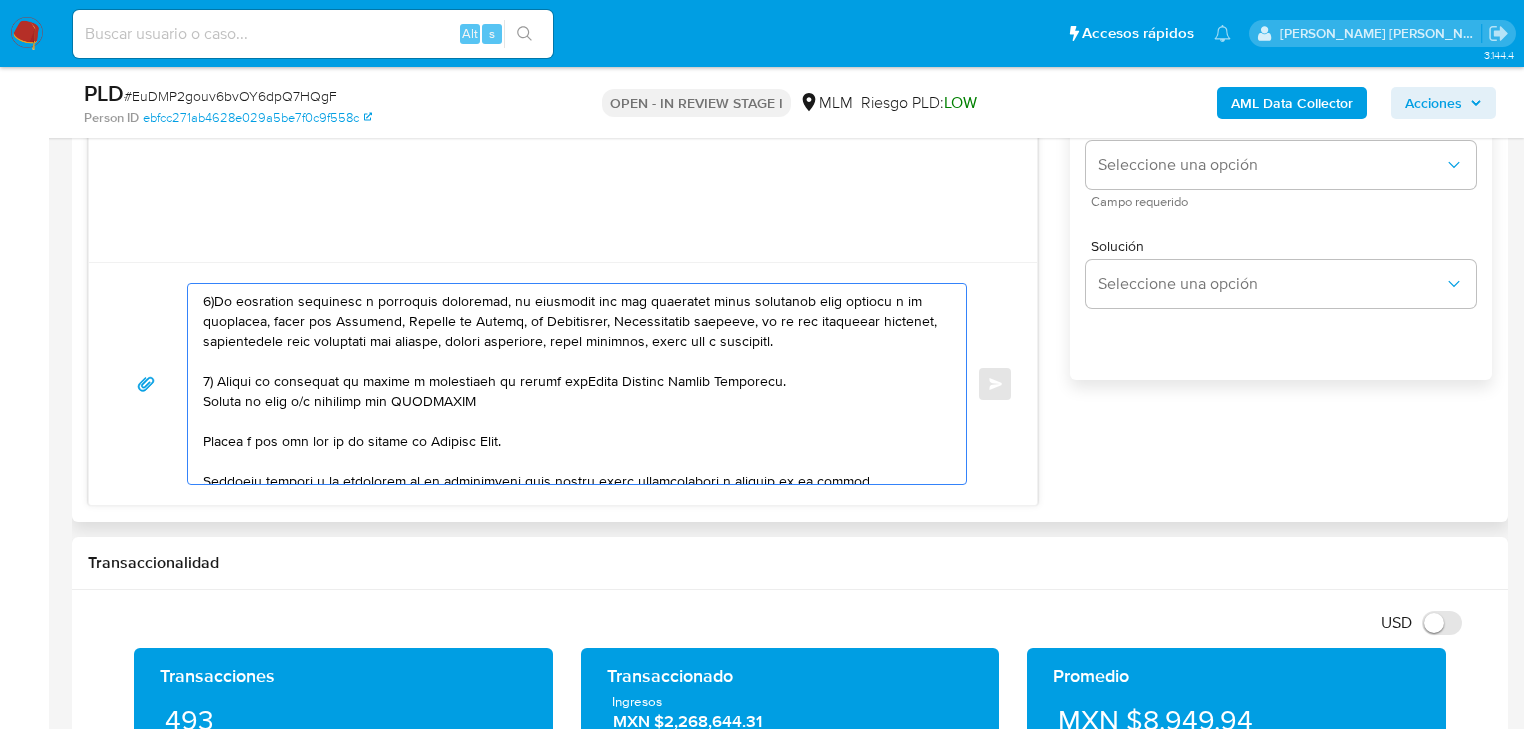 click at bounding box center [572, 384] 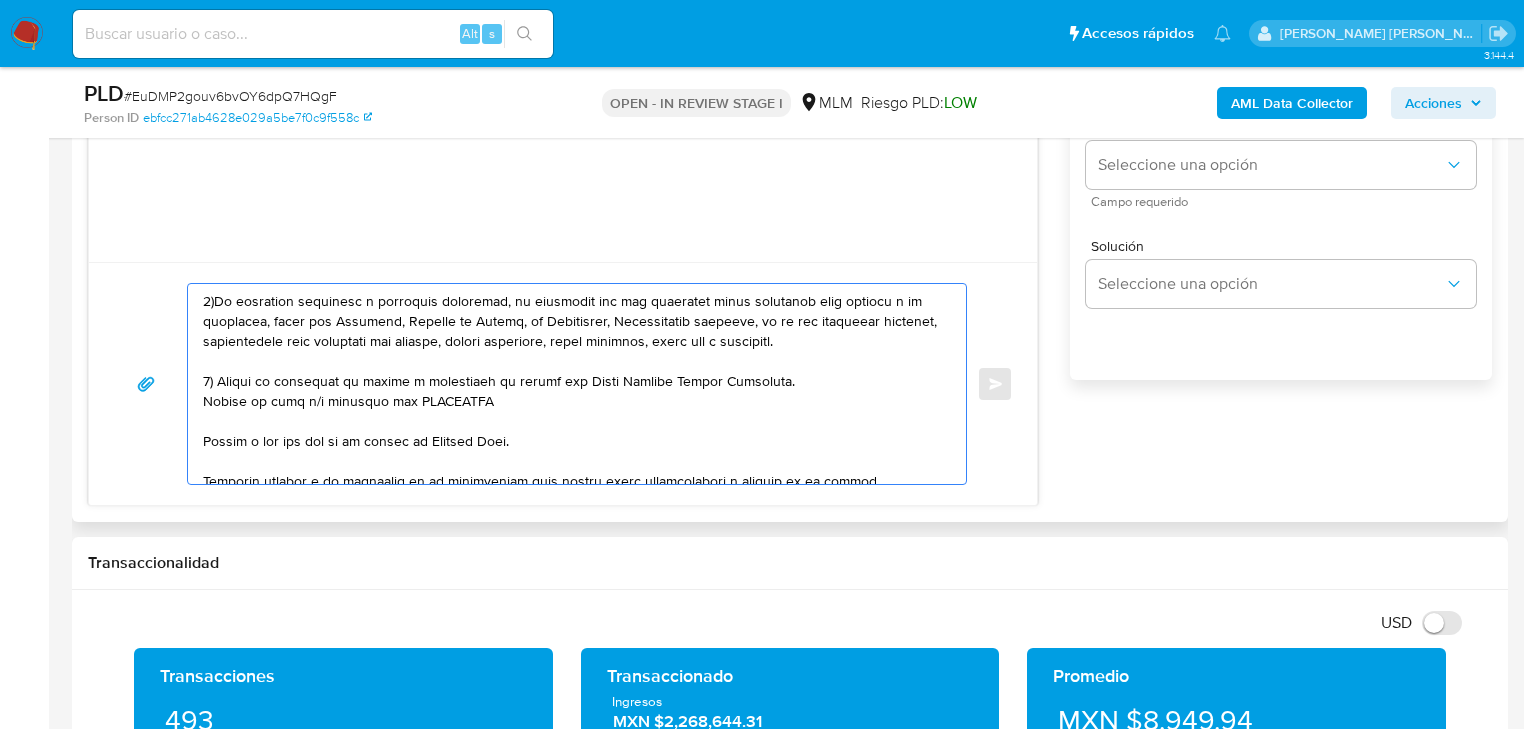 click at bounding box center (572, 384) 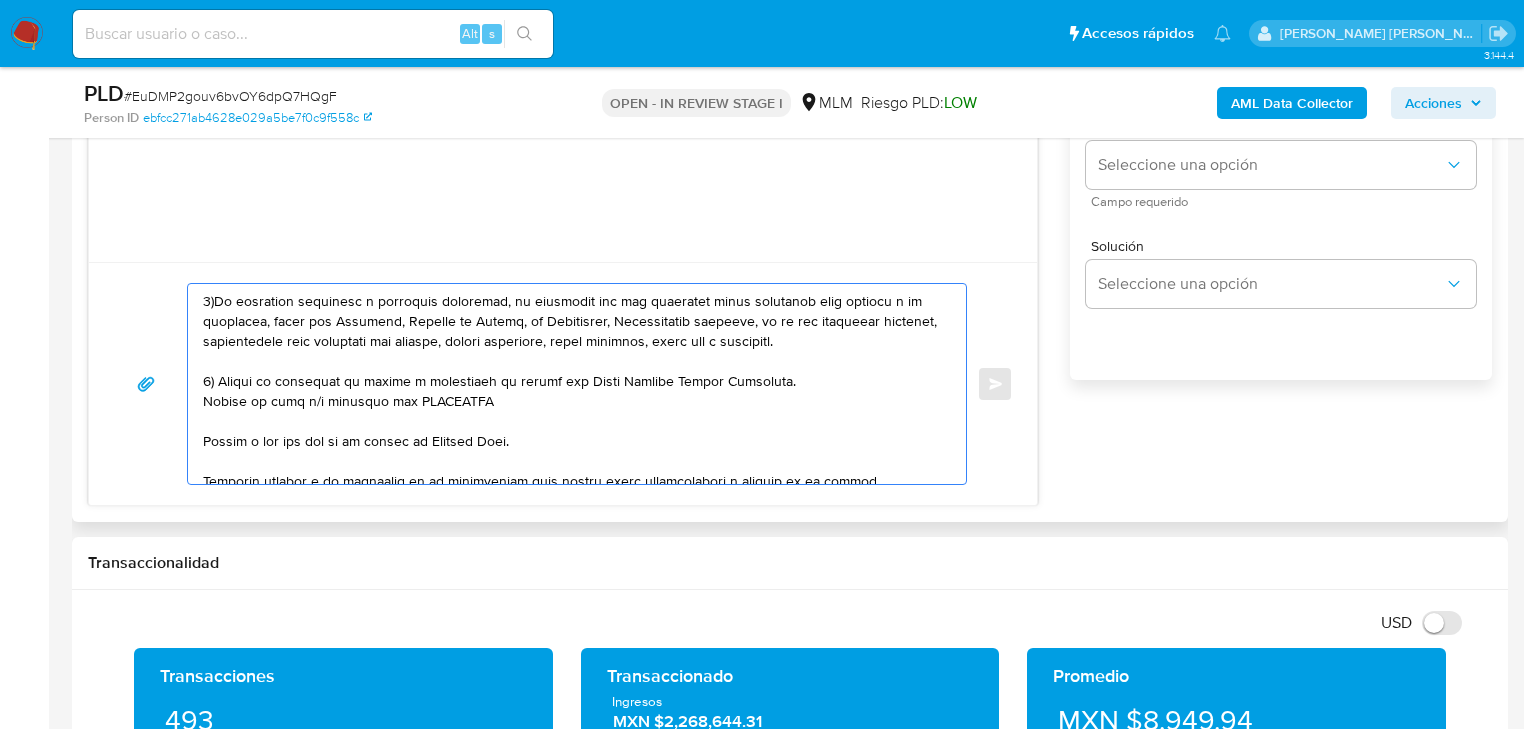 click at bounding box center [572, 384] 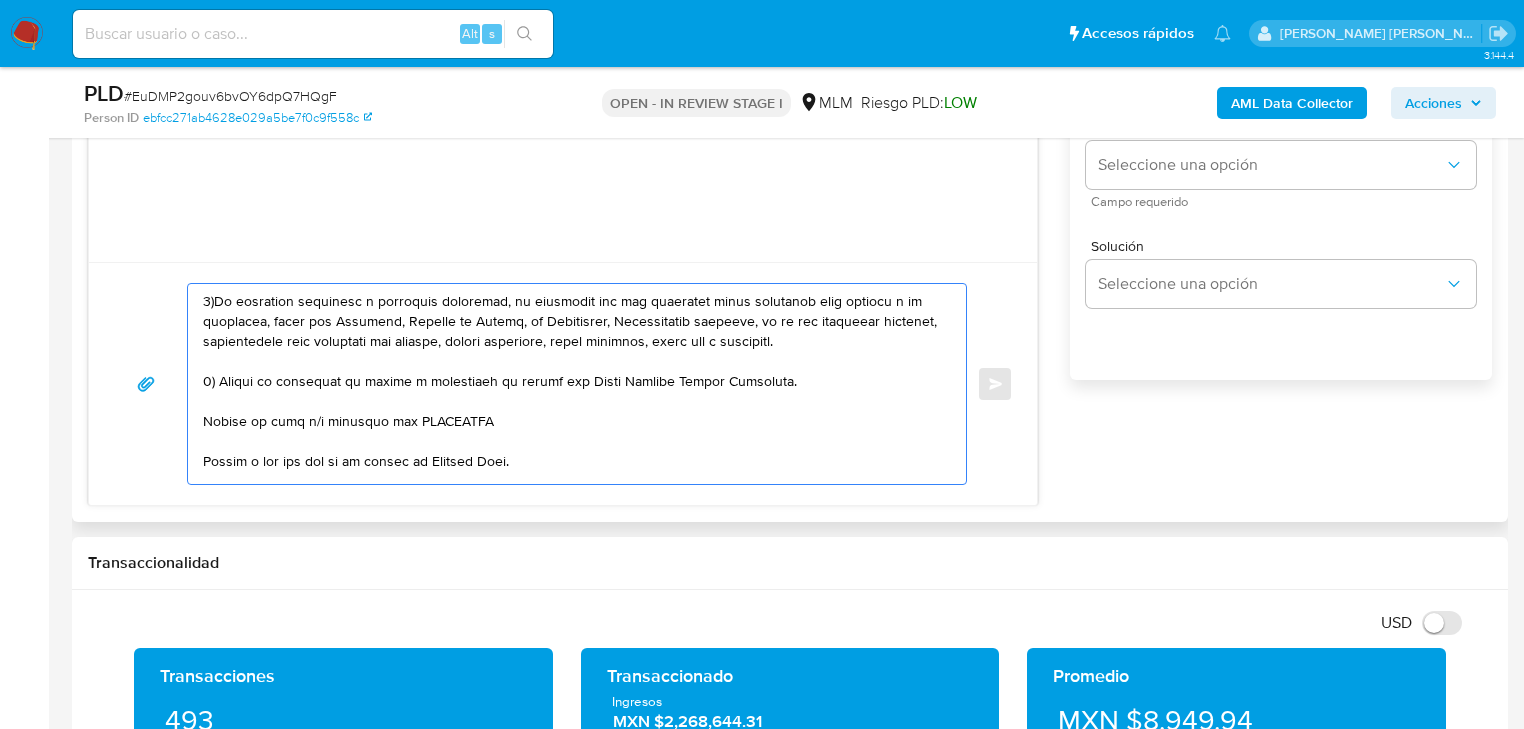 scroll, scrollTop: 267, scrollLeft: 0, axis: vertical 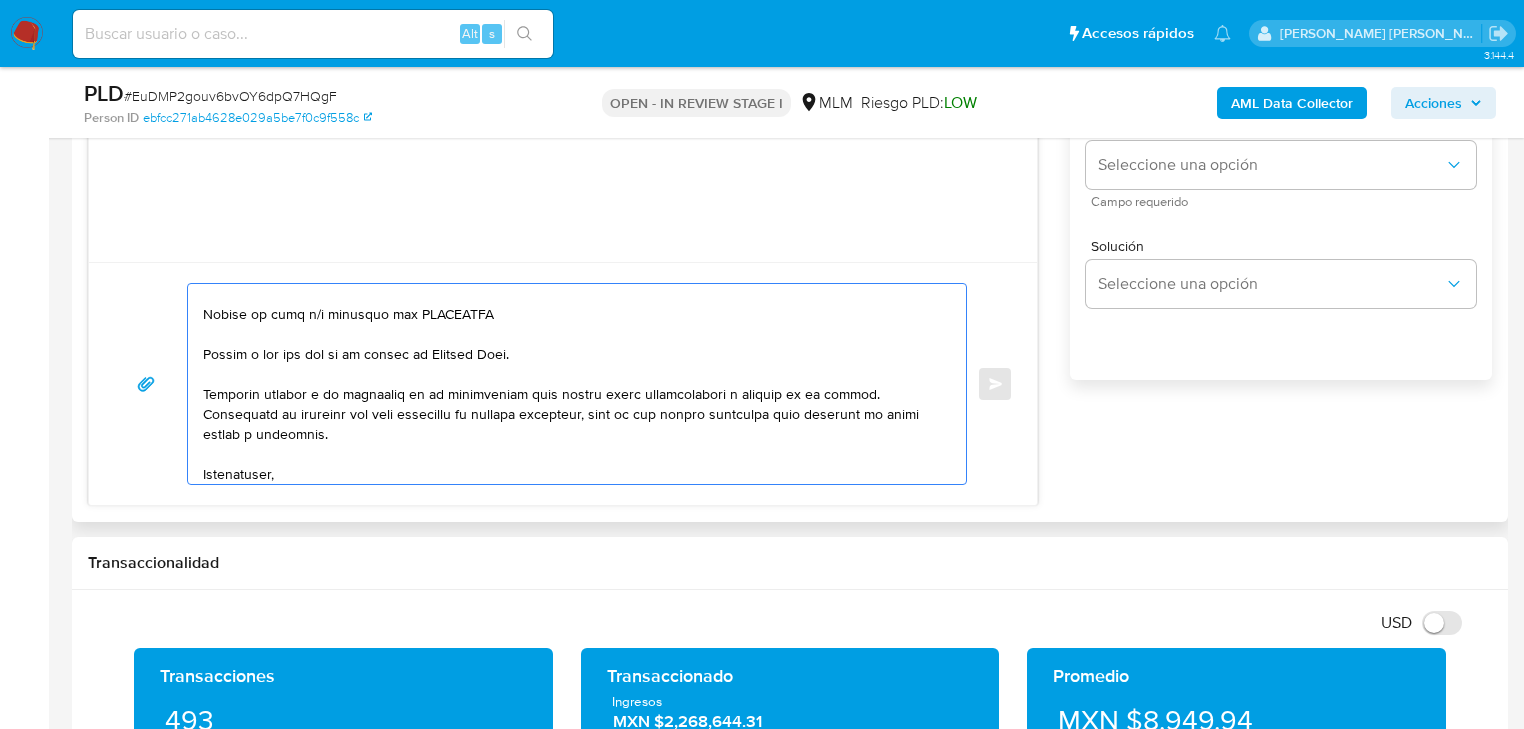 click at bounding box center [572, 384] 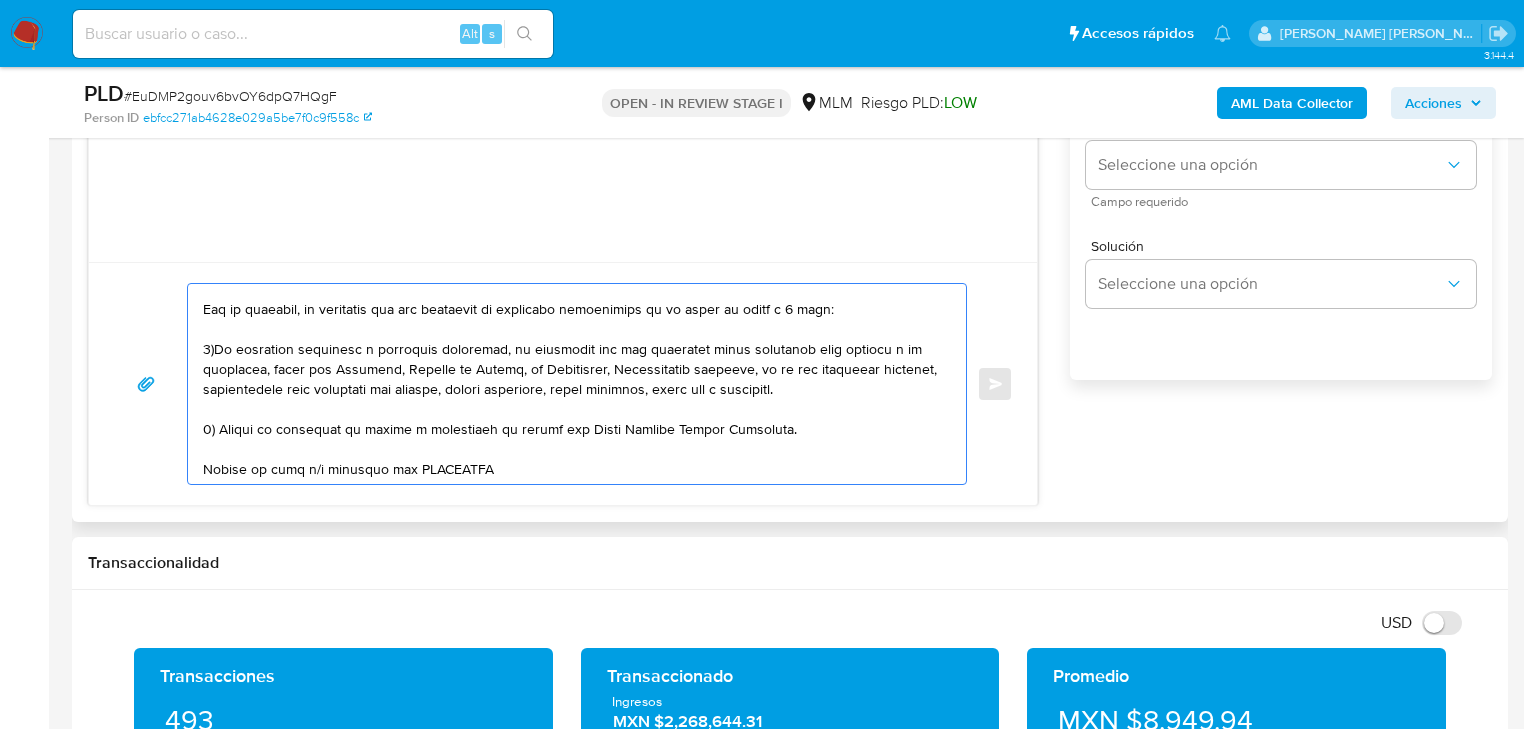 scroll, scrollTop: 199, scrollLeft: 0, axis: vertical 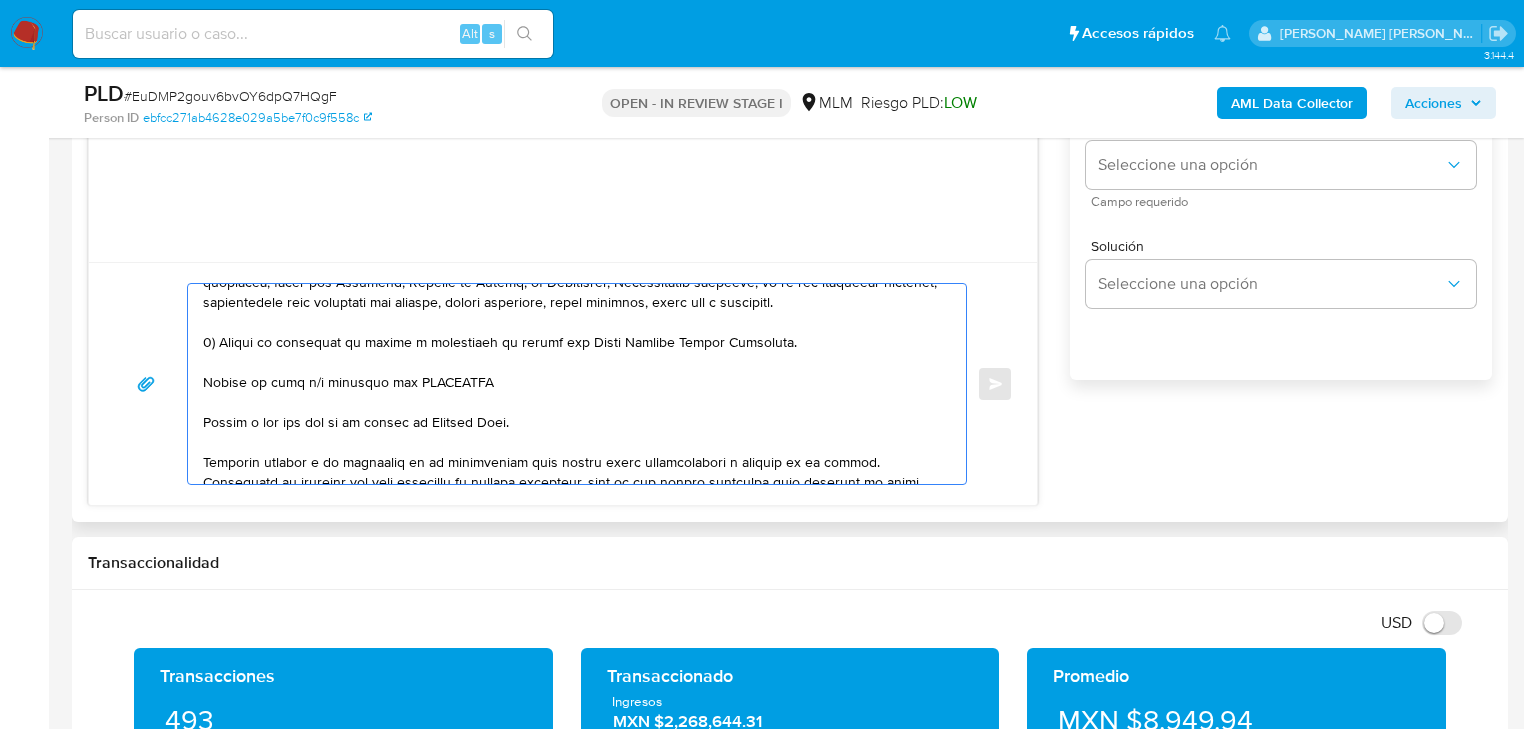 drag, startPoint x: 392, startPoint y: 304, endPoint x: 212, endPoint y: 409, distance: 208.38666 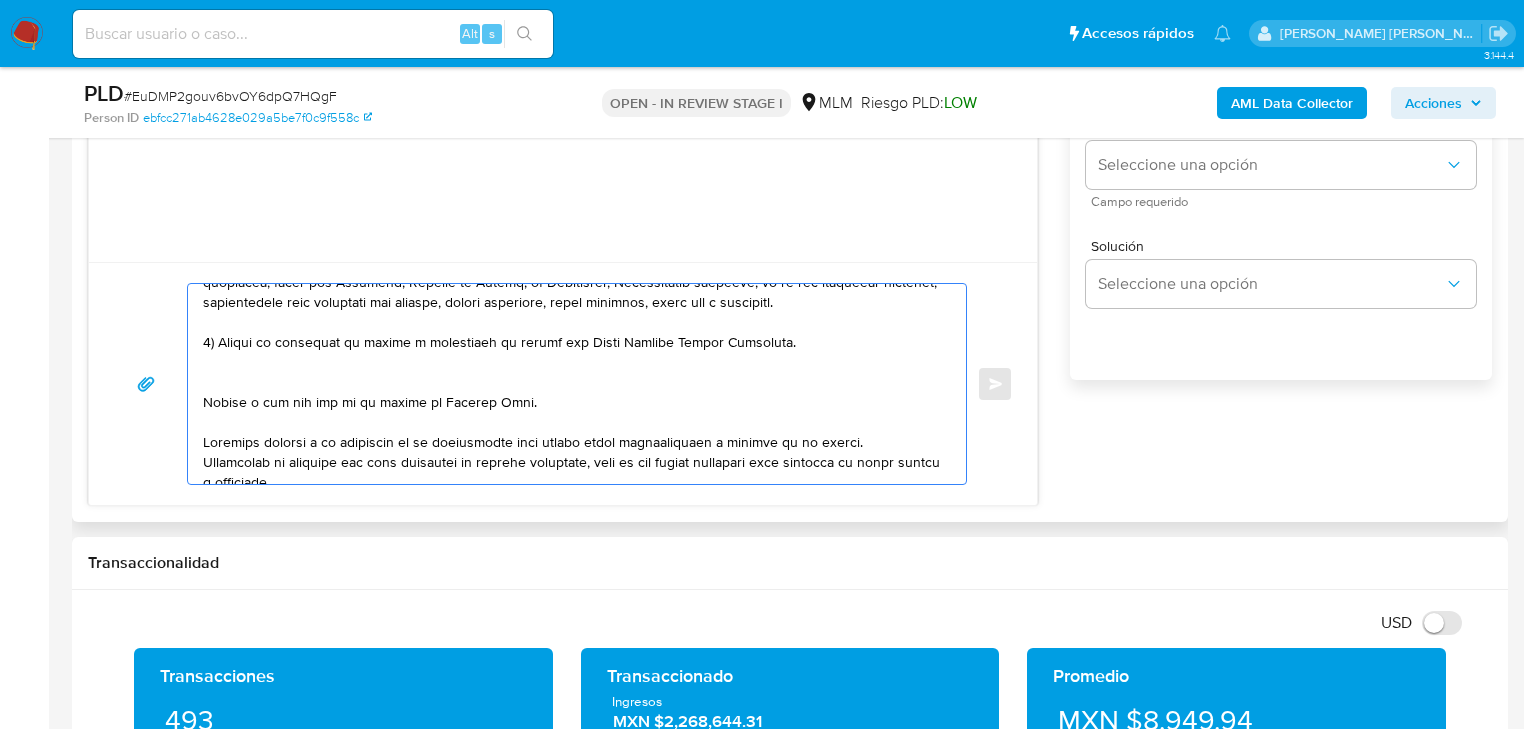 click at bounding box center [572, 384] 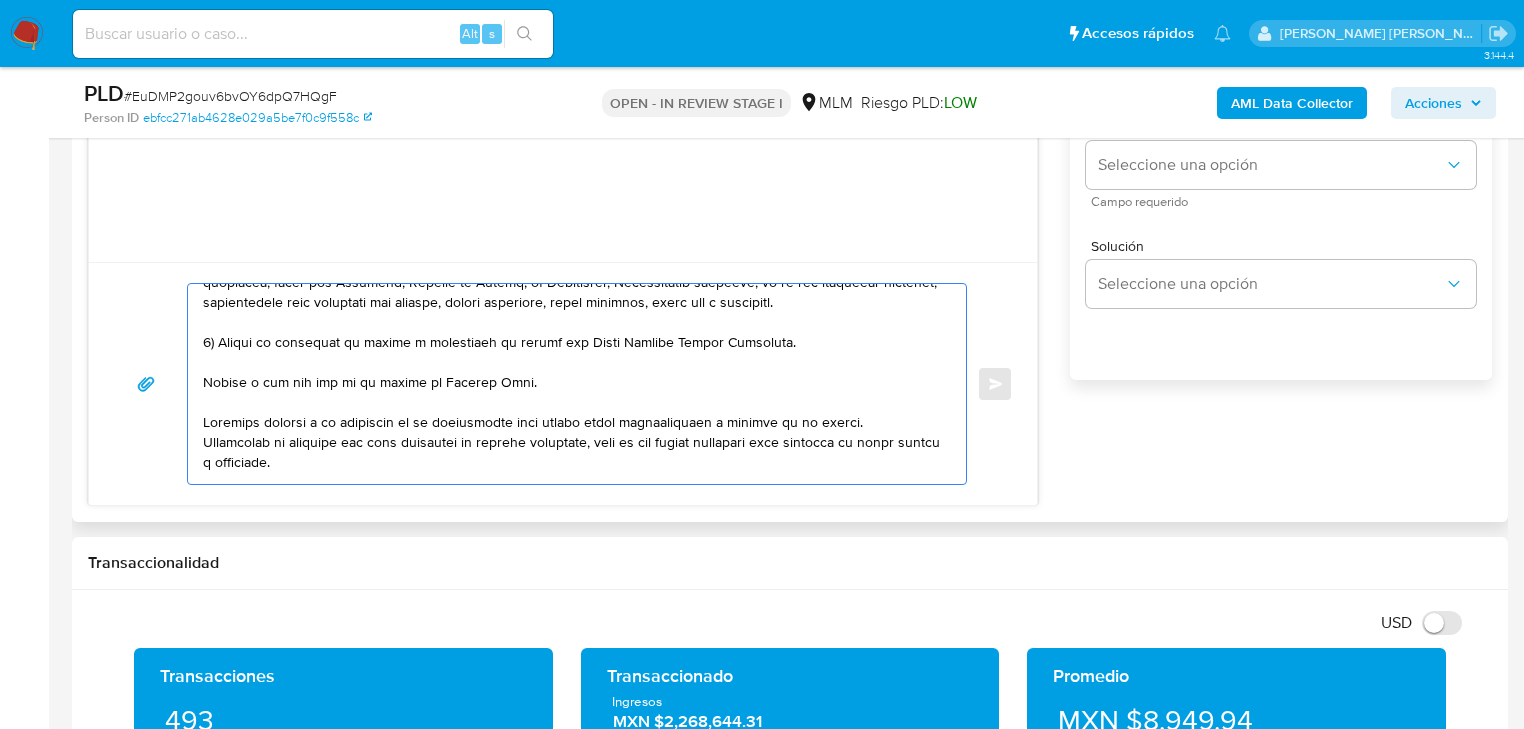 click at bounding box center [572, 384] 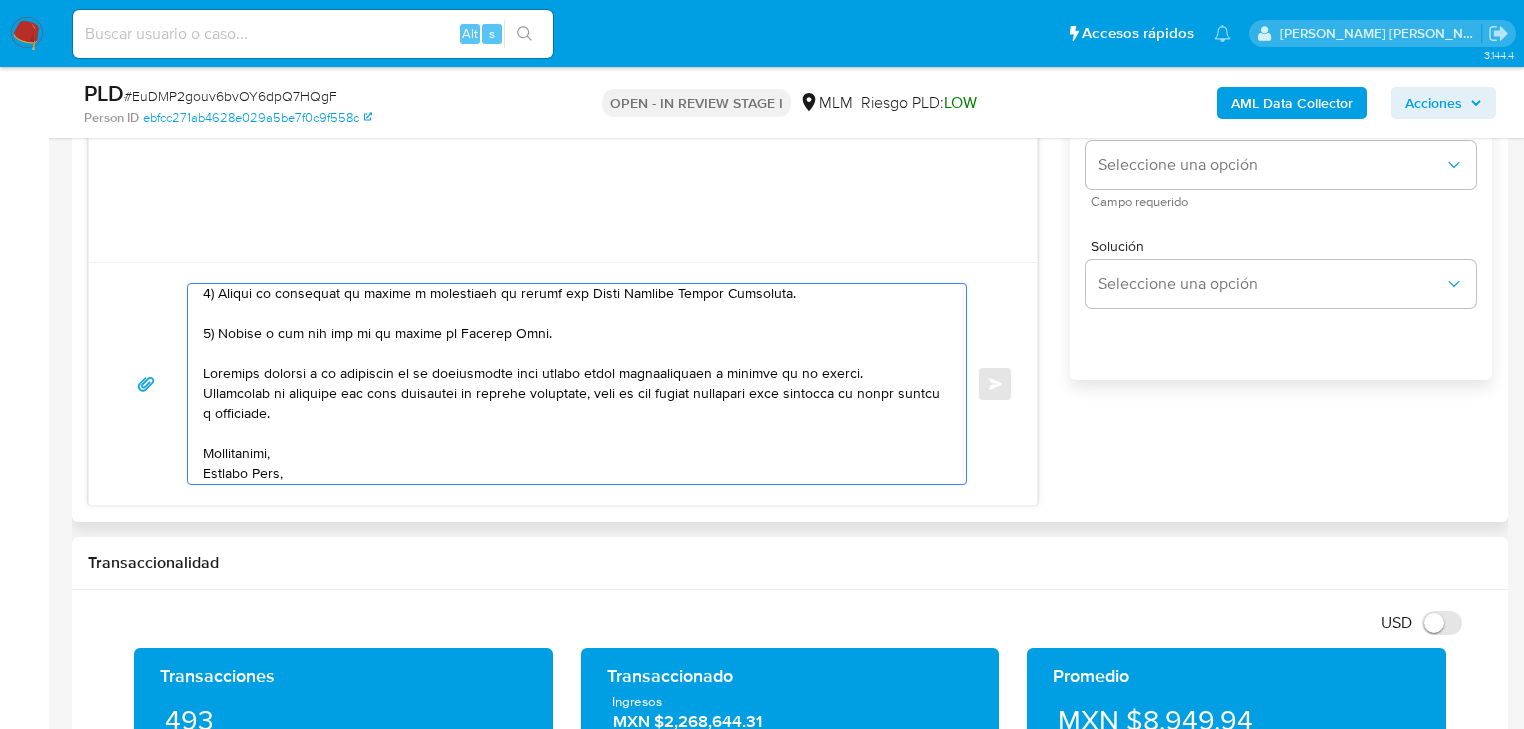 scroll, scrollTop: 274, scrollLeft: 0, axis: vertical 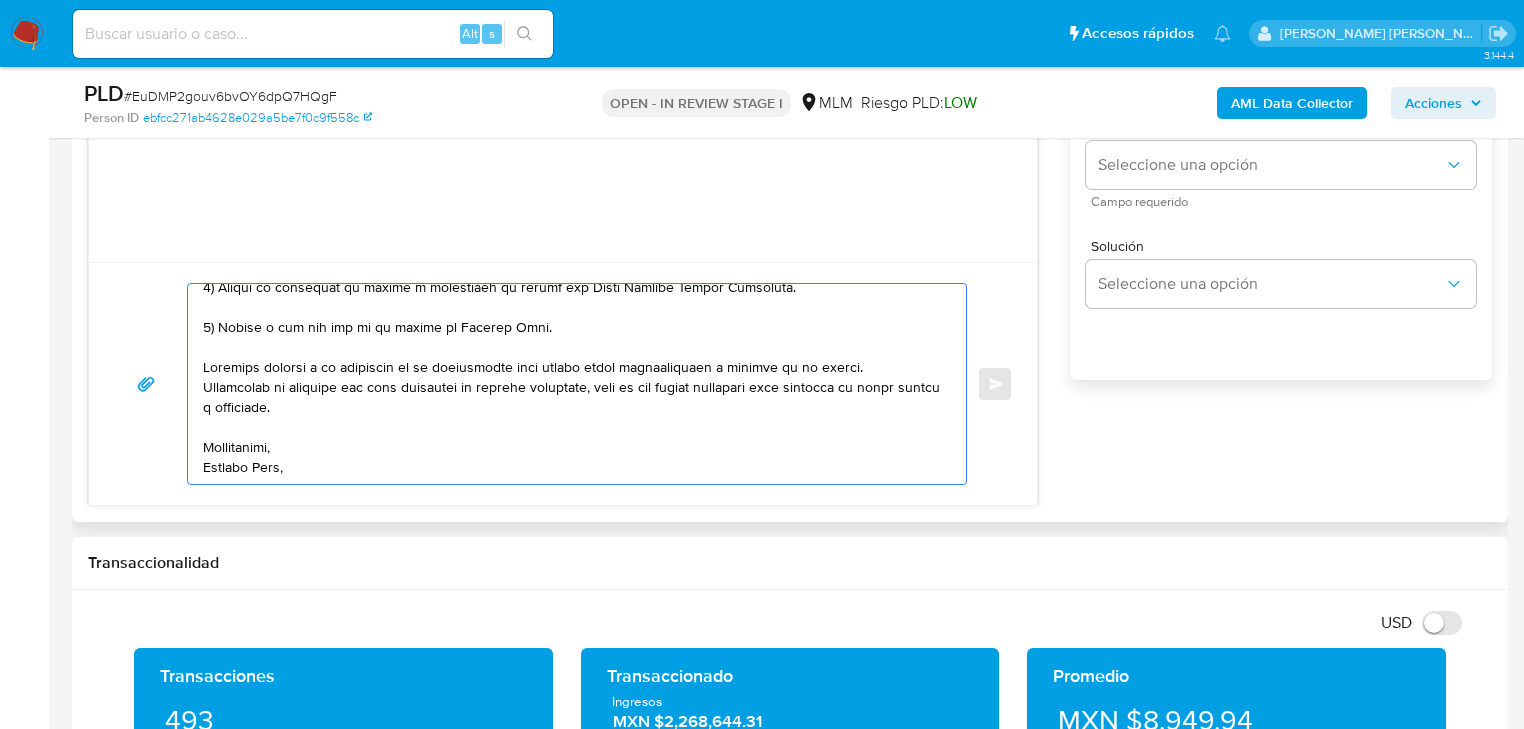 click at bounding box center (572, 384) 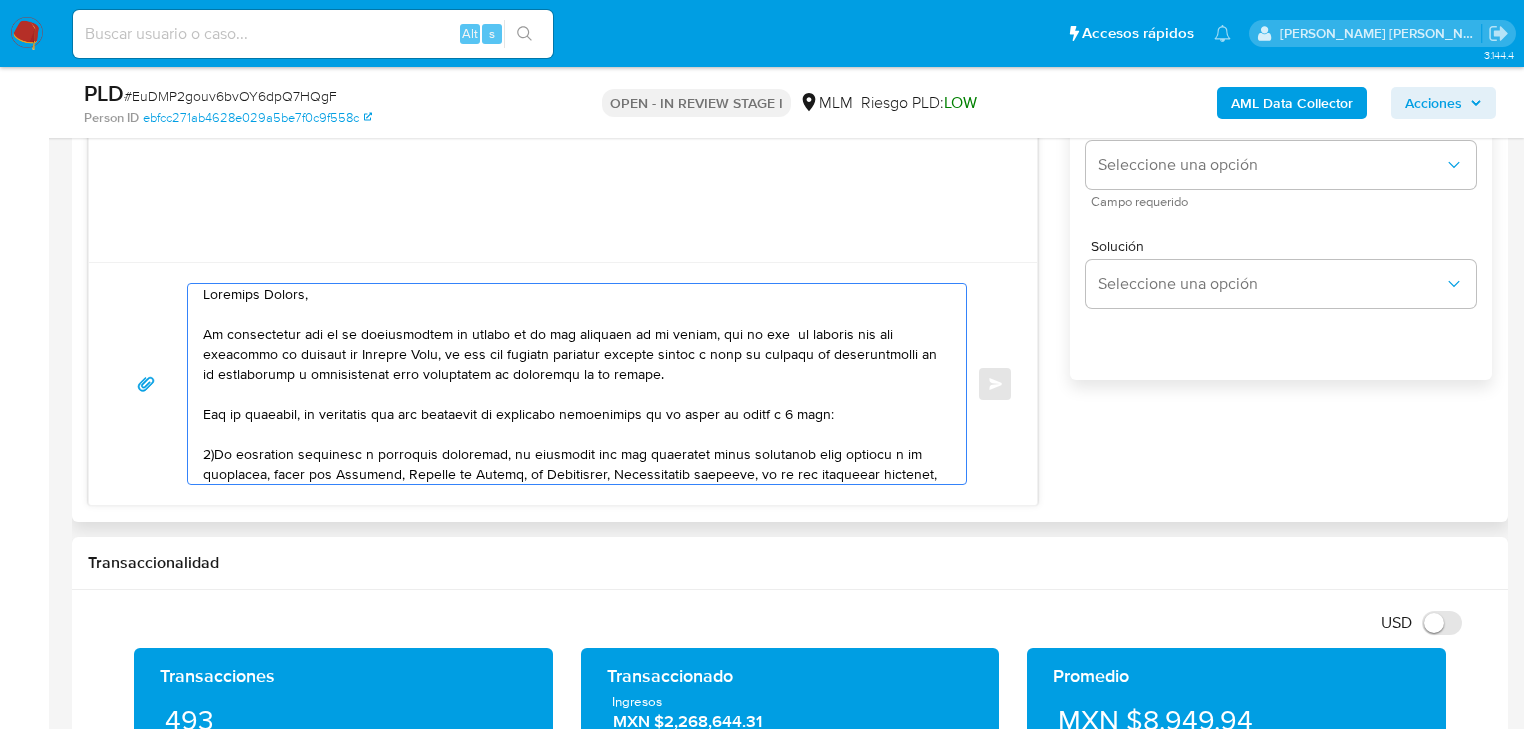 scroll, scrollTop: 0, scrollLeft: 0, axis: both 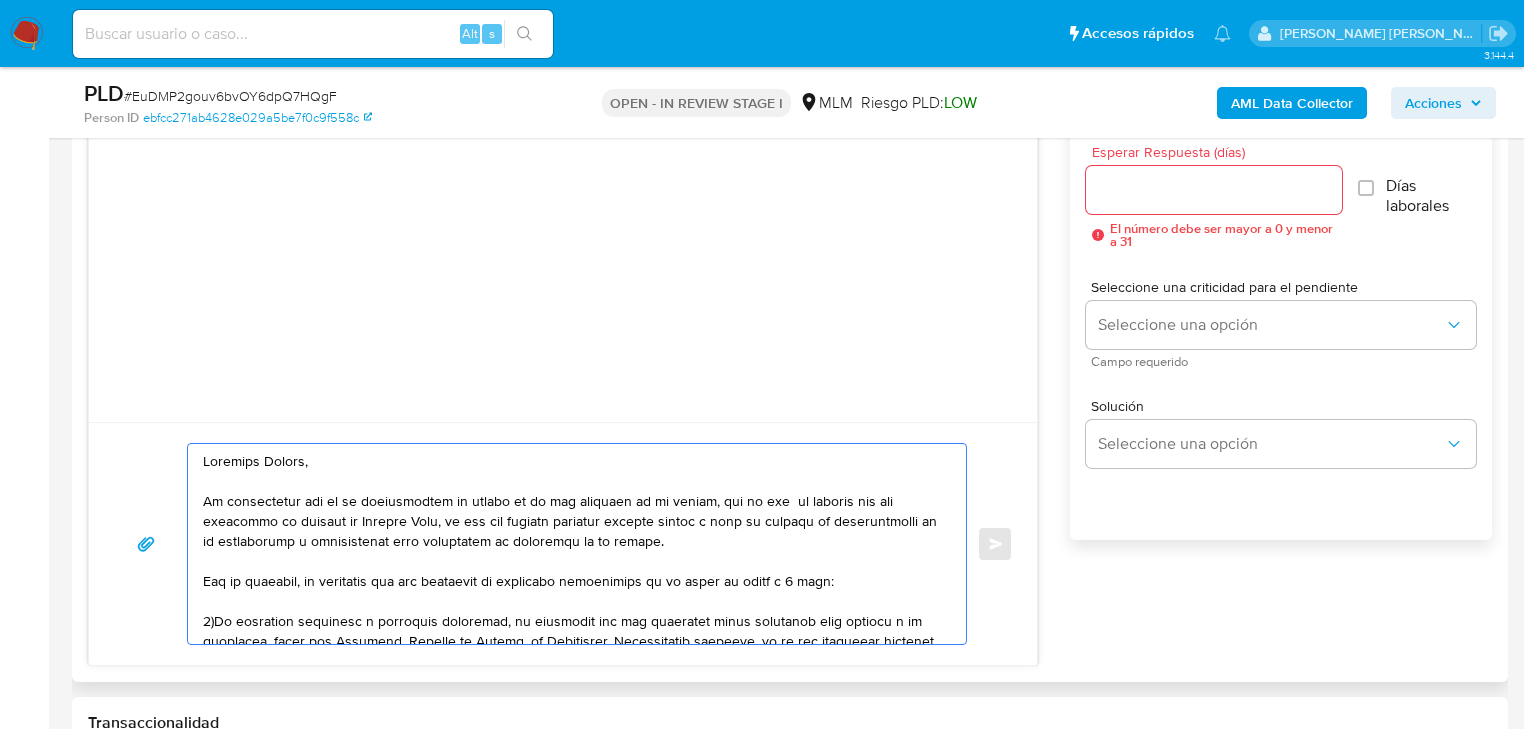 type on "Estimada Natali,
Te comunicamos que se ha identificado un cambio en el uso habitual de tu cuenta, por lo que  de acuerdo con las políticas de control de Mercado Pago, al ser una entidad regulada debemos llevar a cabo un proceso de actualización de tu información y verificación para garantizar la seguridad de tu cuenta.
Por lo anterior, es necesario que nos compartas la siguiente información en un plazo no mayor a 5 días:
1)Tu actividad económica u ocupación principal, es necesario que nos compartas algún documento como soporte a tu respuesta, puede ser Facturas, Recibos de Nómina, de Honorarios, Comprobantes fiscales, si es una actividad informal, proporcionar giro económico del negocio, nombre comercial, redes sociales, sitio web y ubicación.
2) Motivo de recepción de fondos y devolución de fondos con Mario Alberto Flores Hernández.
3) Motivo o fin del uso de tu cuenta de Mercado Pago.
Quedamos atentos a la recepción de la información para evitar algún inconveniente o bloqueo en tu cuenta.
Lamentam..." 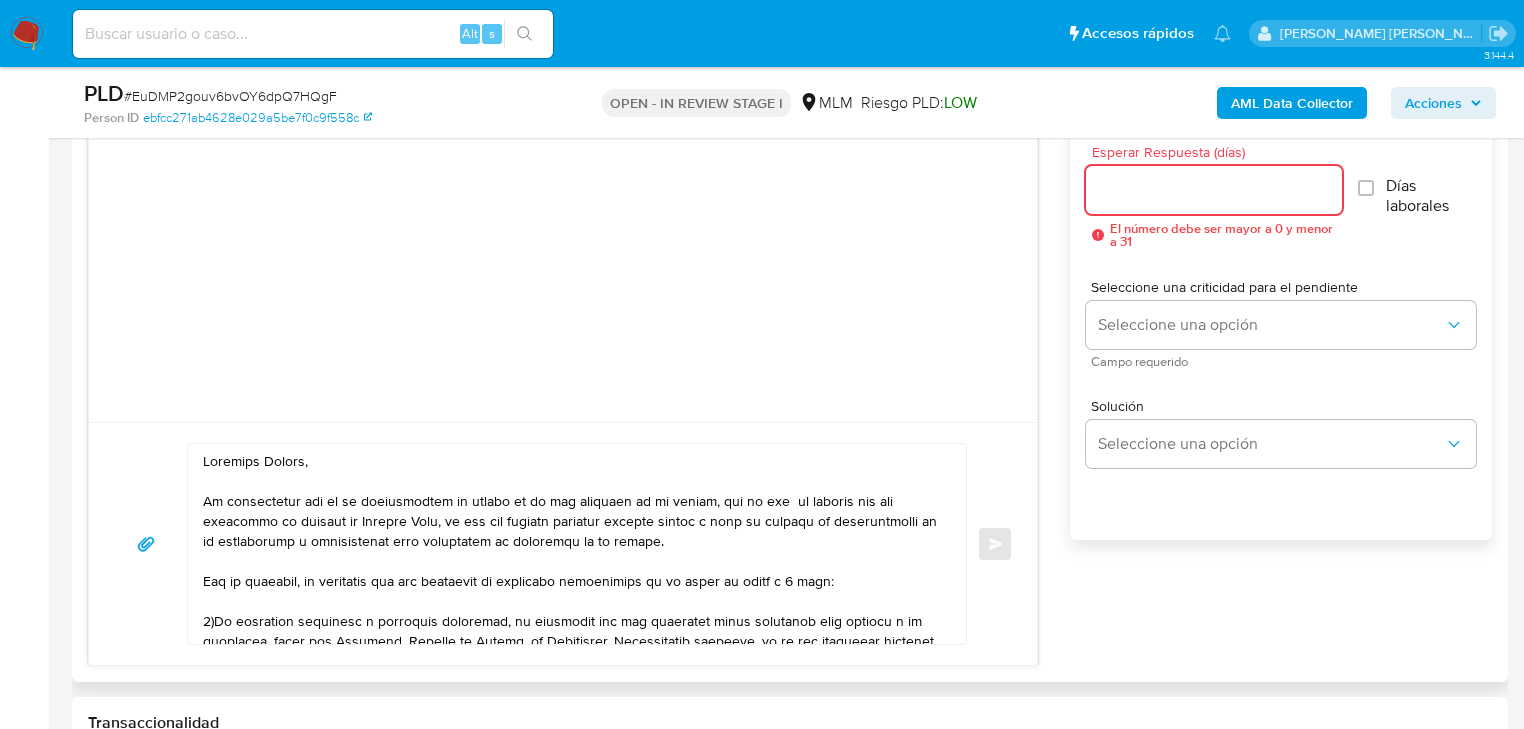 click on "Esperar Respuesta (días)" at bounding box center [1214, 190] 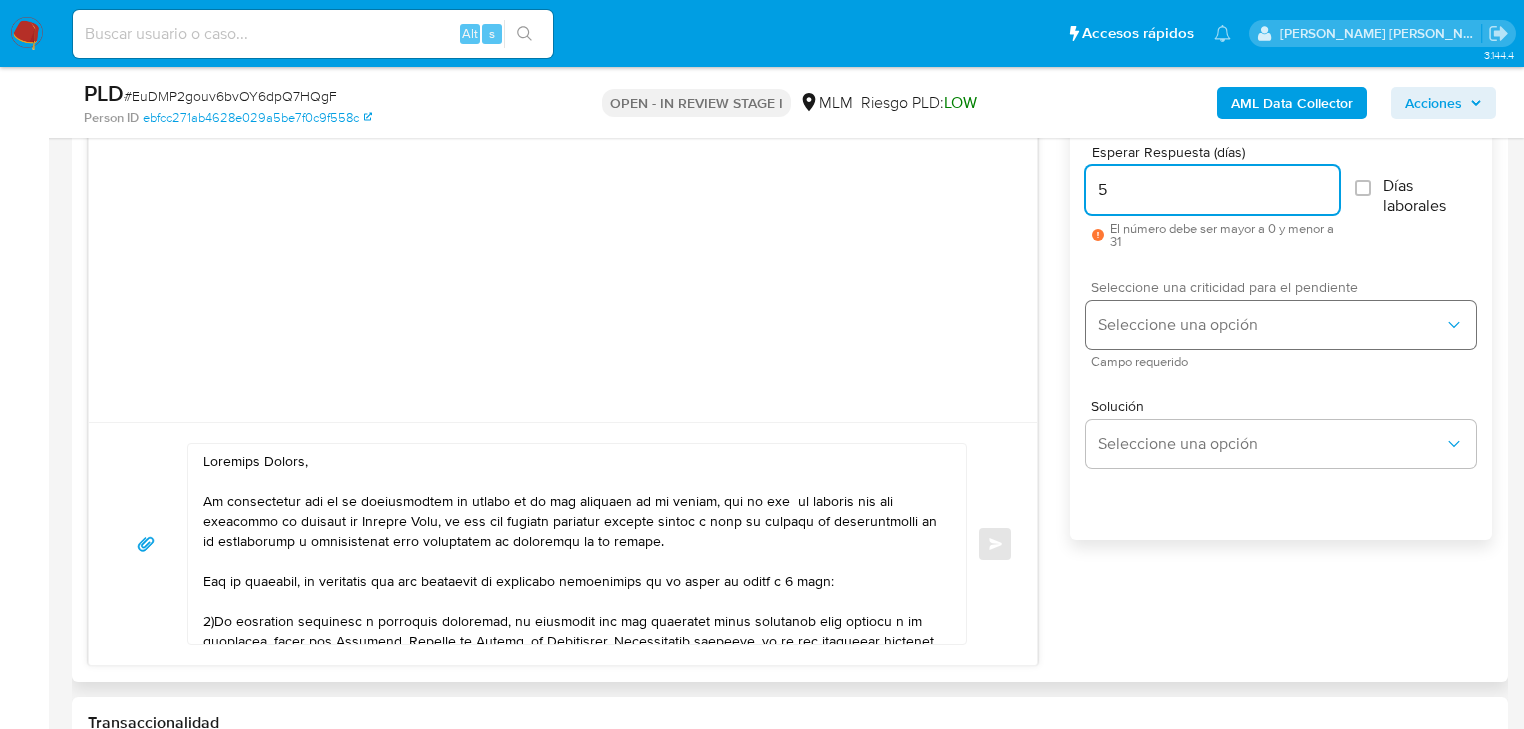 type on "5" 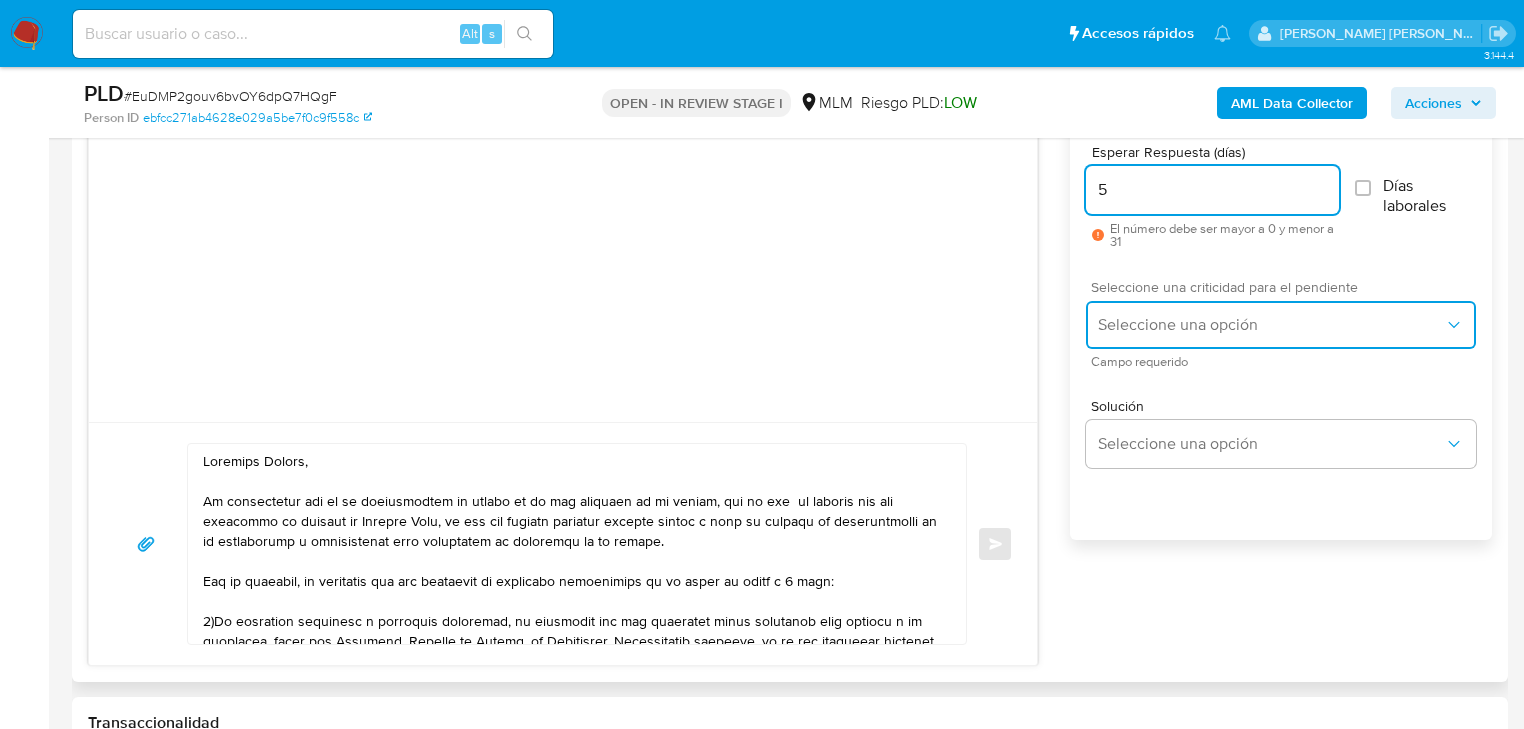 click on "Seleccione una opción" at bounding box center [1271, 325] 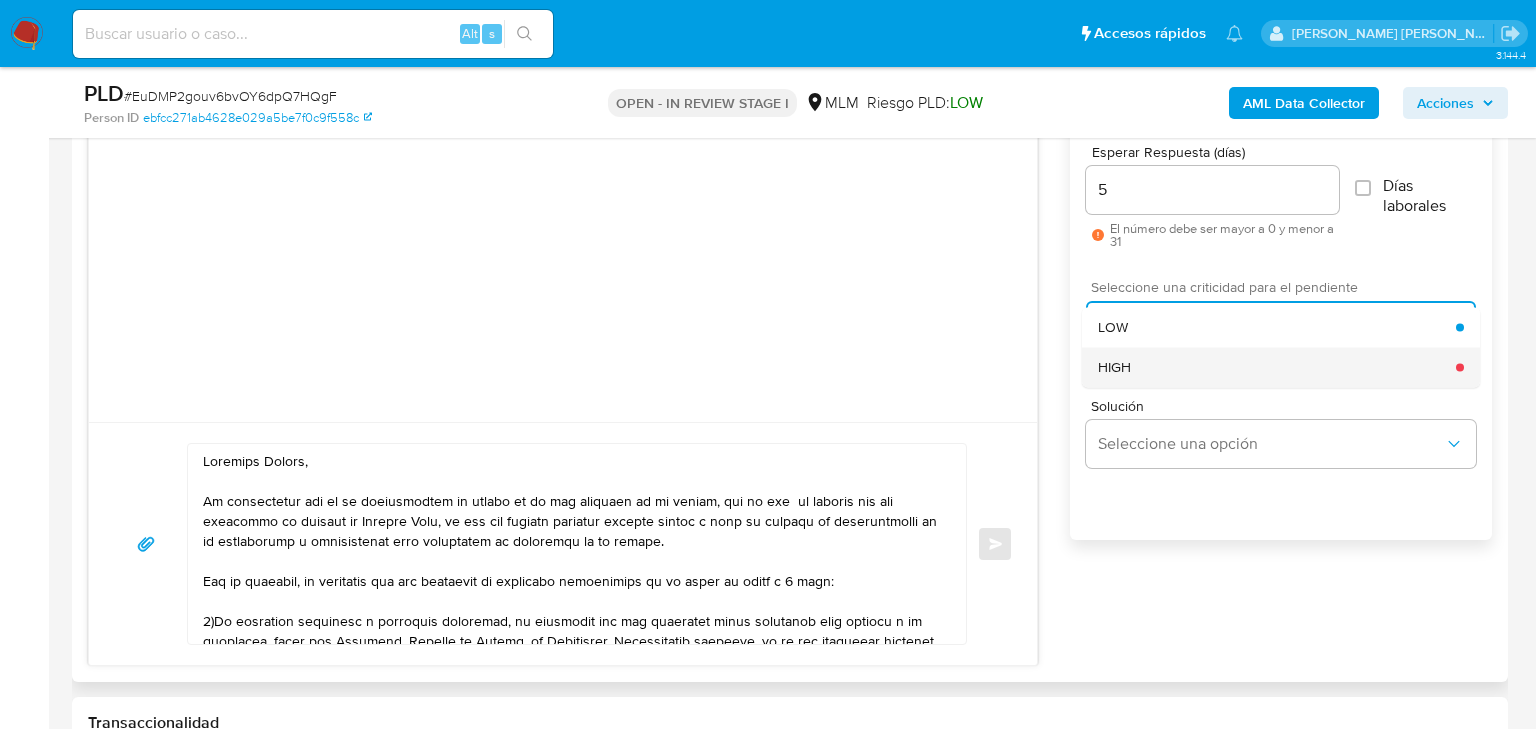 click on "HIGH" at bounding box center (1114, 367) 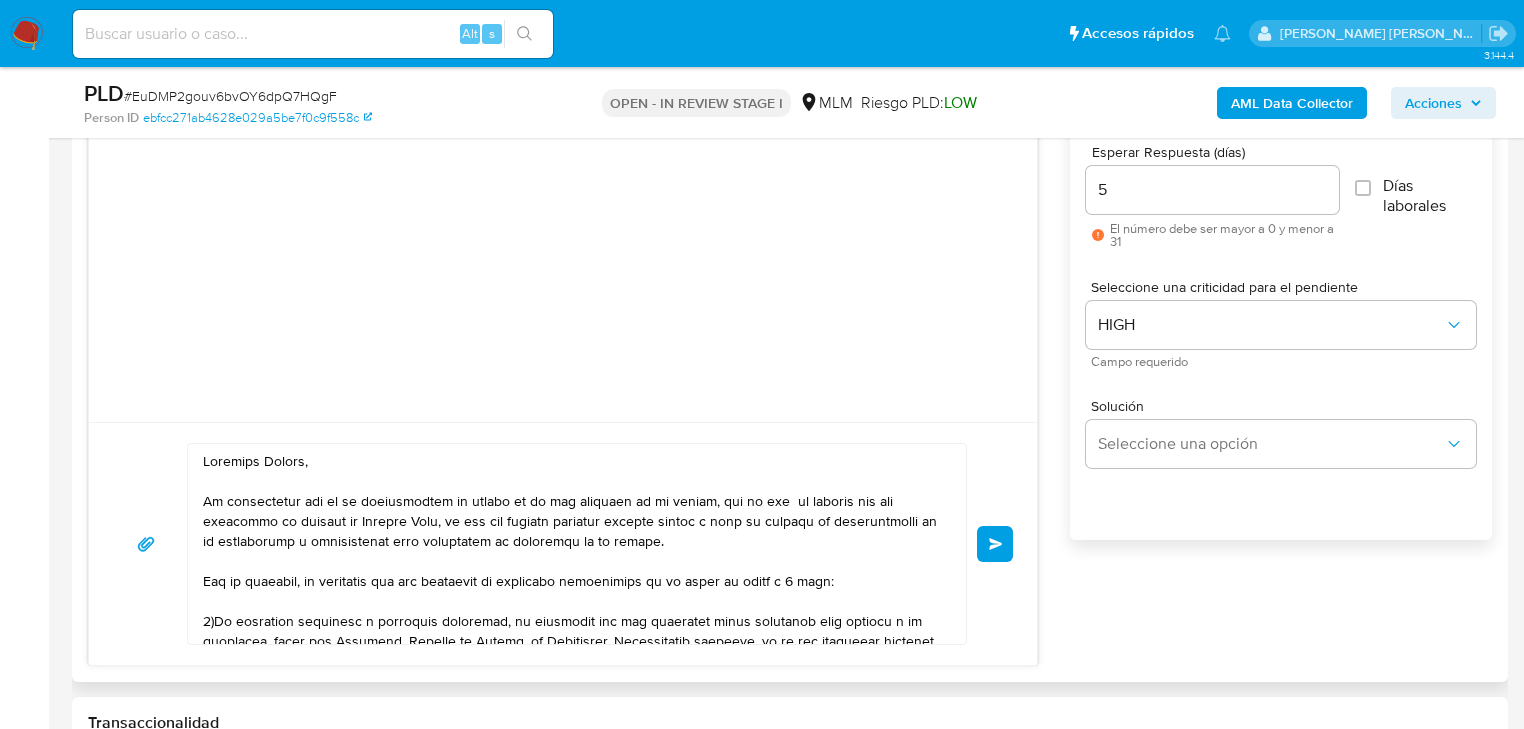 click on "Enviar" at bounding box center (995, 544) 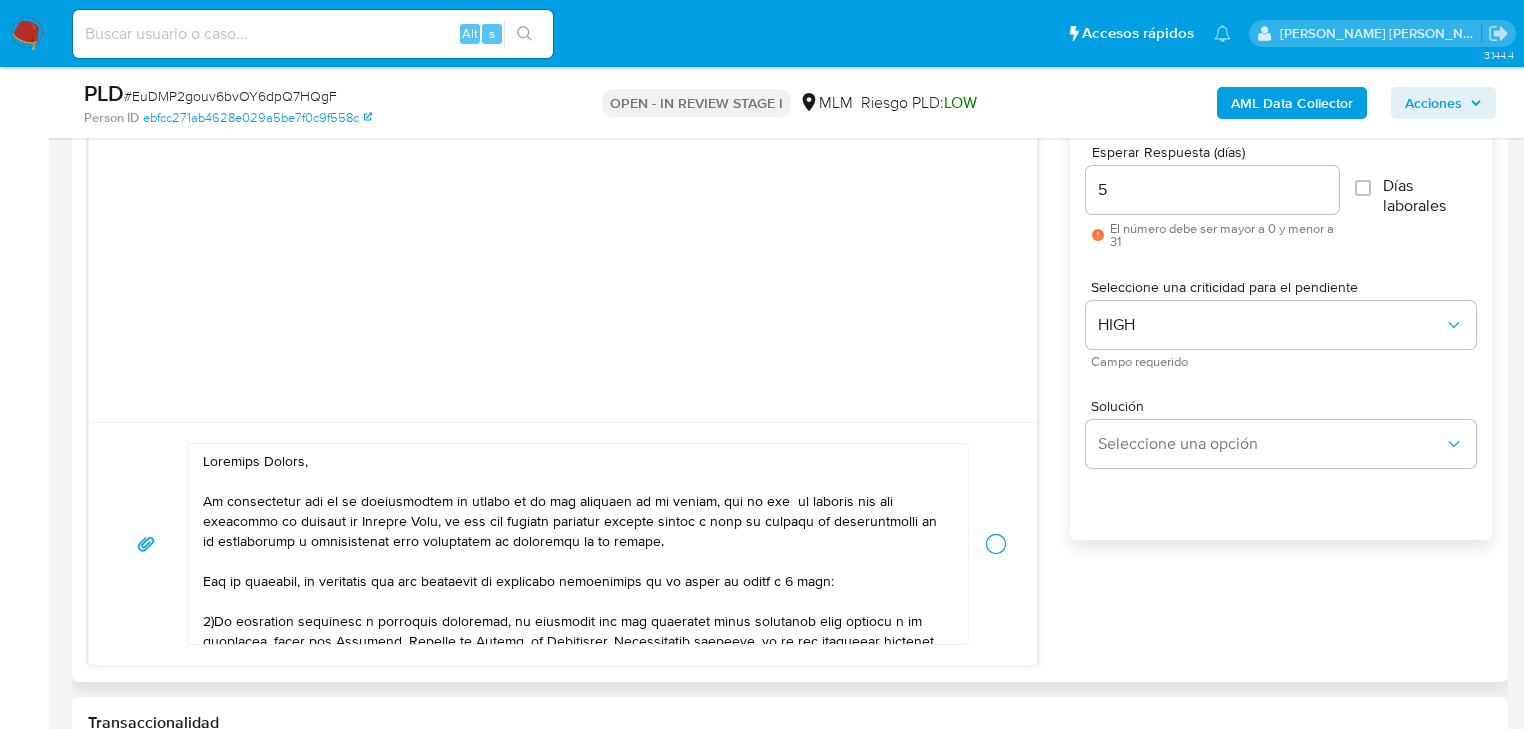 type 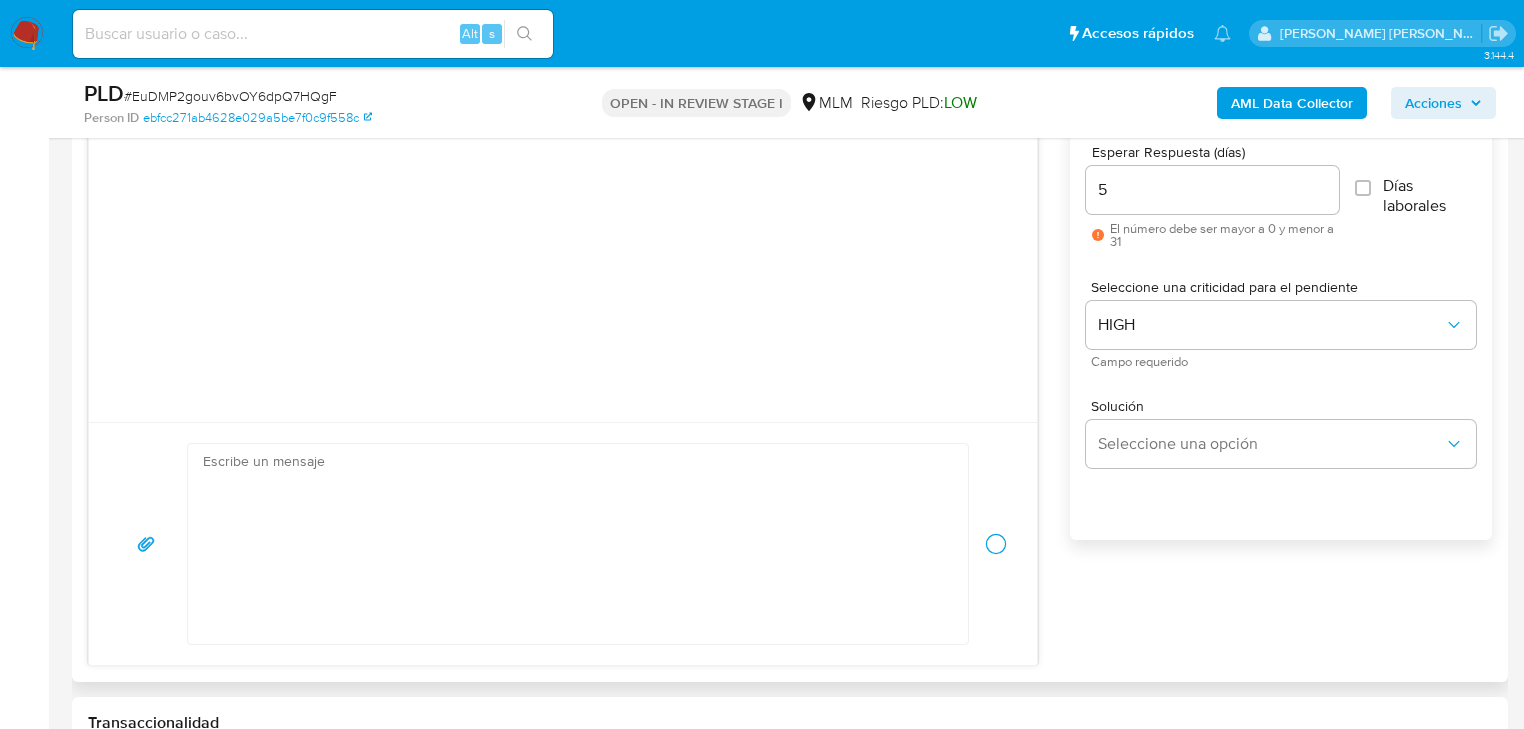 scroll, scrollTop: 332, scrollLeft: 0, axis: vertical 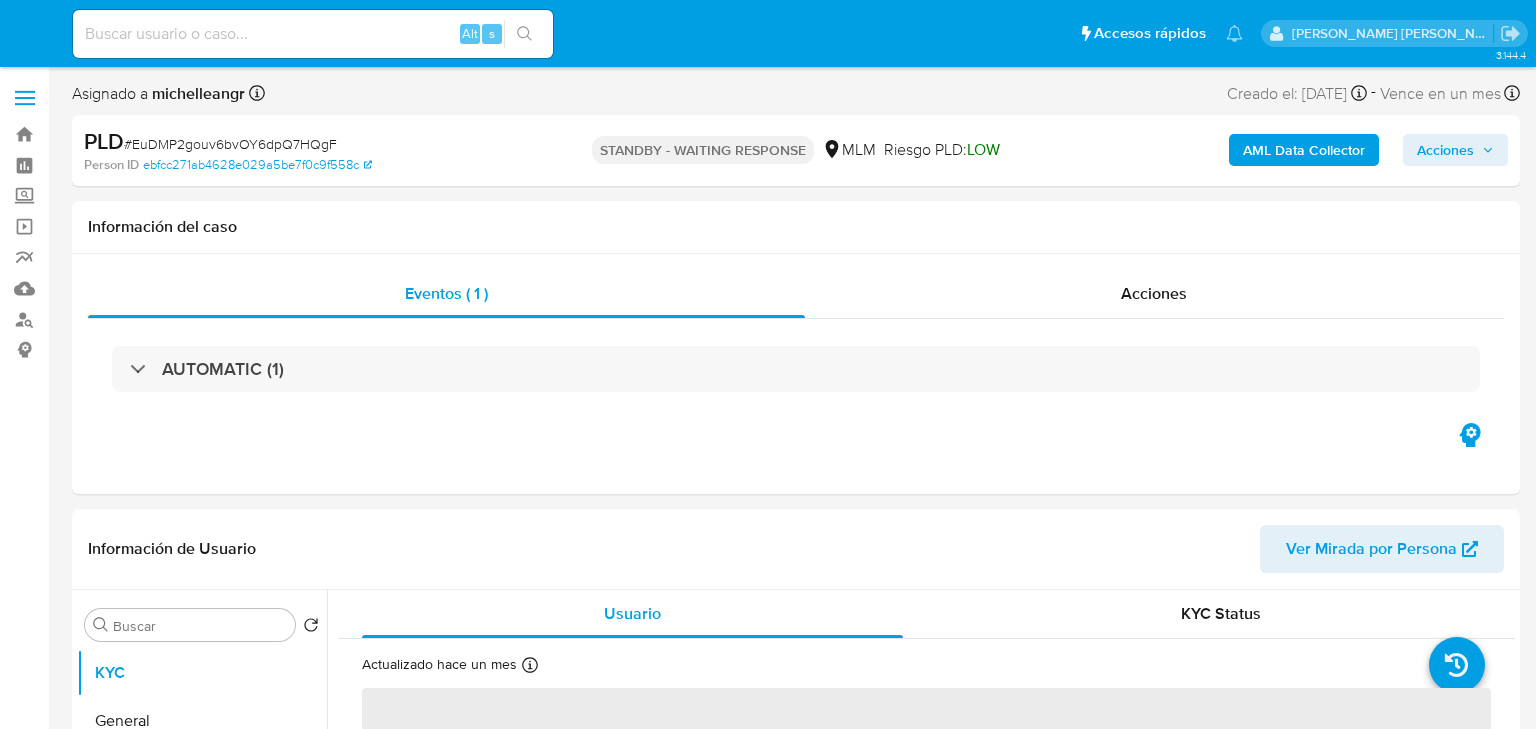 select on "10" 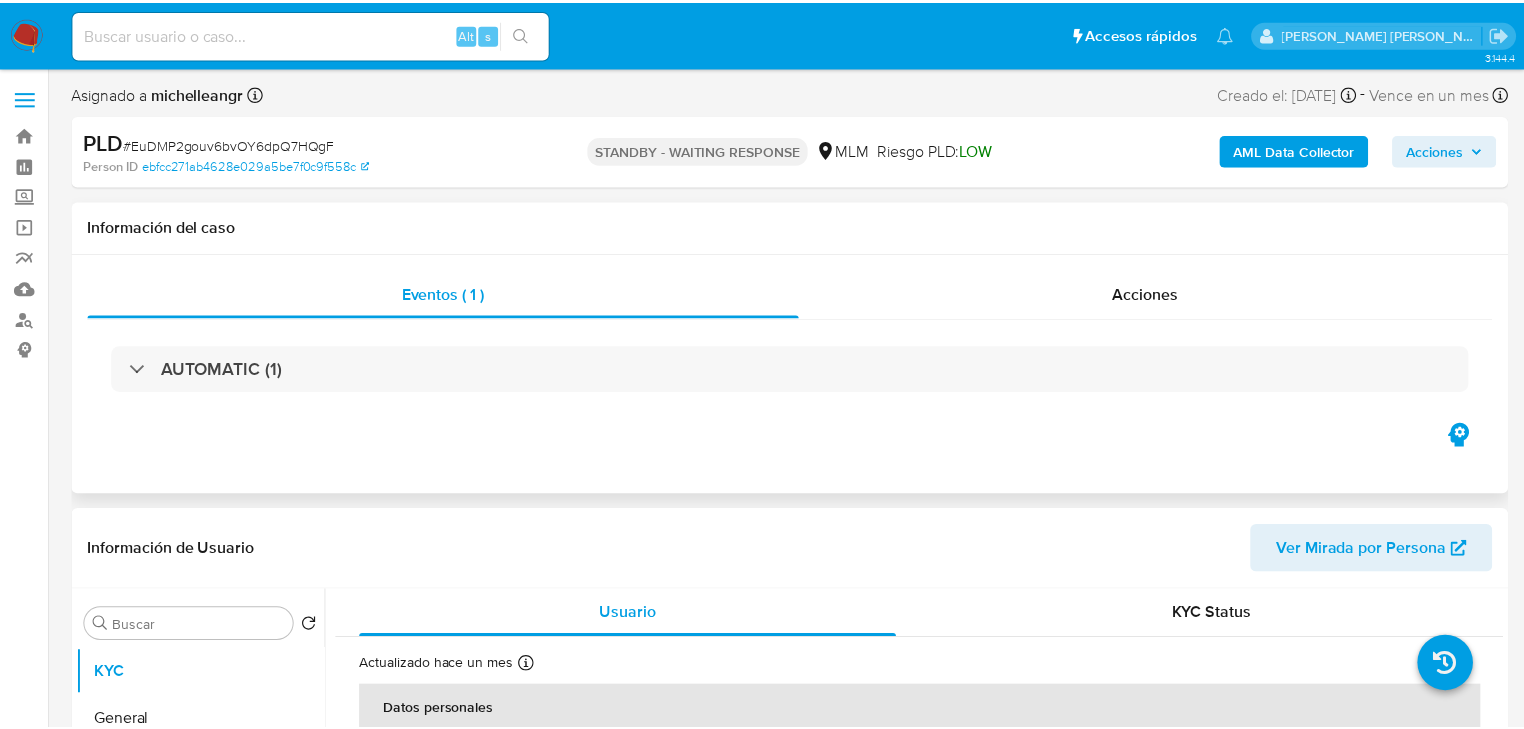 scroll, scrollTop: 0, scrollLeft: 0, axis: both 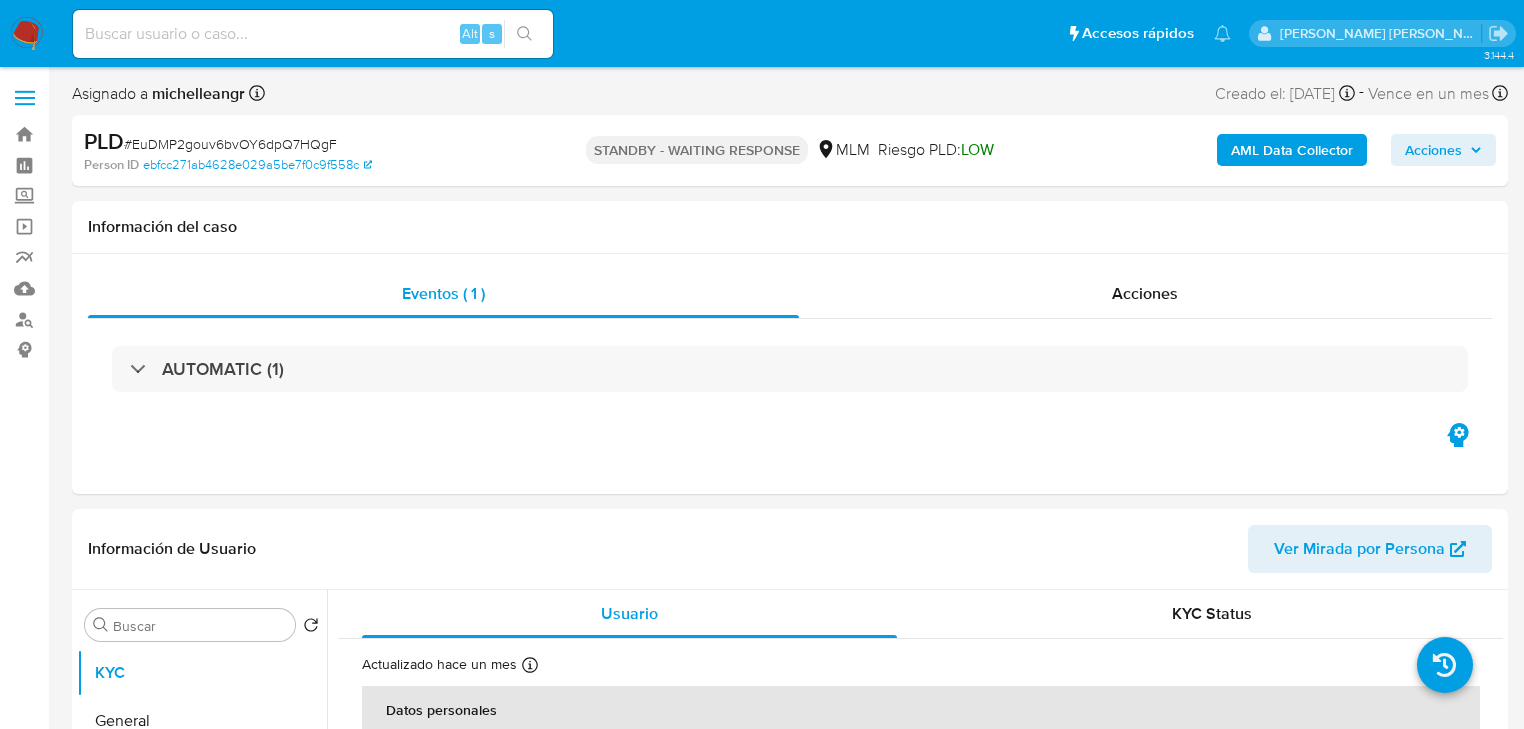 click at bounding box center [313, 34] 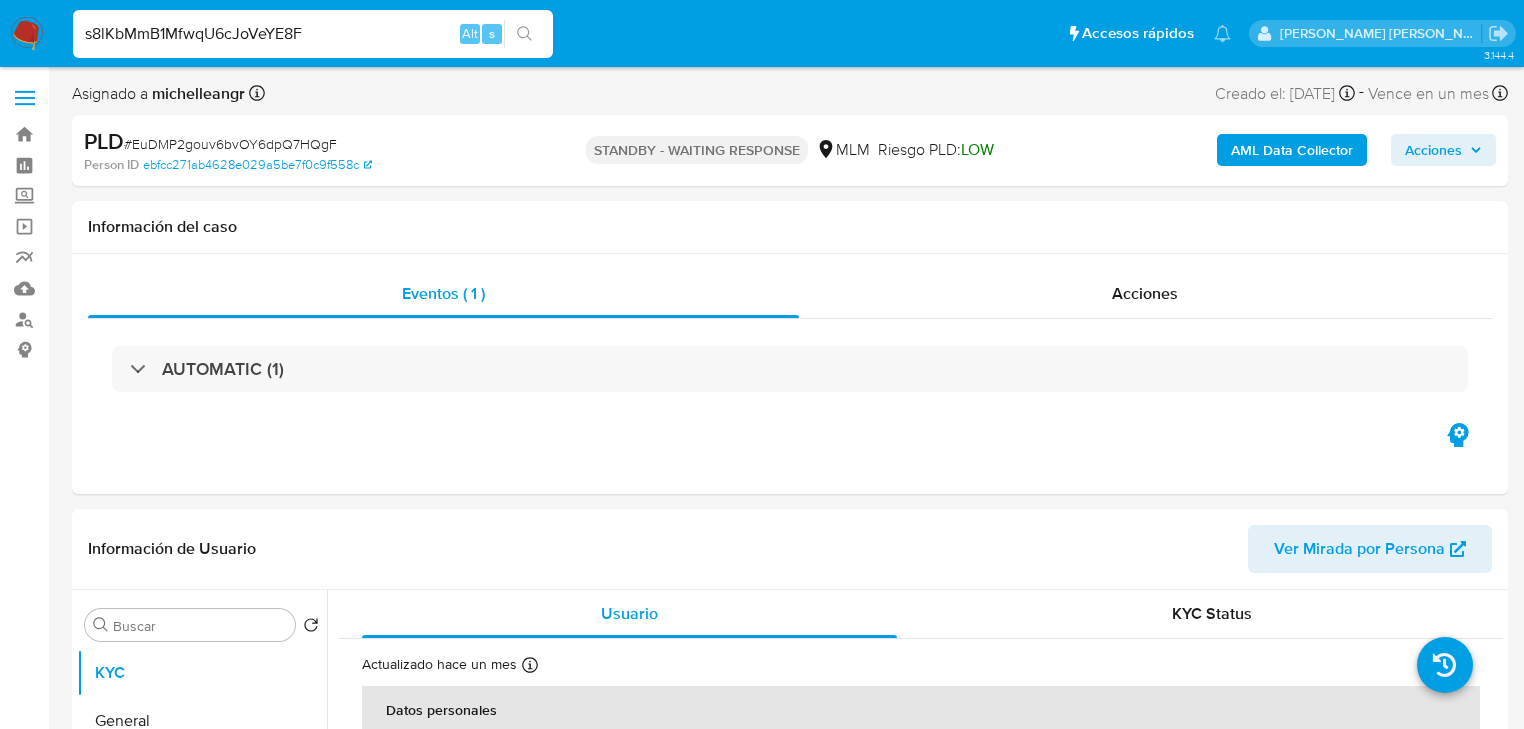 type on "s8lKbMmB1MfwqU6cJoVeYE8F" 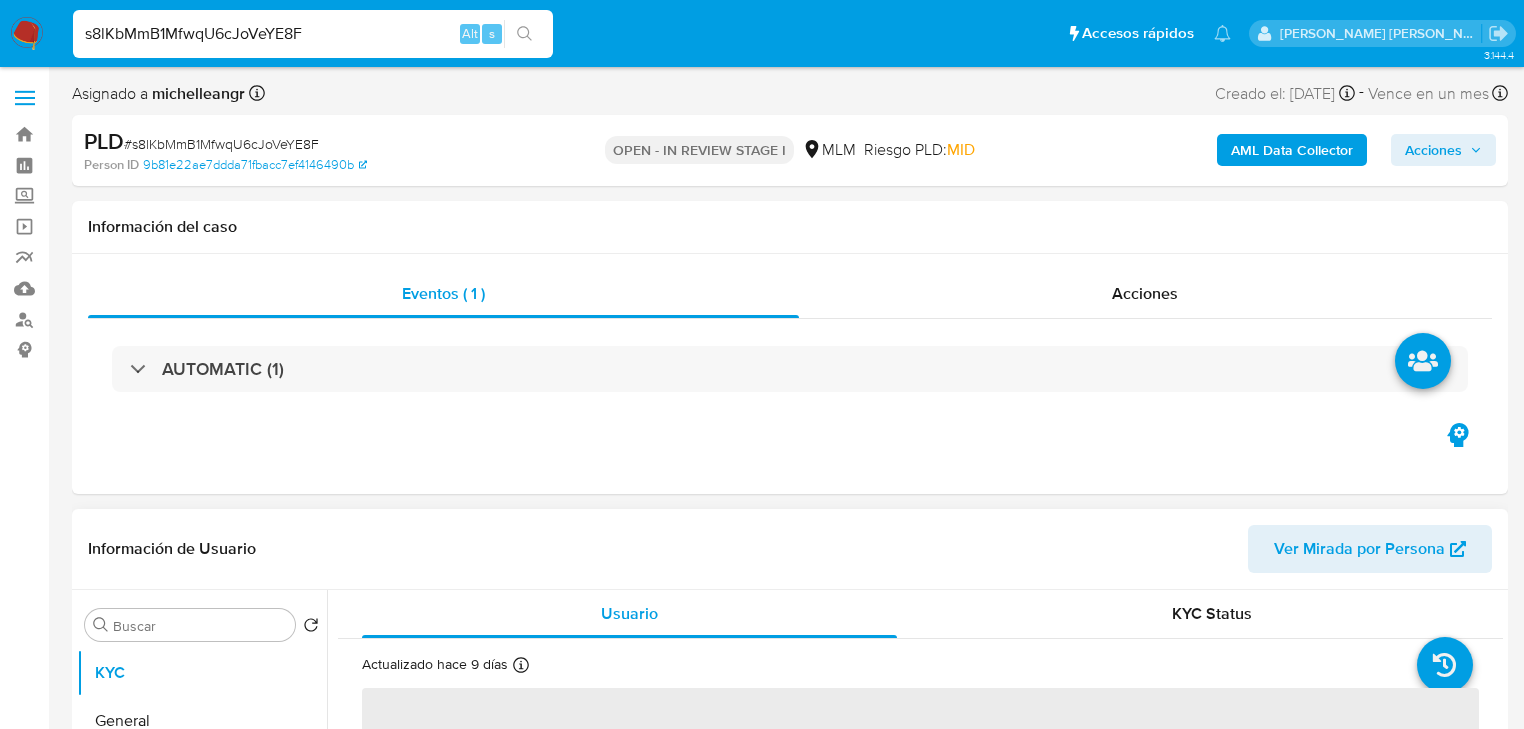 select on "10" 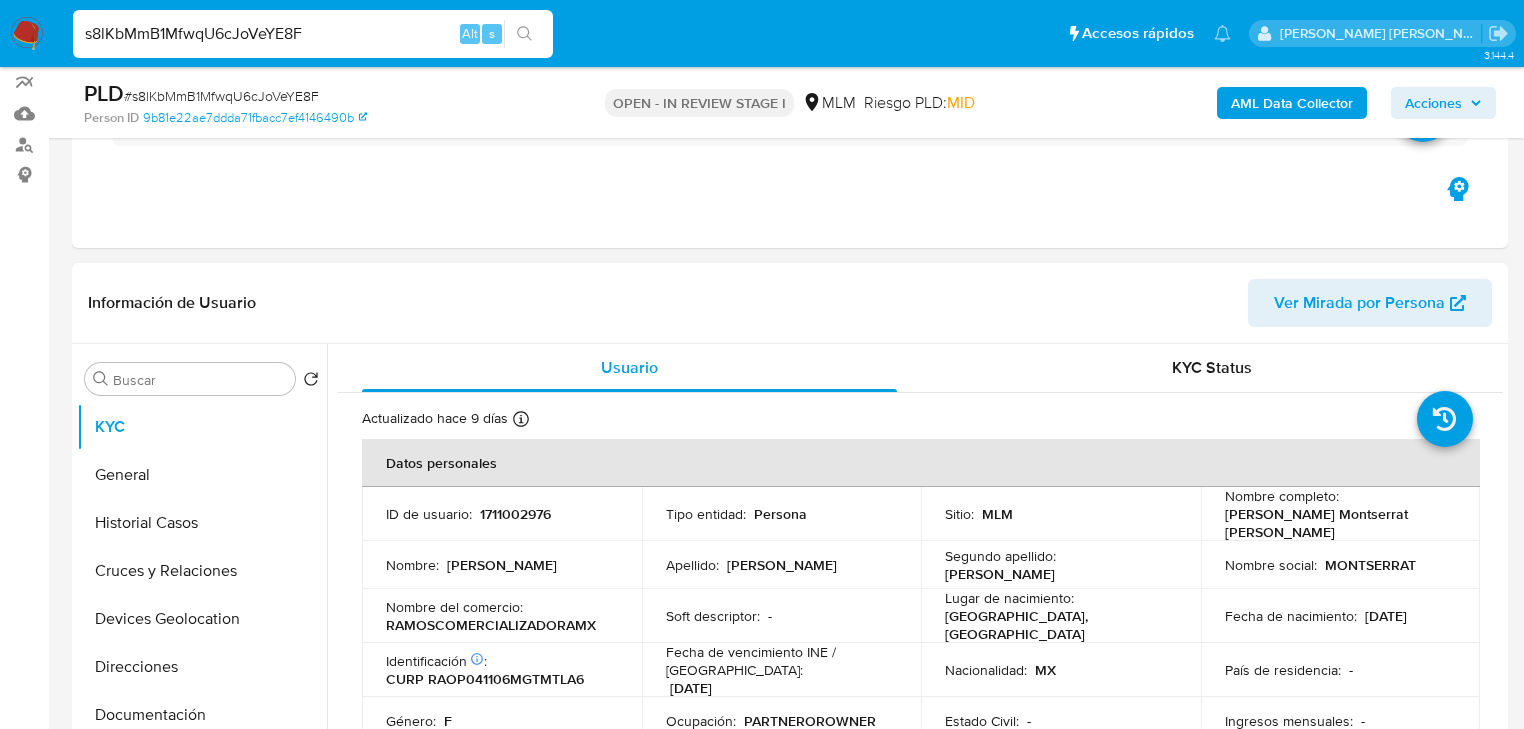 scroll, scrollTop: 240, scrollLeft: 0, axis: vertical 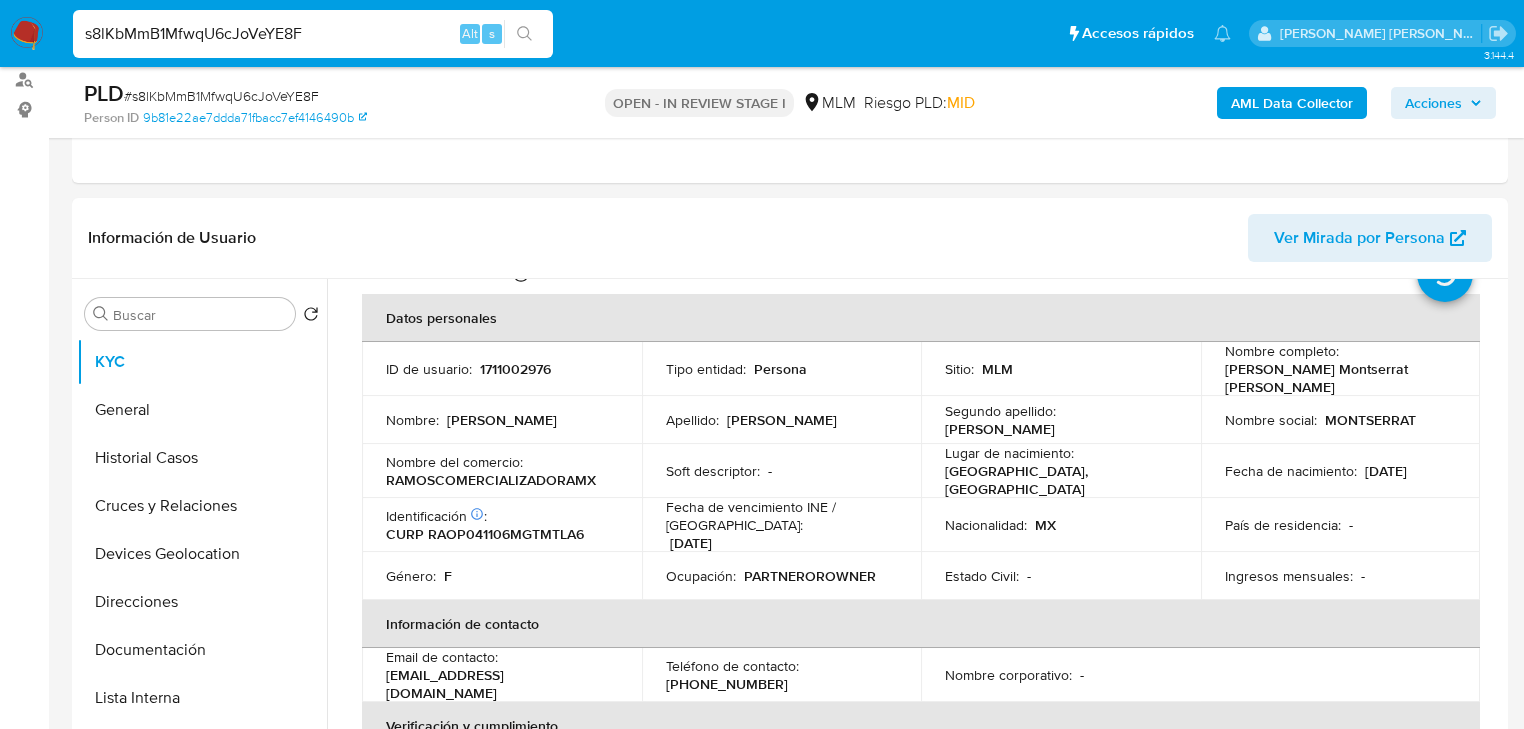 click on "General" at bounding box center (202, 410) 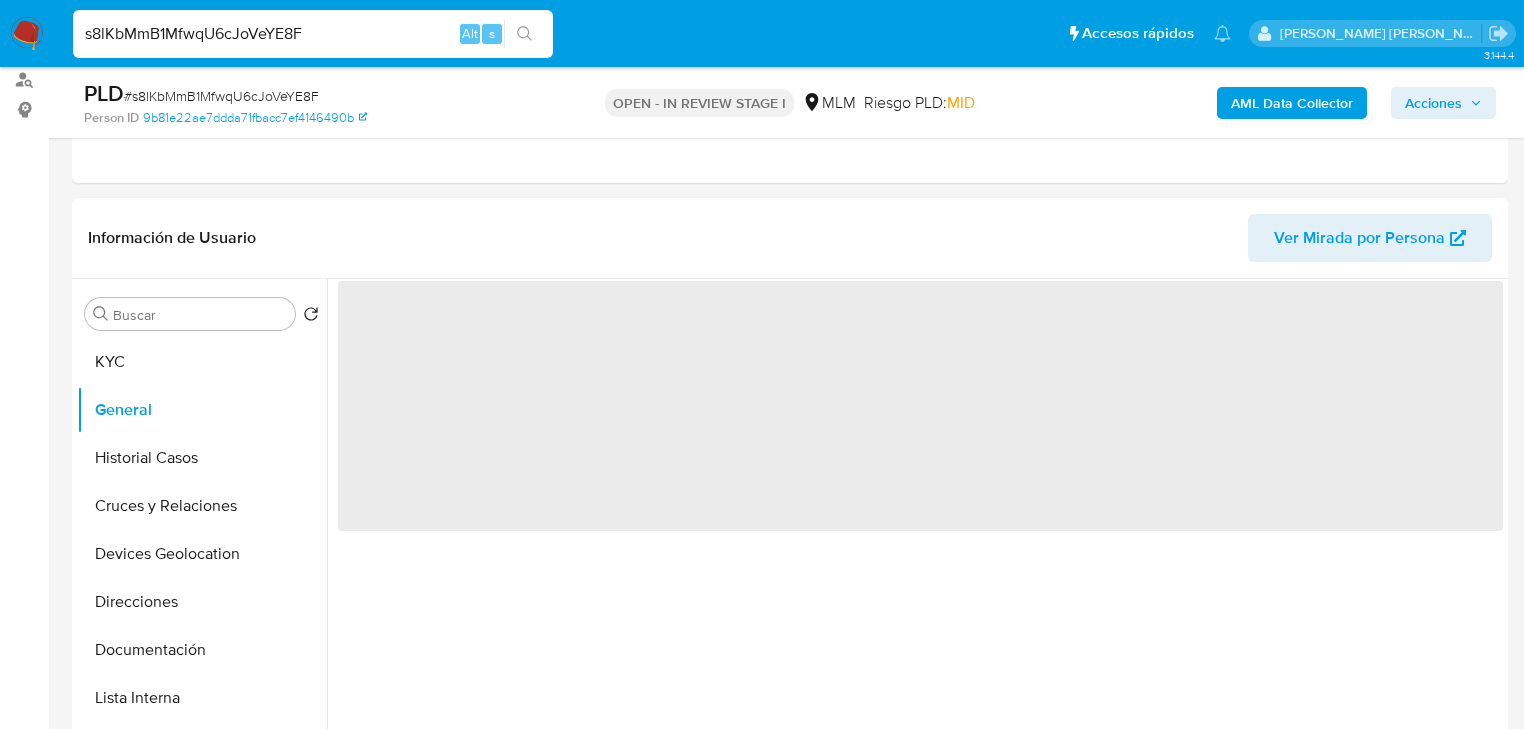 scroll, scrollTop: 0, scrollLeft: 0, axis: both 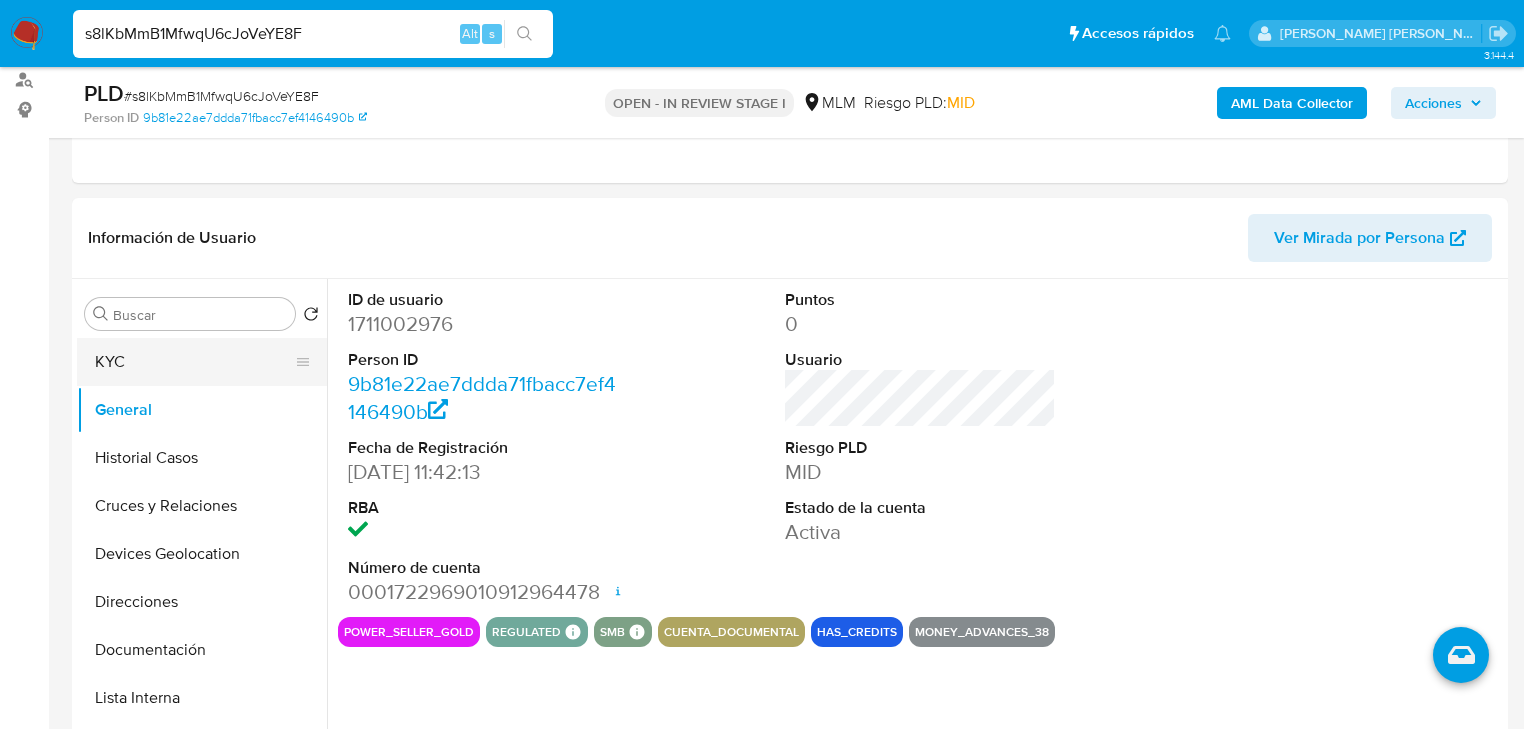 click on "KYC" at bounding box center [194, 362] 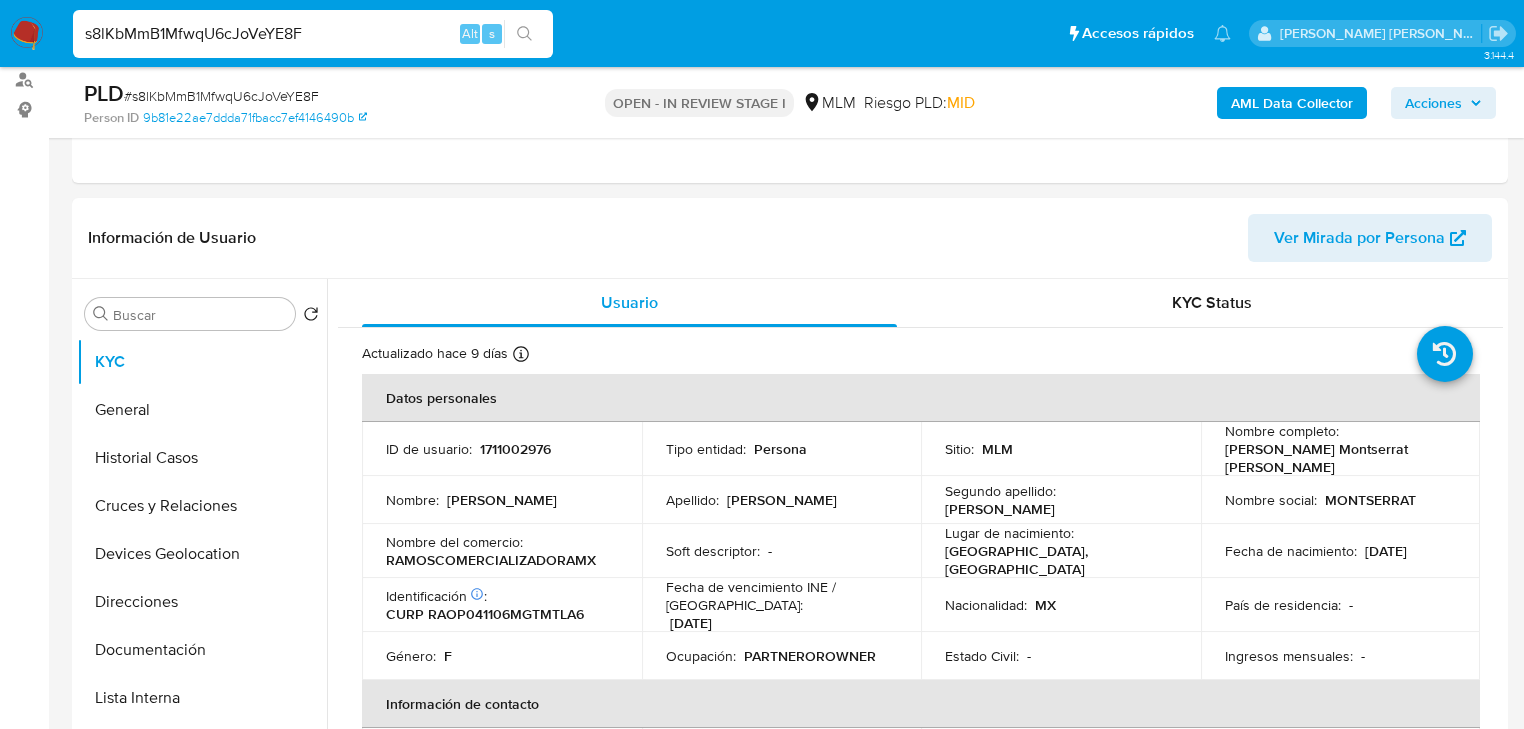 type 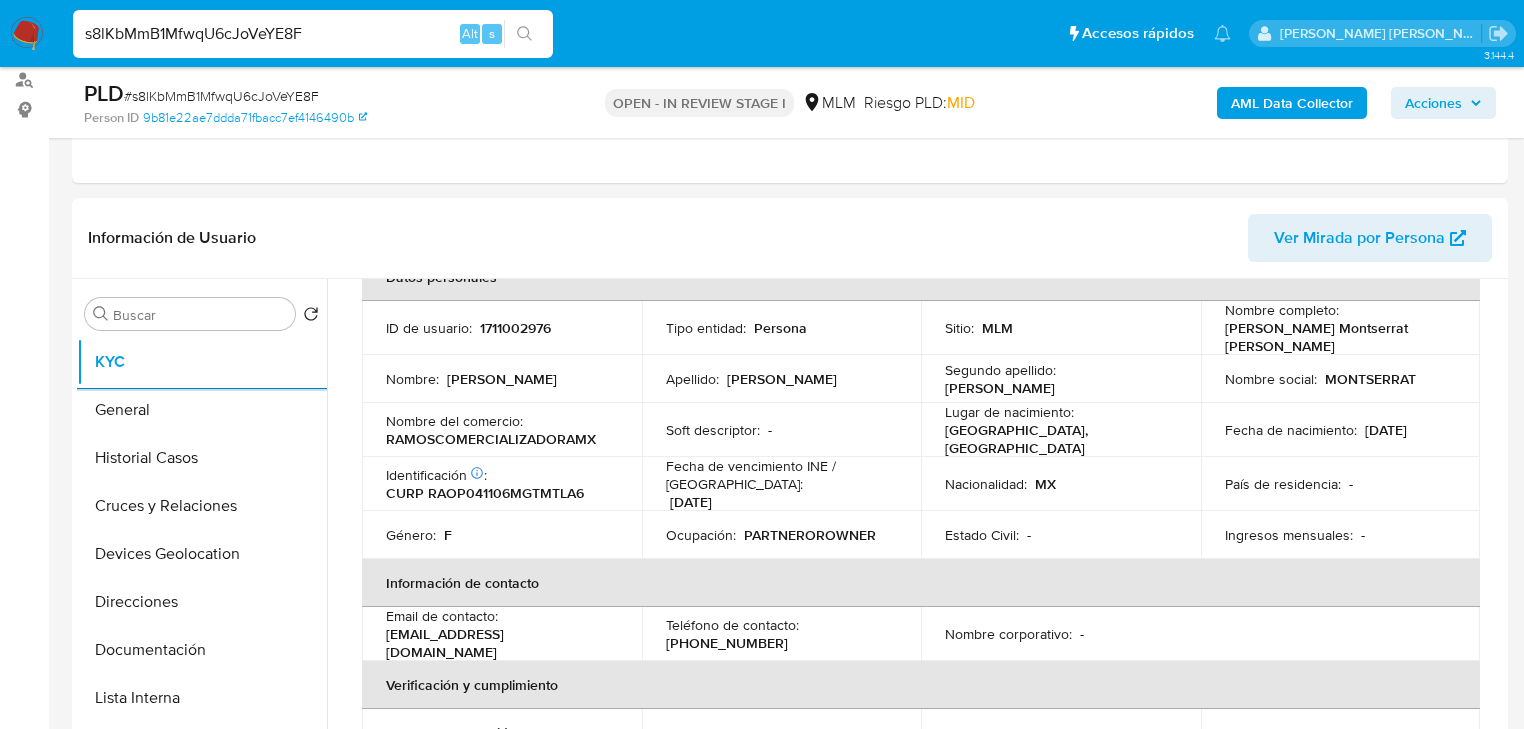 scroll, scrollTop: 160, scrollLeft: 0, axis: vertical 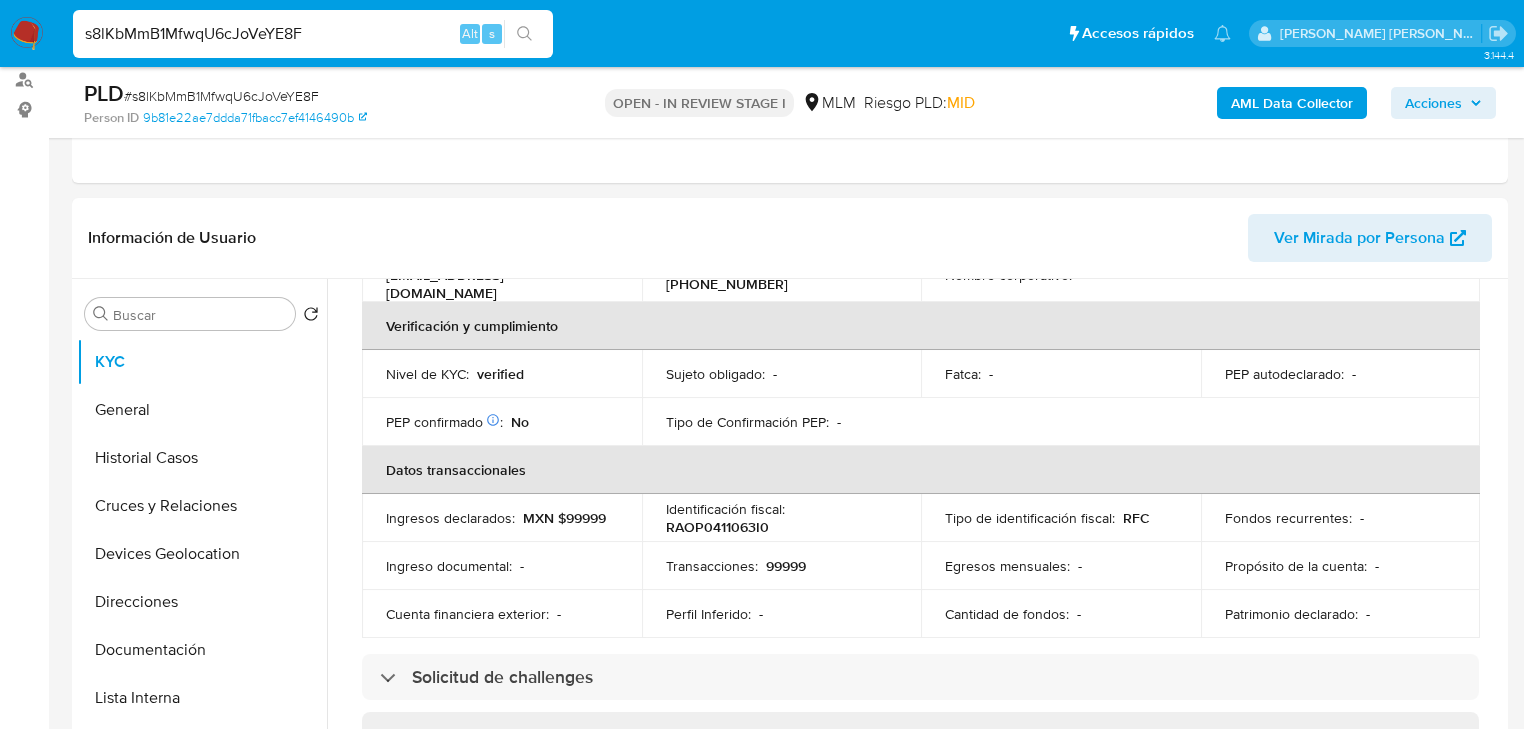 click on "Verificación y cumplimiento" at bounding box center [921, 326] 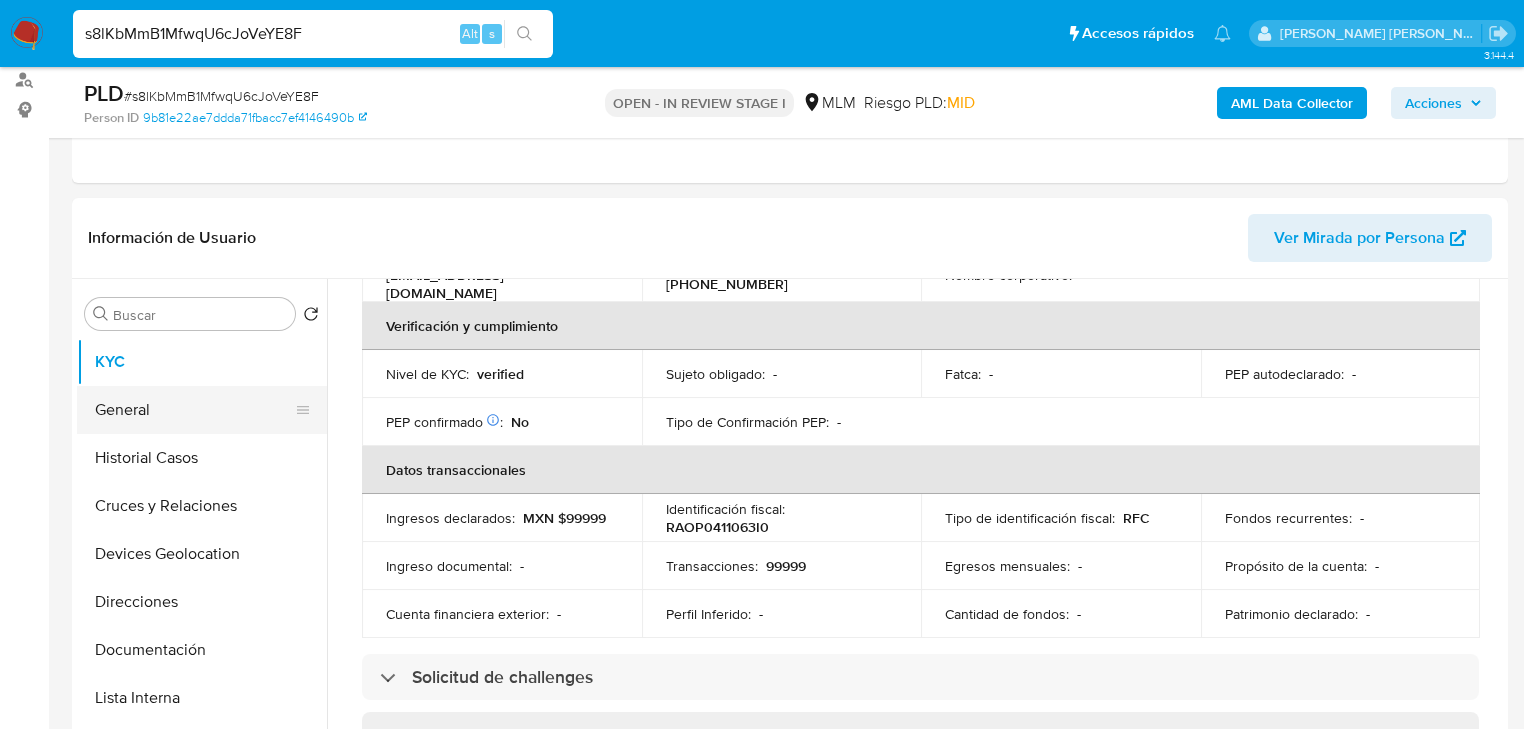 click on "General" at bounding box center [194, 410] 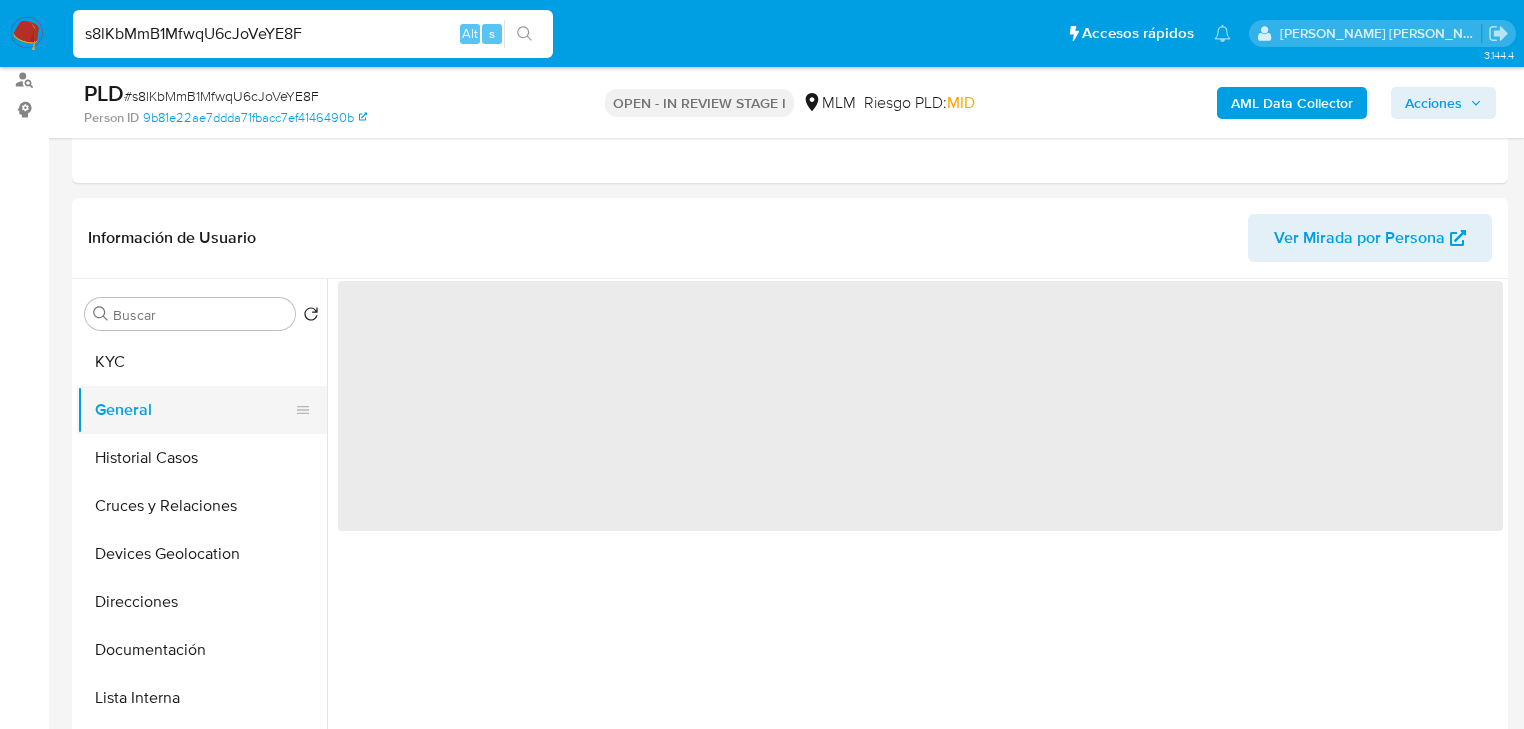 scroll, scrollTop: 0, scrollLeft: 0, axis: both 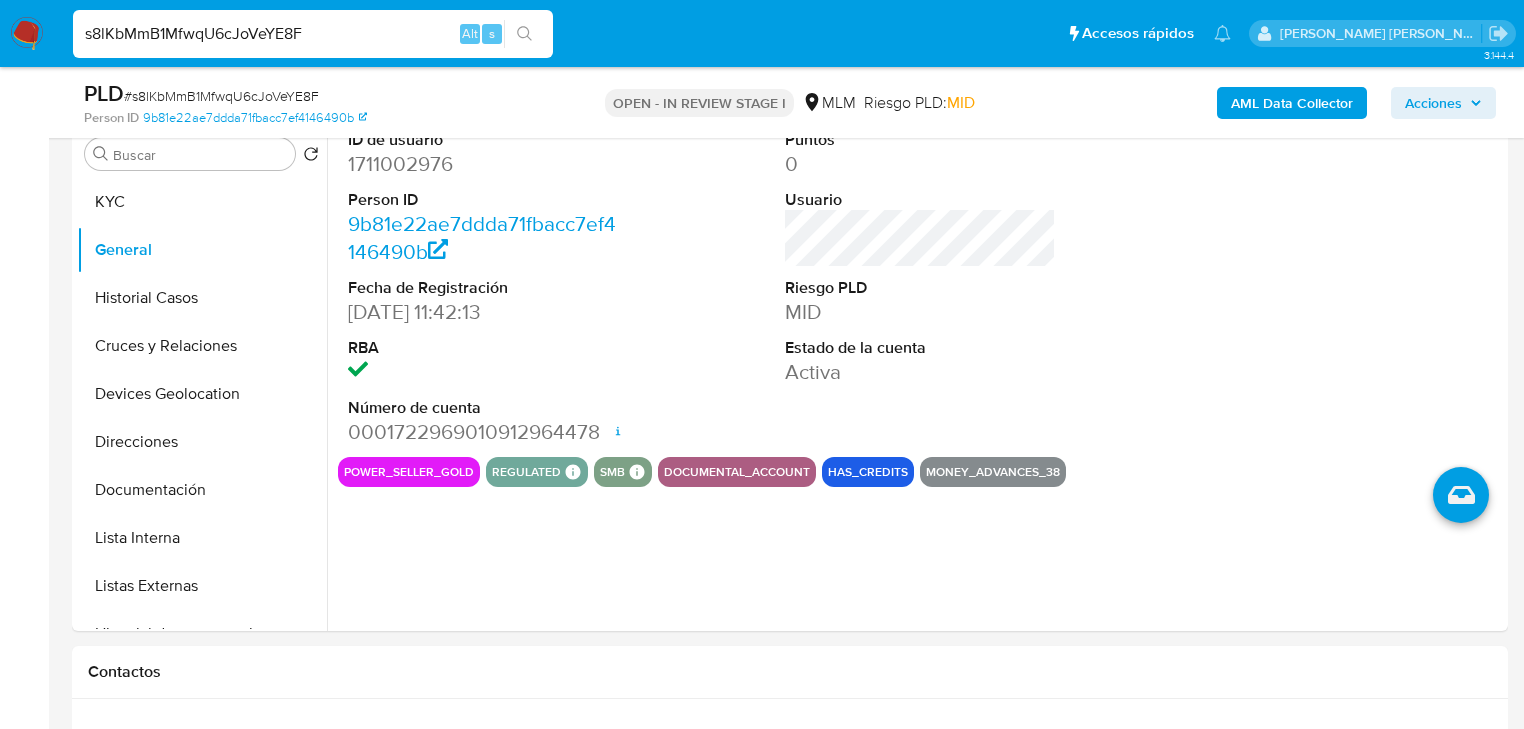 type 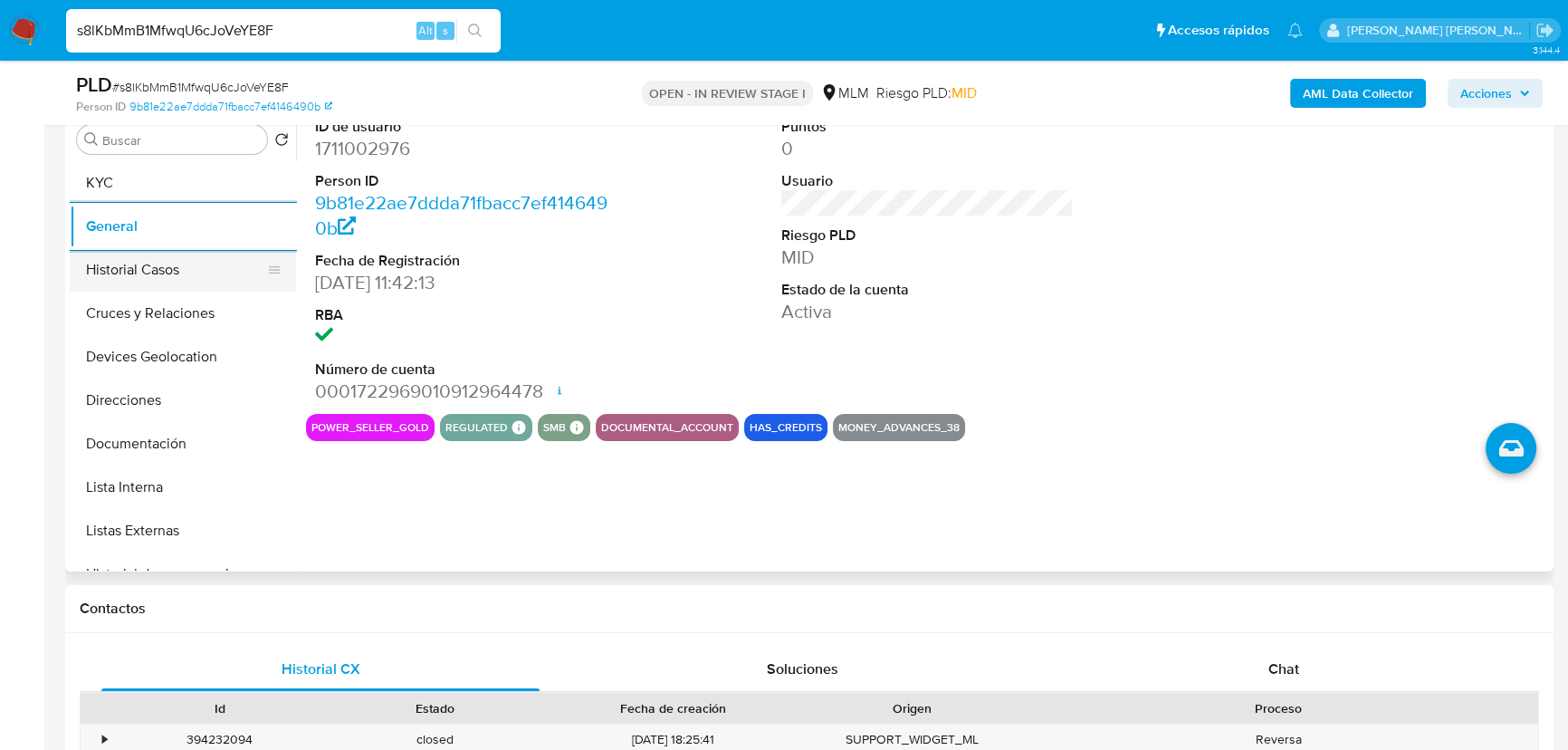 click on "Historial Casos" at bounding box center (176, 270) 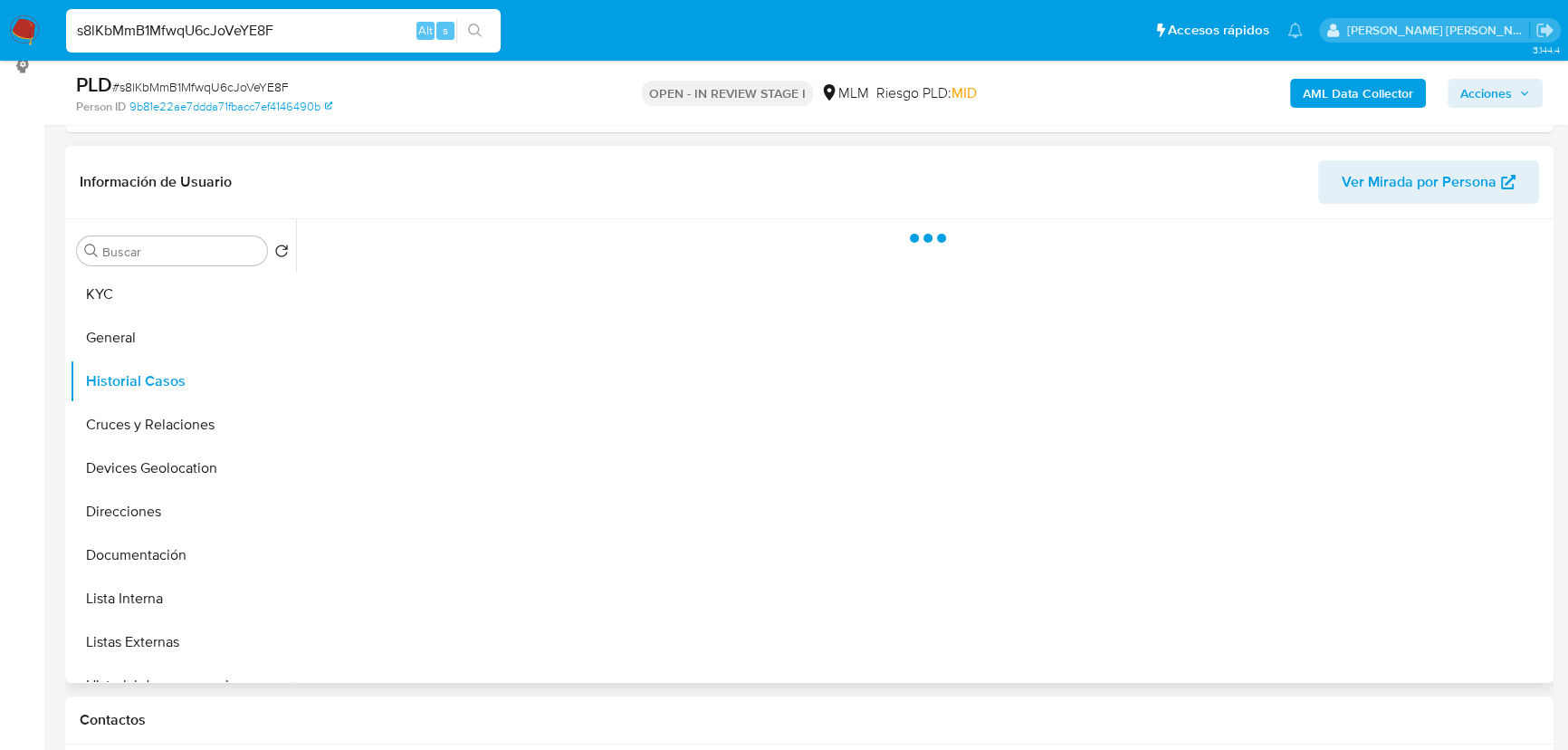 scroll, scrollTop: 280, scrollLeft: 0, axis: vertical 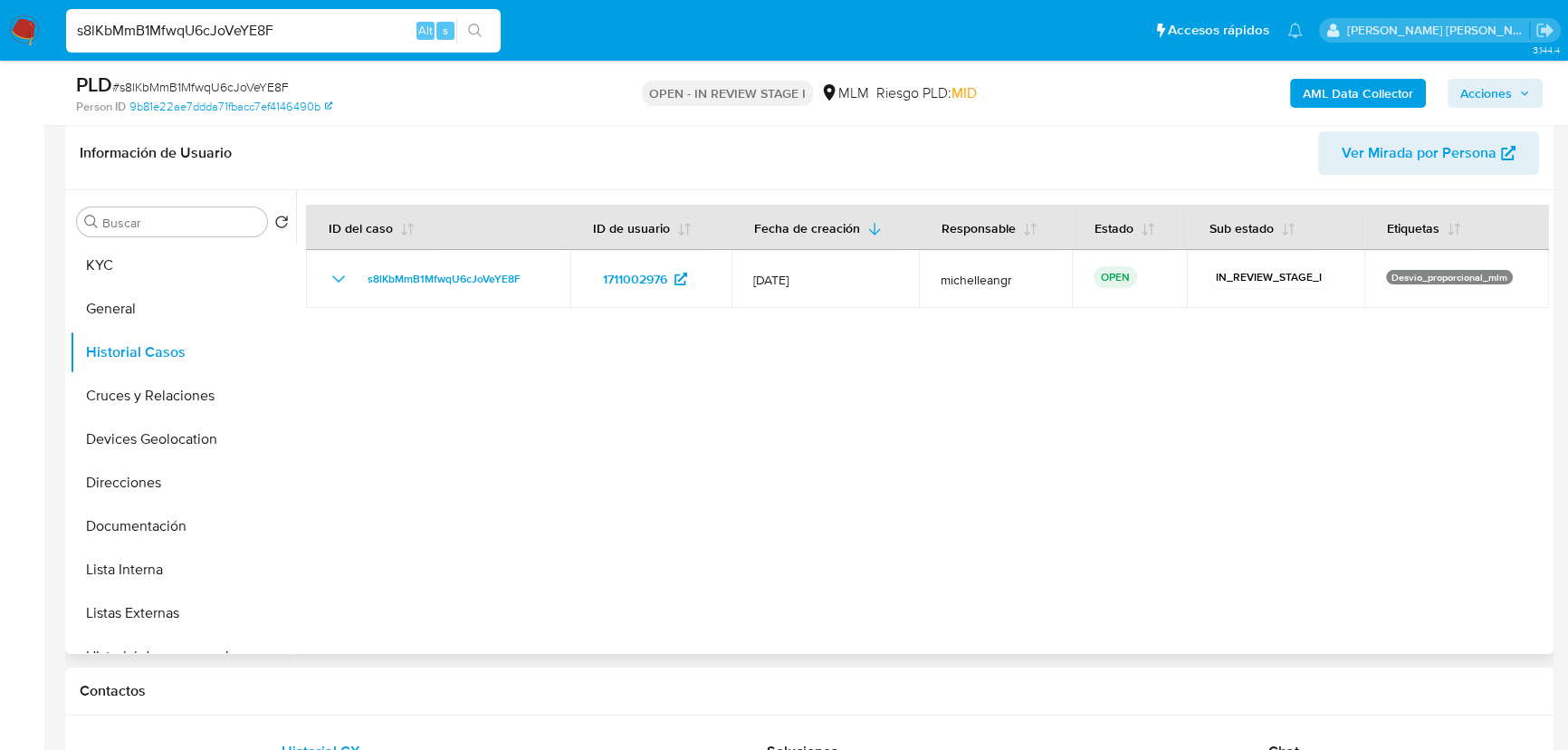 type 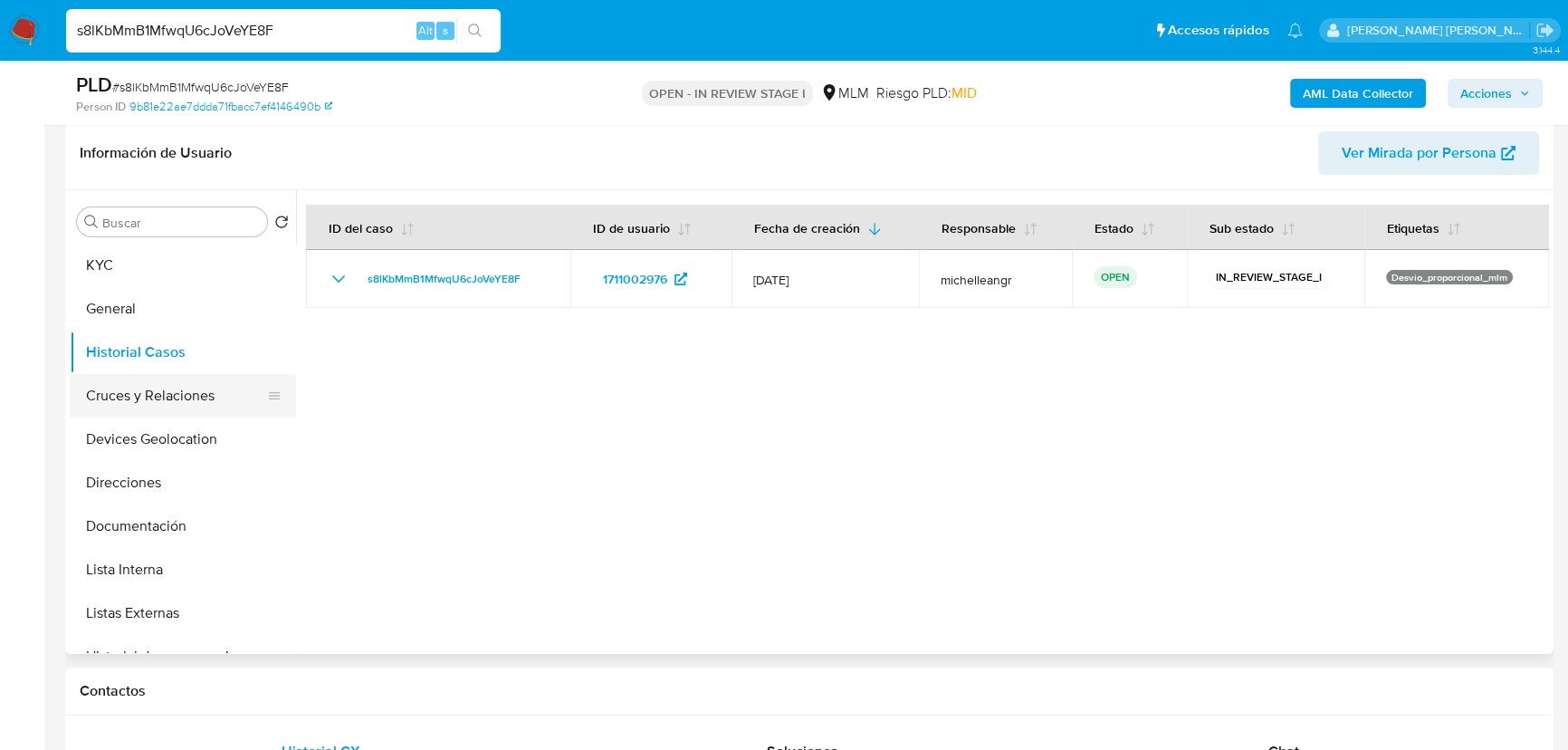 click on "Cruces y Relaciones" at bounding box center [176, 396] 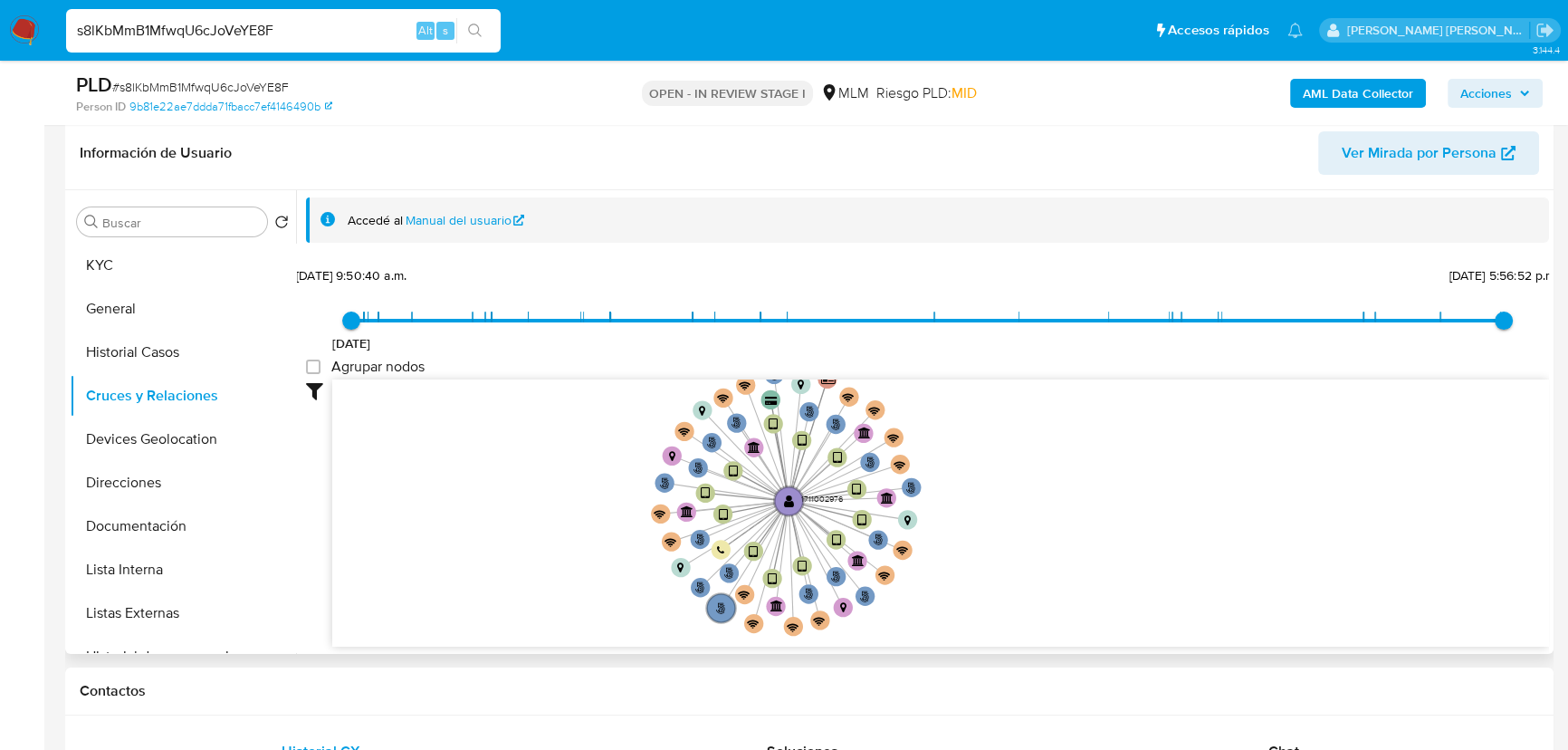 type 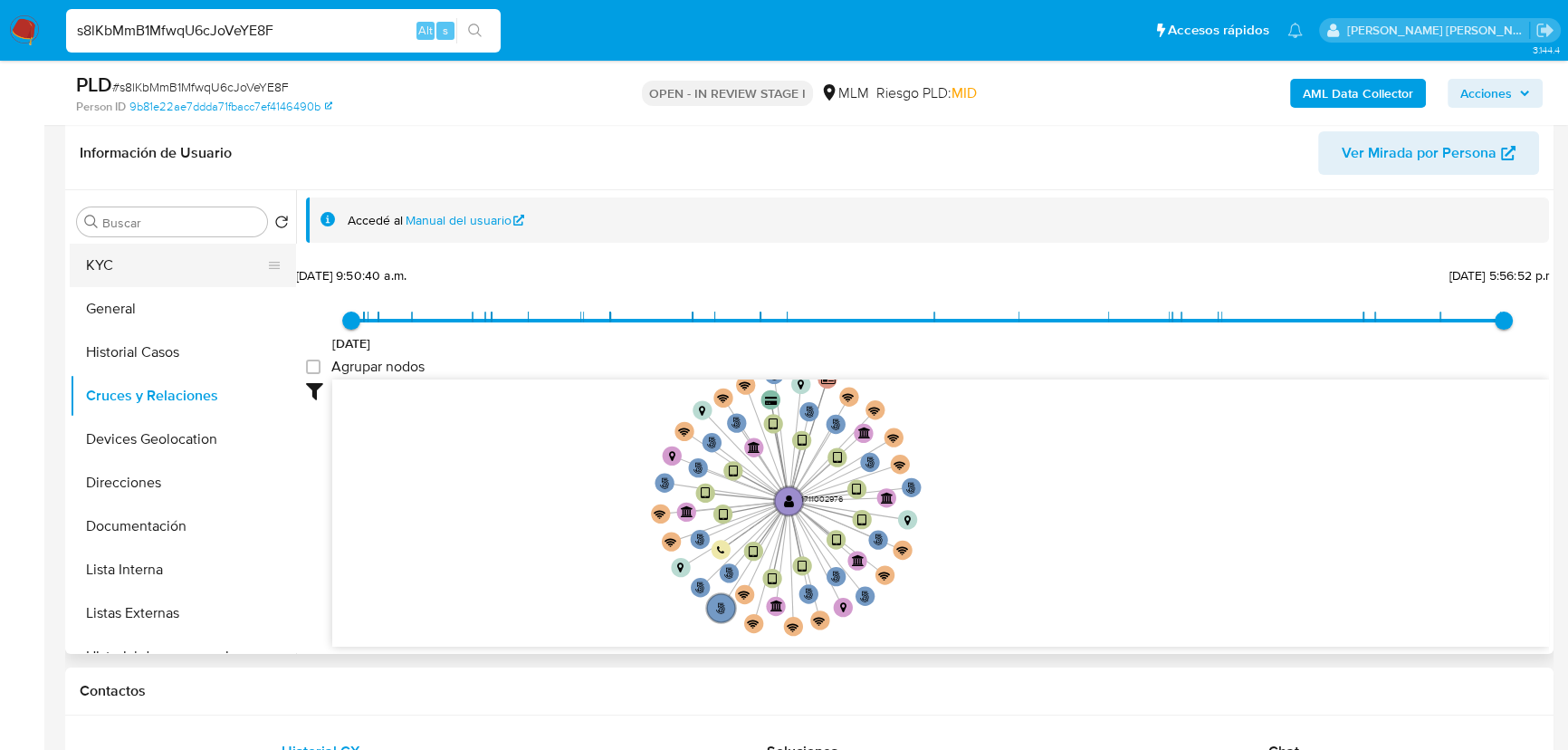 click on "KYC" at bounding box center (176, 265) 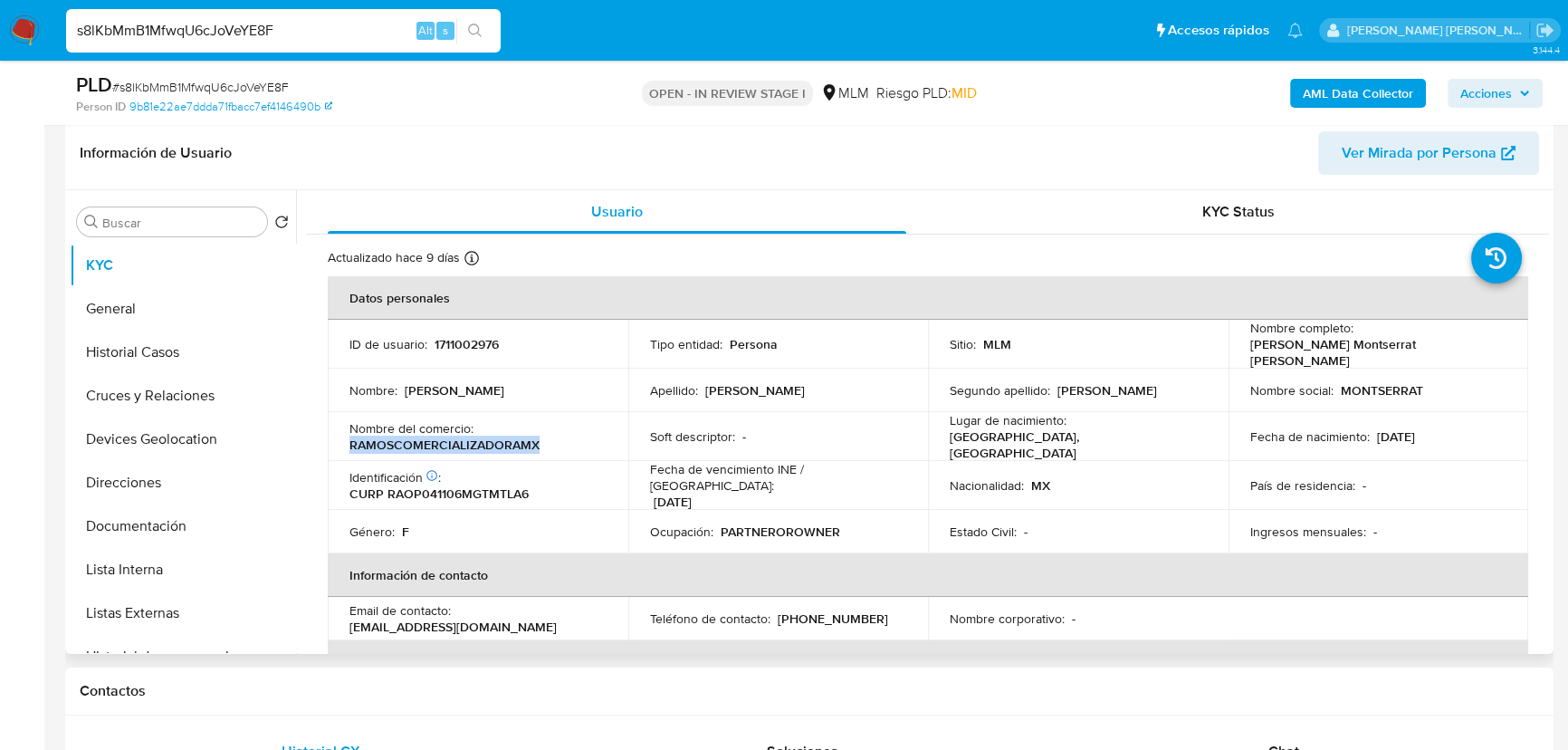 drag, startPoint x: 527, startPoint y: 437, endPoint x: 340, endPoint y: 435, distance: 187.0107 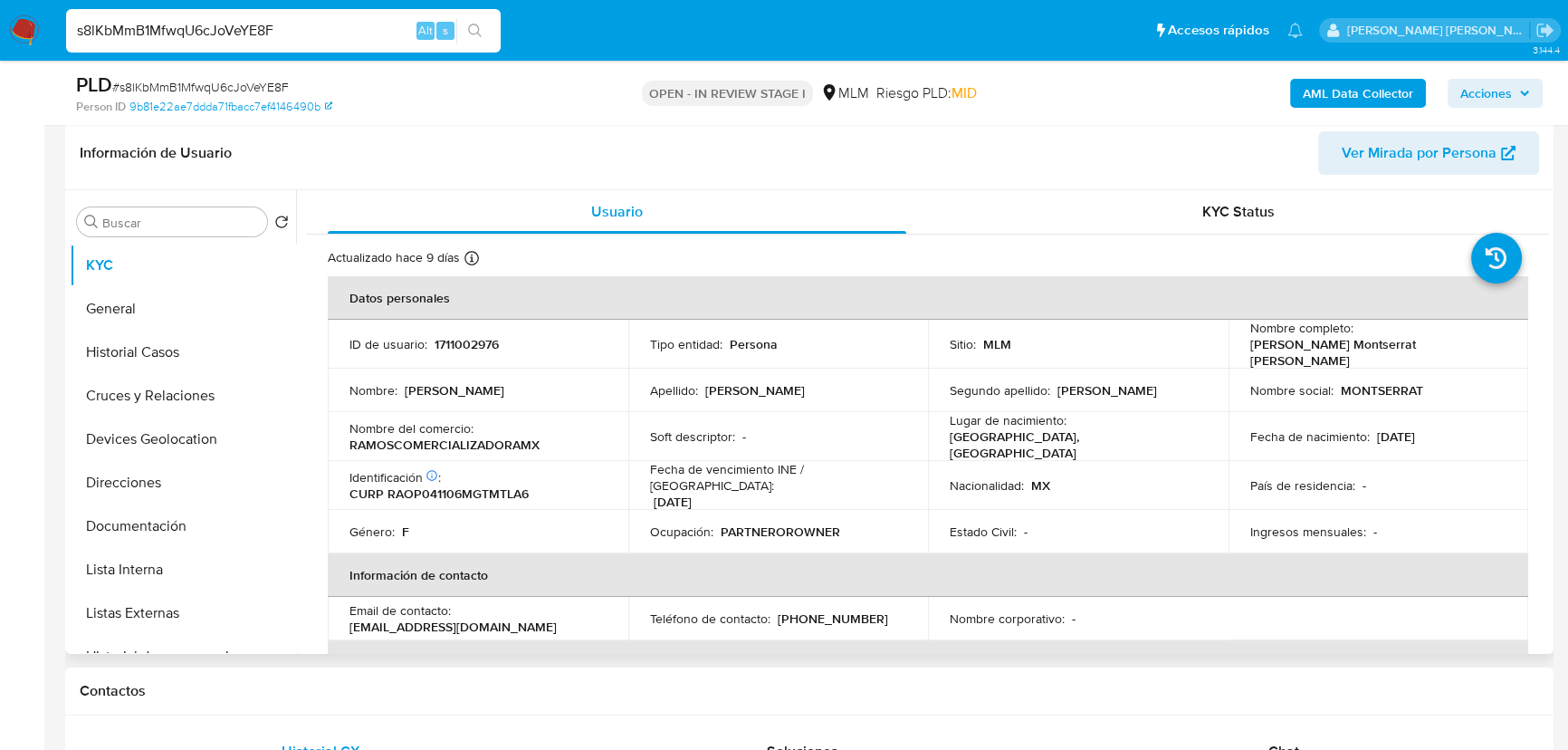 click on "Fecha de vencimiento INE / [GEOGRAPHIC_DATA] :" at bounding box center [779, 477] 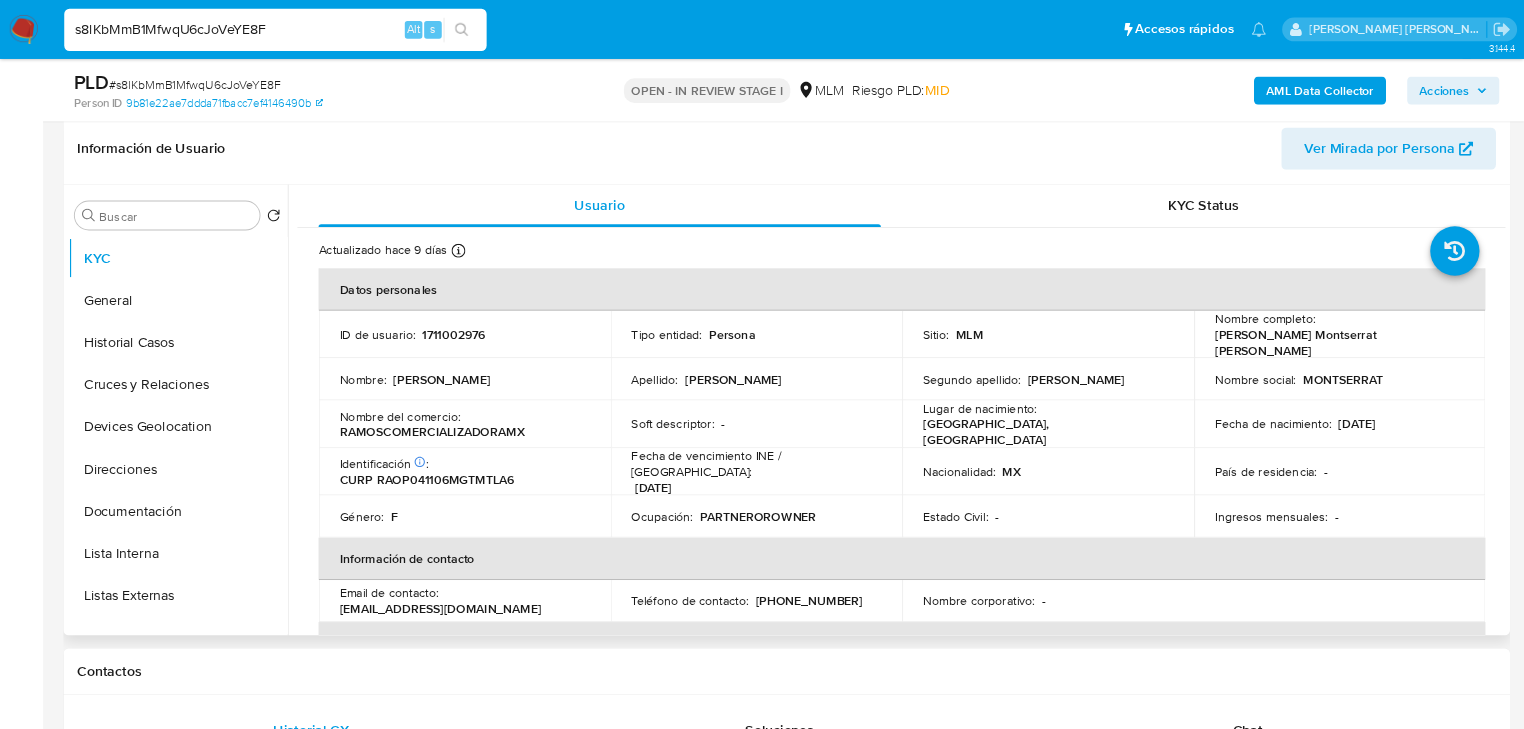 scroll, scrollTop: 308, scrollLeft: 0, axis: vertical 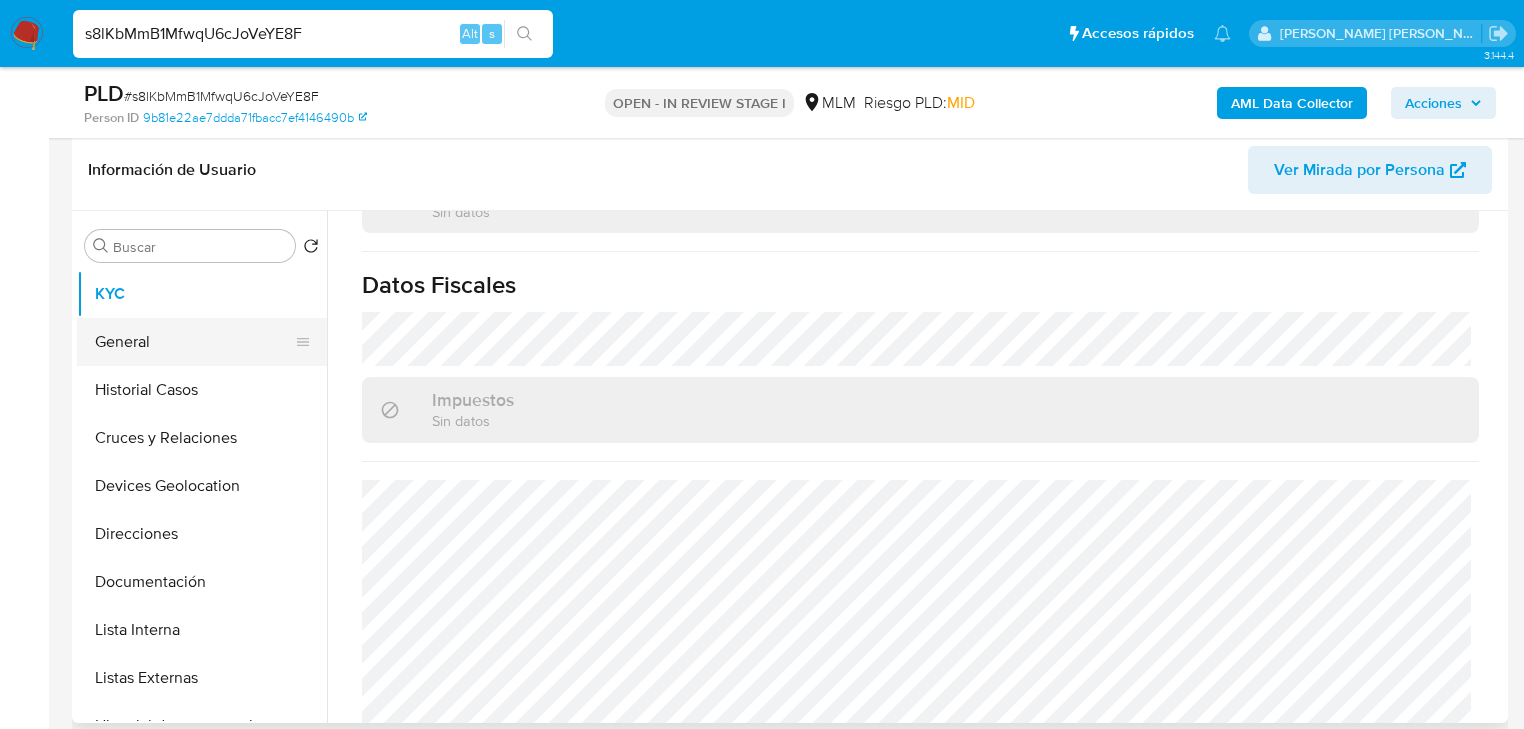 click on "General" at bounding box center (194, 342) 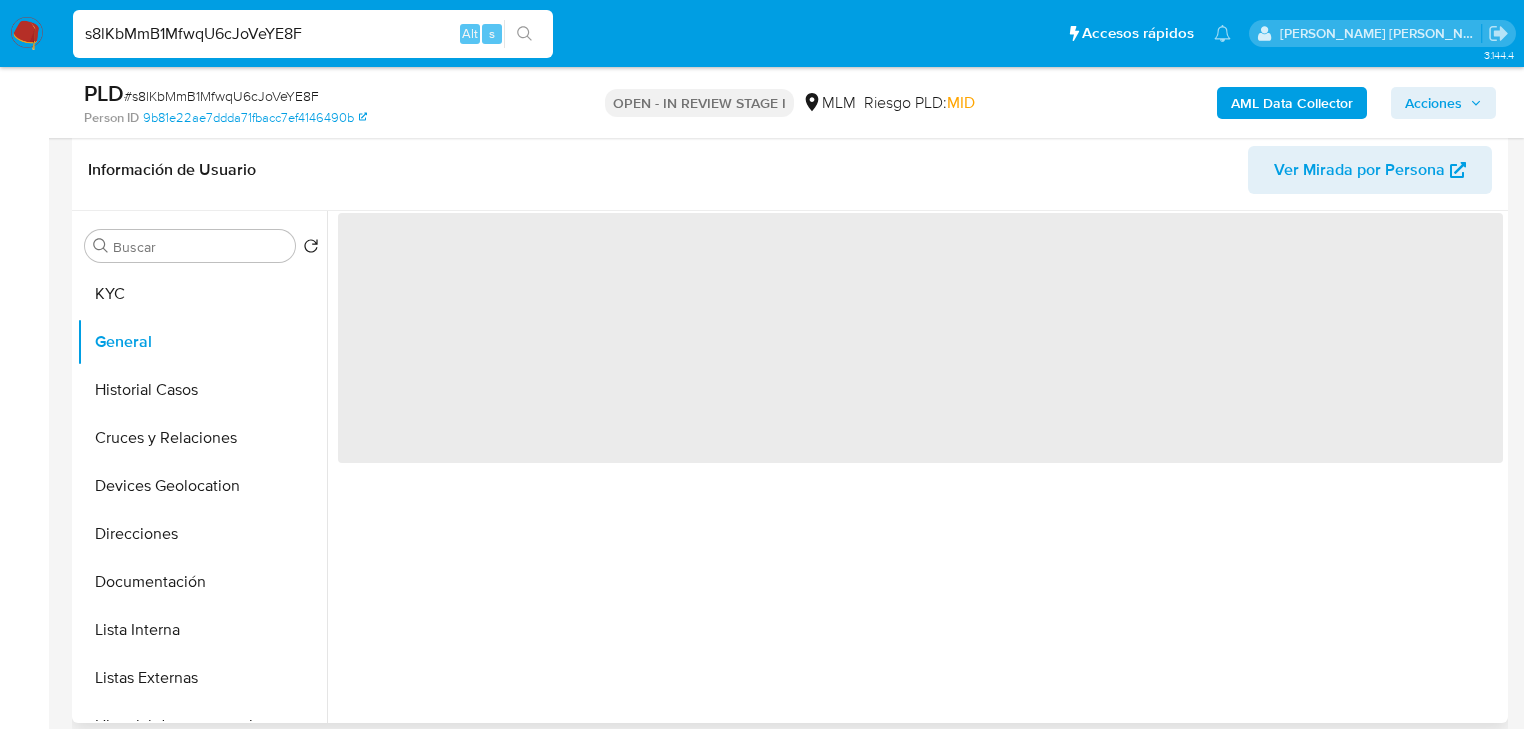 scroll, scrollTop: 0, scrollLeft: 0, axis: both 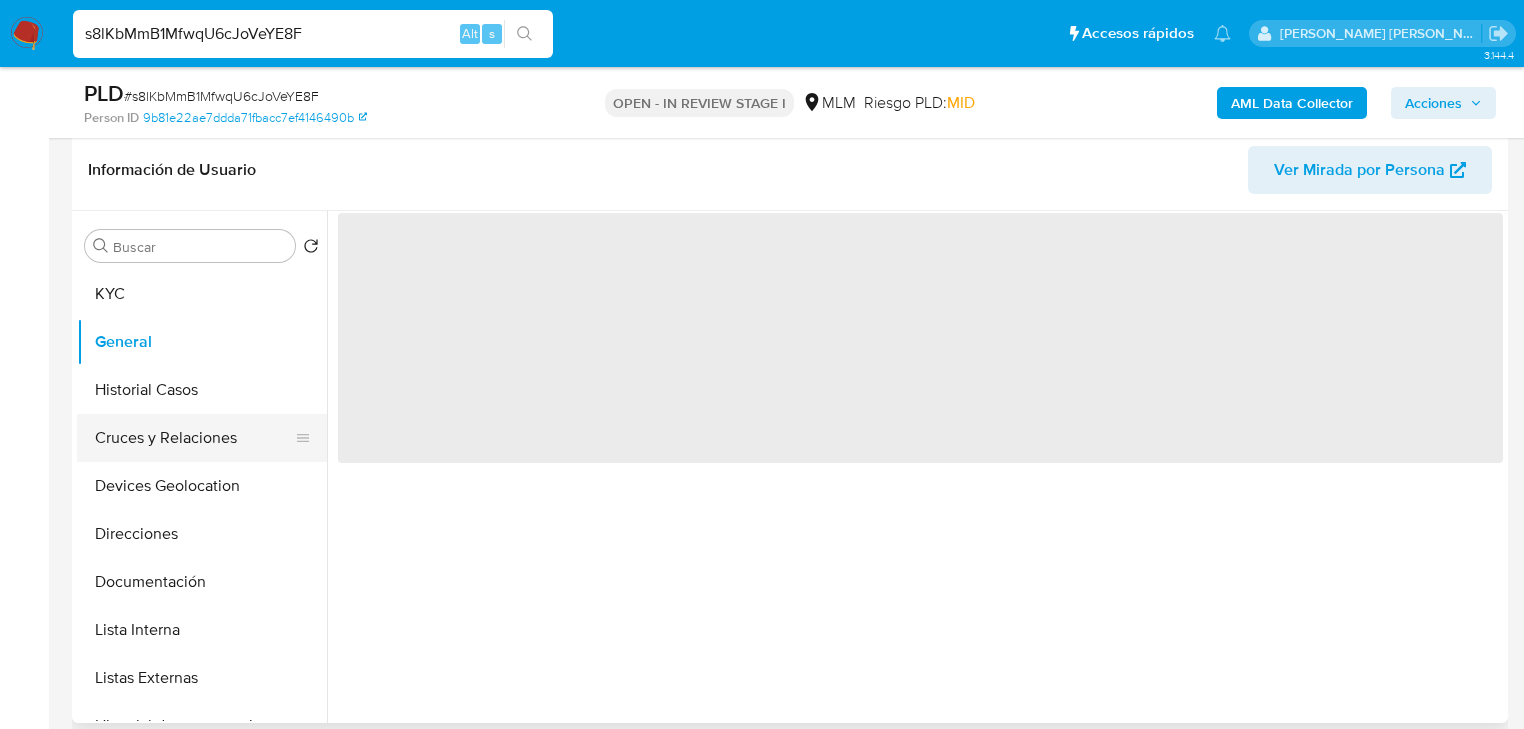 click on "Historial Casos" at bounding box center (202, 390) 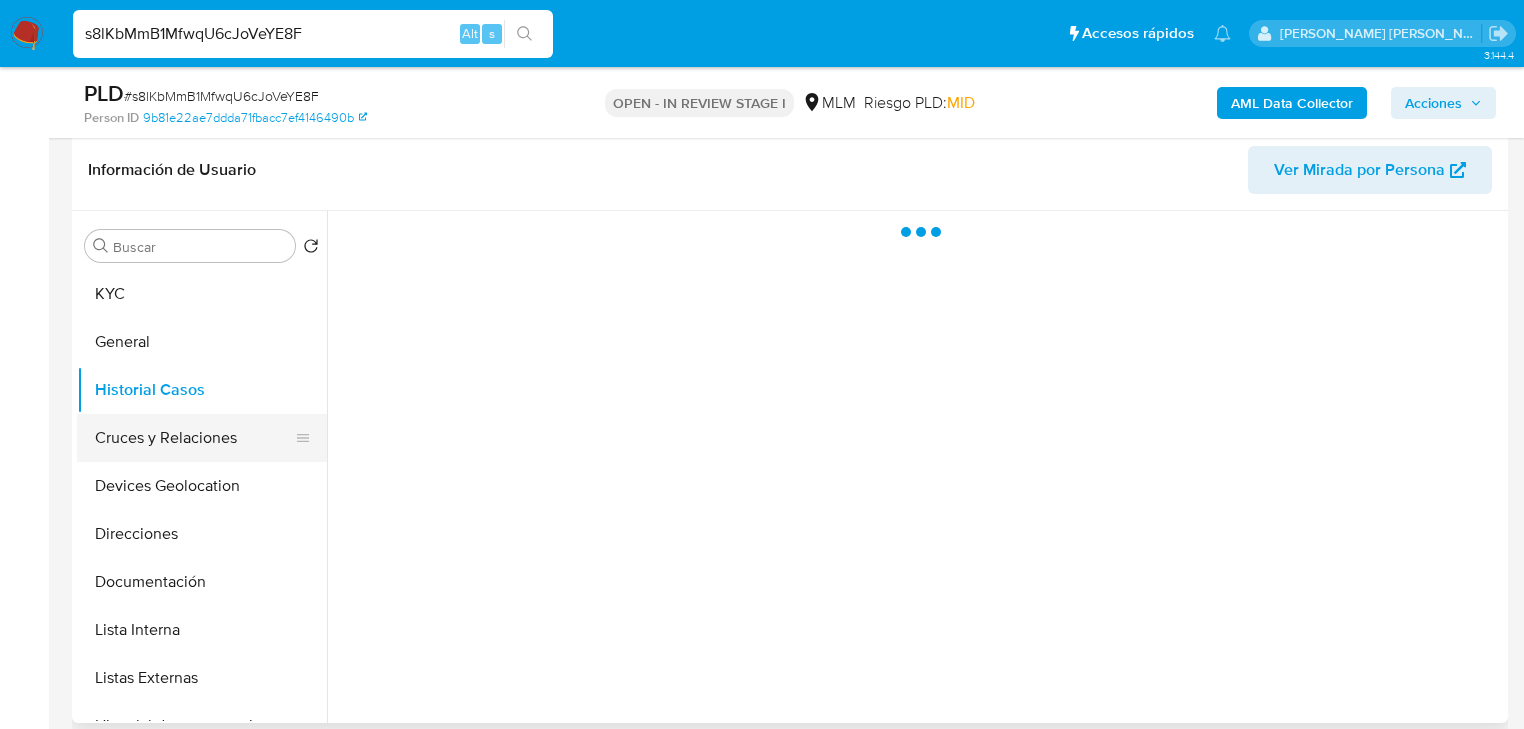 click on "Cruces y Relaciones" at bounding box center (194, 438) 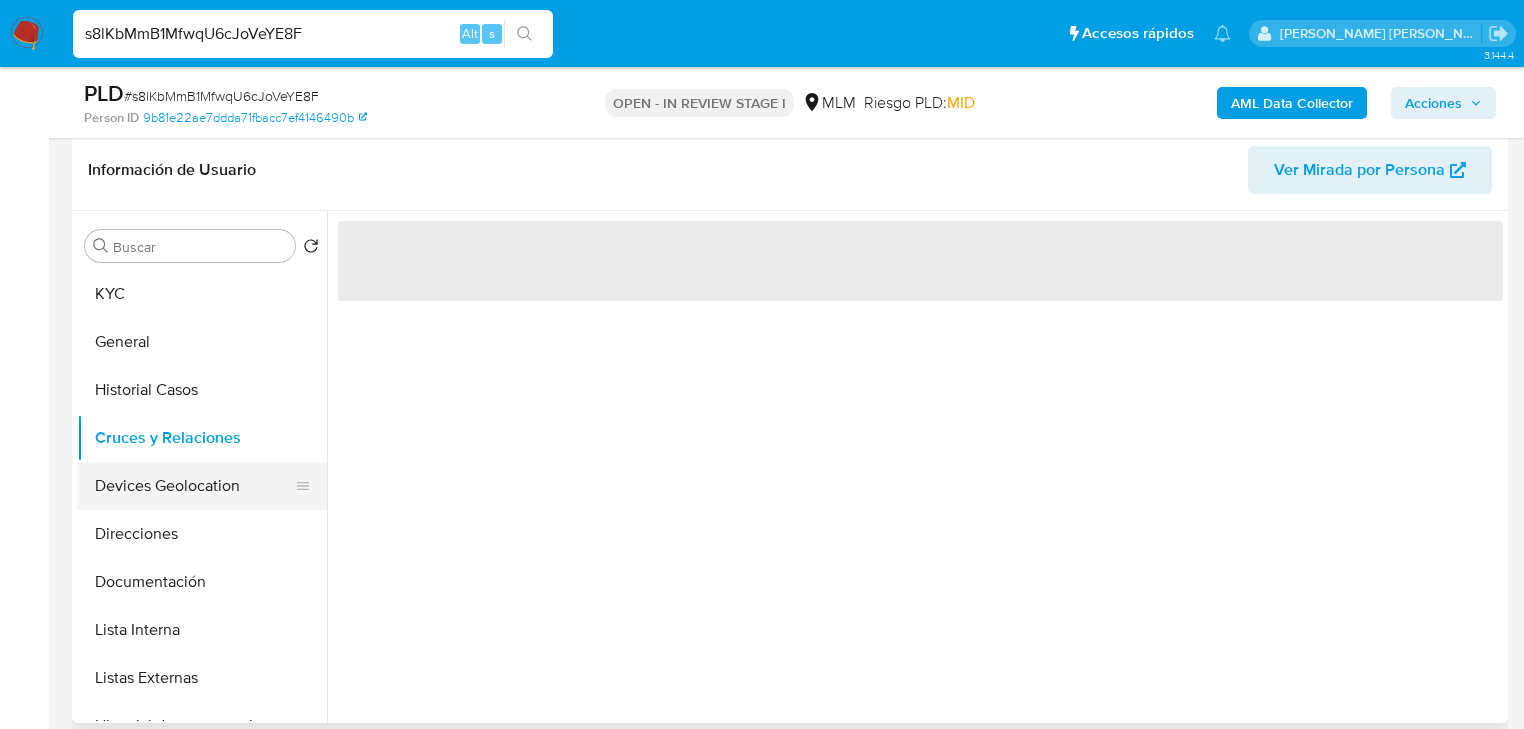 click on "Devices Geolocation" at bounding box center [194, 486] 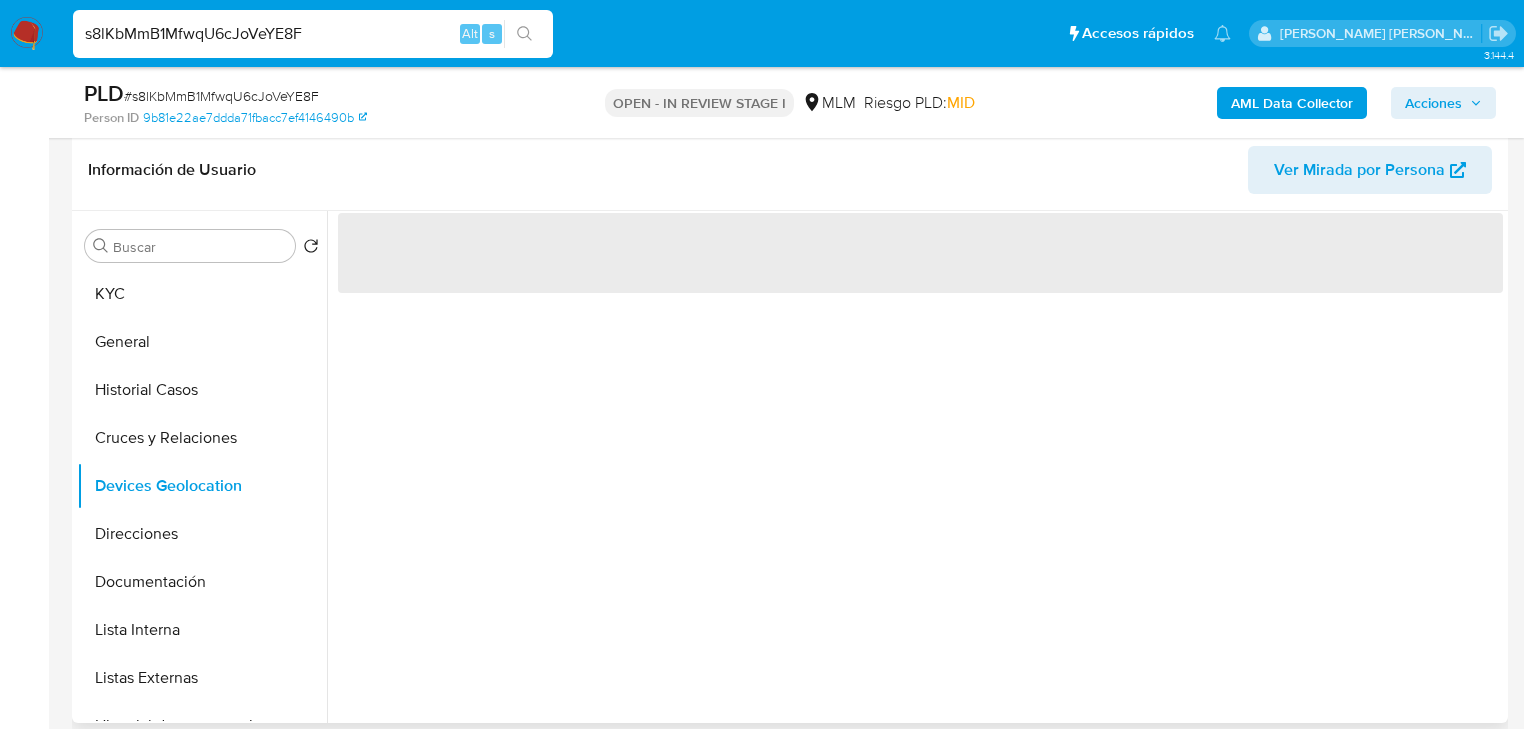 type 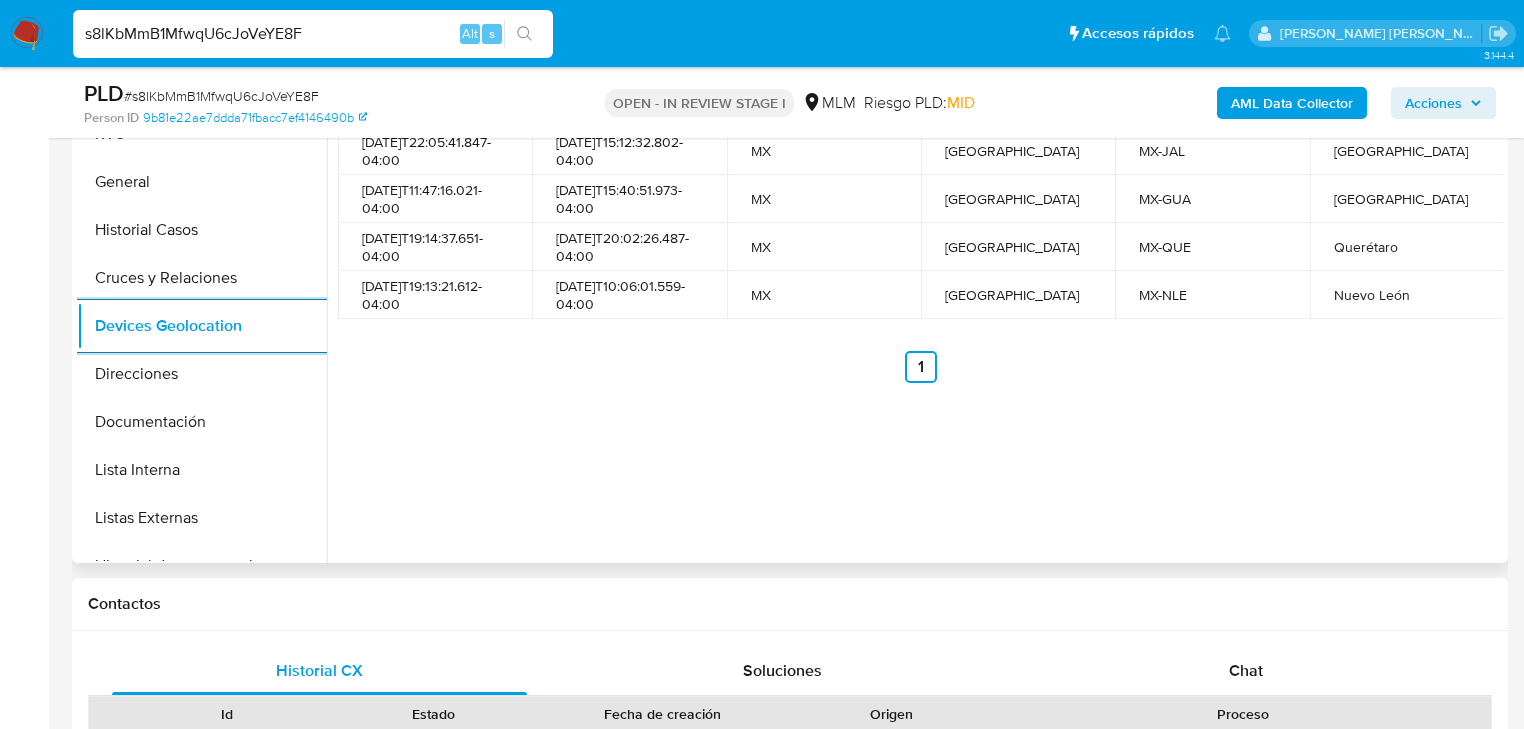 scroll, scrollTop: 308, scrollLeft: 0, axis: vertical 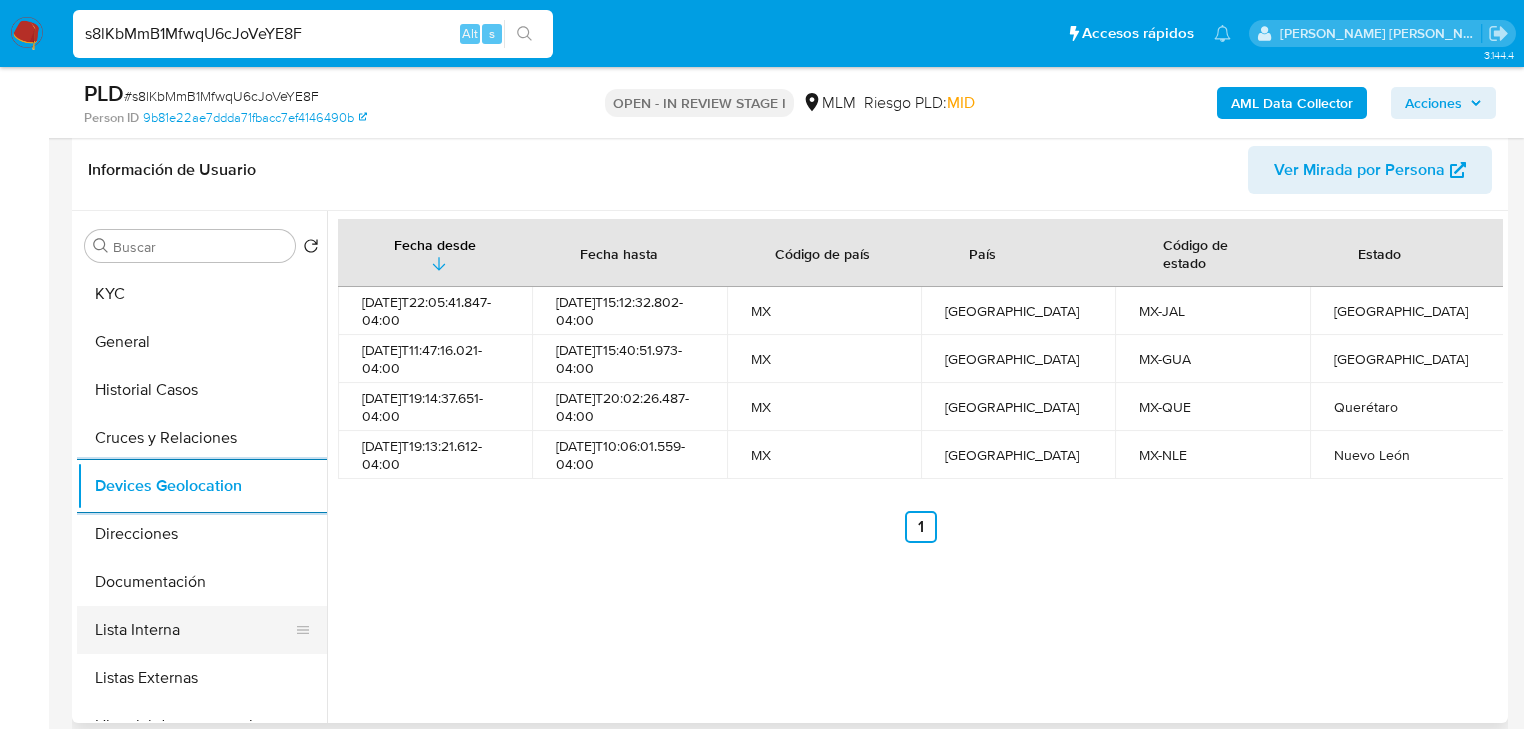 click on "Documentación" at bounding box center (202, 582) 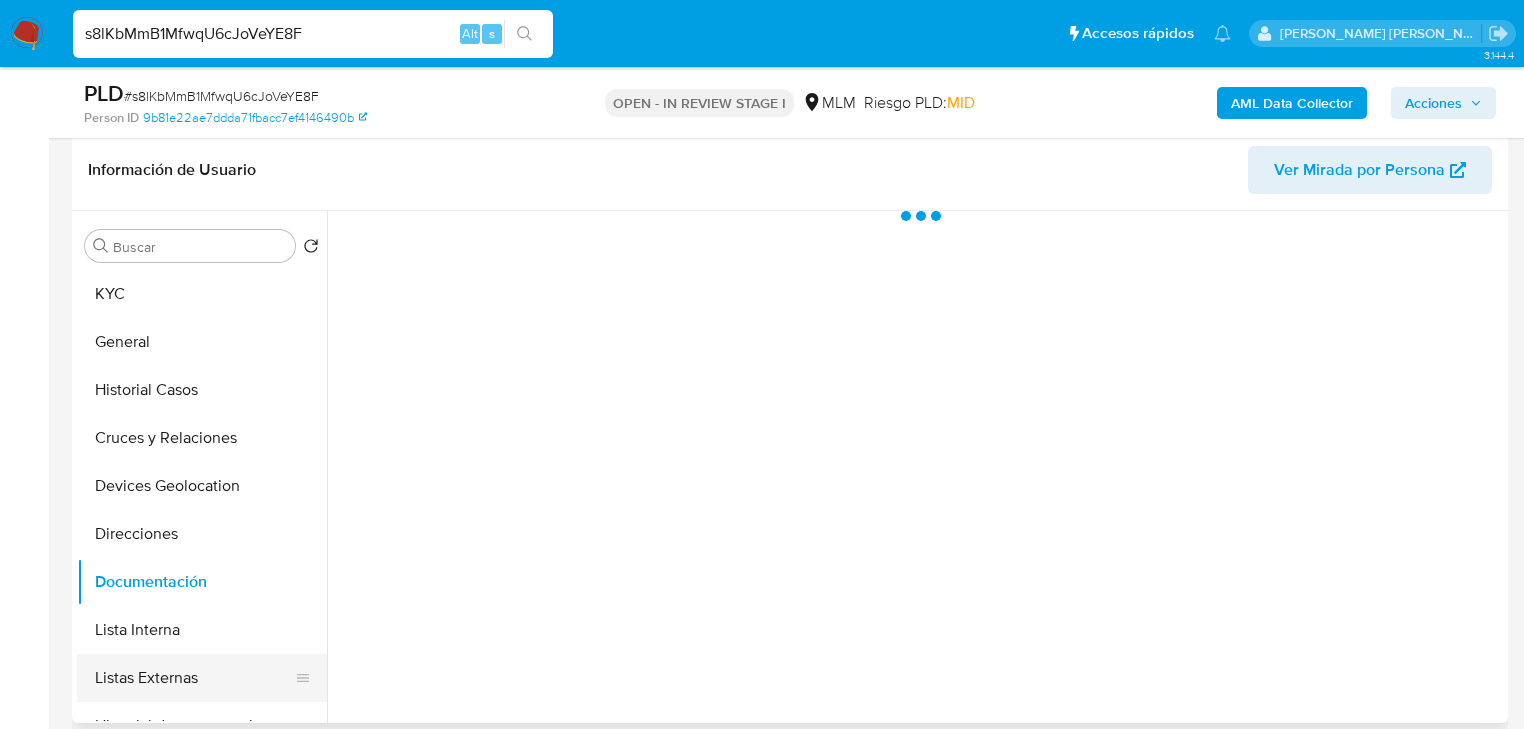 click on "Lista Interna" at bounding box center [202, 630] 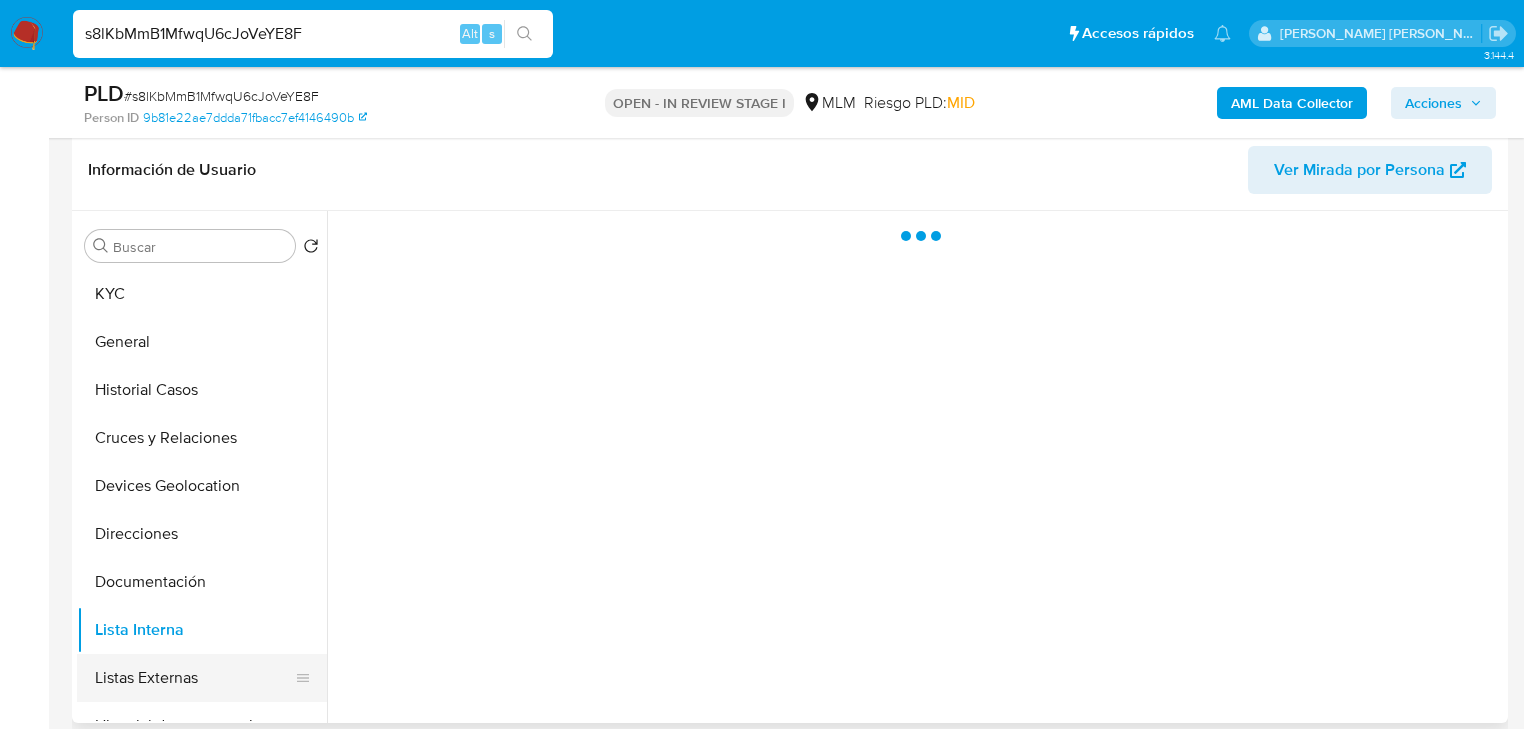 click on "Listas Externas" at bounding box center (194, 678) 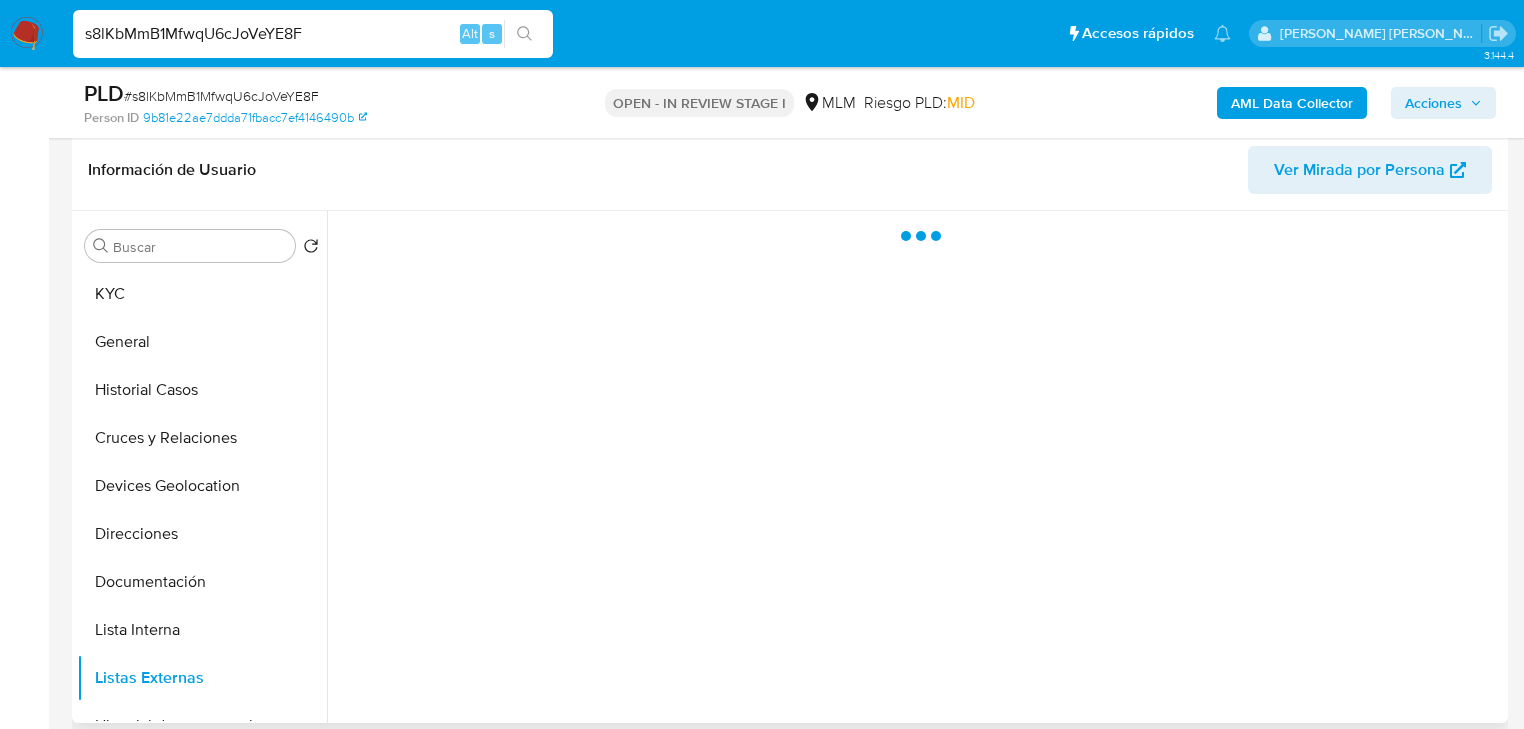 click at bounding box center (915, 467) 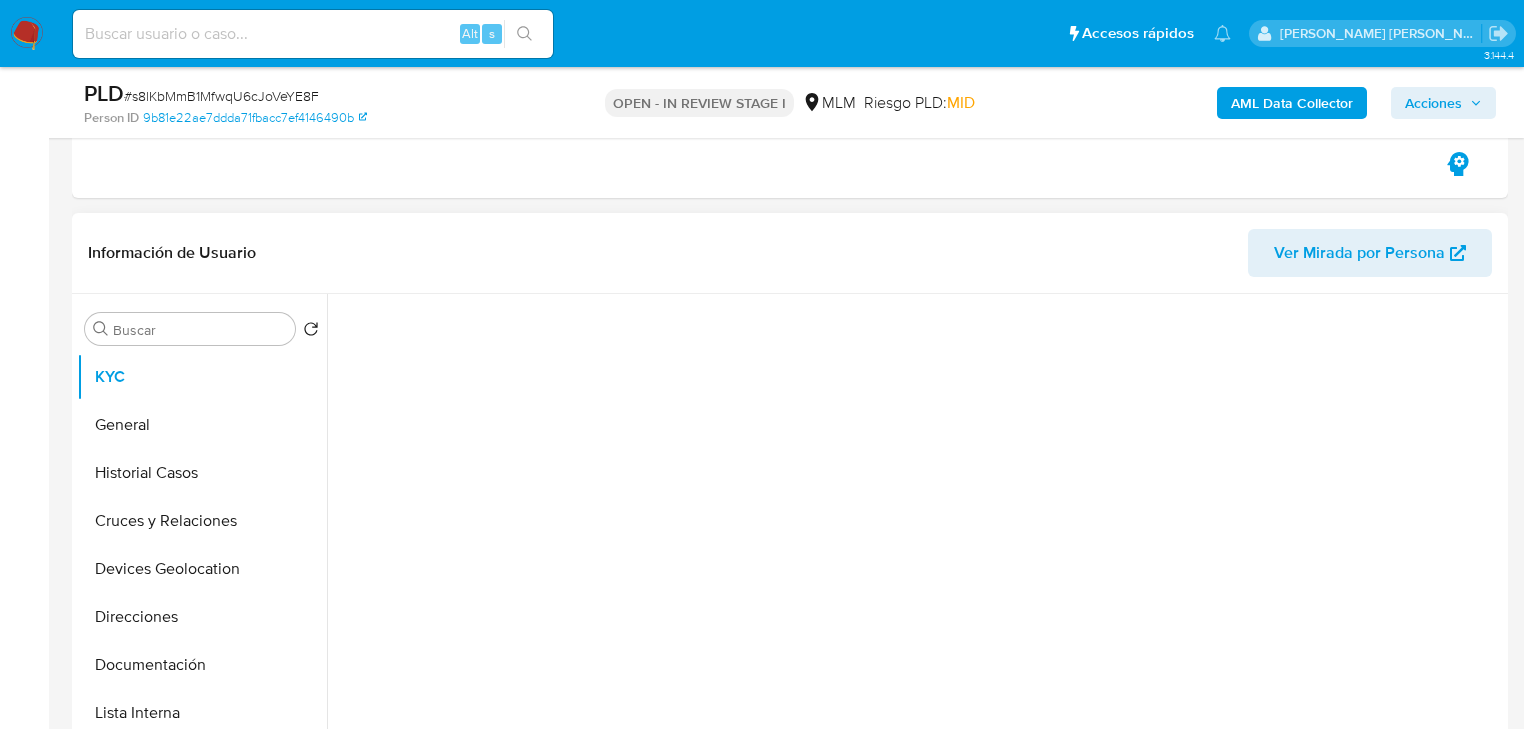 scroll, scrollTop: 400, scrollLeft: 0, axis: vertical 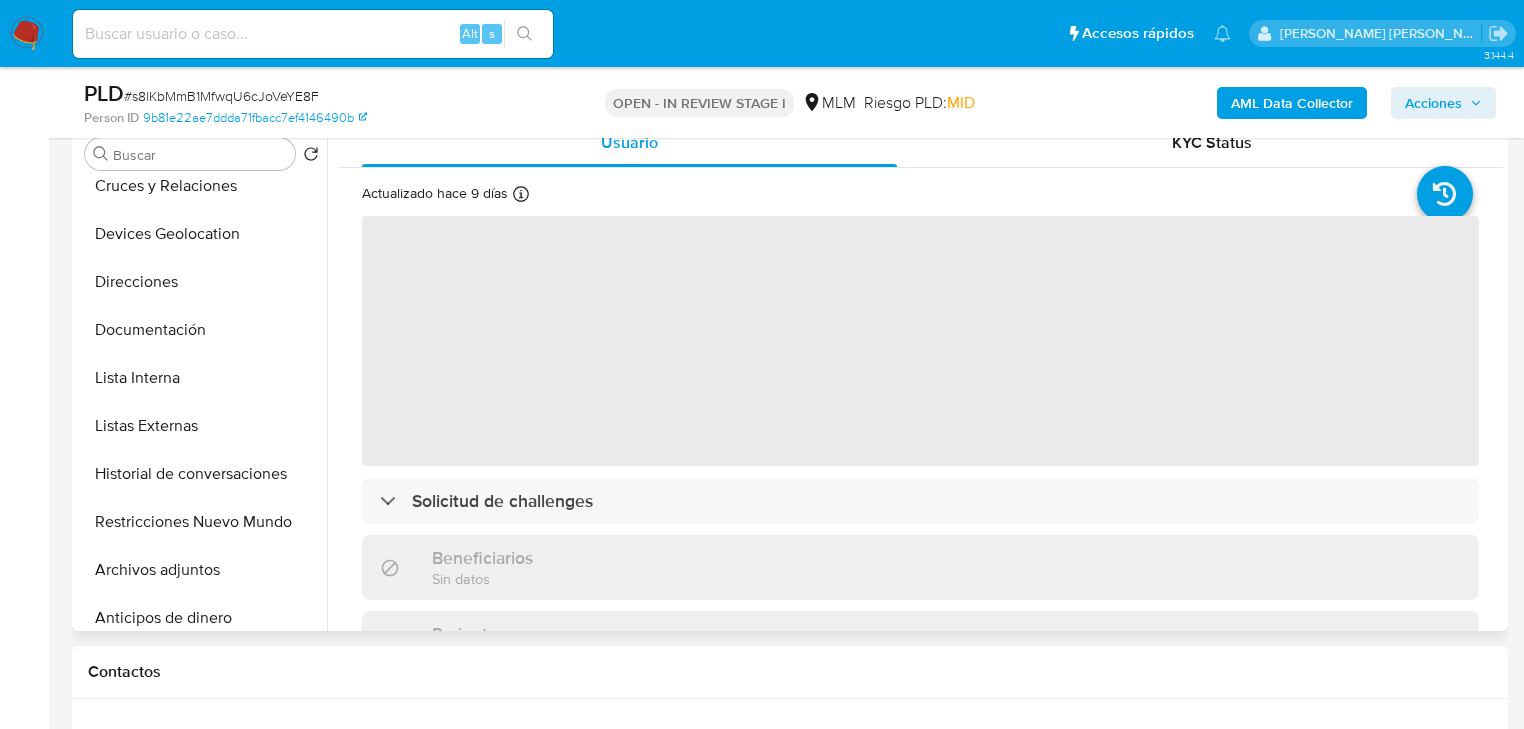 click on "Listas Externas" at bounding box center (202, 426) 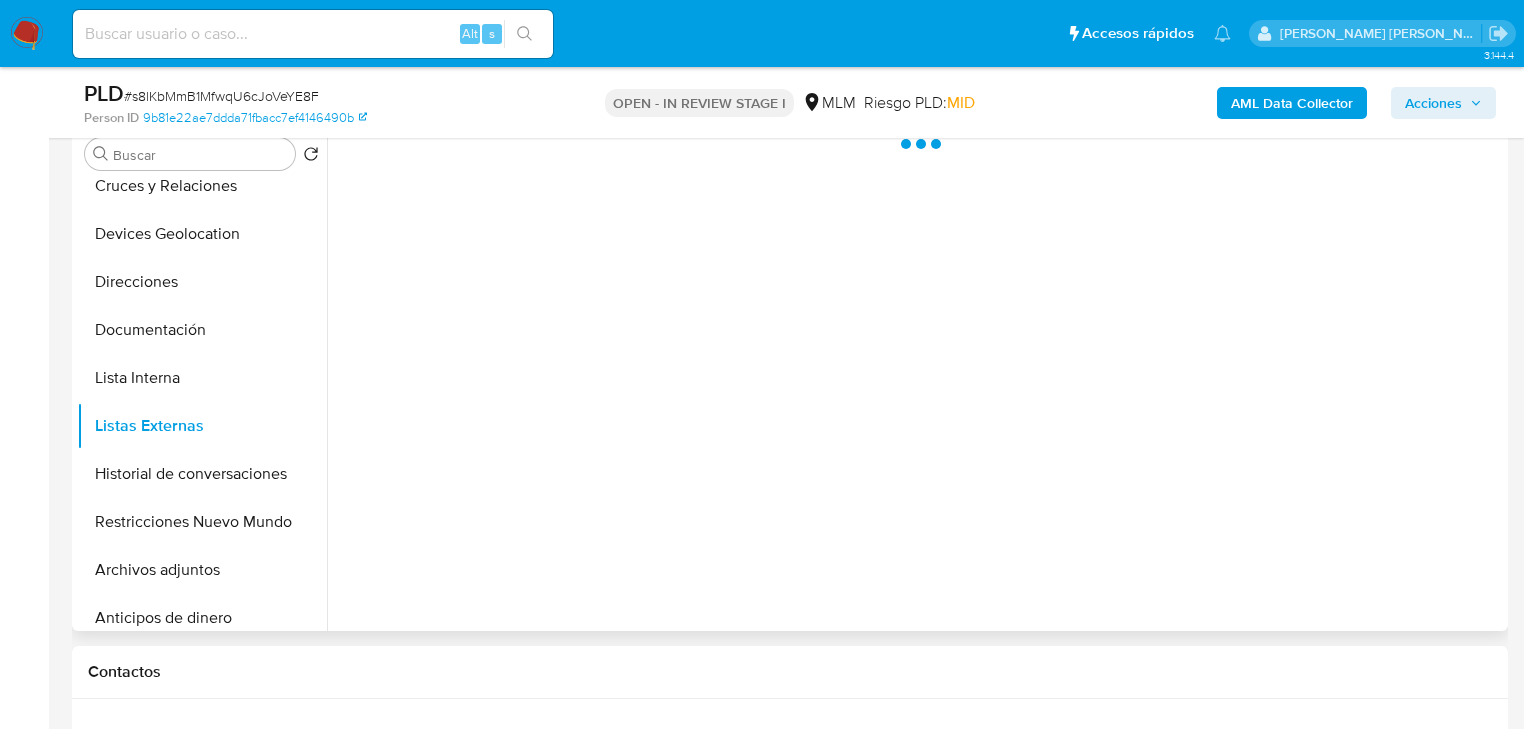 type 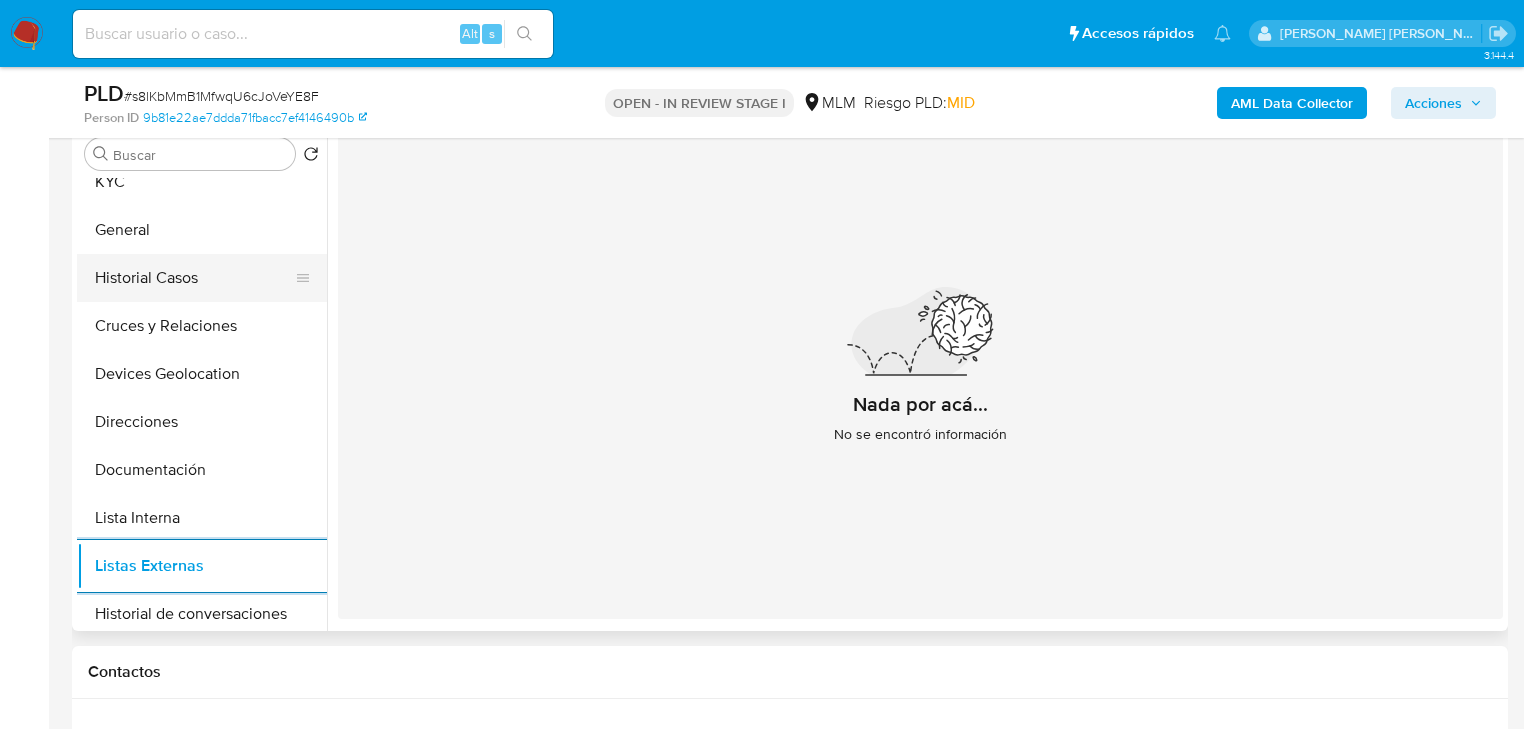 scroll, scrollTop: 0, scrollLeft: 0, axis: both 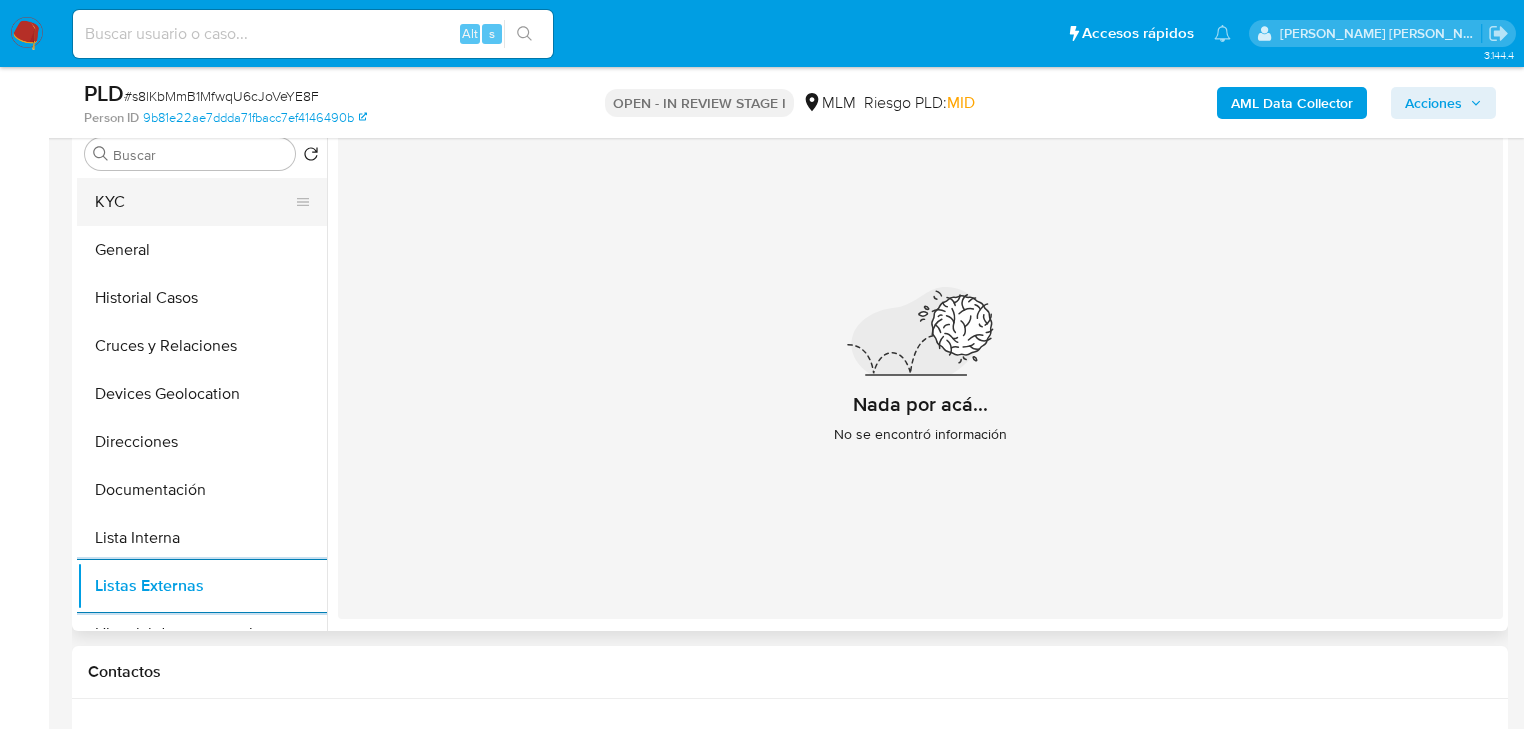 click on "KYC" at bounding box center [194, 202] 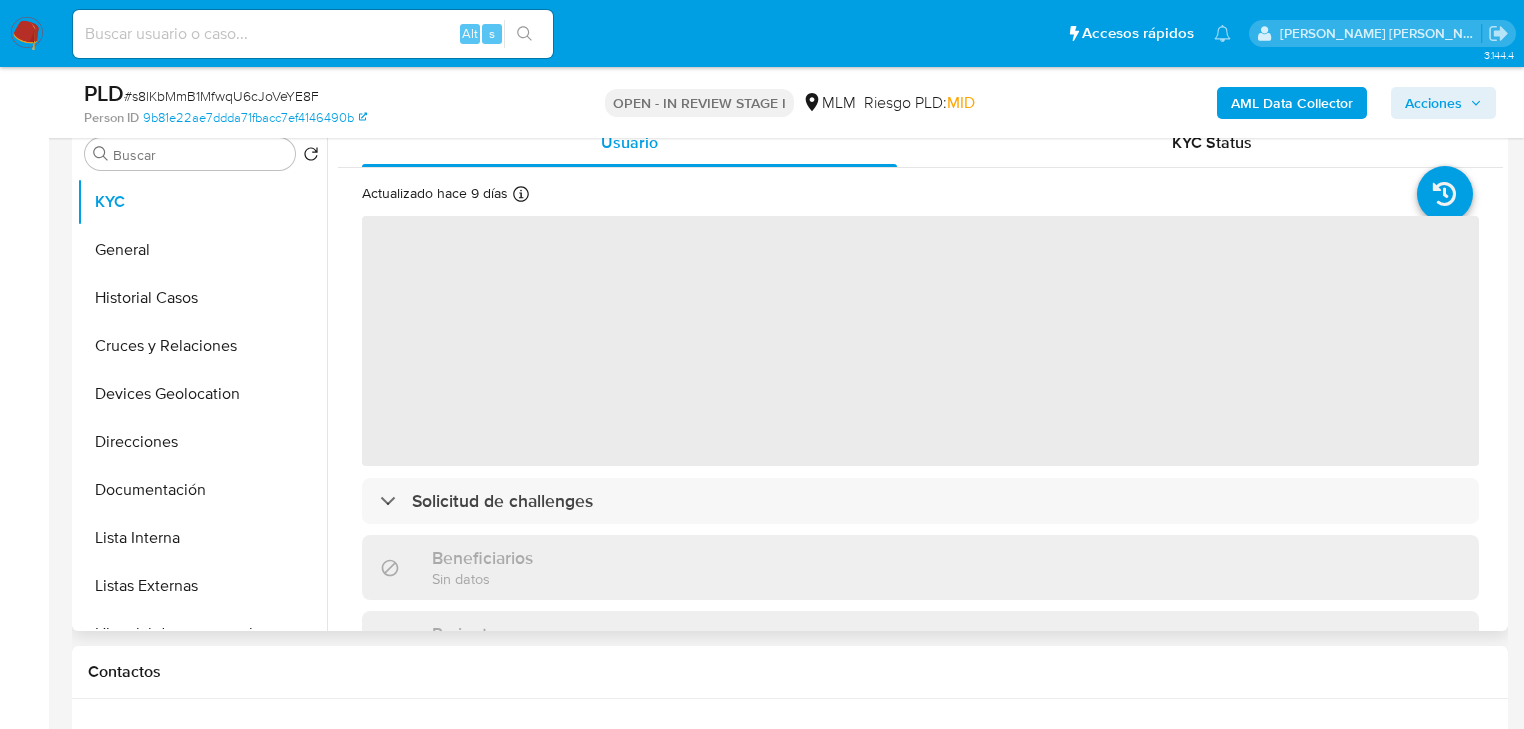 click on "‌" at bounding box center (920, 341) 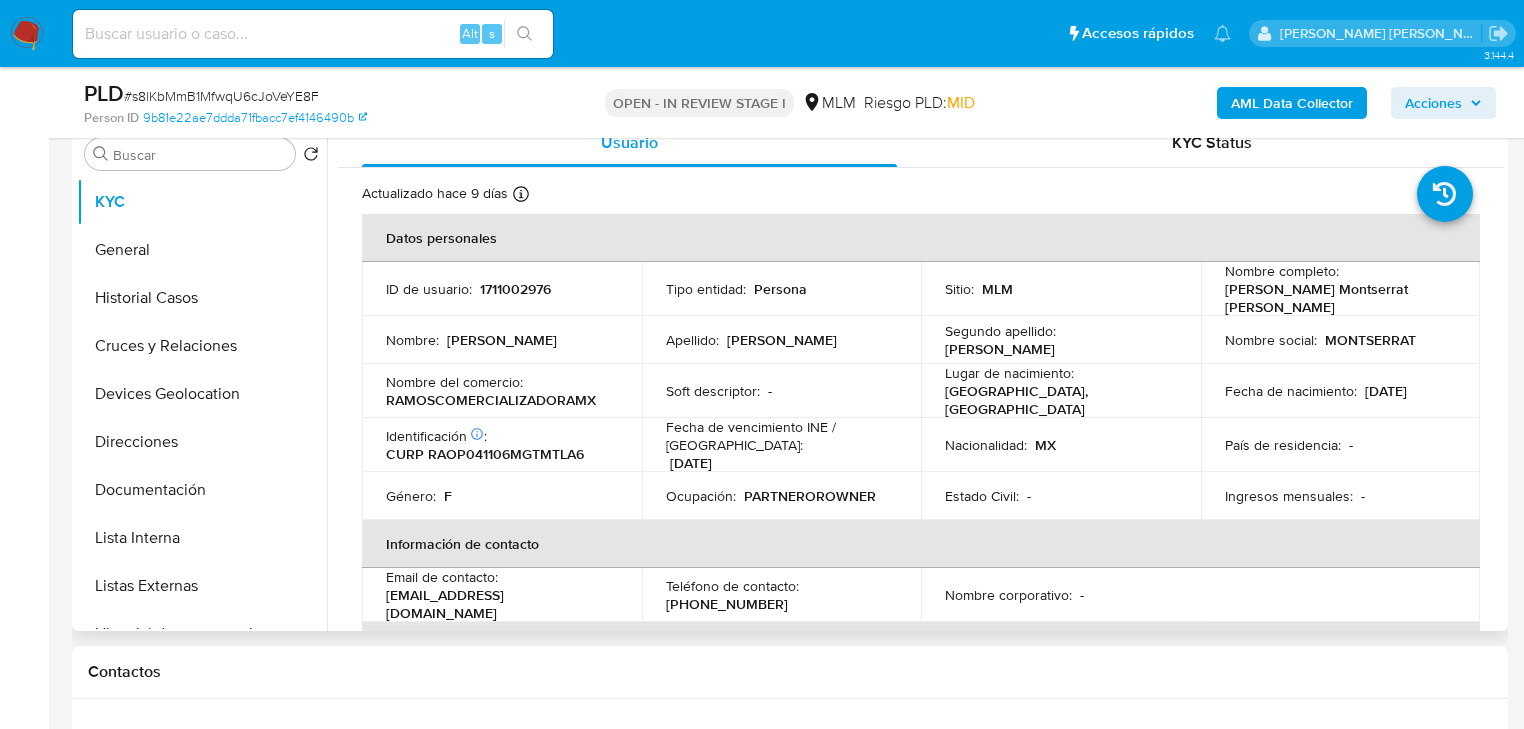 drag, startPoint x: 628, startPoint y: 583, endPoint x: 568, endPoint y: 388, distance: 204.02206 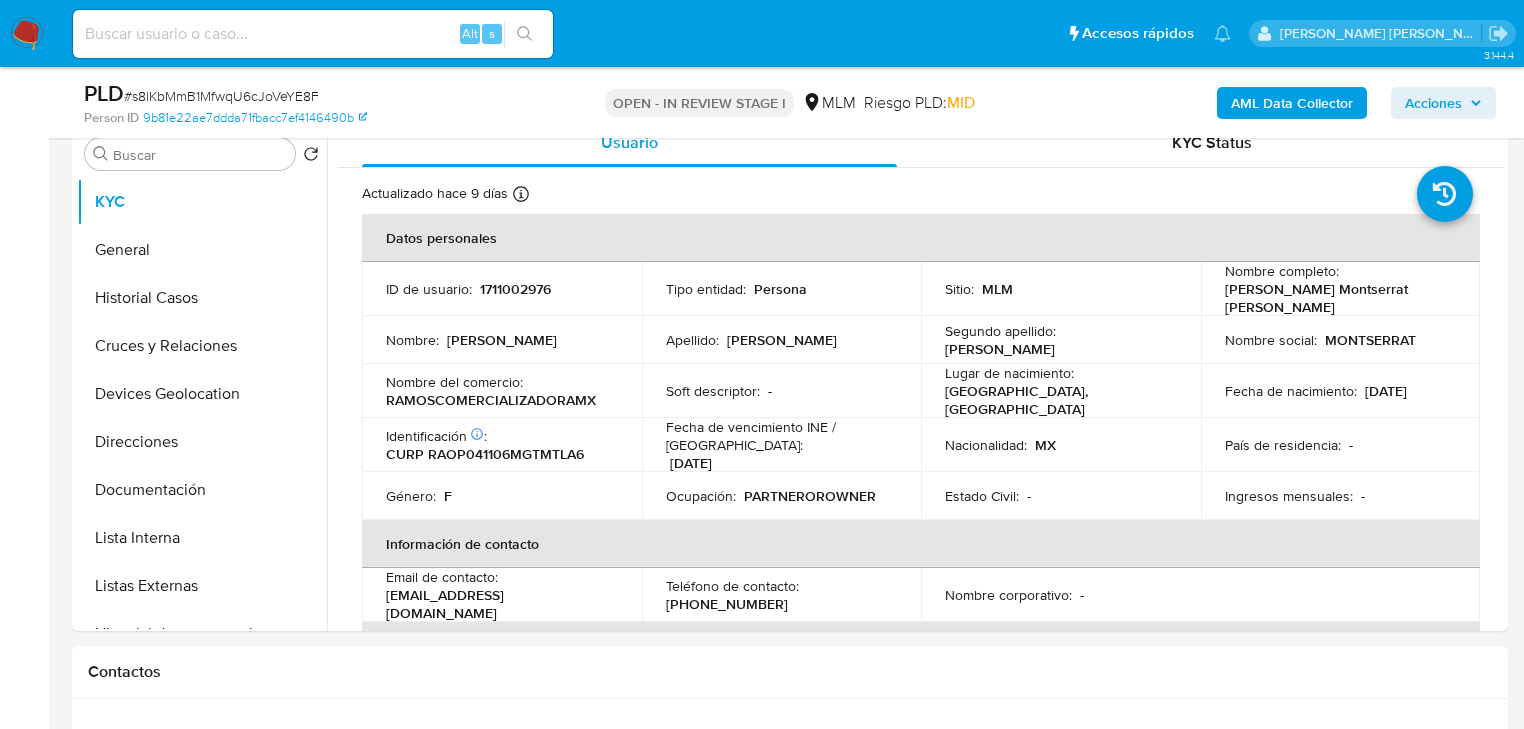 copy on "[EMAIL_ADDRESS][DOMAIN_NAME]" 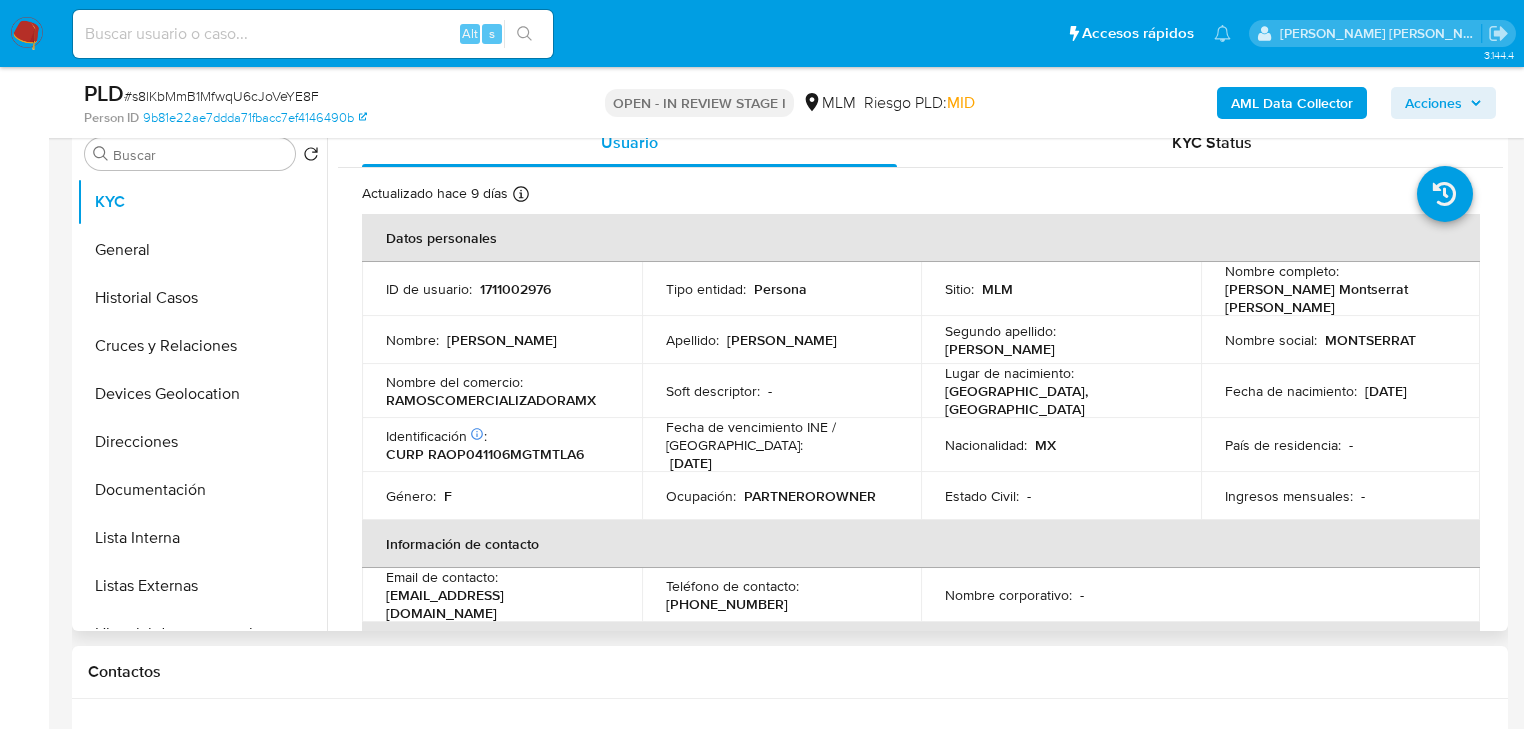 click on "[PHONE_NUMBER]" at bounding box center [727, 604] 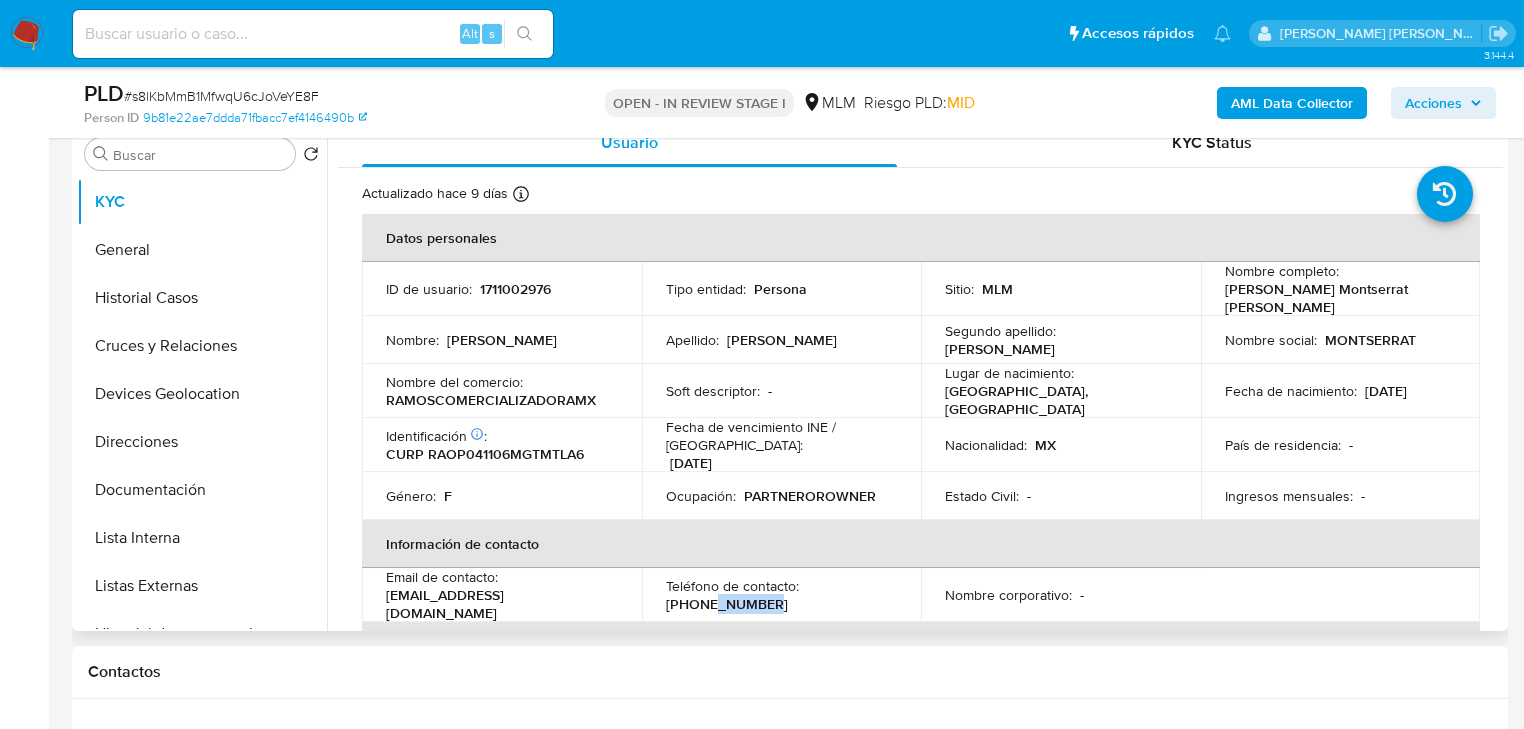 click on "[PHONE_NUMBER]" at bounding box center [727, 604] 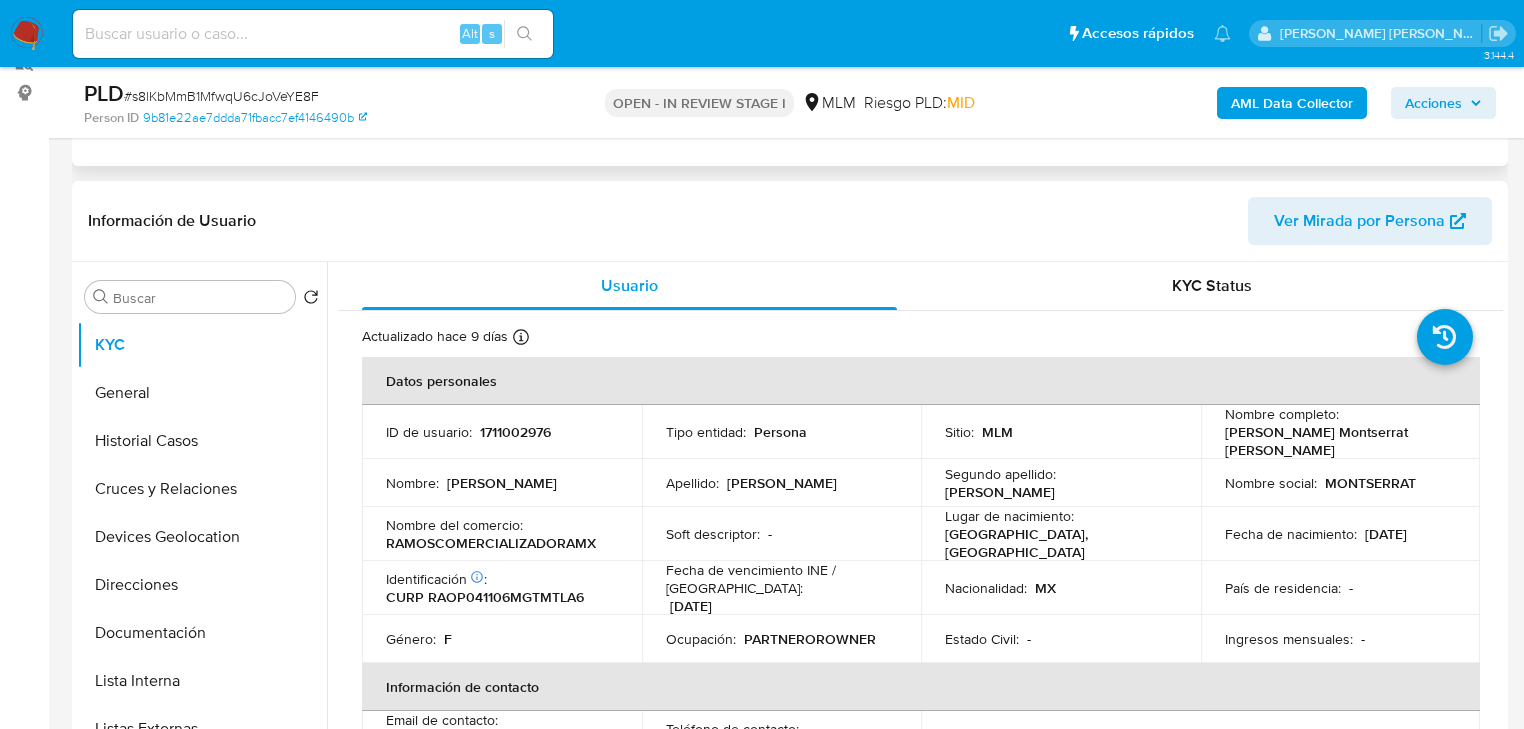 scroll, scrollTop: 80, scrollLeft: 0, axis: vertical 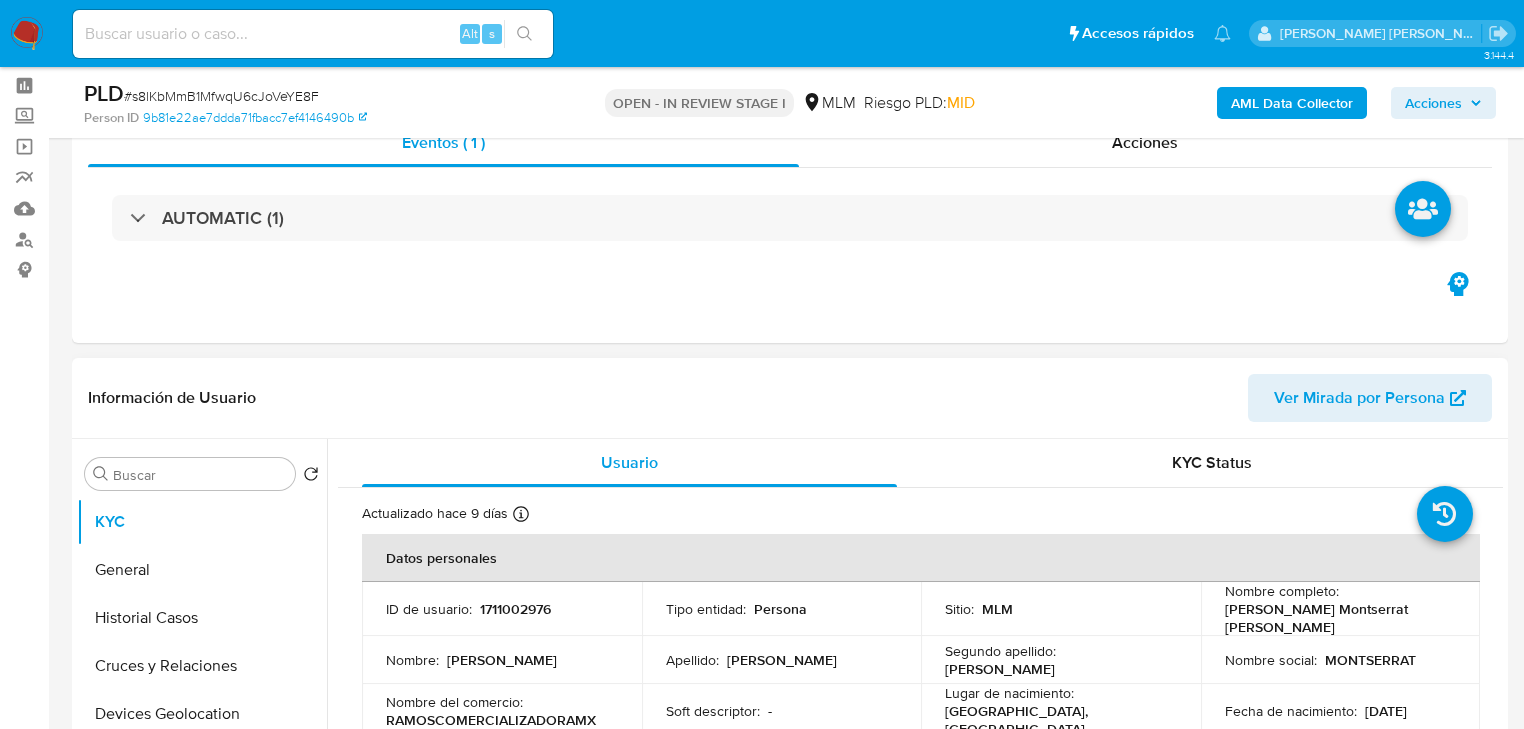 click on "Ver Mirada por Persona" at bounding box center (1359, 398) 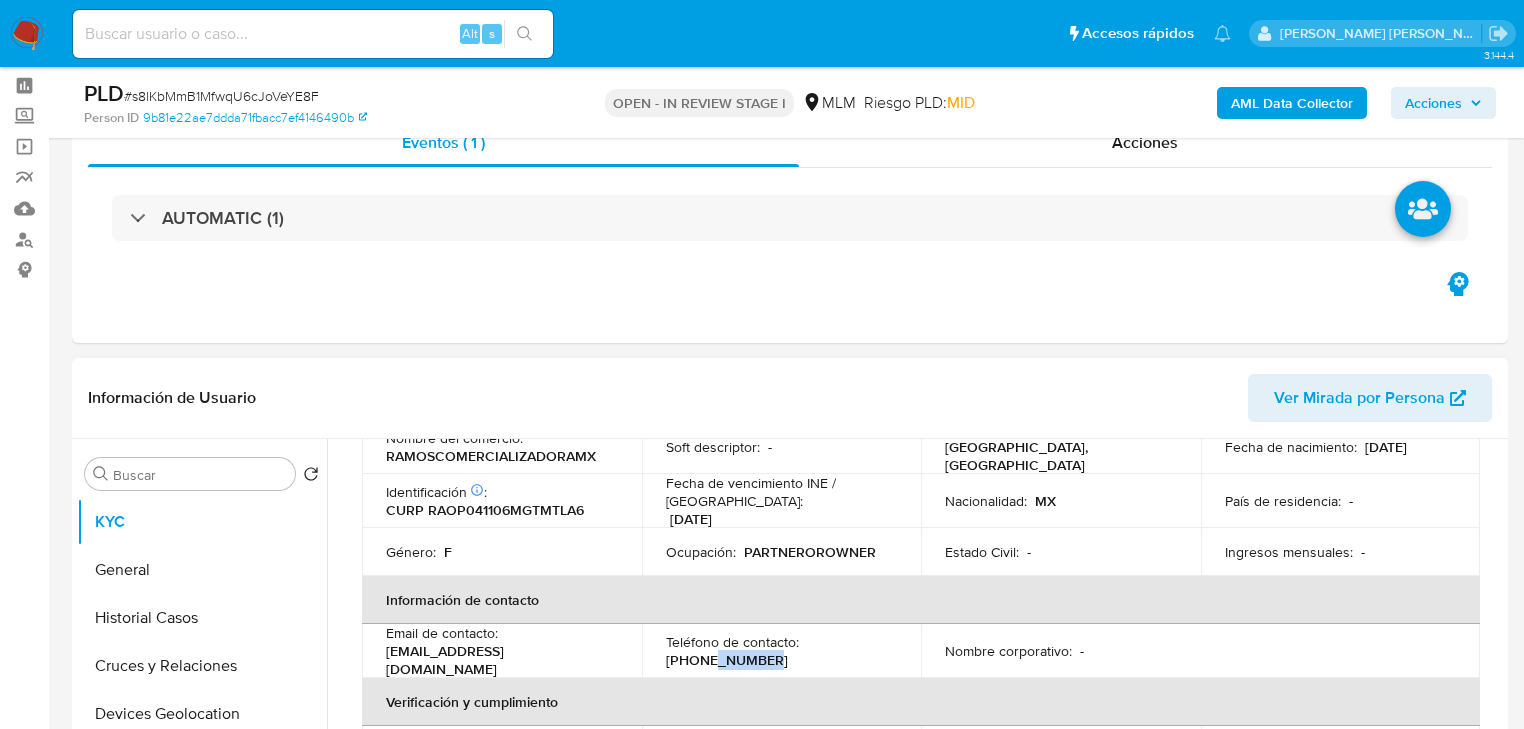 scroll, scrollTop: 400, scrollLeft: 0, axis: vertical 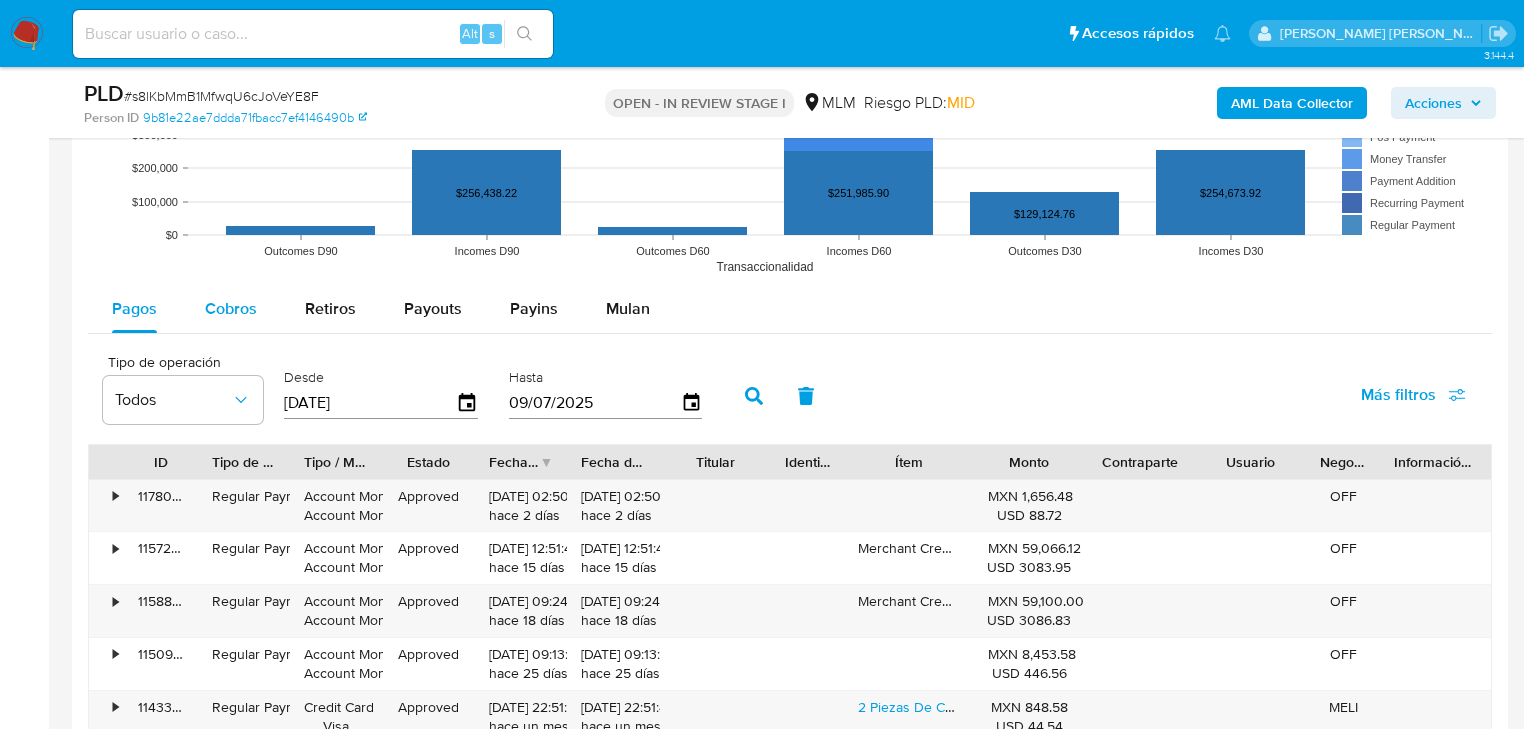 click on "Cobros" at bounding box center (231, 308) 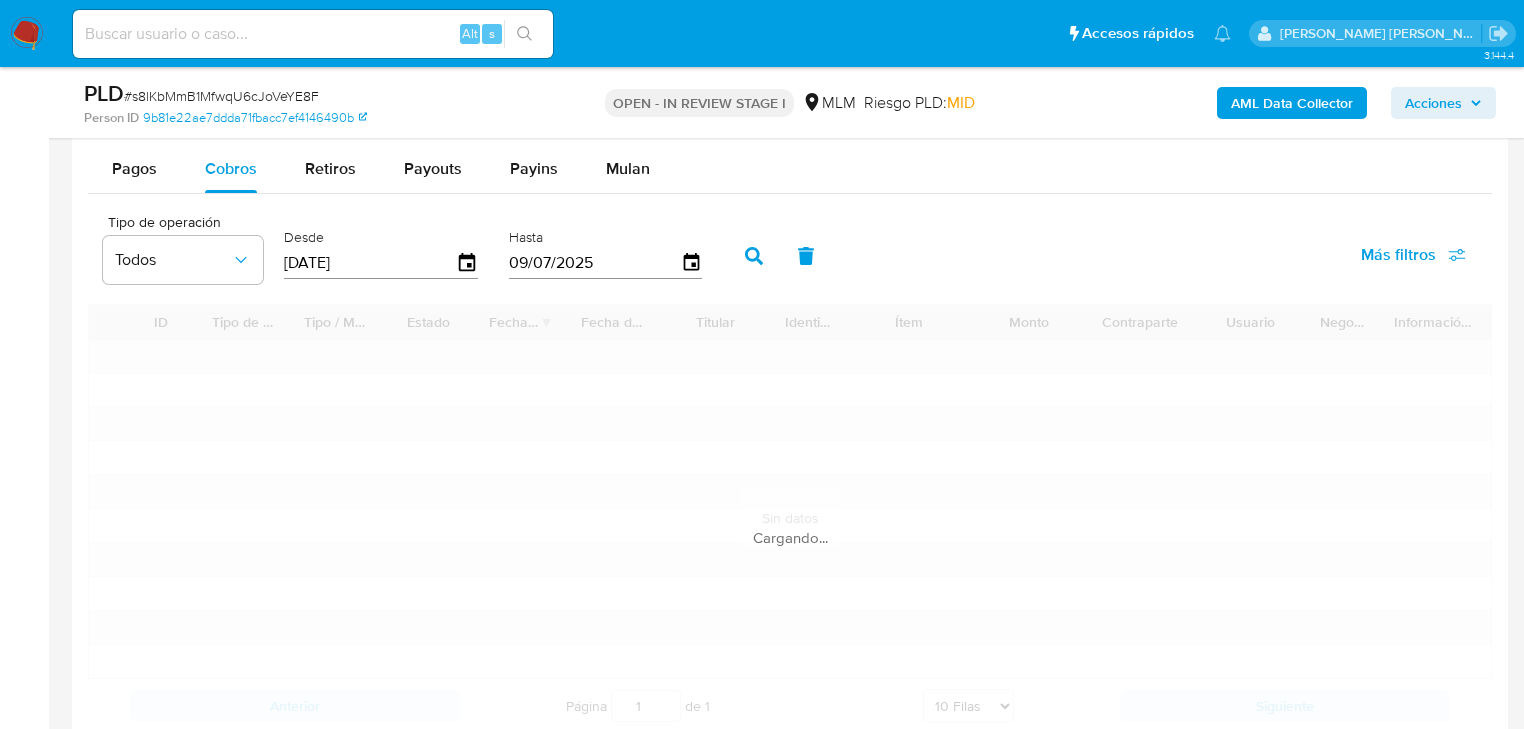 scroll, scrollTop: 2320, scrollLeft: 0, axis: vertical 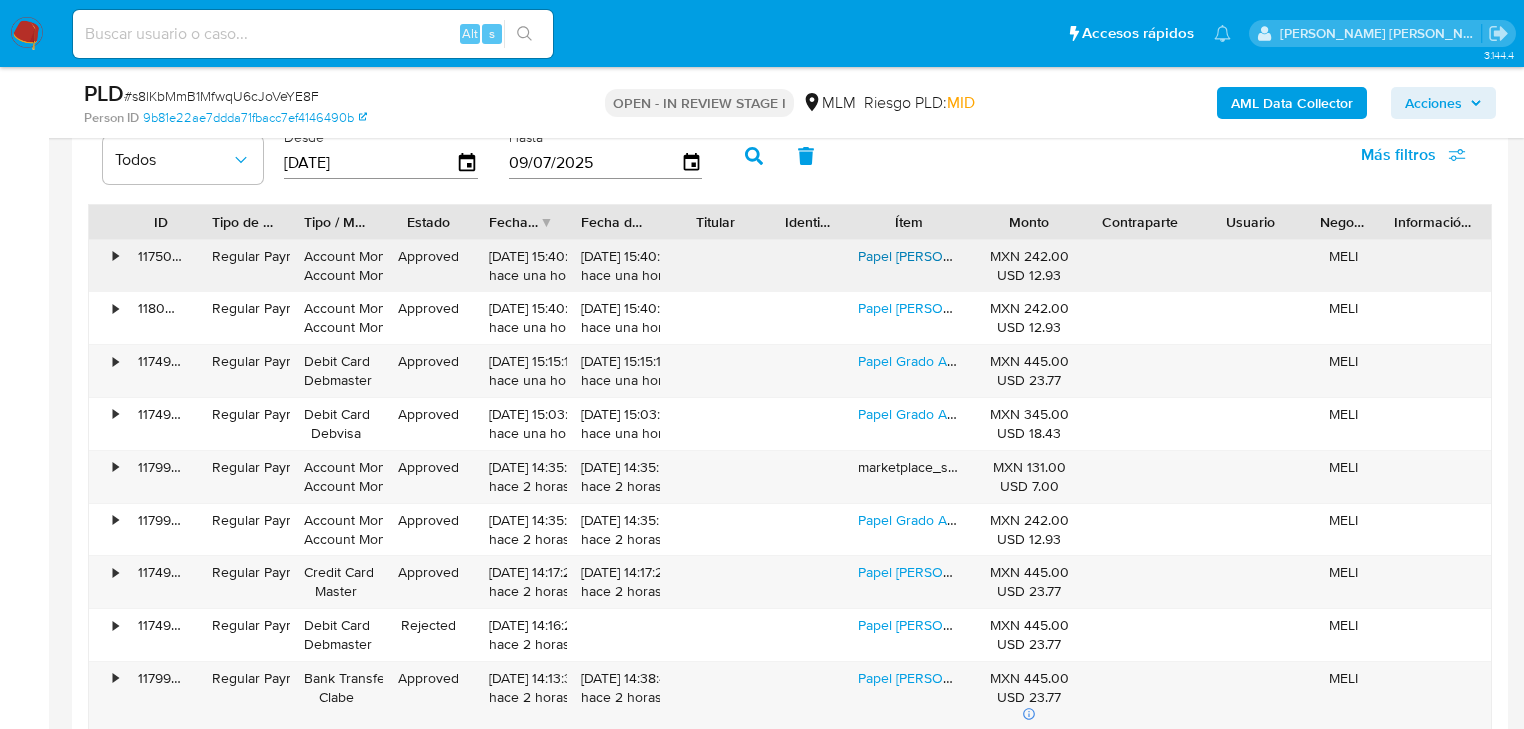 click on "Papel Grado Alimenticio Alitas&bone 20x30 Cms 1000 Hojas 25g" at bounding box center [1019, 256] 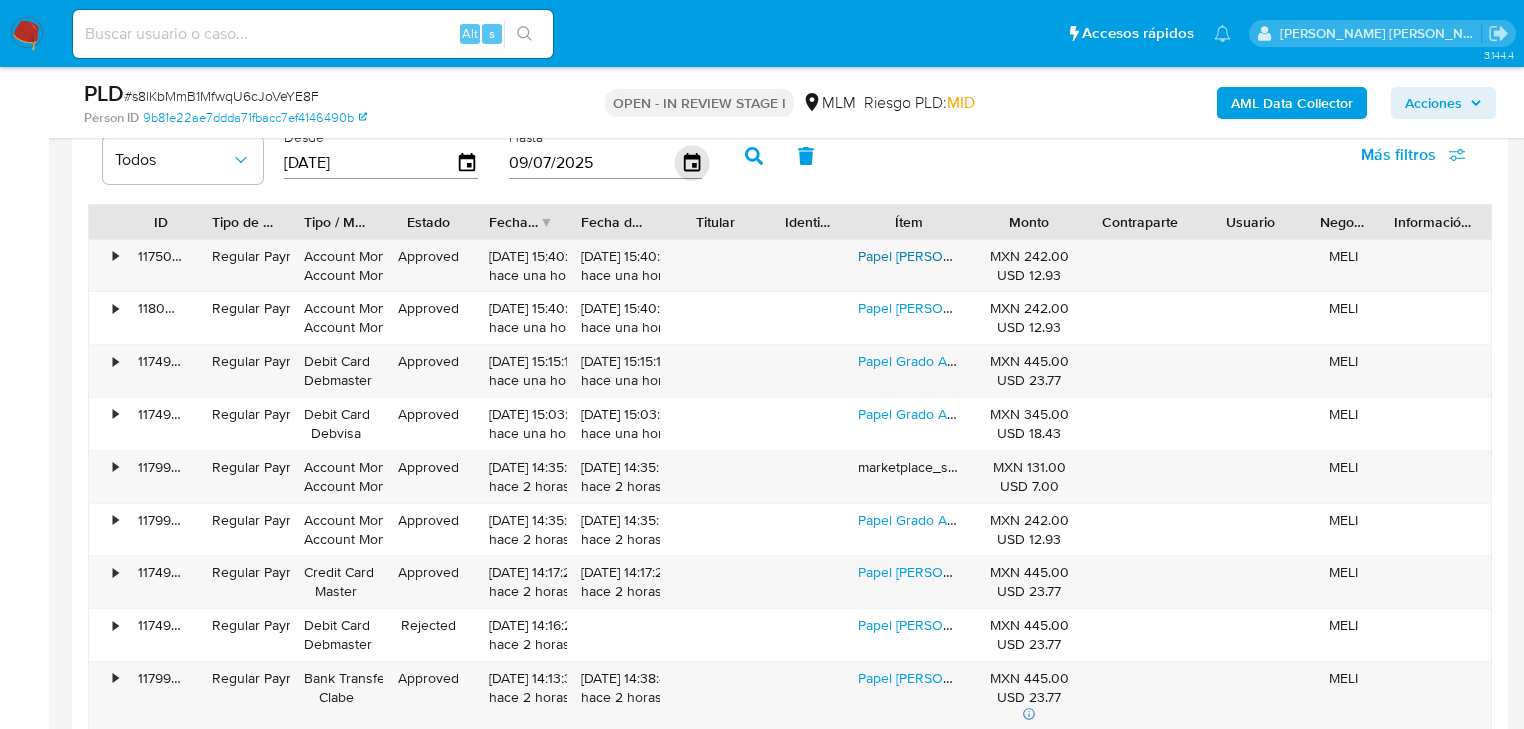 click 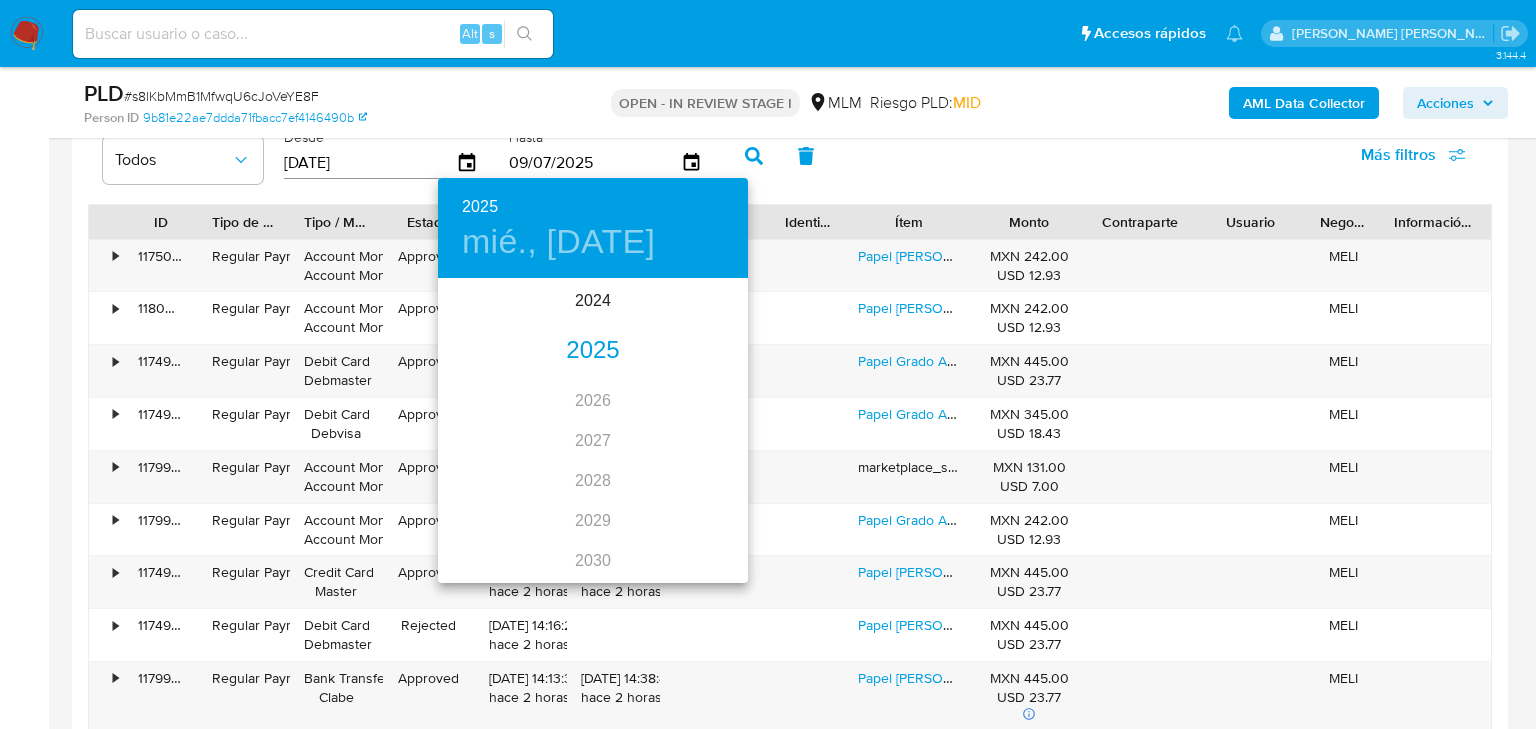 click on "2025" at bounding box center (593, 351) 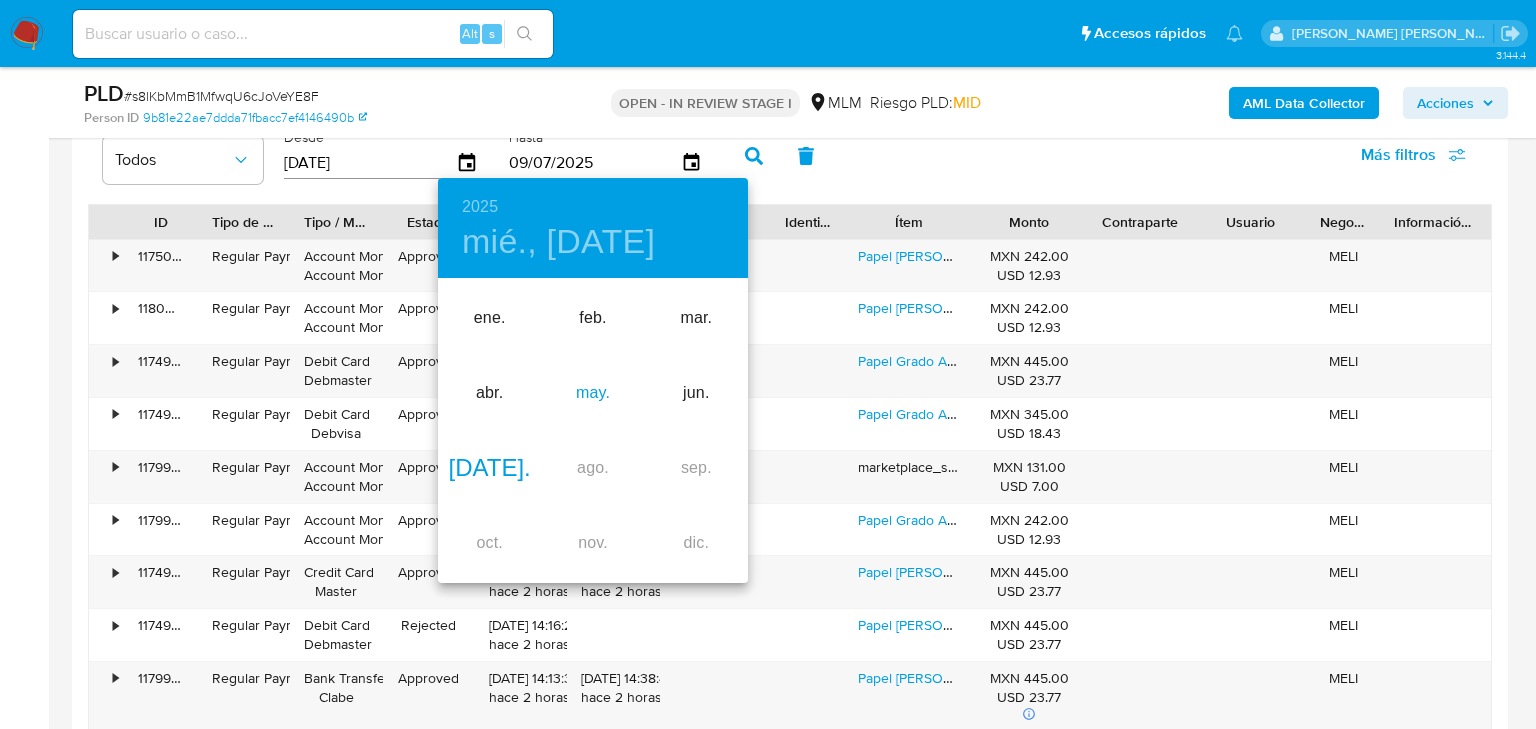 click on "may." at bounding box center [592, 393] 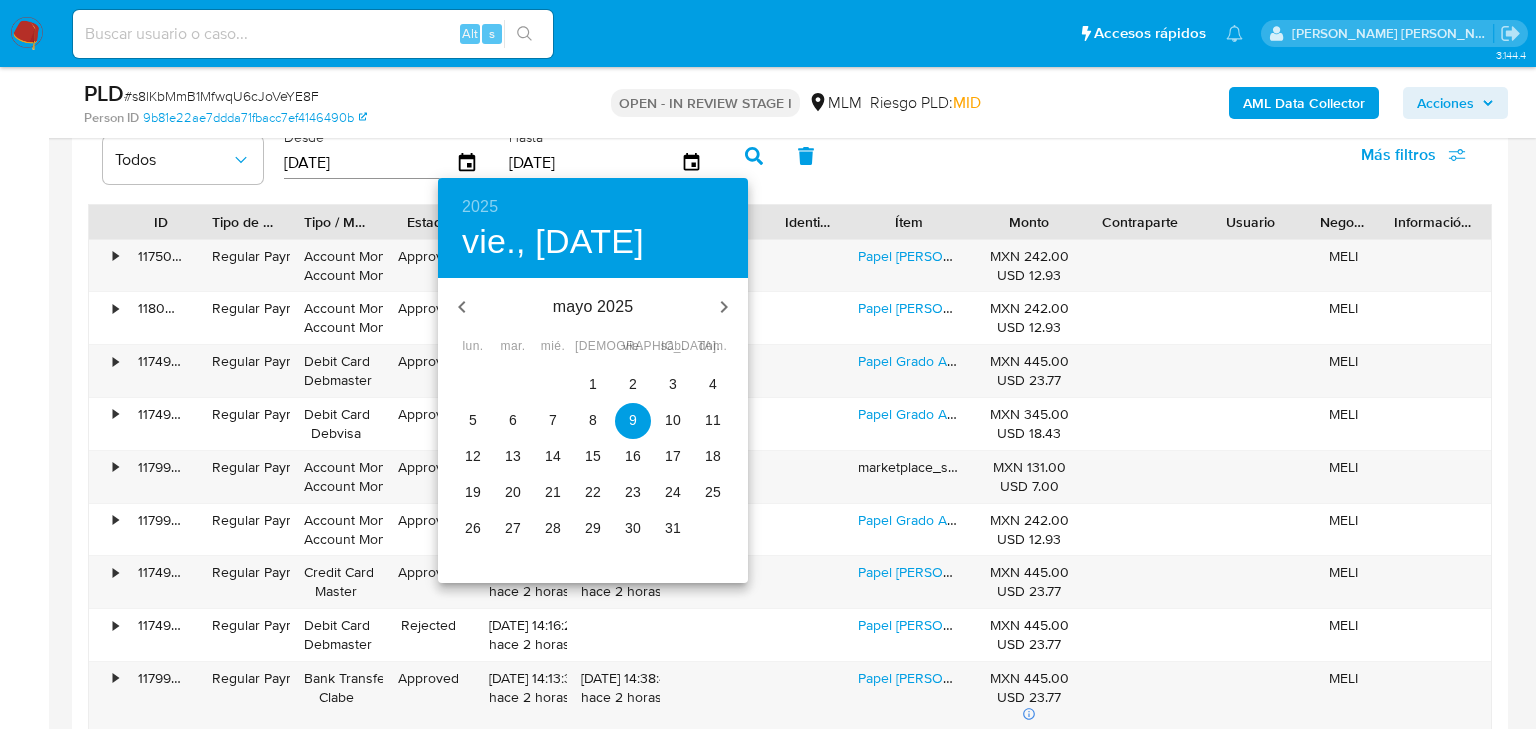 drag, startPoint x: 670, startPoint y: 531, endPoint x: 720, endPoint y: 430, distance: 112.698715 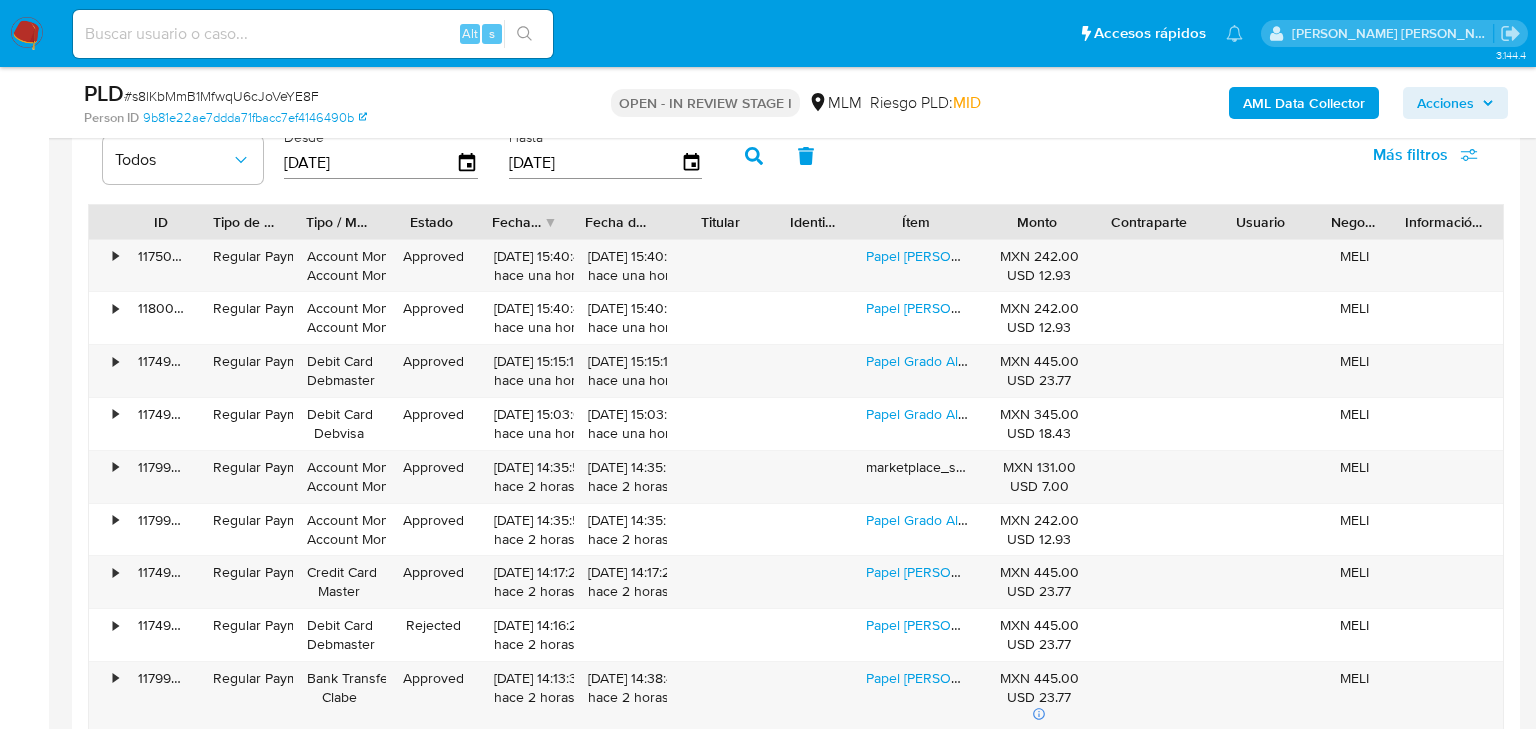 type on "31/05/2025" 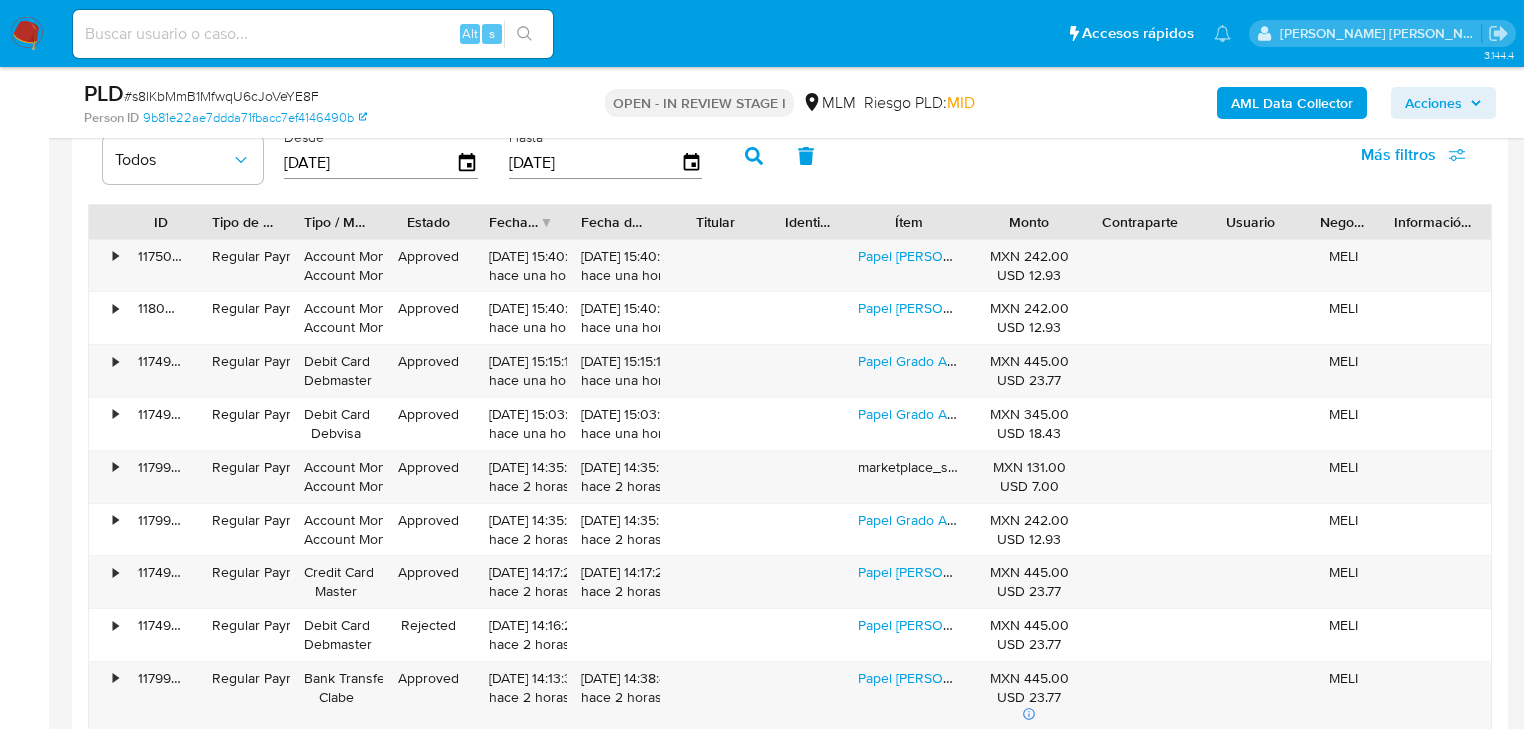 click 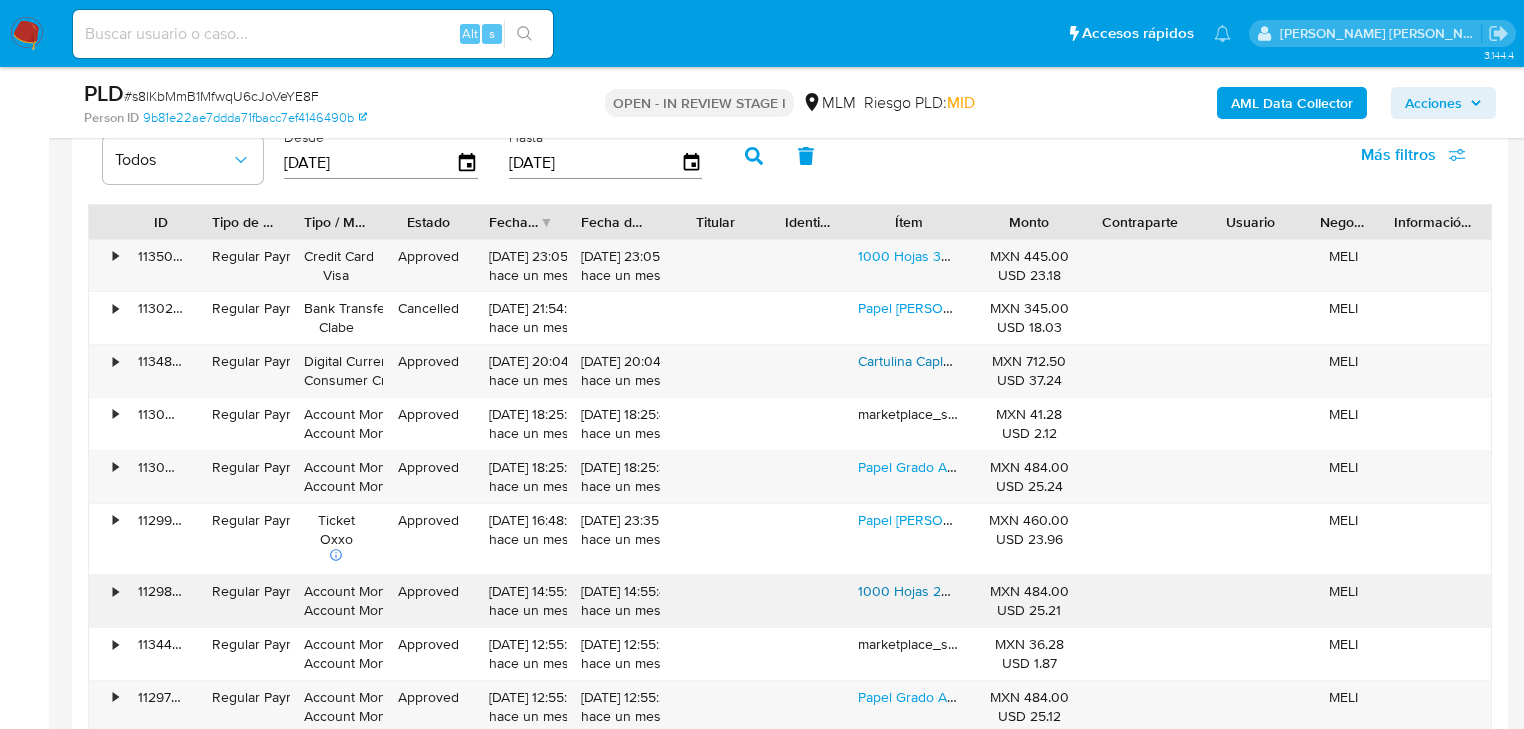 click on "1000 Hojas 20x30 Papel Grado Alimenticio Encerado Cuadros" at bounding box center [1051, 591] 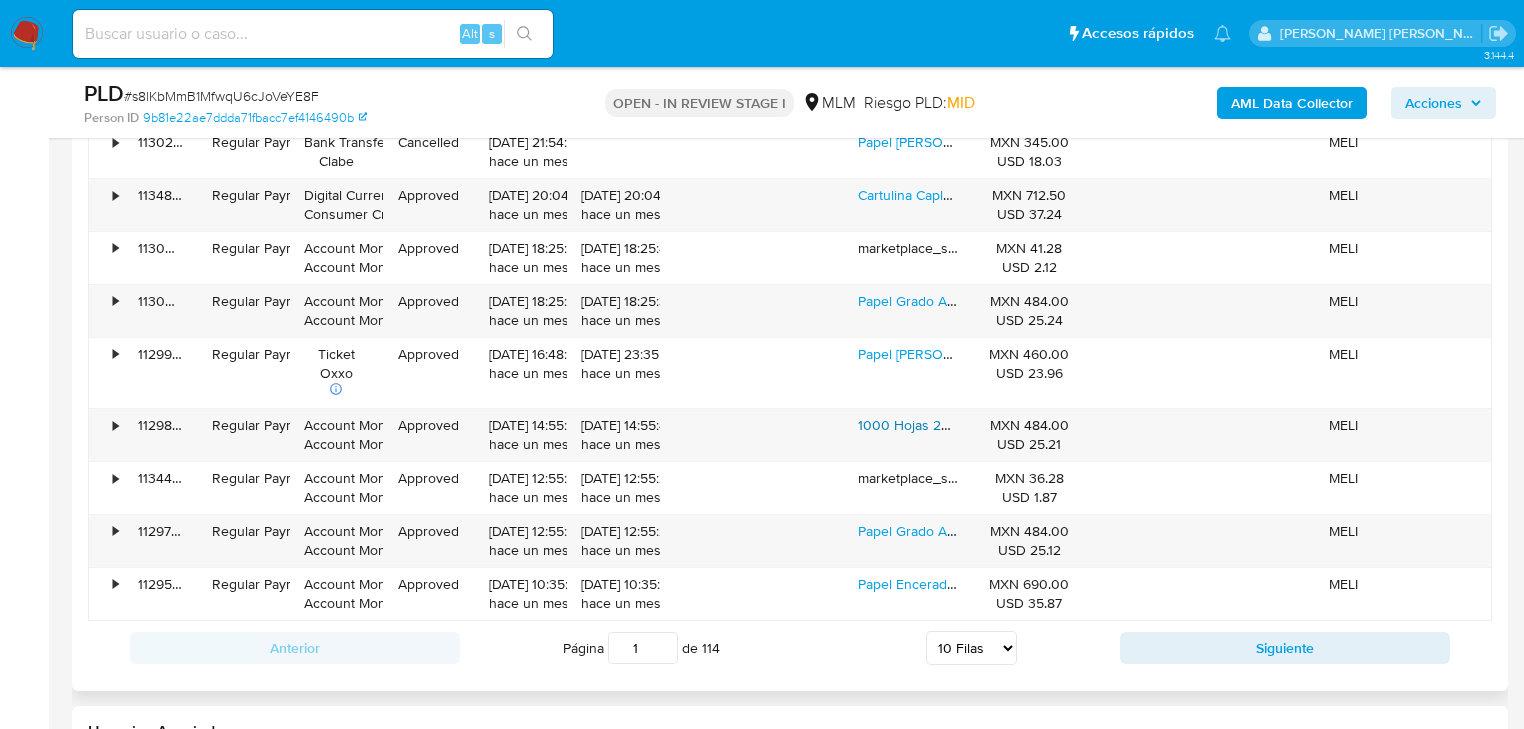 scroll, scrollTop: 2640, scrollLeft: 0, axis: vertical 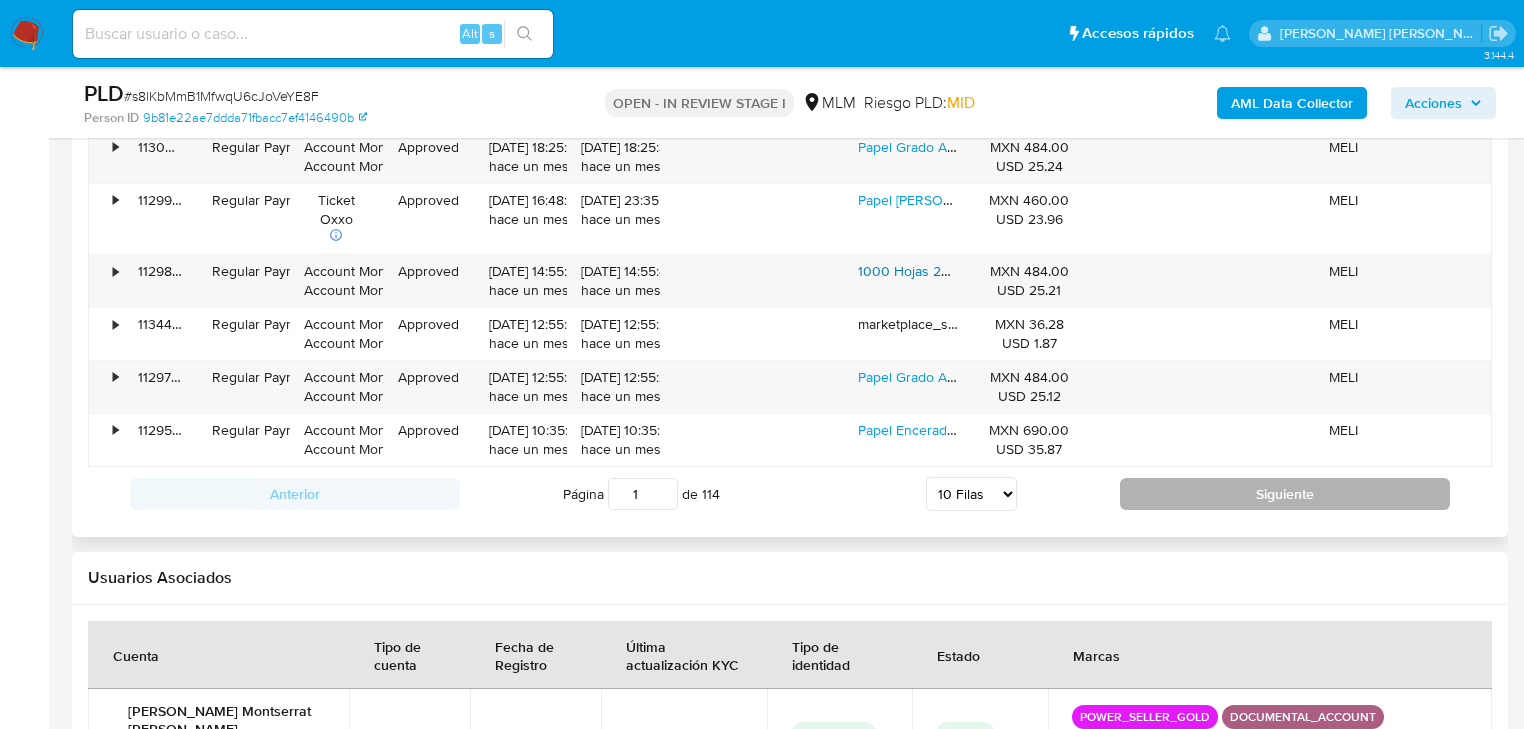 click on "Siguiente" at bounding box center [1285, 494] 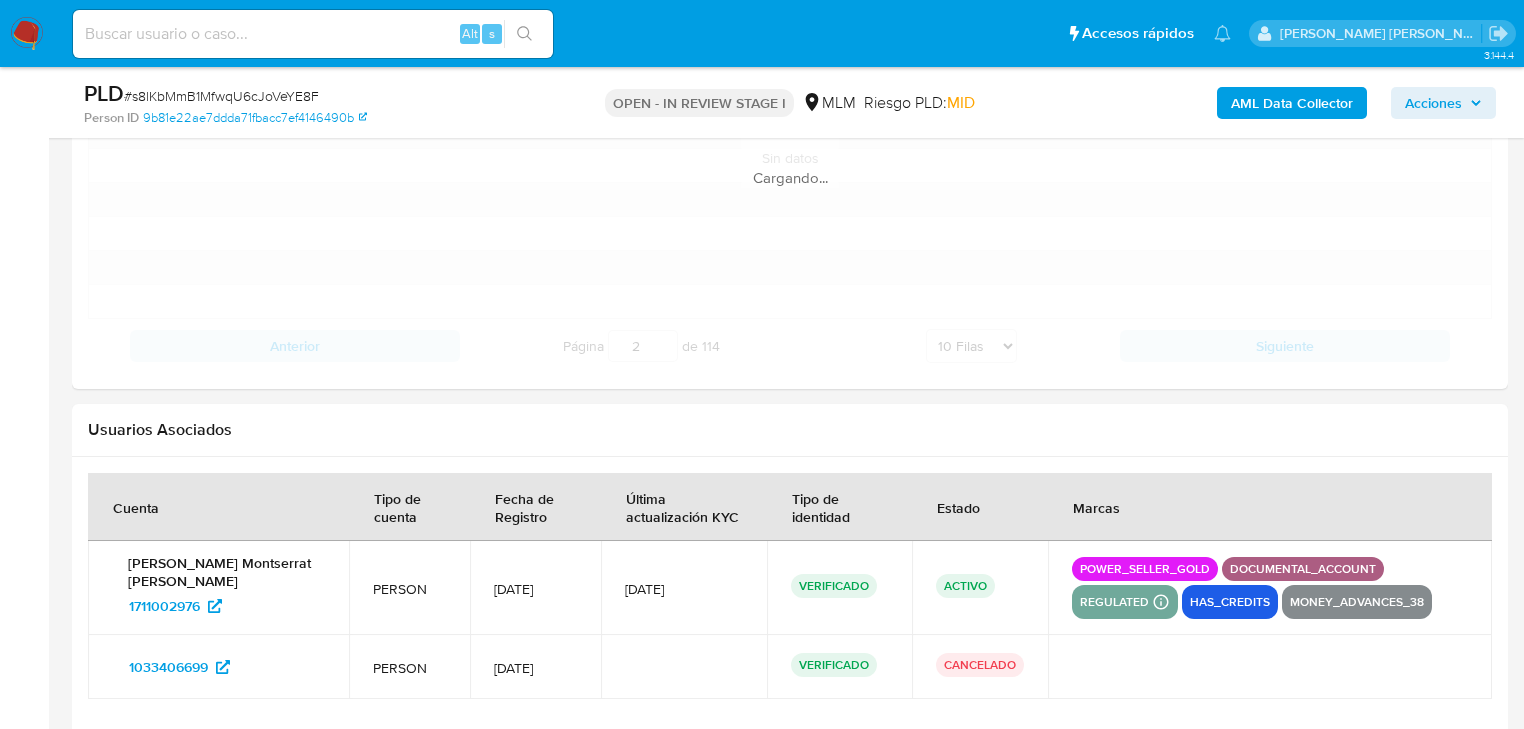 scroll, scrollTop: 2480, scrollLeft: 0, axis: vertical 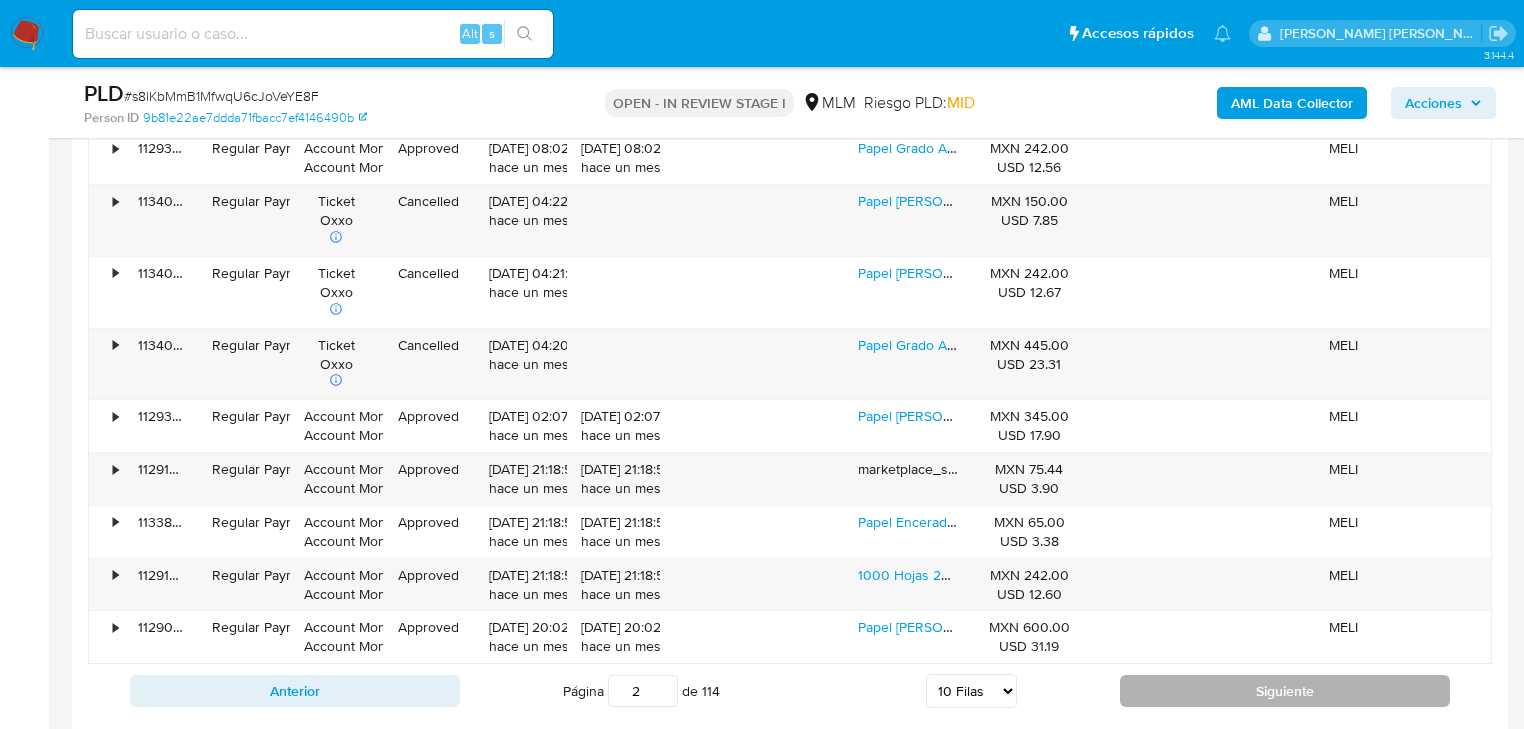 click on "Siguiente" at bounding box center [1285, 691] 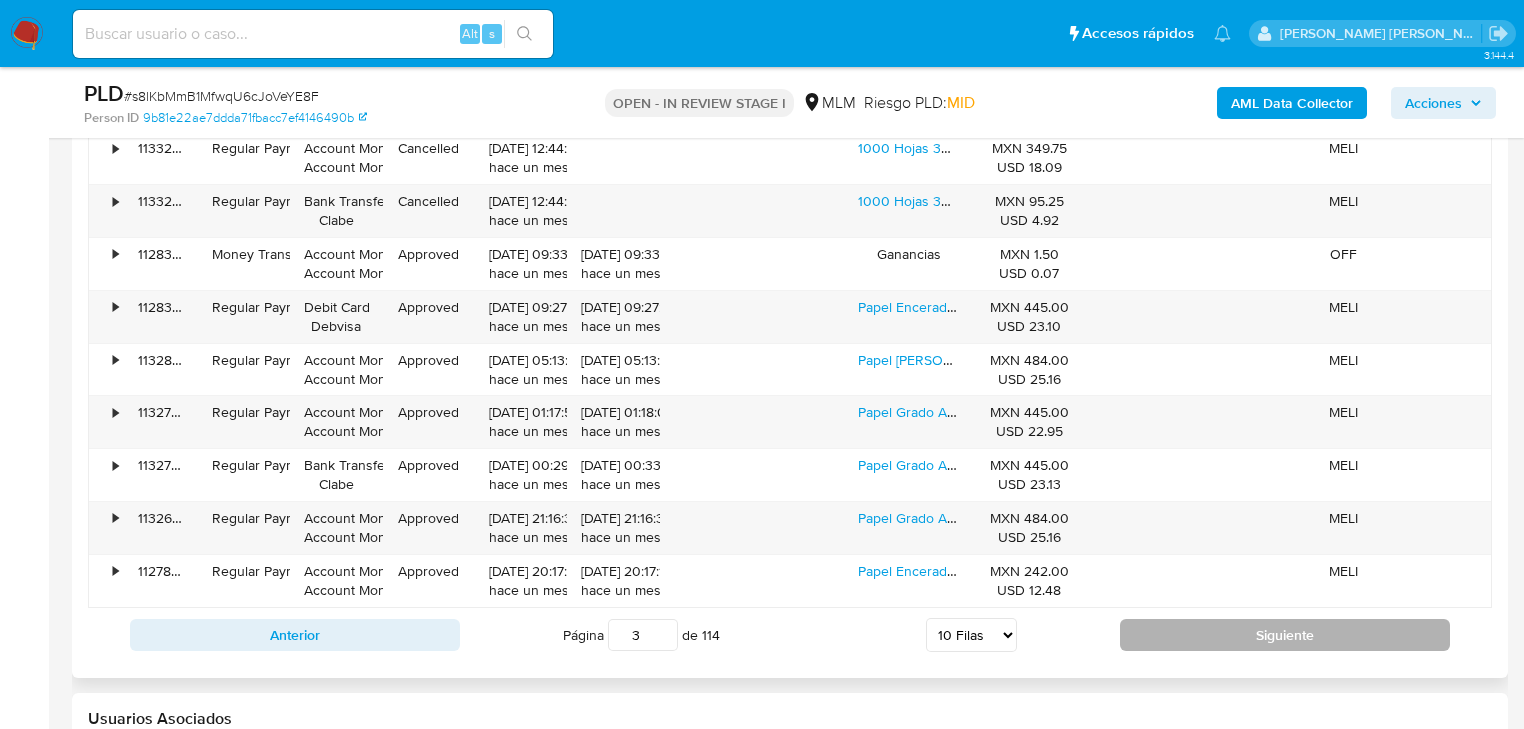 click on "Siguiente" at bounding box center [1285, 635] 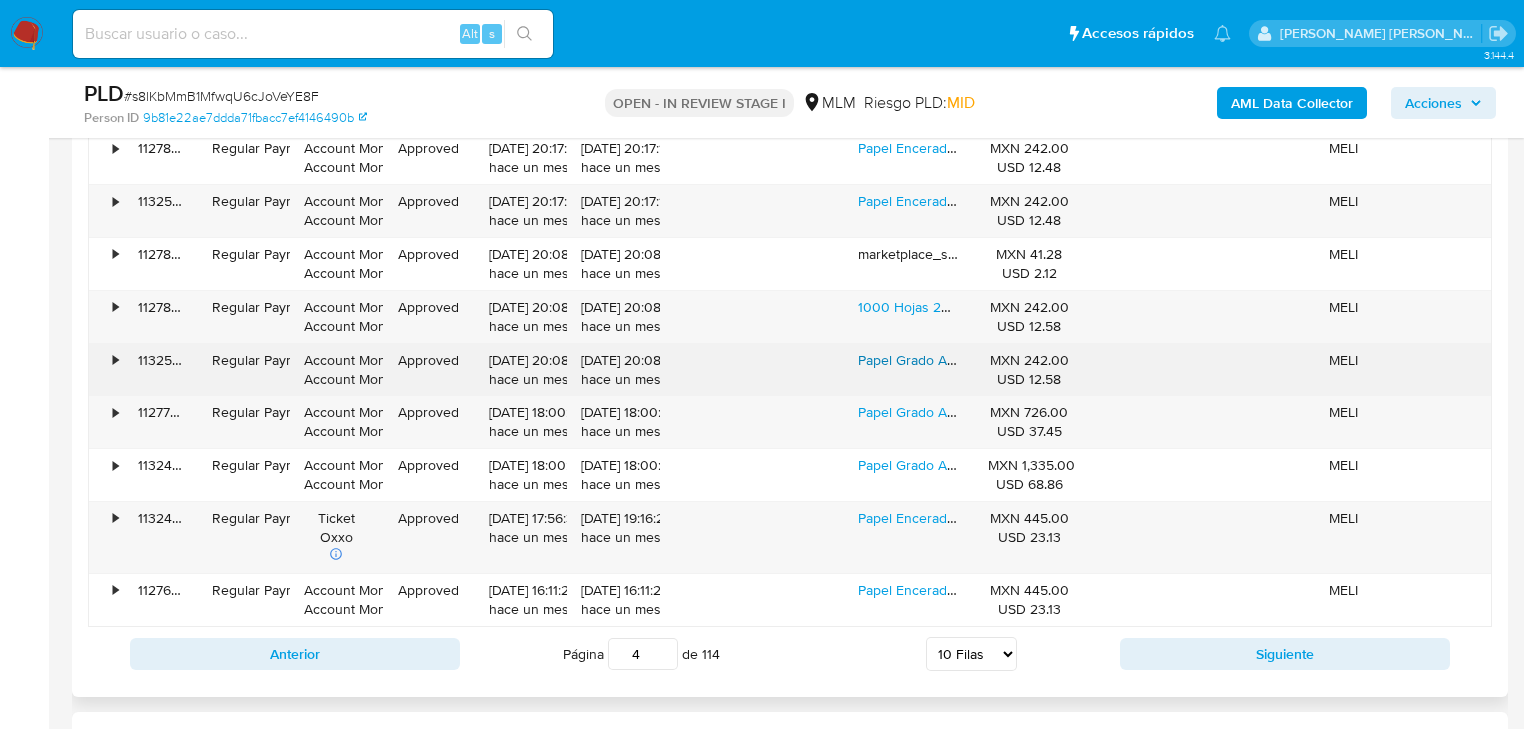 click on "Papel Grado Alimenticio Cuadros 20x30cms 1000 Hojas 25g 2x2" at bounding box center (1059, 360) 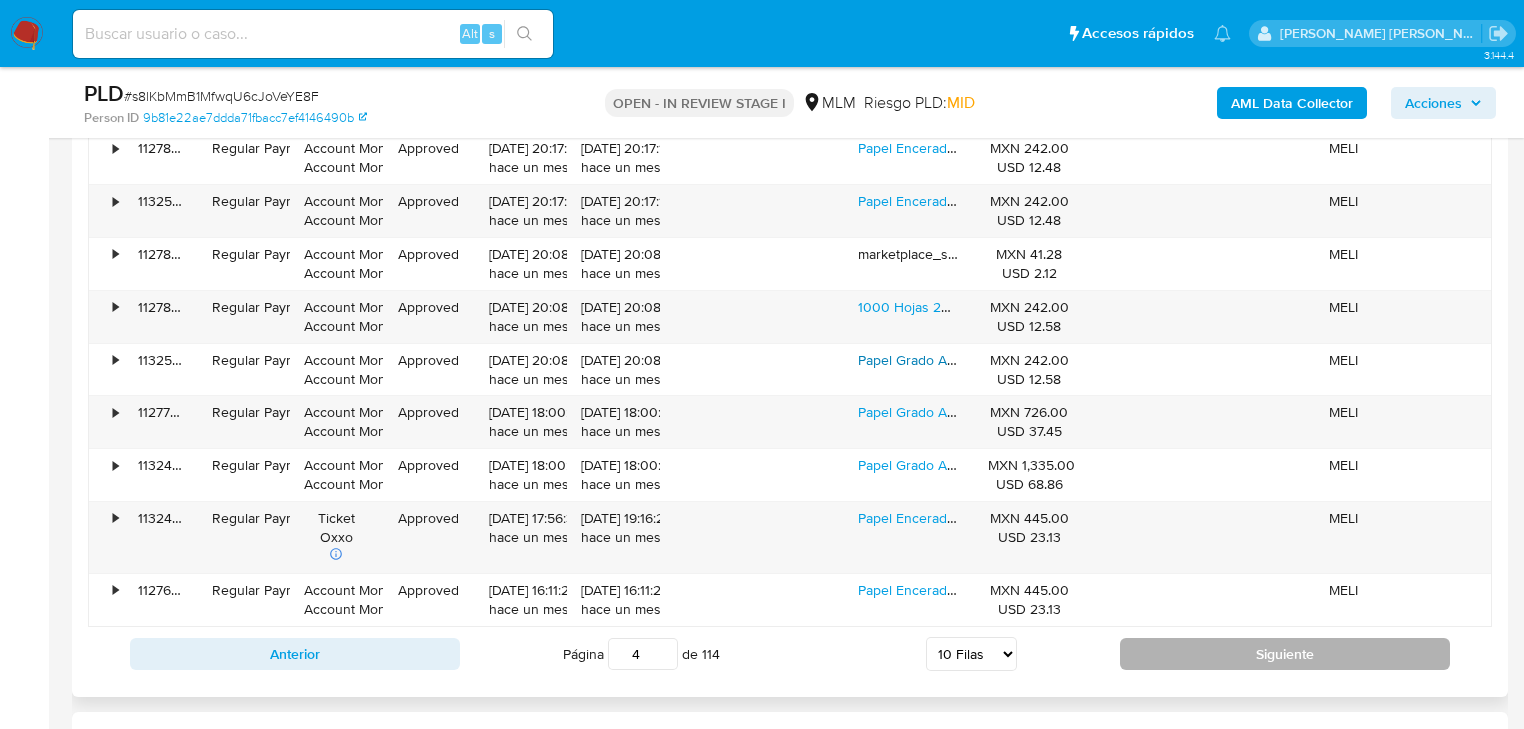 click on "Siguiente" at bounding box center [1285, 654] 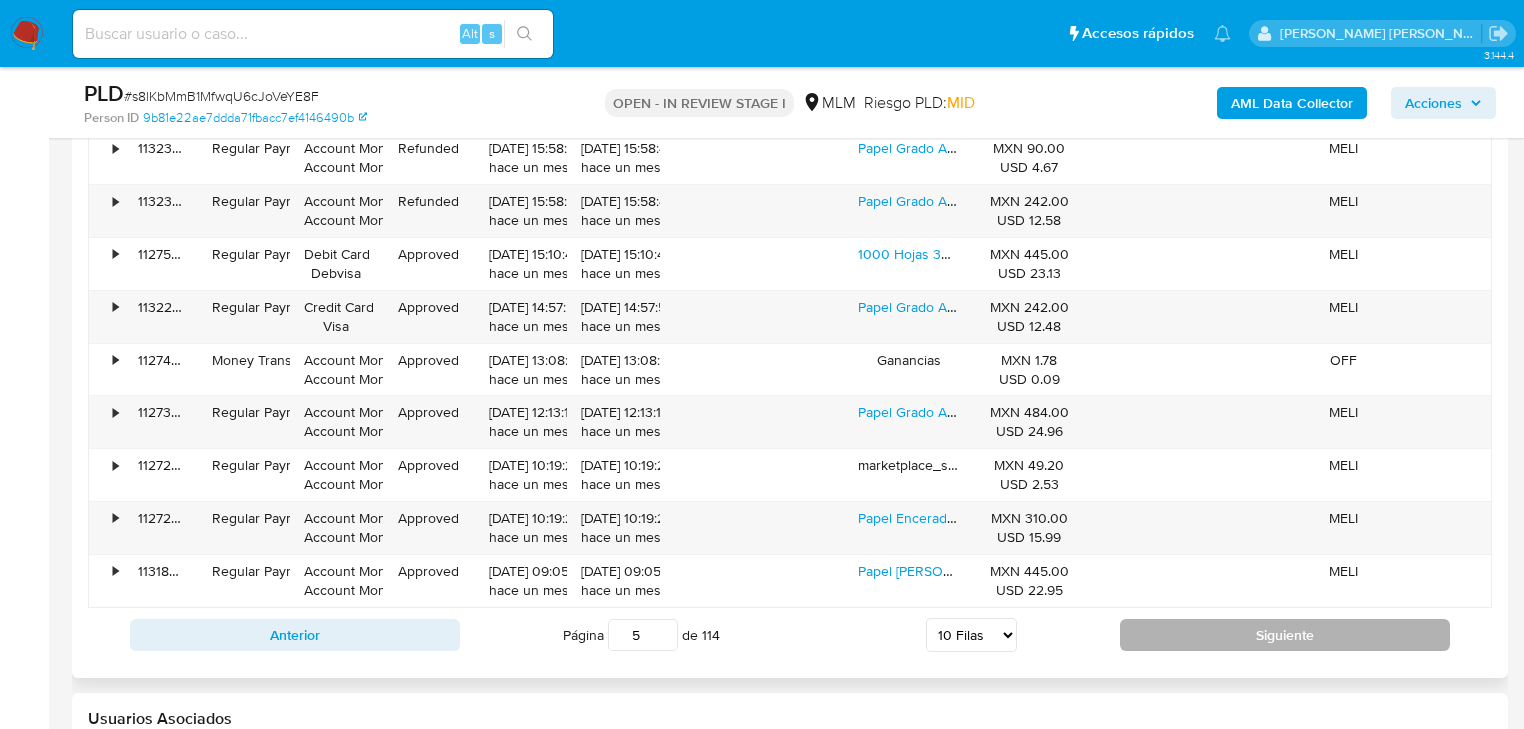 click on "Siguiente" at bounding box center [1285, 635] 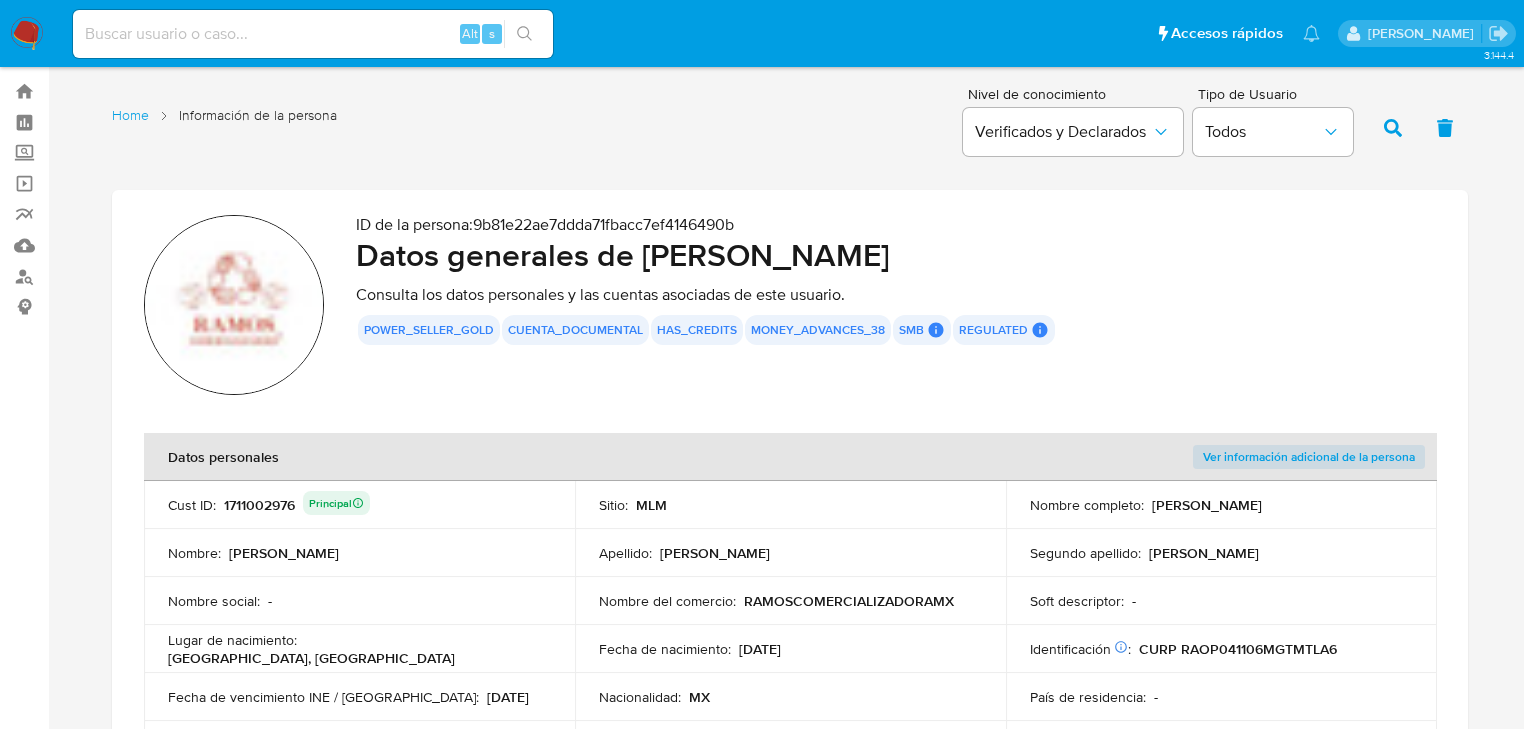 scroll, scrollTop: 80, scrollLeft: 0, axis: vertical 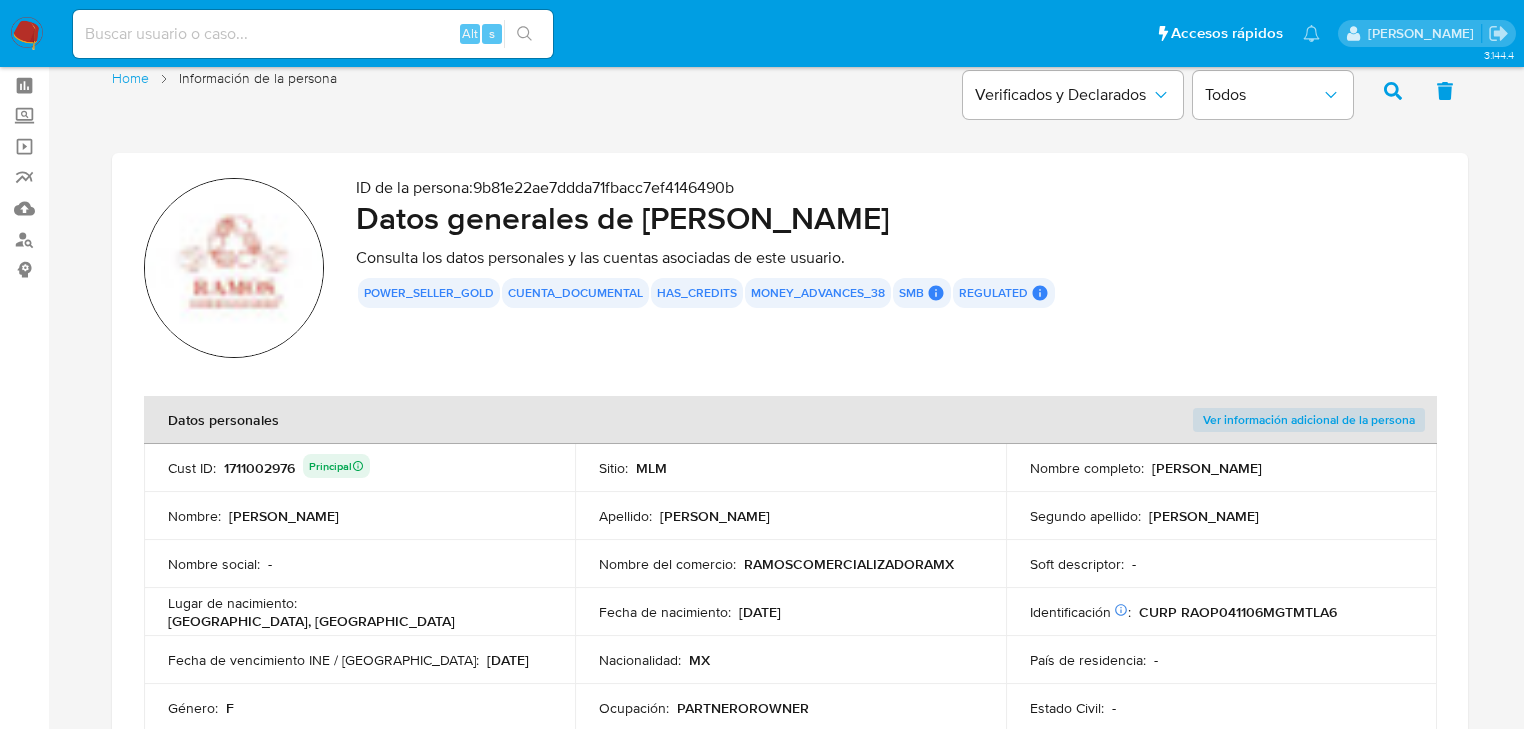 click at bounding box center (234, 268) 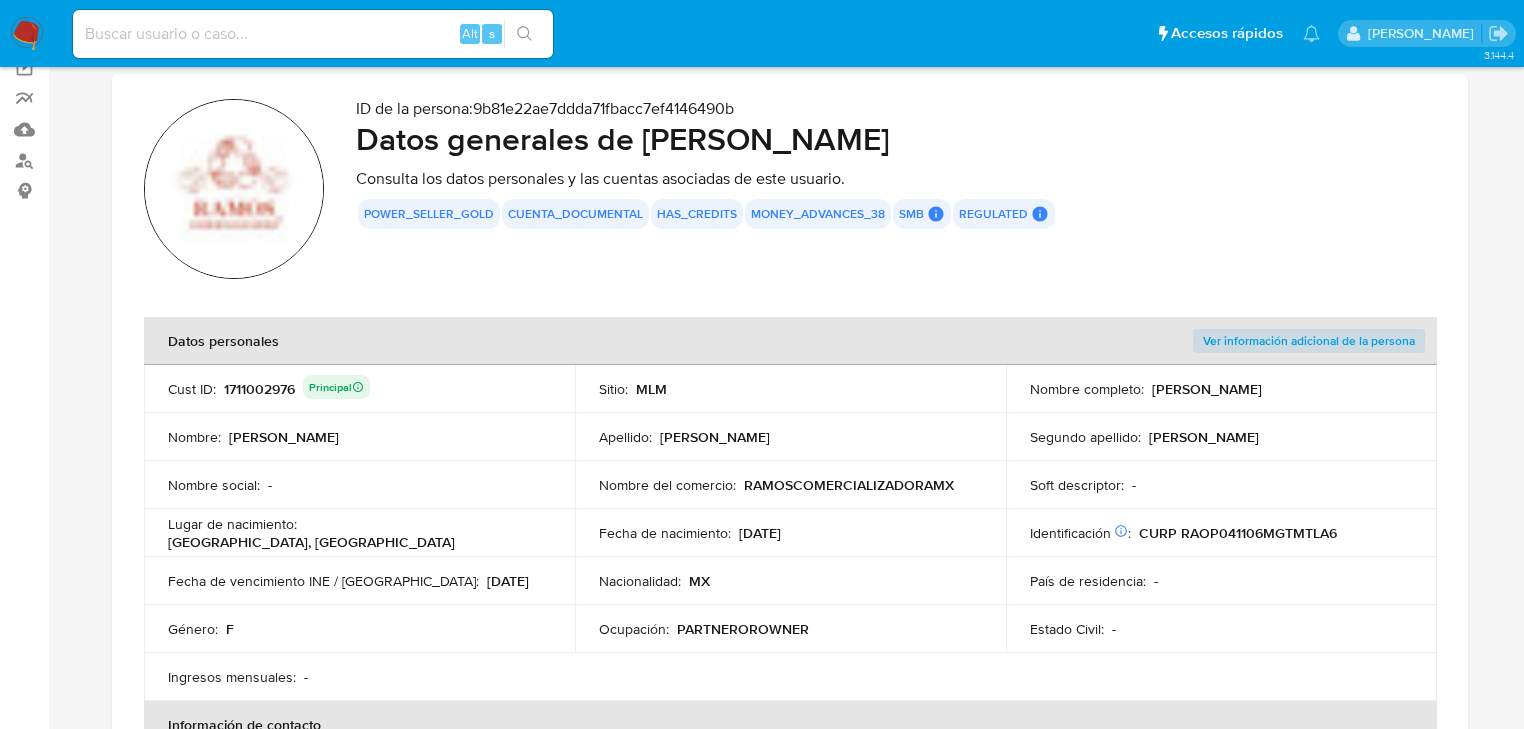 scroll, scrollTop: 160, scrollLeft: 0, axis: vertical 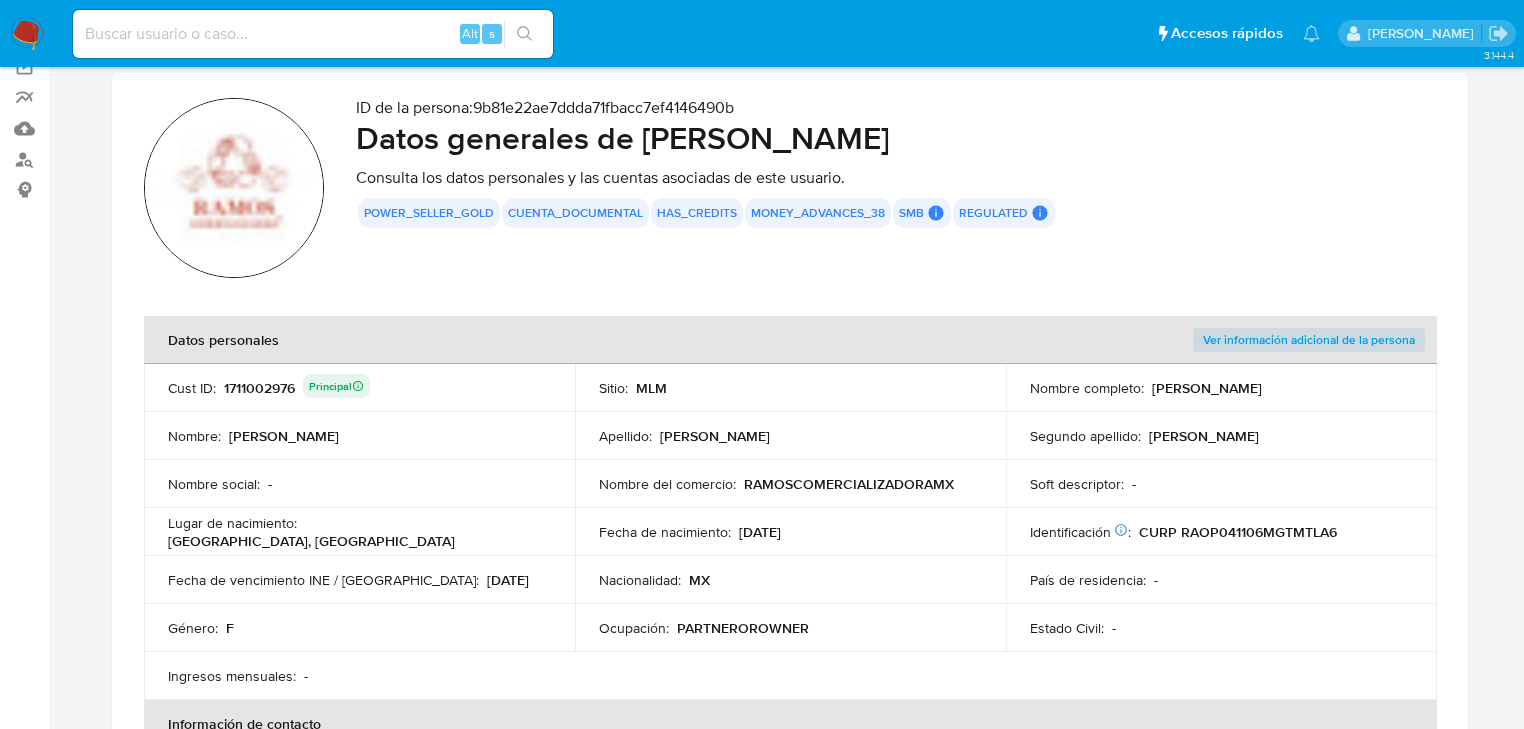 click at bounding box center [234, 188] 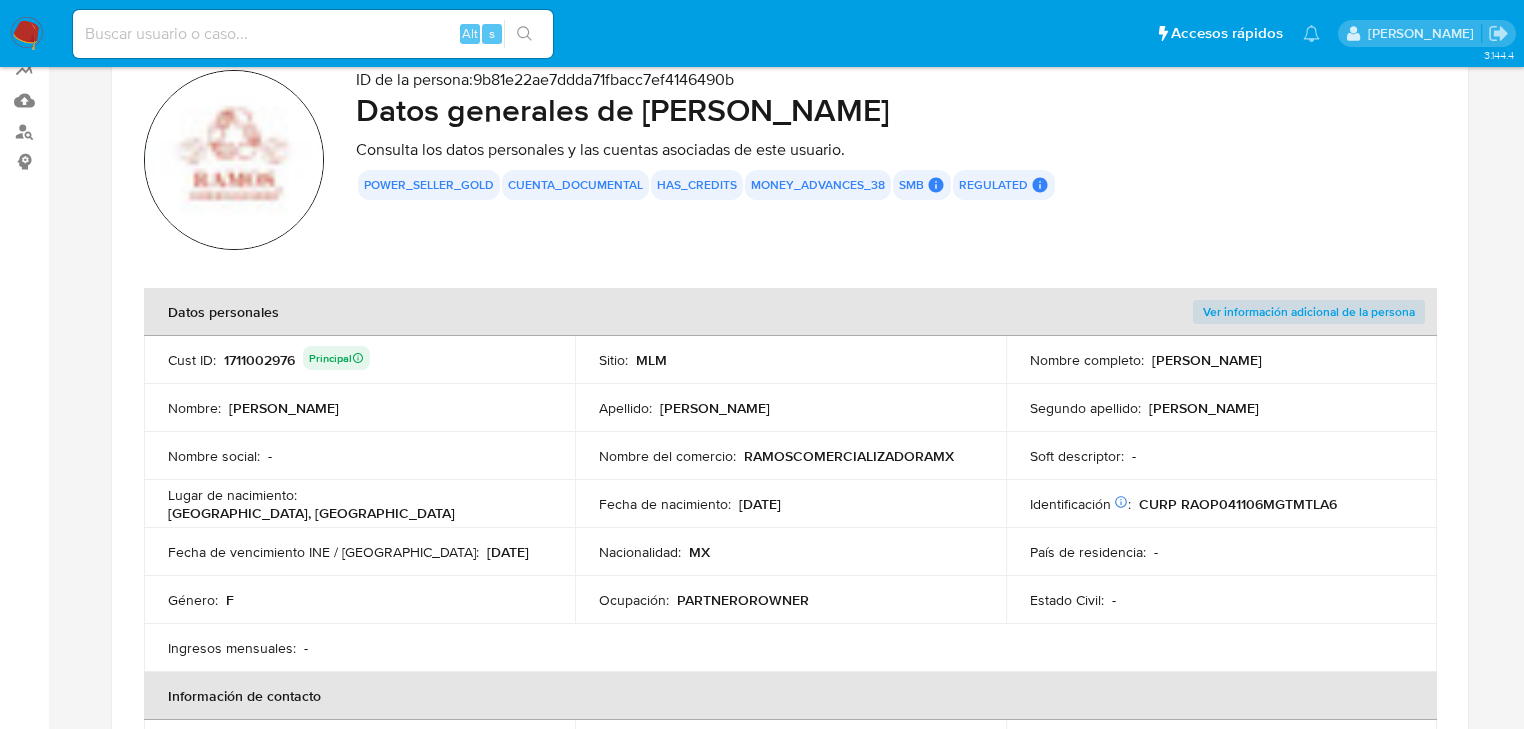 scroll, scrollTop: 240, scrollLeft: 0, axis: vertical 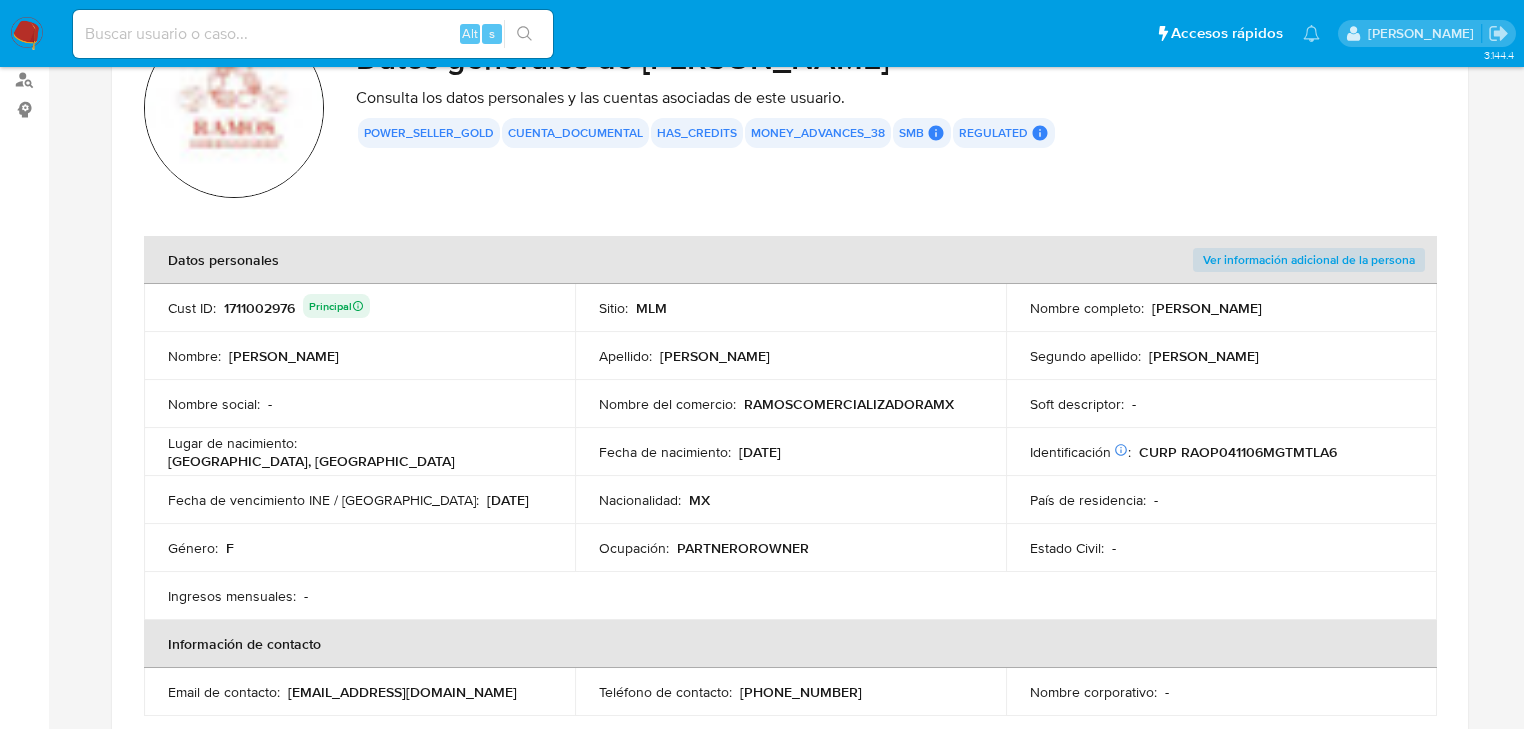 drag, startPoint x: 952, startPoint y: 400, endPoint x: 820, endPoint y: 208, distance: 232.99785 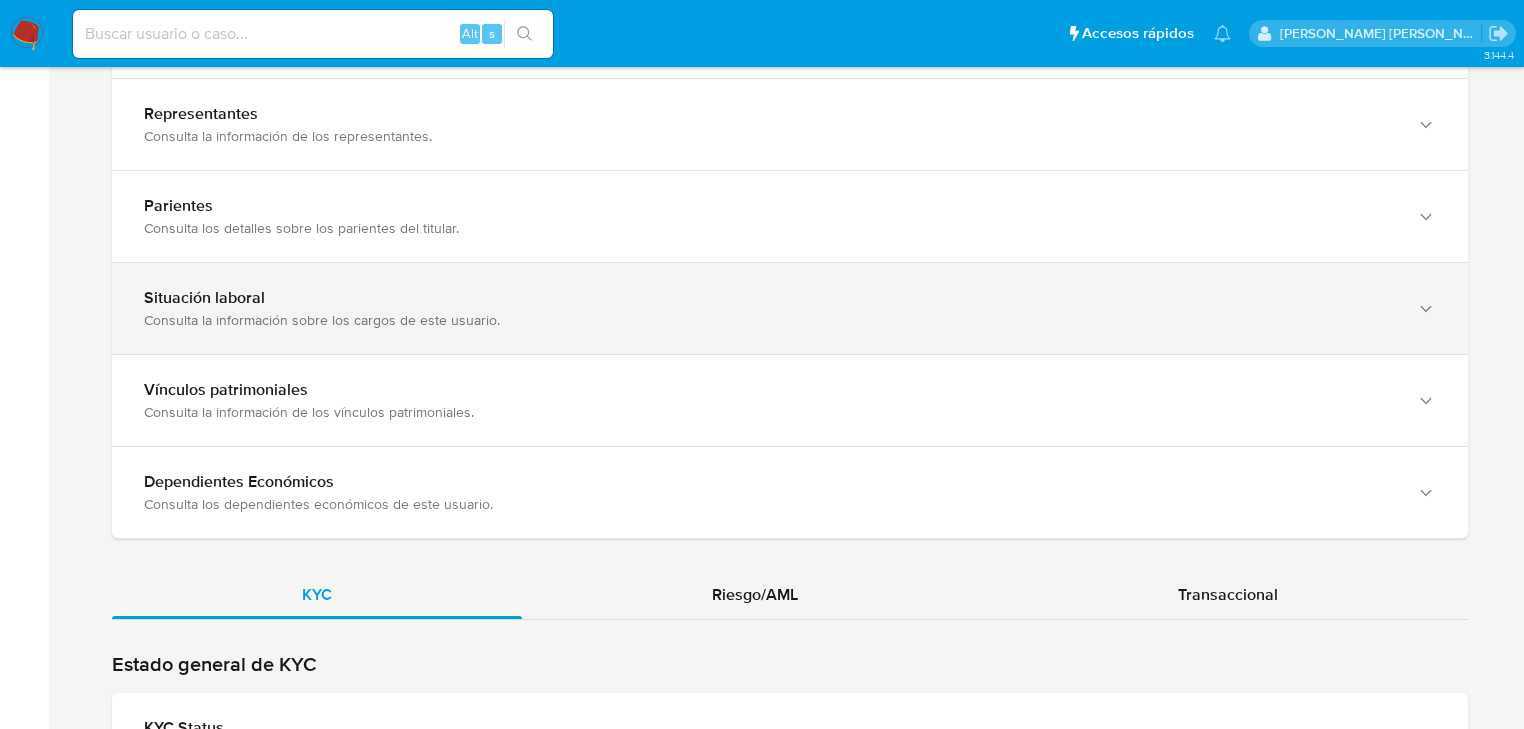 scroll, scrollTop: 1440, scrollLeft: 0, axis: vertical 